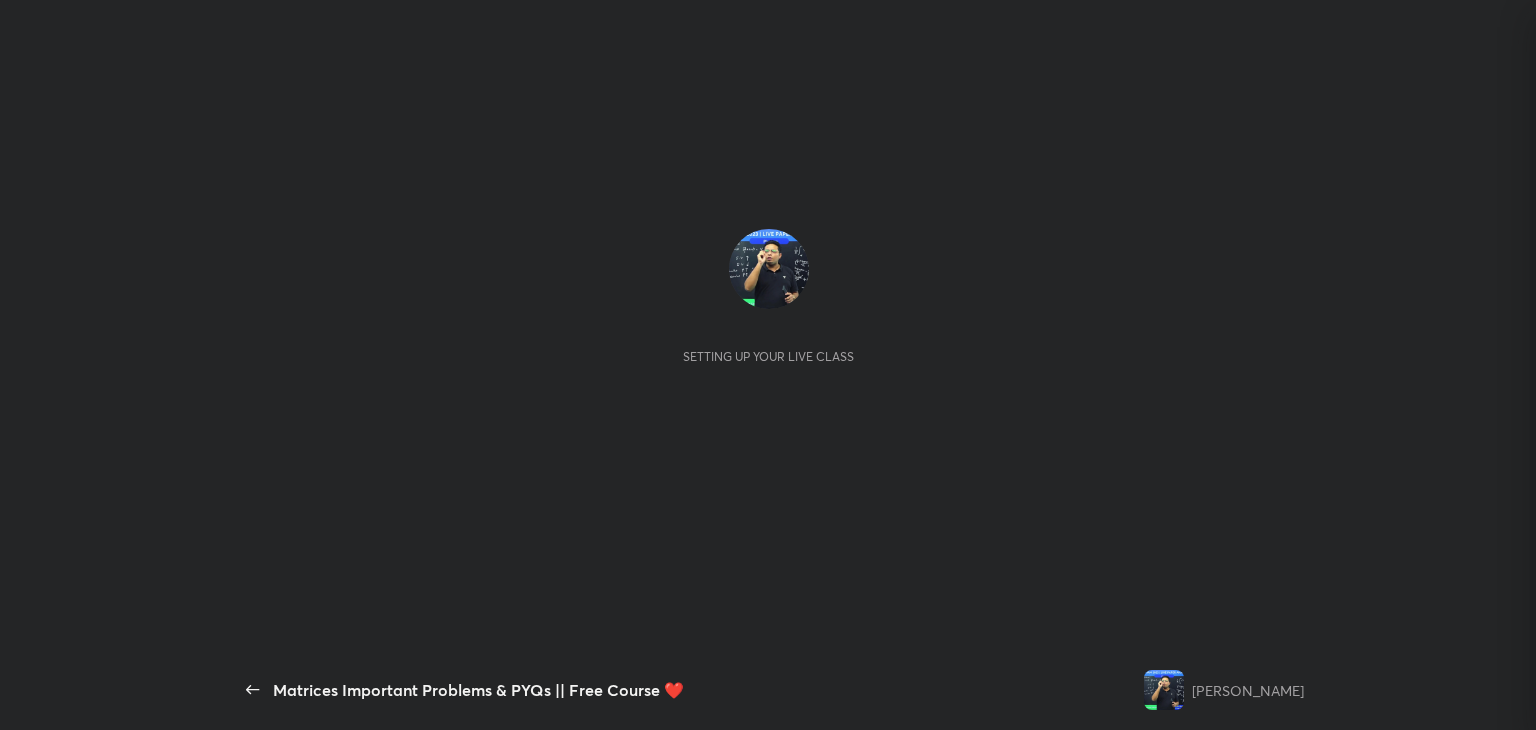 scroll, scrollTop: 0, scrollLeft: 0, axis: both 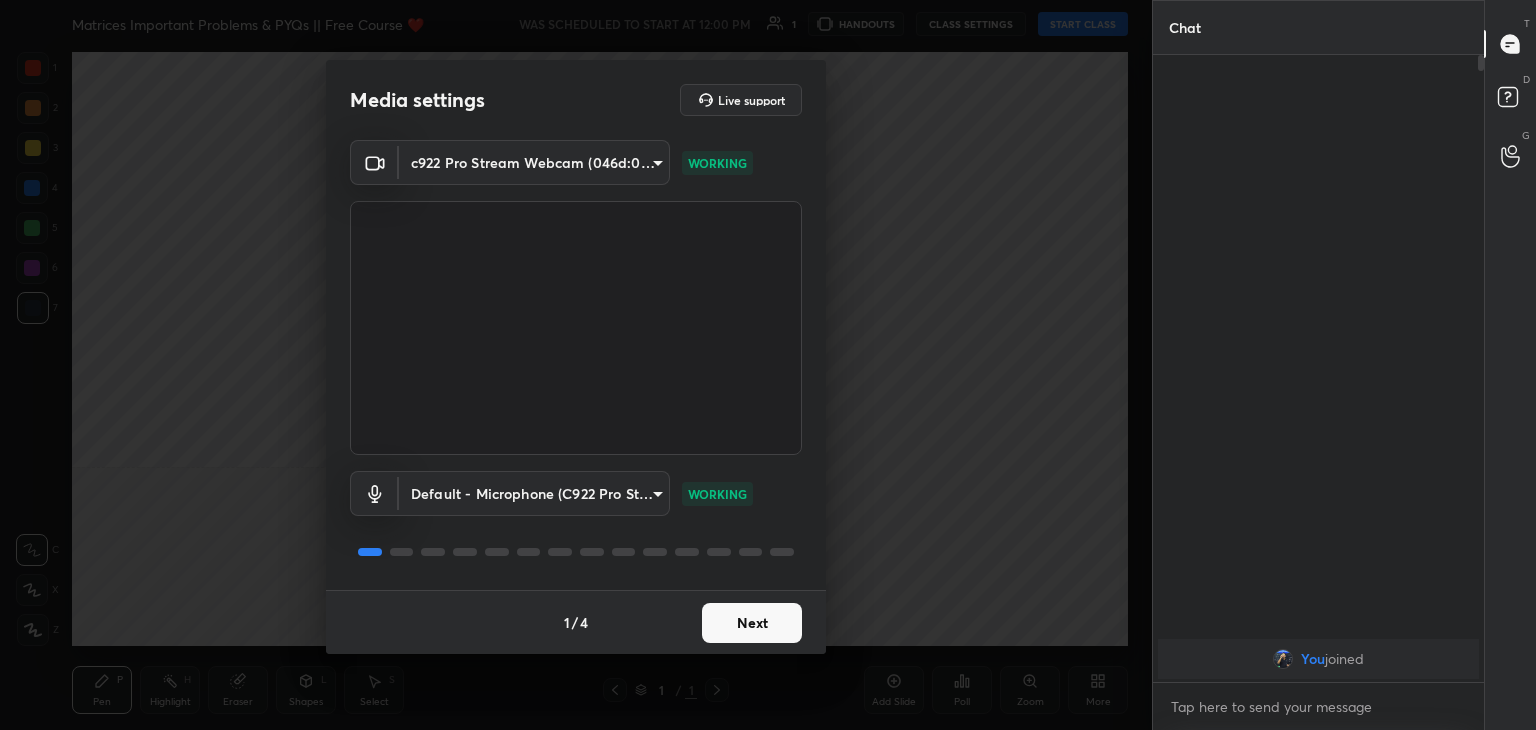 click on "Next" at bounding box center [752, 623] 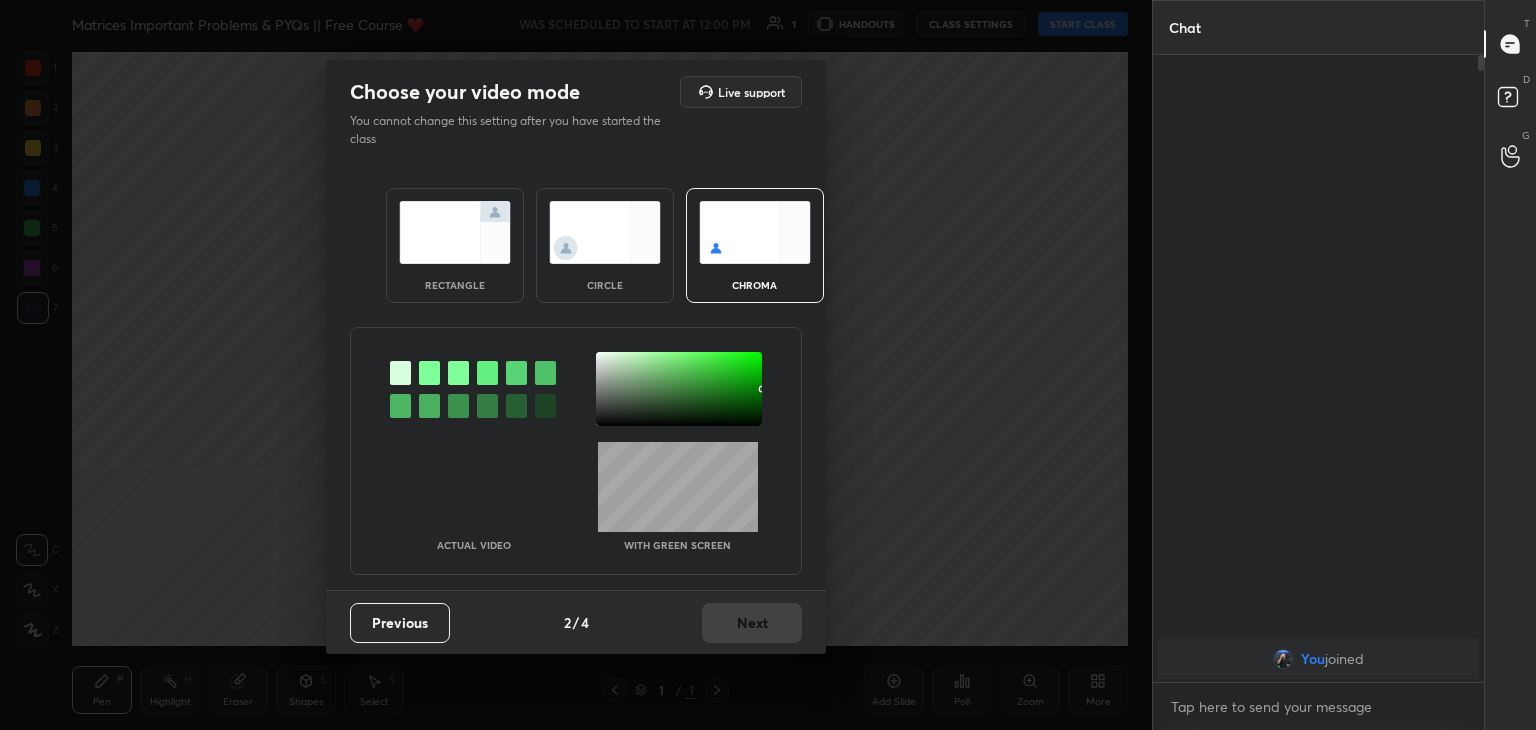 click at bounding box center (605, 232) 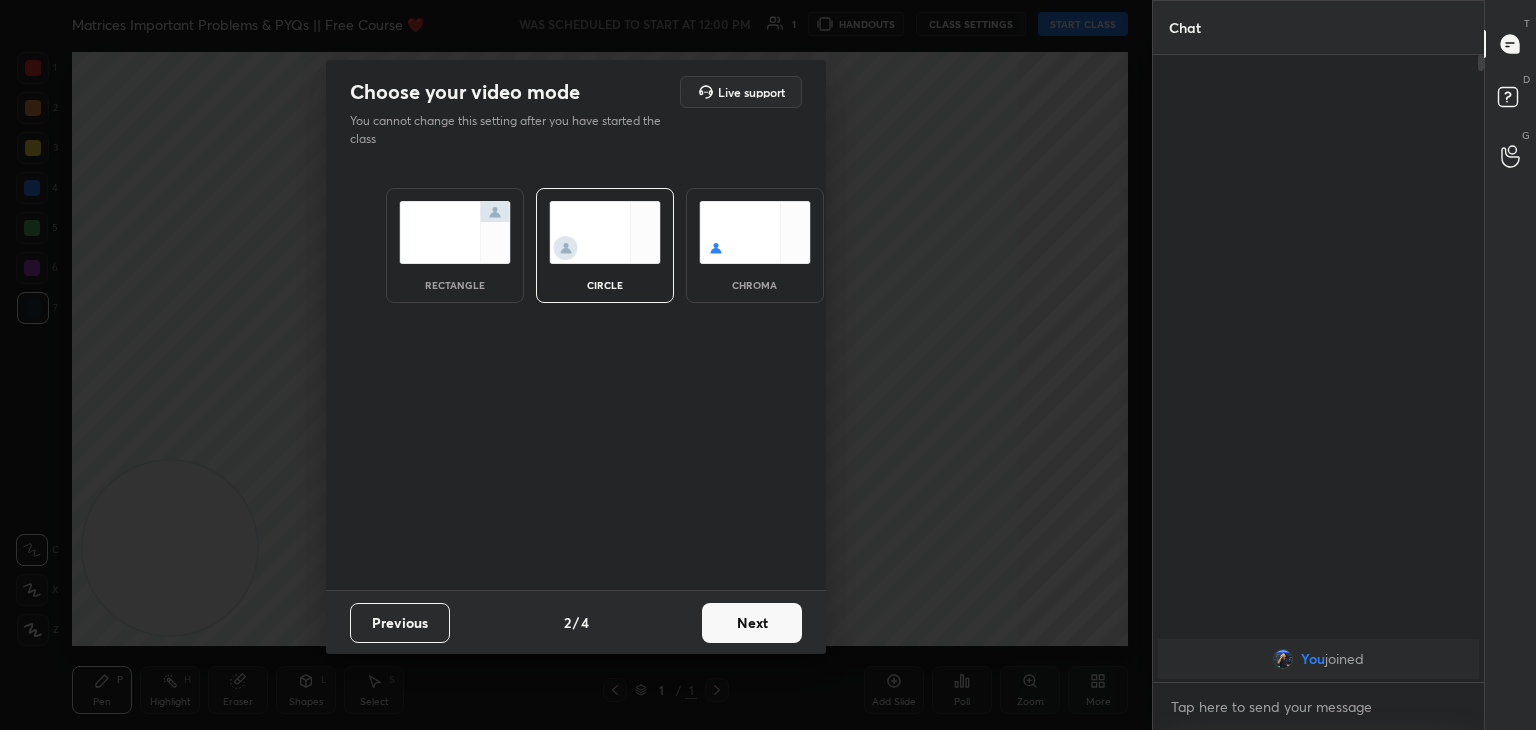 click on "Next" at bounding box center [752, 623] 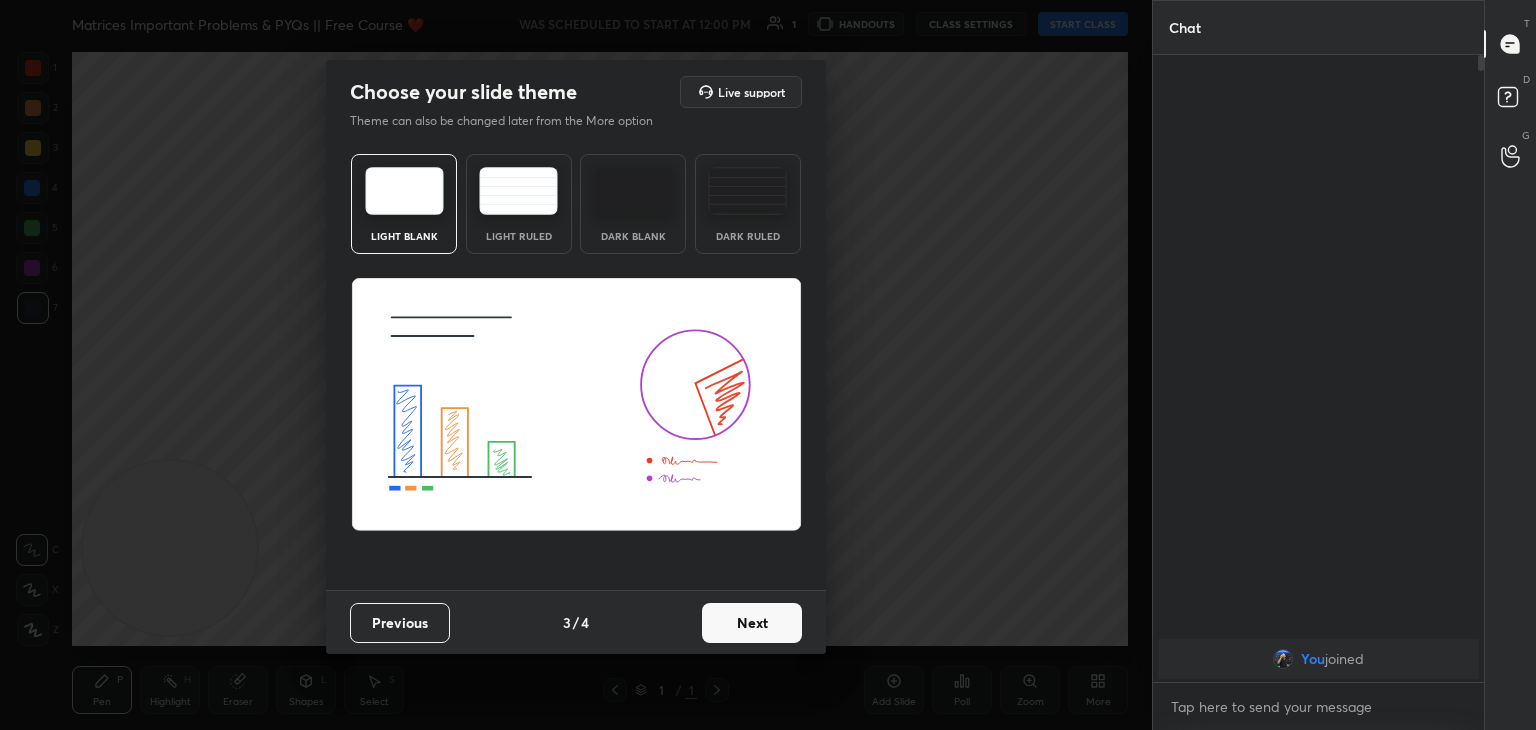 click on "Next" at bounding box center (752, 623) 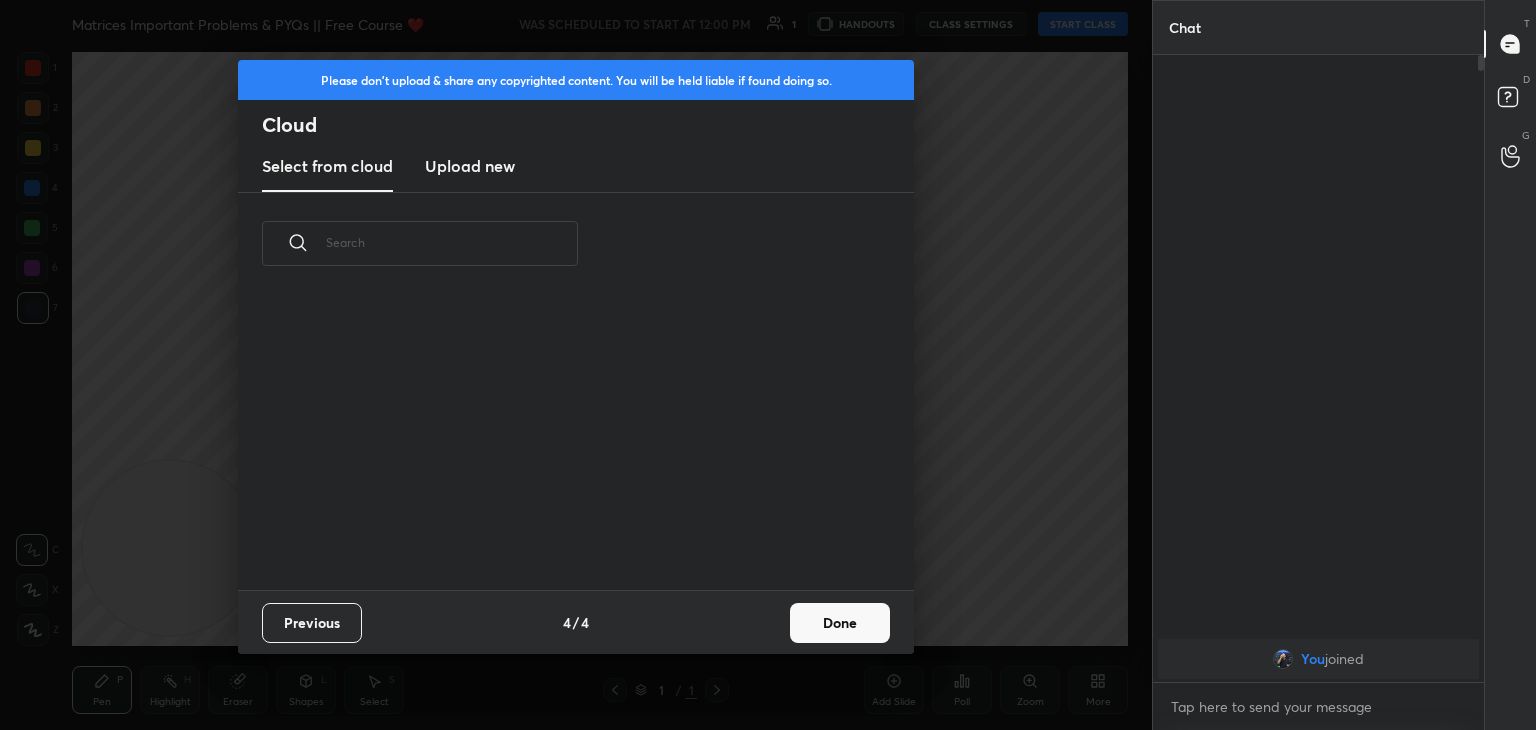 scroll, scrollTop: 6, scrollLeft: 10, axis: both 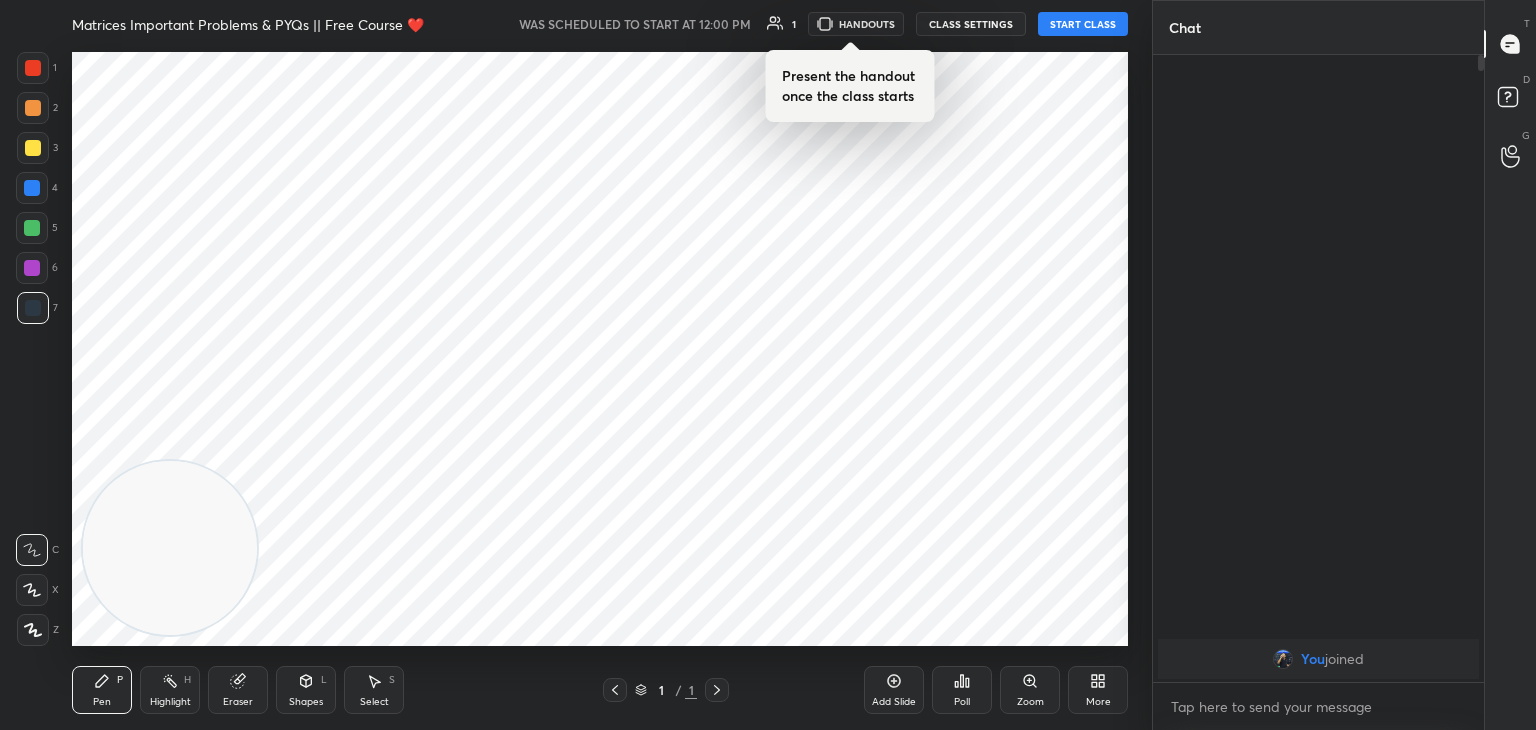 drag, startPoint x: 11, startPoint y: 593, endPoint x: 35, endPoint y: 594, distance: 24.020824 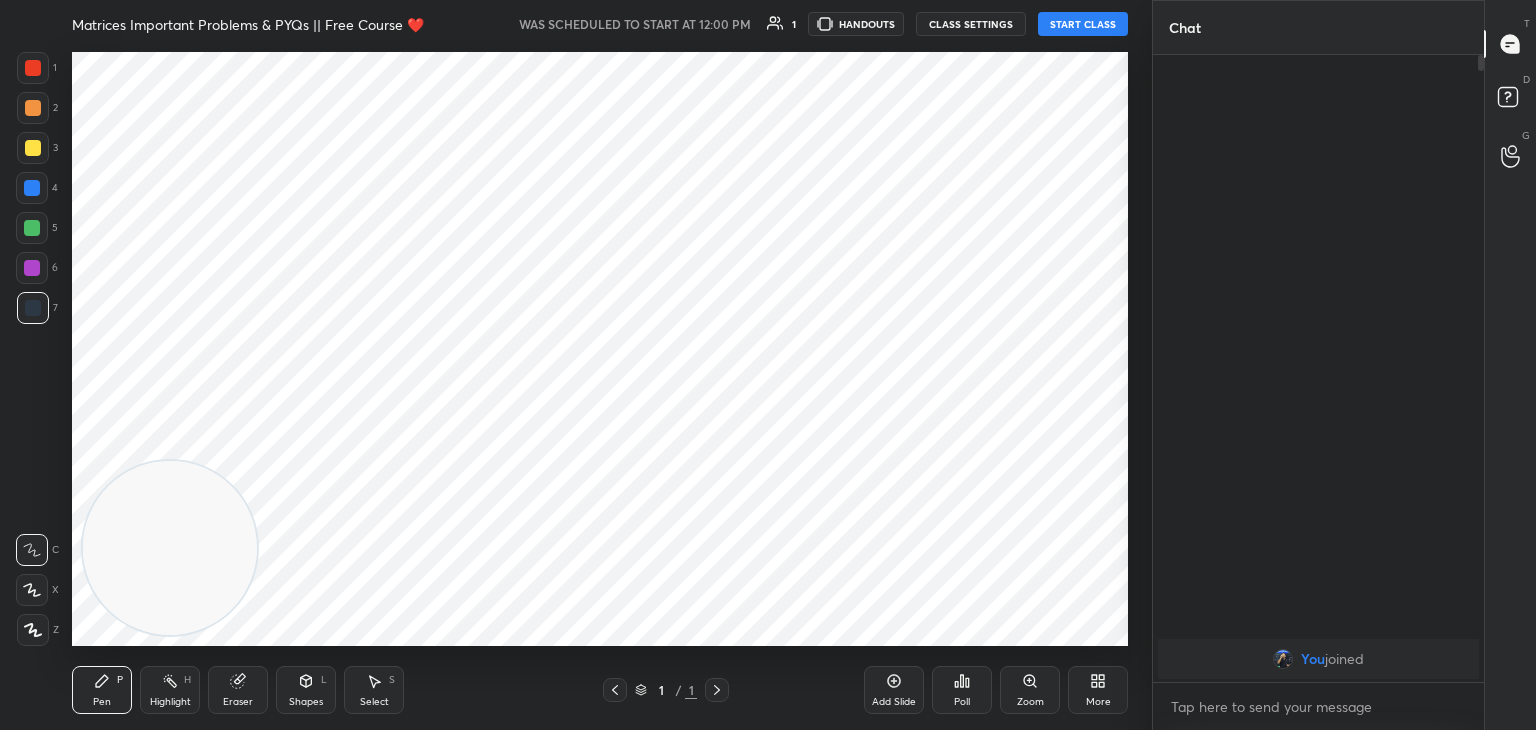click at bounding box center (32, 590) 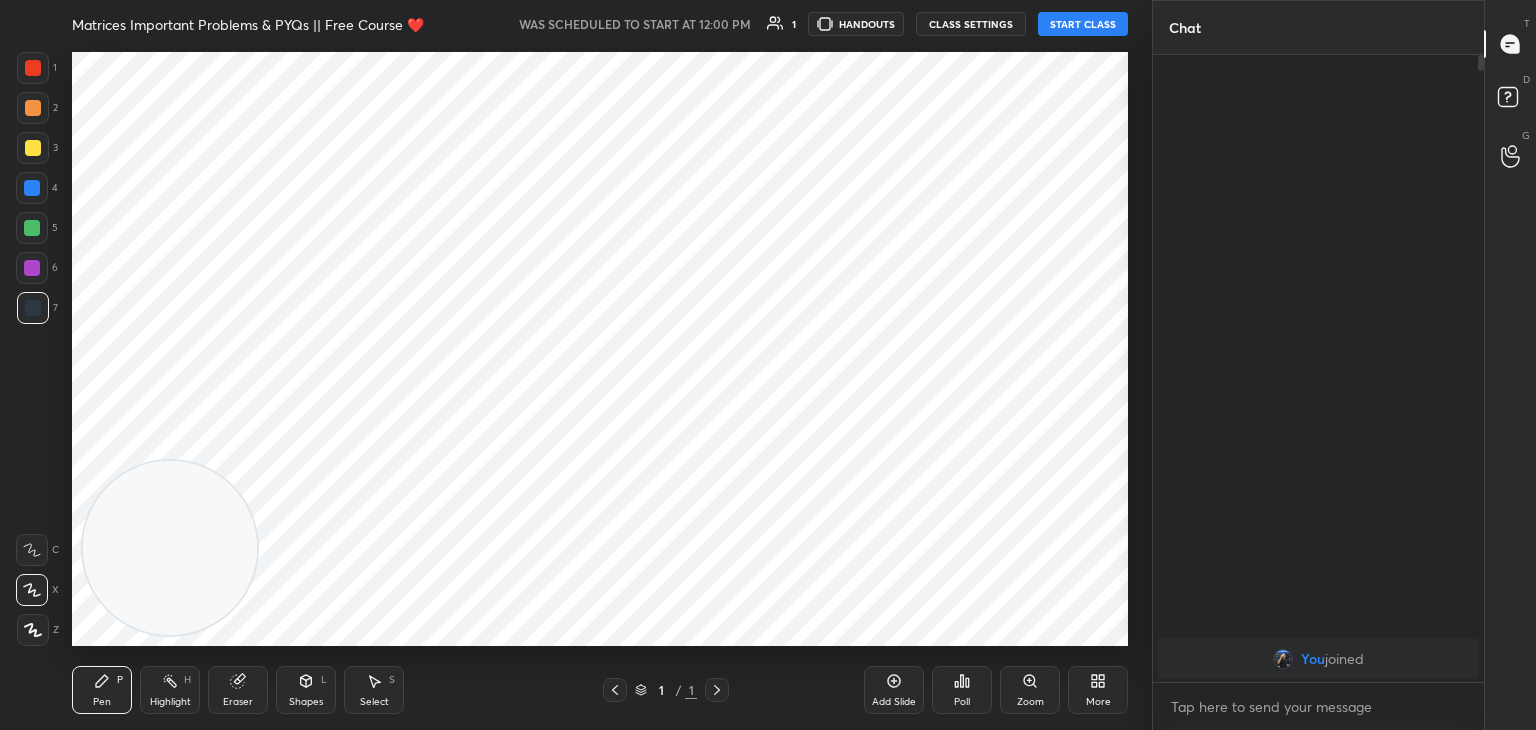 drag, startPoint x: 263, startPoint y: 509, endPoint x: 819, endPoint y: 245, distance: 615.4933 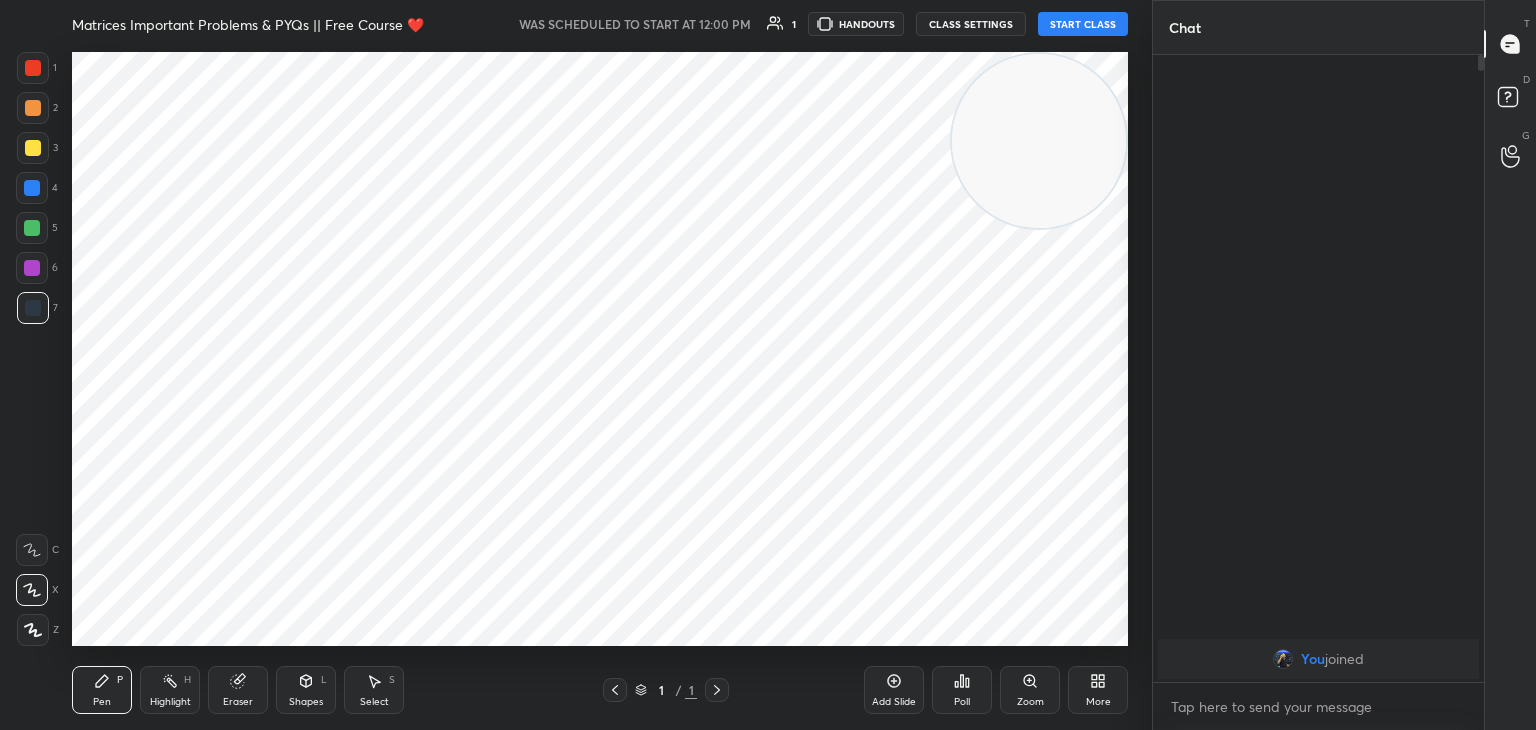 drag, startPoint x: 804, startPoint y: 274, endPoint x: 1045, endPoint y: 126, distance: 282.8162 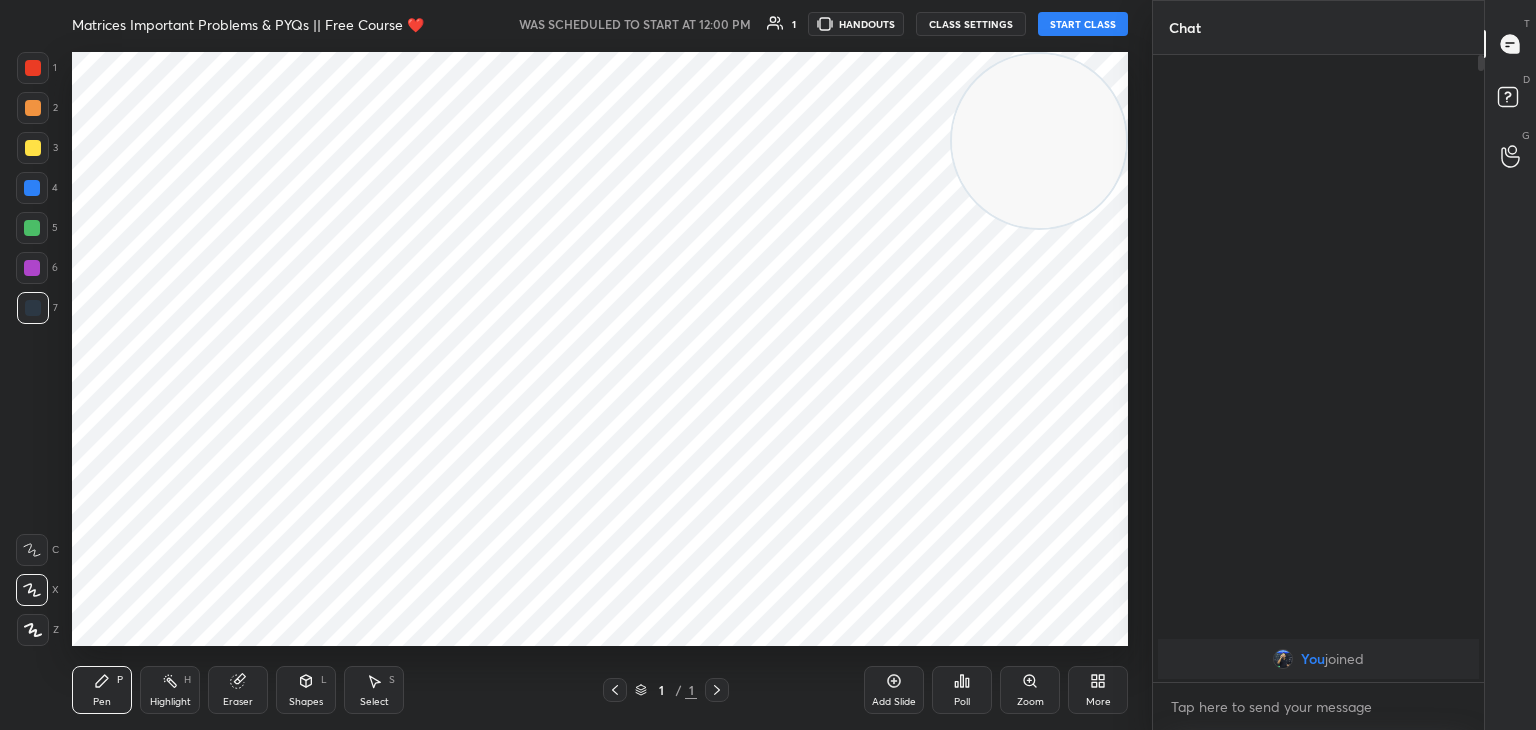click at bounding box center (1039, 141) 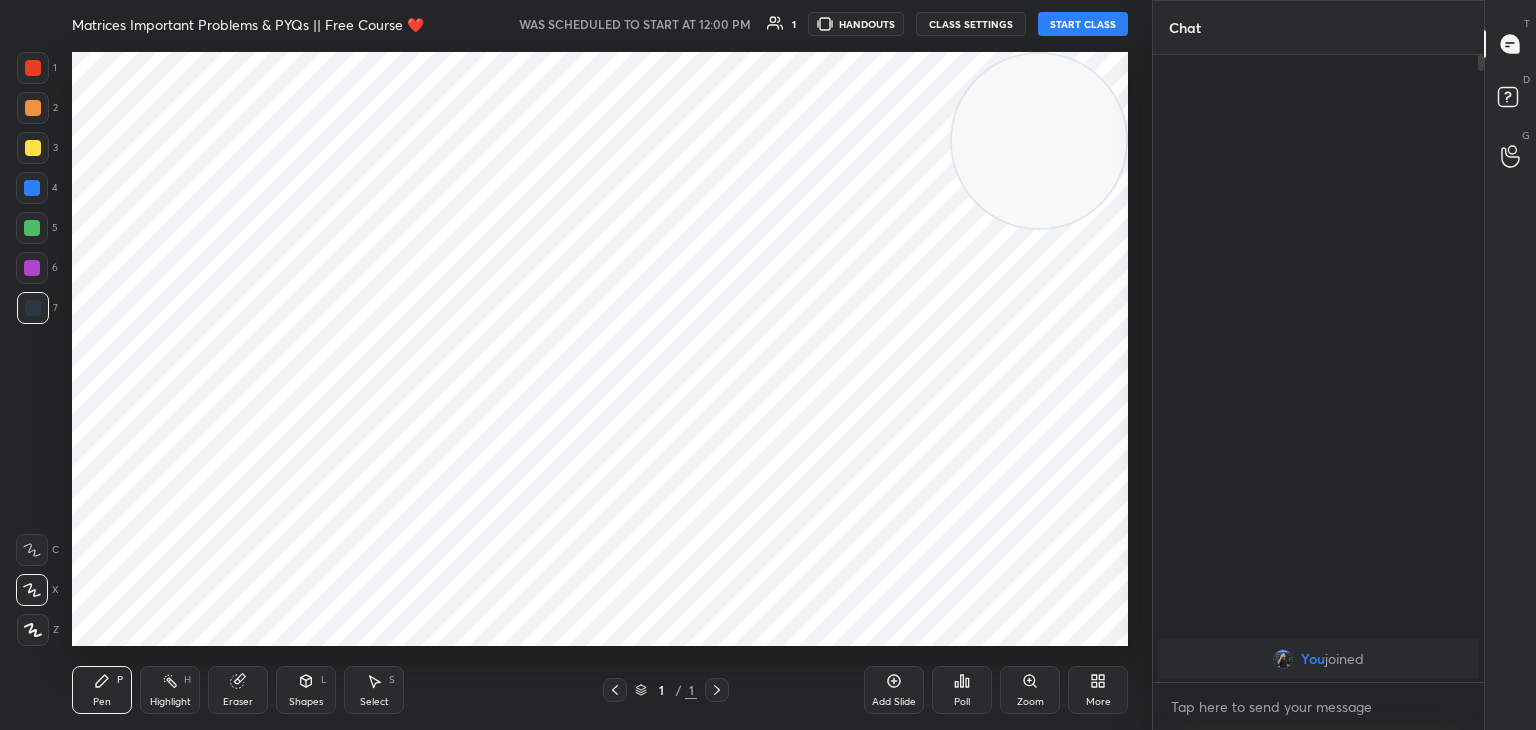 click on "START CLASS" at bounding box center (1083, 24) 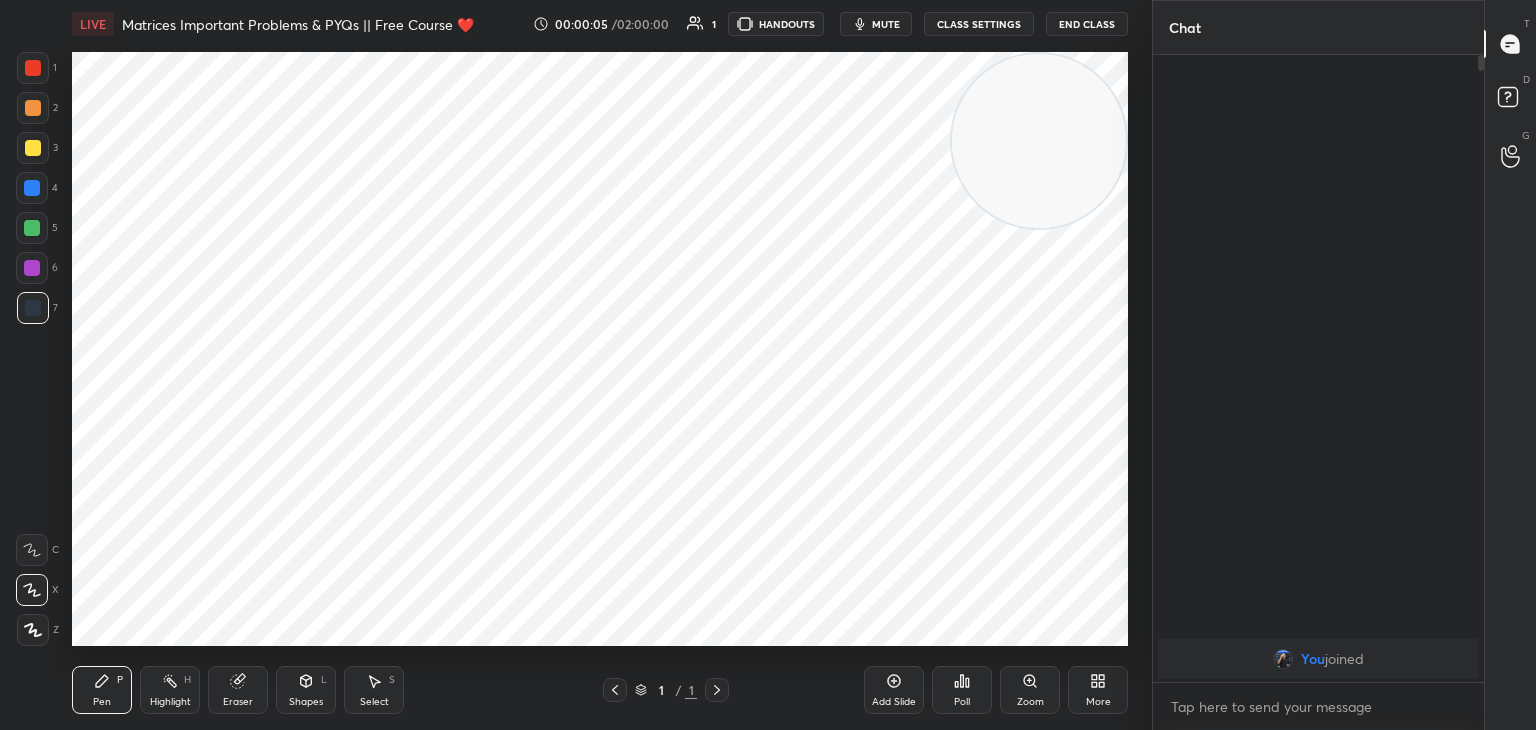 click on "mute" at bounding box center (886, 24) 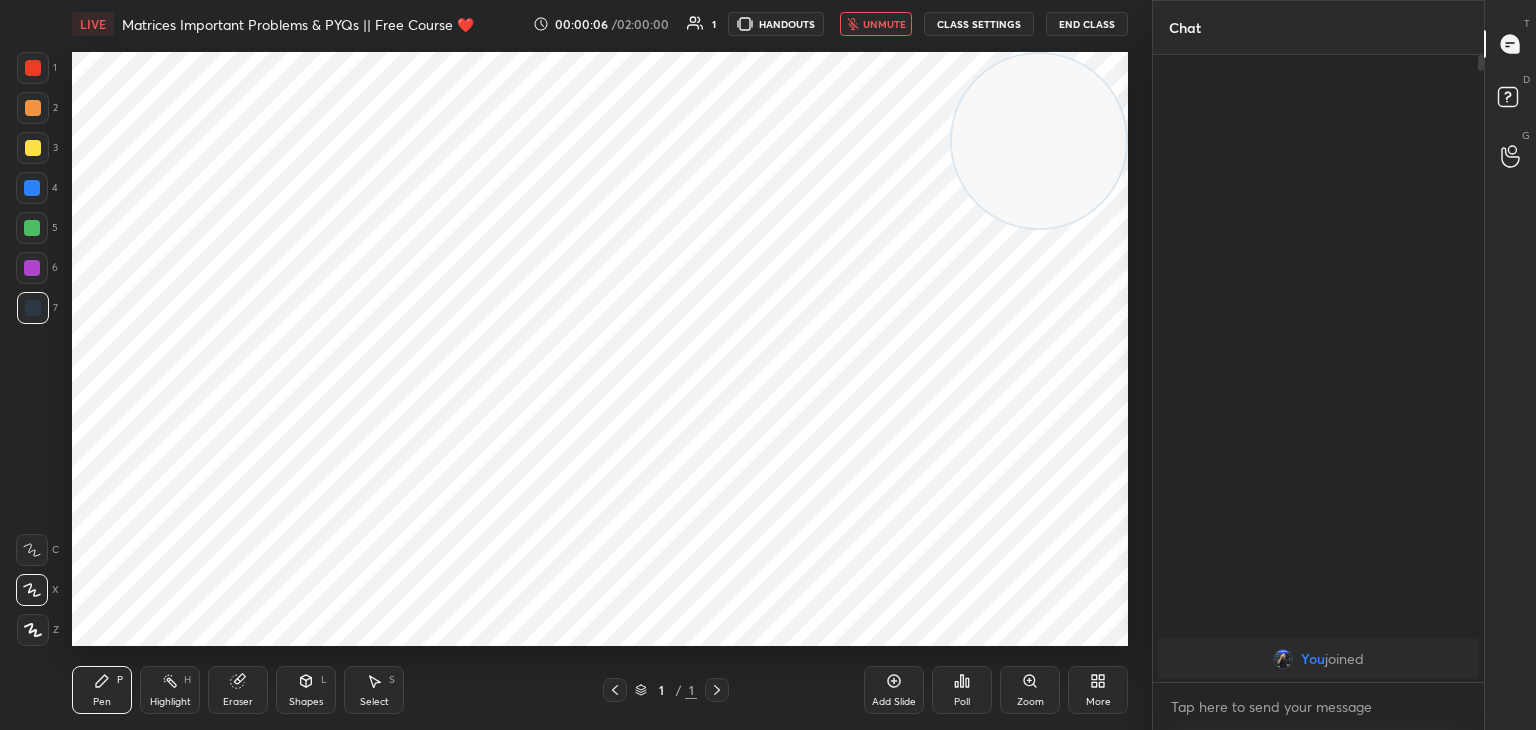 click 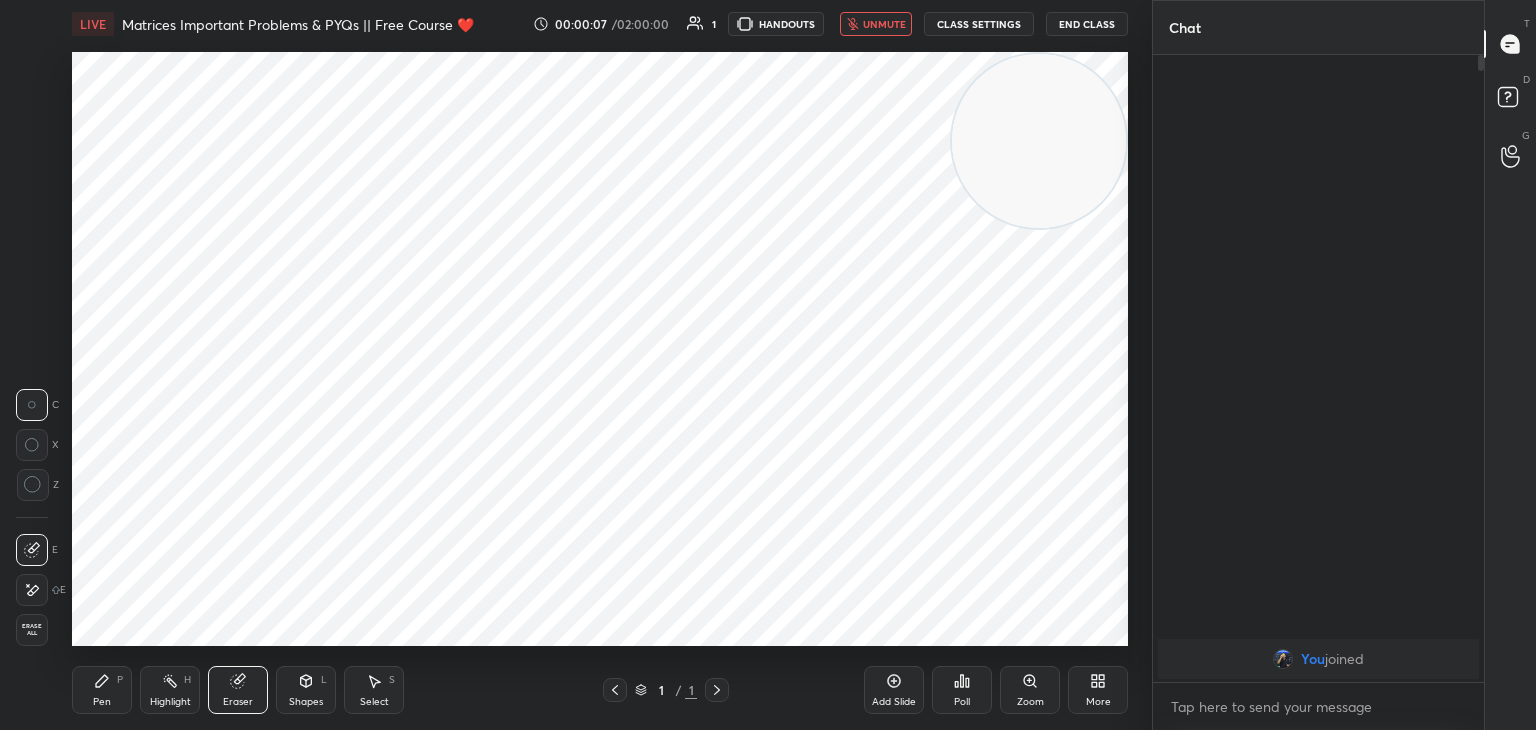 click on "Erase all" at bounding box center (32, 630) 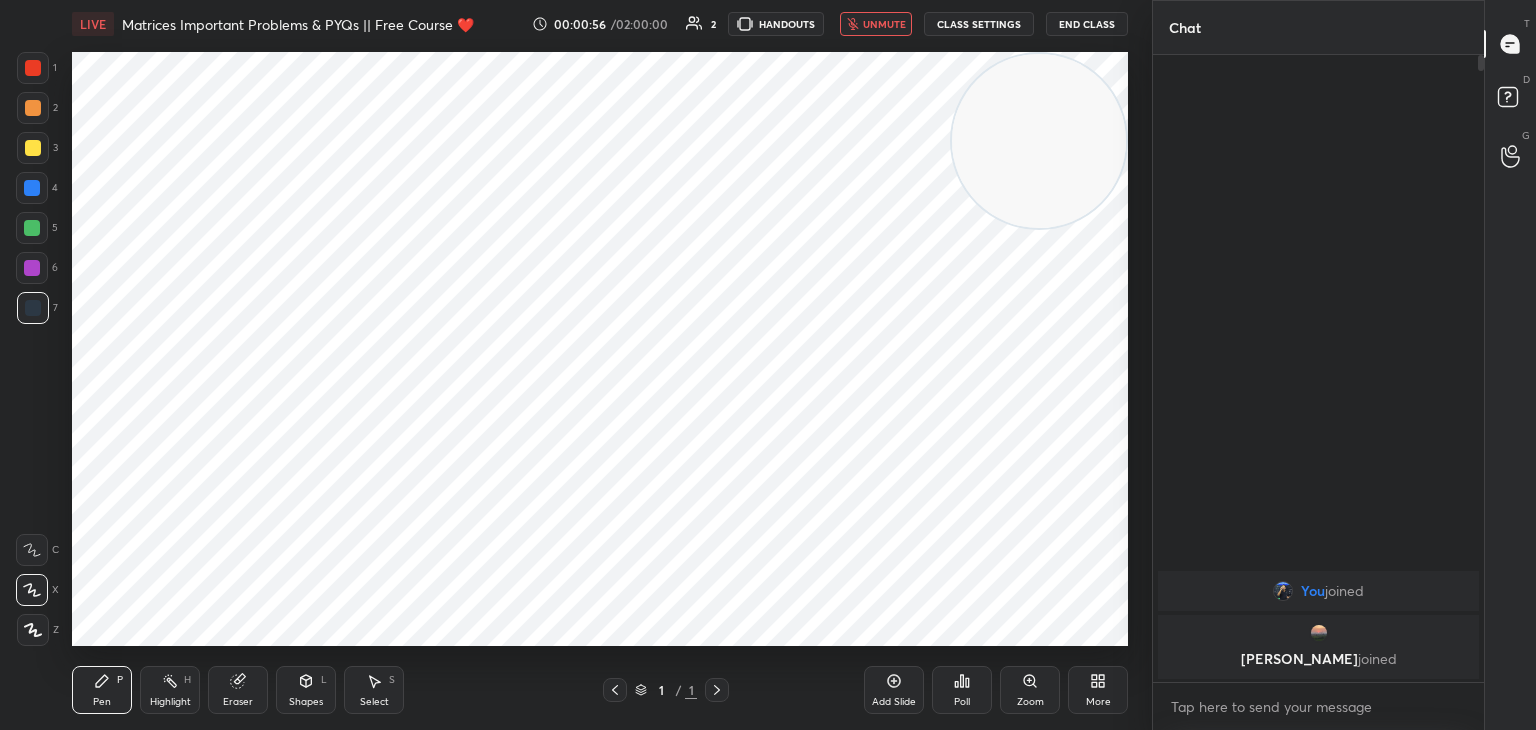 click on "unmute" at bounding box center [876, 24] 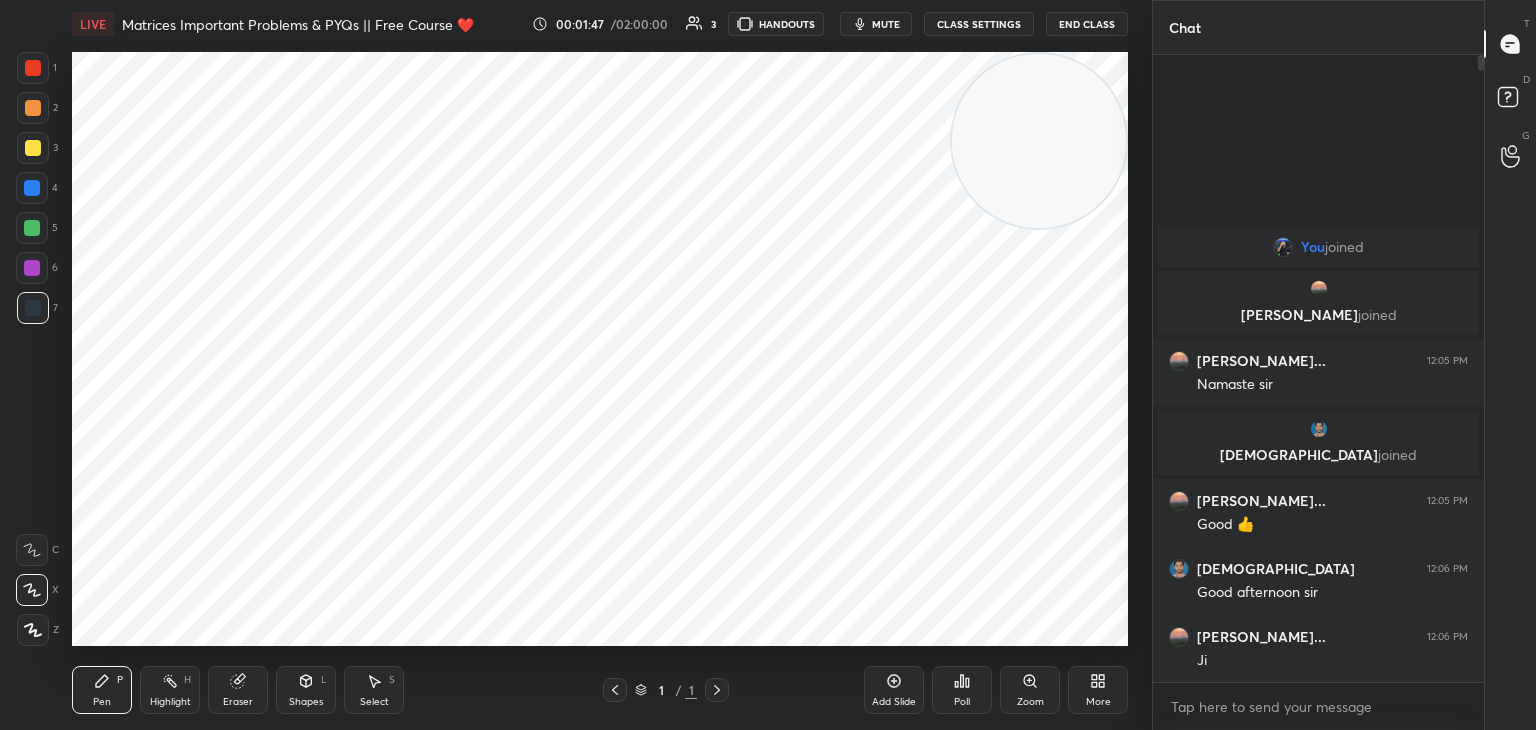 click 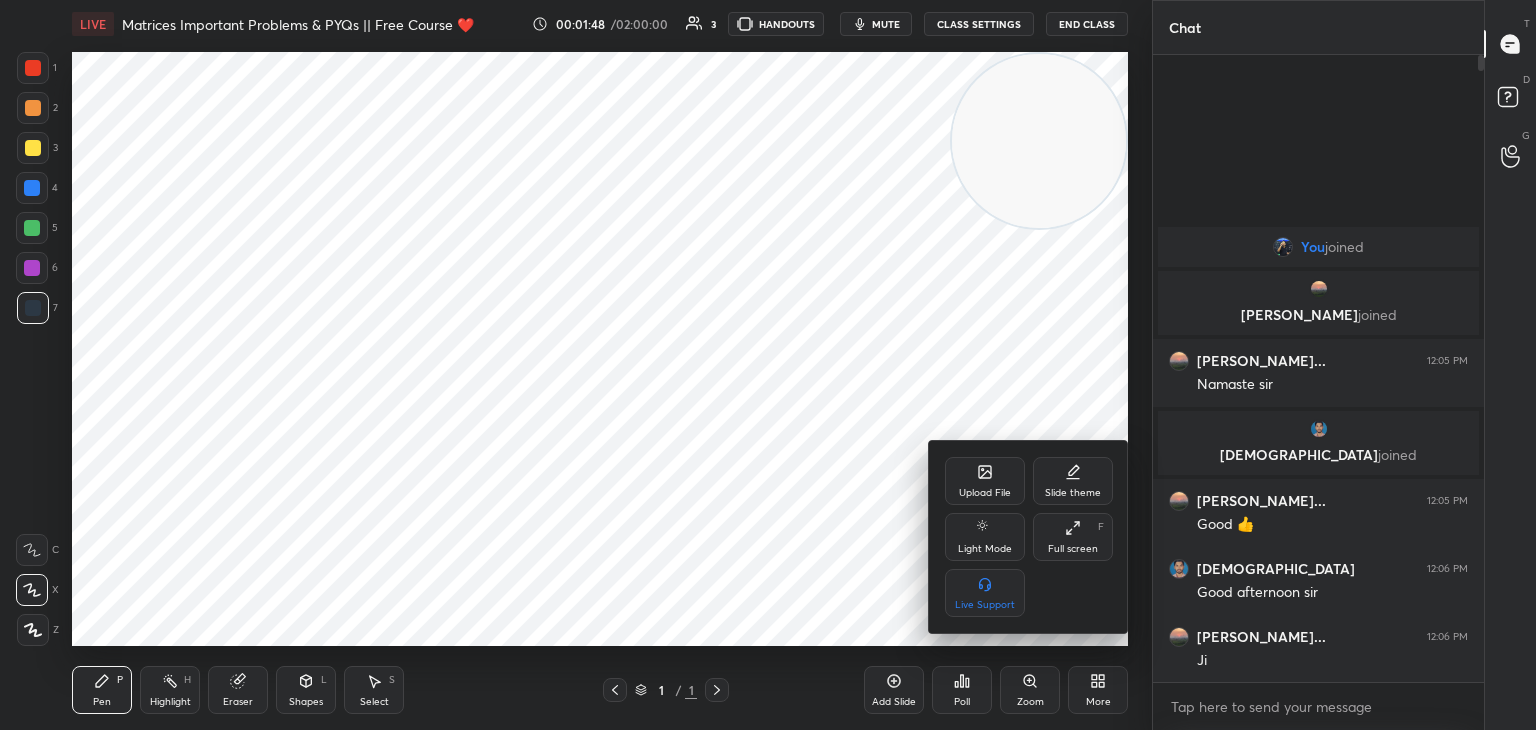 click on "Upload File" at bounding box center (985, 481) 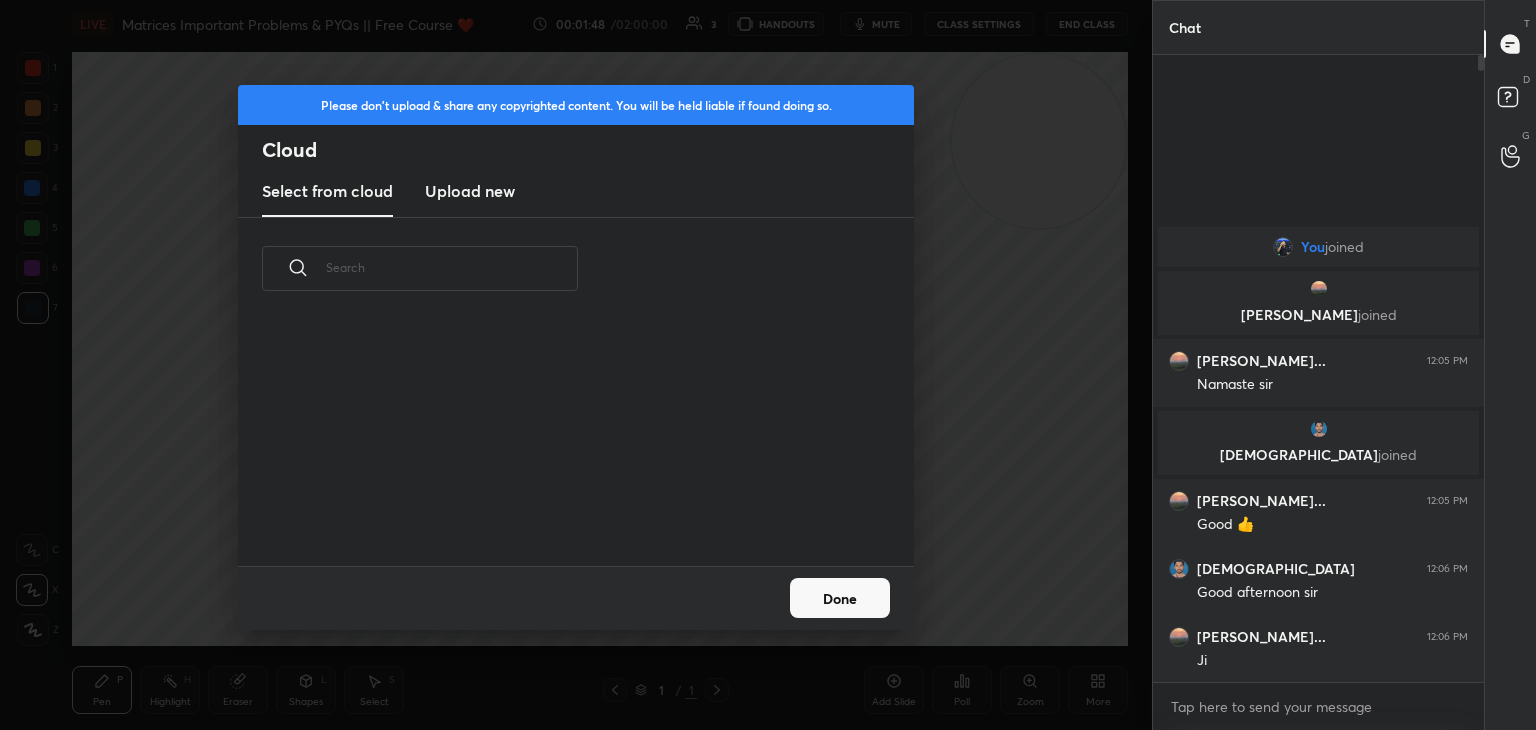 scroll, scrollTop: 5, scrollLeft: 10, axis: both 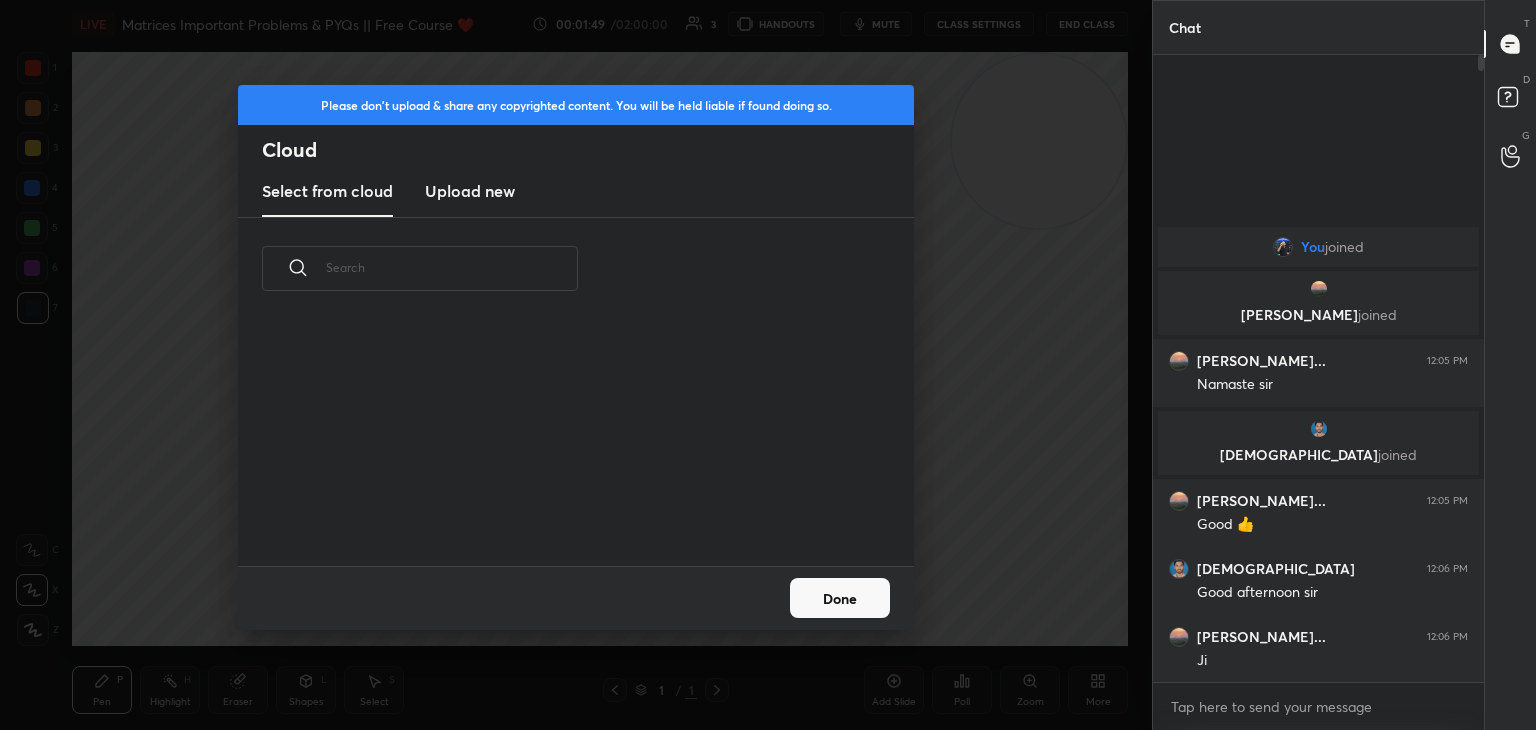 click on "Cloud" at bounding box center [588, 150] 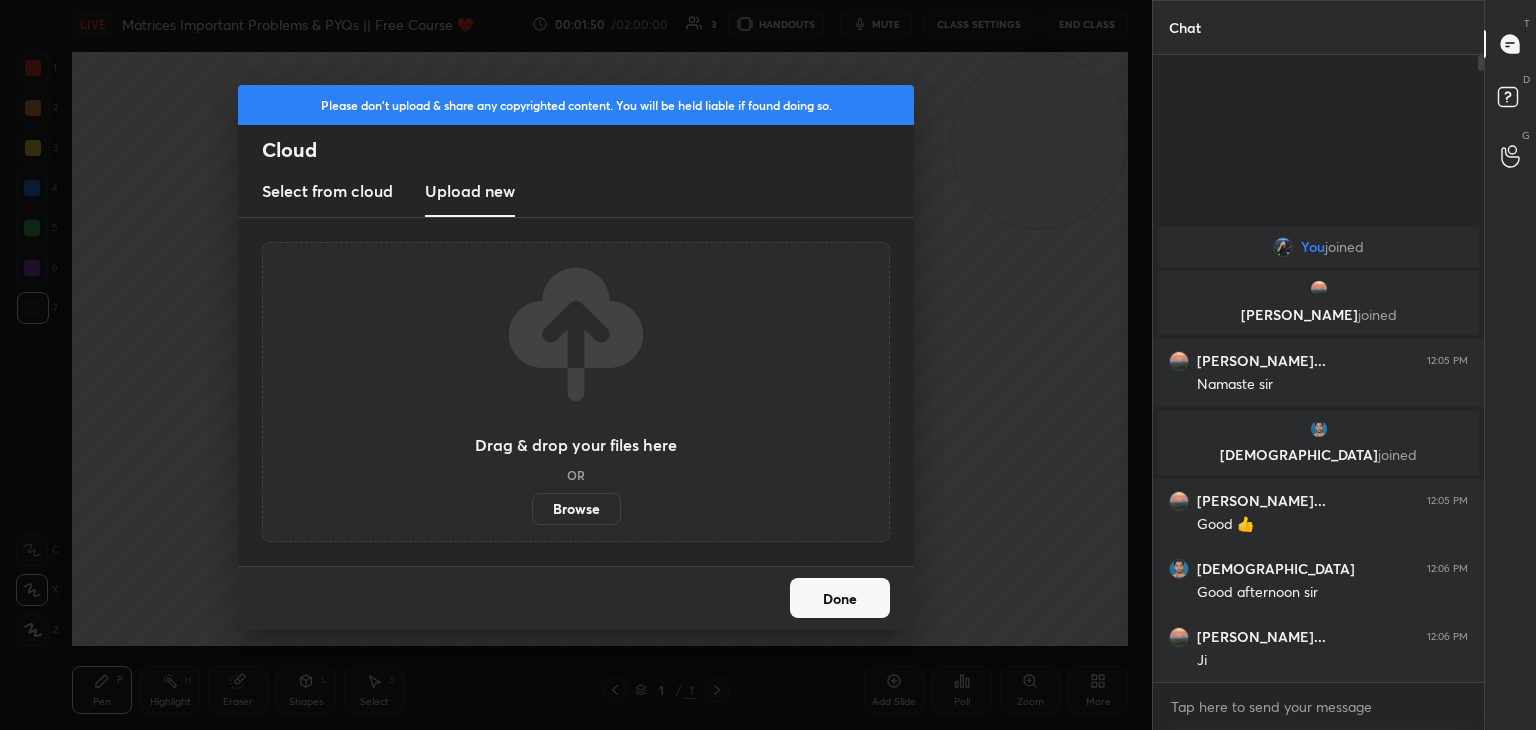 click on "Browse" at bounding box center (576, 509) 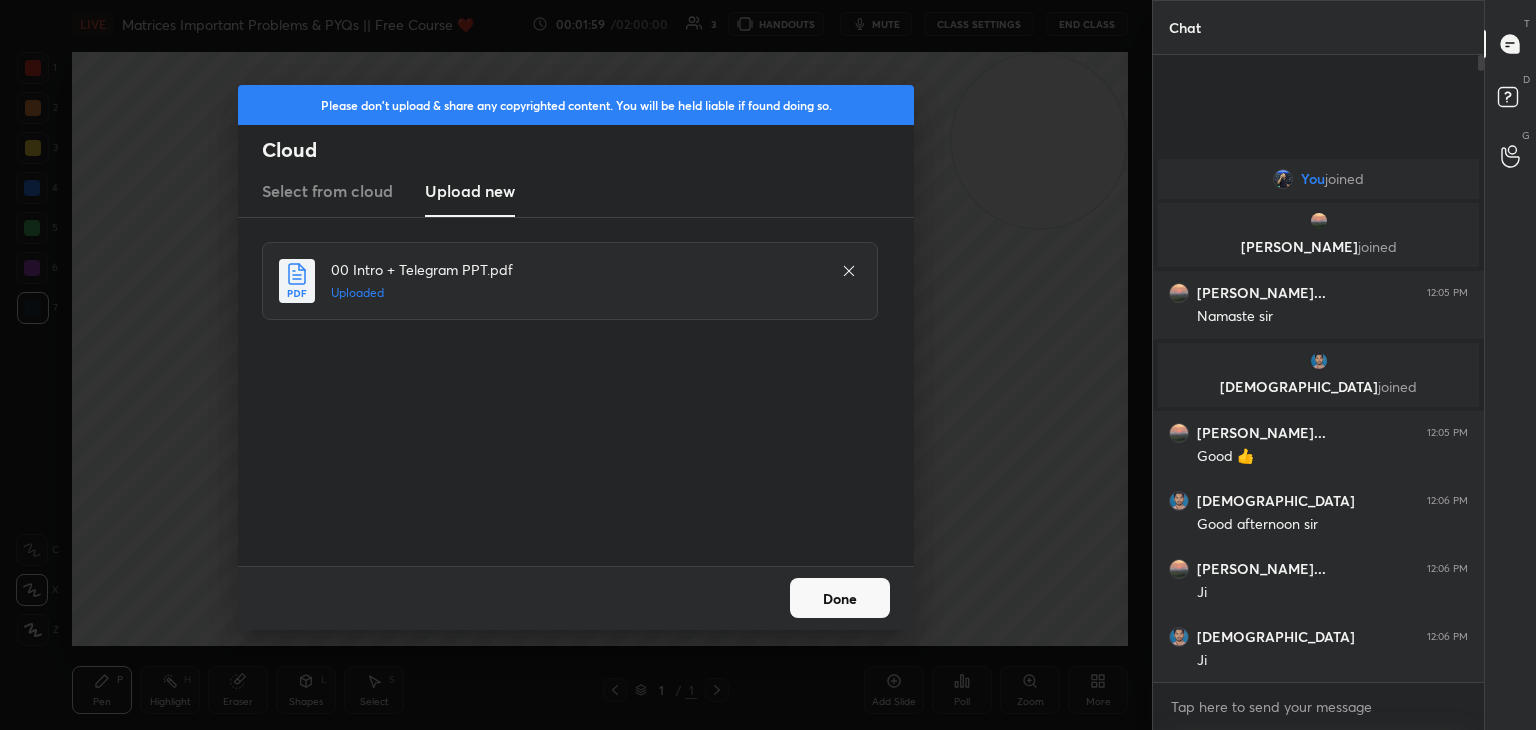 click on "Done" at bounding box center [840, 598] 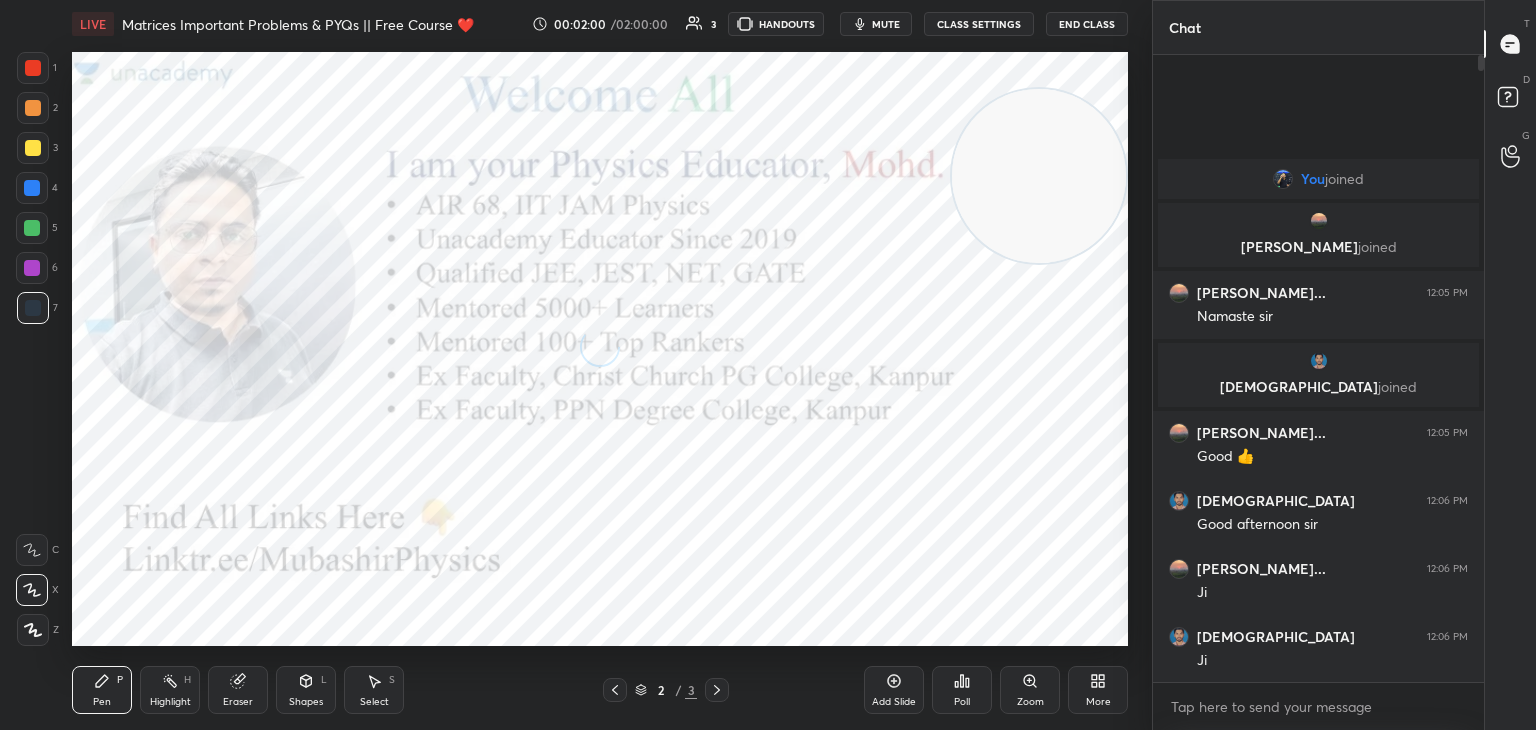drag, startPoint x: 1055, startPoint y: 146, endPoint x: 1125, endPoint y: 609, distance: 468.2617 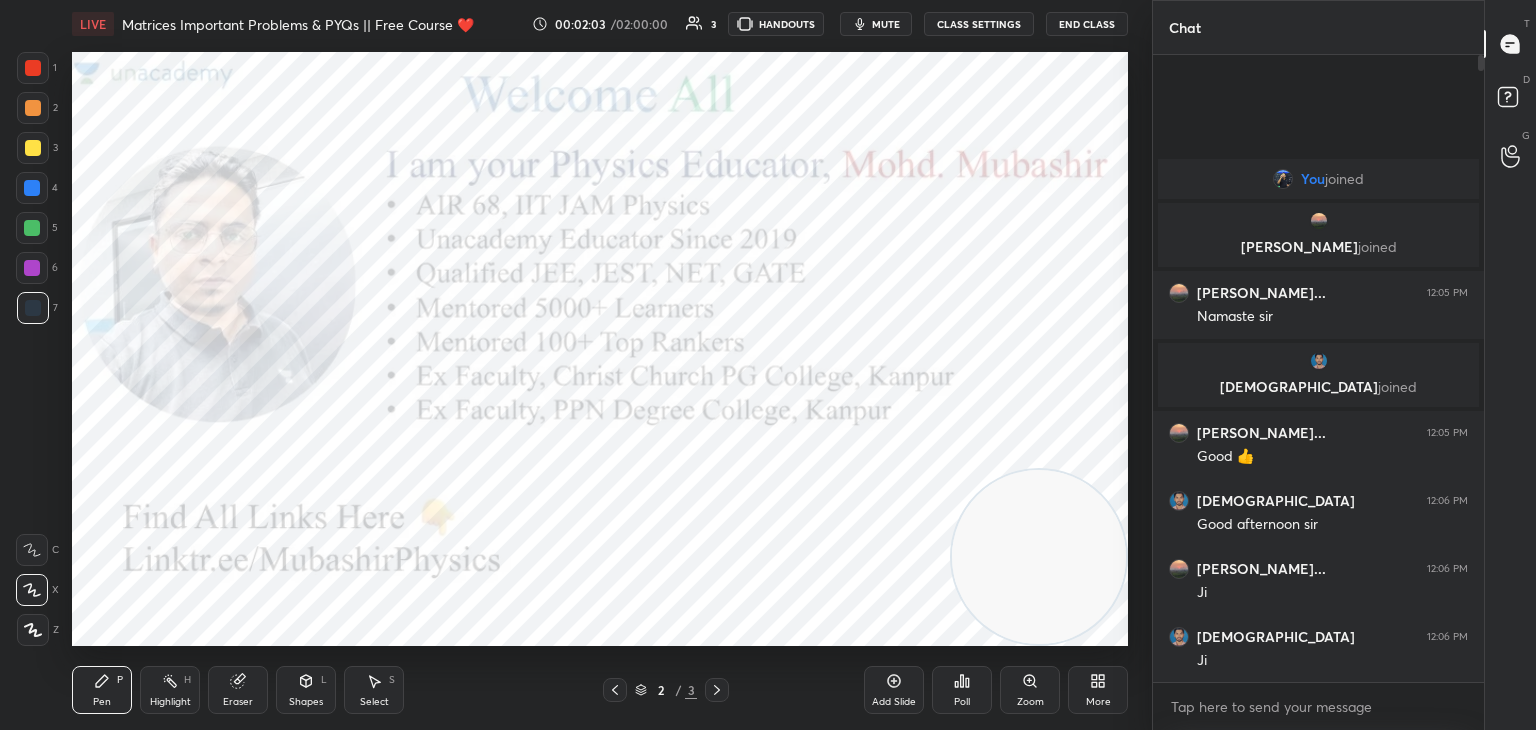drag, startPoint x: 25, startPoint y: 56, endPoint x: 53, endPoint y: 62, distance: 28.635643 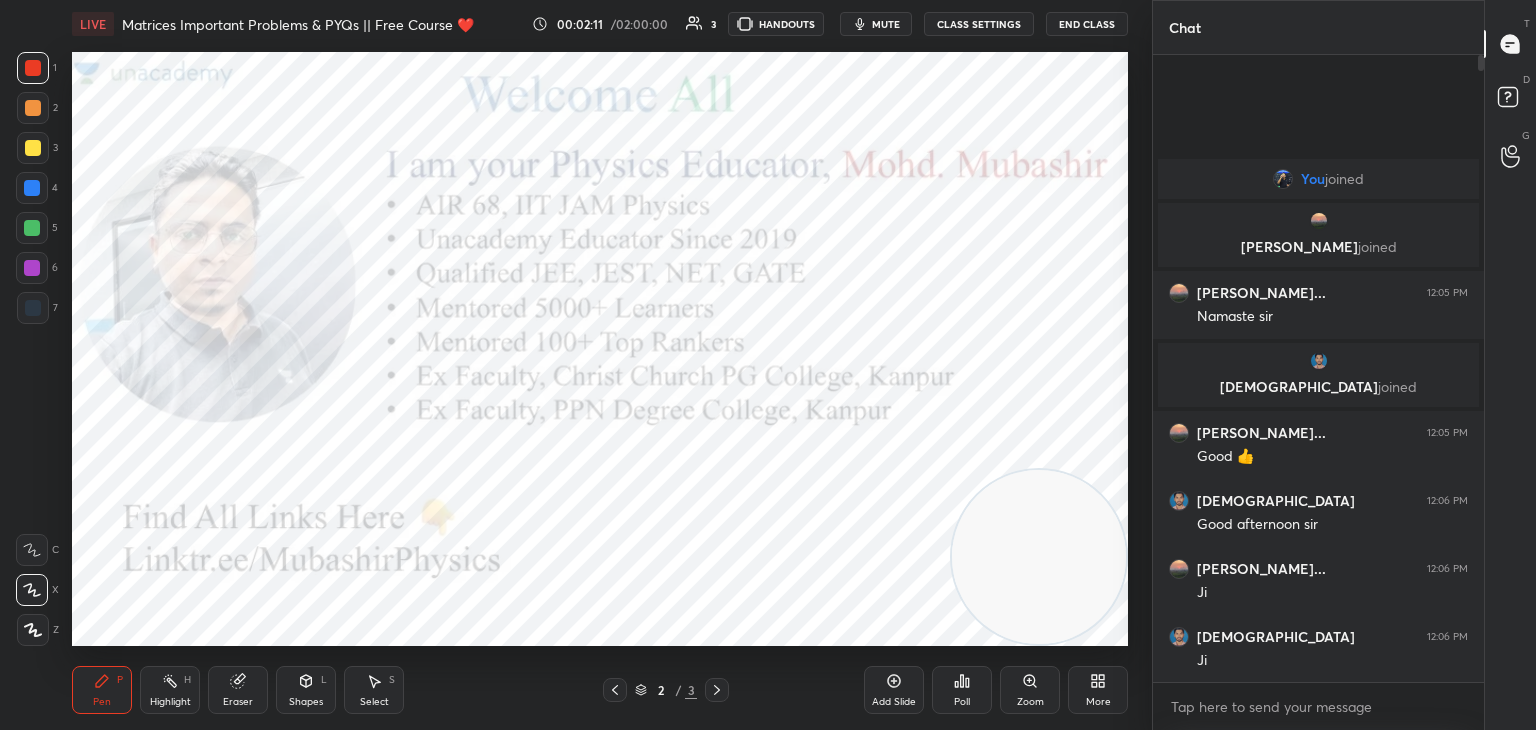 click 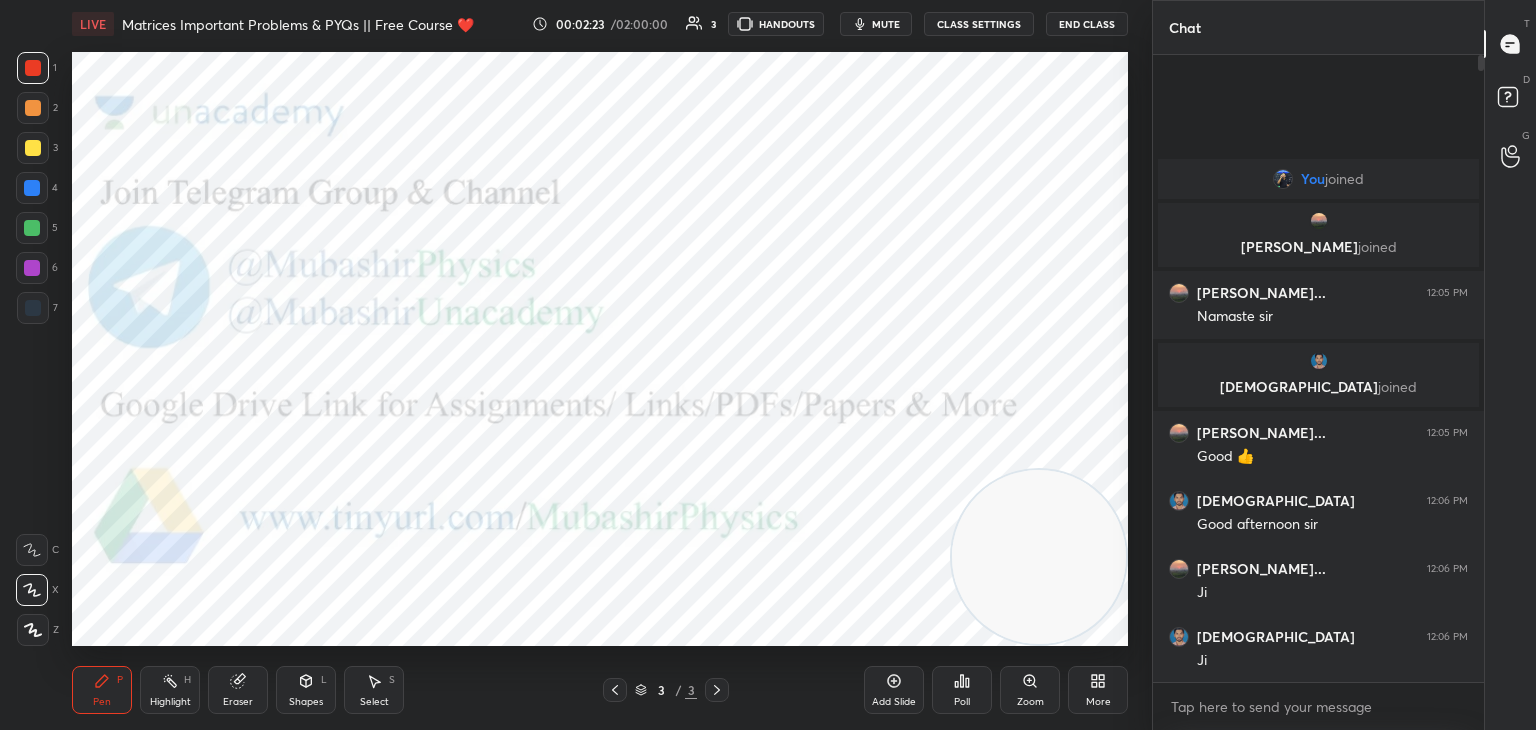 click on "More" at bounding box center (1098, 690) 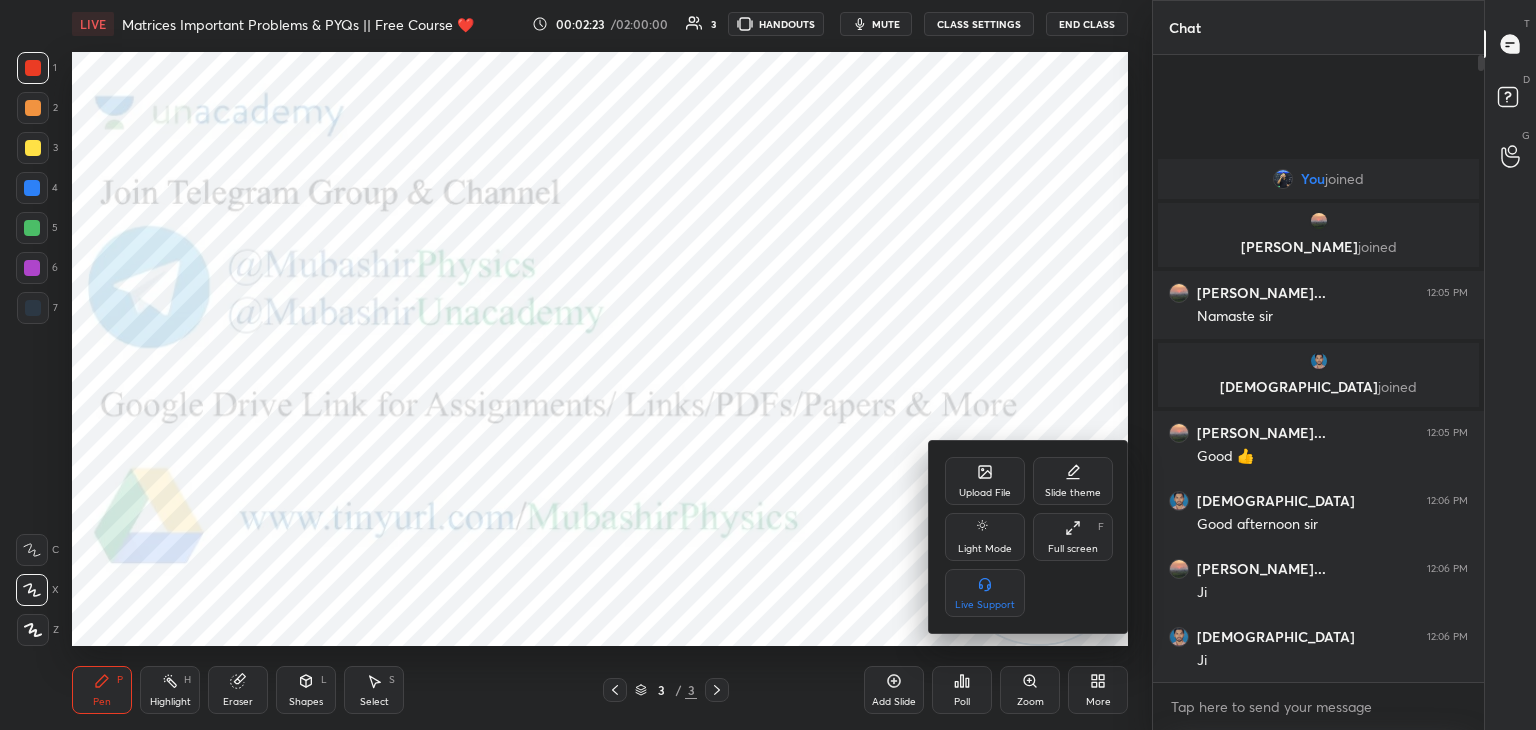 click on "Upload File" at bounding box center [985, 481] 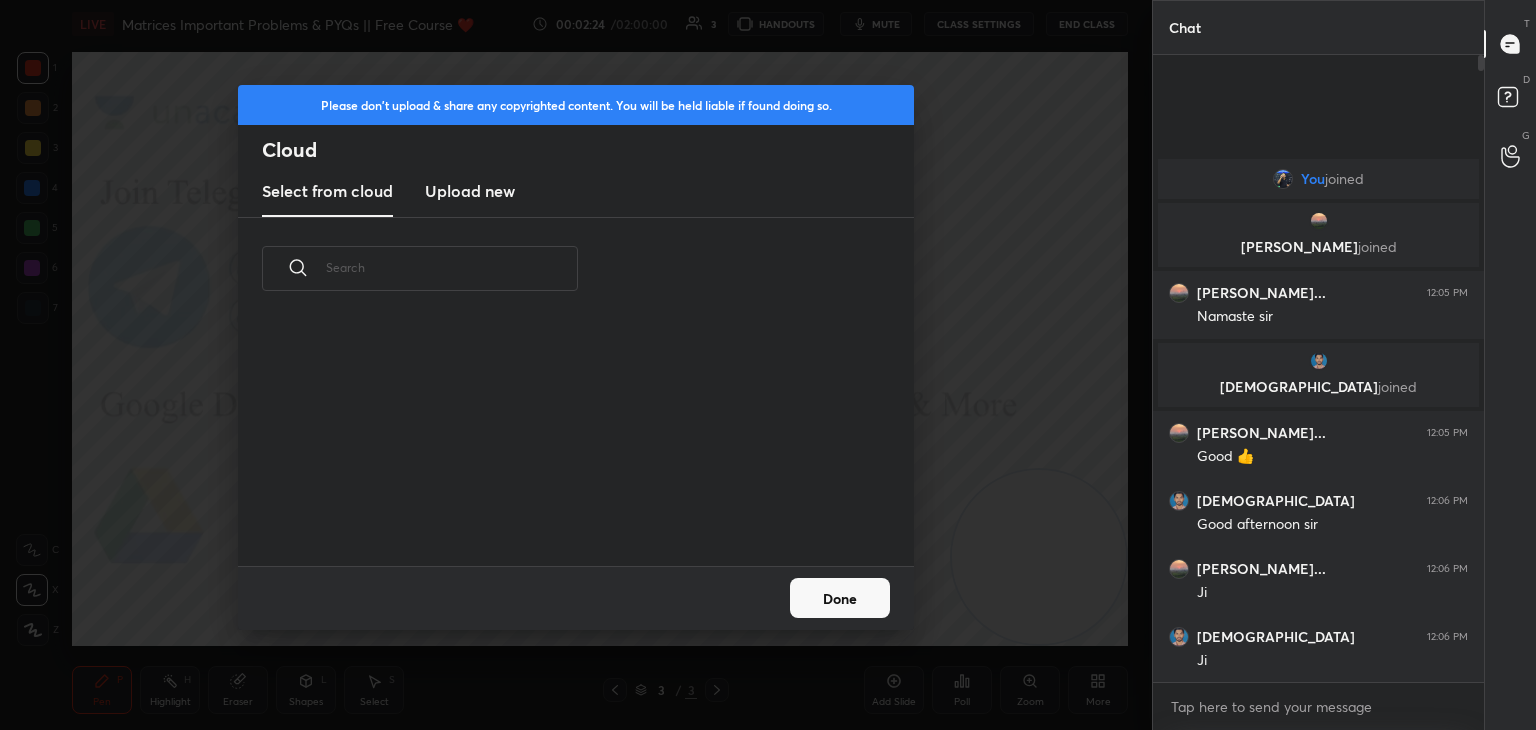 scroll, scrollTop: 5, scrollLeft: 10, axis: both 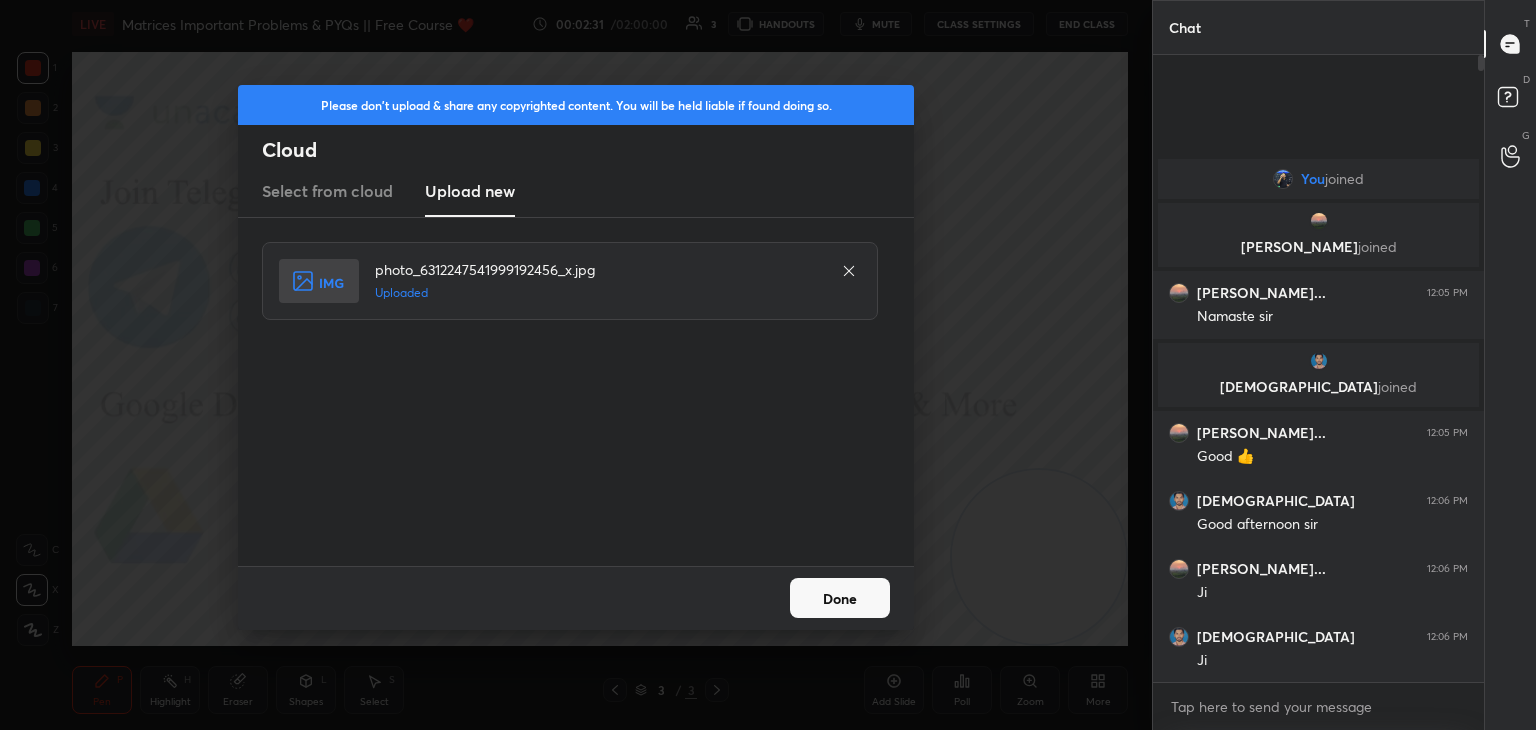 click on "Done" at bounding box center (840, 598) 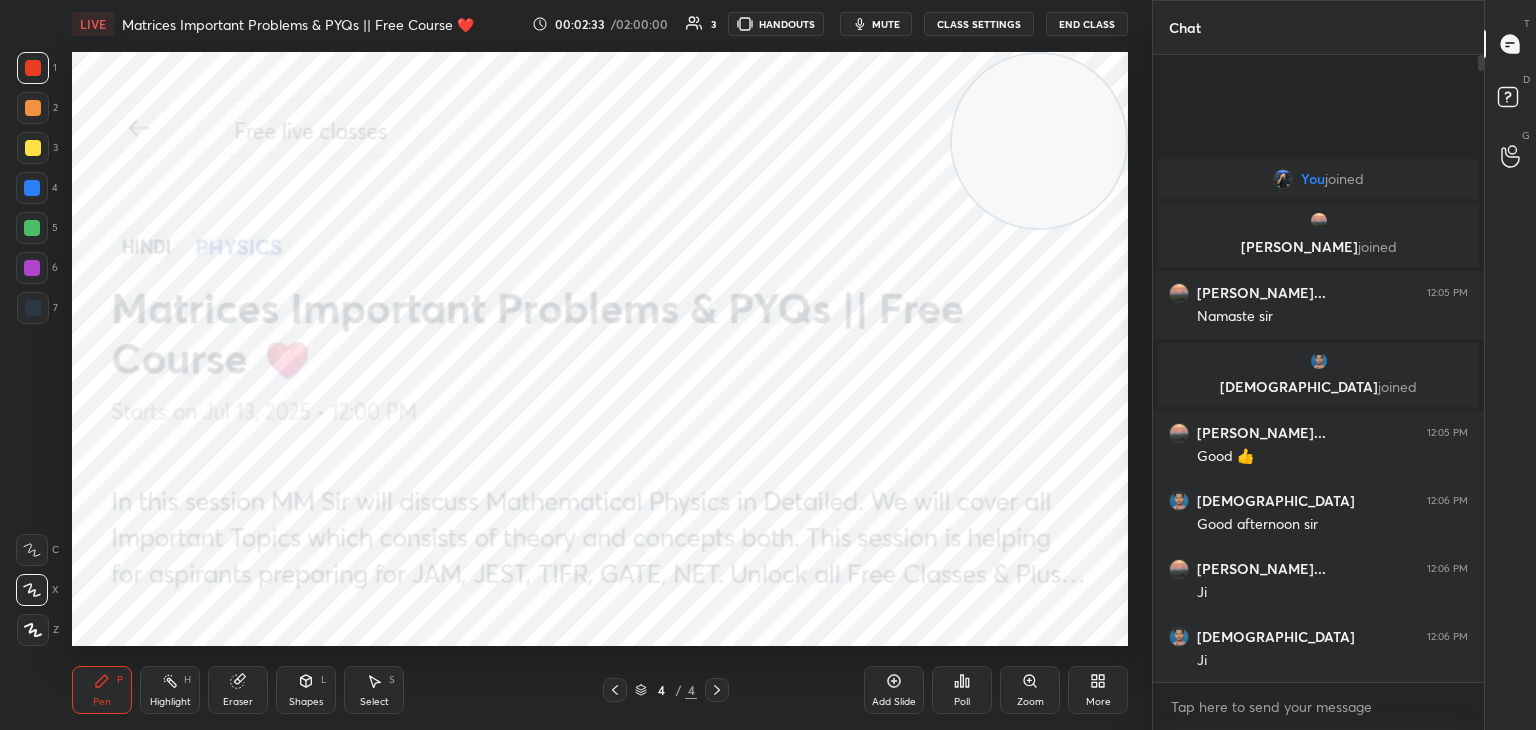 drag, startPoint x: 1039, startPoint y: 514, endPoint x: 981, endPoint y: 46, distance: 471.58032 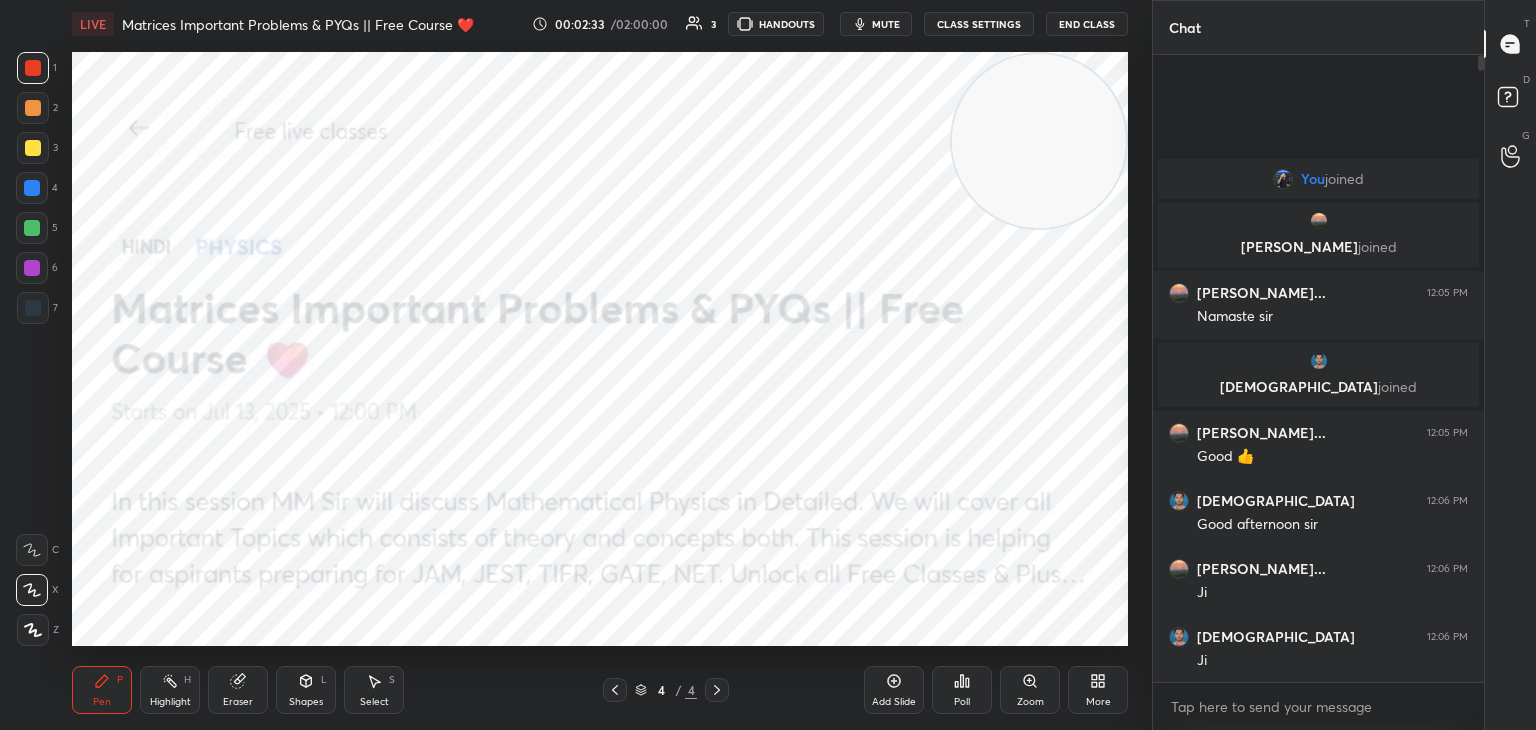 click on "LIVE Matrices Important Problems & PYQs || Free Course ❤️ 00:02:33 /  02:00:00 3 HANDOUTS mute CLASS SETTINGS End Class Setting up your live class Poll for   secs No correct answer Start poll Back Matrices Important Problems & PYQs || Free Course ❤️ [PERSON_NAME] Pen P Highlight H Eraser Shapes L Select S 4 / 4 Add Slide Poll Zoom More" at bounding box center [600, 365] 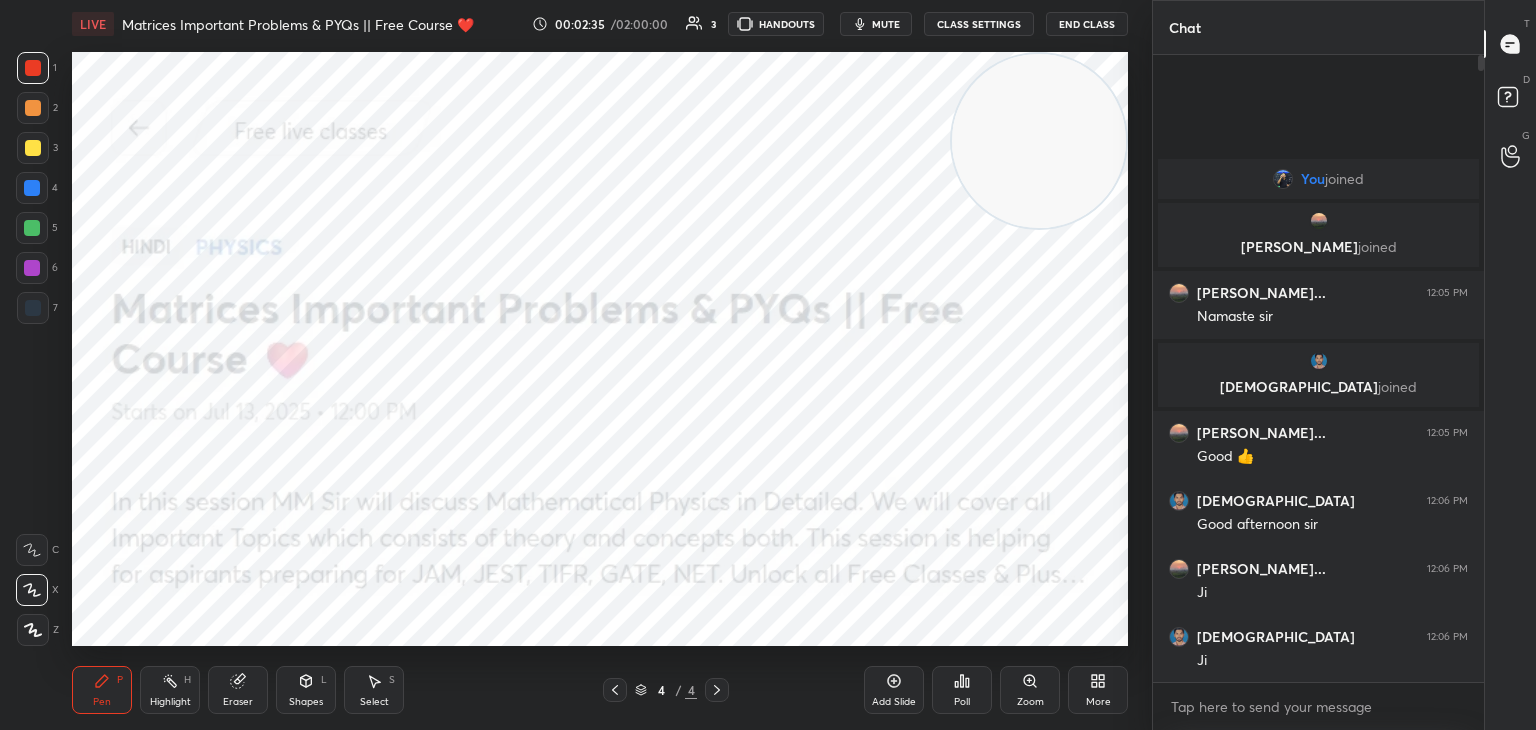 drag, startPoint x: 37, startPoint y: 188, endPoint x: 65, endPoint y: 202, distance: 31.304953 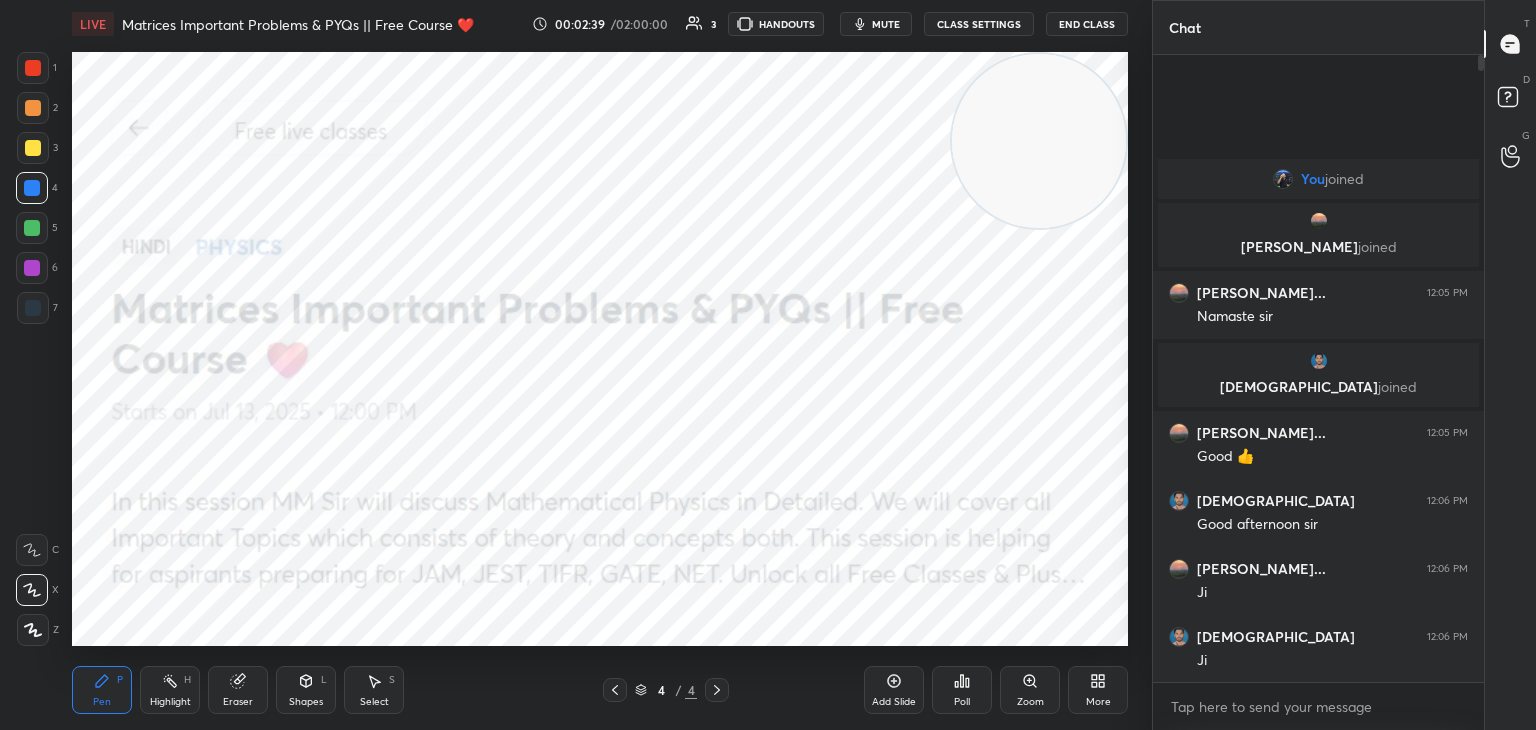 click at bounding box center (32, 268) 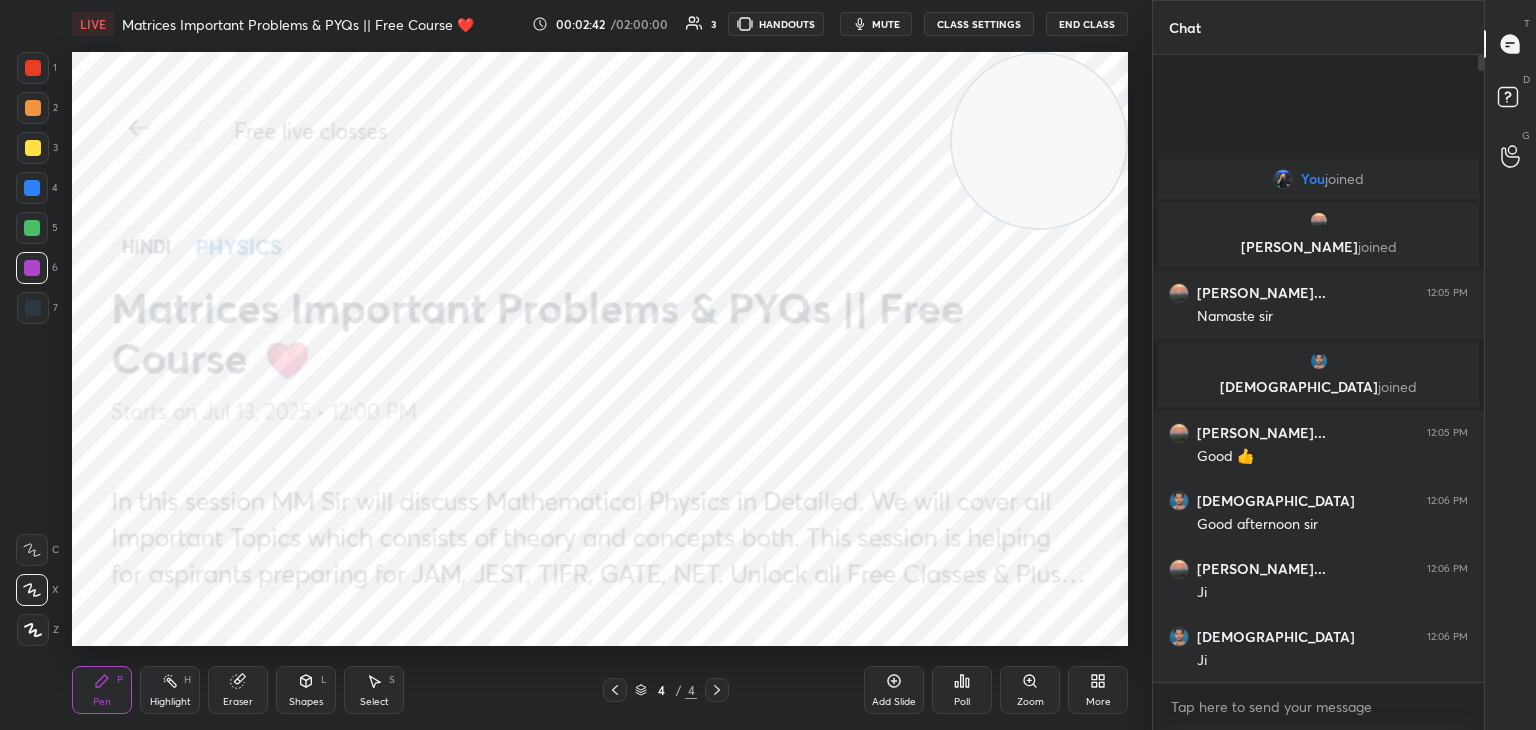 click at bounding box center [32, 228] 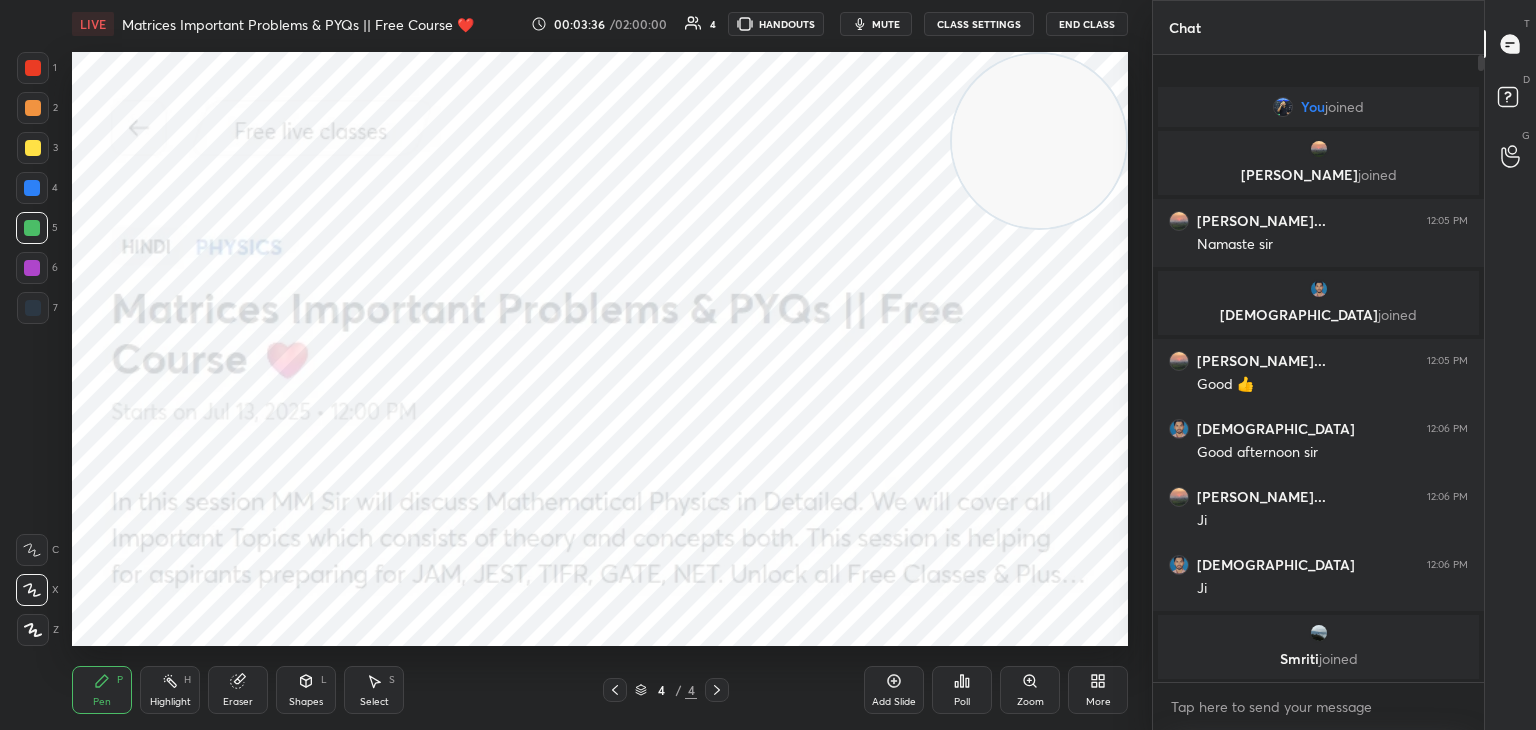 click 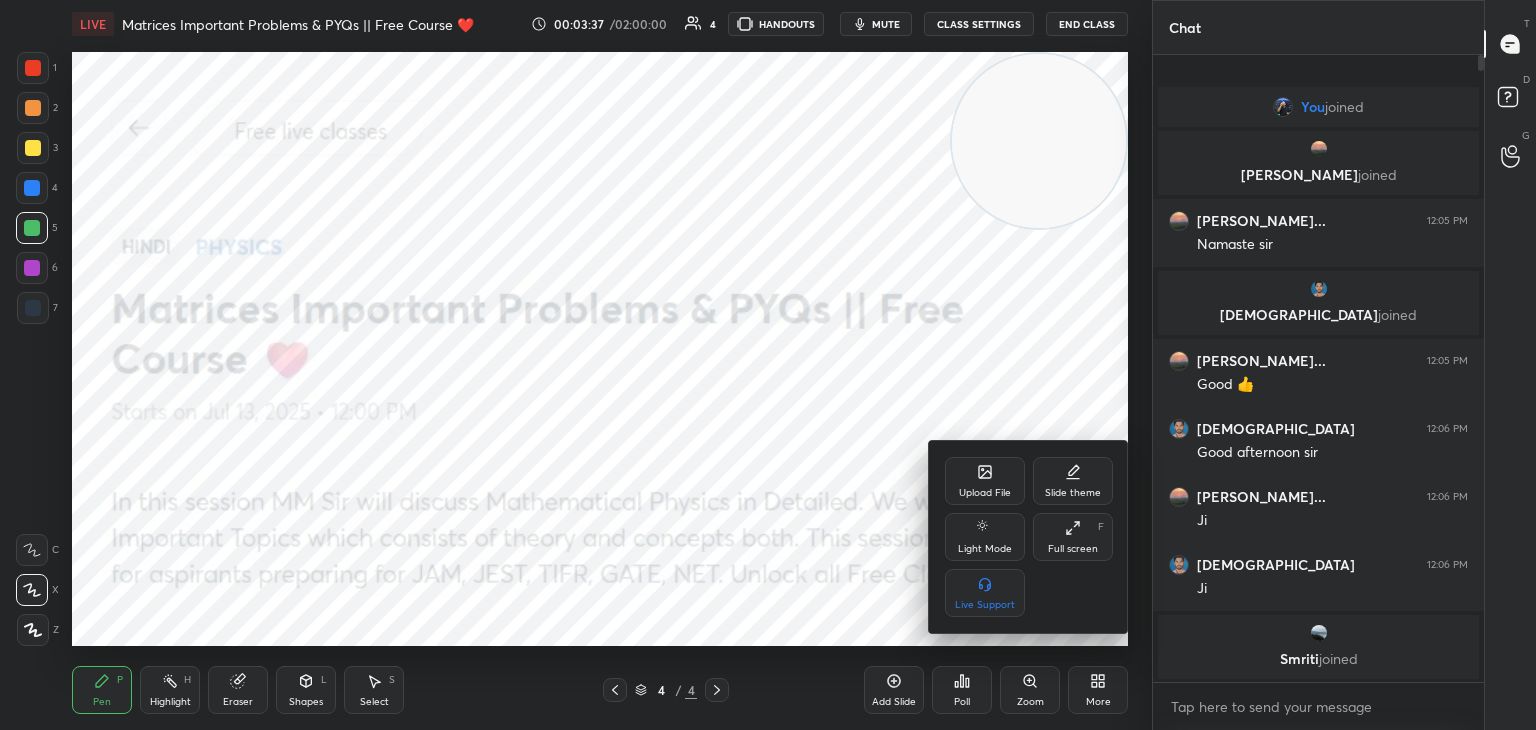 click on "Upload File" at bounding box center [985, 493] 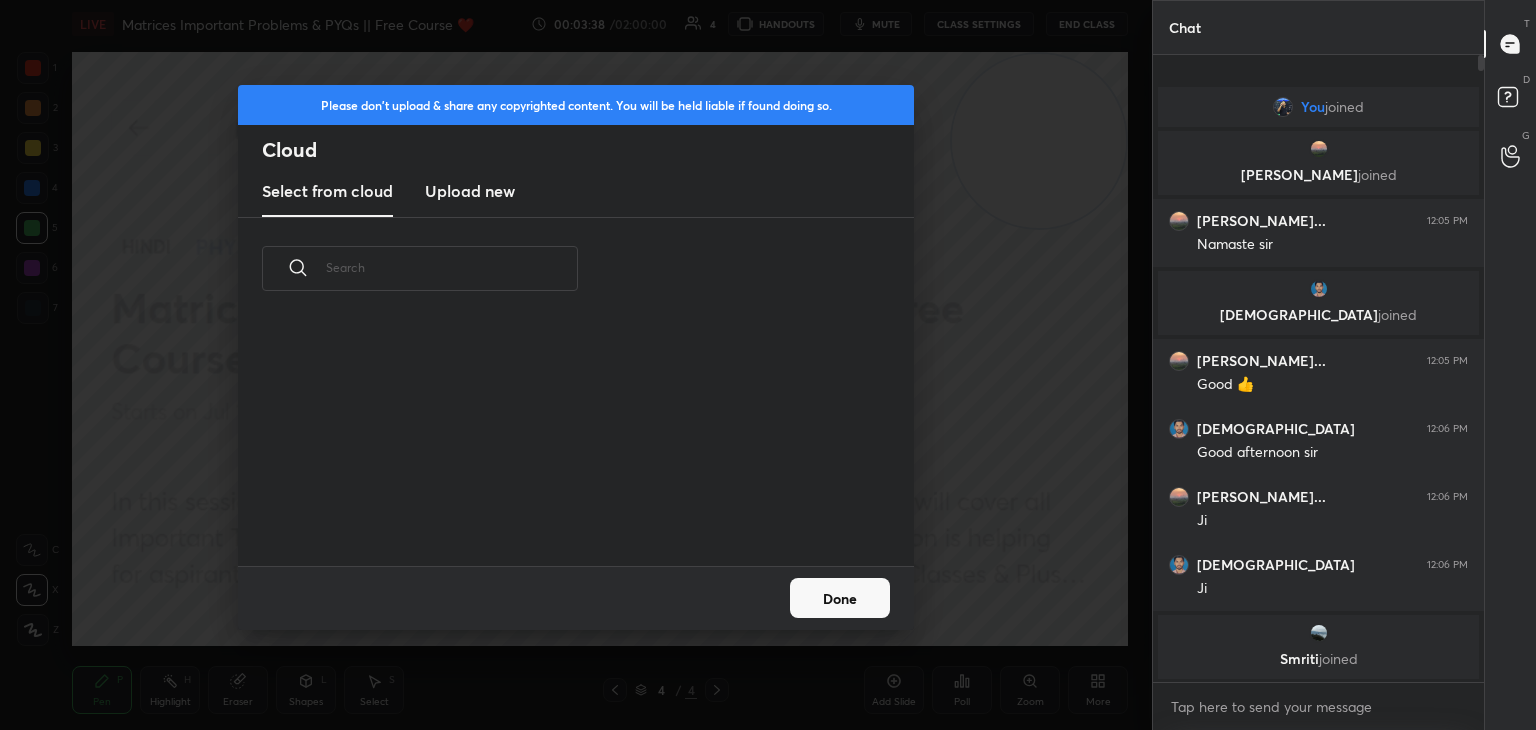 scroll, scrollTop: 5, scrollLeft: 10, axis: both 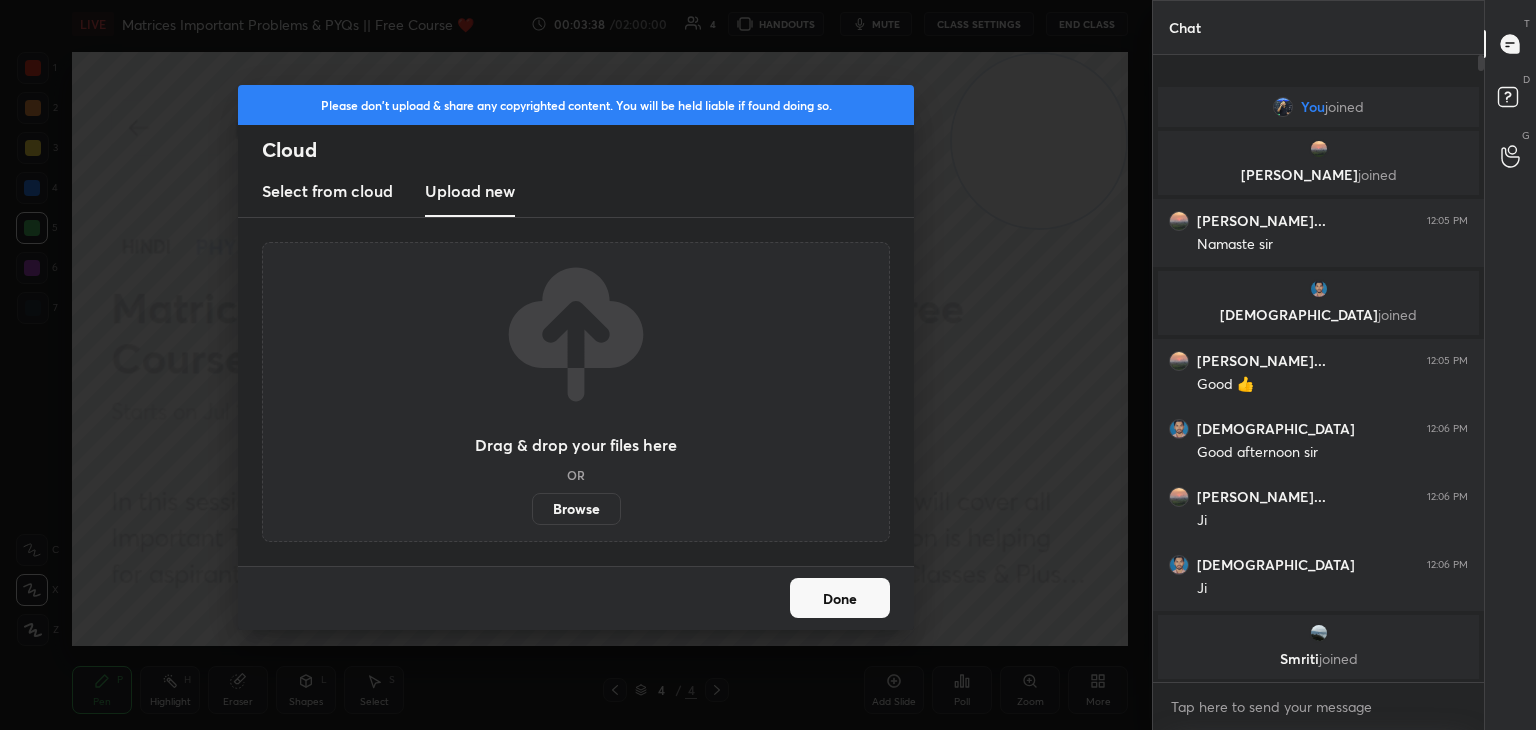 click on "Browse" at bounding box center (576, 509) 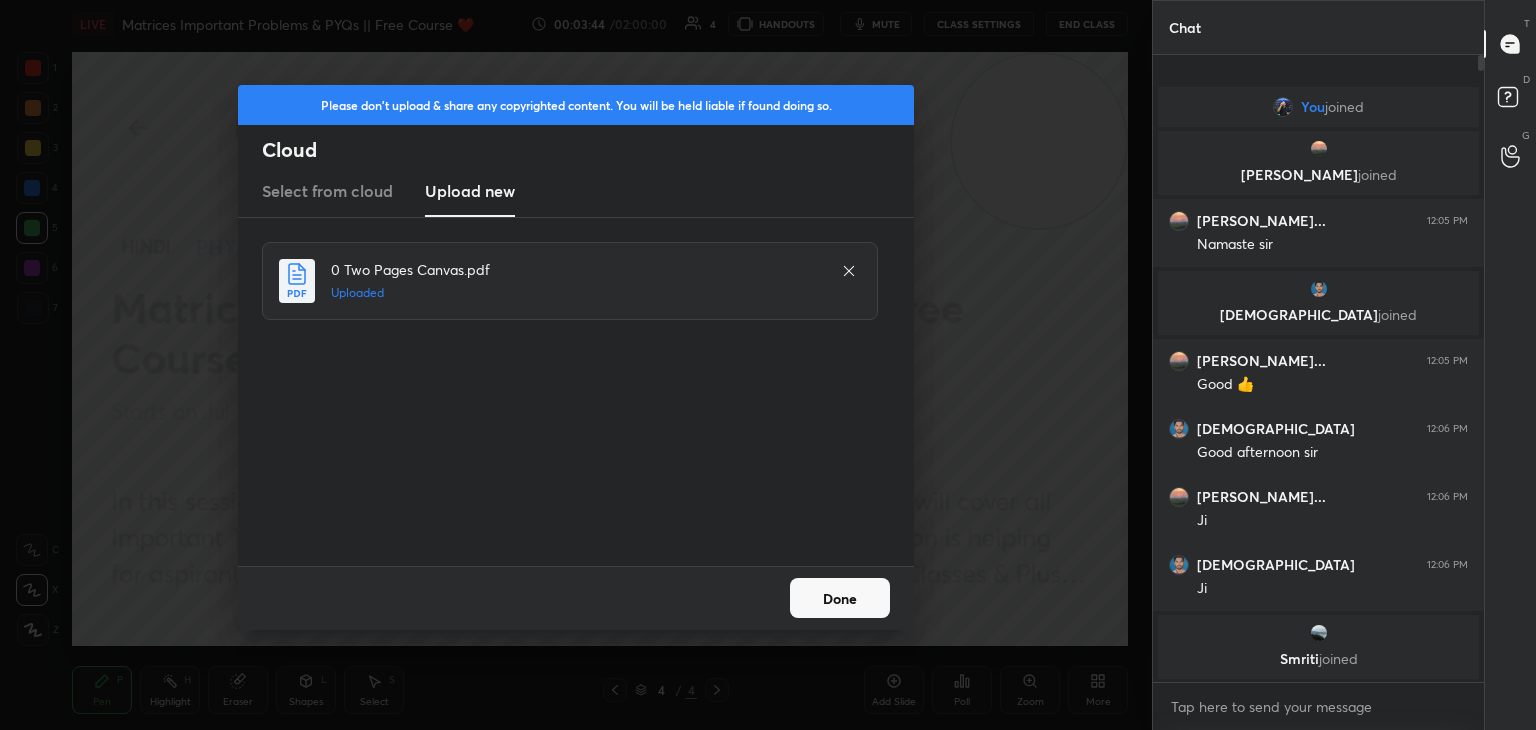 drag, startPoint x: 833, startPoint y: 602, endPoint x: 641, endPoint y: 538, distance: 202.38577 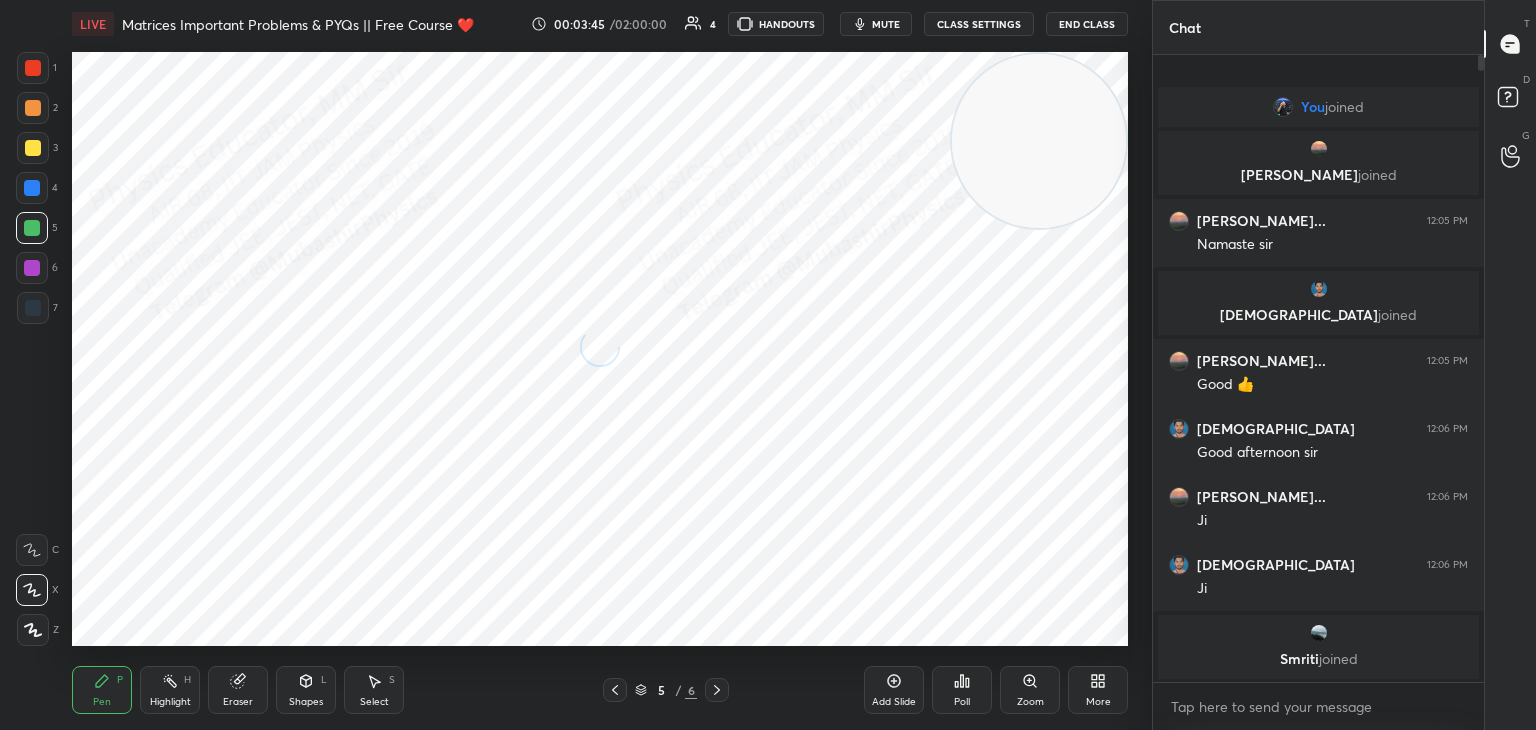 drag, startPoint x: 37, startPoint y: 314, endPoint x: 51, endPoint y: 309, distance: 14.866069 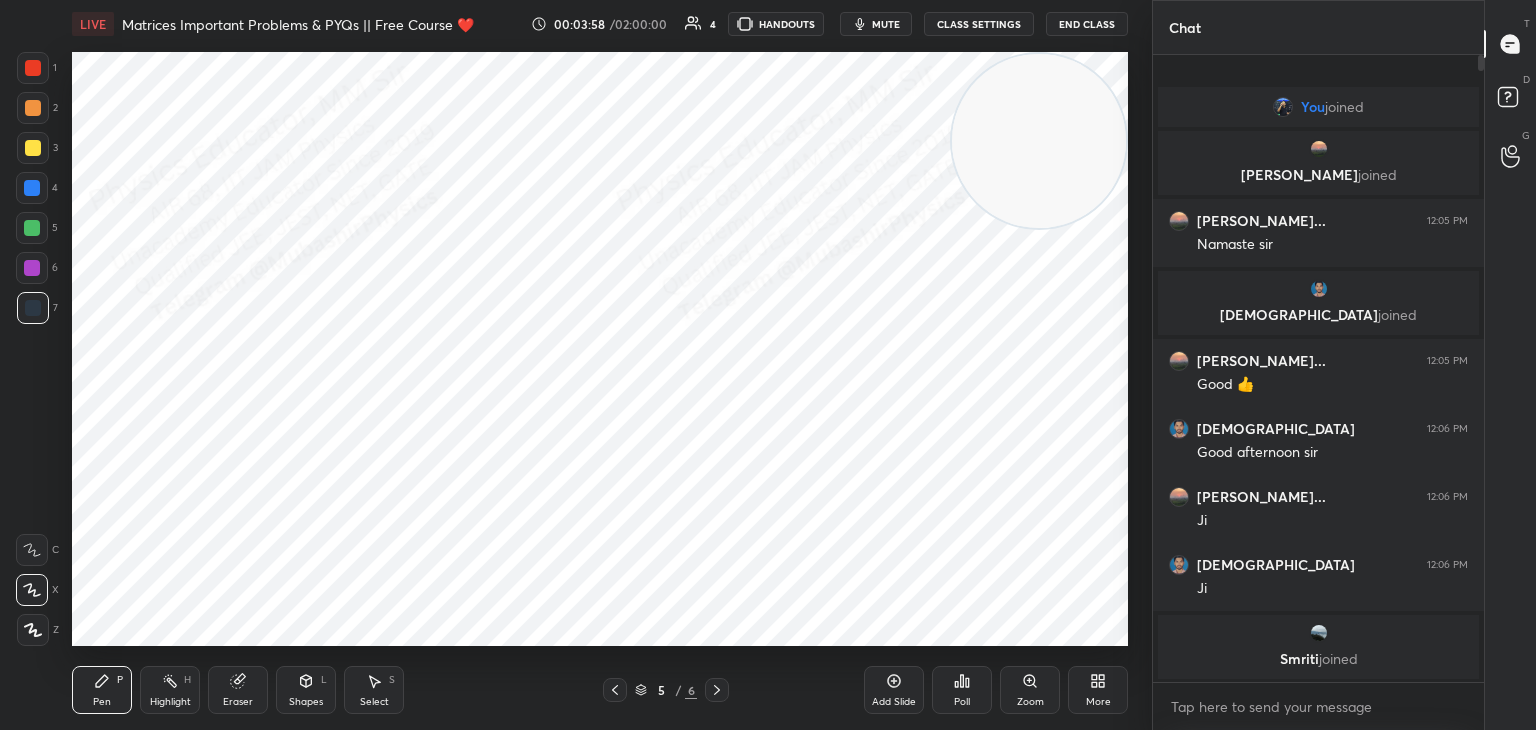 click on "Select" at bounding box center (374, 702) 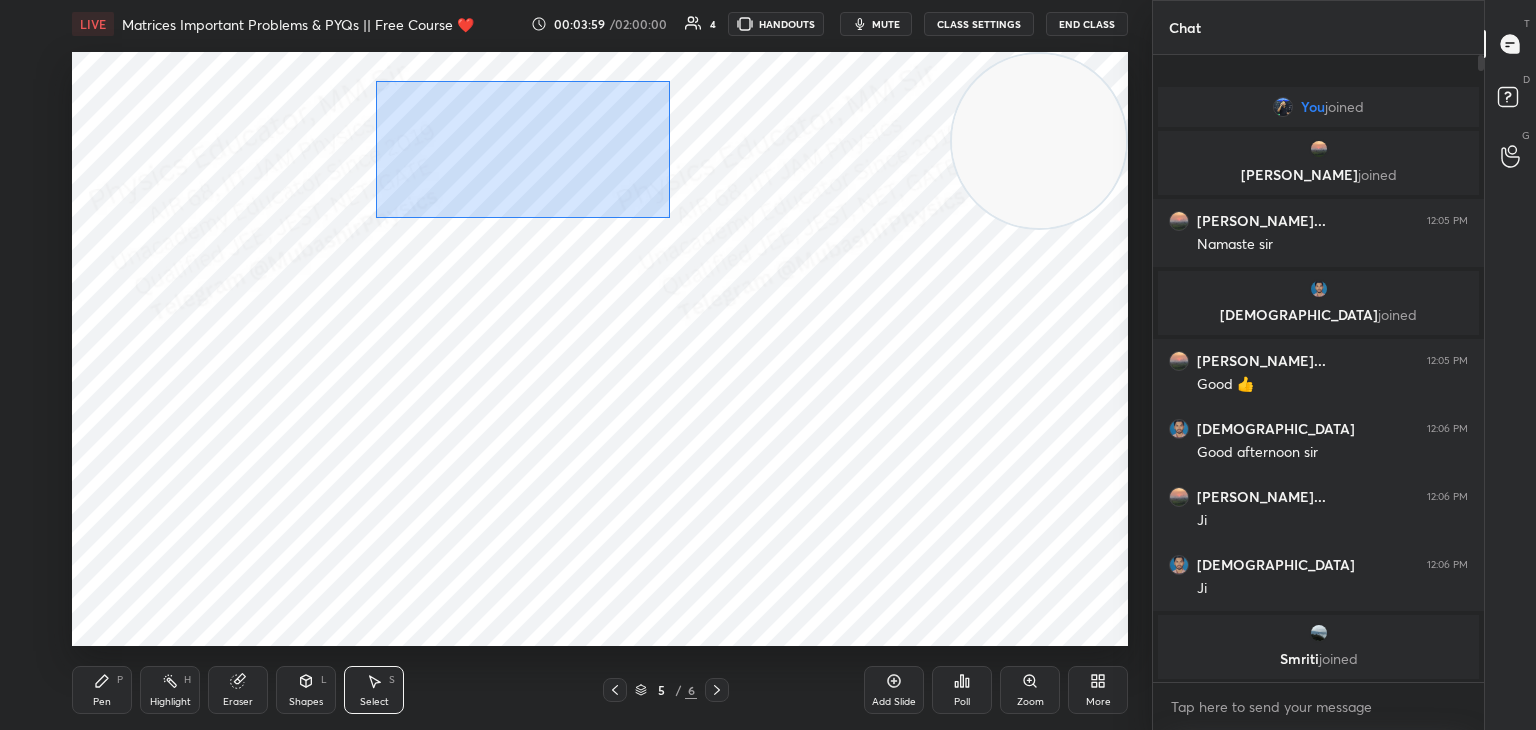 drag, startPoint x: 376, startPoint y: 81, endPoint x: 716, endPoint y: 254, distance: 381.48264 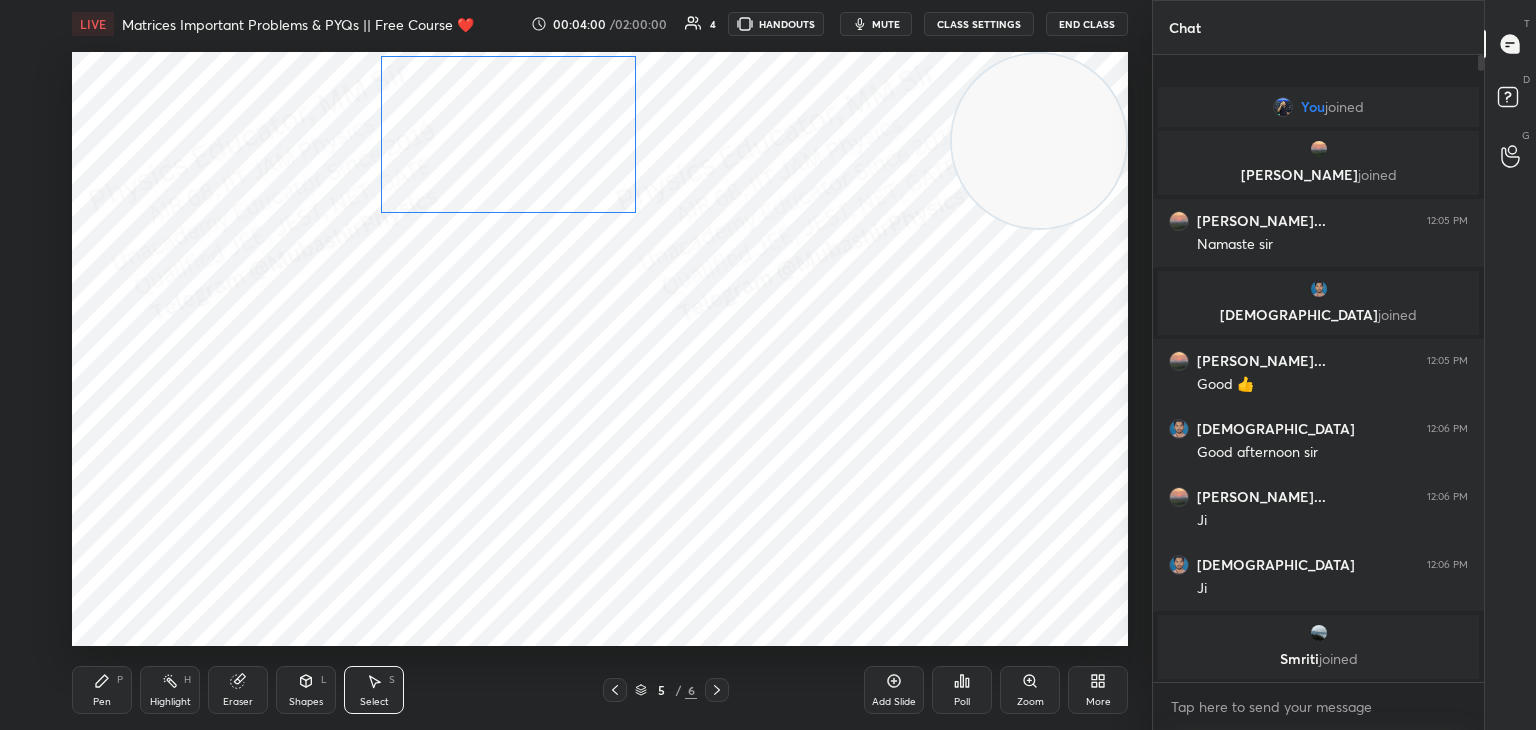 drag, startPoint x: 588, startPoint y: 186, endPoint x: 568, endPoint y: 146, distance: 44.72136 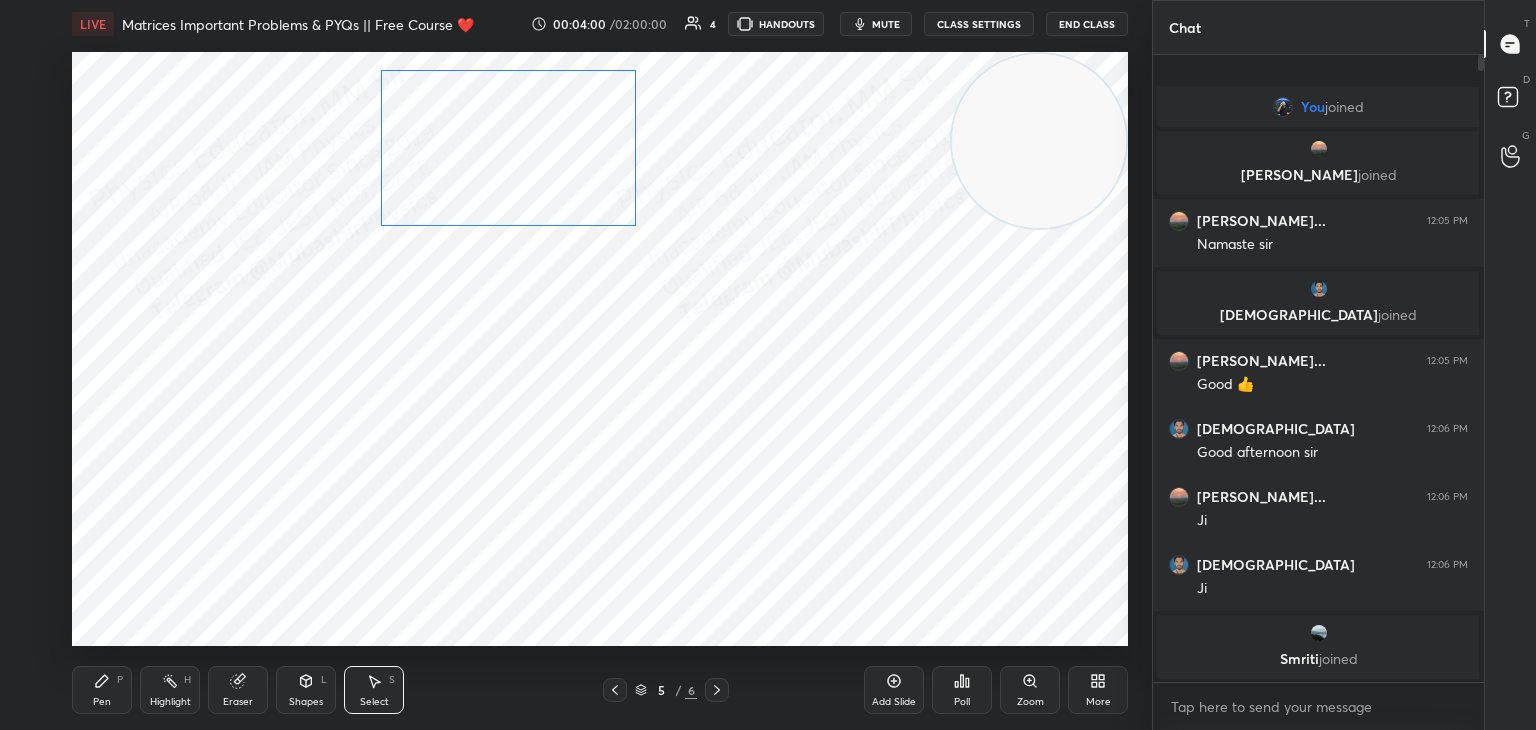 drag, startPoint x: 552, startPoint y: 158, endPoint x: 555, endPoint y: 172, distance: 14.3178215 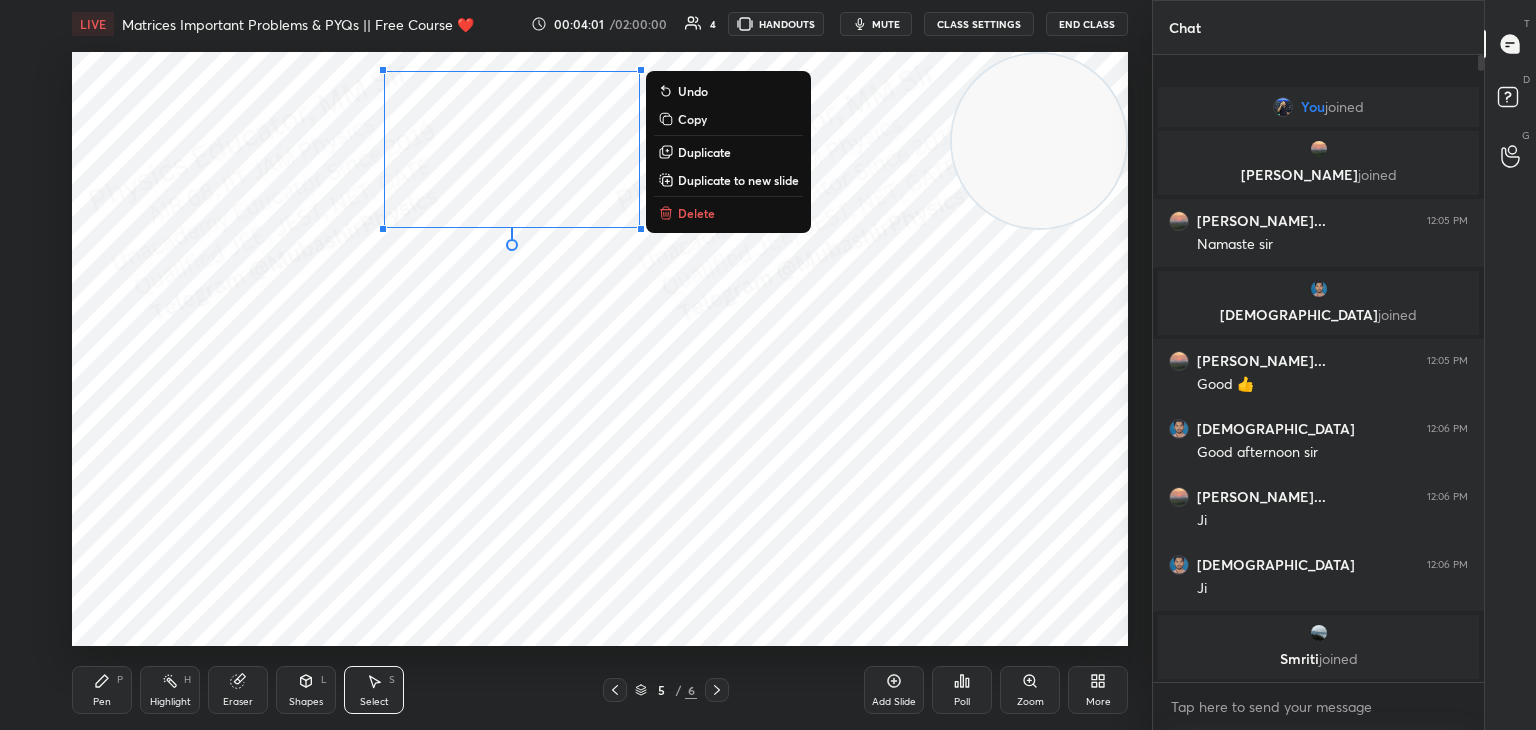 drag, startPoint x: 116, startPoint y: 689, endPoint x: 121, endPoint y: 658, distance: 31.400637 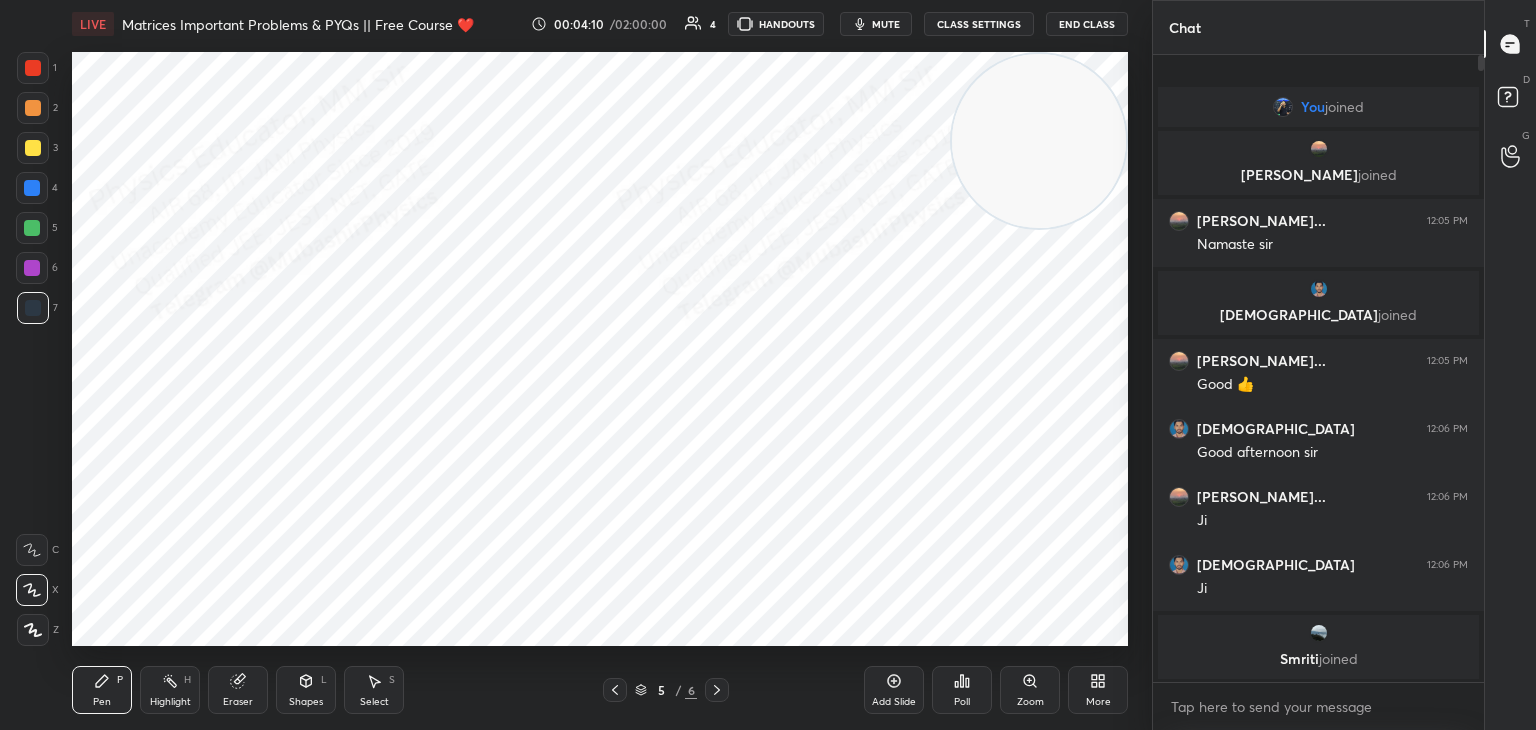 drag, startPoint x: 1029, startPoint y: 162, endPoint x: 1199, endPoint y: 662, distance: 528.10986 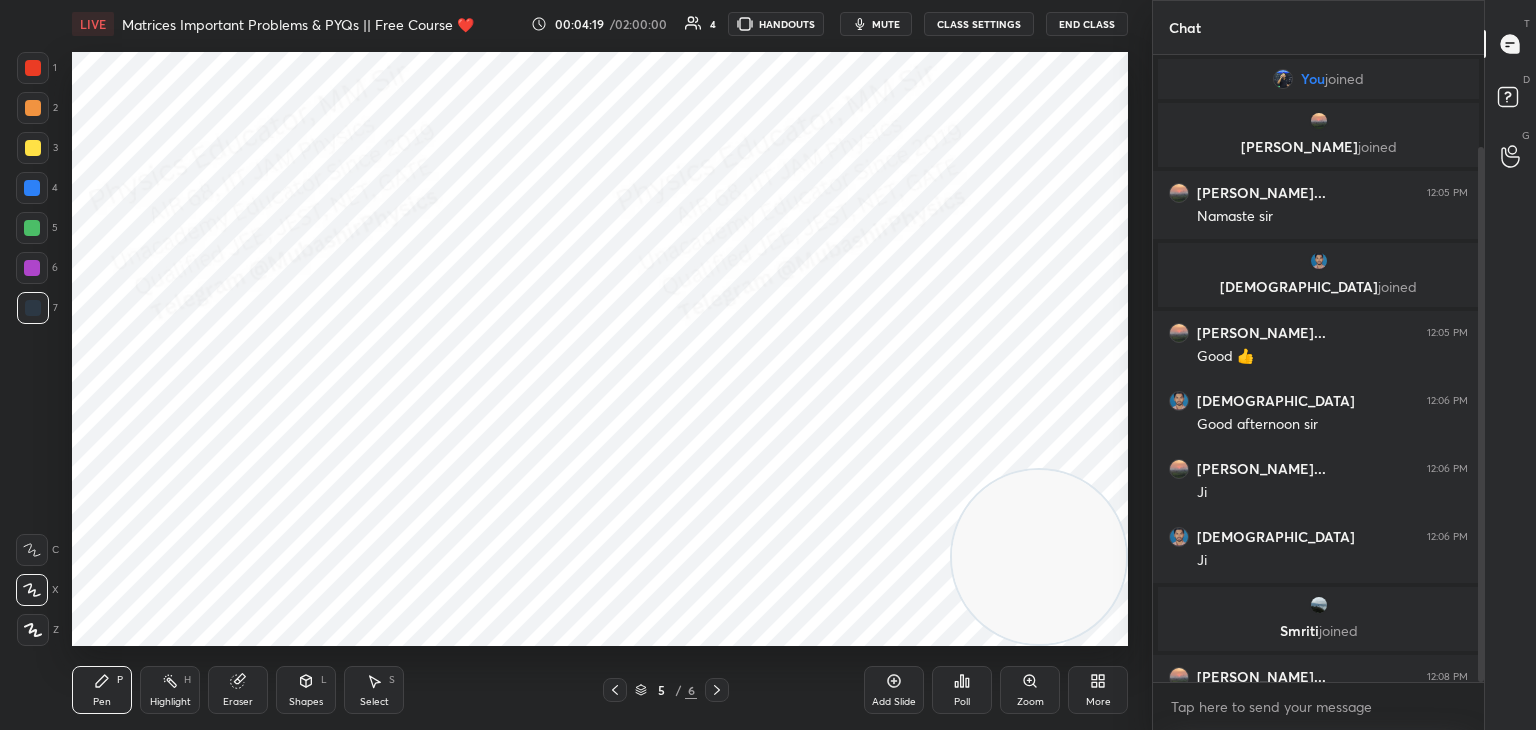 scroll, scrollTop: 108, scrollLeft: 0, axis: vertical 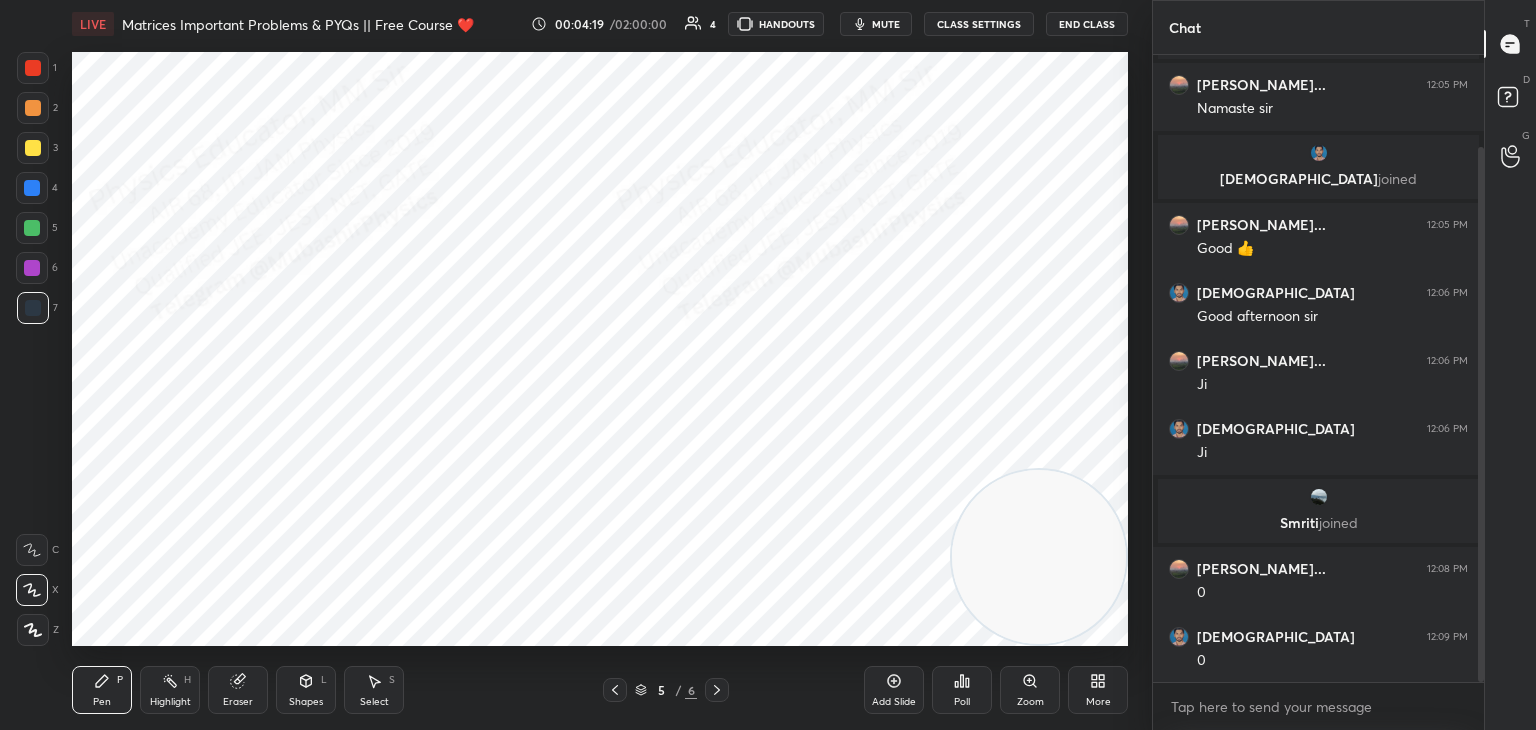 drag, startPoint x: 1480, startPoint y: 458, endPoint x: 1487, endPoint y: 520, distance: 62.39391 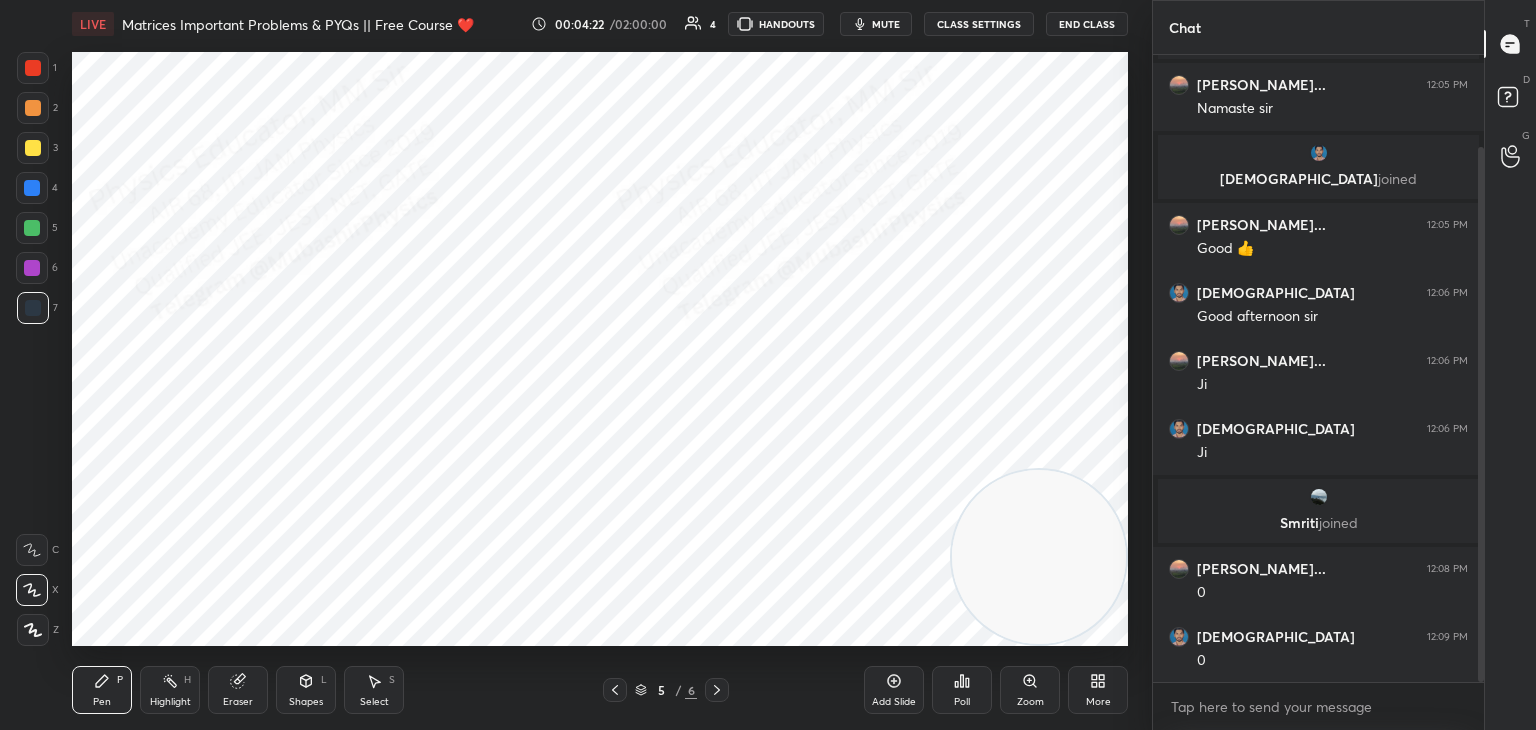 drag, startPoint x: 373, startPoint y: 688, endPoint x: 364, endPoint y: 673, distance: 17.492855 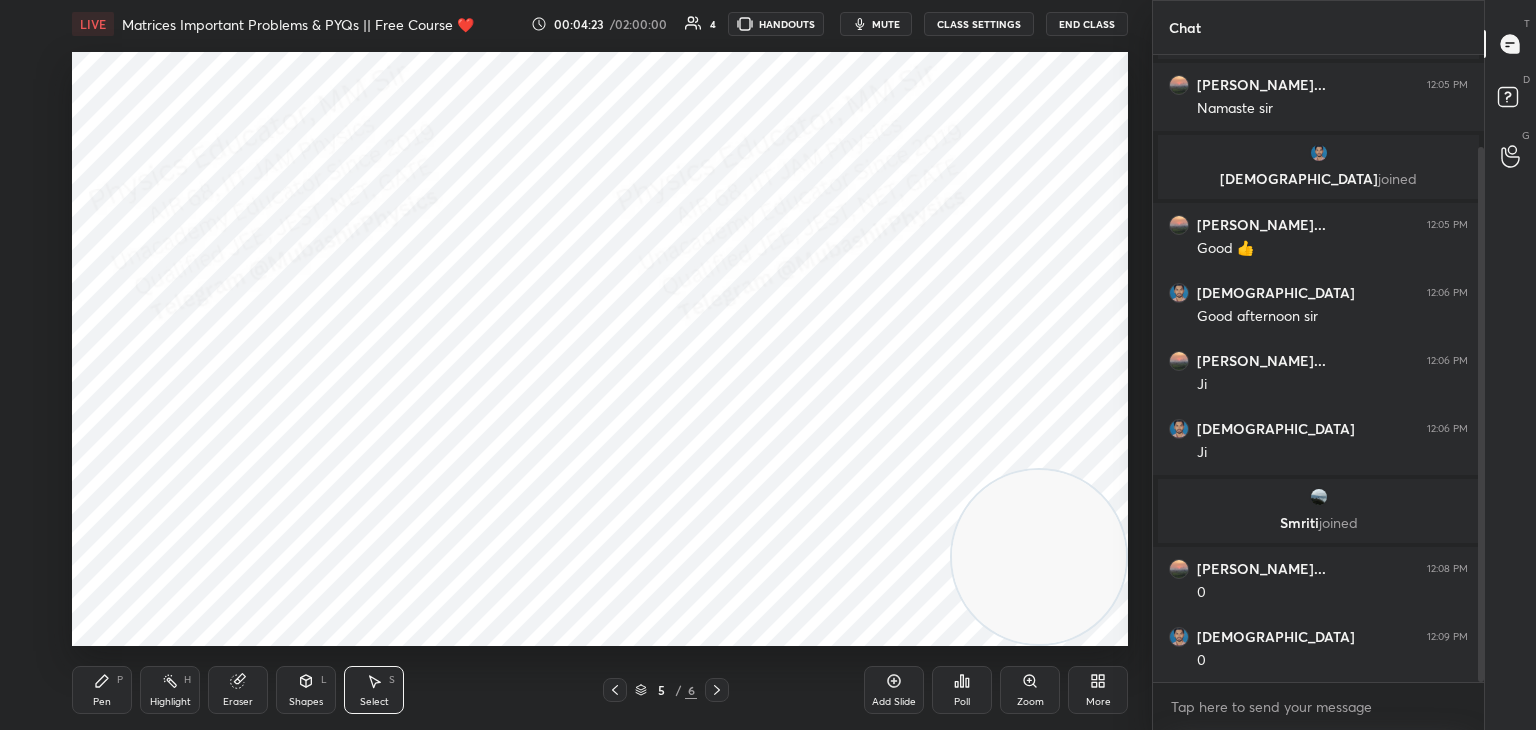 click on "0 ° Undo Copy Duplicate Duplicate to new slide Delete" at bounding box center (600, 349) 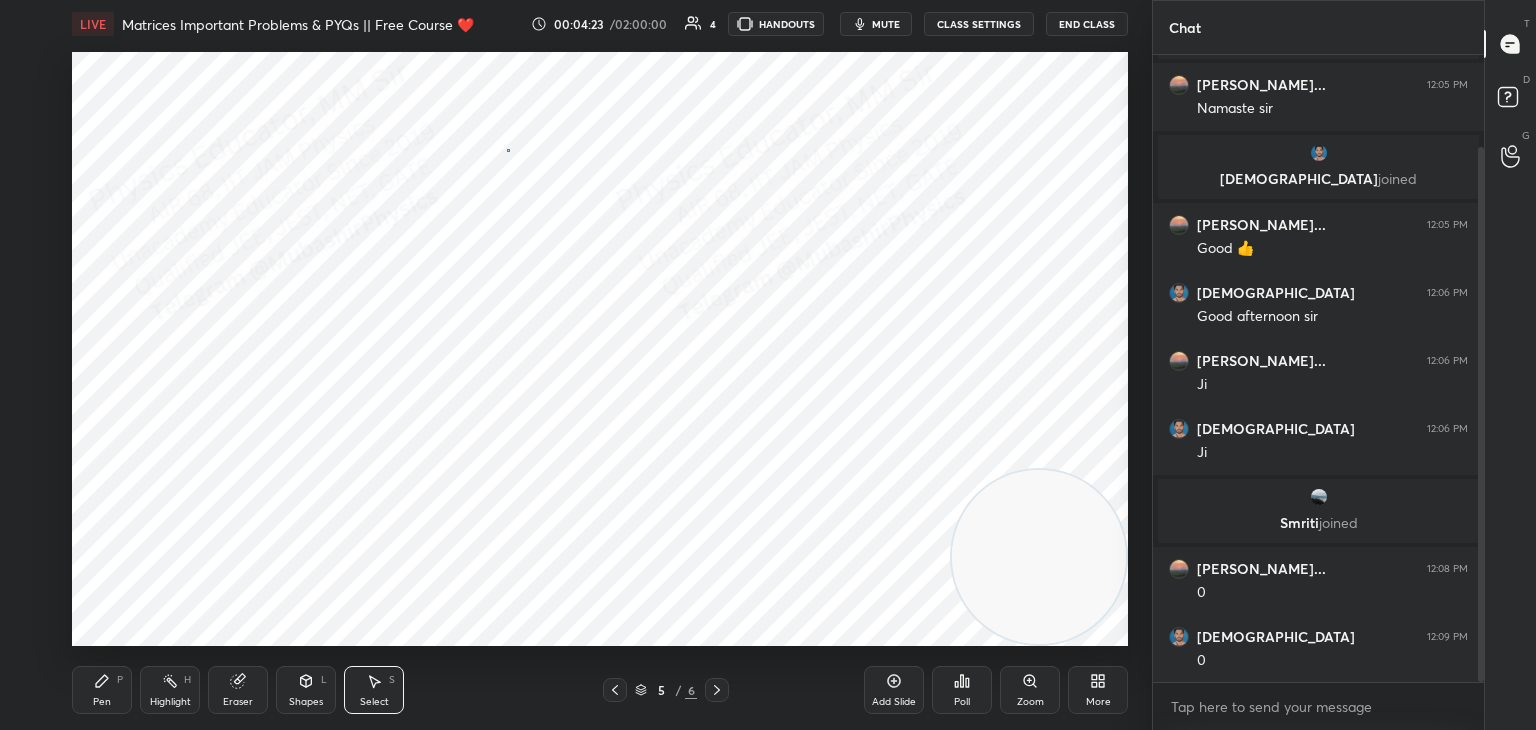 drag, startPoint x: 507, startPoint y: 149, endPoint x: 571, endPoint y: 162, distance: 65.30697 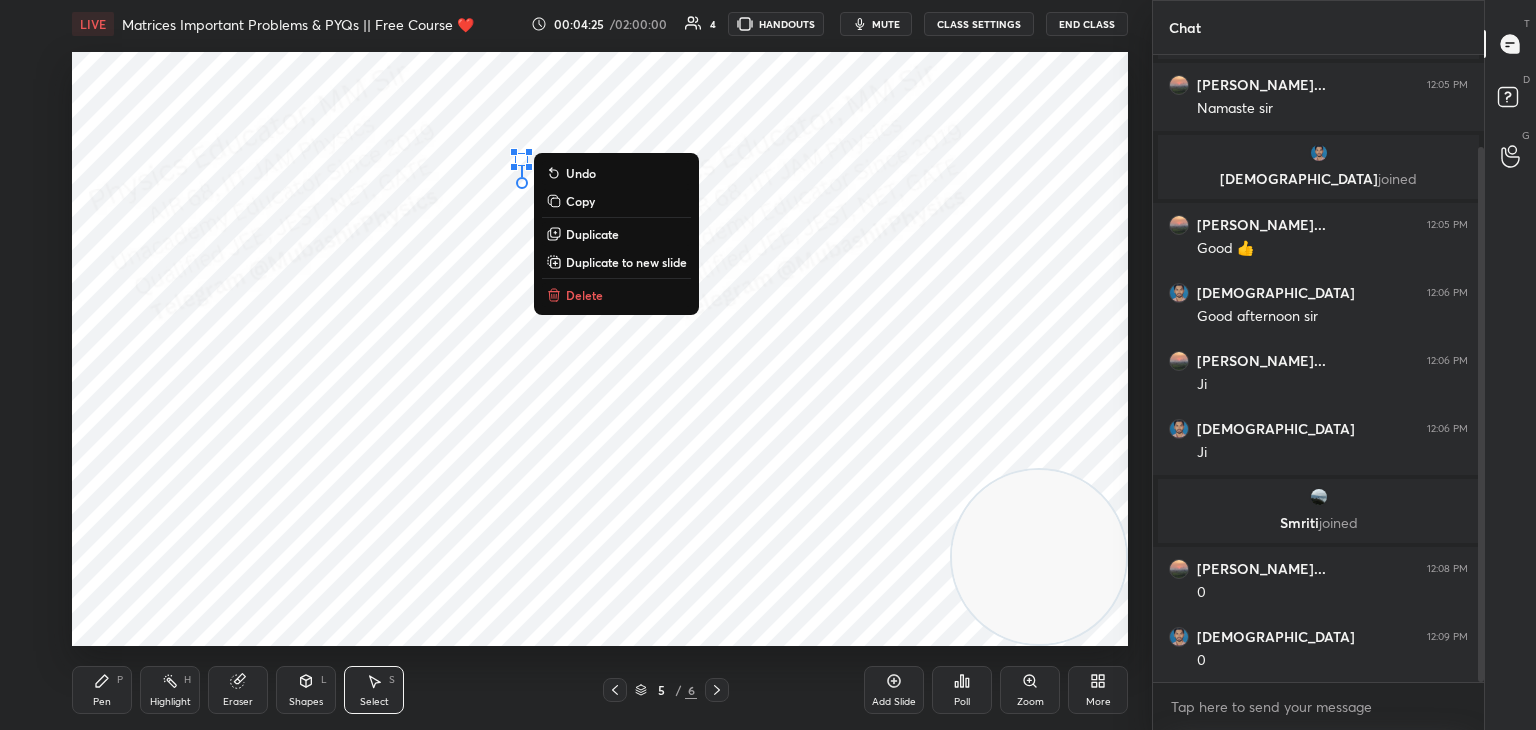 click on "Delete" at bounding box center [584, 295] 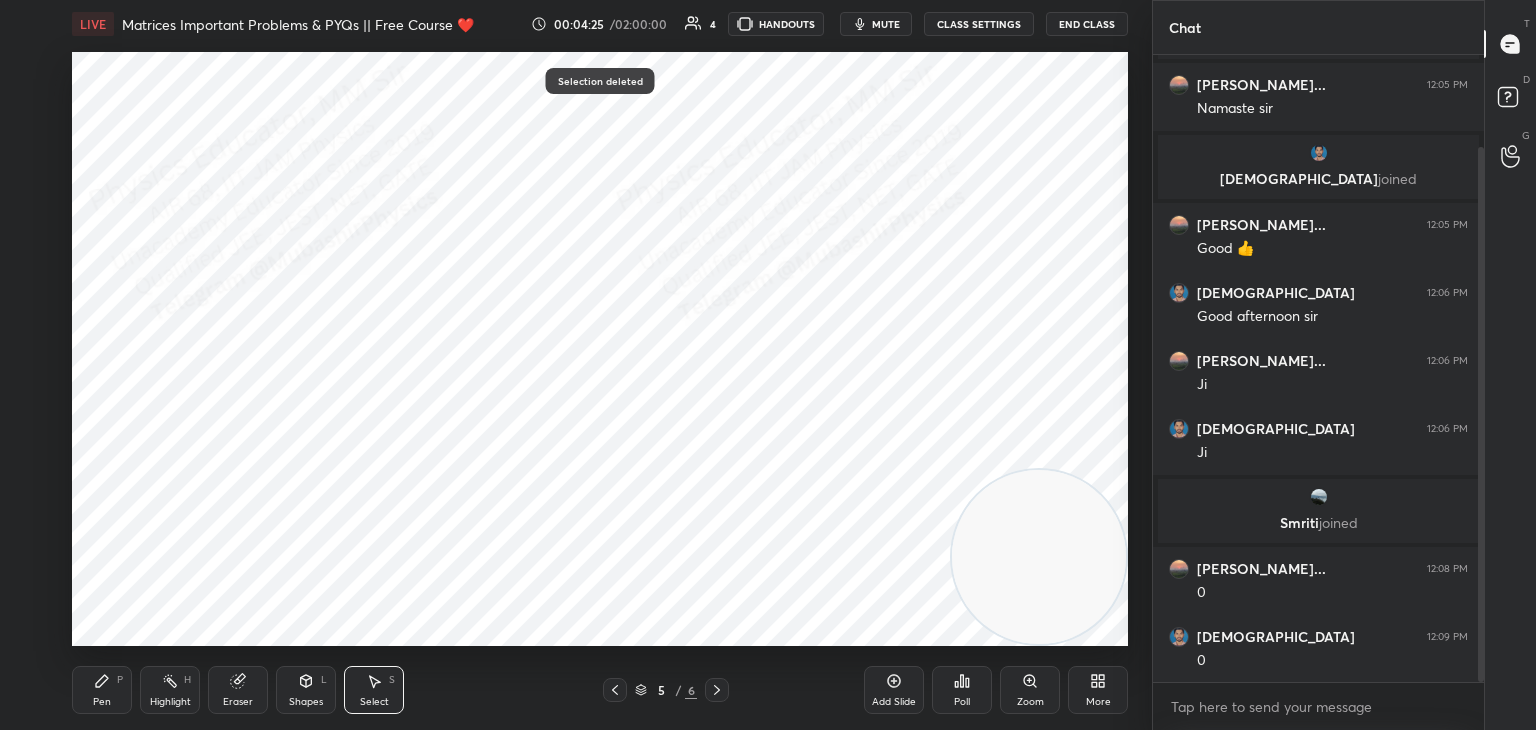 click on "Pen P" at bounding box center [102, 690] 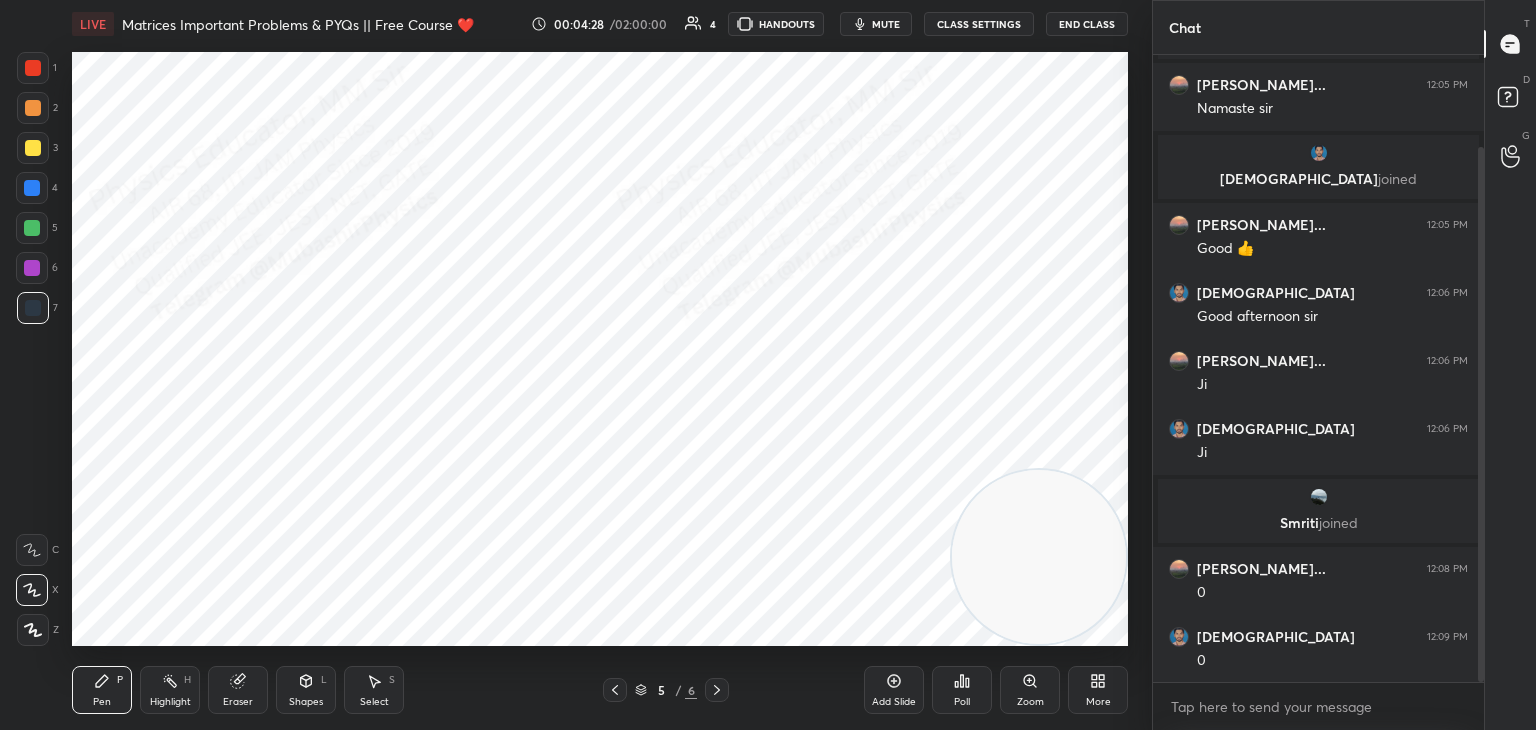 click on "Highlight H" at bounding box center (170, 690) 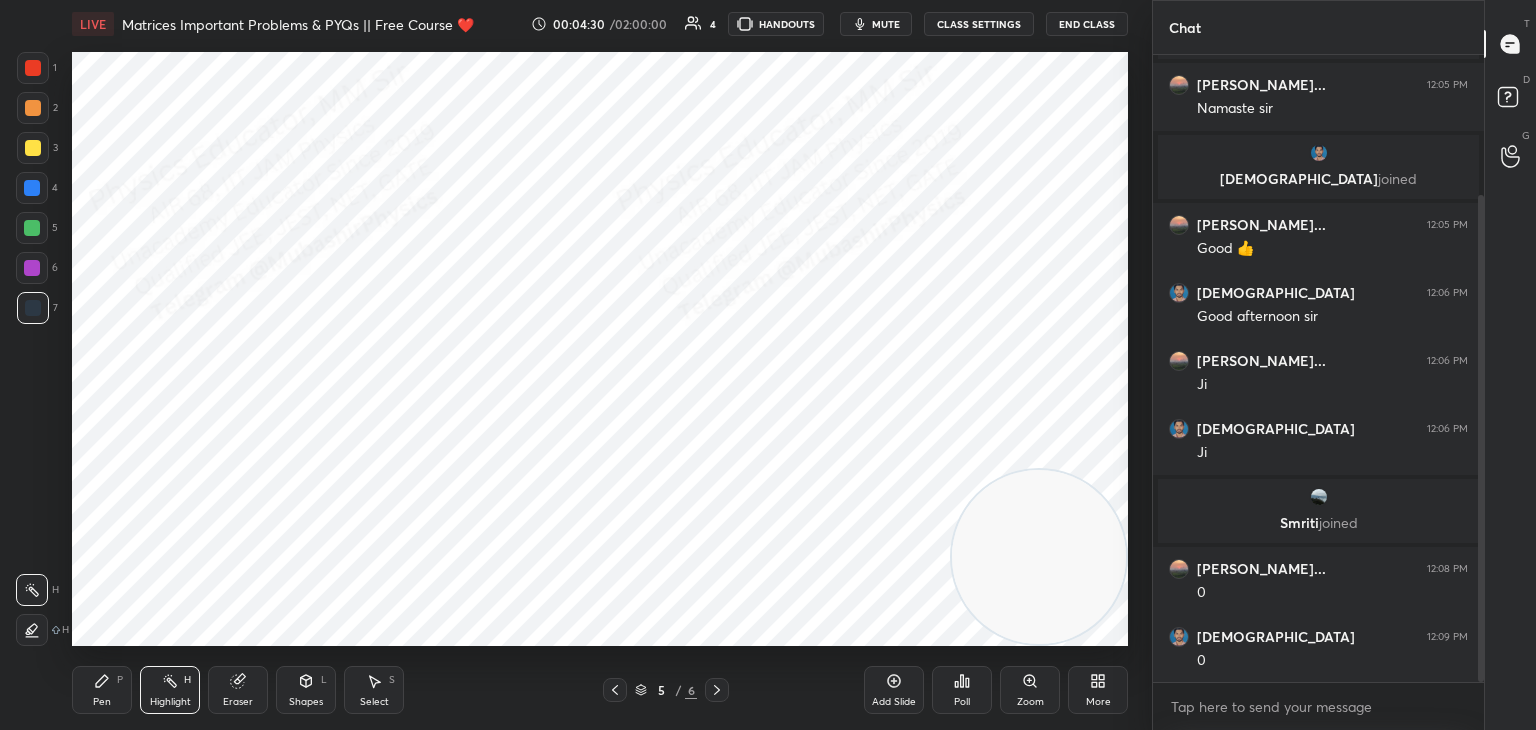 scroll, scrollTop: 180, scrollLeft: 0, axis: vertical 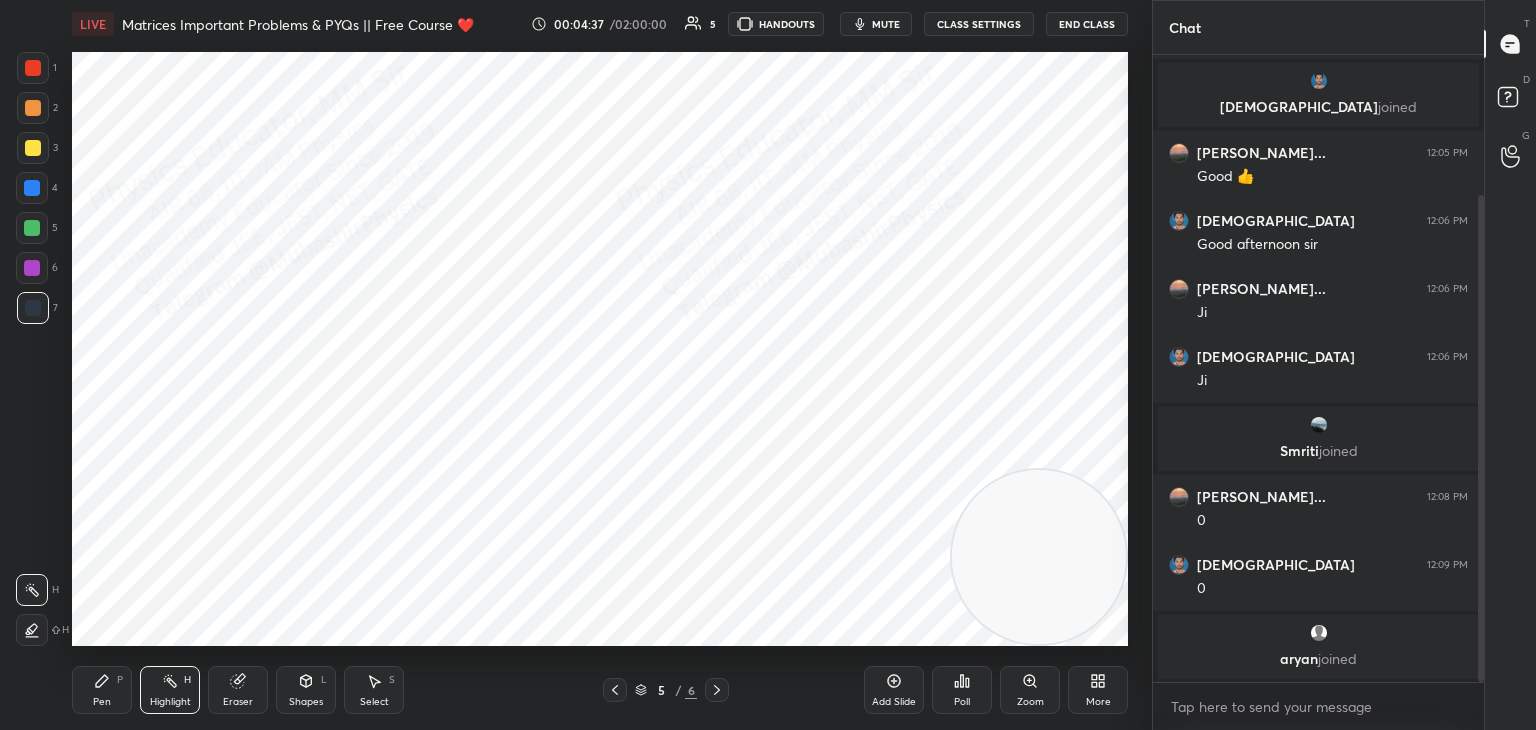 click at bounding box center [1318, 425] 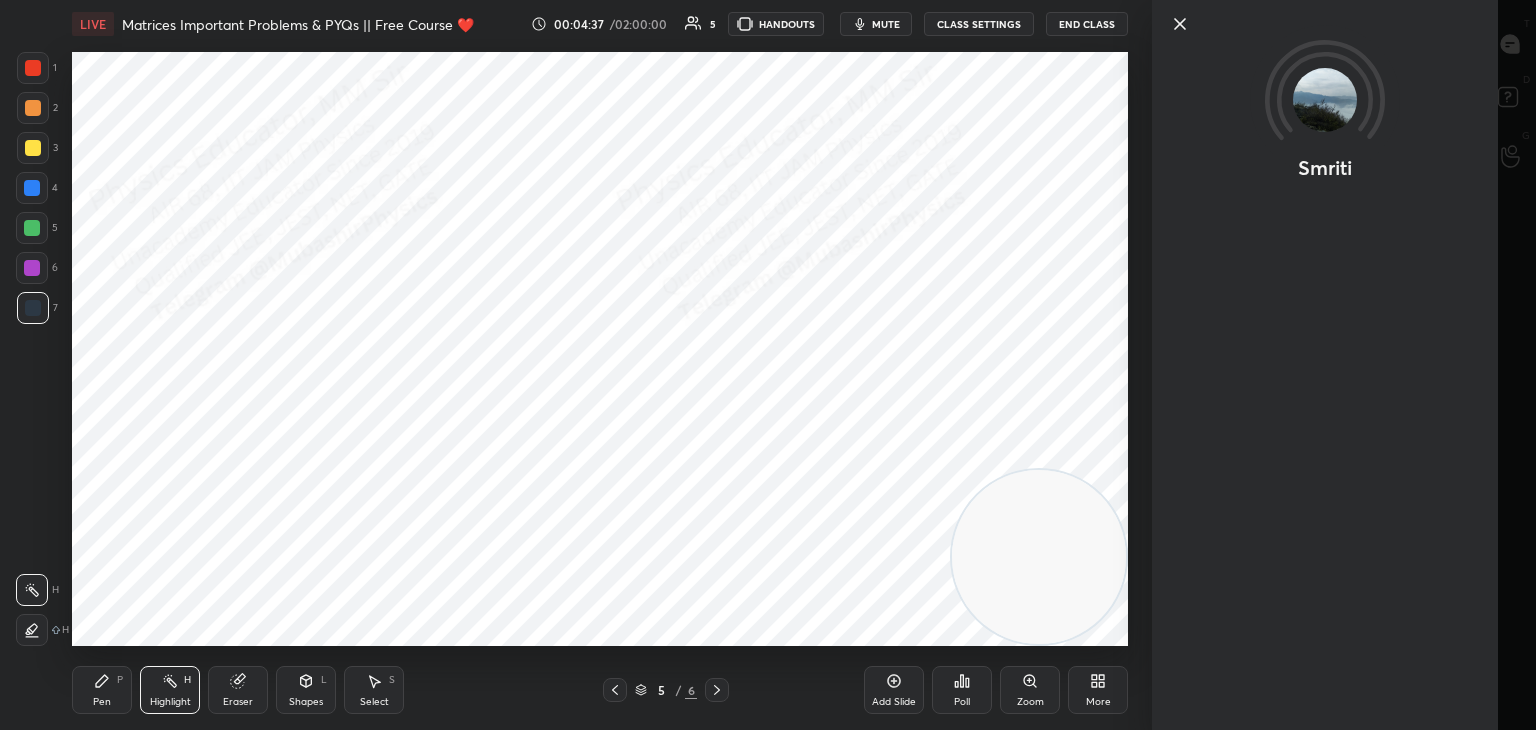 scroll, scrollTop: 248, scrollLeft: 0, axis: vertical 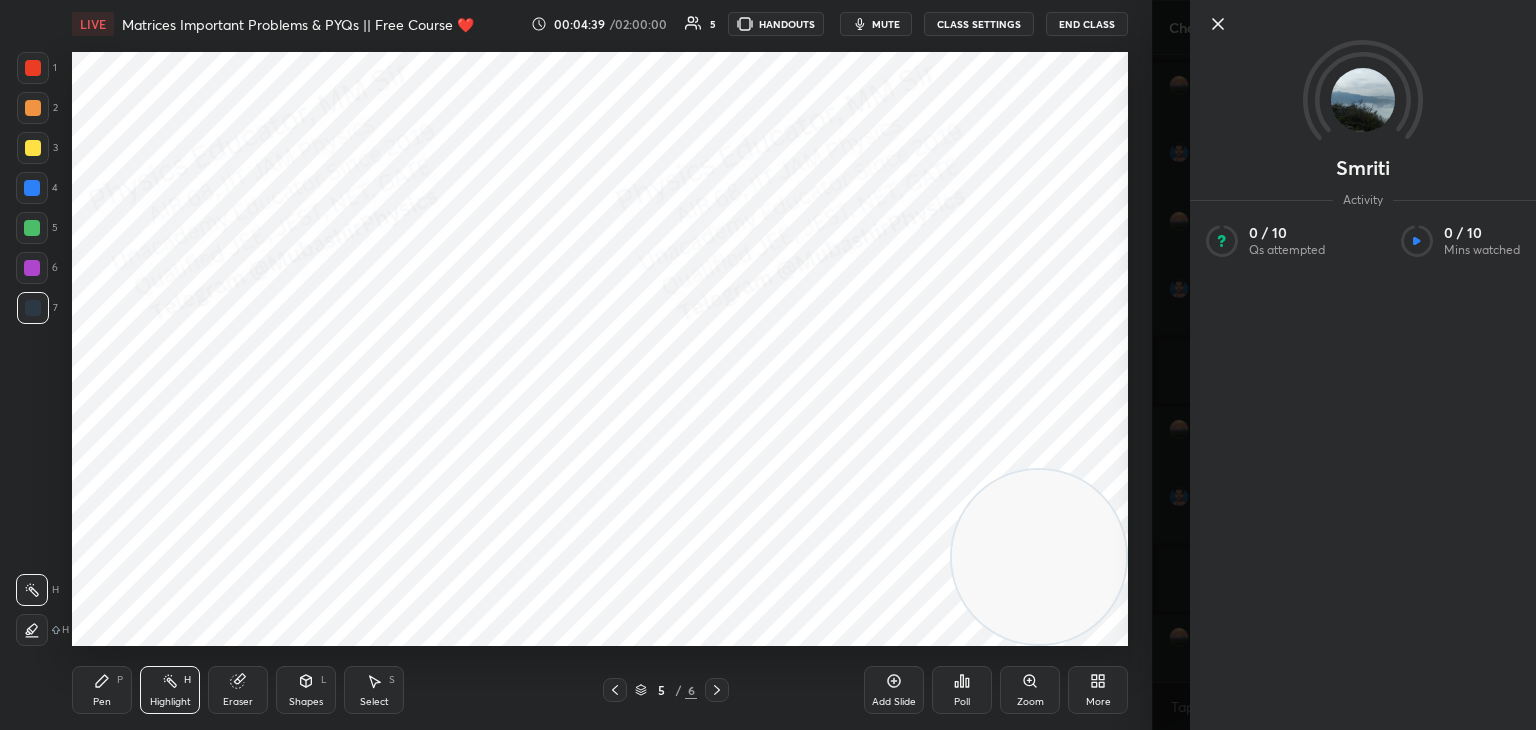 click on "Pen P" at bounding box center (102, 690) 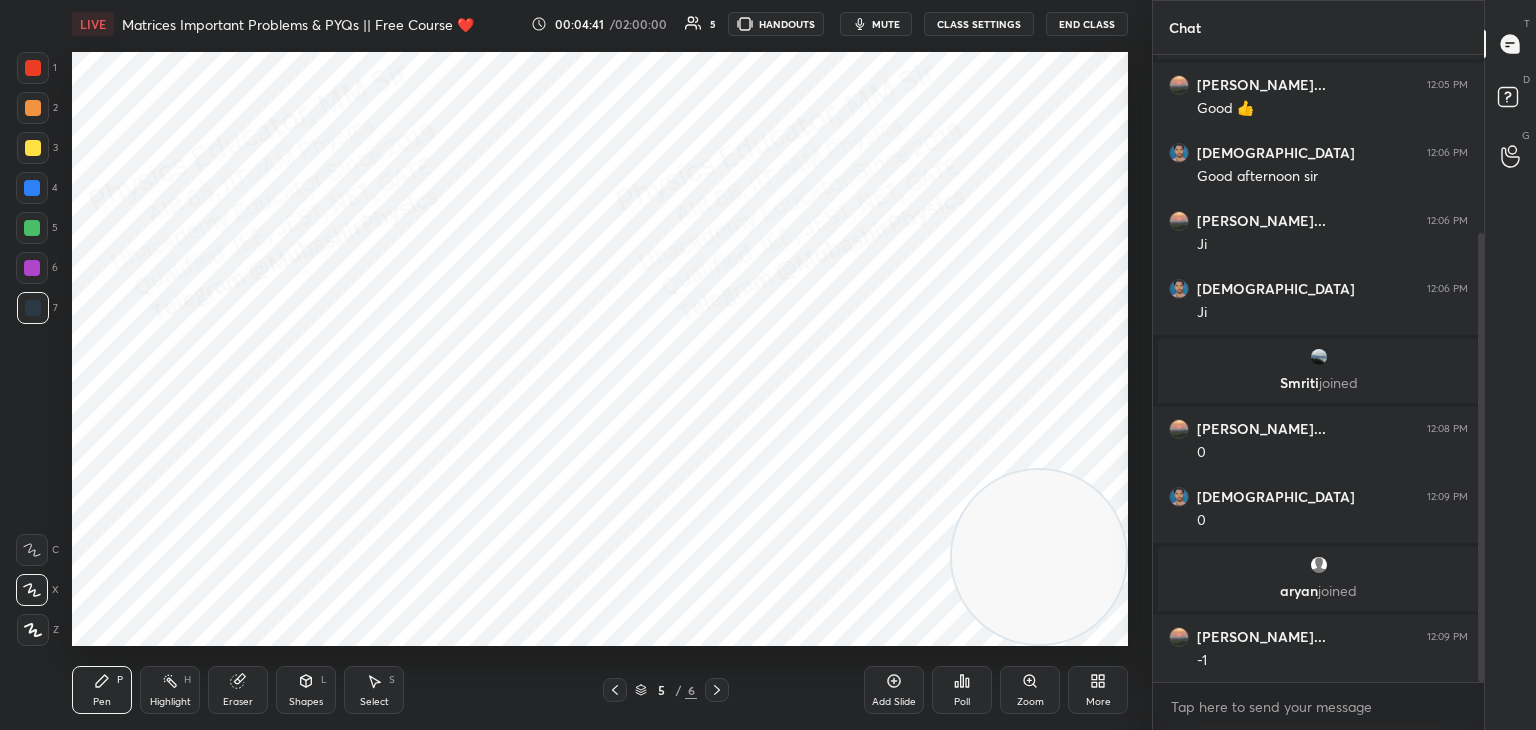 drag, startPoint x: 33, startPoint y: 58, endPoint x: 63, endPoint y: 70, distance: 32.31099 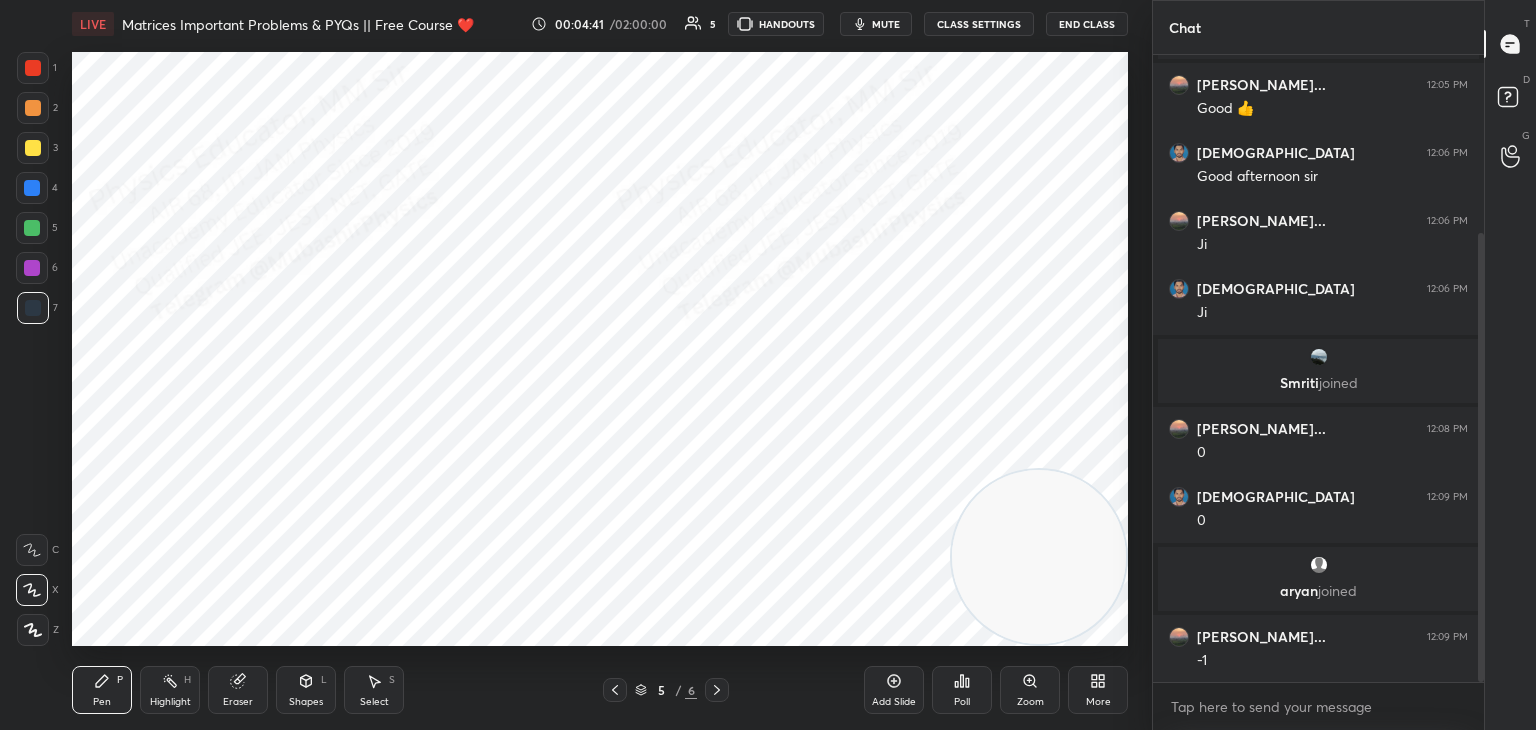 click at bounding box center (33, 68) 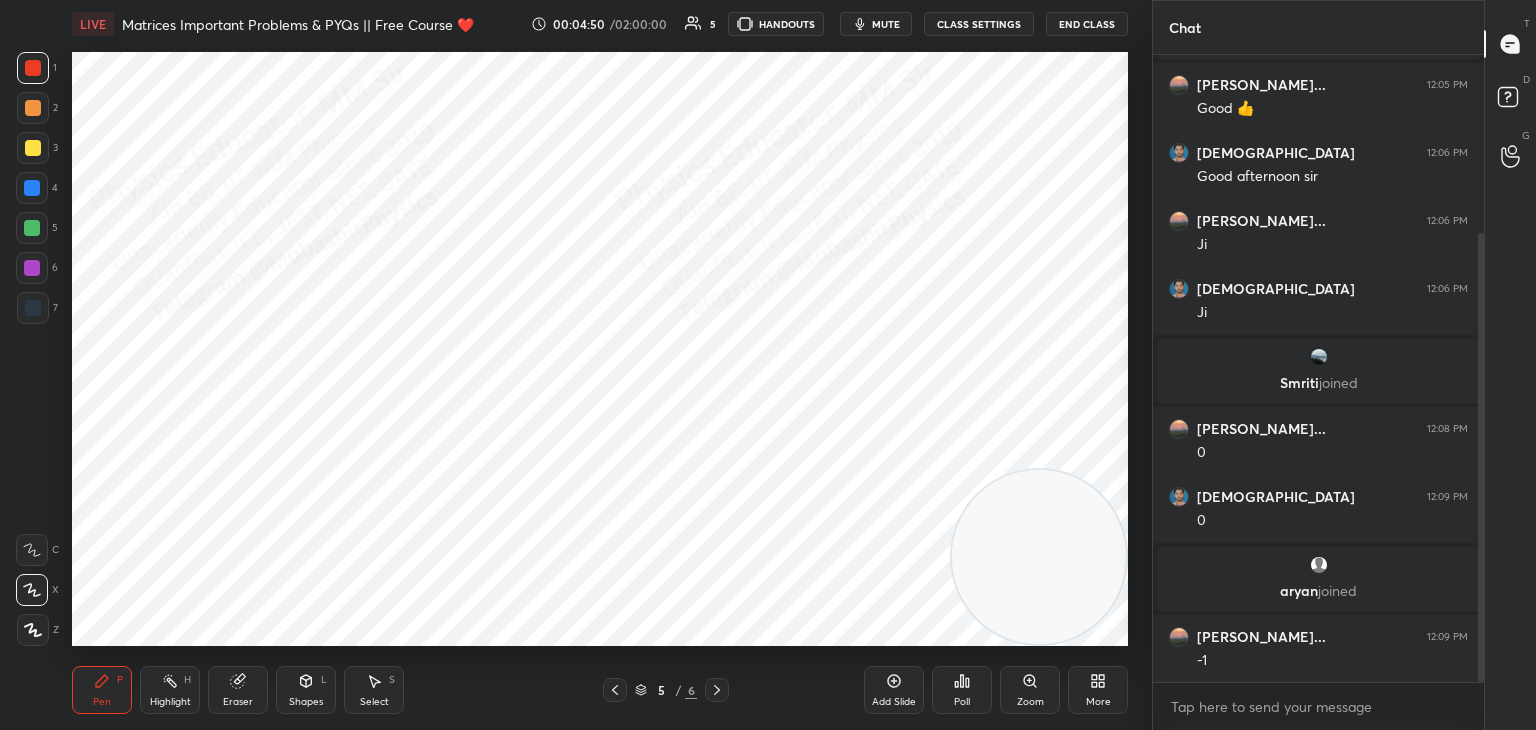 click at bounding box center (32, 188) 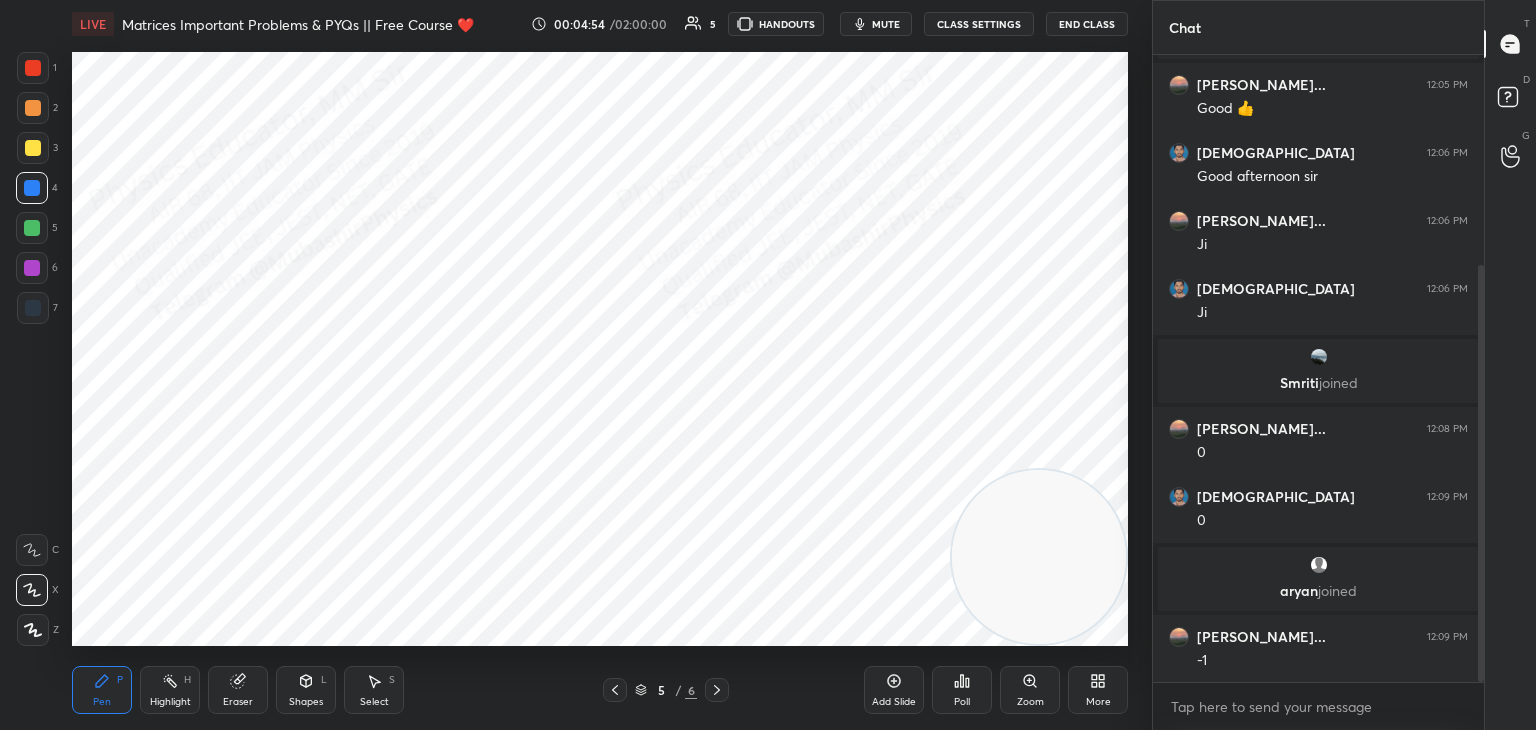 scroll, scrollTop: 316, scrollLeft: 0, axis: vertical 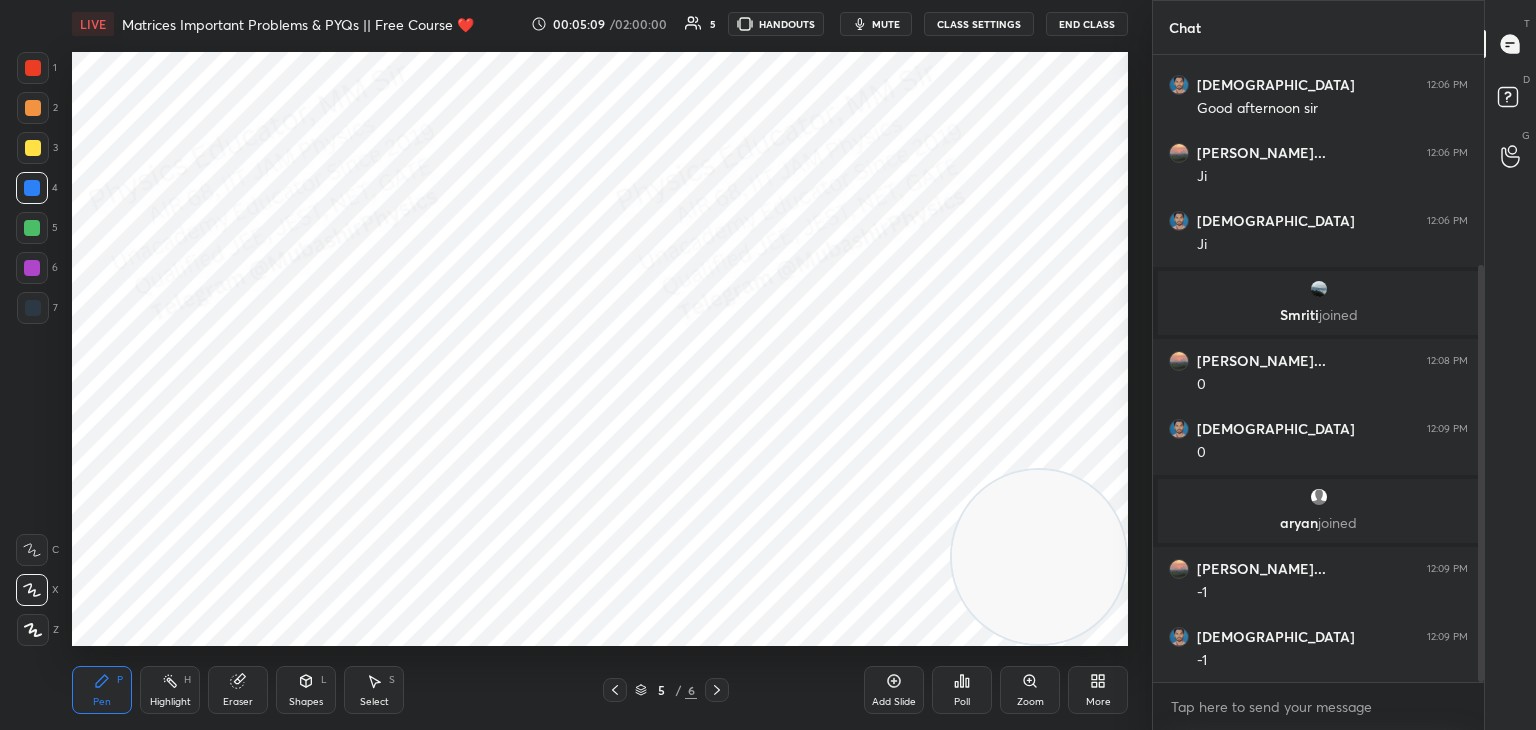 drag, startPoint x: 716, startPoint y: 690, endPoint x: 700, endPoint y: 654, distance: 39.39543 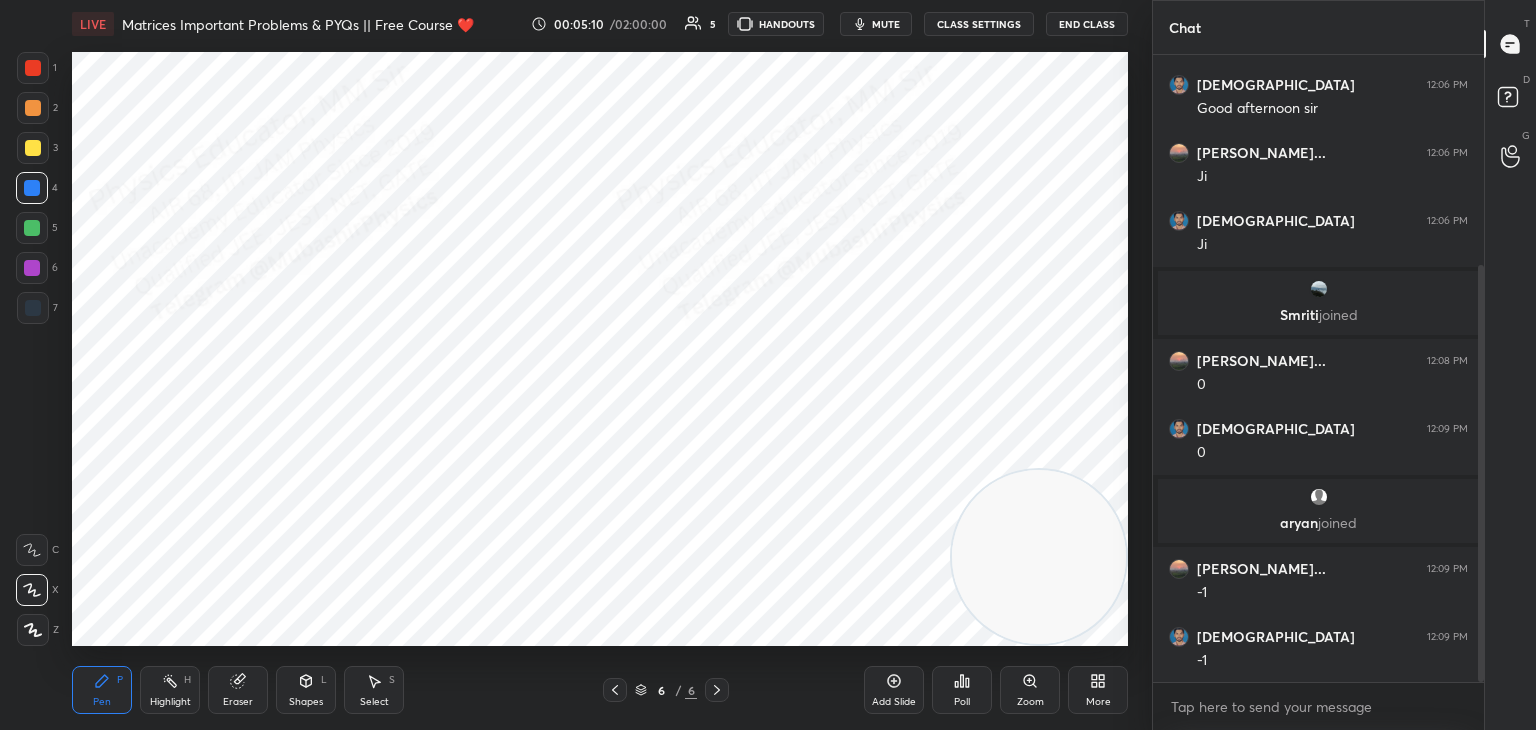 click at bounding box center (33, 308) 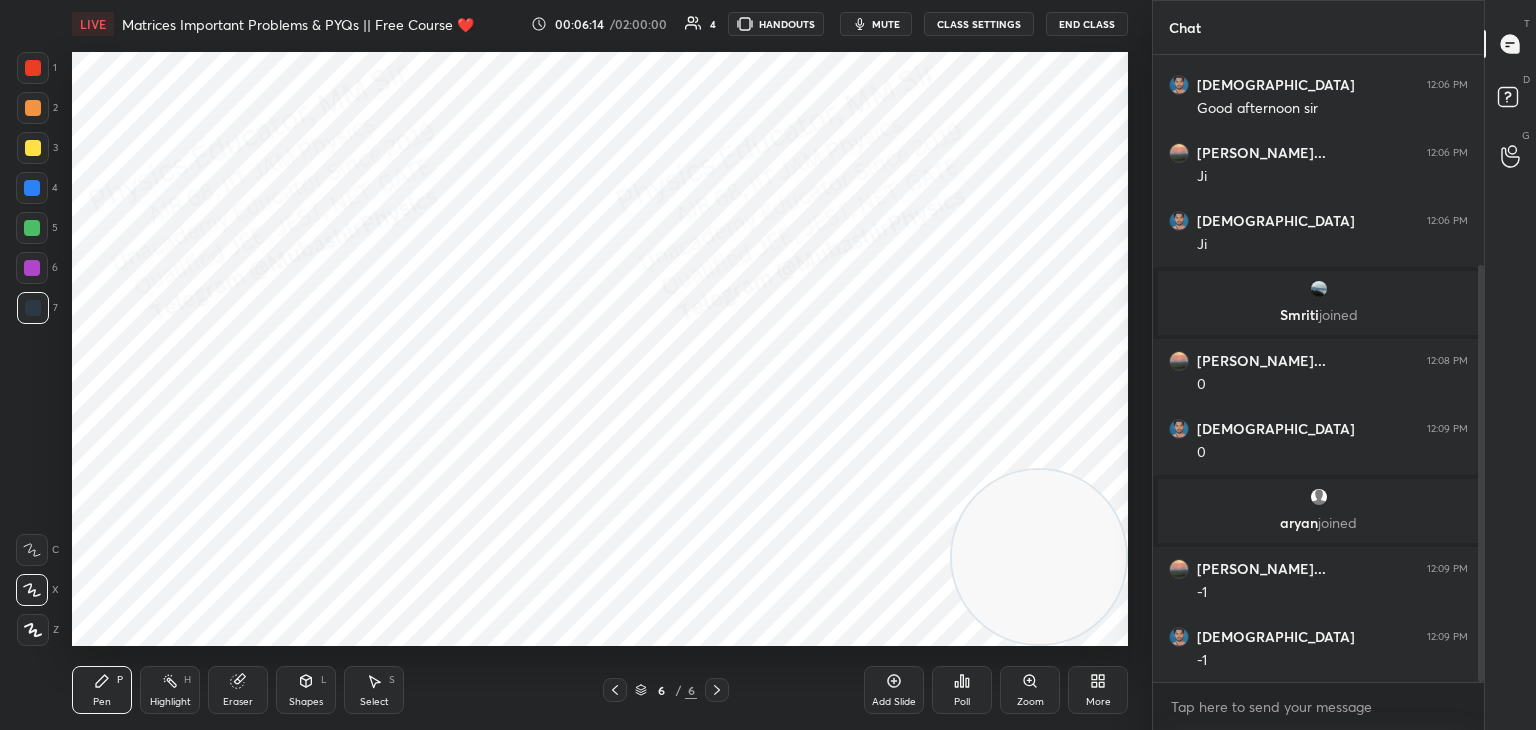 click on "mute" at bounding box center [876, 24] 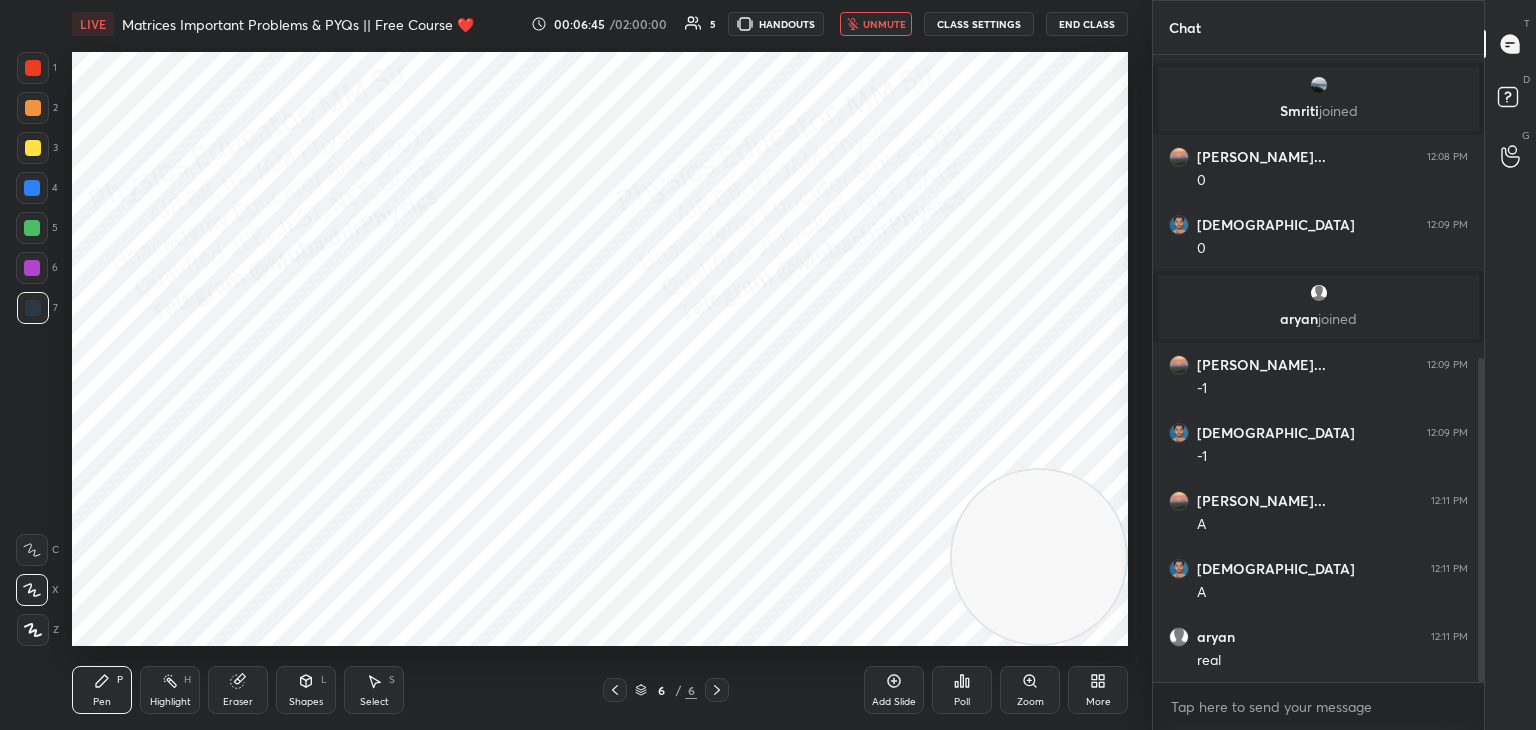scroll, scrollTop: 588, scrollLeft: 0, axis: vertical 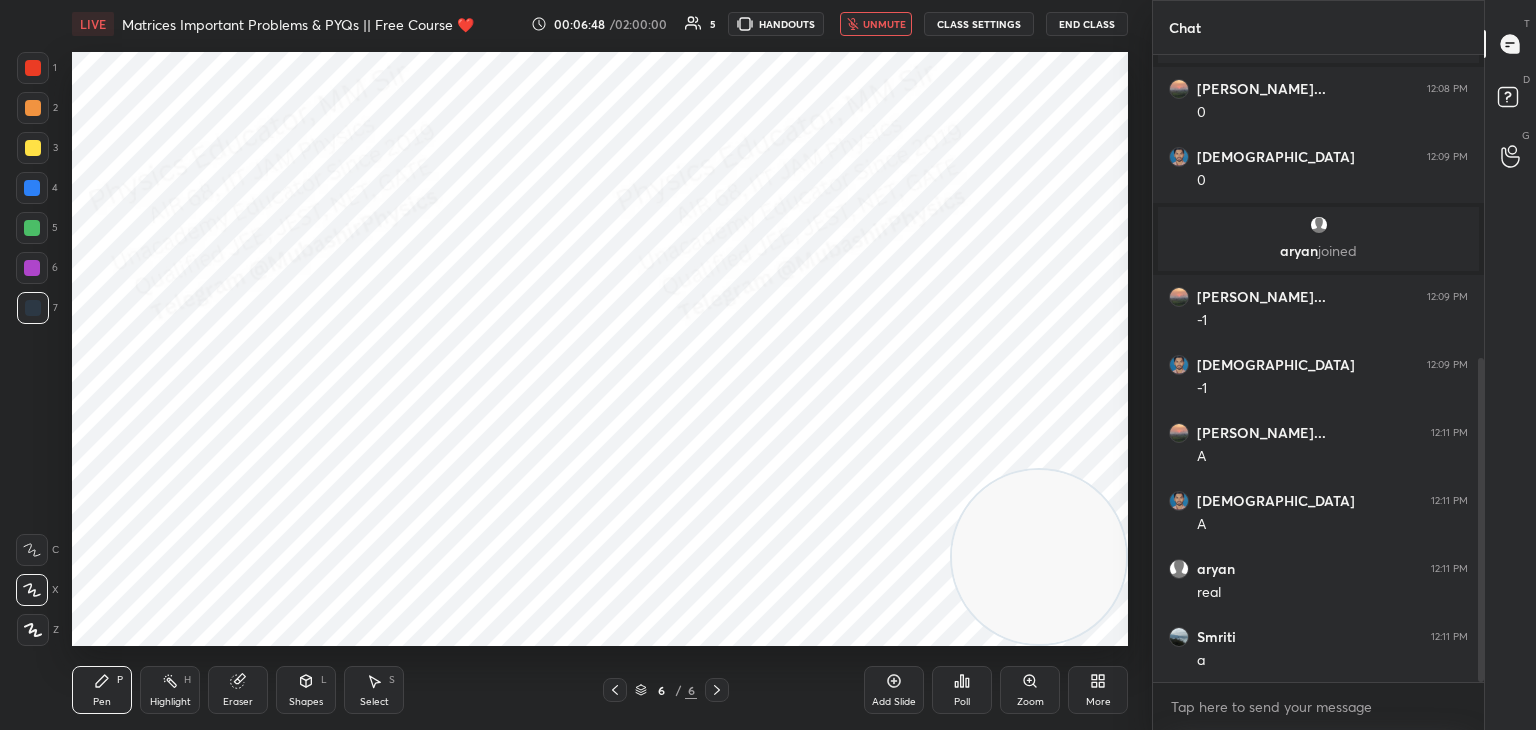 click on "unmute" at bounding box center [884, 24] 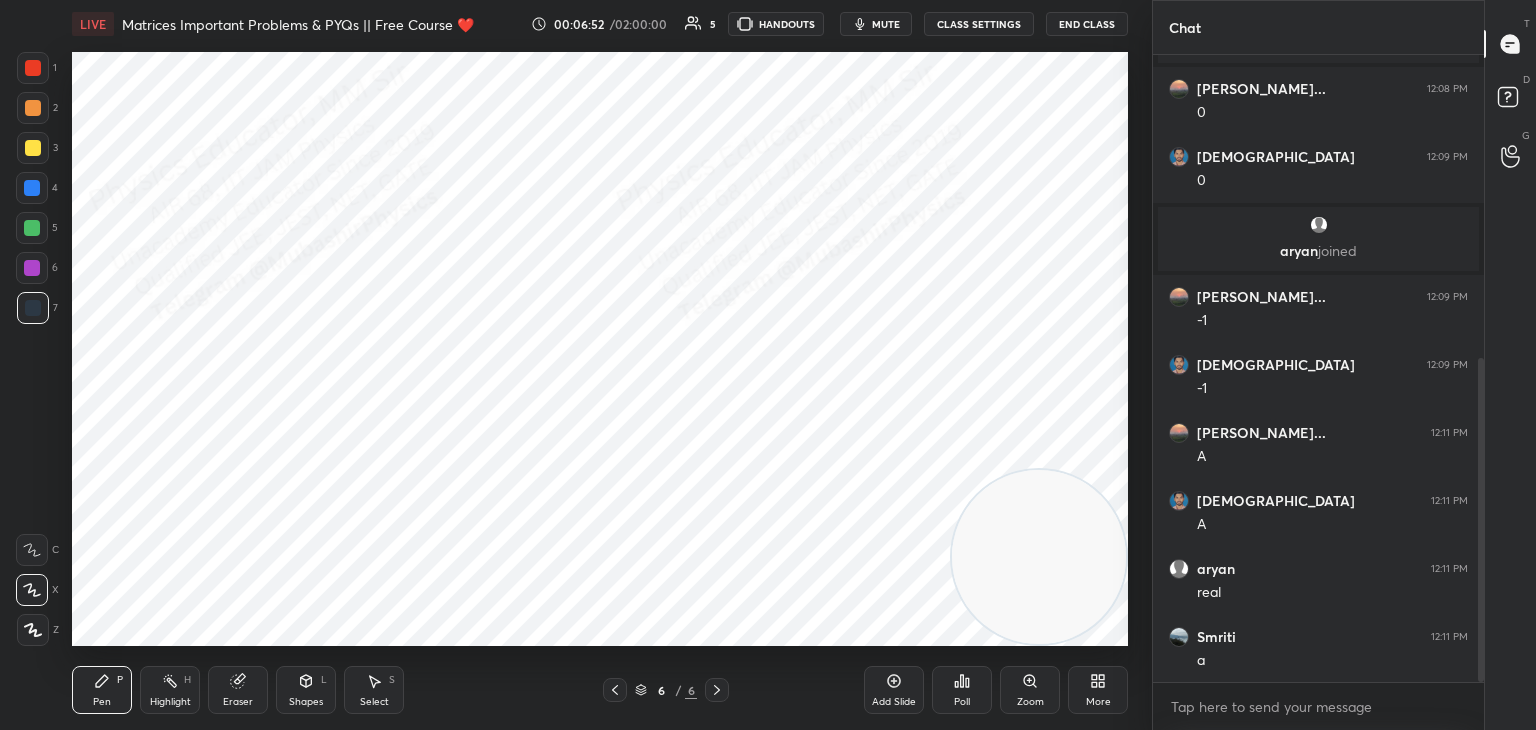 drag, startPoint x: 36, startPoint y: 190, endPoint x: 39, endPoint y: 206, distance: 16.27882 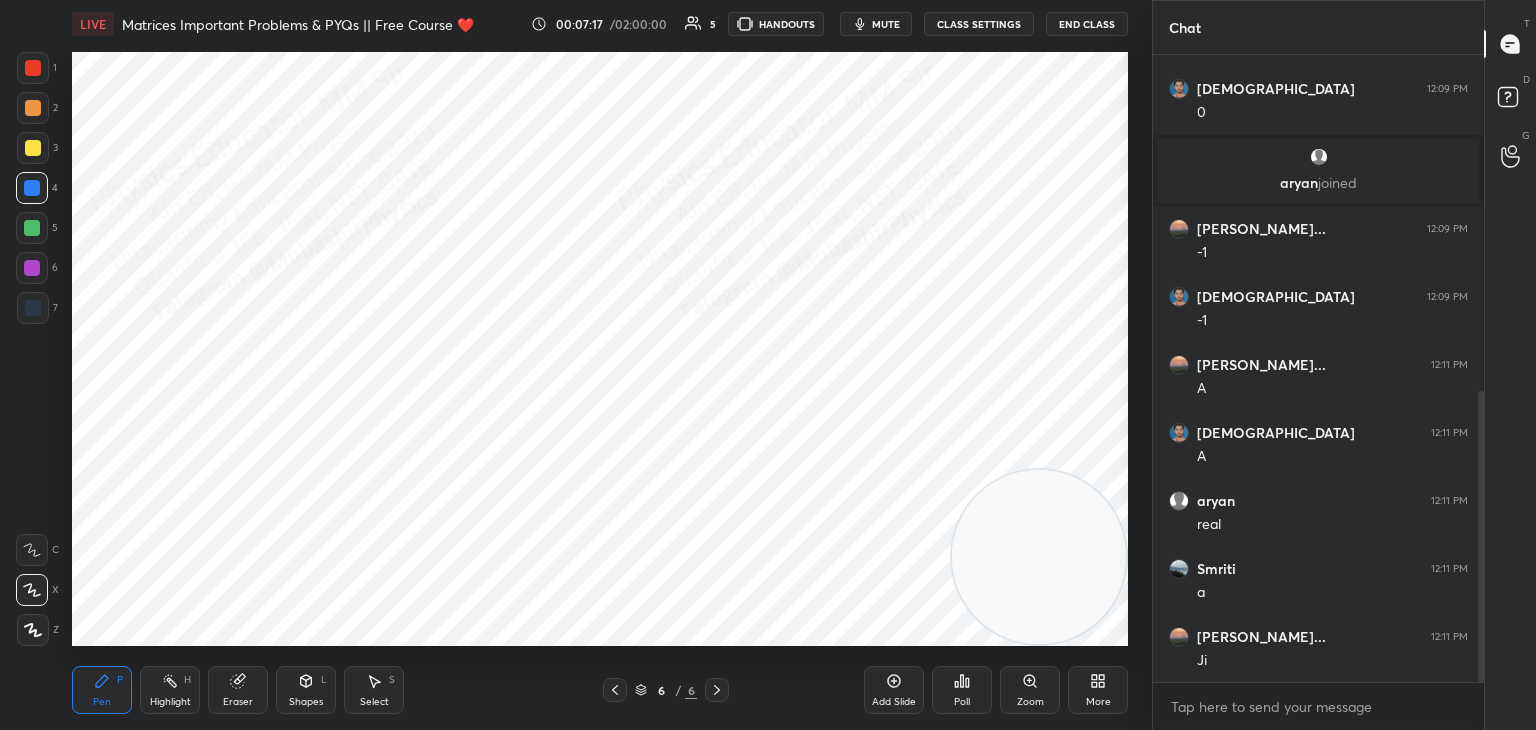 scroll, scrollTop: 724, scrollLeft: 0, axis: vertical 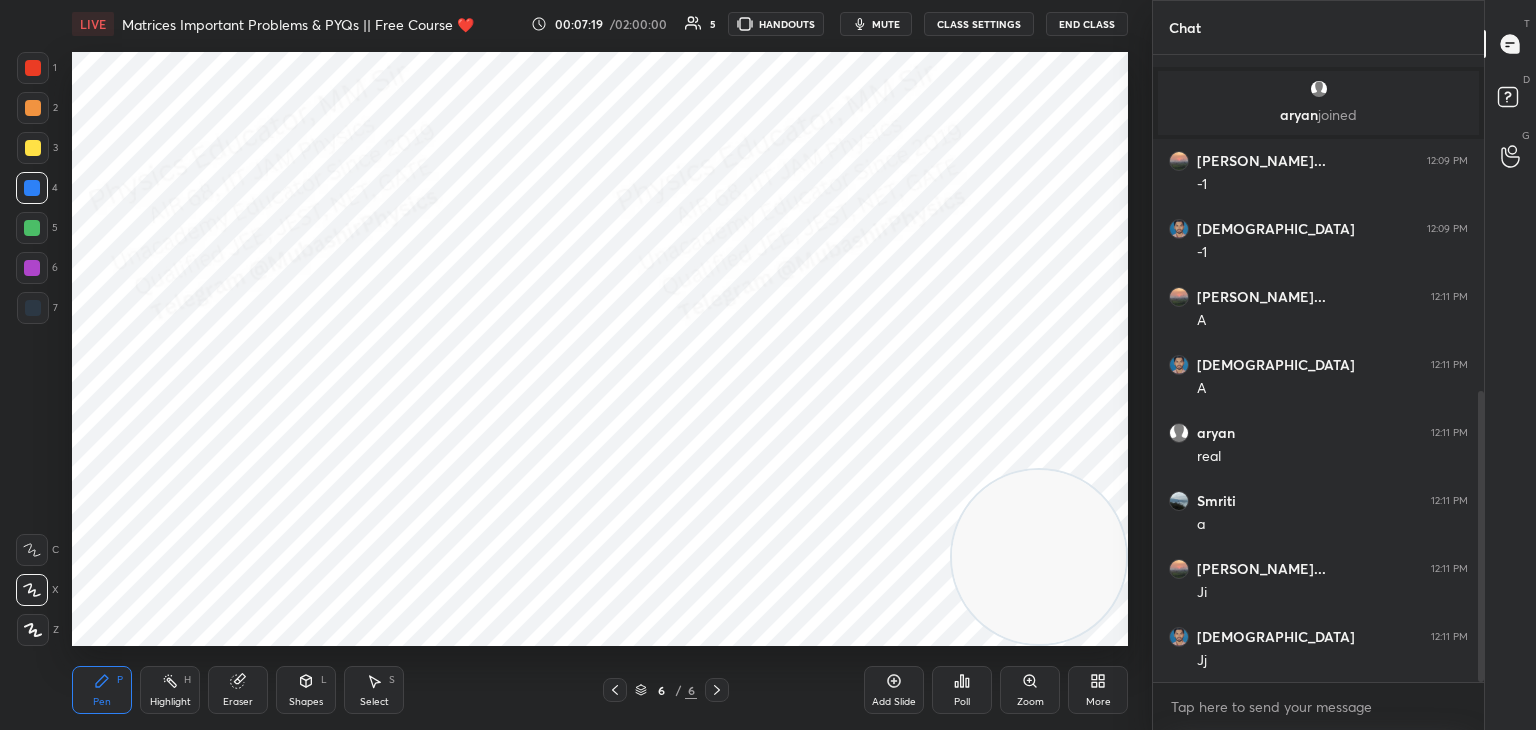 click on "More" at bounding box center (1098, 690) 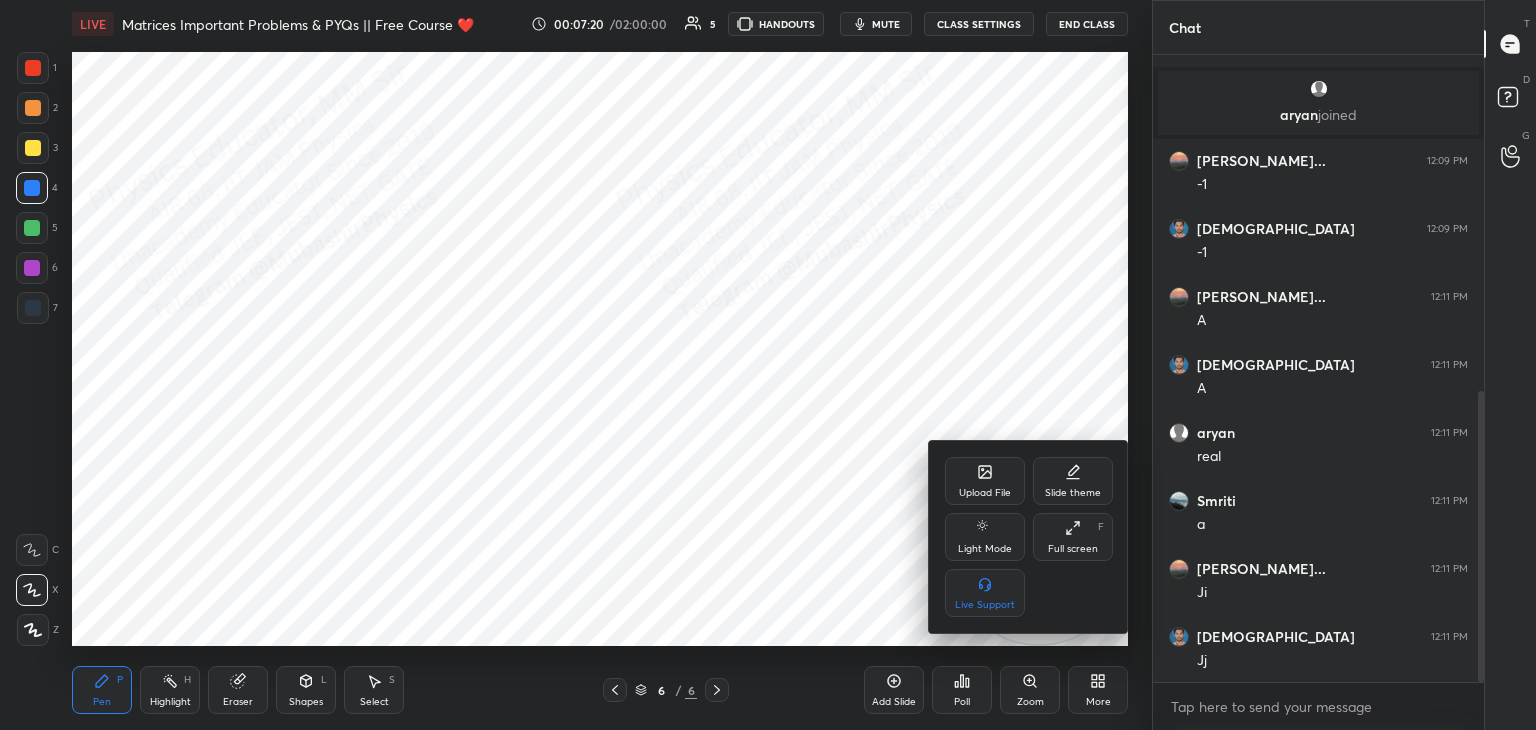 click 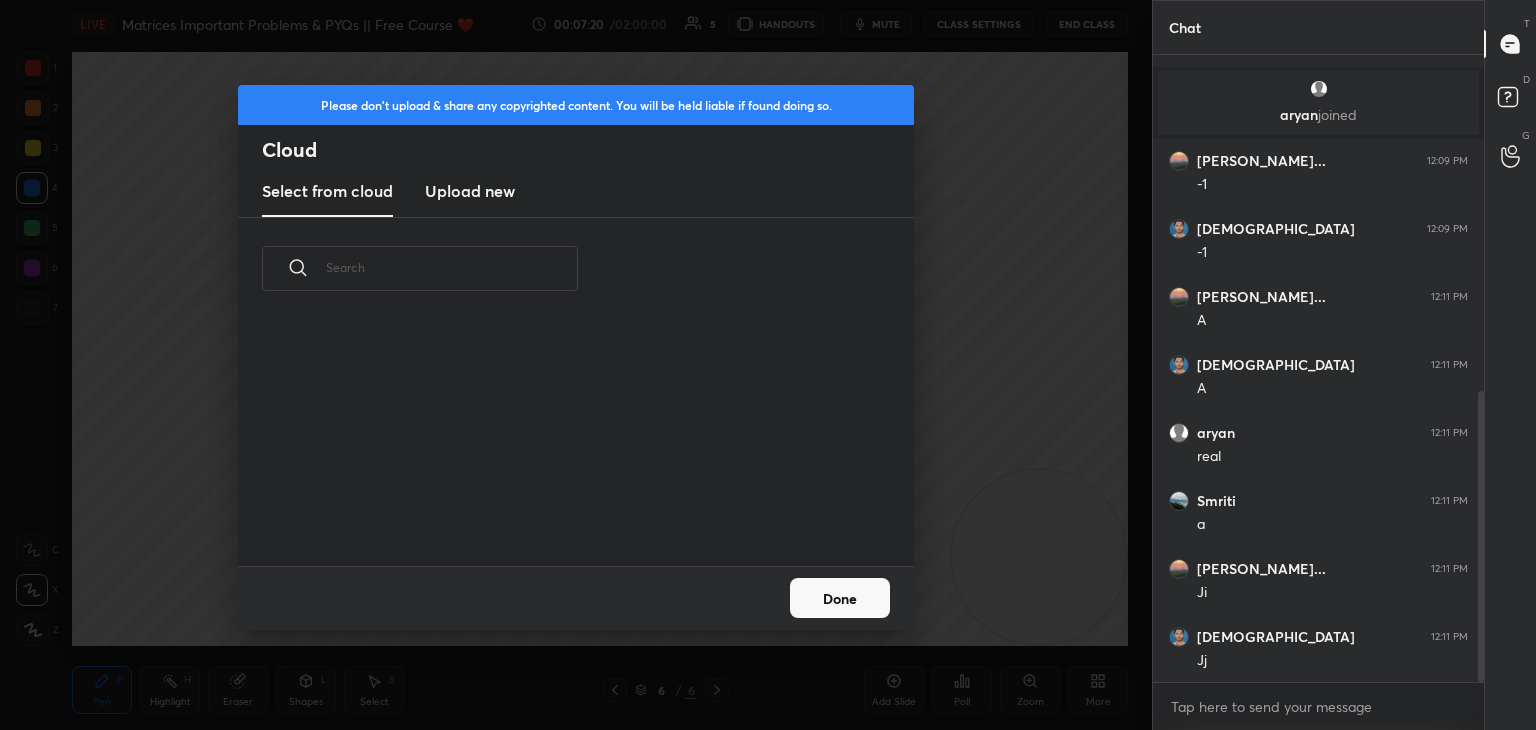 click on "Upload new" at bounding box center [470, 191] 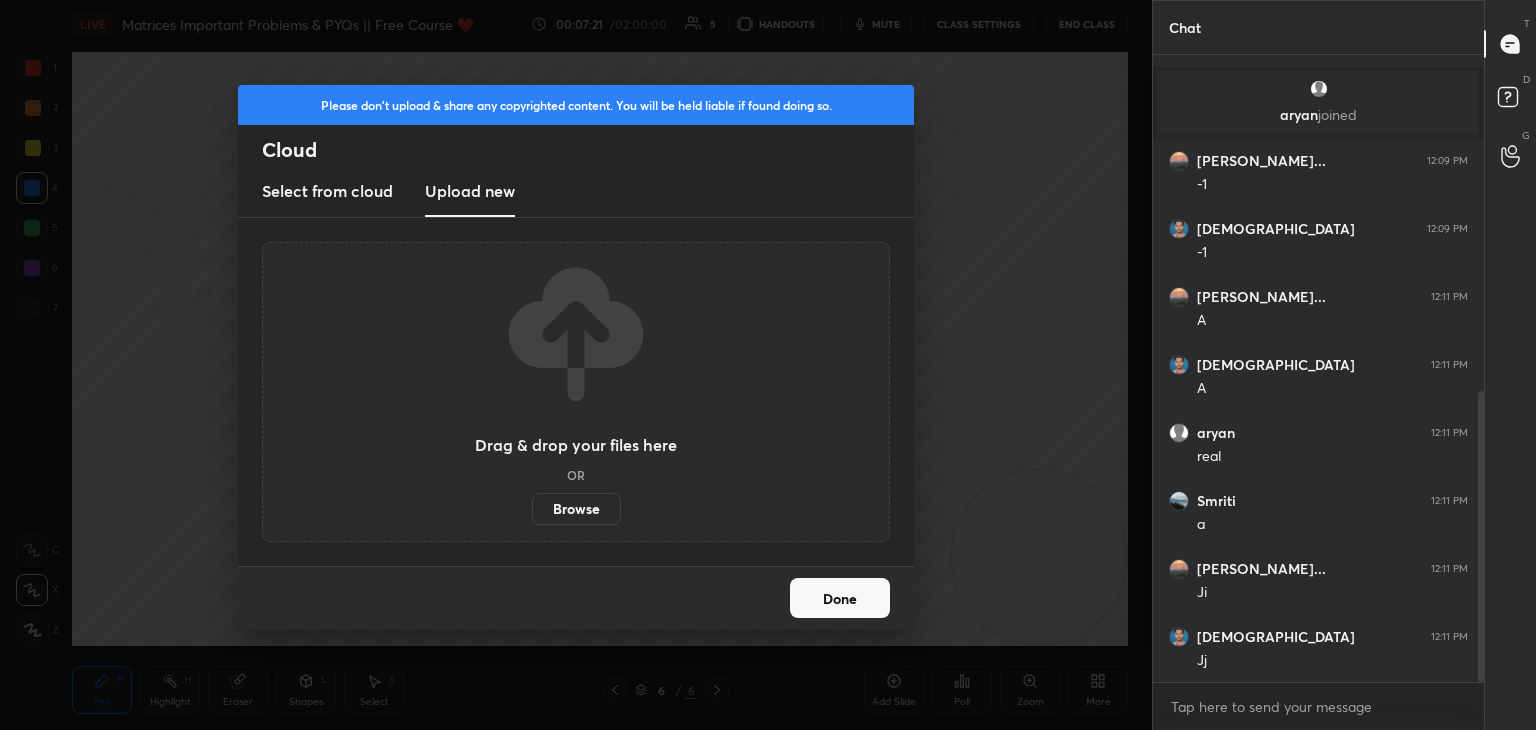 click on "Browse" at bounding box center [576, 509] 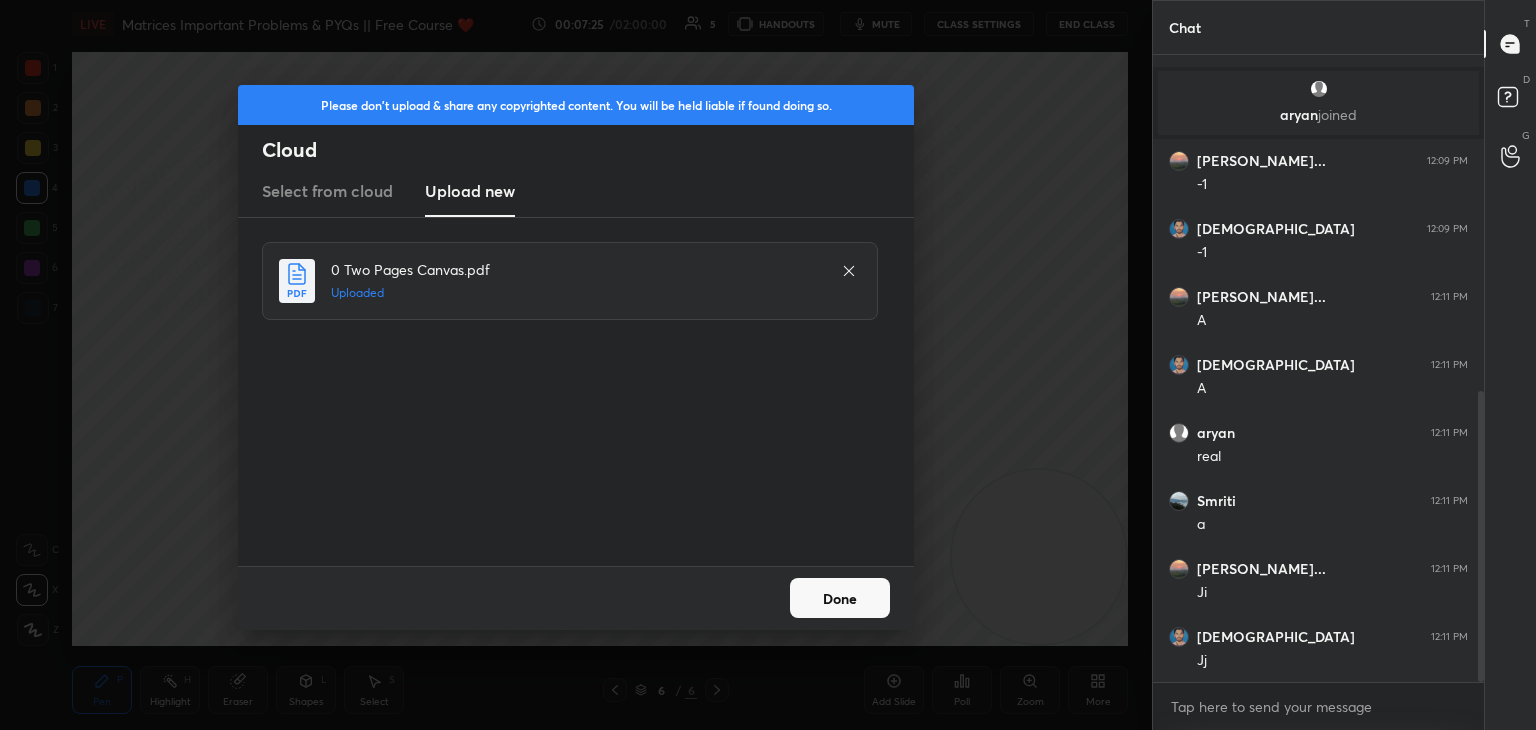 click on "Done" at bounding box center (840, 598) 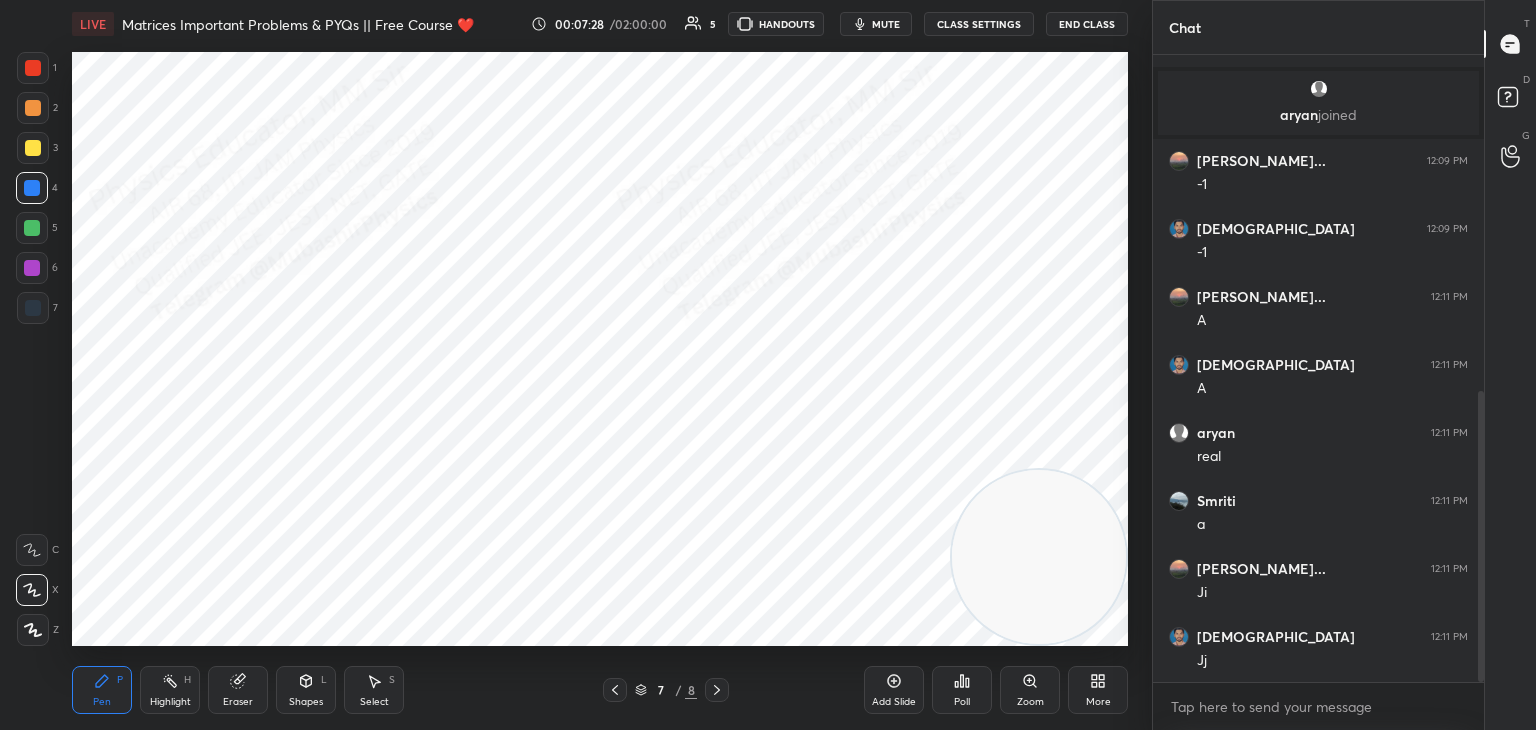 drag, startPoint x: 41, startPoint y: 305, endPoint x: 101, endPoint y: 25, distance: 286.3564 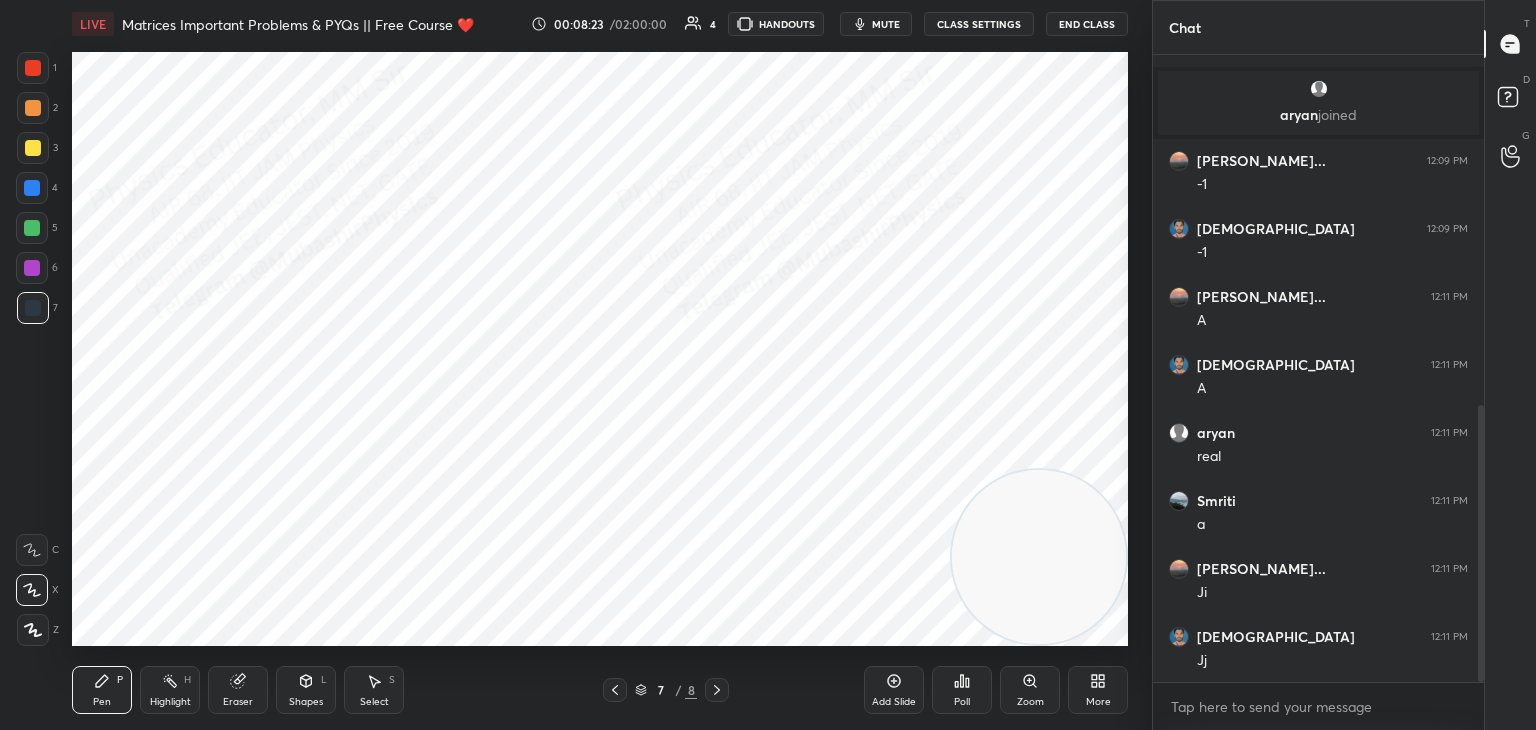 scroll, scrollTop: 796, scrollLeft: 0, axis: vertical 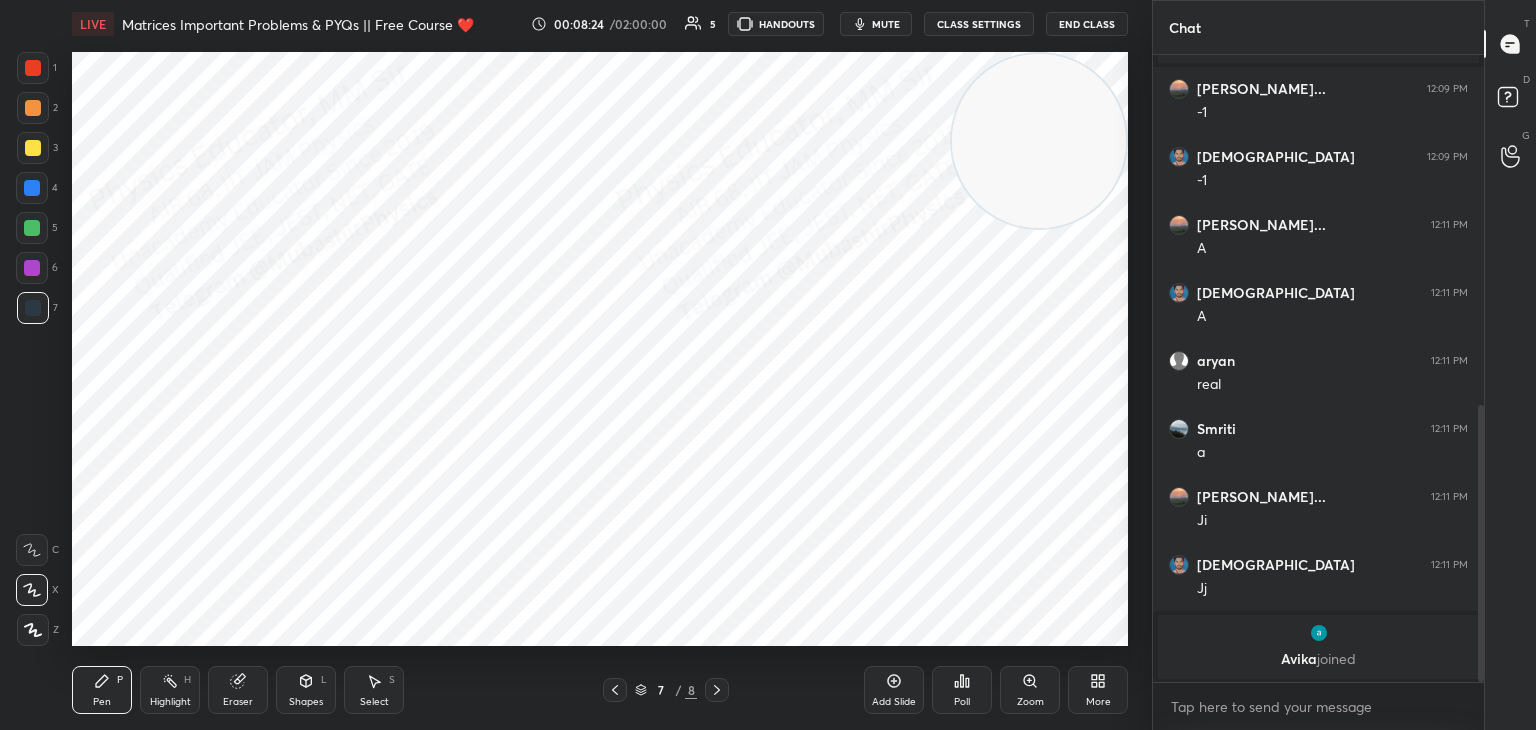 drag, startPoint x: 1077, startPoint y: 374, endPoint x: 1105, endPoint y: 90, distance: 285.37695 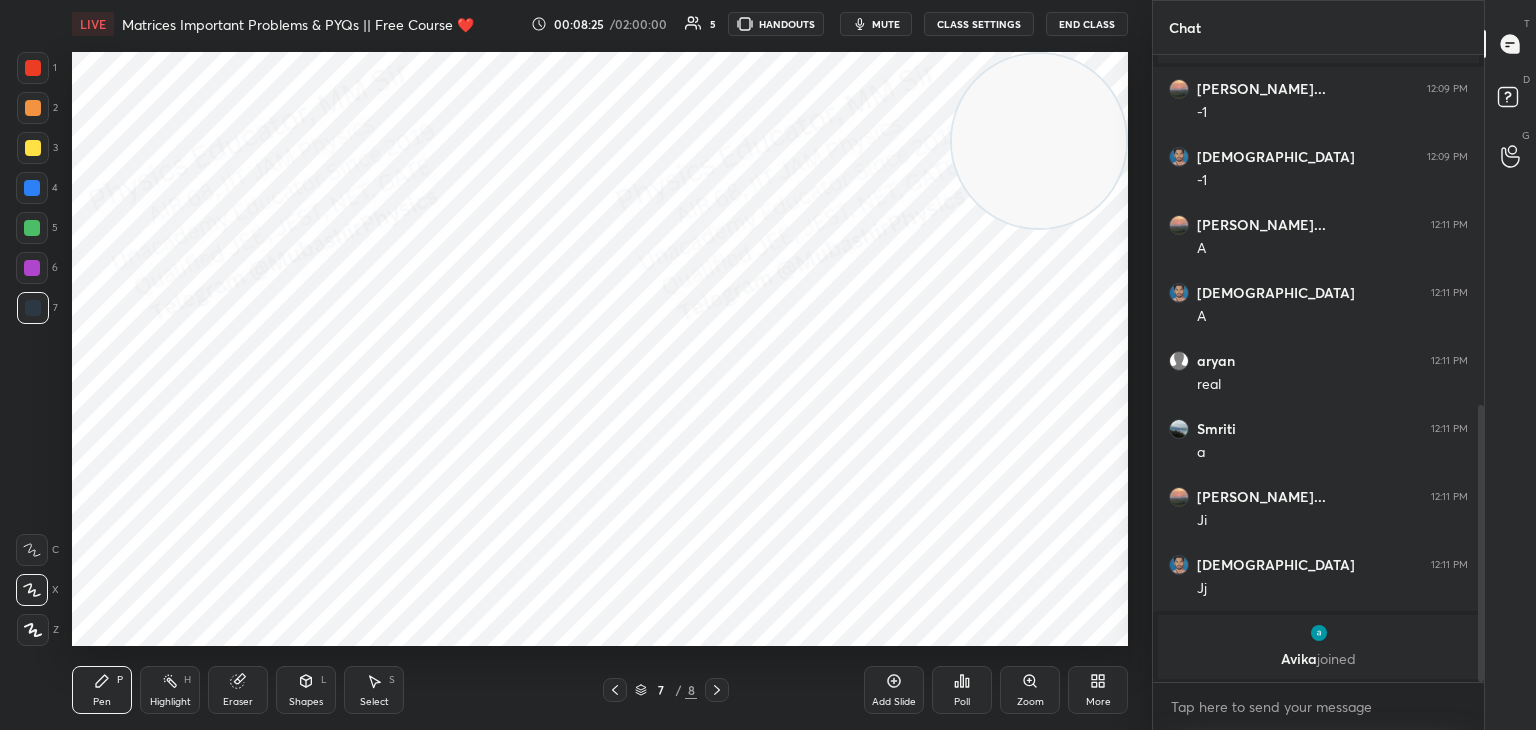 click at bounding box center (1319, 633) 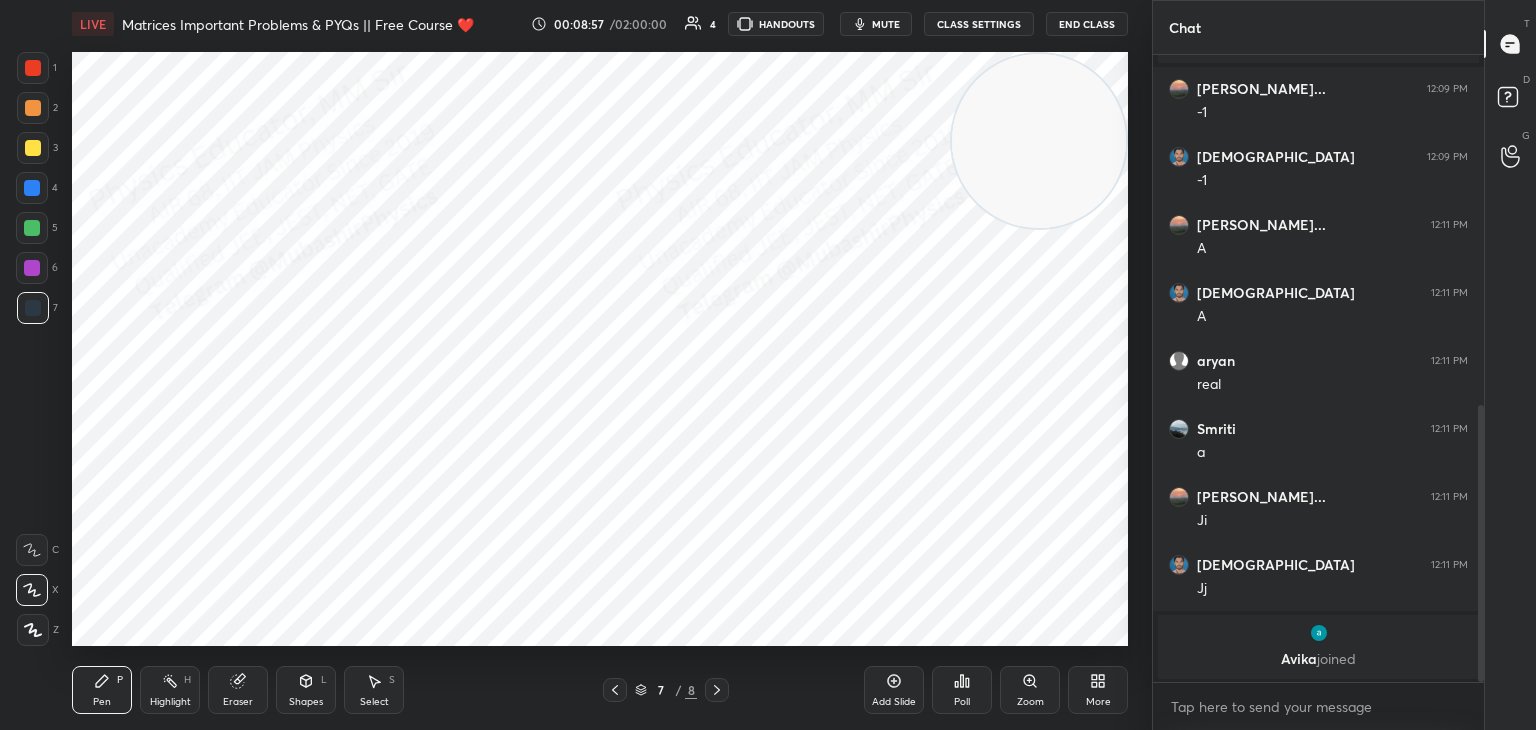 click on "mute" at bounding box center [876, 24] 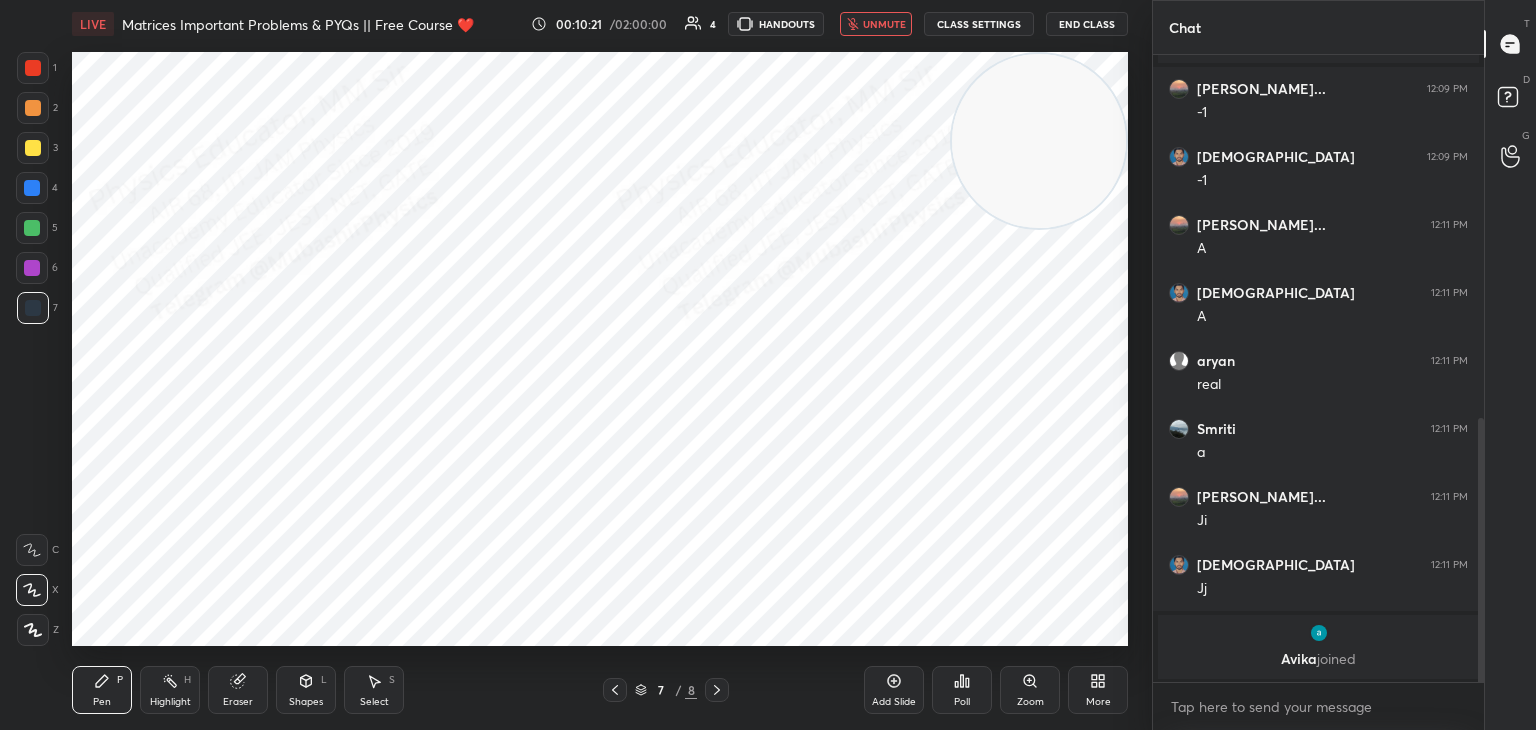 scroll, scrollTop: 864, scrollLeft: 0, axis: vertical 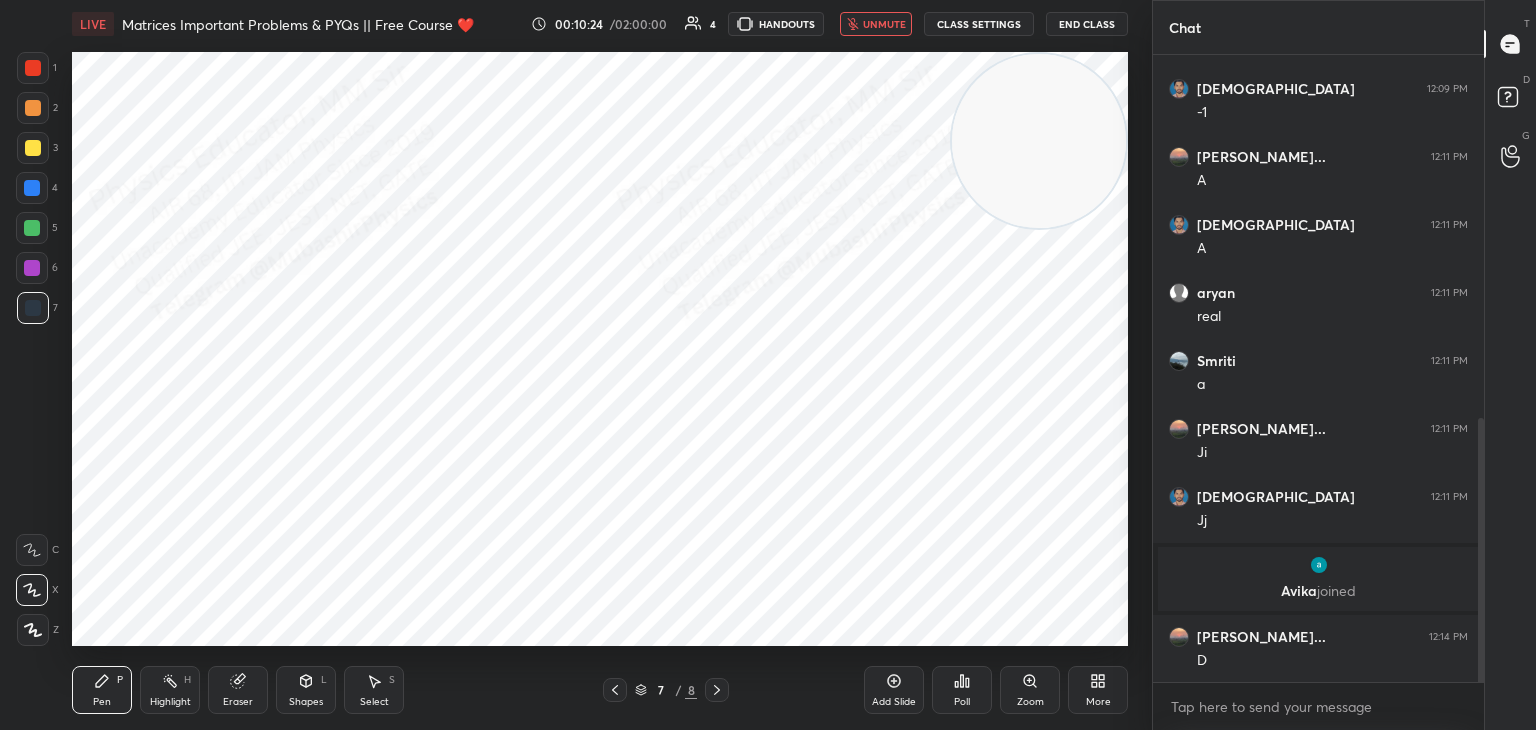 click on "unmute" at bounding box center [884, 24] 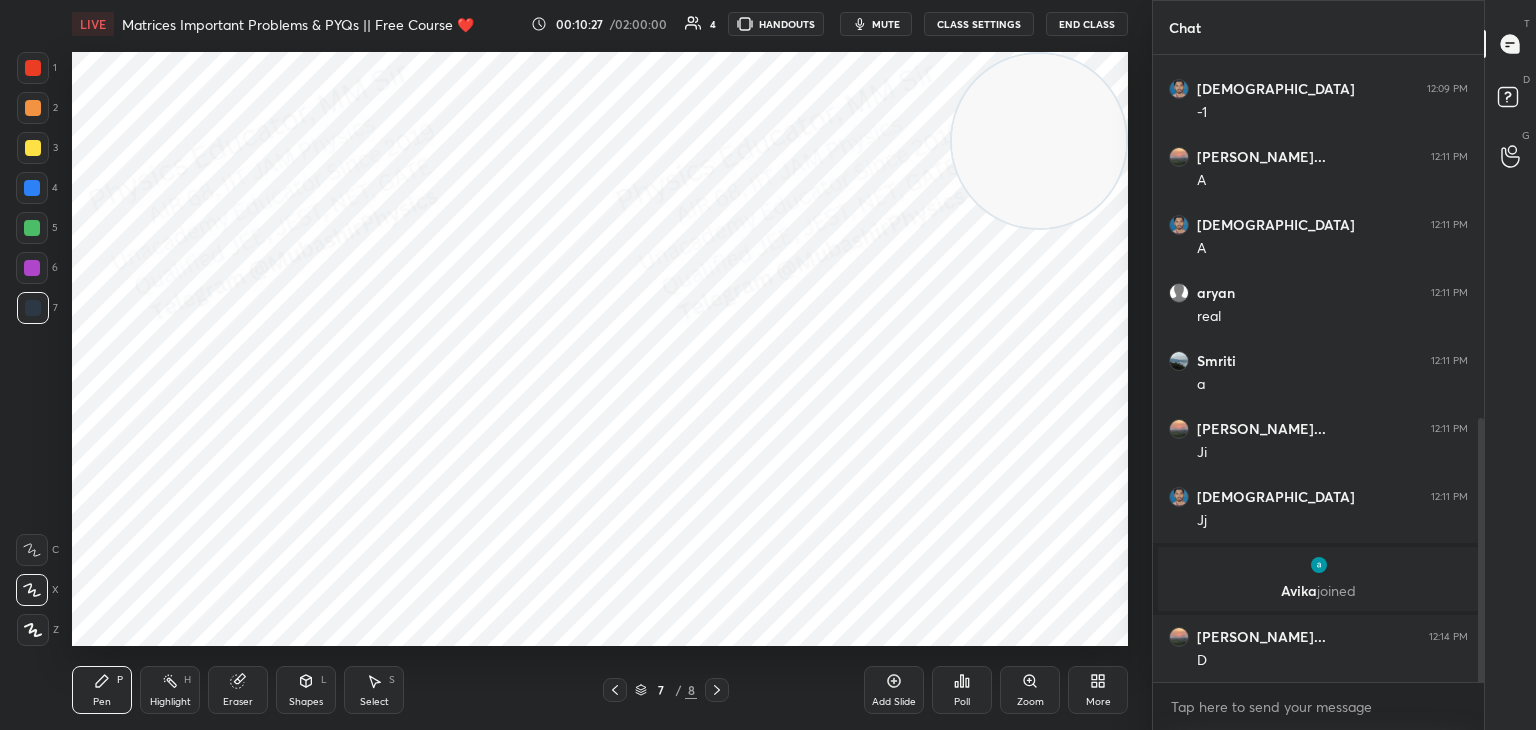 click 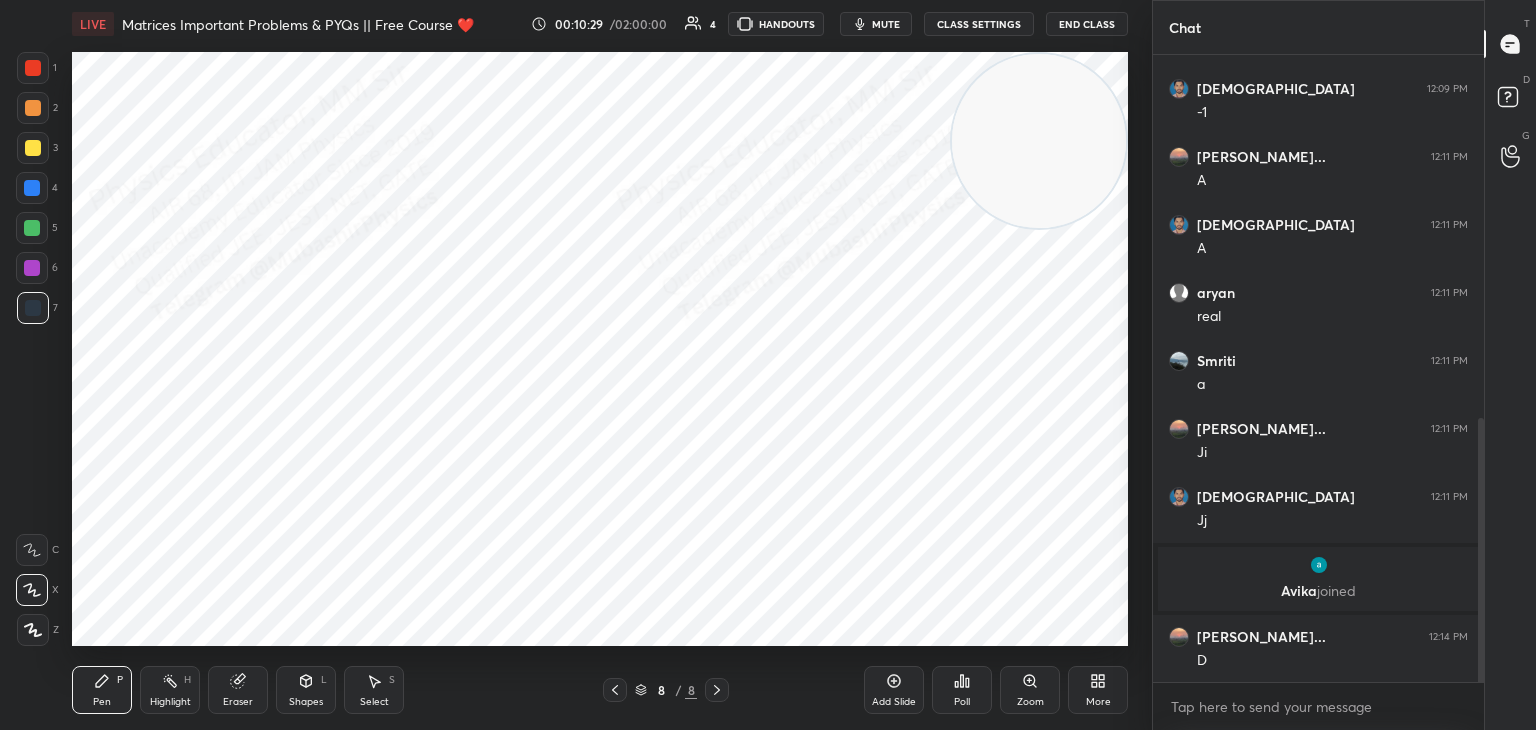 click at bounding box center (32, 188) 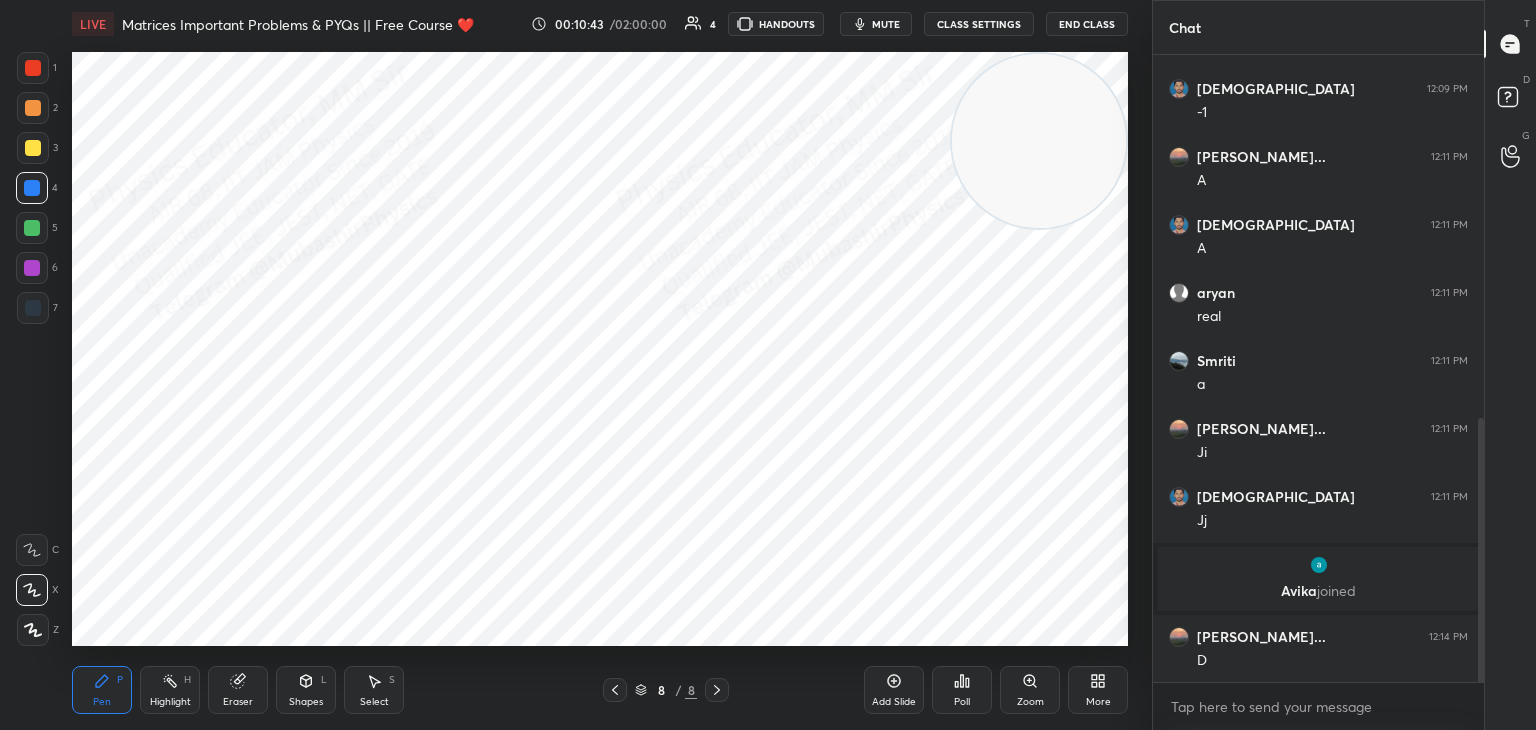 click at bounding box center [32, 268] 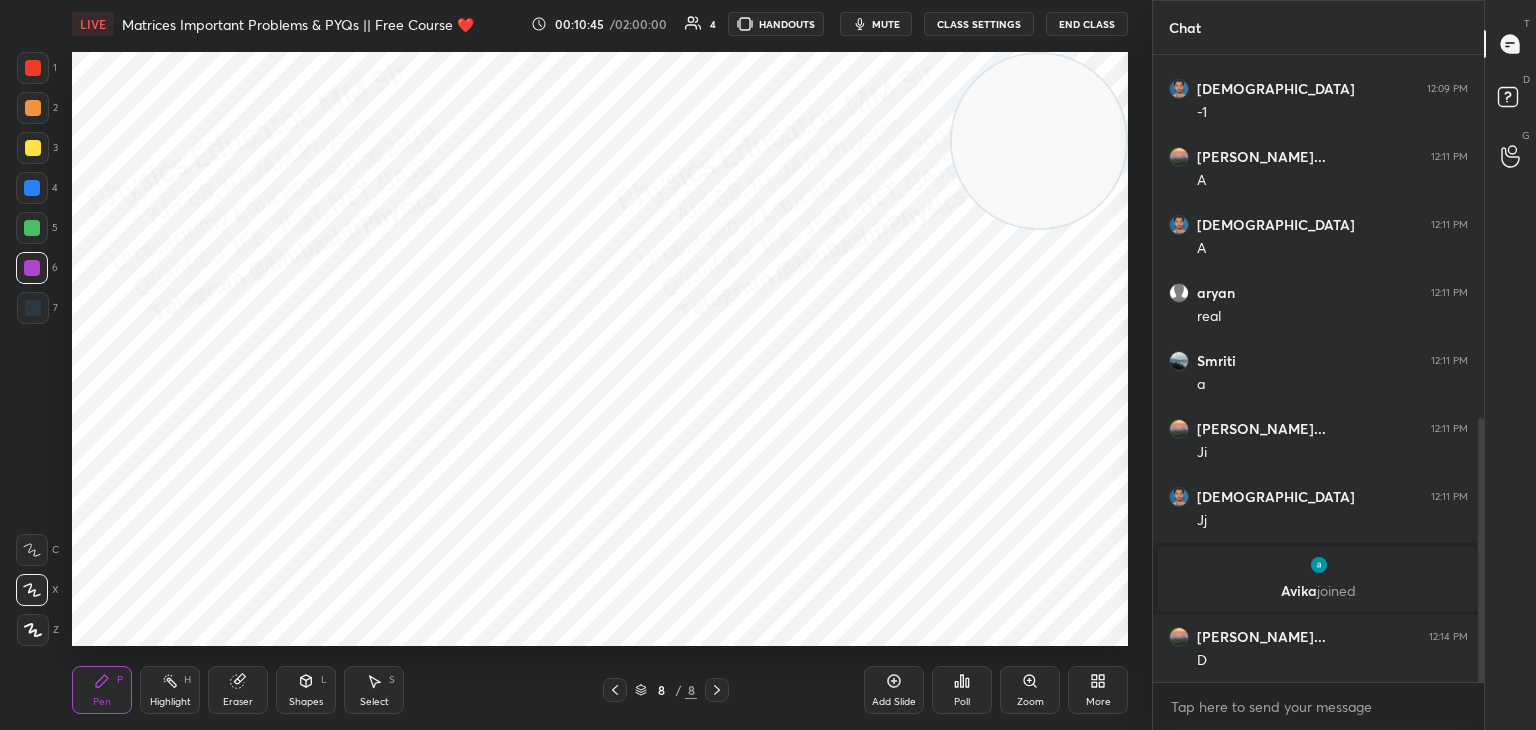 drag, startPoint x: 928, startPoint y: 250, endPoint x: 623, endPoint y: 657, distance: 508.60004 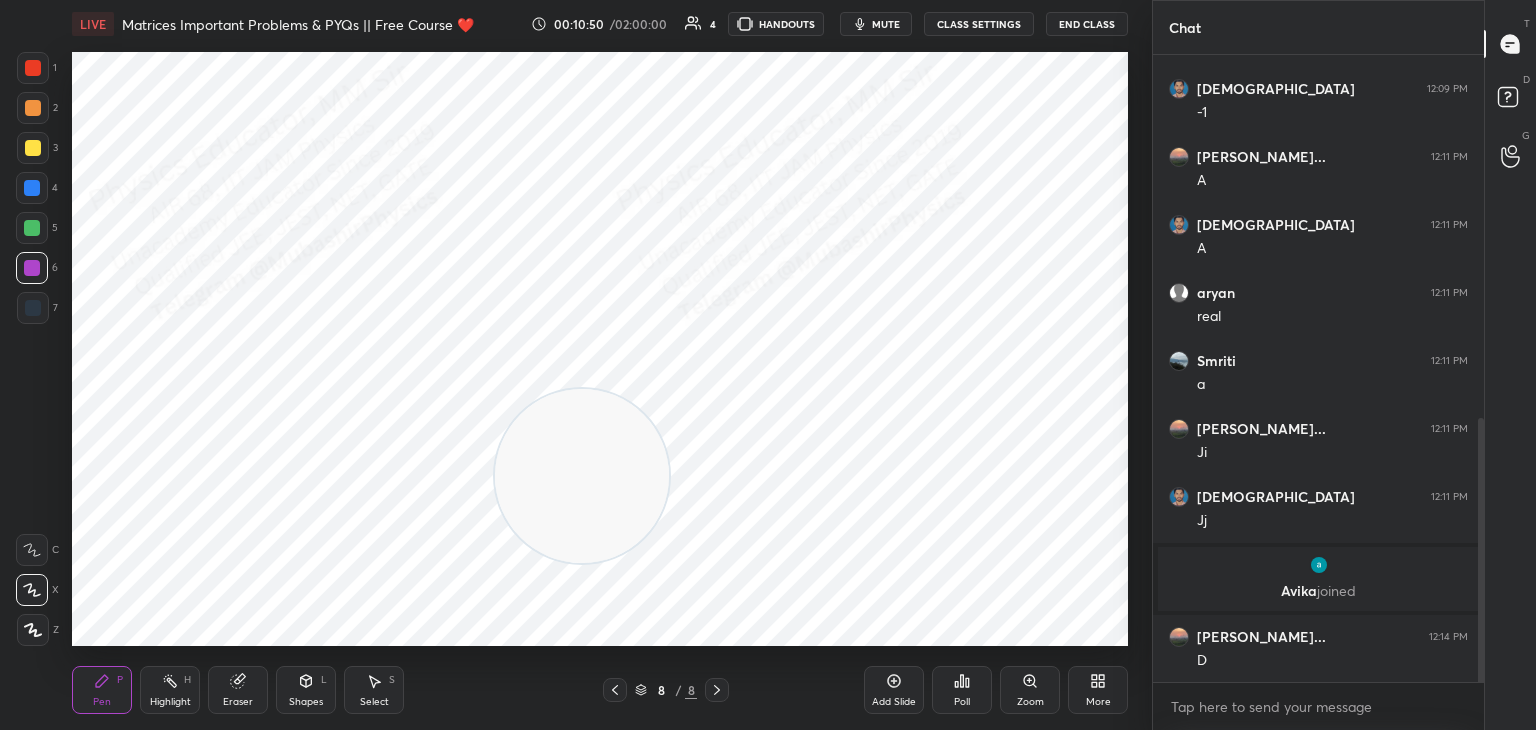 drag, startPoint x: 581, startPoint y: 505, endPoint x: 301, endPoint y: 141, distance: 459.23413 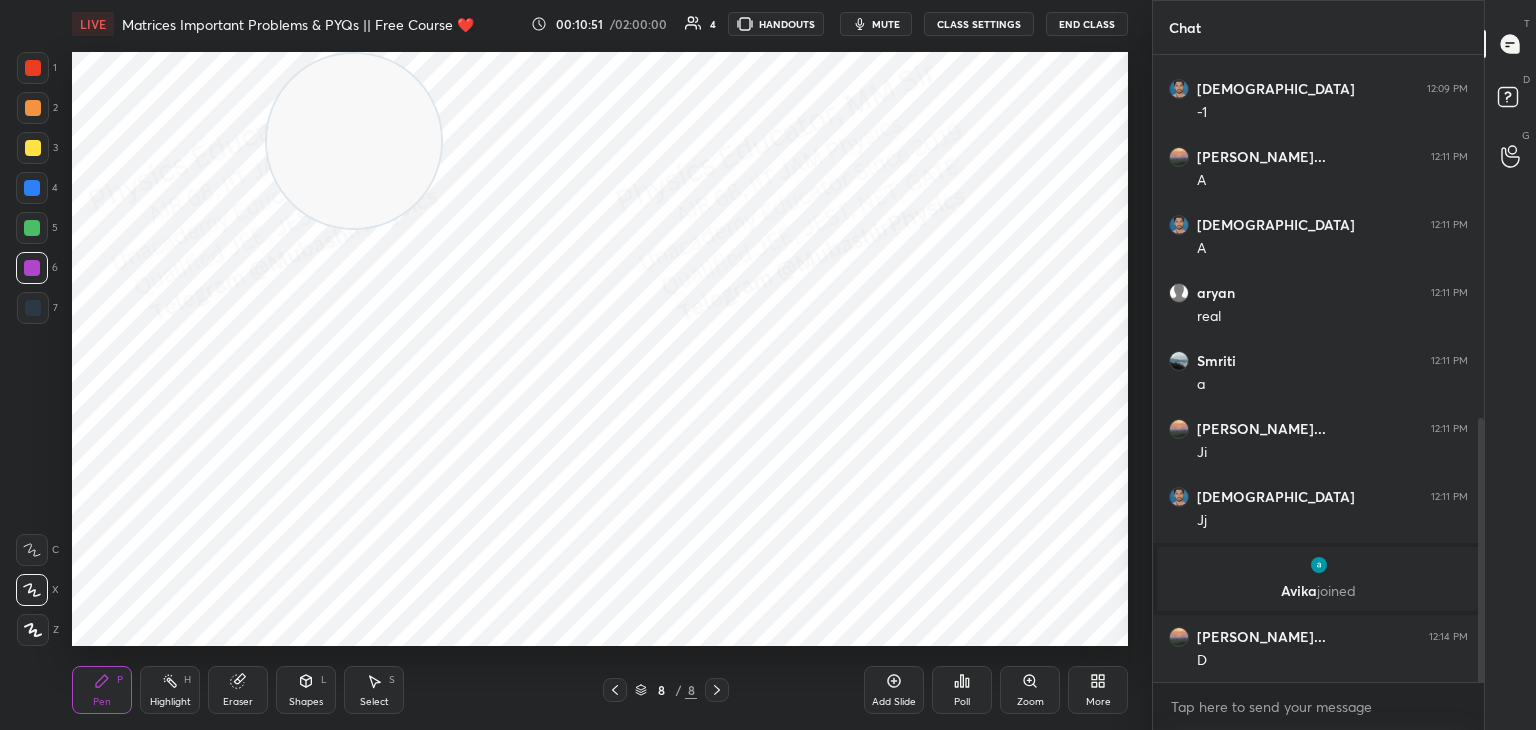 click at bounding box center [32, 228] 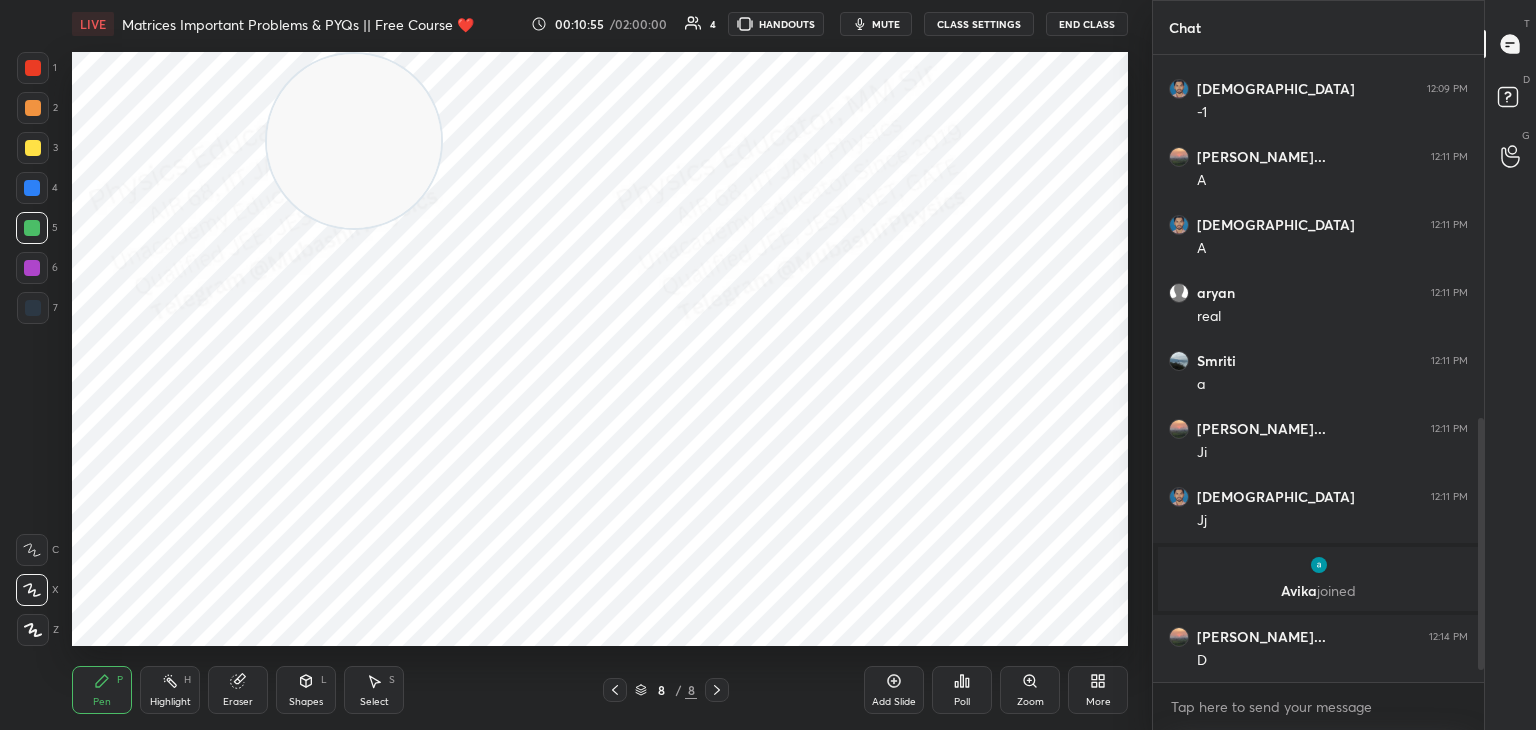 scroll, scrollTop: 932, scrollLeft: 0, axis: vertical 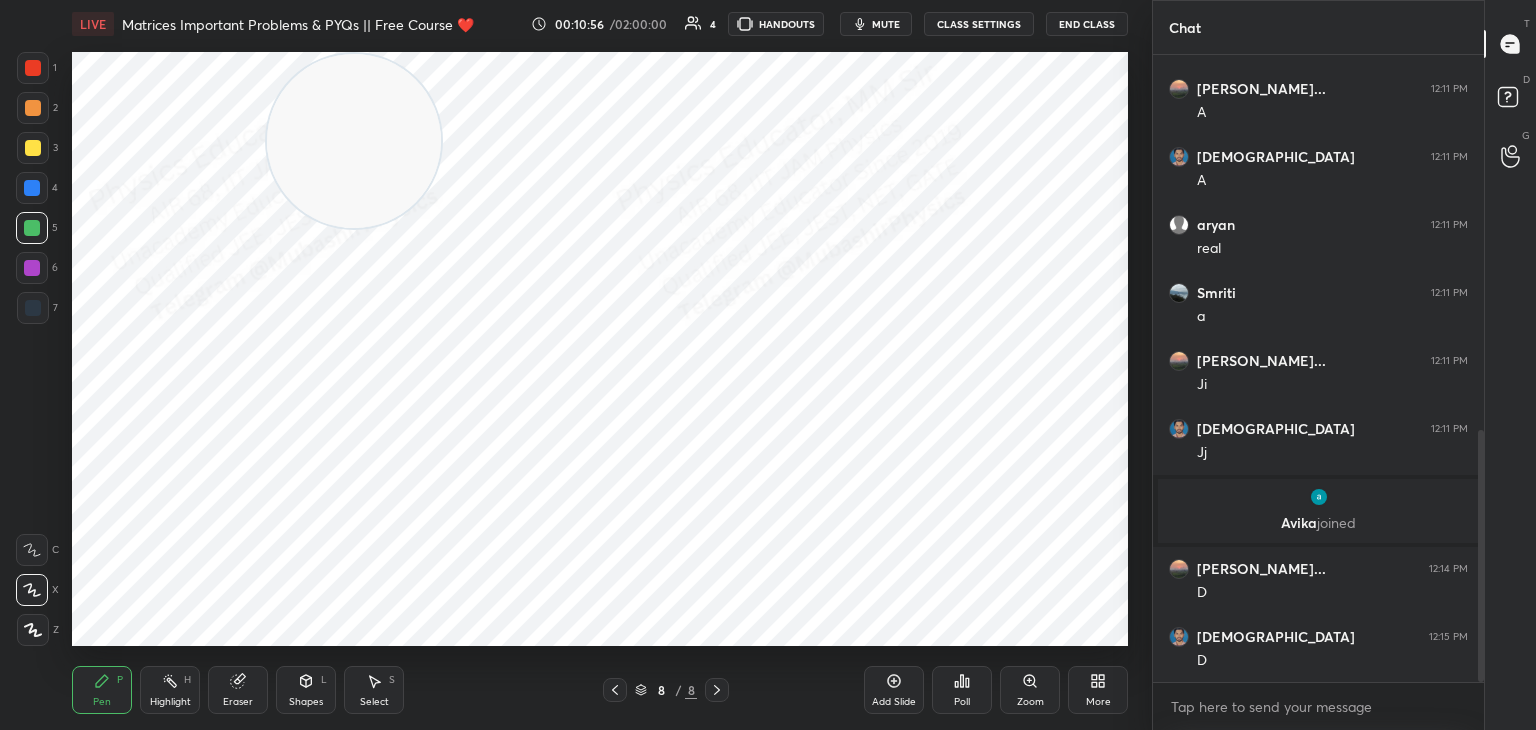 click 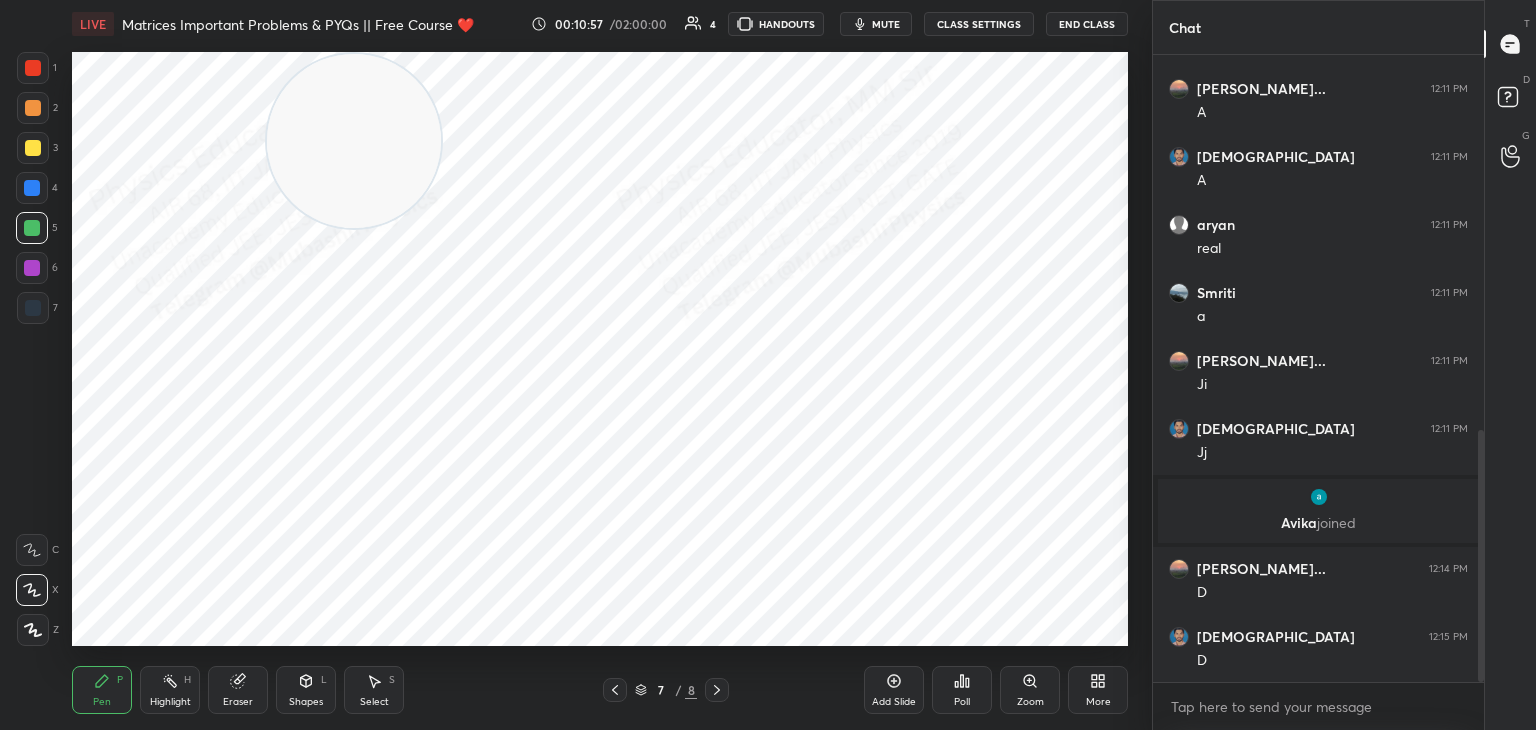 click 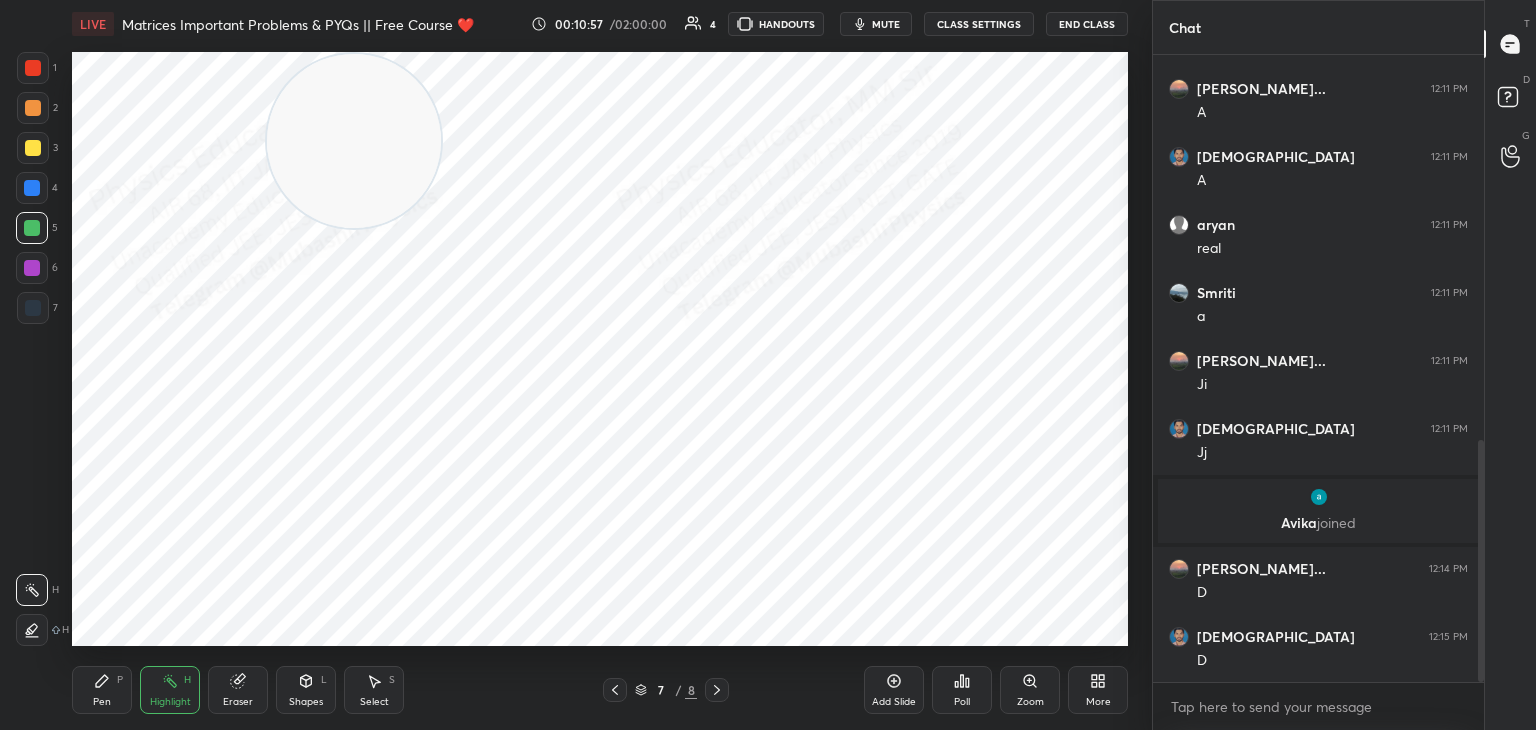 scroll, scrollTop: 1000, scrollLeft: 0, axis: vertical 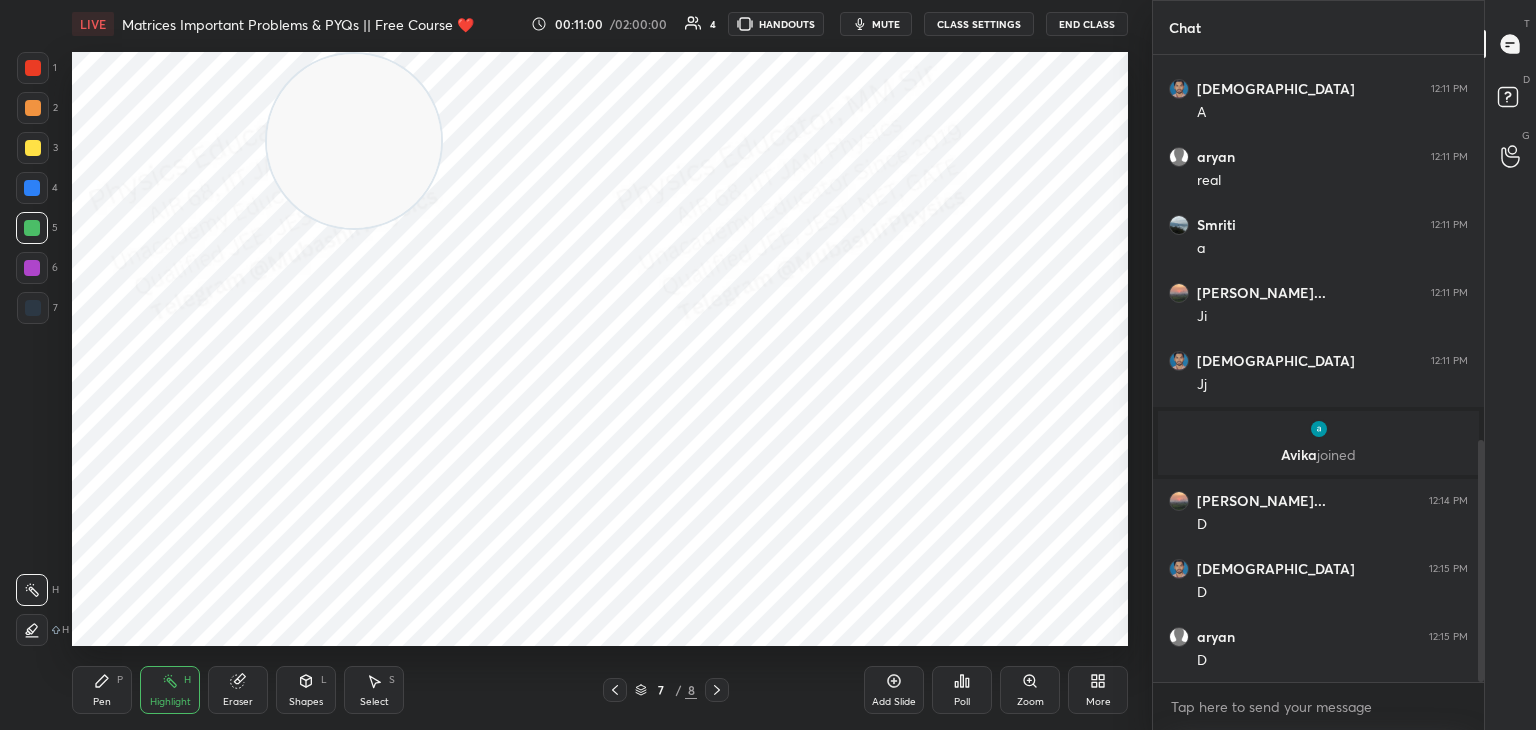 click 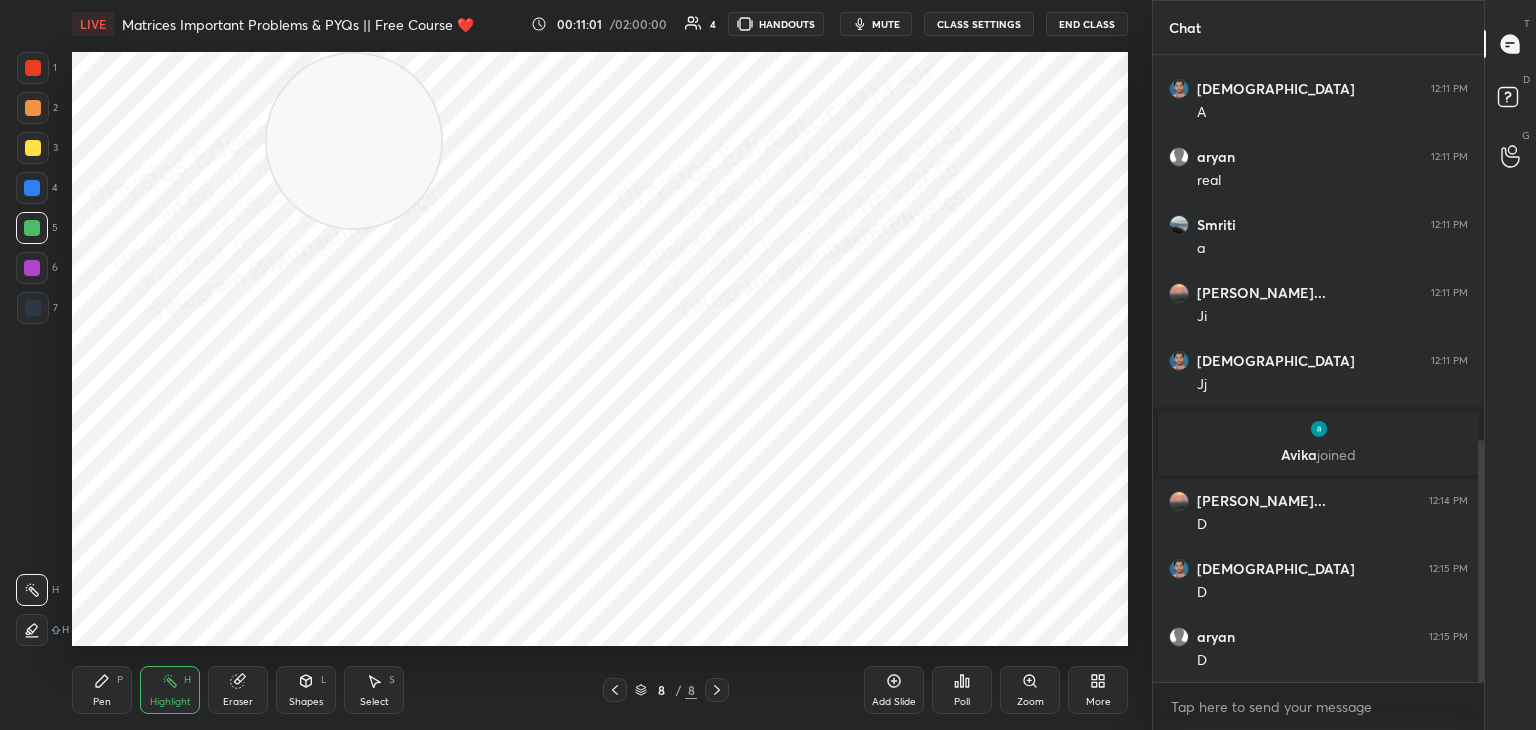 click on "More" at bounding box center (1098, 690) 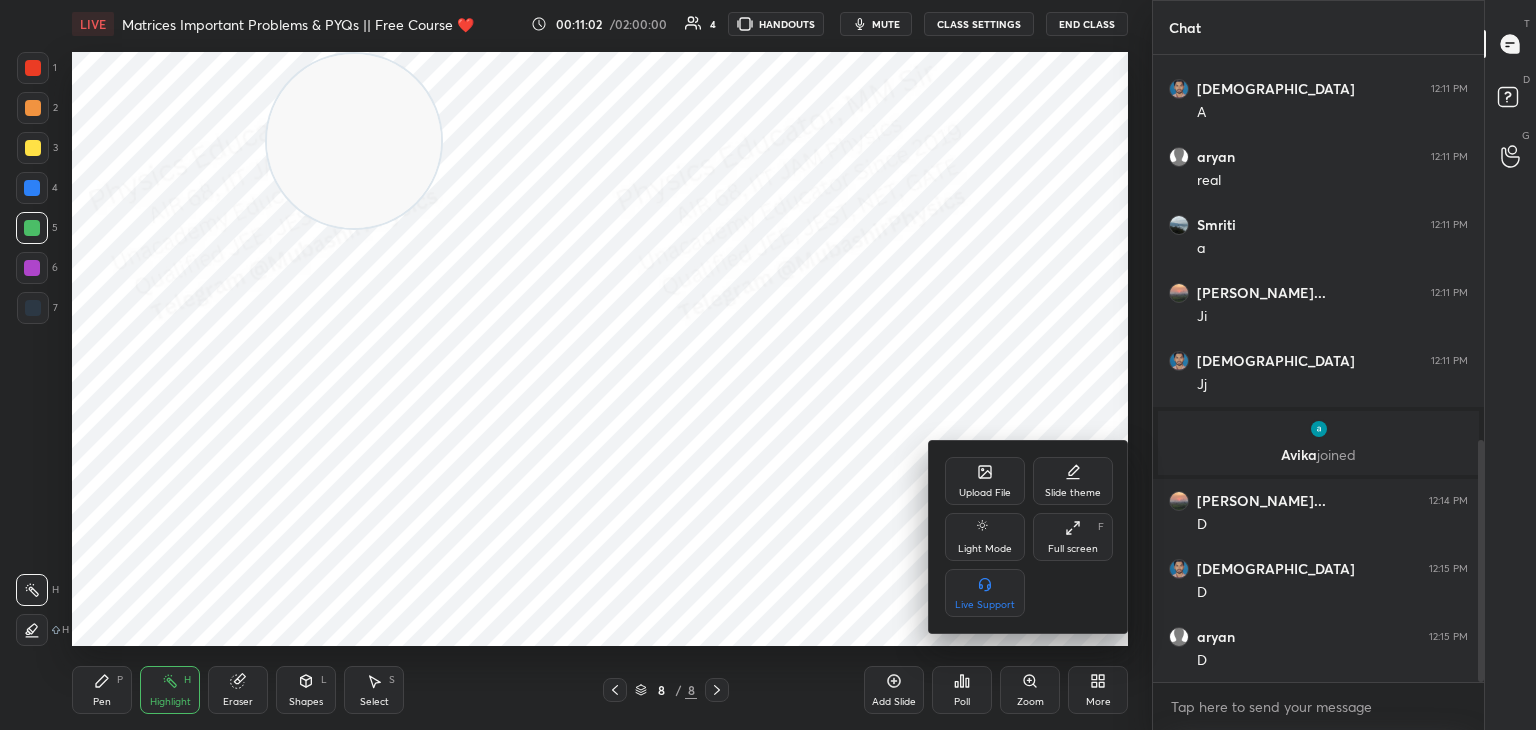click on "Upload File" at bounding box center [985, 481] 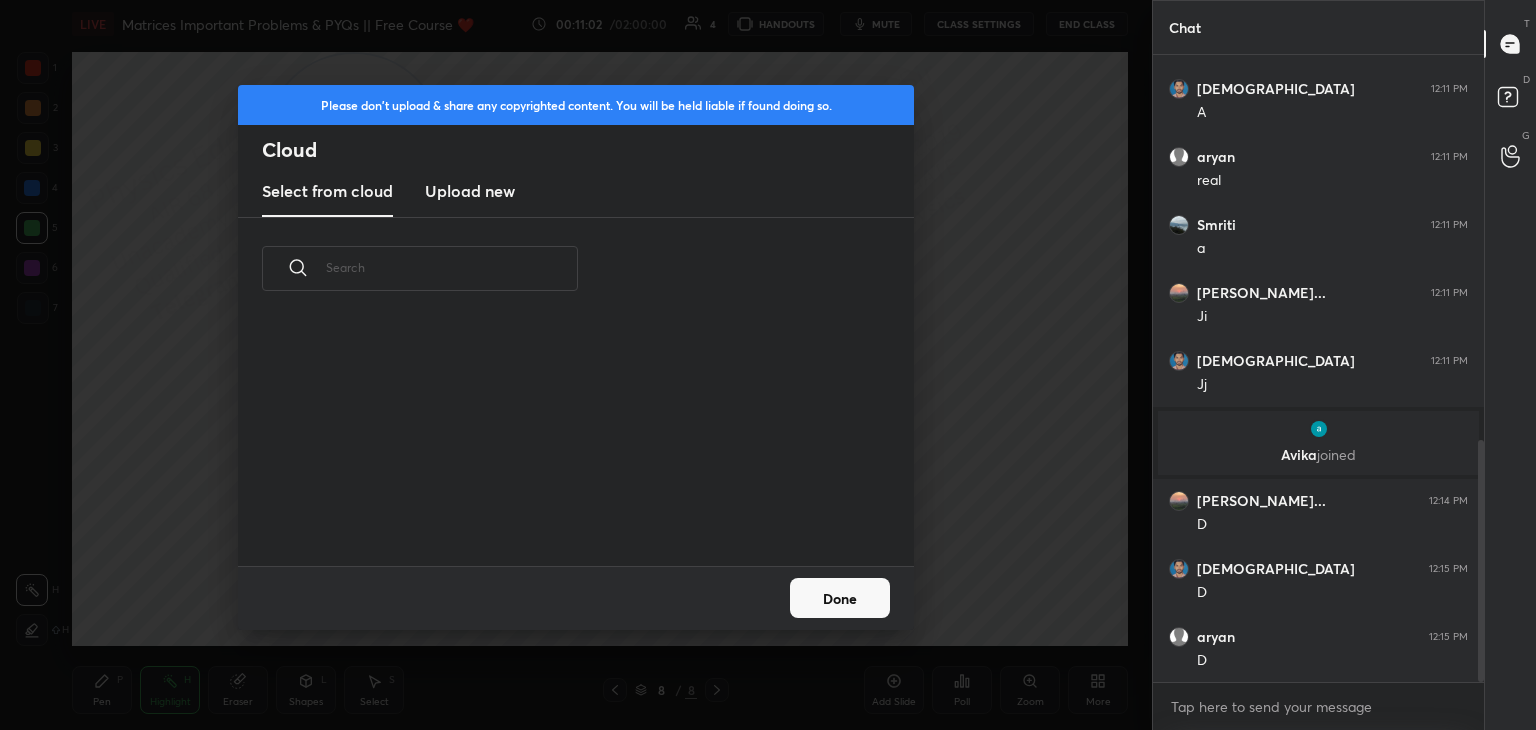 drag, startPoint x: 489, startPoint y: 194, endPoint x: 933, endPoint y: 114, distance: 451.14963 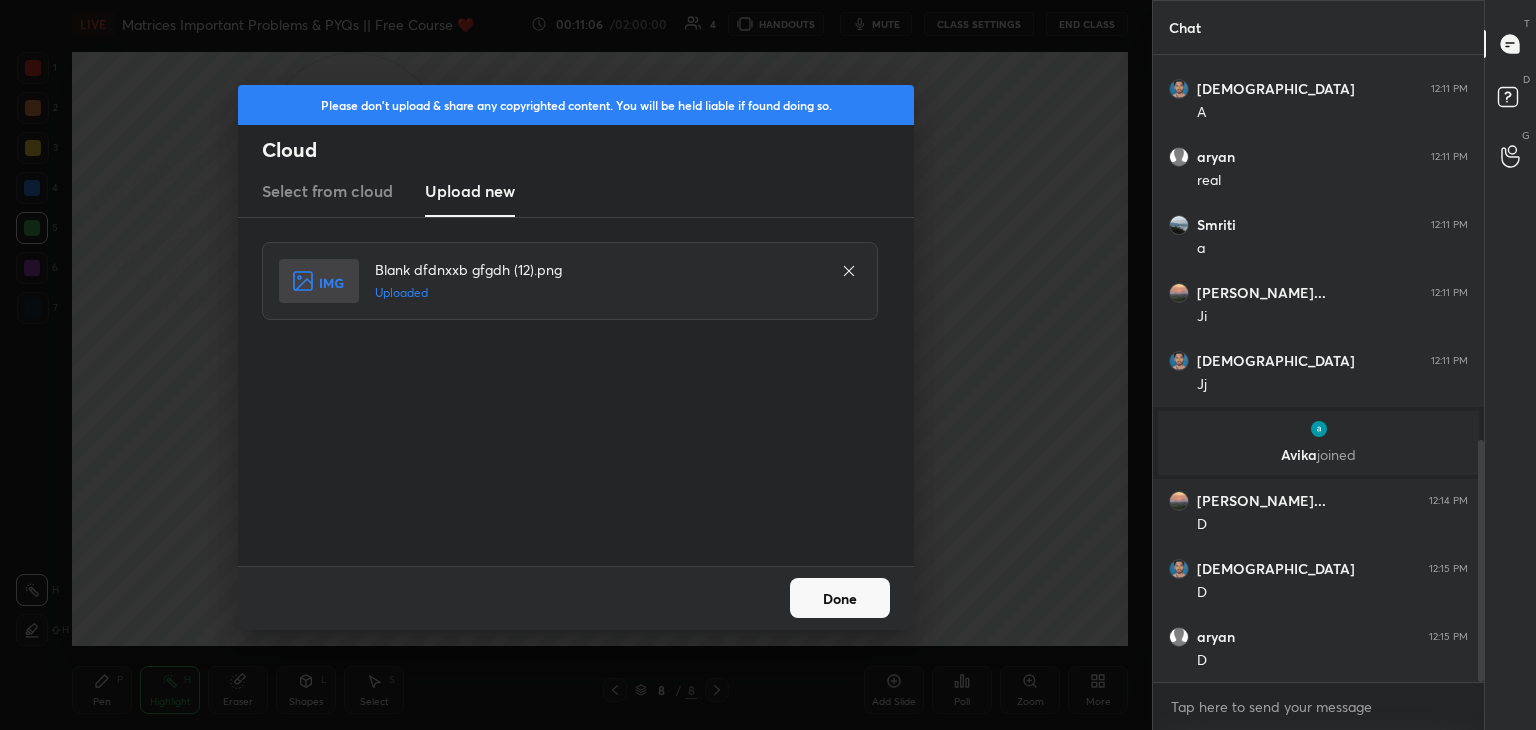 click on "Done" at bounding box center [840, 598] 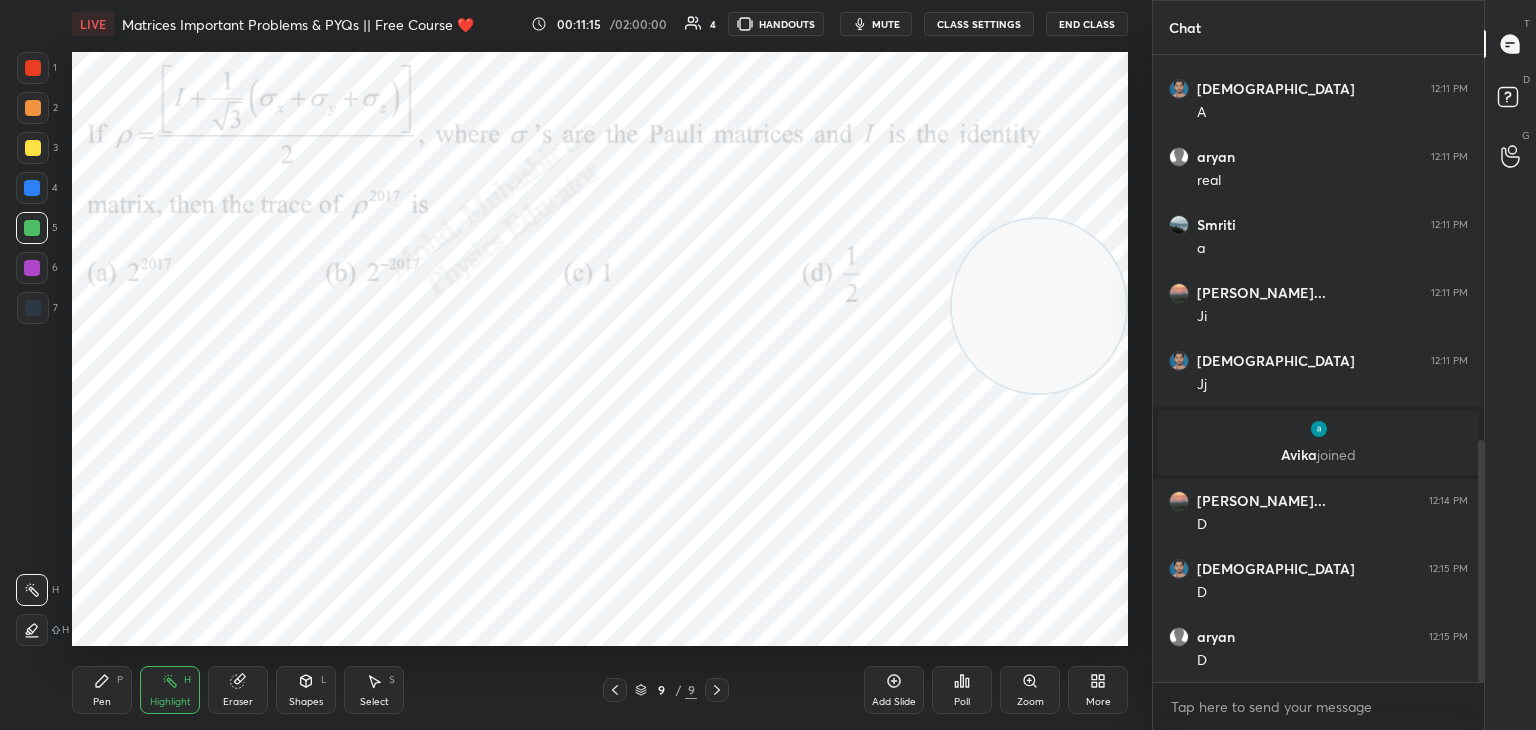 drag, startPoint x: 389, startPoint y: 122, endPoint x: 1037, endPoint y: 217, distance: 654.9267 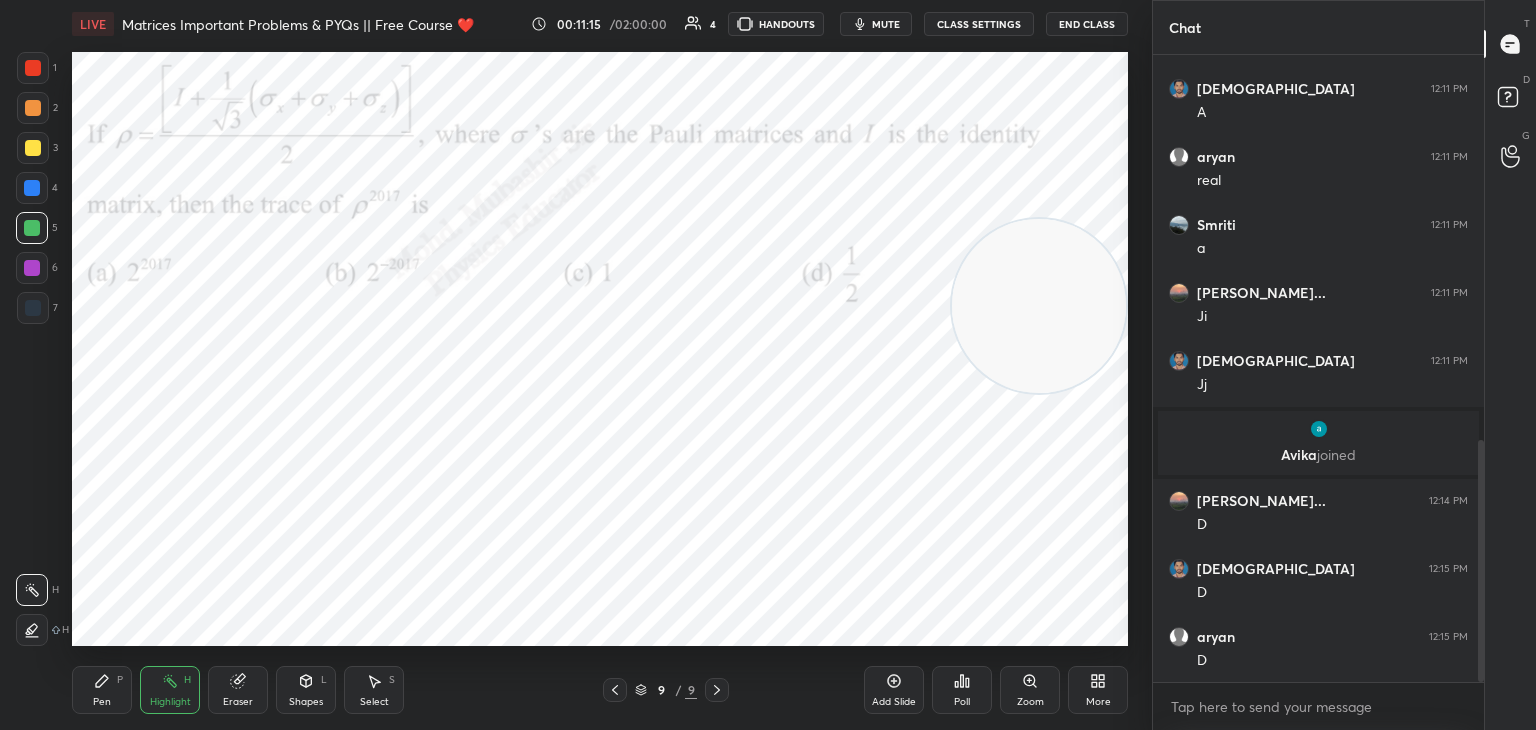 click at bounding box center (1039, 306) 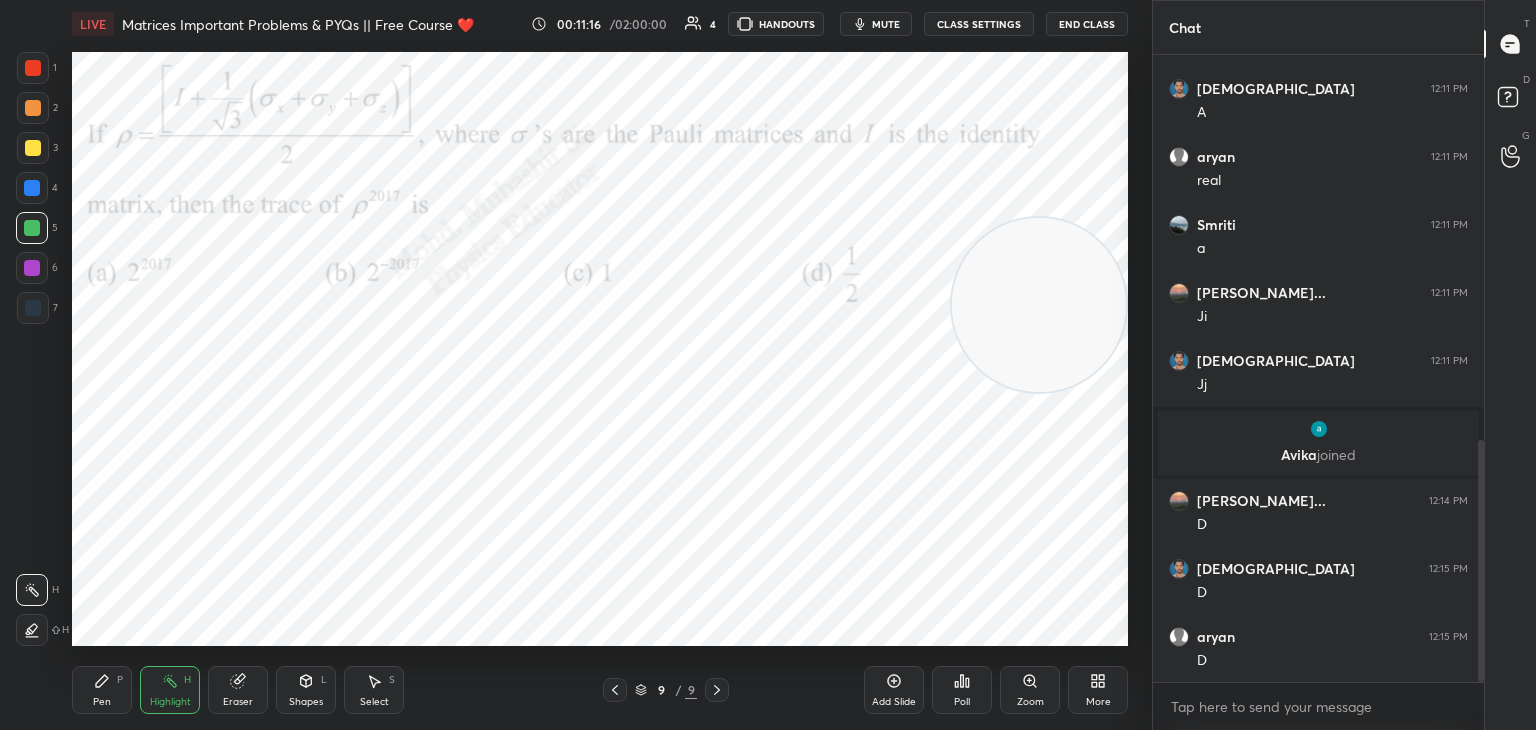click on "mute" at bounding box center [886, 24] 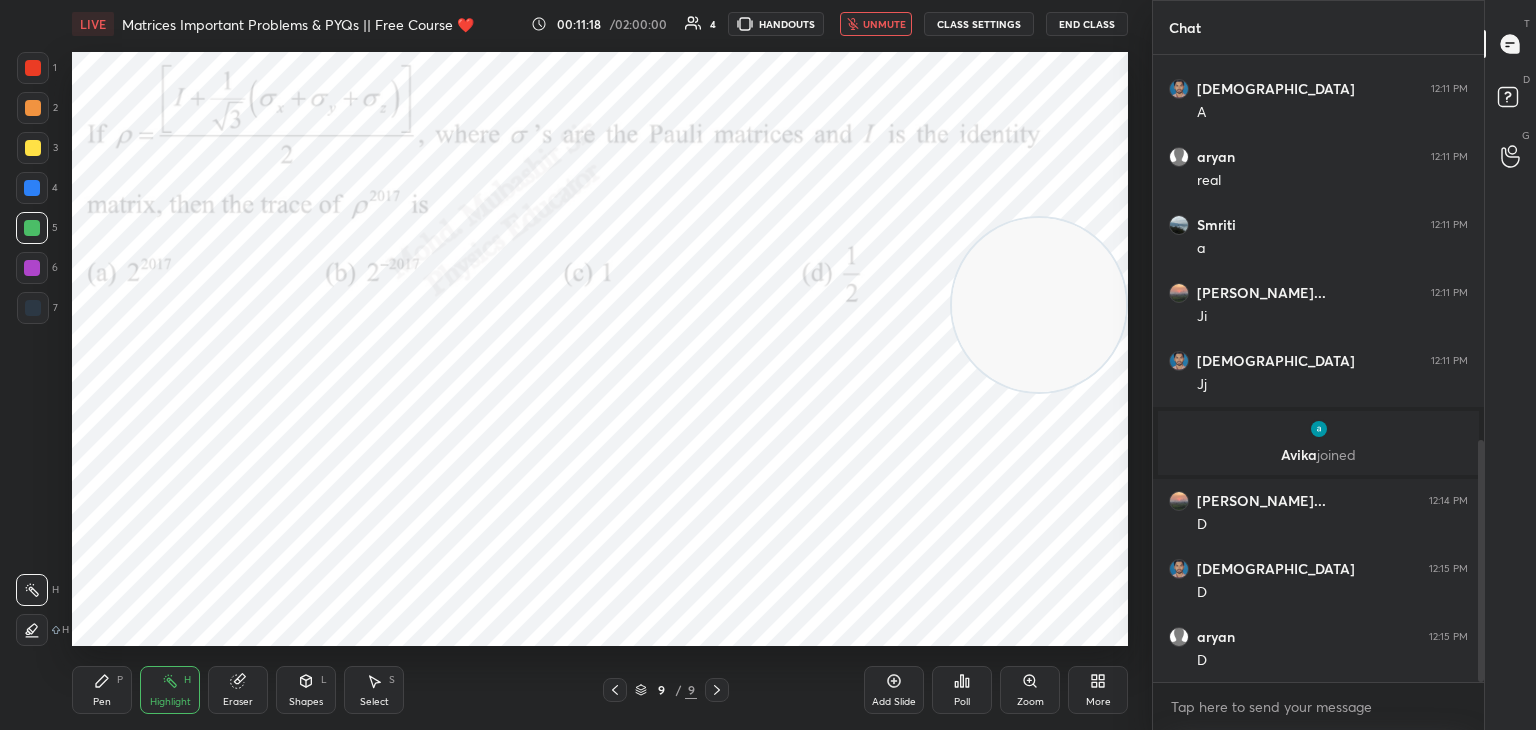 click on "unmute" at bounding box center (876, 24) 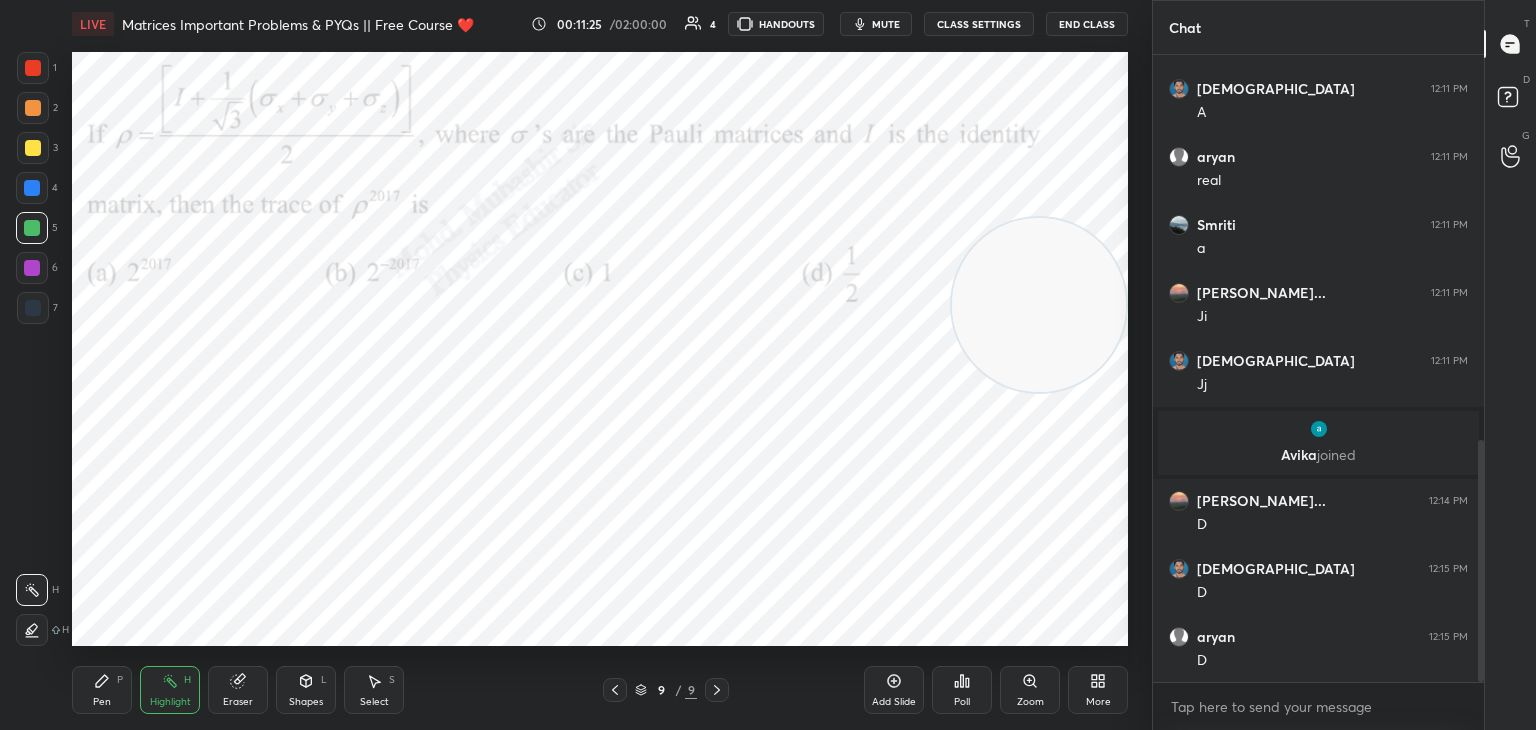 click on "LIVE Matrices Important Problems & PYQs || Free Course ❤️ 00:11:25 /  02:00:00 4 HANDOUTS mute CLASS SETTINGS End Class" at bounding box center [600, 24] 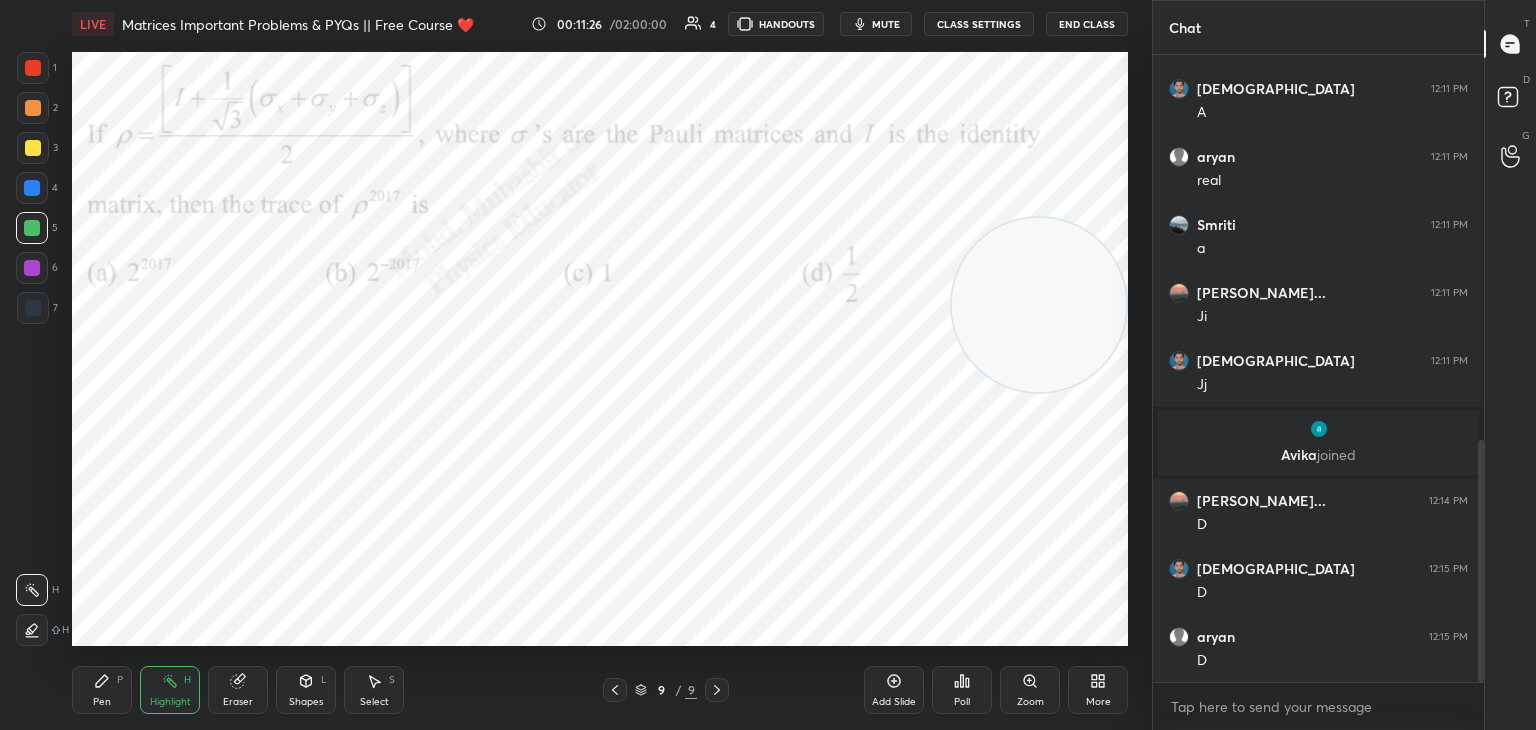click on "mute" at bounding box center (876, 24) 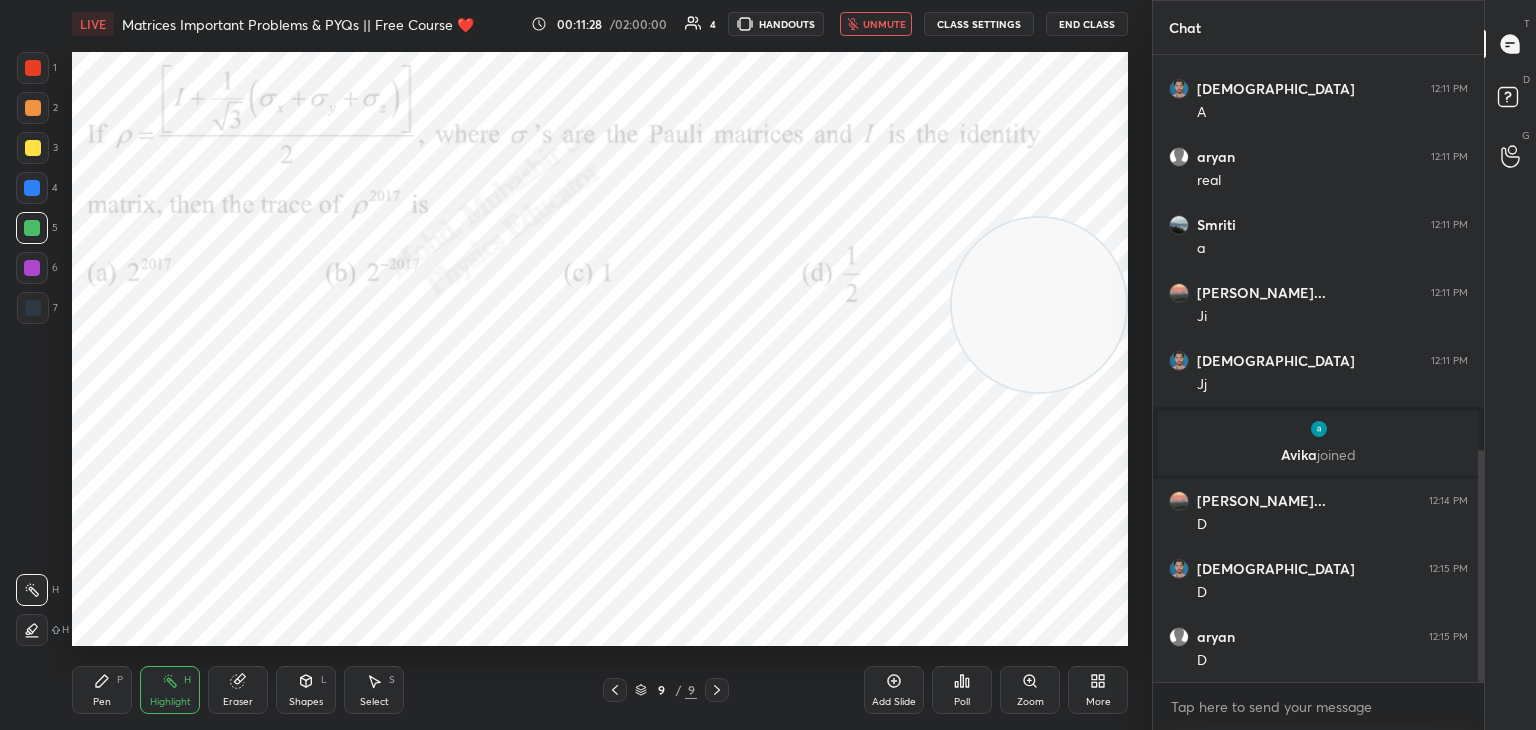 scroll, scrollTop: 1068, scrollLeft: 0, axis: vertical 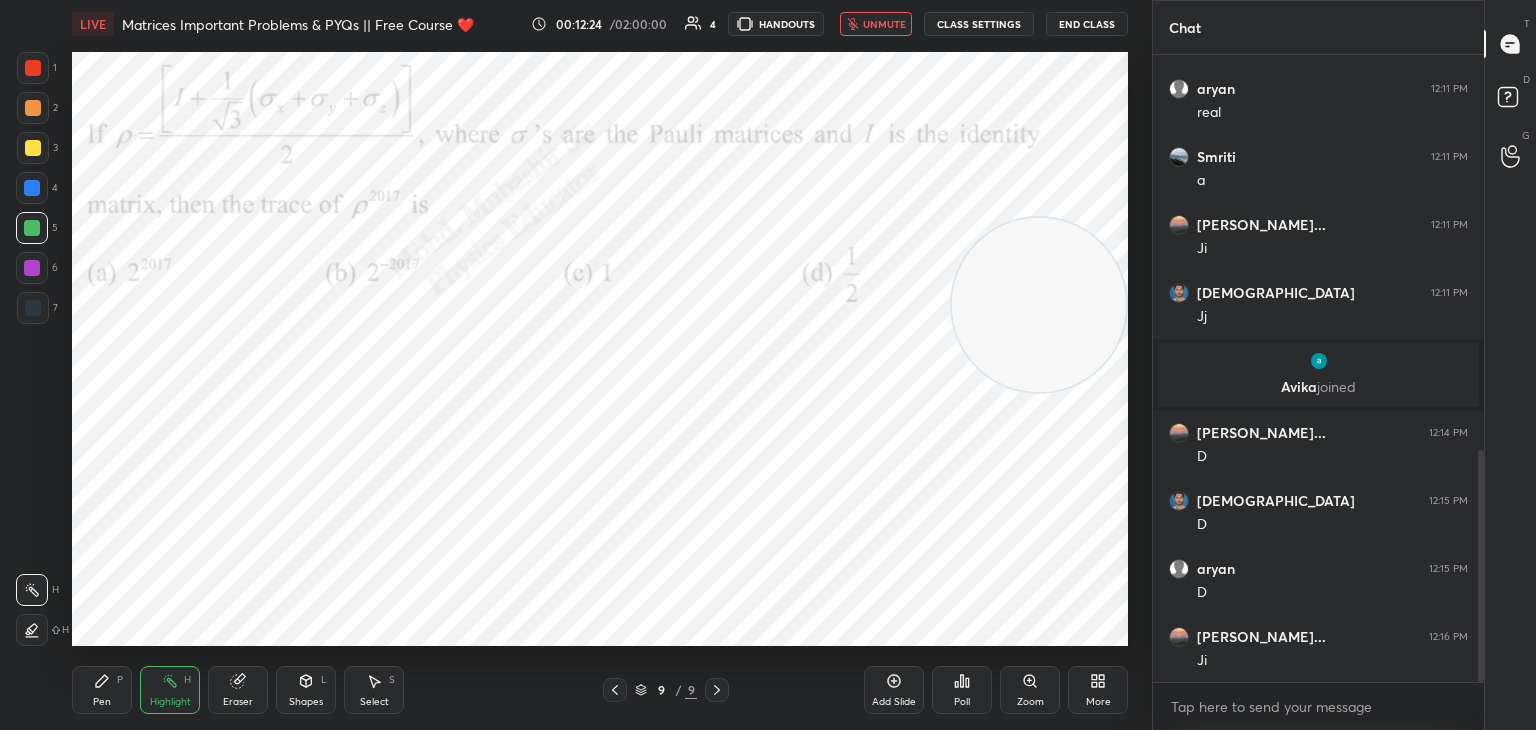 click on "unmute" at bounding box center (884, 24) 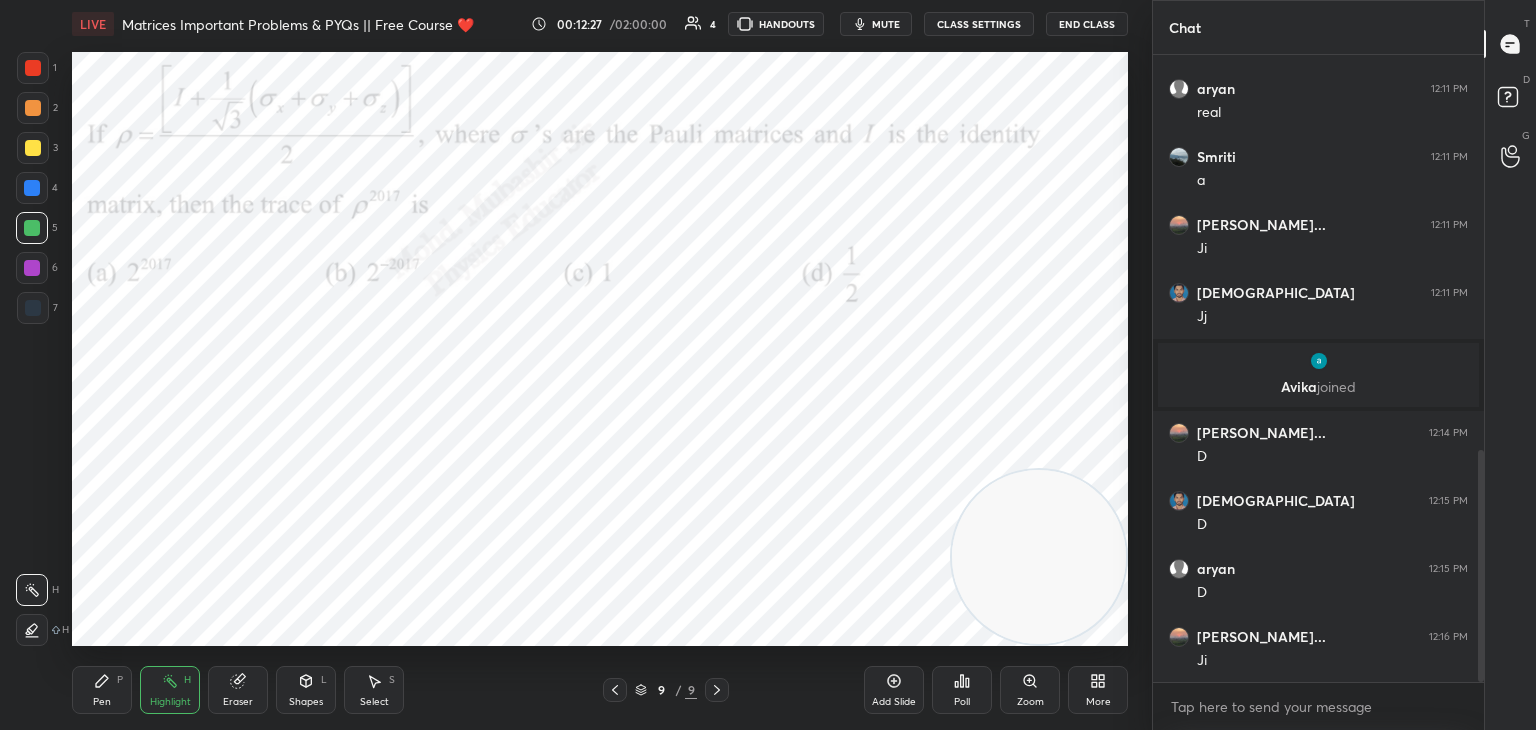 drag, startPoint x: 1016, startPoint y: 278, endPoint x: 1073, endPoint y: 546, distance: 273.99454 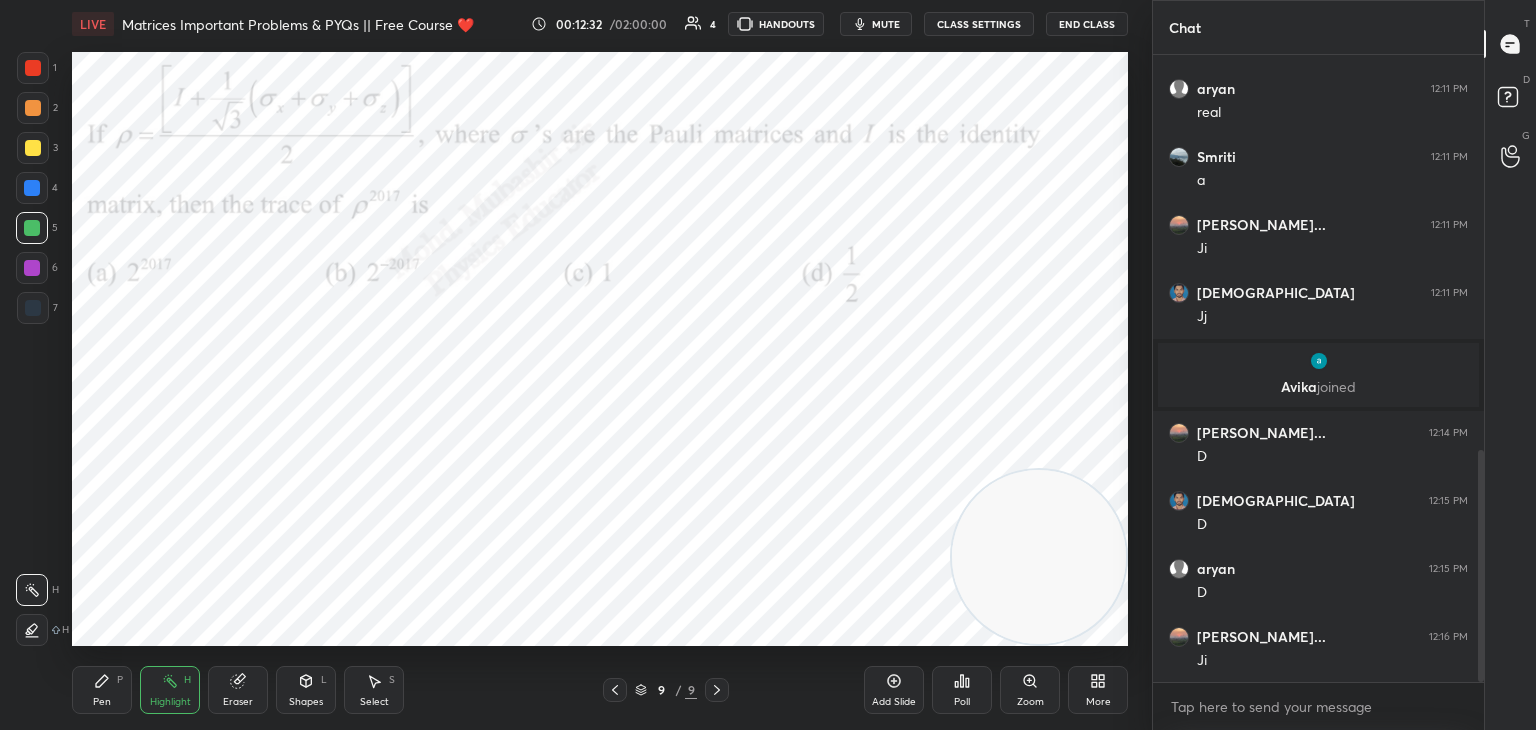 click on "mute" at bounding box center (886, 24) 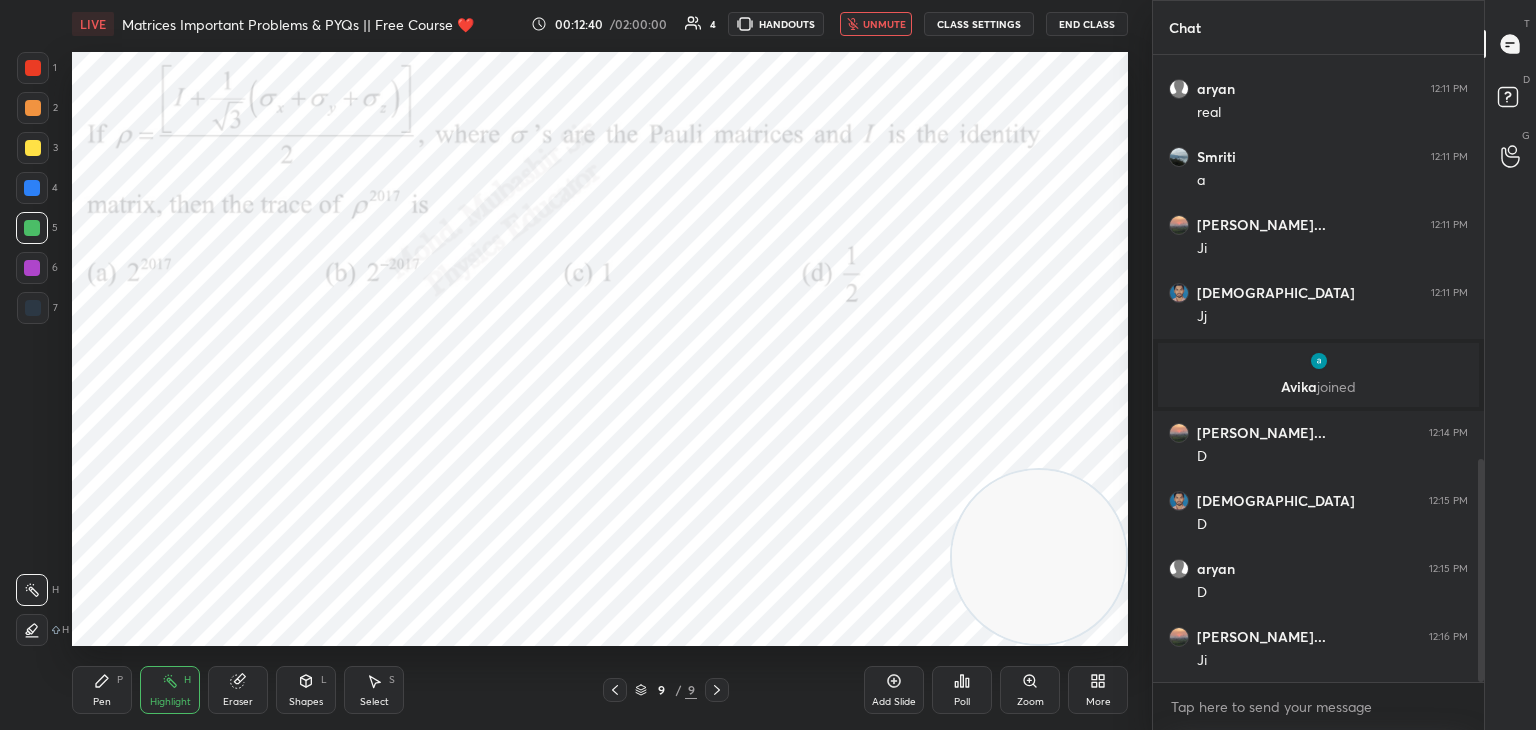 scroll, scrollTop: 1136, scrollLeft: 0, axis: vertical 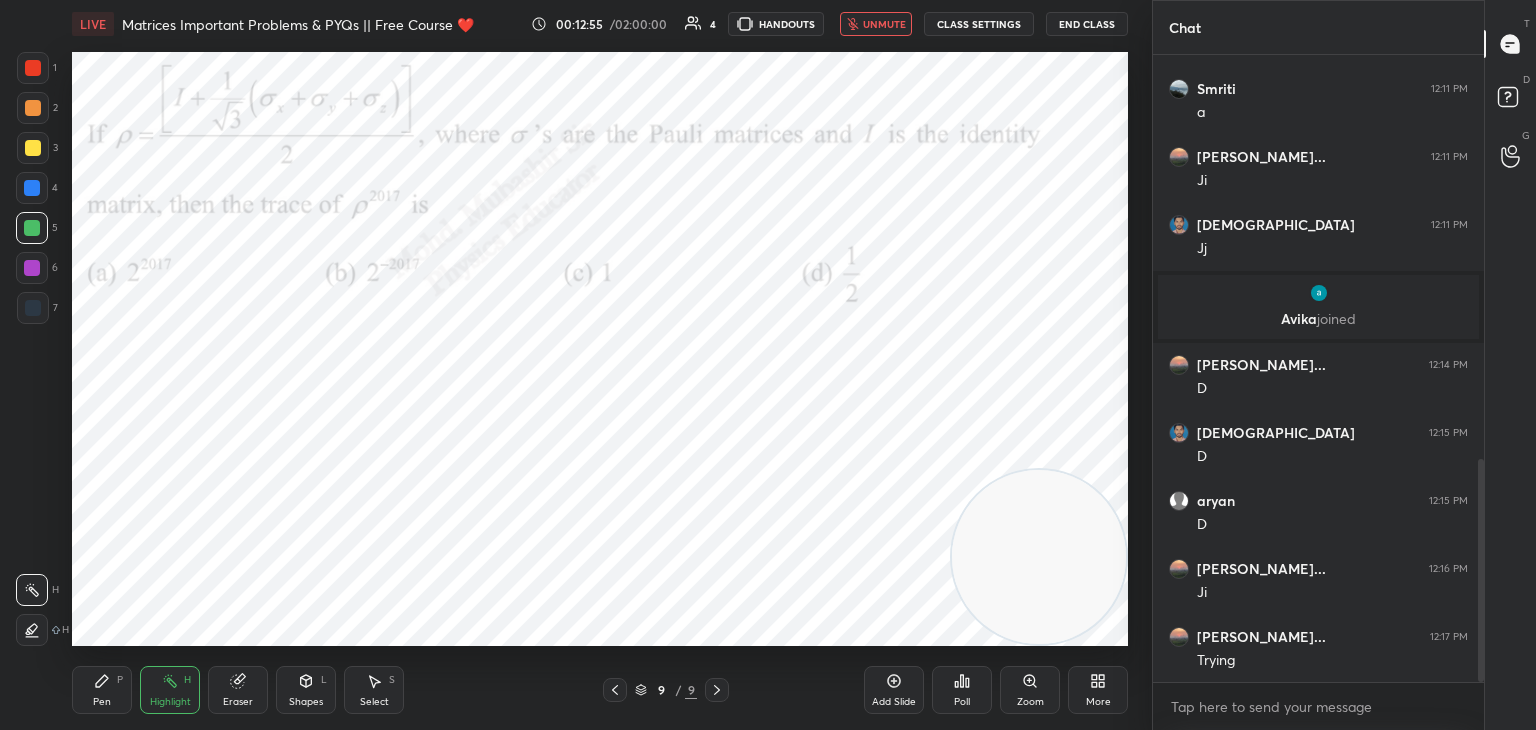 drag, startPoint x: 885, startPoint y: 26, endPoint x: 895, endPoint y: 30, distance: 10.770329 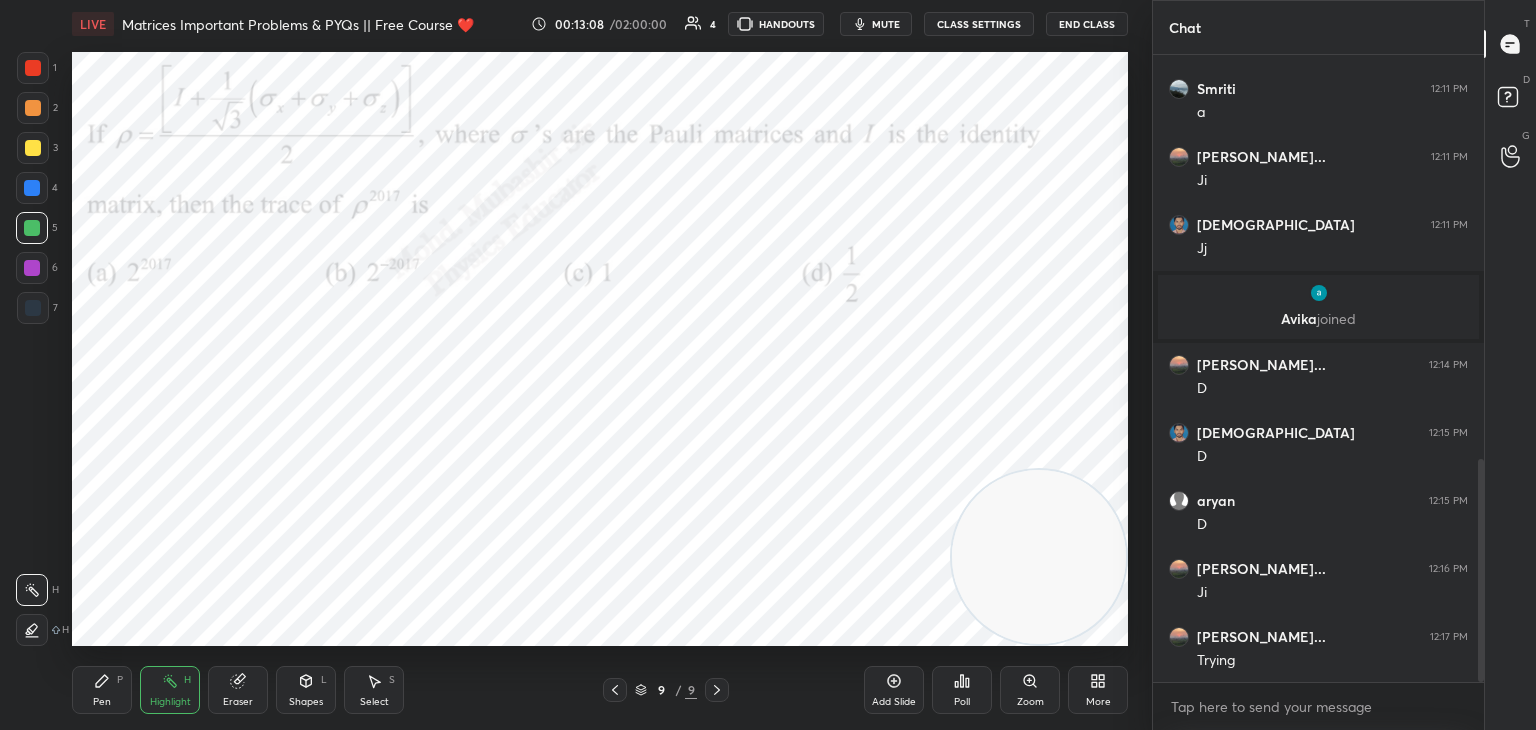 click on "Pen P" at bounding box center [102, 690] 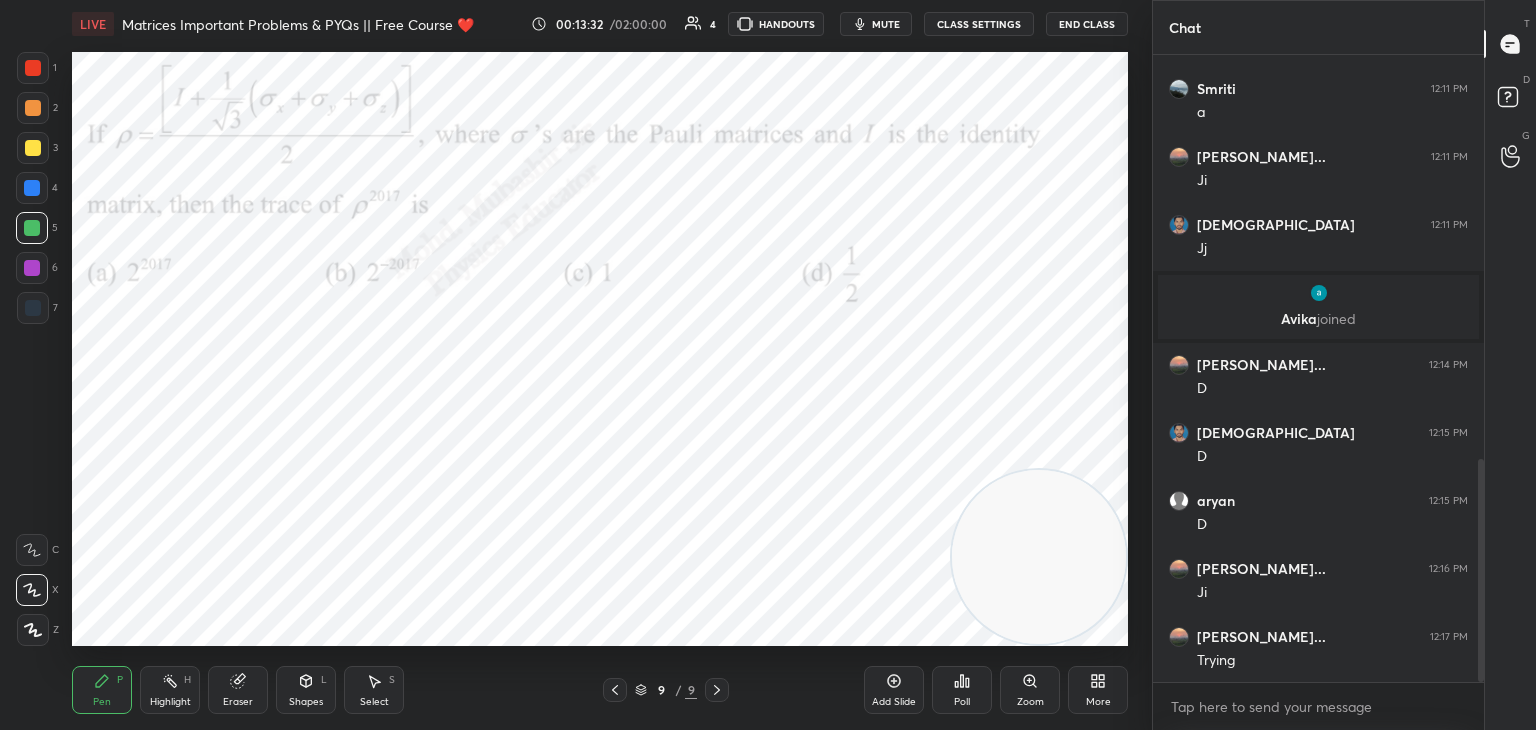 drag, startPoint x: 29, startPoint y: 194, endPoint x: 39, endPoint y: 200, distance: 11.661903 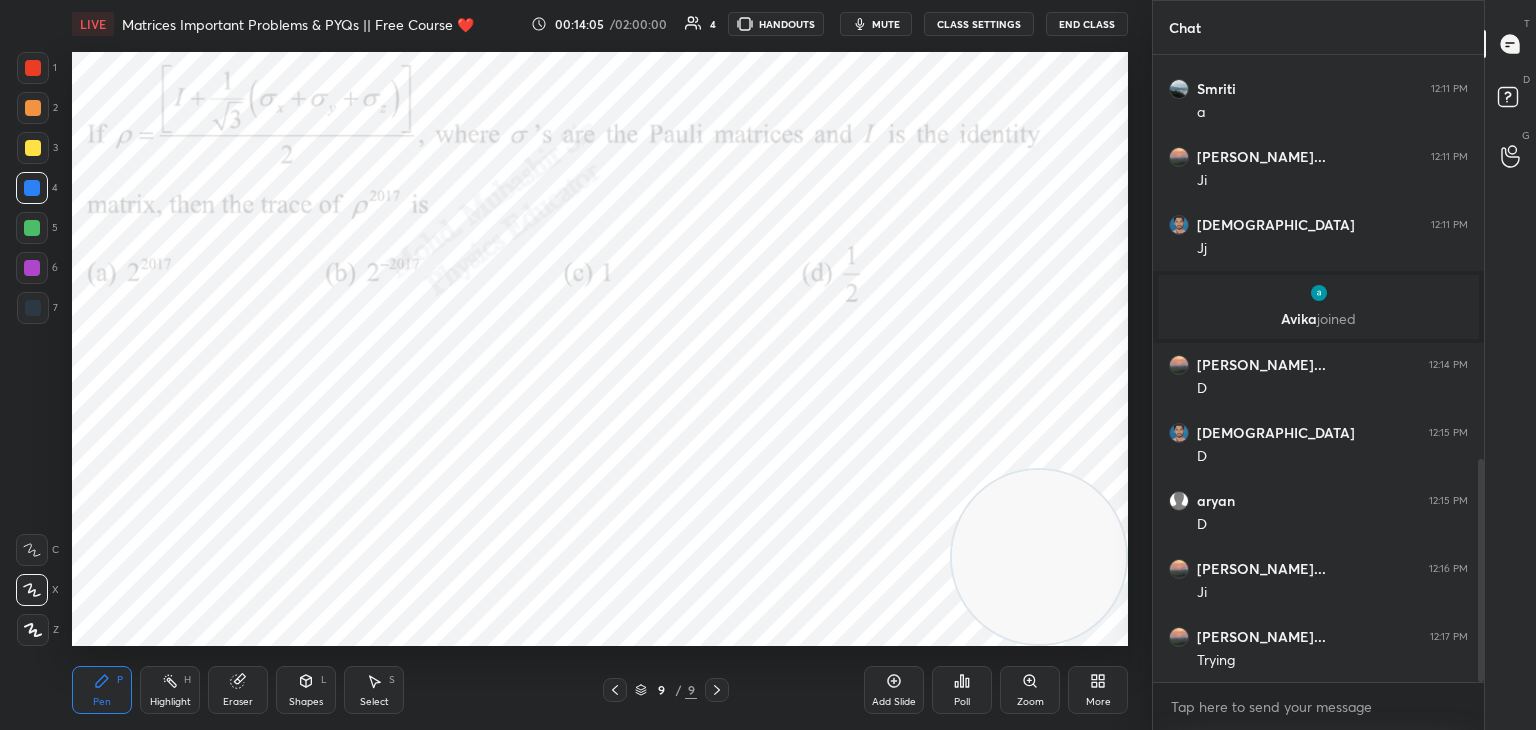 click at bounding box center [32, 228] 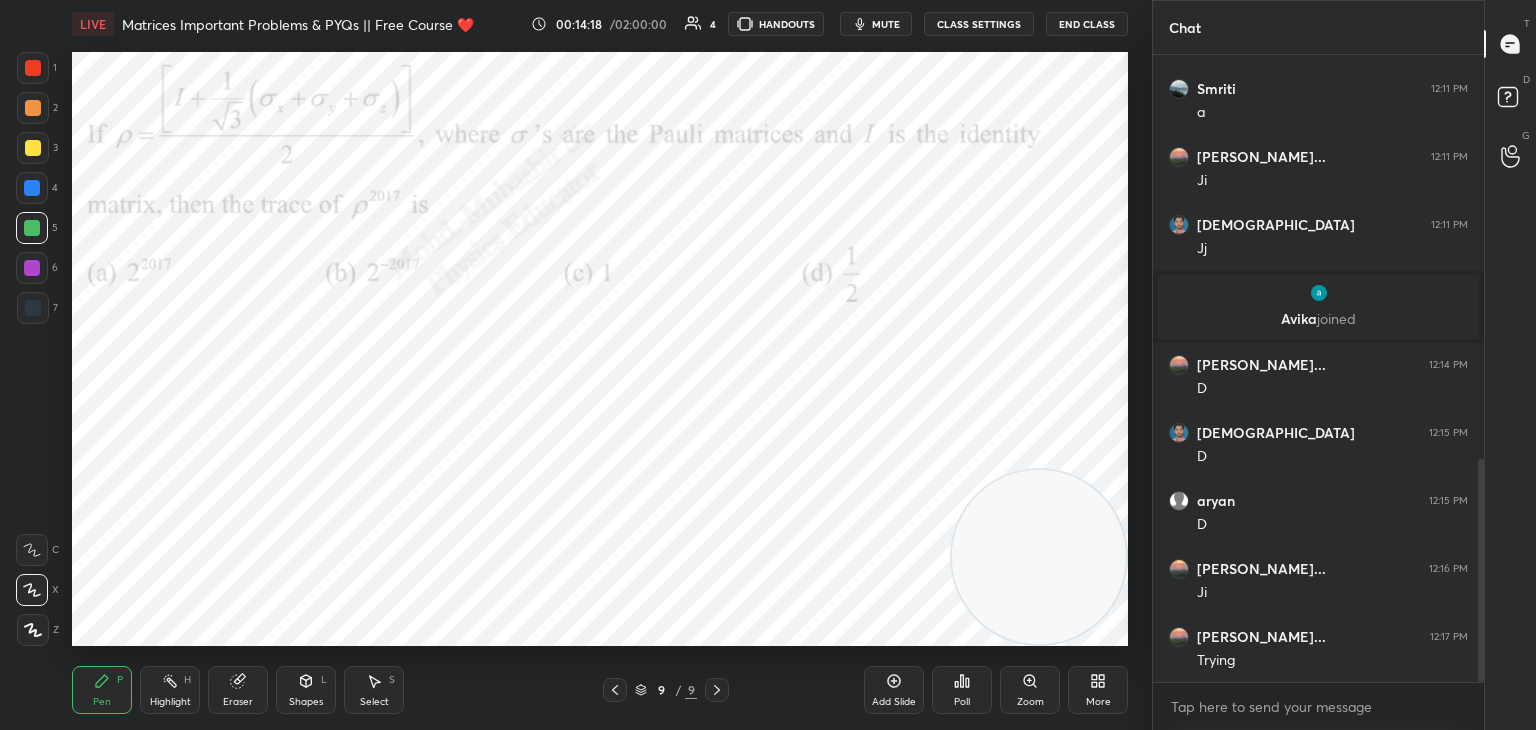 scroll, scrollTop: 1204, scrollLeft: 0, axis: vertical 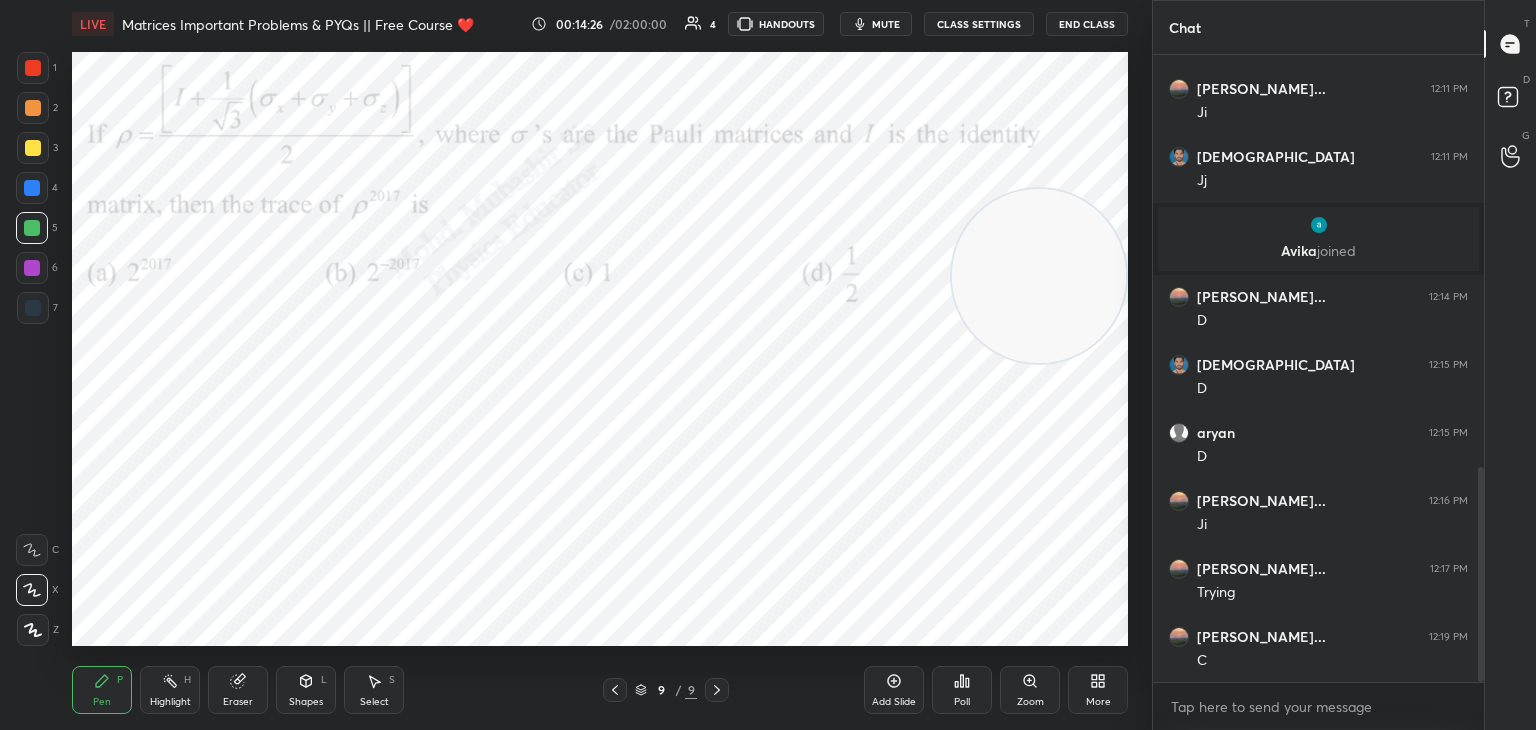 drag, startPoint x: 1019, startPoint y: 505, endPoint x: 1053, endPoint y: 269, distance: 238.43657 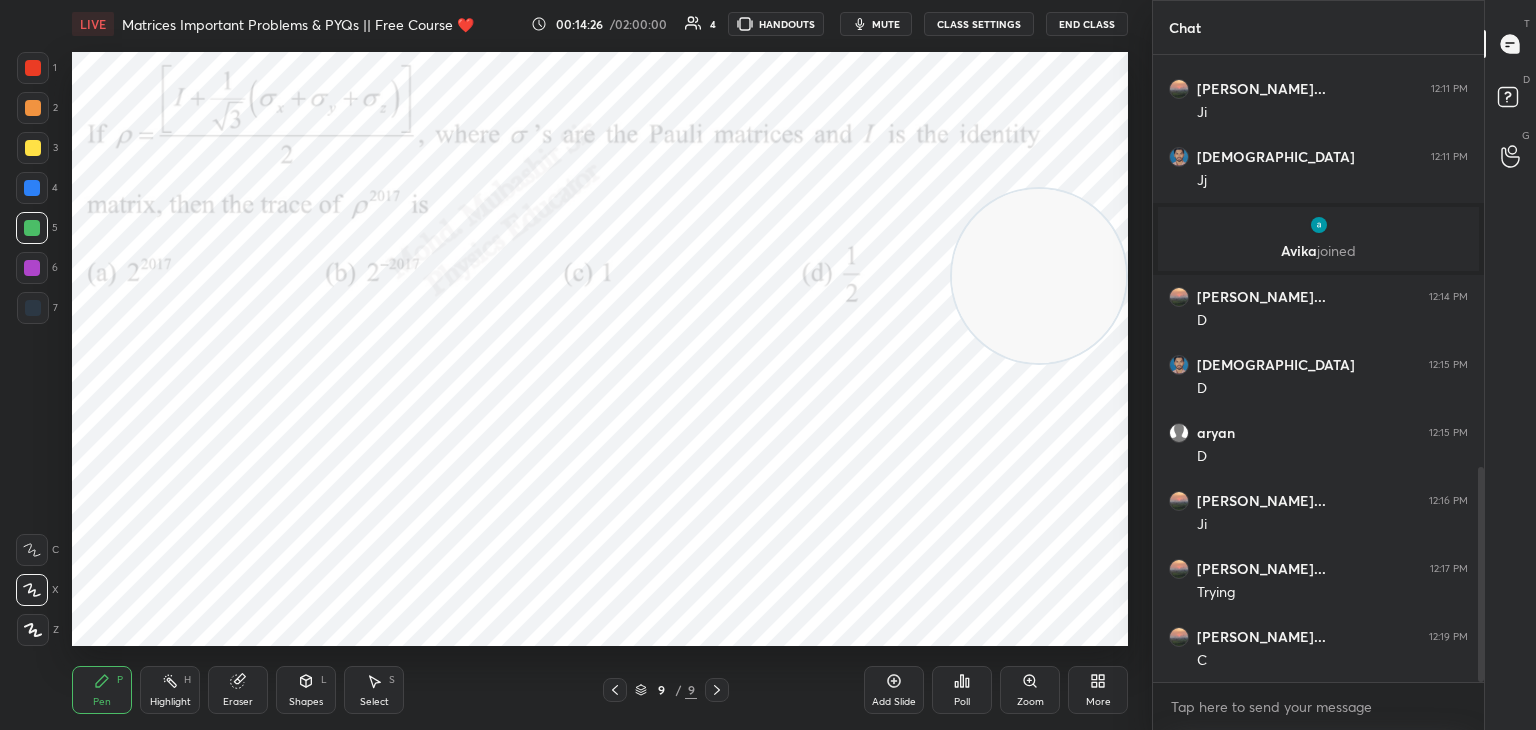 click at bounding box center (1039, 276) 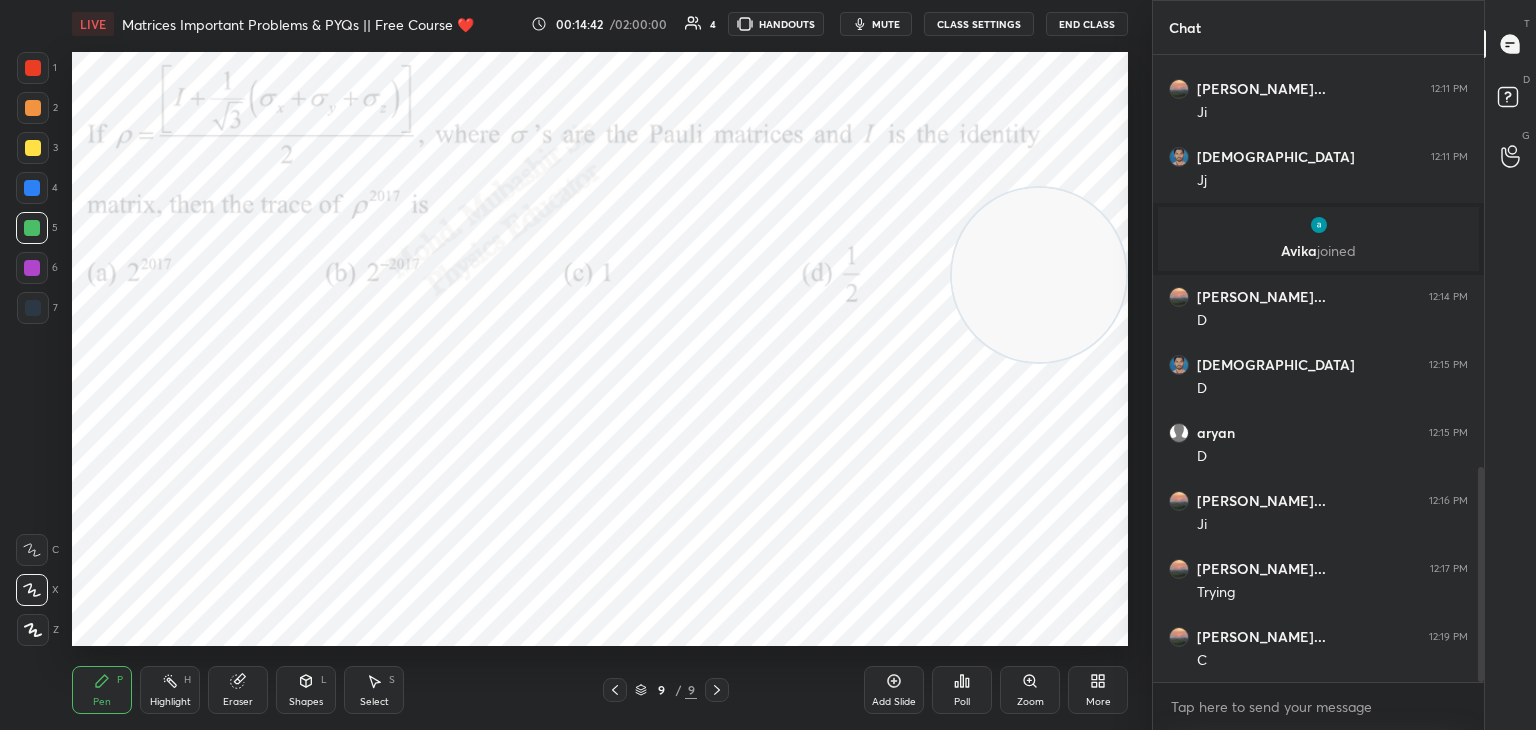 click on "Select S" at bounding box center [374, 690] 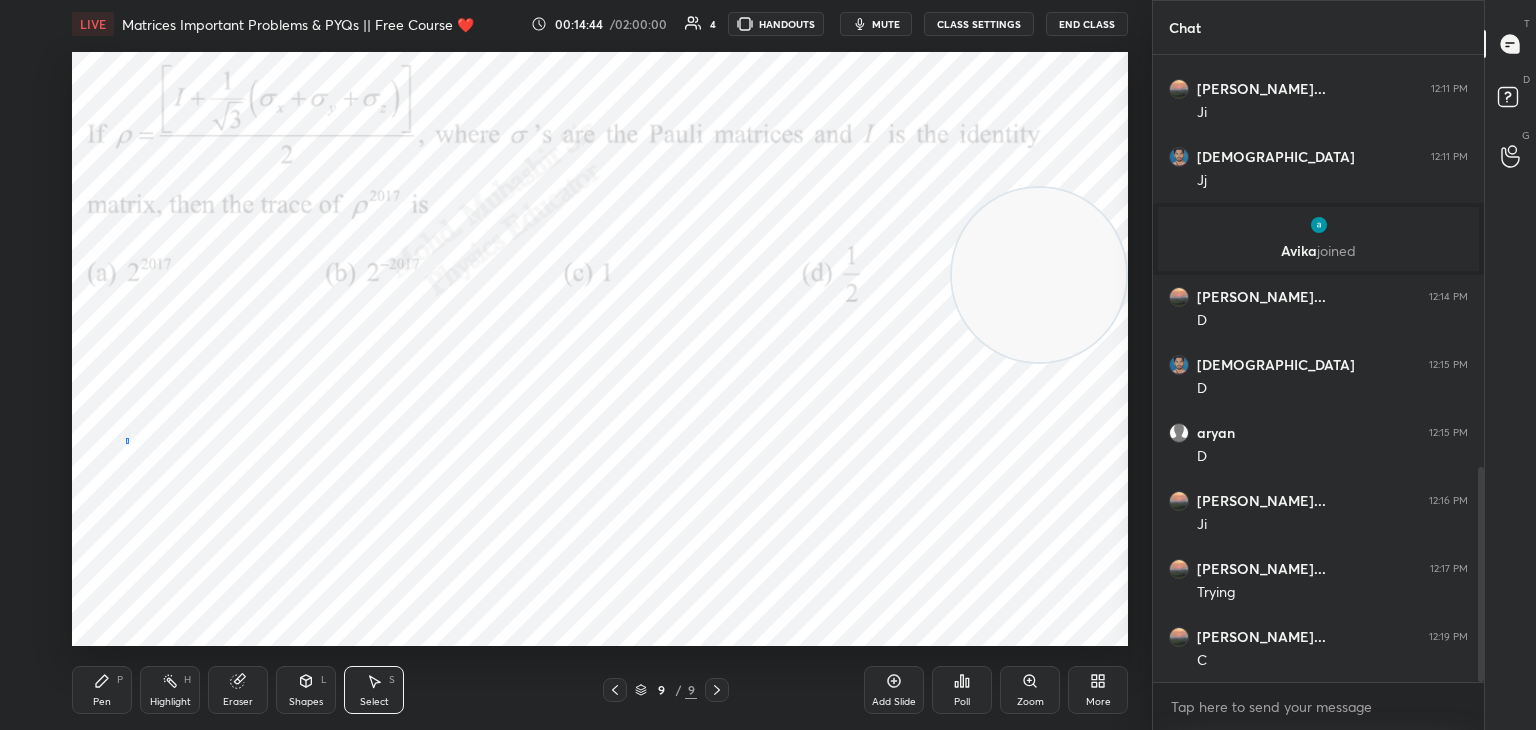 drag, startPoint x: 125, startPoint y: 444, endPoint x: 137, endPoint y: 474, distance: 32.31099 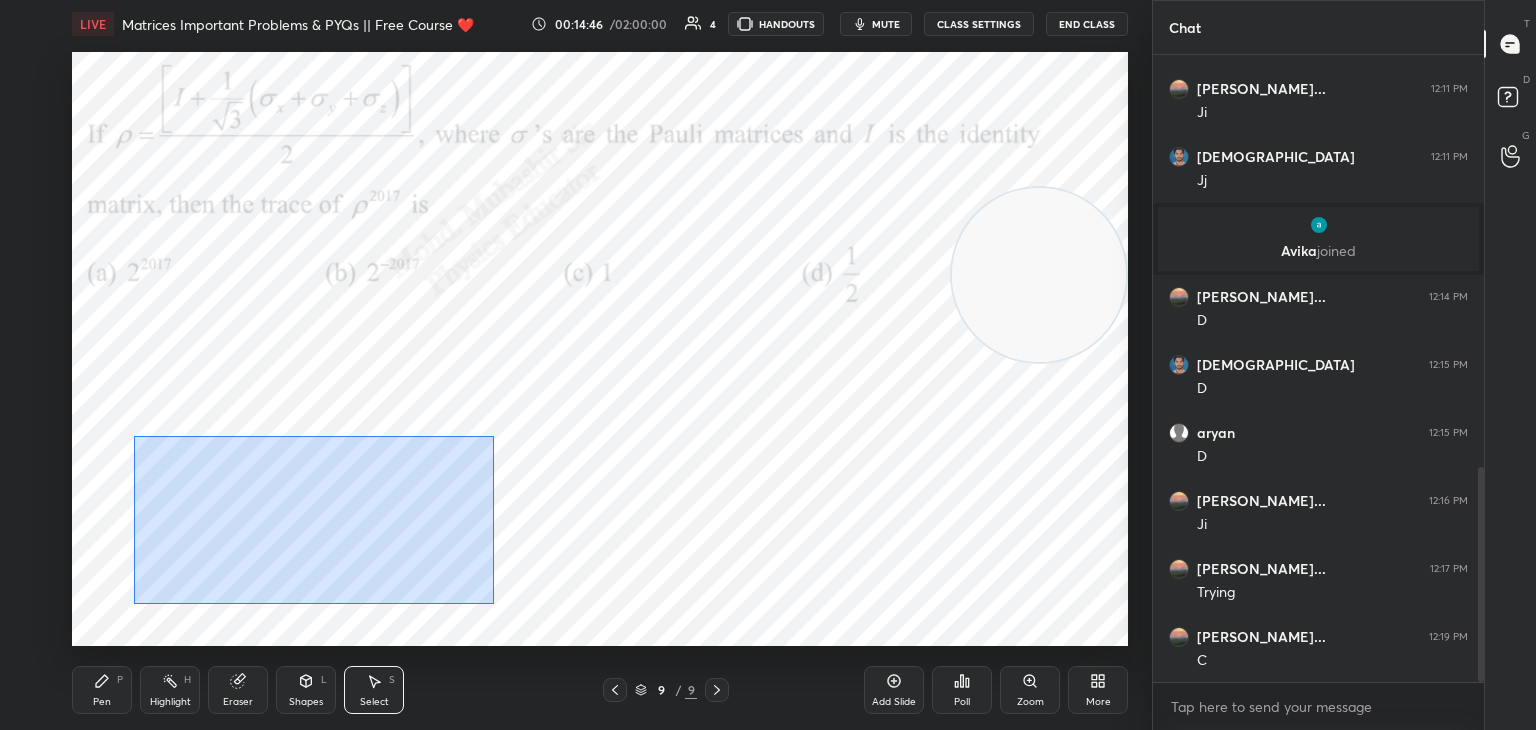 drag, startPoint x: 133, startPoint y: 436, endPoint x: 456, endPoint y: 585, distance: 355.71057 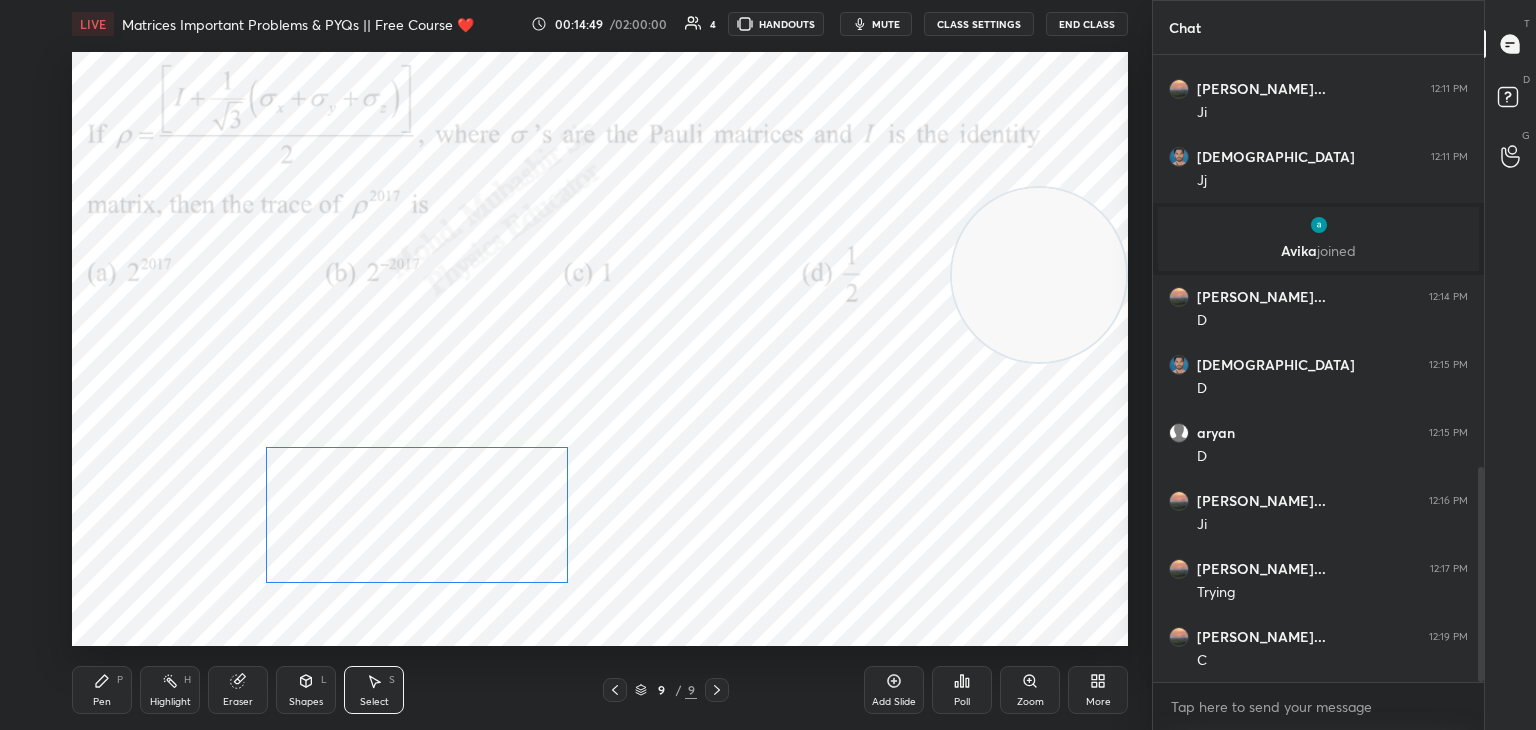 drag, startPoint x: 380, startPoint y: 550, endPoint x: 511, endPoint y: 550, distance: 131 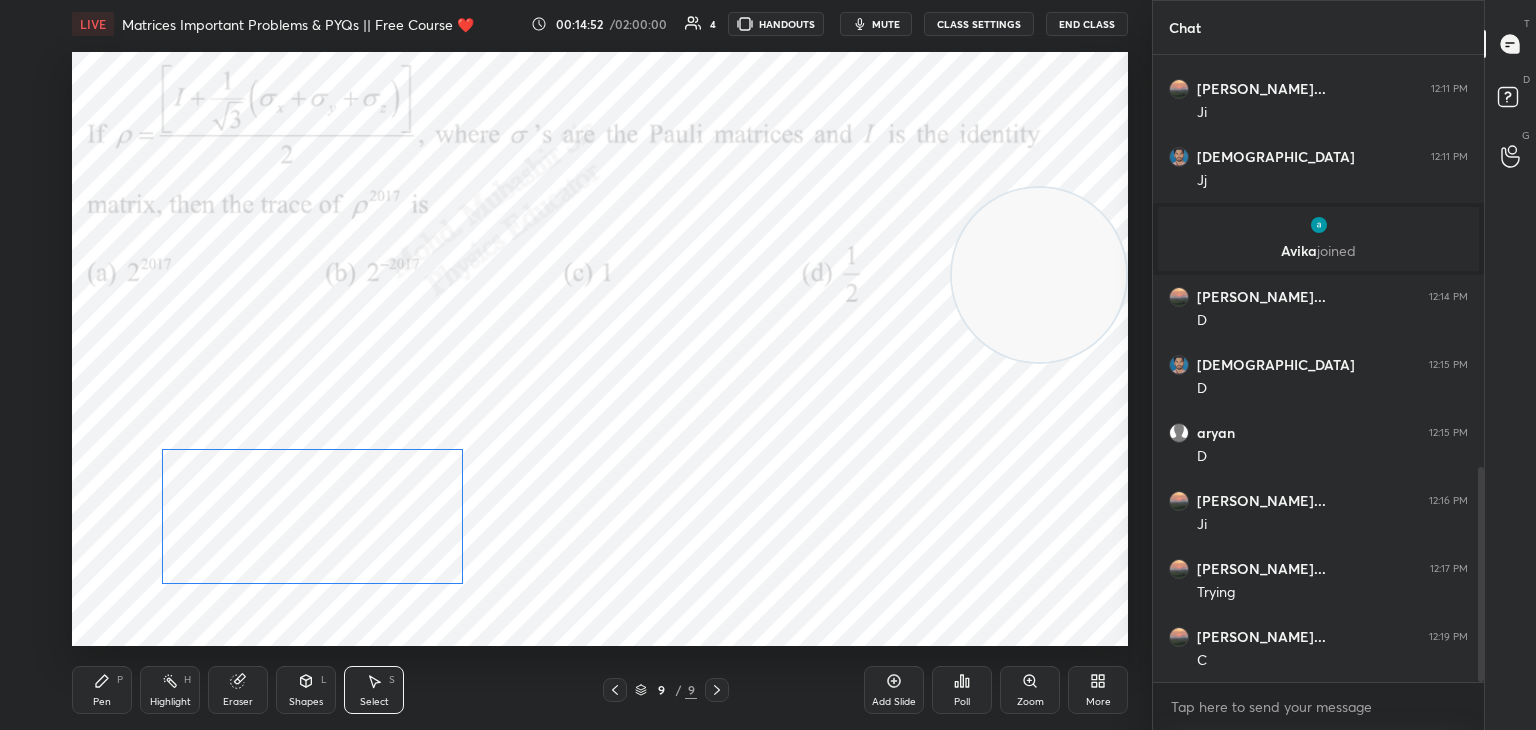 drag, startPoint x: 456, startPoint y: 542, endPoint x: 409, endPoint y: 534, distance: 47.67599 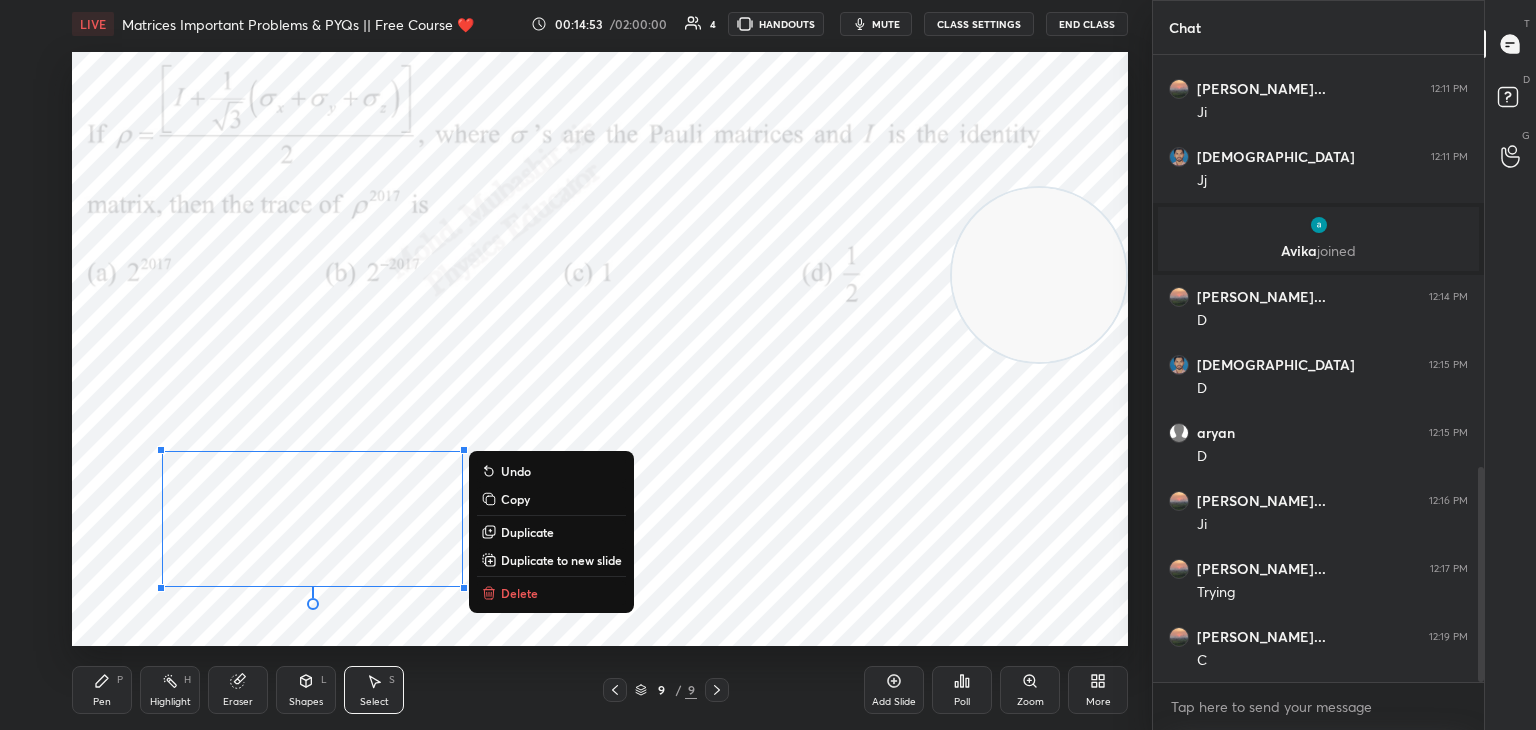 click on "More" at bounding box center [1098, 690] 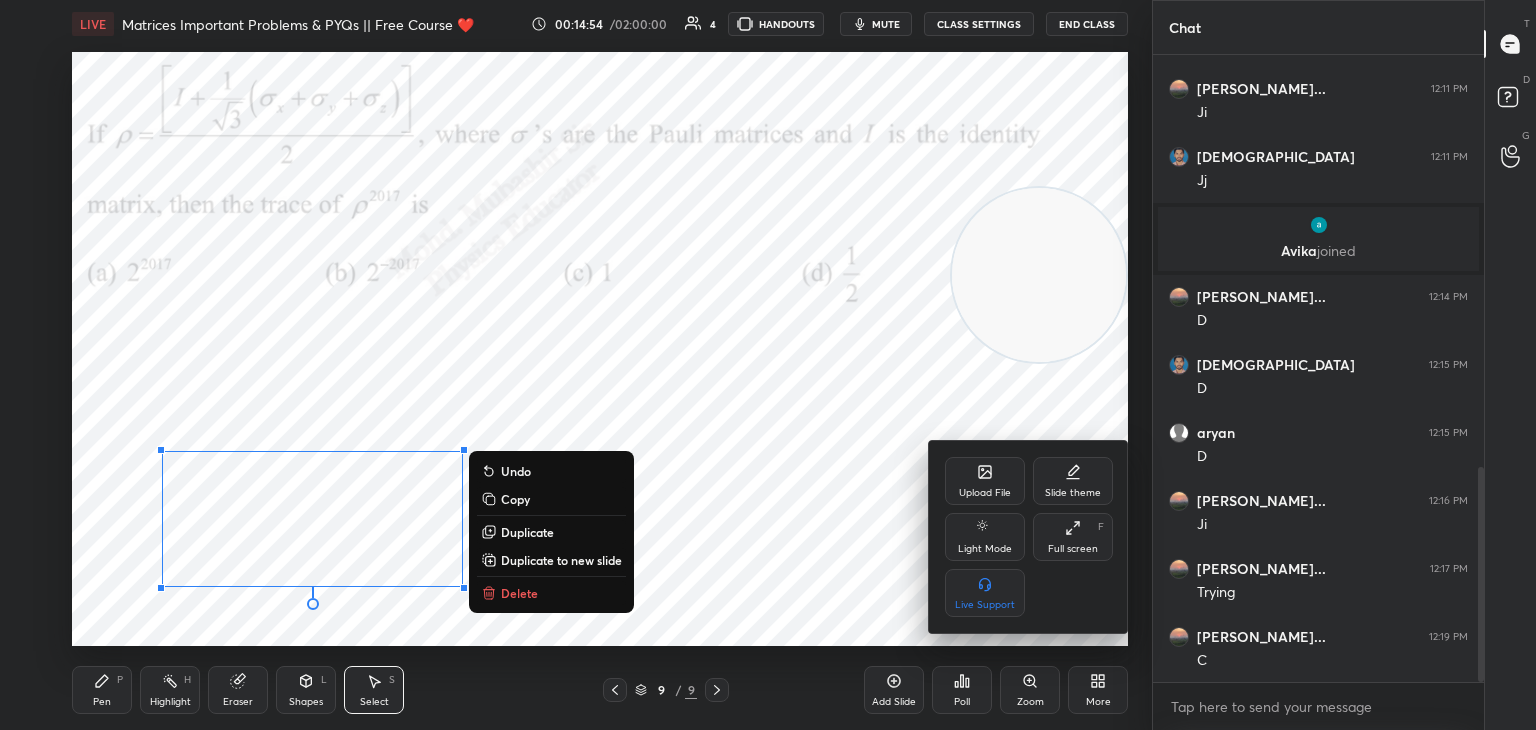 click on "Upload File" at bounding box center (985, 481) 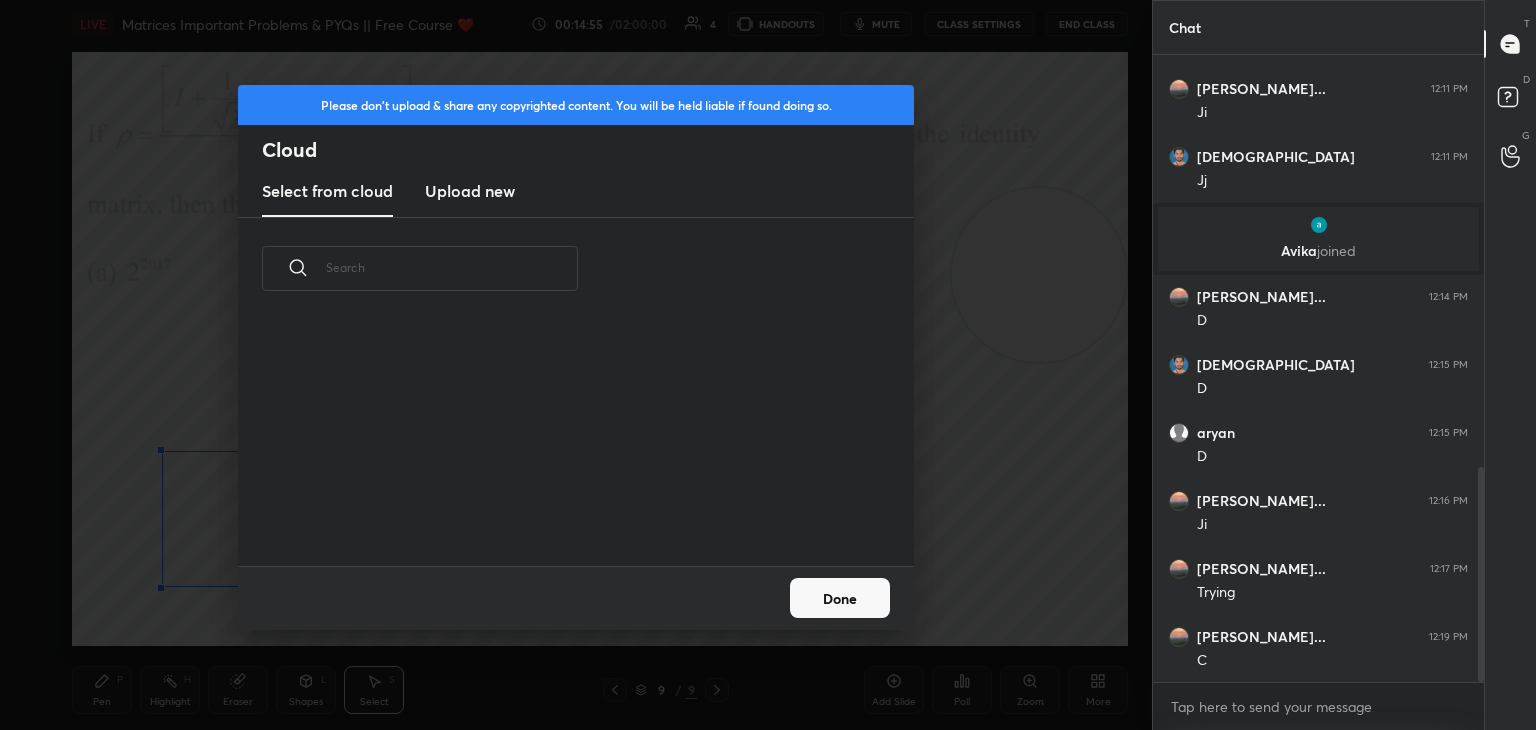 scroll, scrollTop: 5, scrollLeft: 10, axis: both 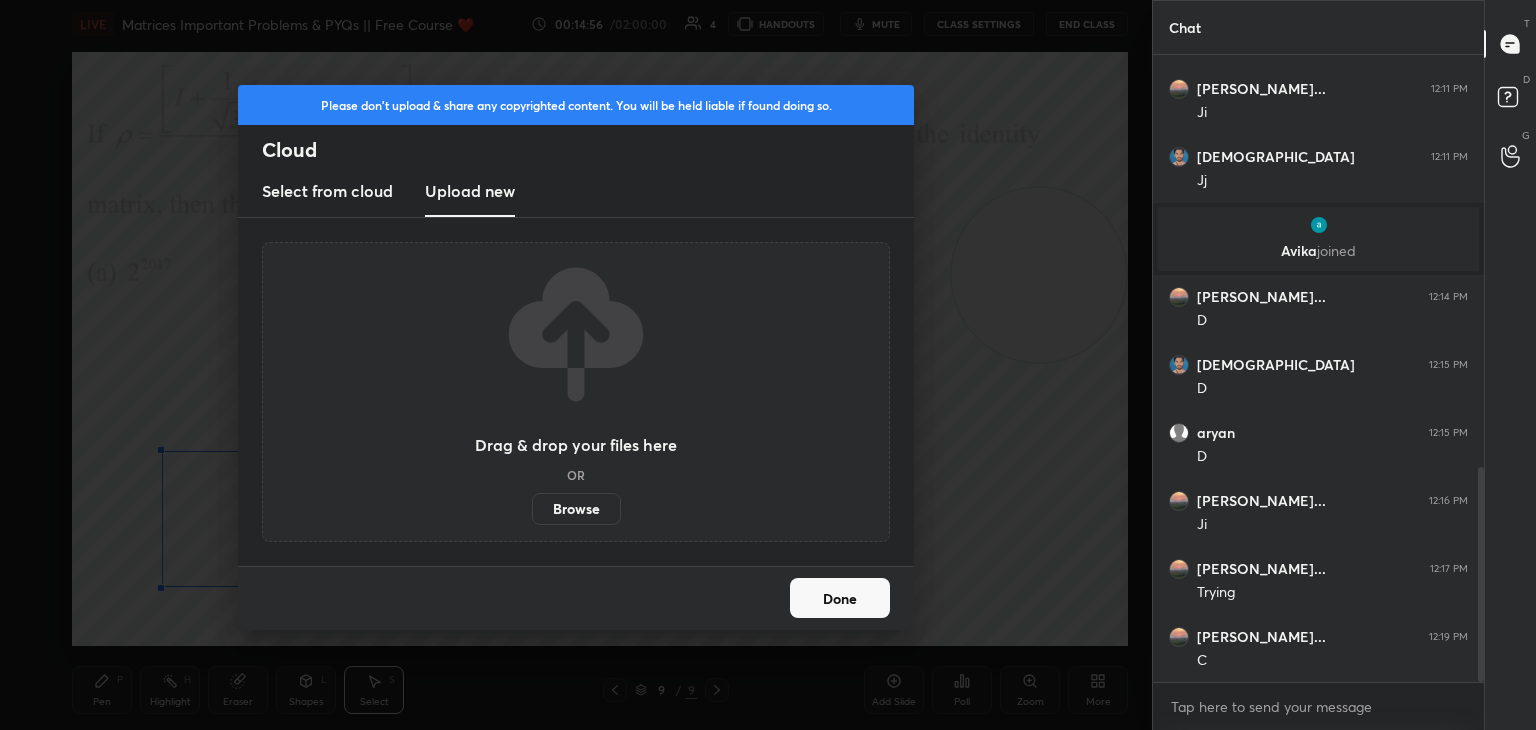 click on "Browse" at bounding box center [576, 509] 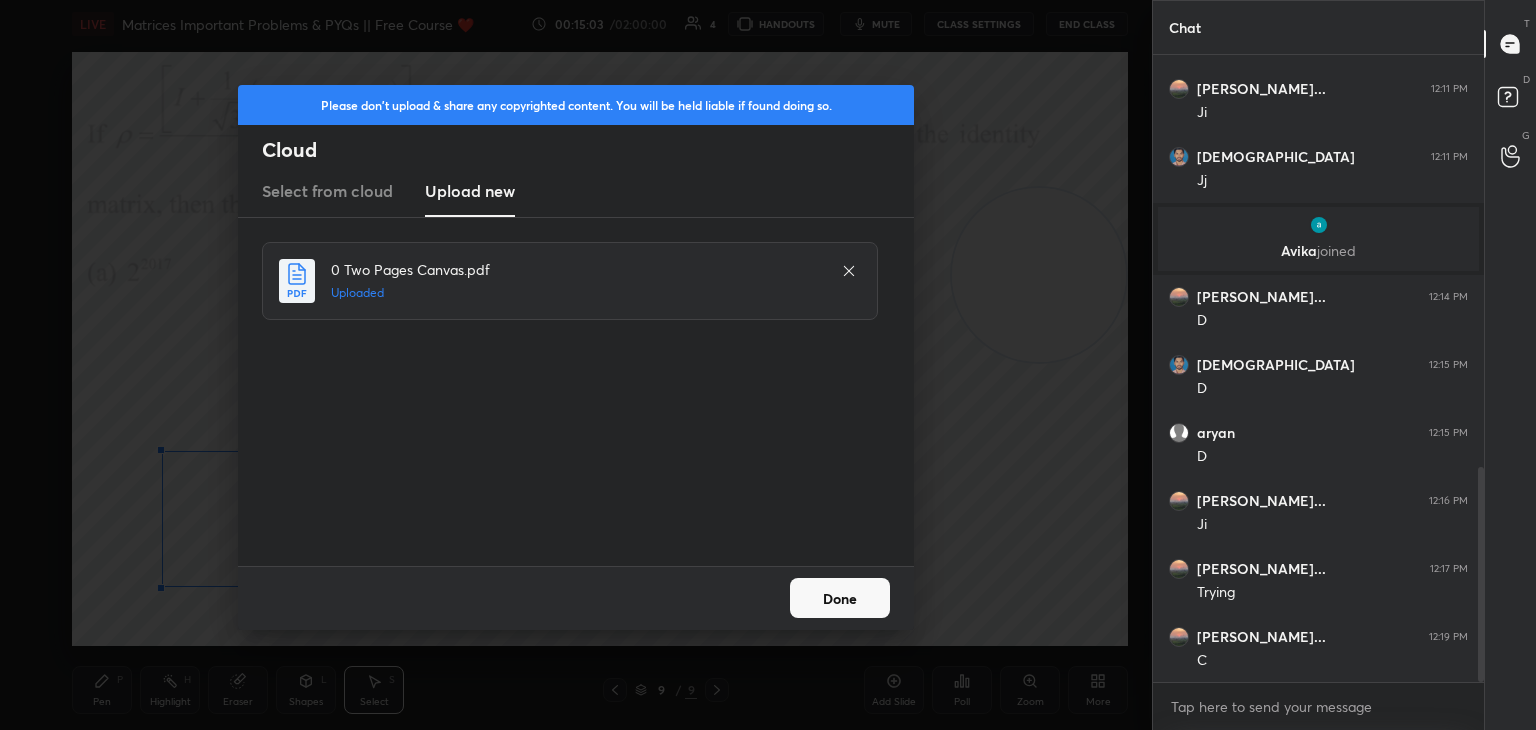 click on "Done" at bounding box center (840, 598) 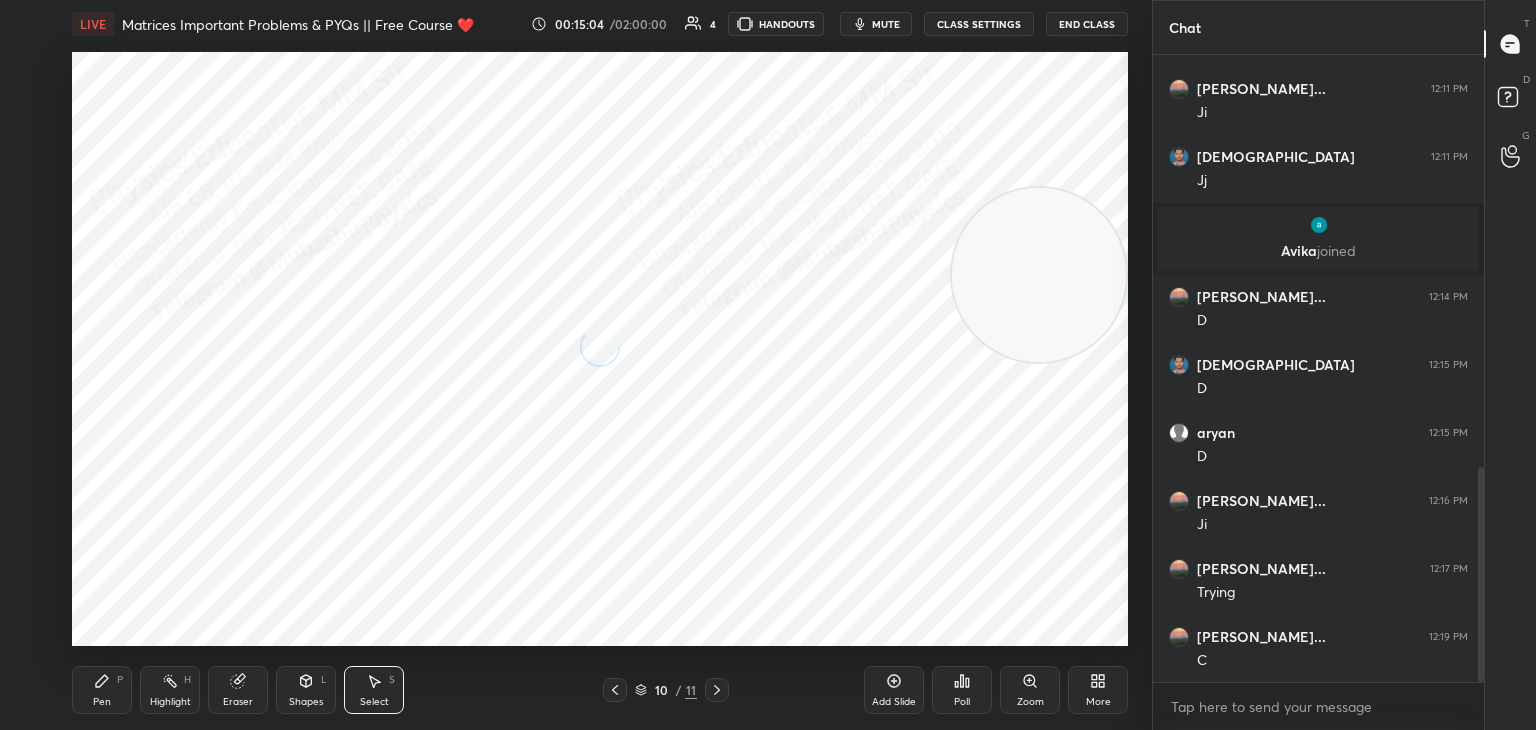 click on "Pen P" at bounding box center (102, 690) 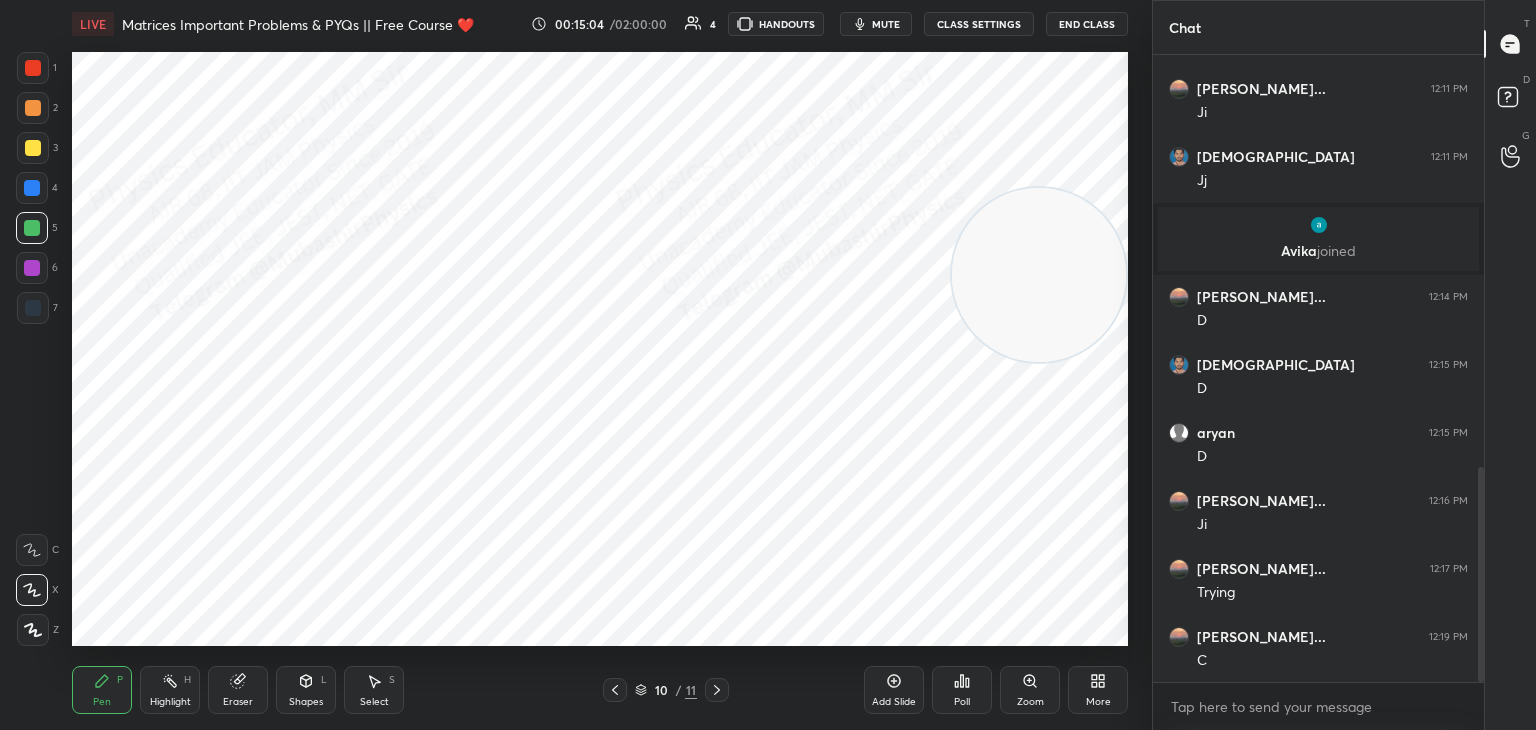 drag, startPoint x: 33, startPoint y: 180, endPoint x: 65, endPoint y: 170, distance: 33.526108 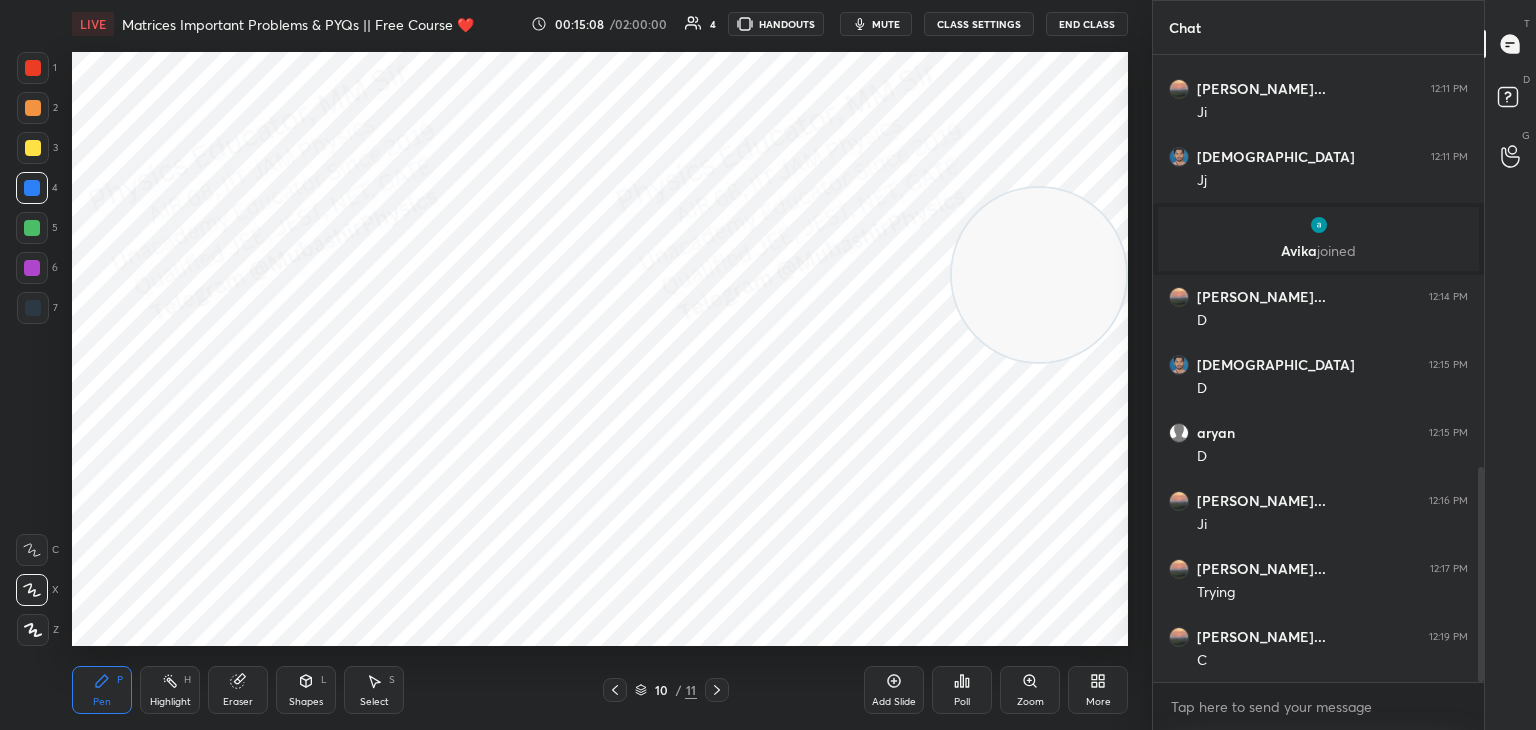 click 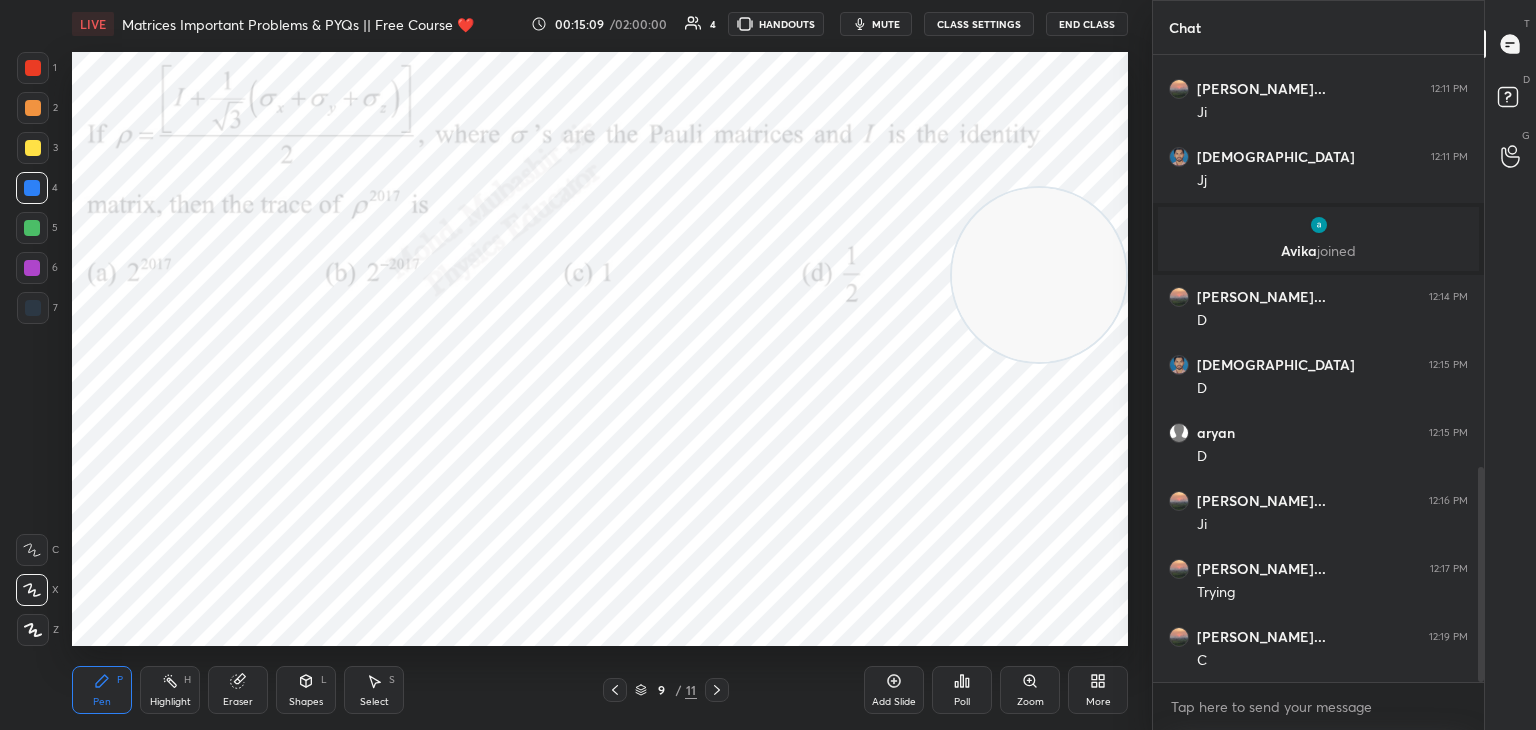 drag, startPoint x: 715, startPoint y: 690, endPoint x: 721, endPoint y: 666, distance: 24.738634 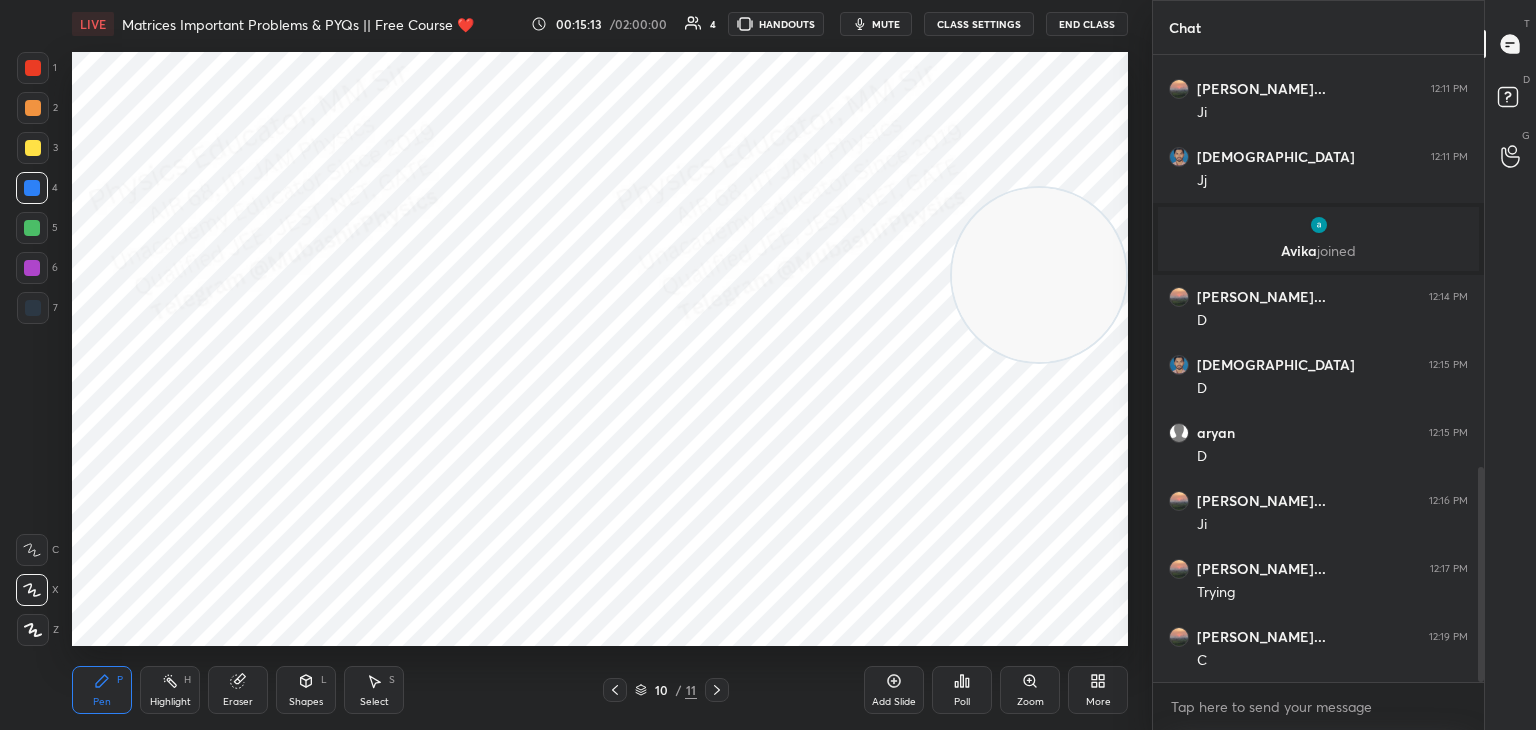 drag, startPoint x: 616, startPoint y: 685, endPoint x: 669, endPoint y: 682, distance: 53.08484 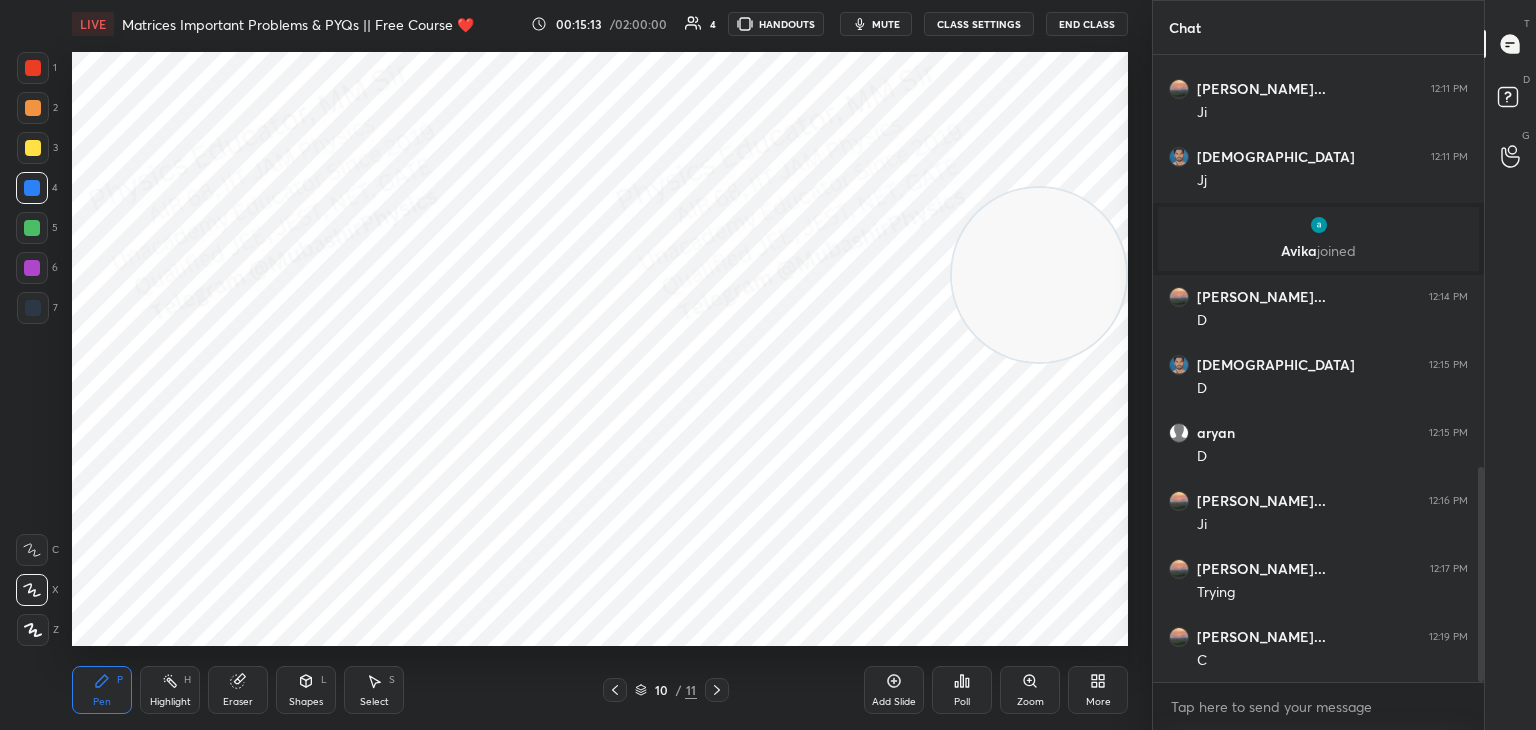 click 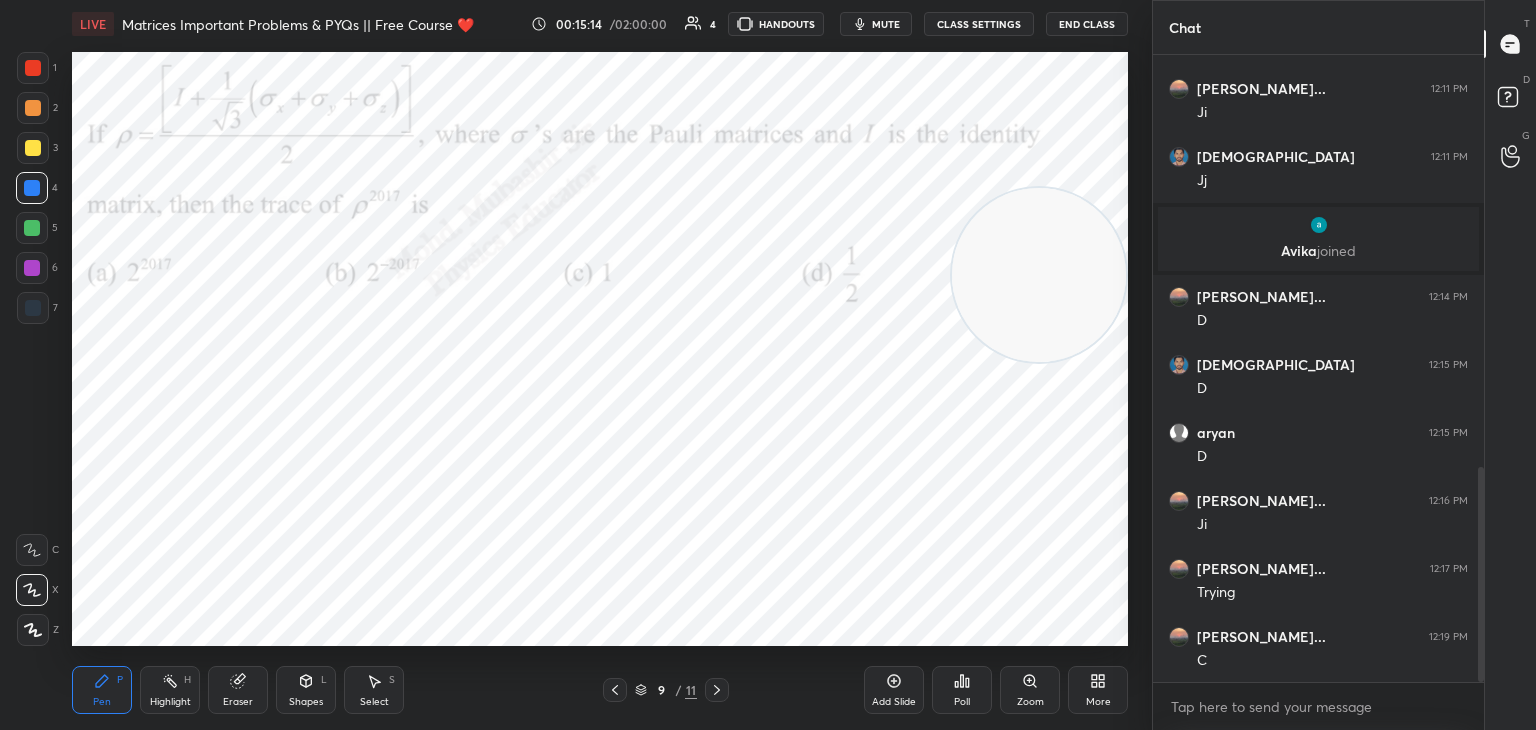 click 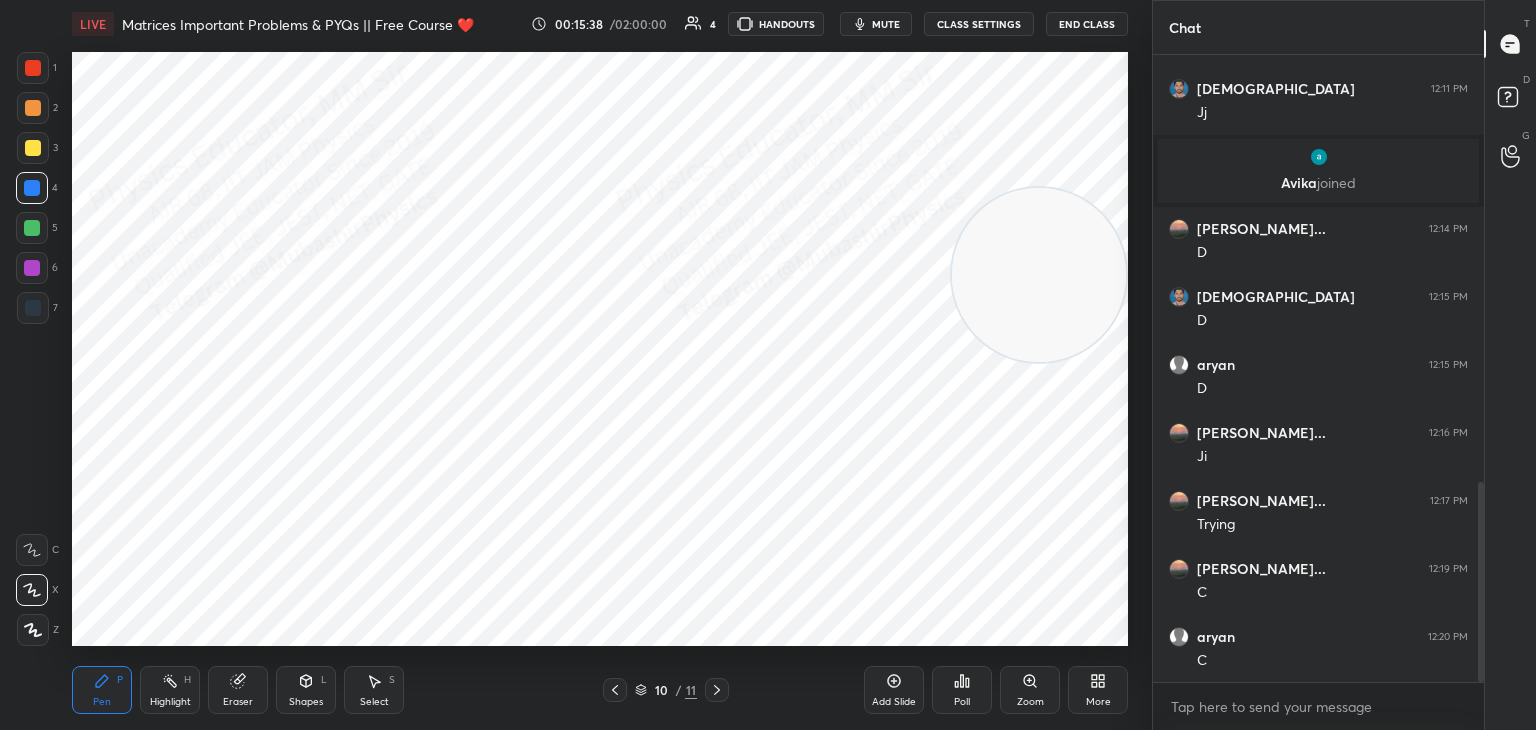 scroll, scrollTop: 1340, scrollLeft: 0, axis: vertical 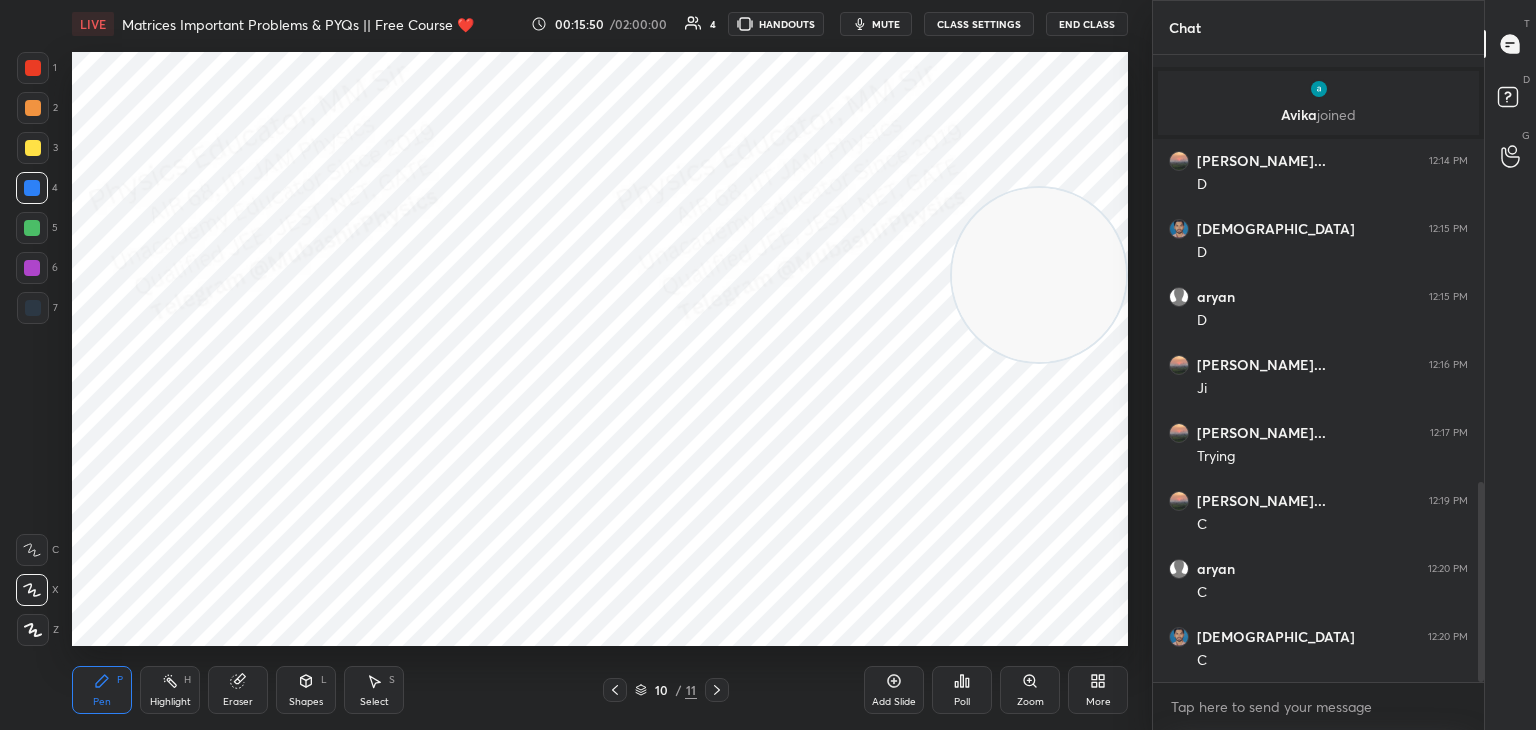 drag, startPoint x: 32, startPoint y: 225, endPoint x: 63, endPoint y: 224, distance: 31.016125 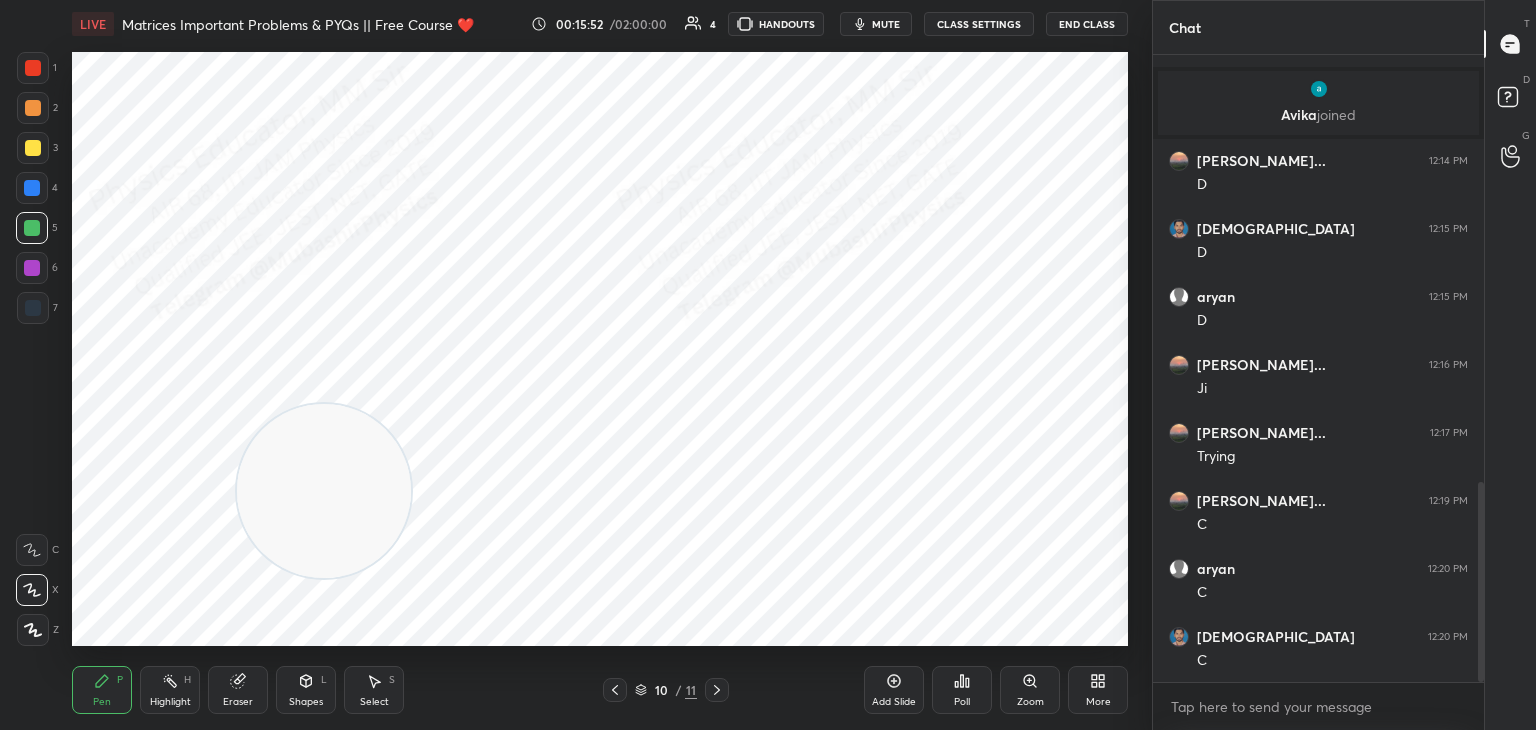 drag, startPoint x: 845, startPoint y: 350, endPoint x: 117, endPoint y: 601, distance: 770.0552 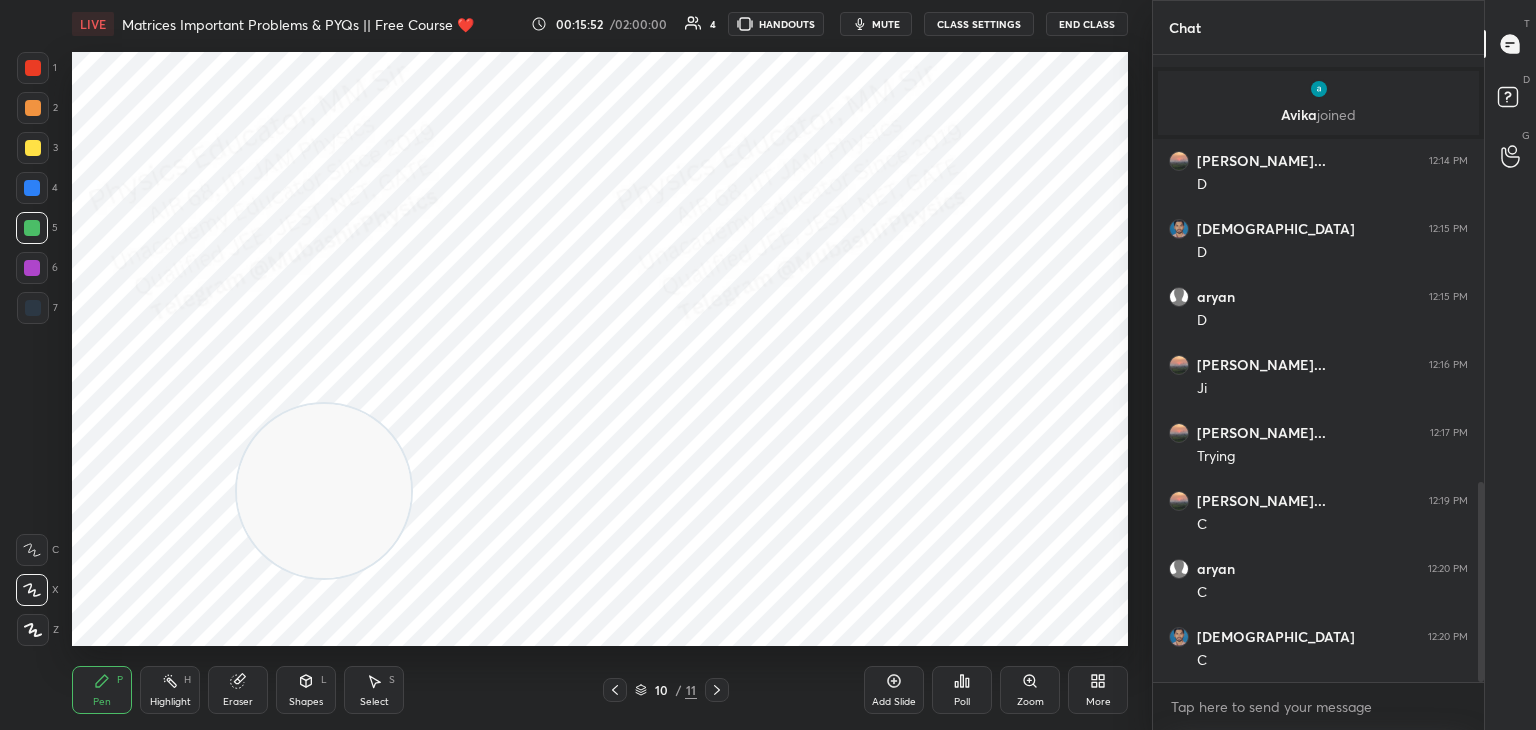 click at bounding box center [324, 491] 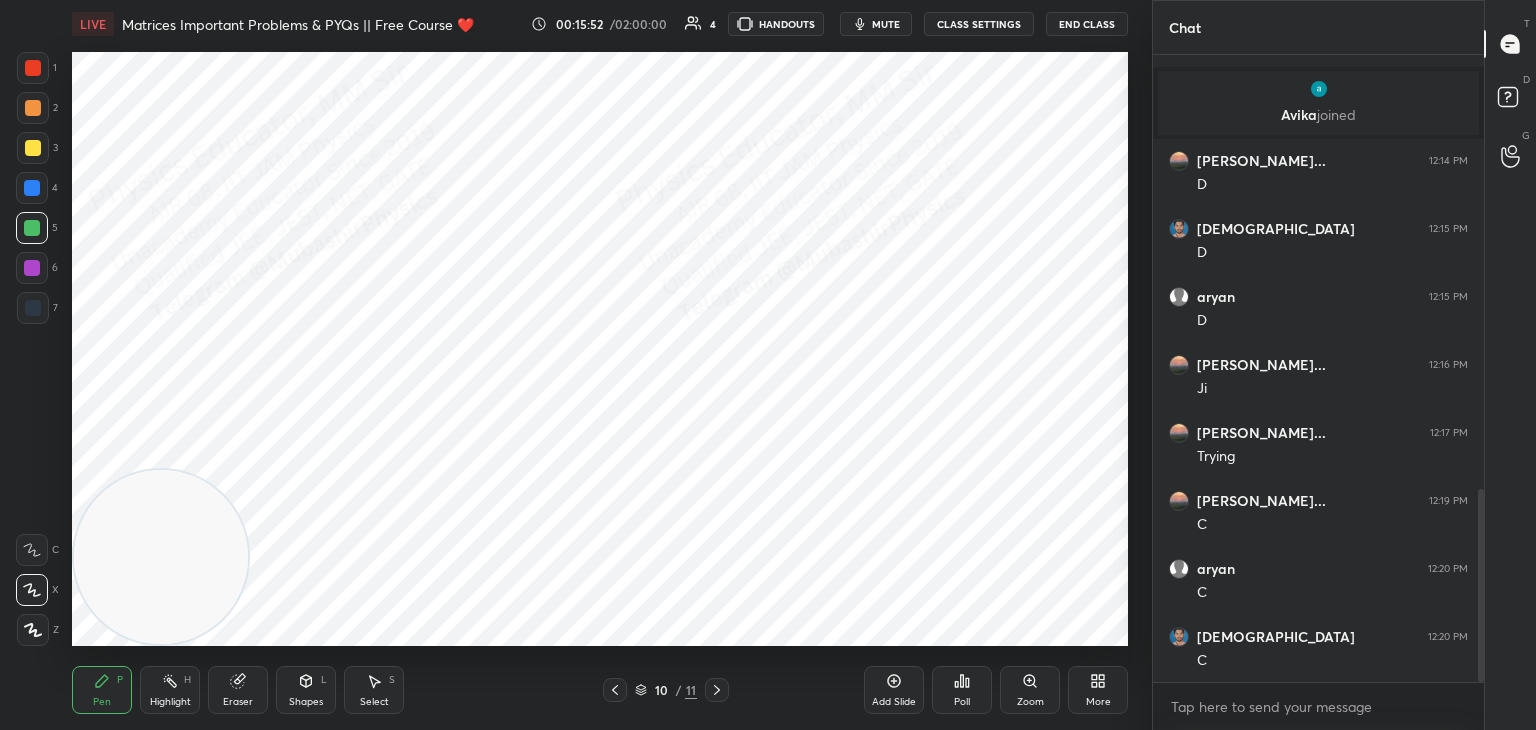 scroll, scrollTop: 1408, scrollLeft: 0, axis: vertical 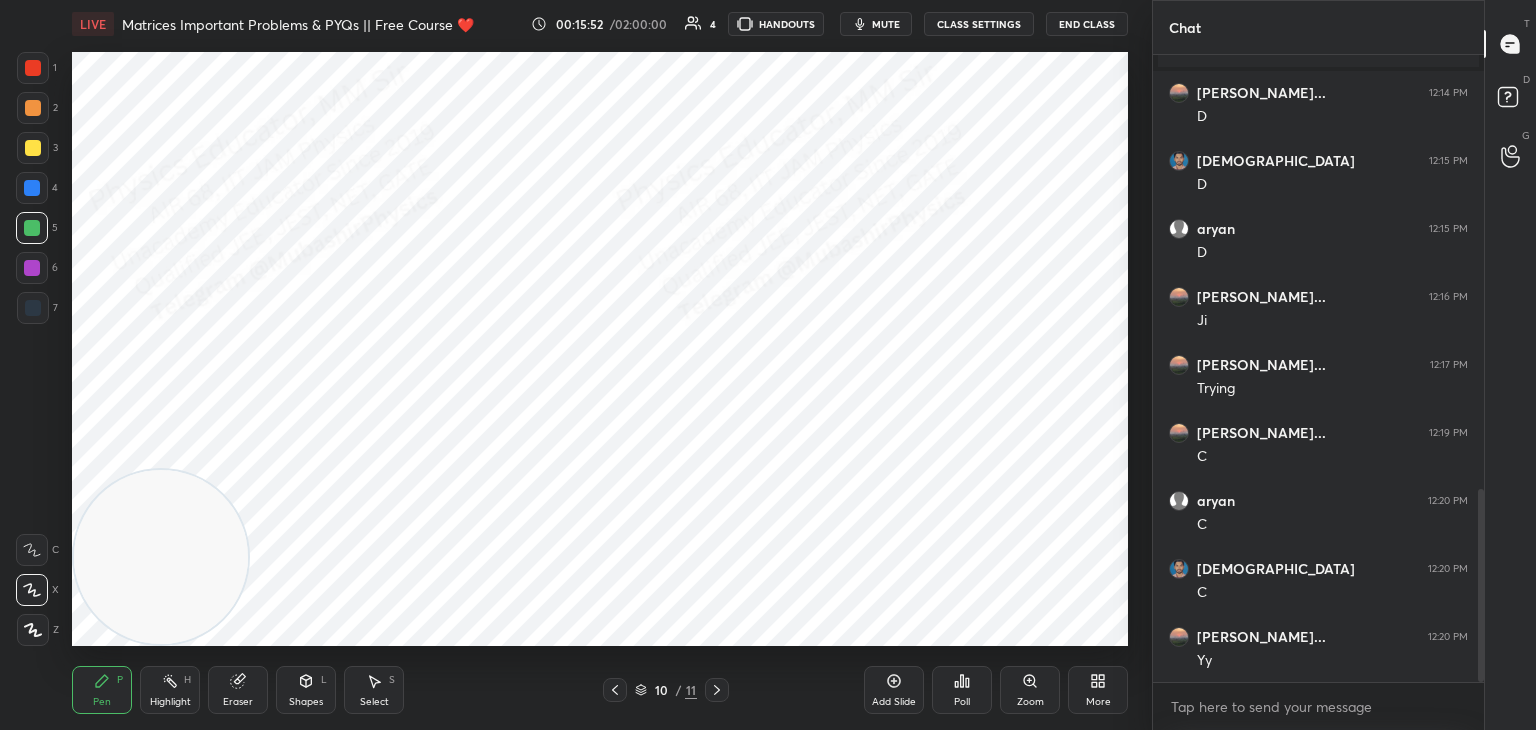 click at bounding box center (161, 557) 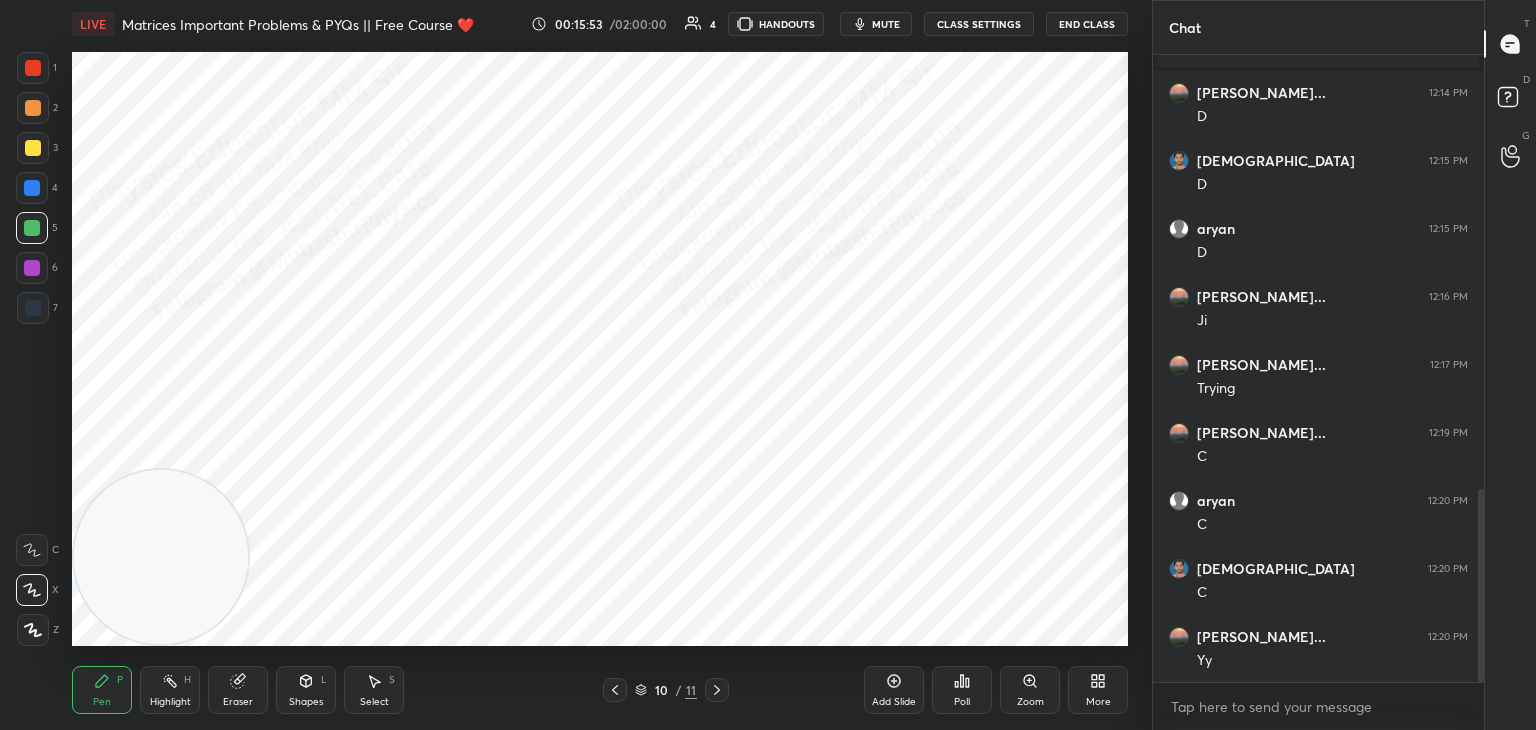 click on "Highlight H" at bounding box center (170, 690) 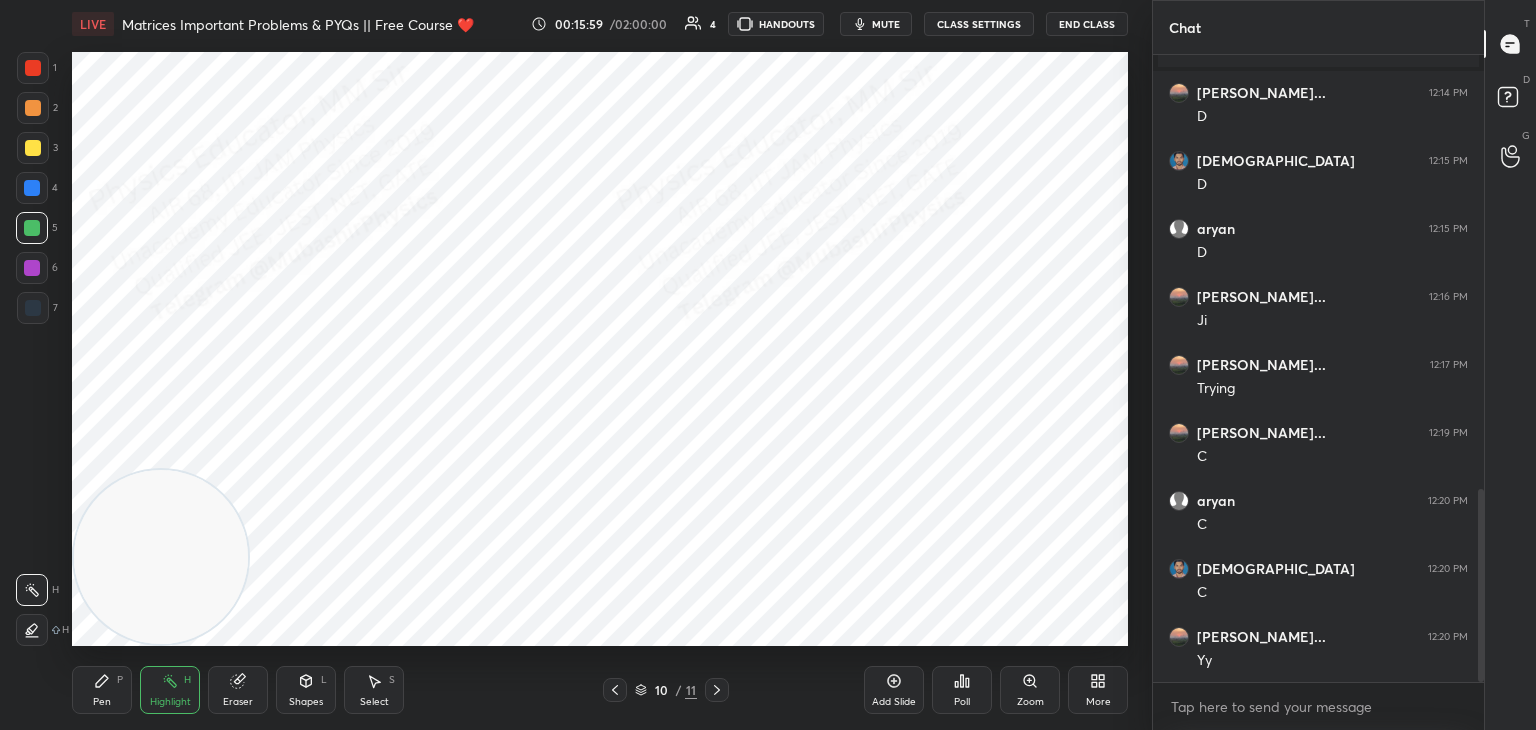click on "Pen P" at bounding box center (102, 690) 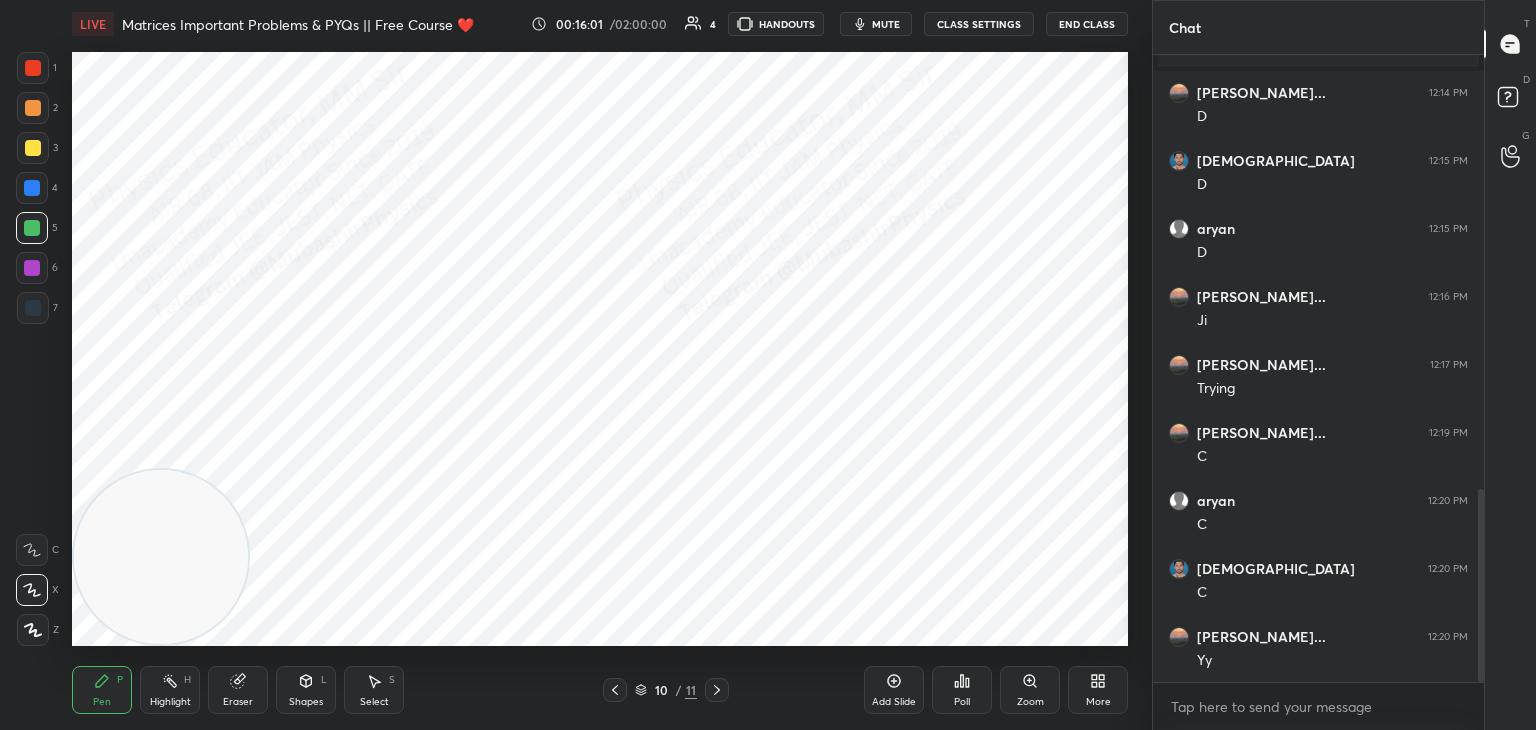click at bounding box center (32, 268) 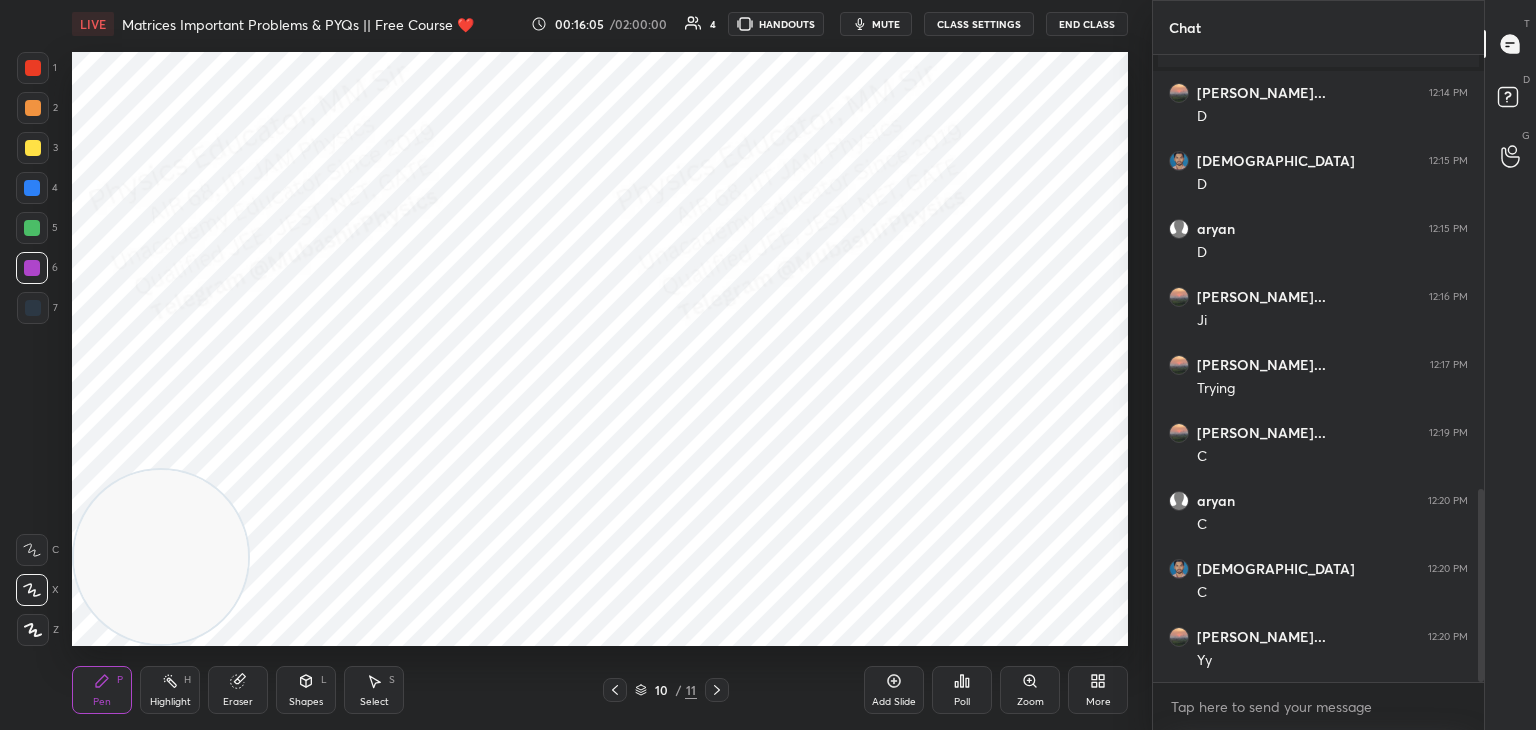 click at bounding box center (615, 690) 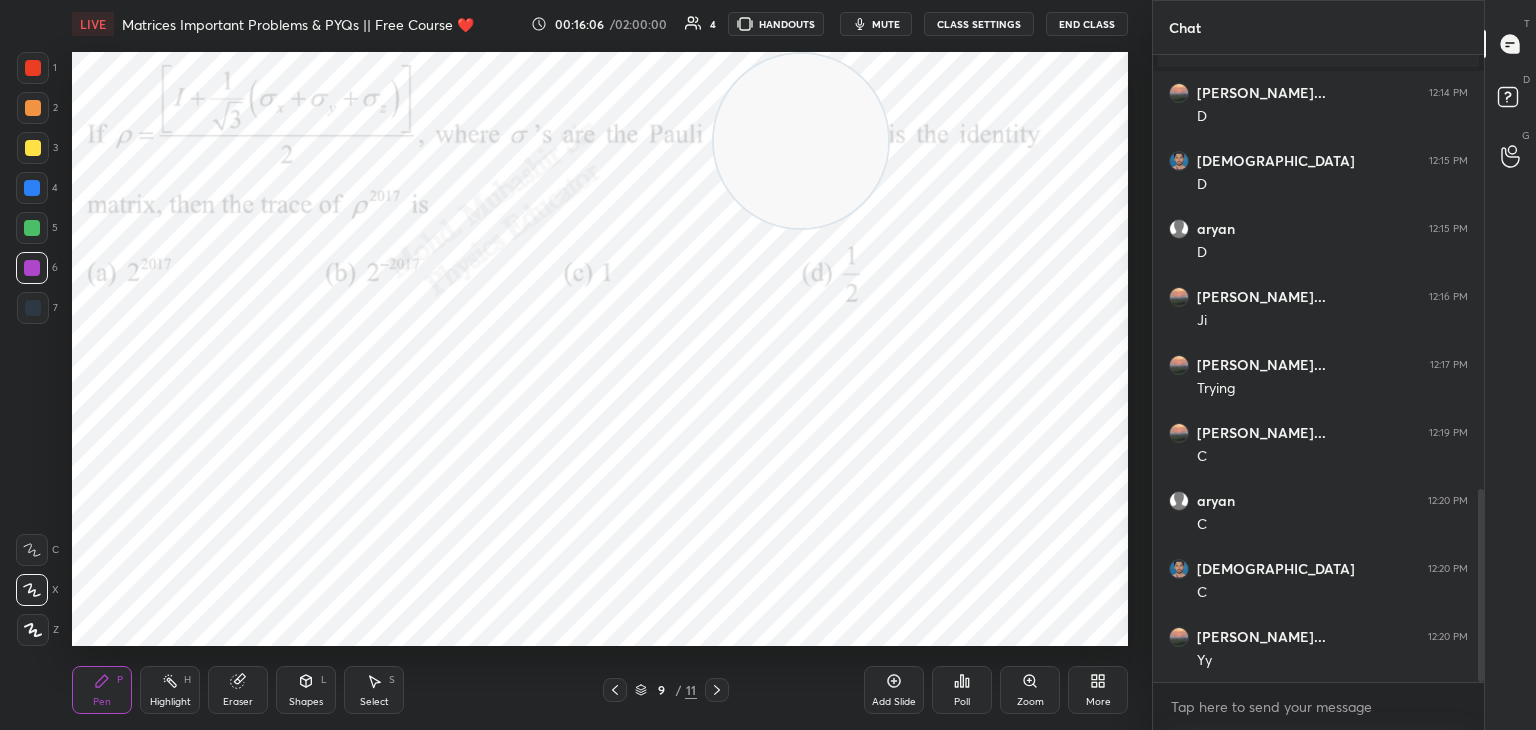 drag, startPoint x: 165, startPoint y: 518, endPoint x: 812, endPoint y: 108, distance: 765.9693 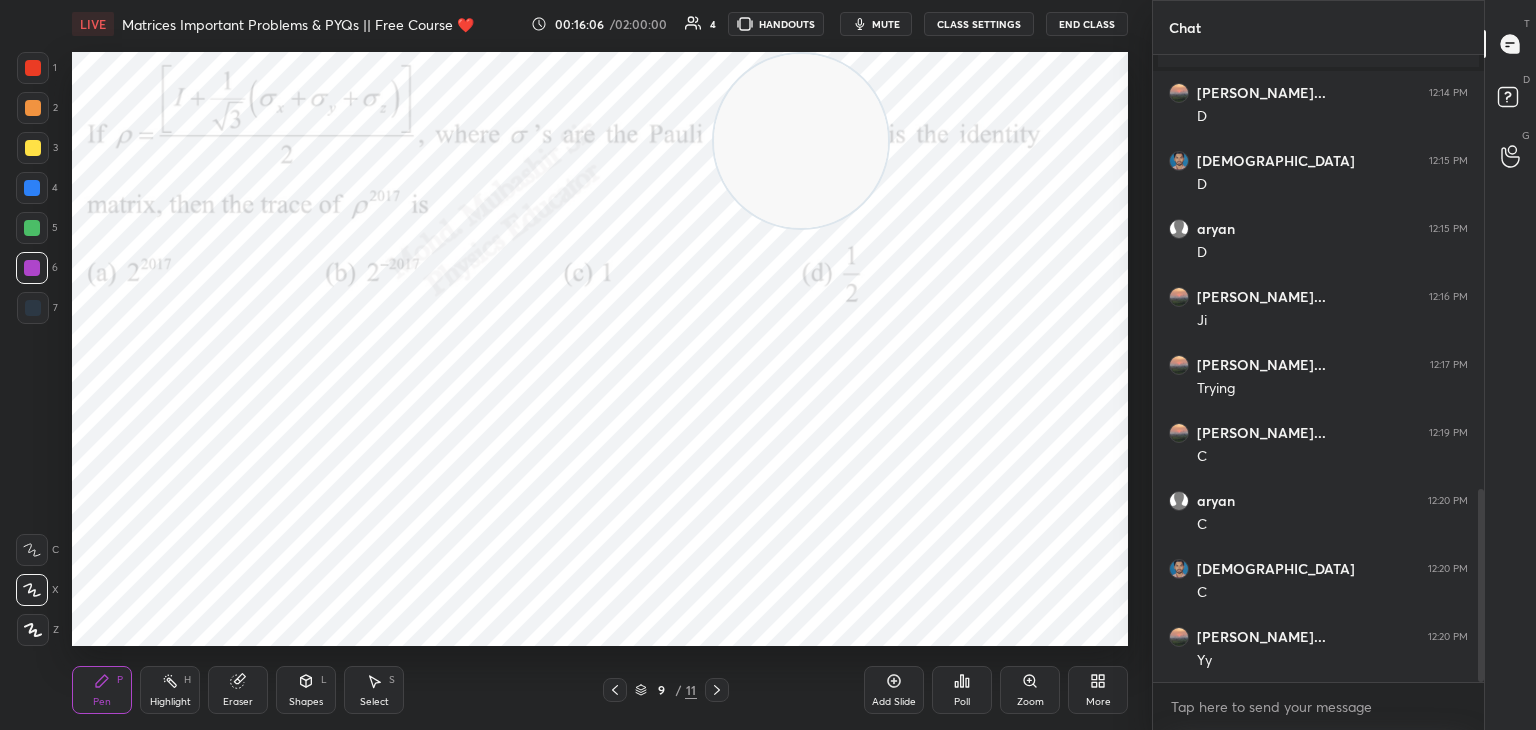 click at bounding box center [801, 141] 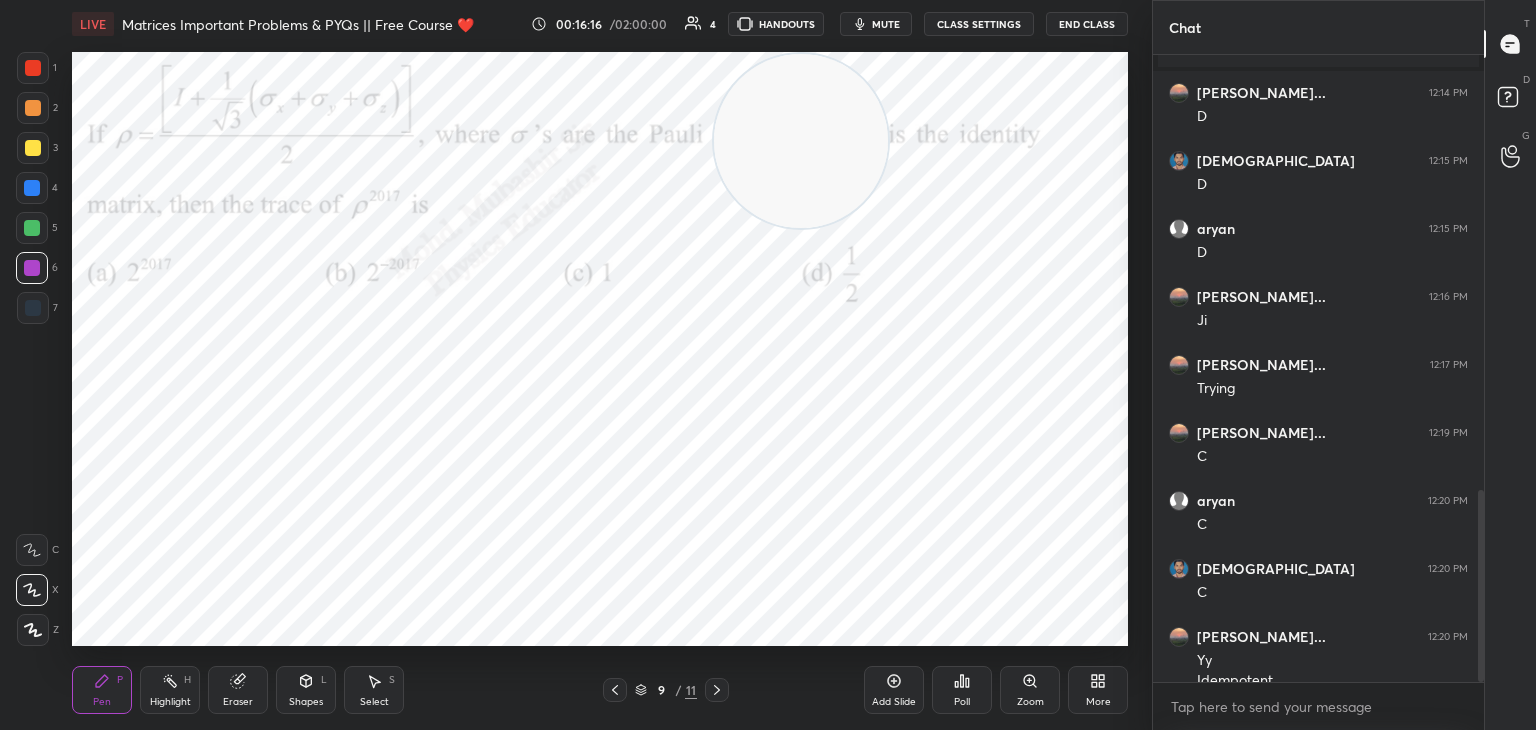 scroll, scrollTop: 1428, scrollLeft: 0, axis: vertical 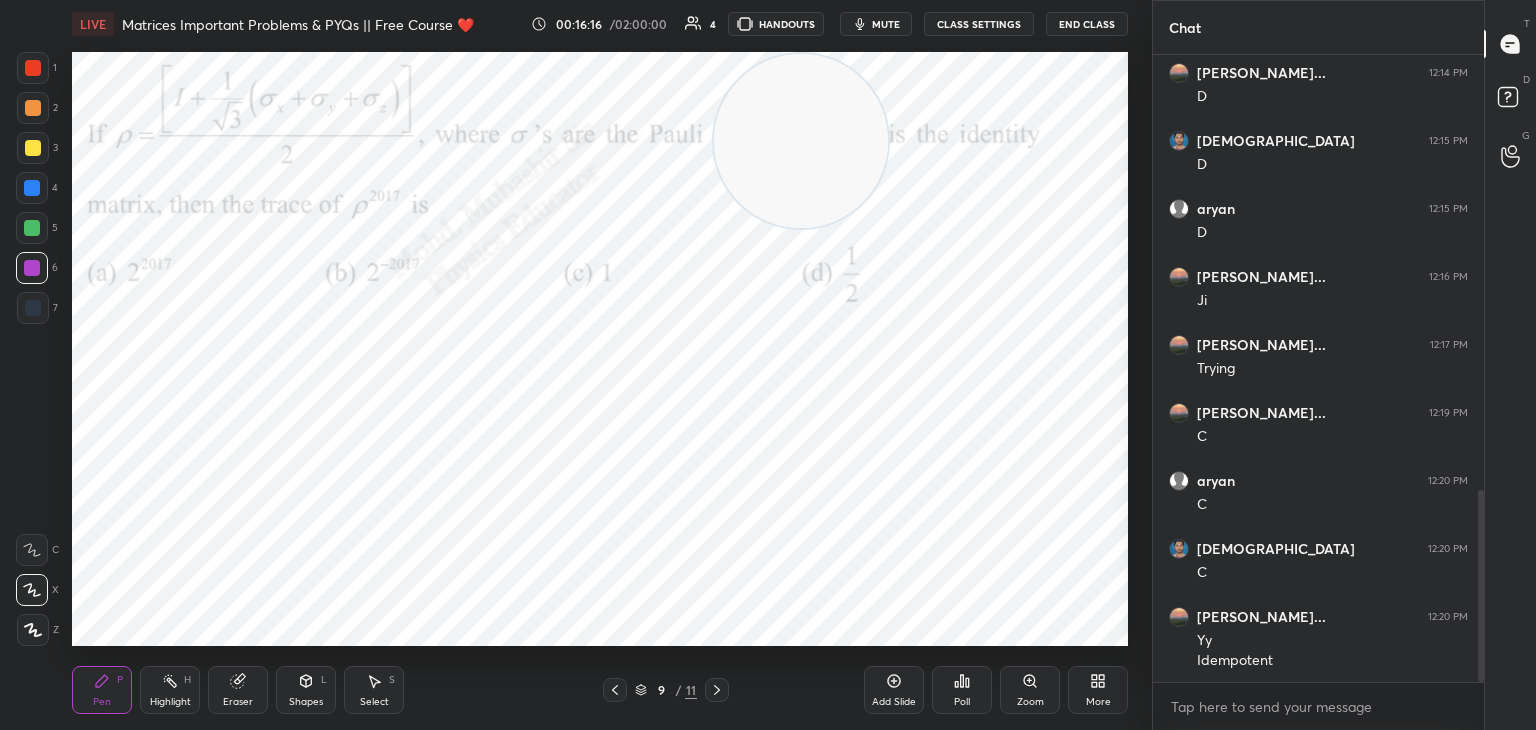 click on "Select" at bounding box center [374, 702] 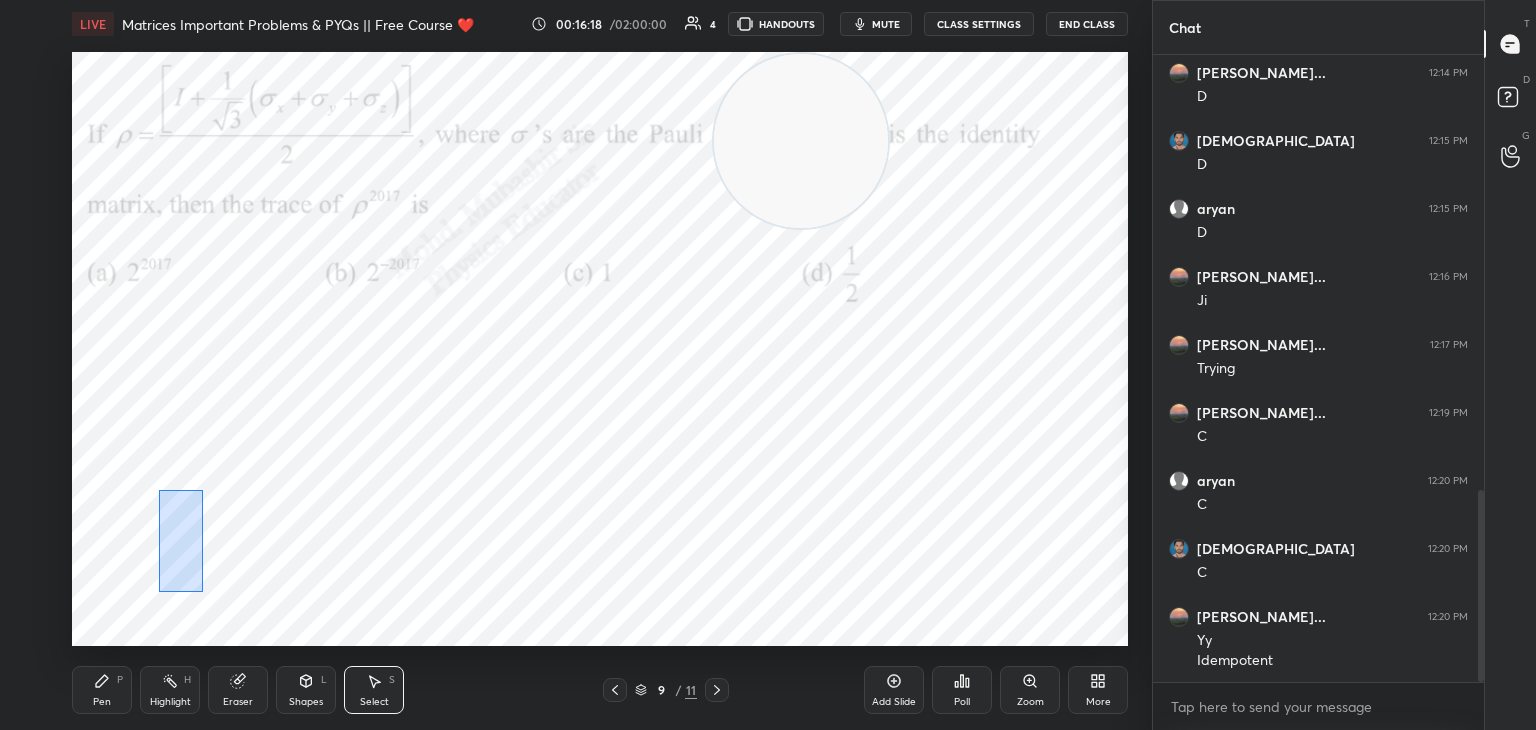drag, startPoint x: 159, startPoint y: 490, endPoint x: 255, endPoint y: 610, distance: 153.67499 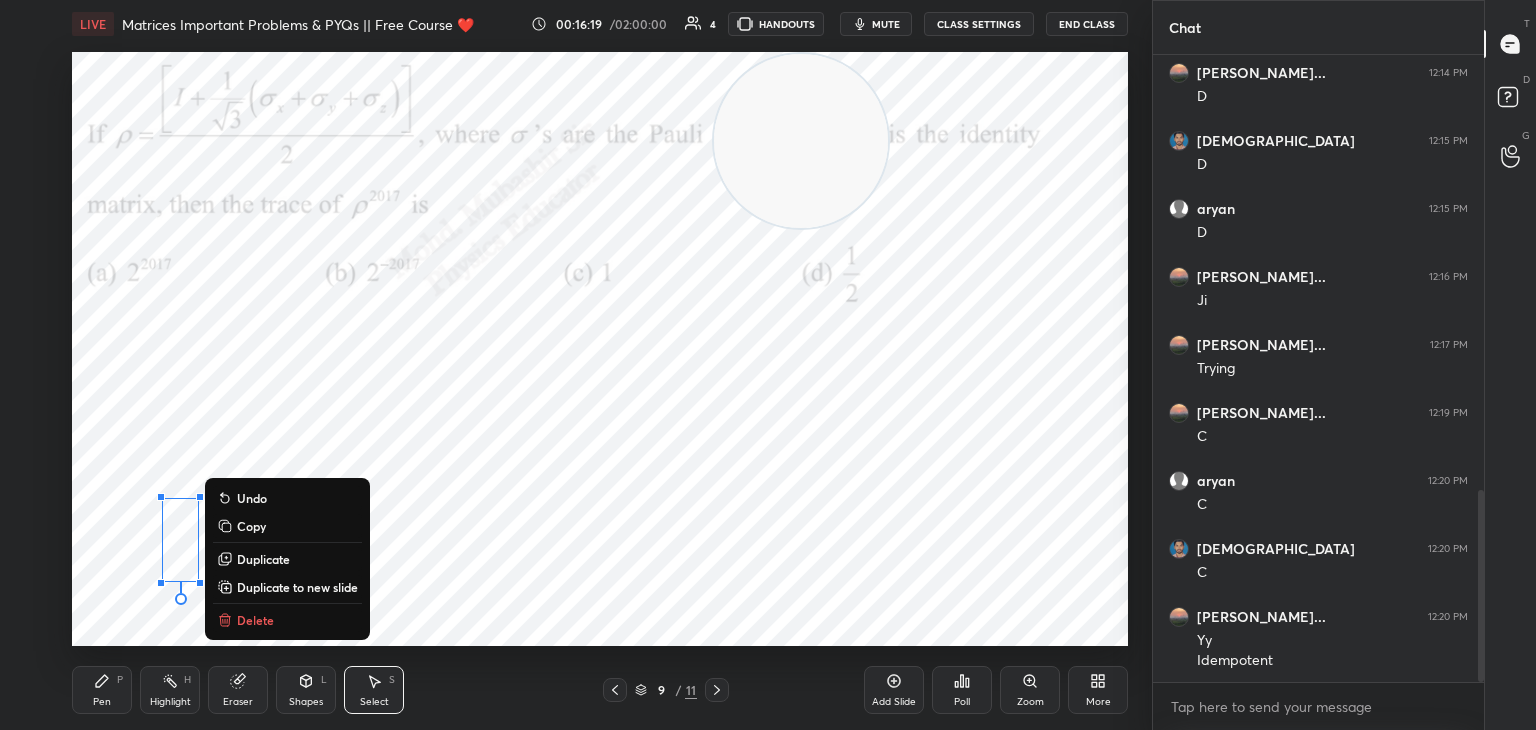 click on "Delete" at bounding box center (287, 620) 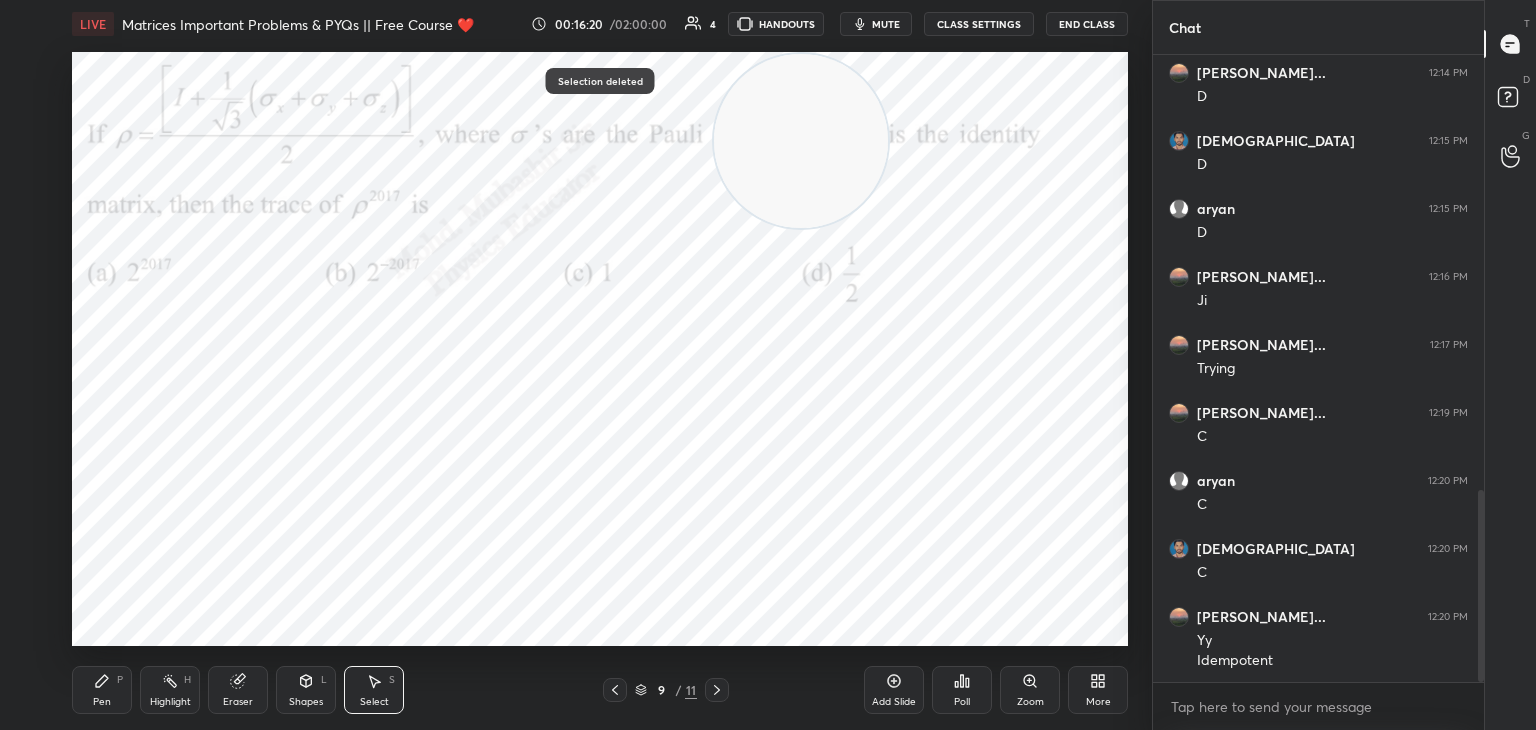 click on "Pen P" at bounding box center [102, 690] 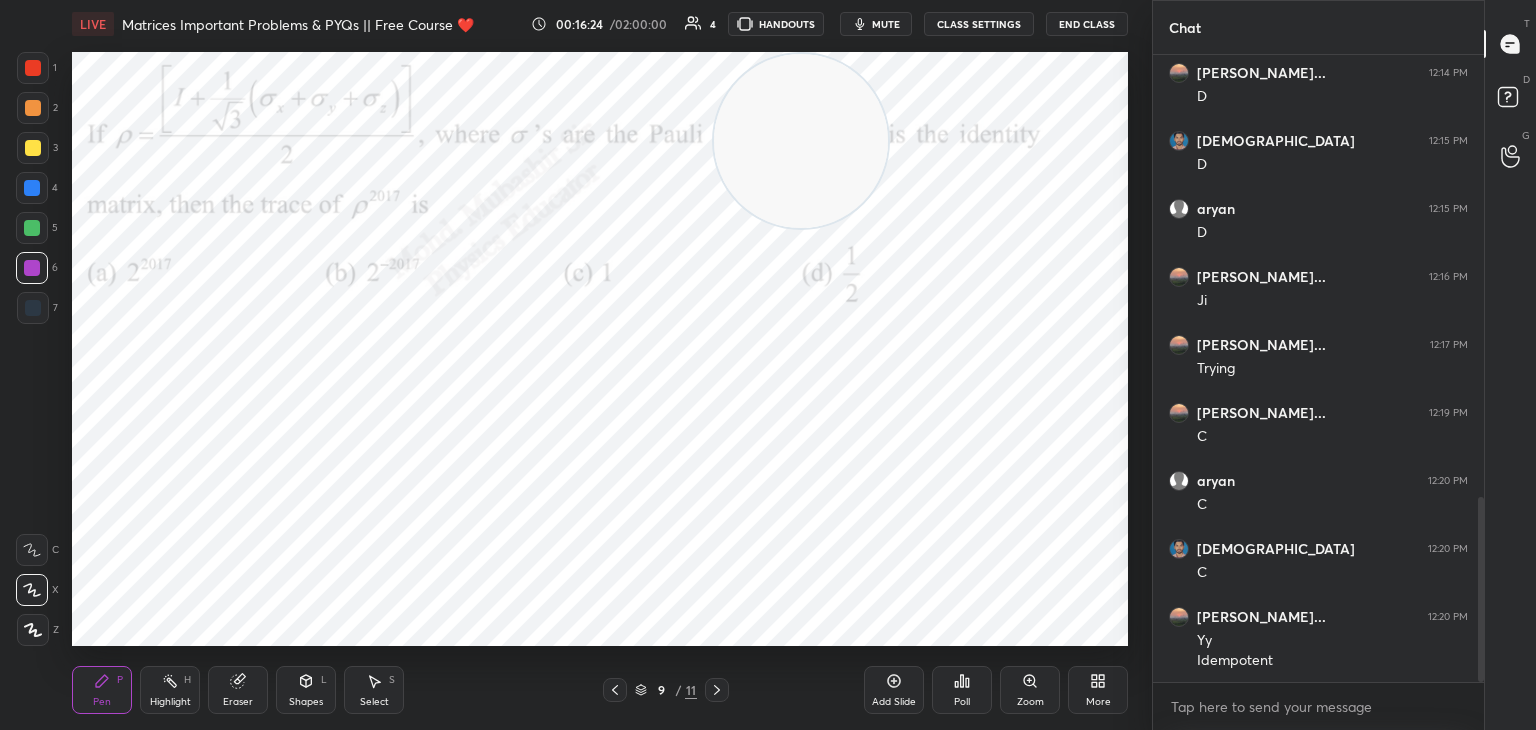 scroll, scrollTop: 1496, scrollLeft: 0, axis: vertical 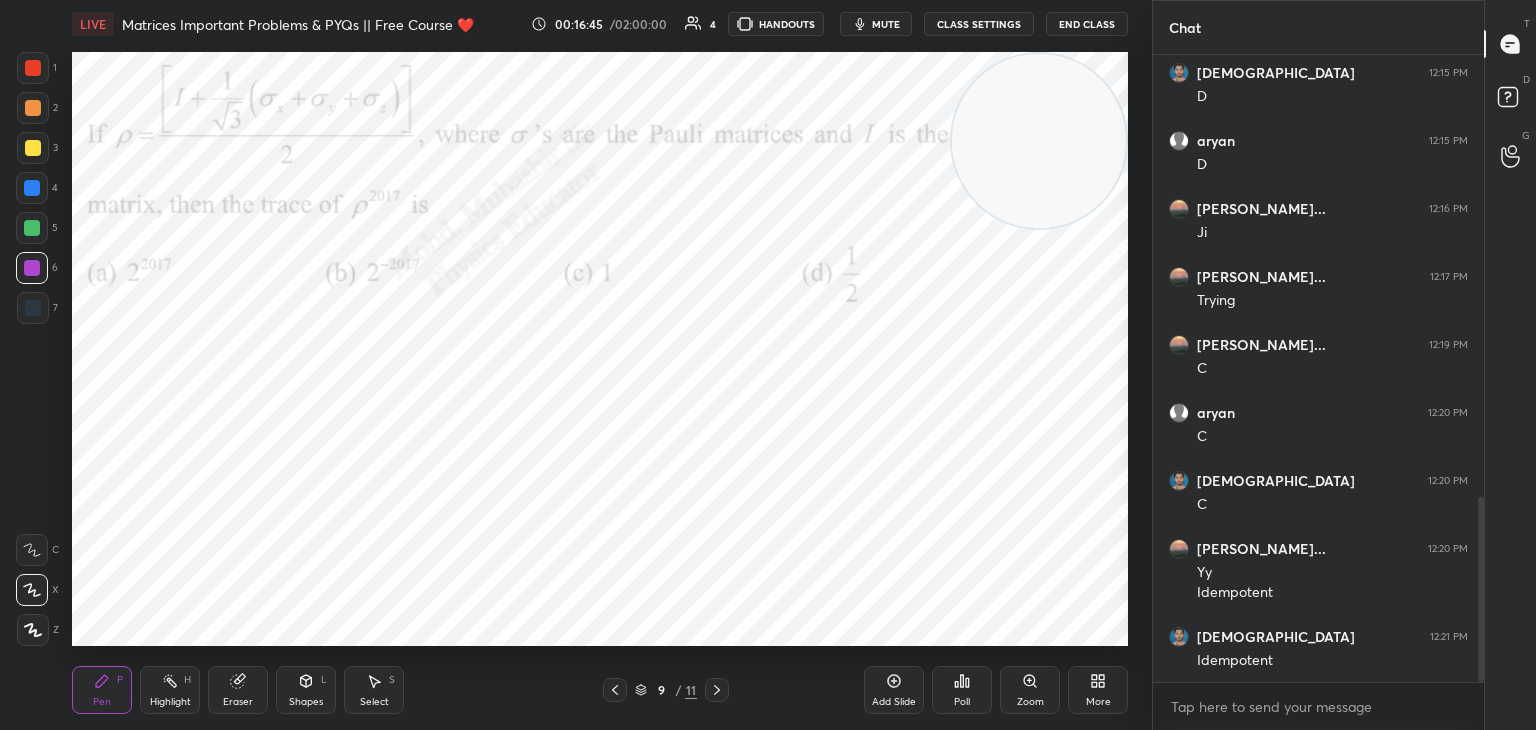 drag, startPoint x: 893, startPoint y: 122, endPoint x: 1113, endPoint y: 54, distance: 230.26941 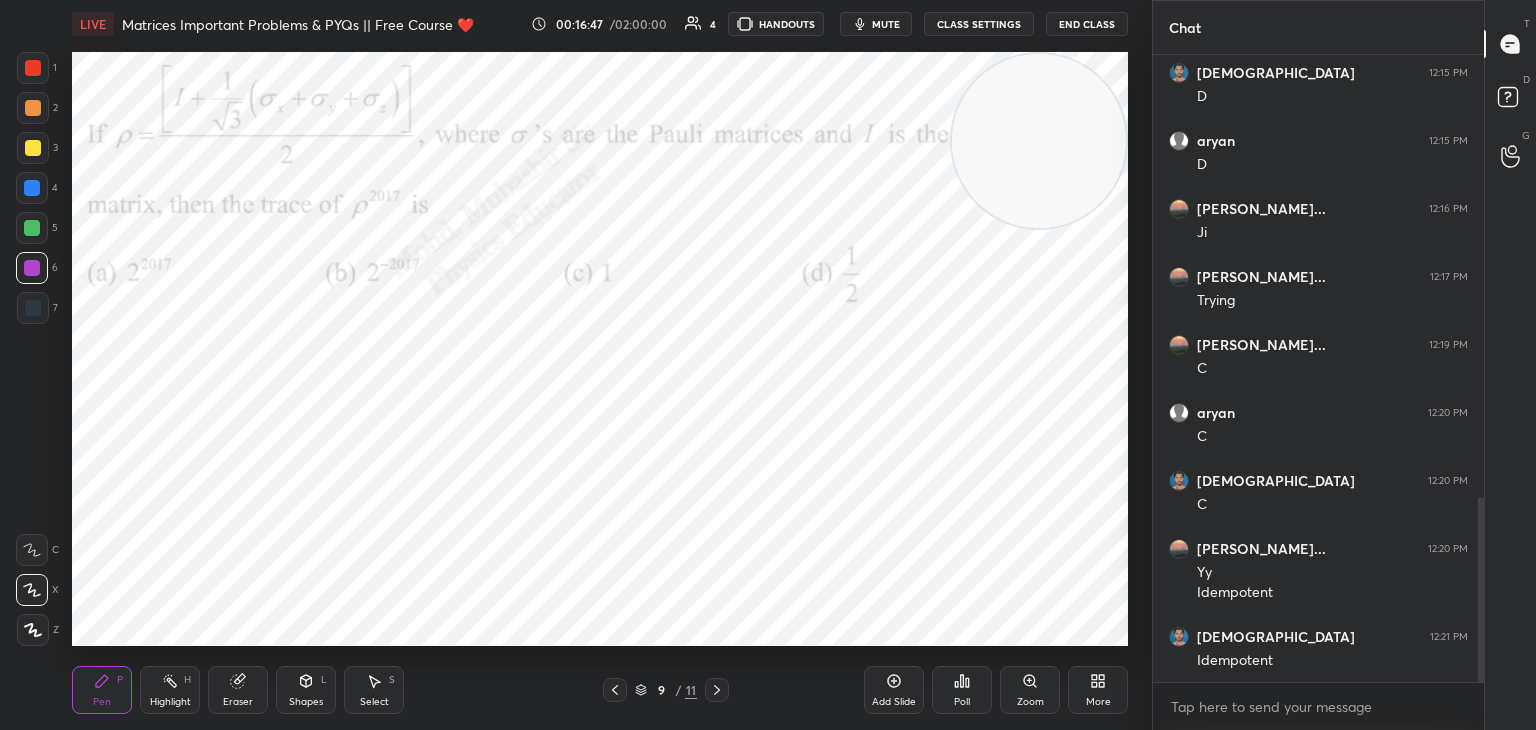 click at bounding box center [32, 188] 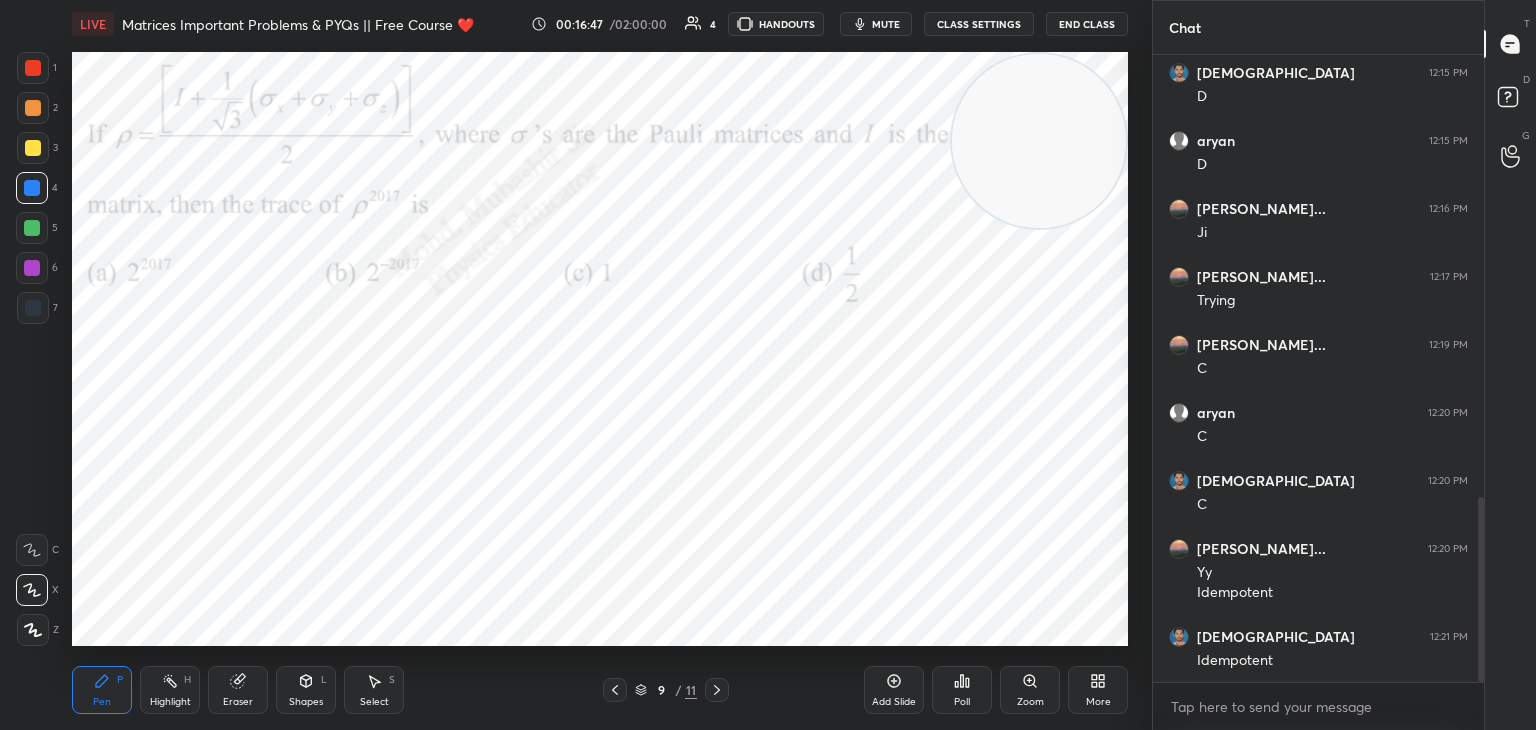 click at bounding box center [32, 228] 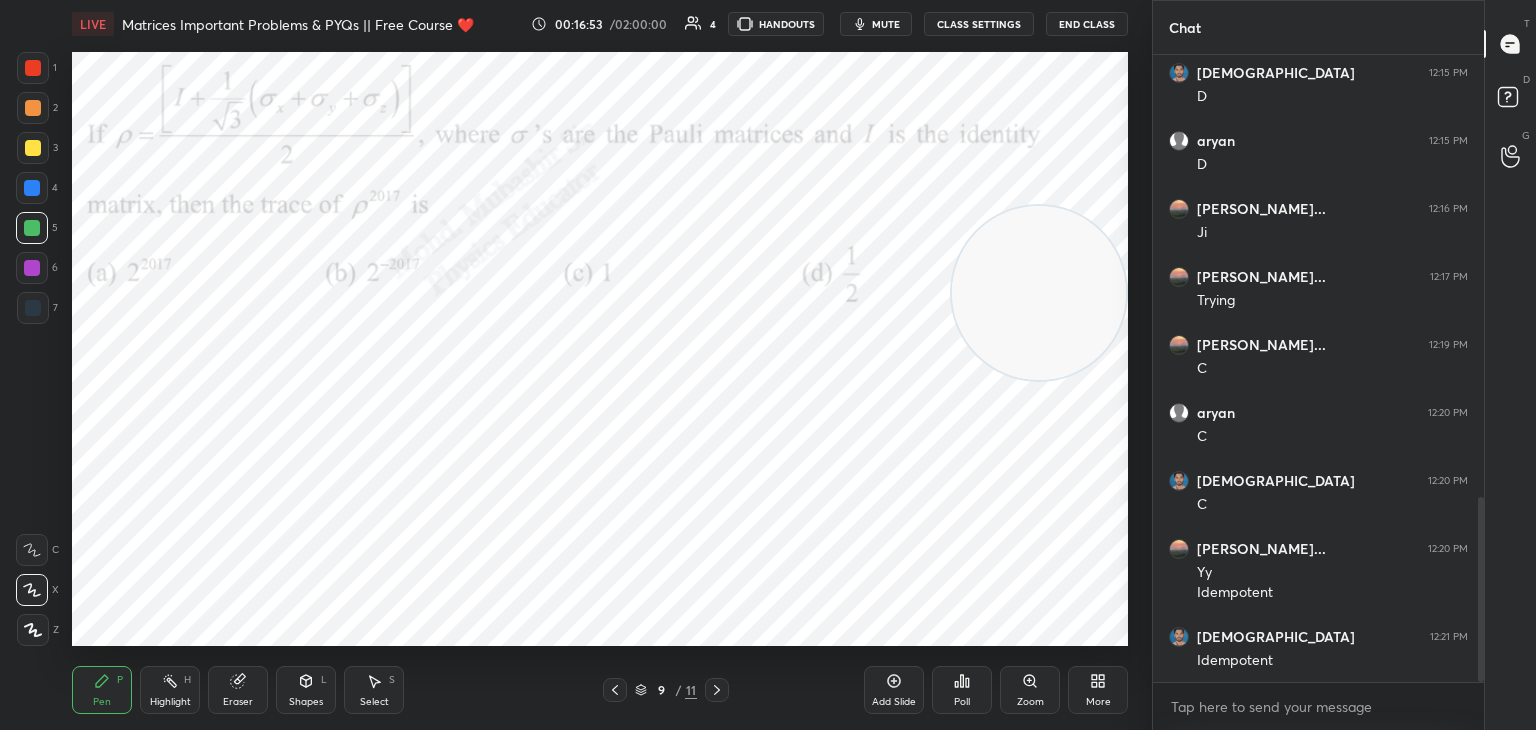 drag, startPoint x: 965, startPoint y: 188, endPoint x: 1067, endPoint y: 338, distance: 181.39459 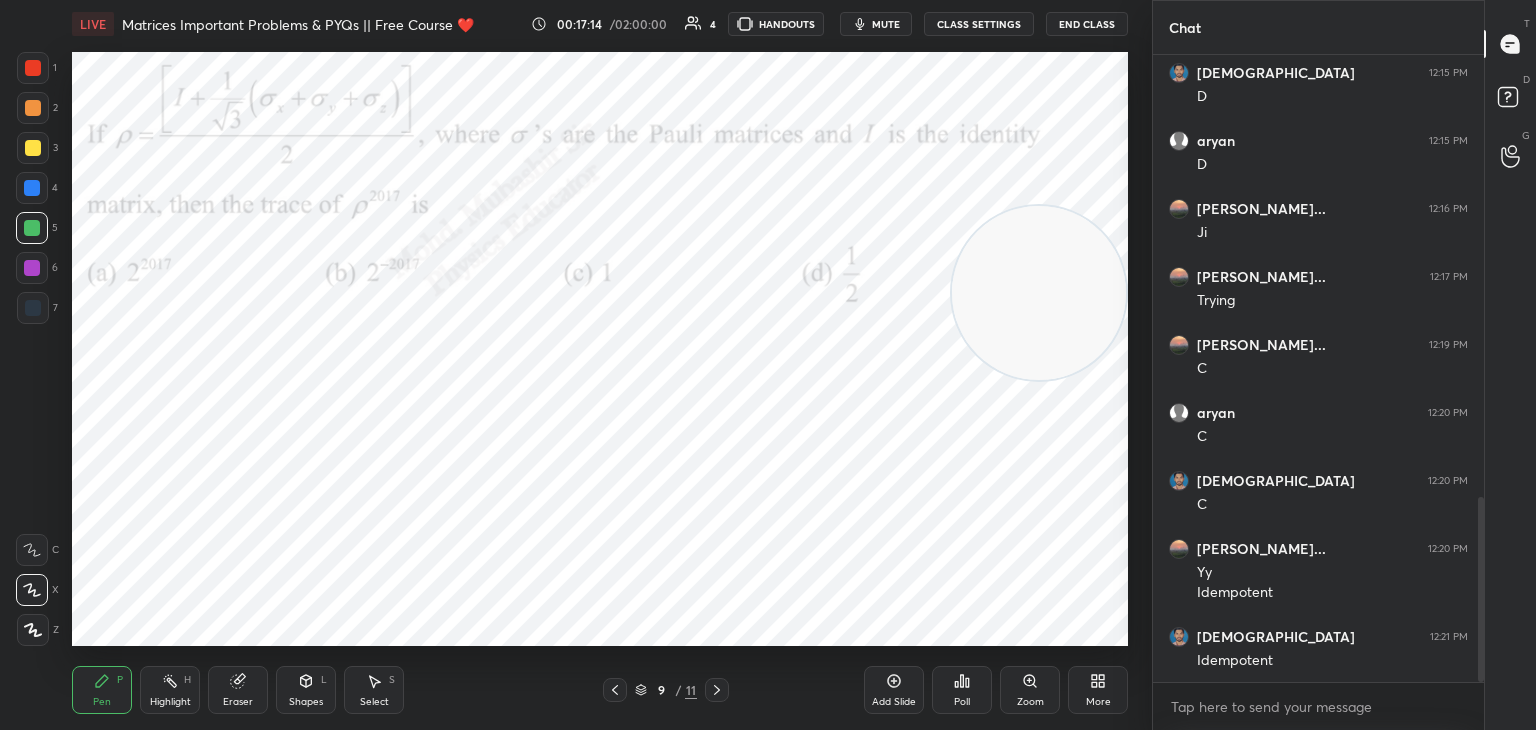 drag, startPoint x: 381, startPoint y: 698, endPoint x: 523, endPoint y: 650, distance: 149.8933 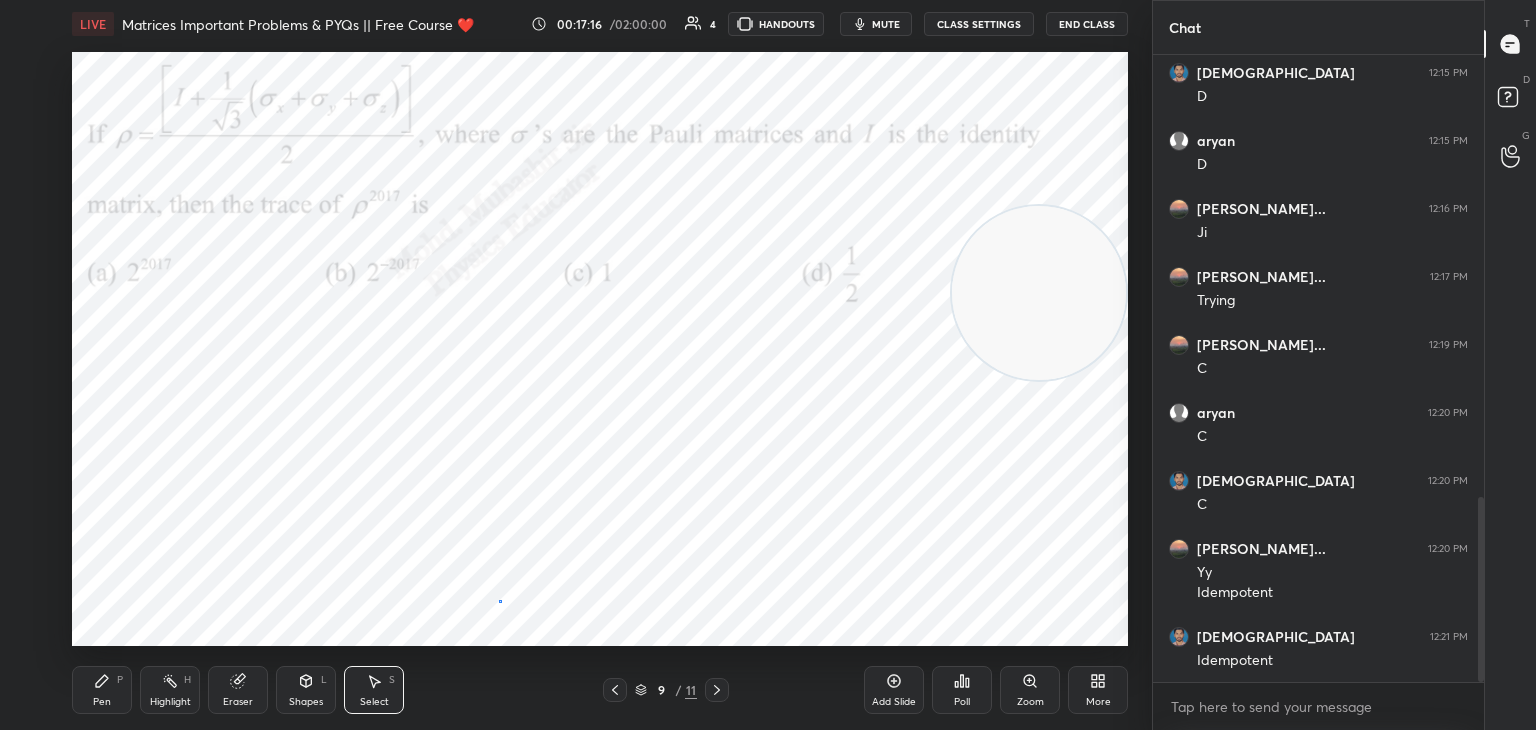 drag, startPoint x: 499, startPoint y: 600, endPoint x: 468, endPoint y: 597, distance: 31.144823 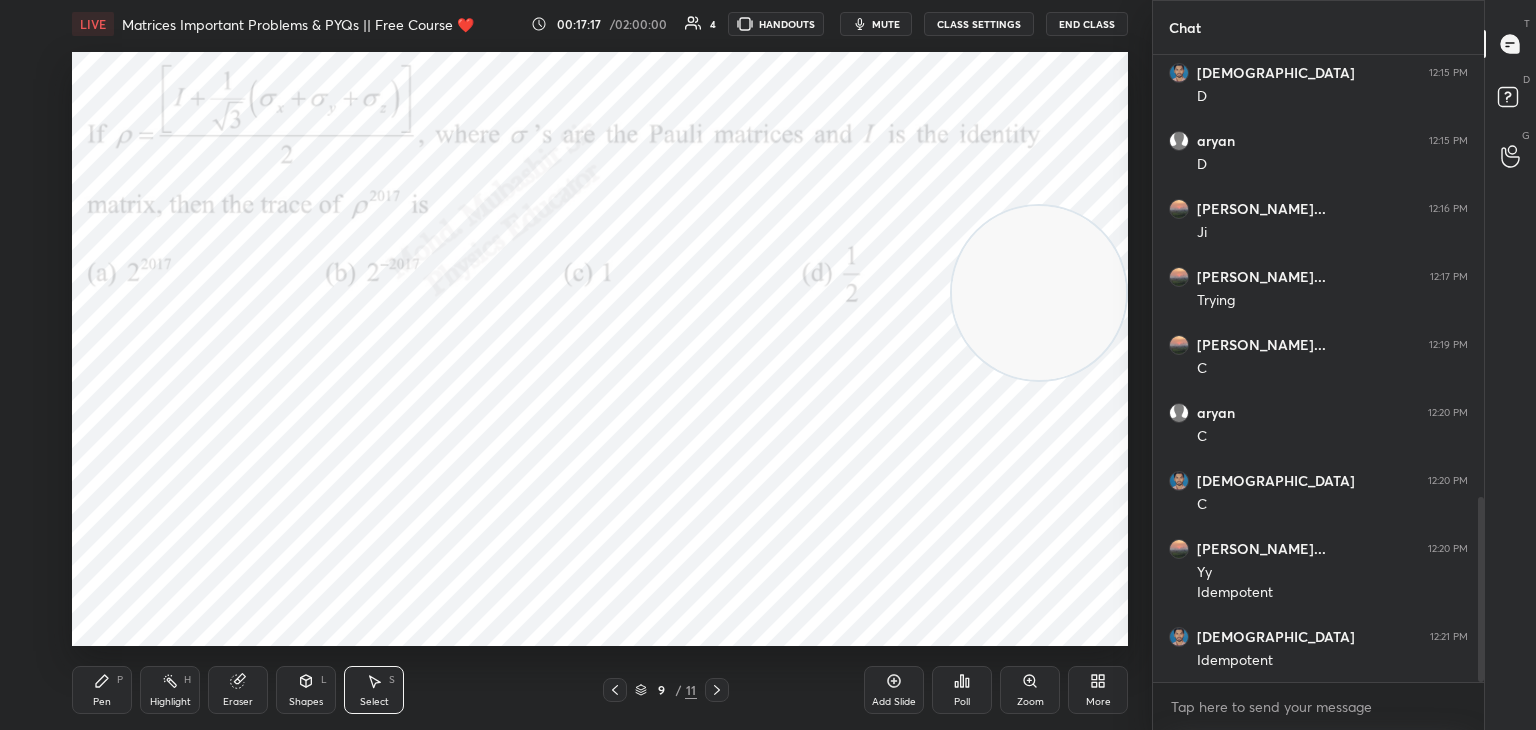 drag, startPoint x: 89, startPoint y: 694, endPoint x: 143, endPoint y: 670, distance: 59.093147 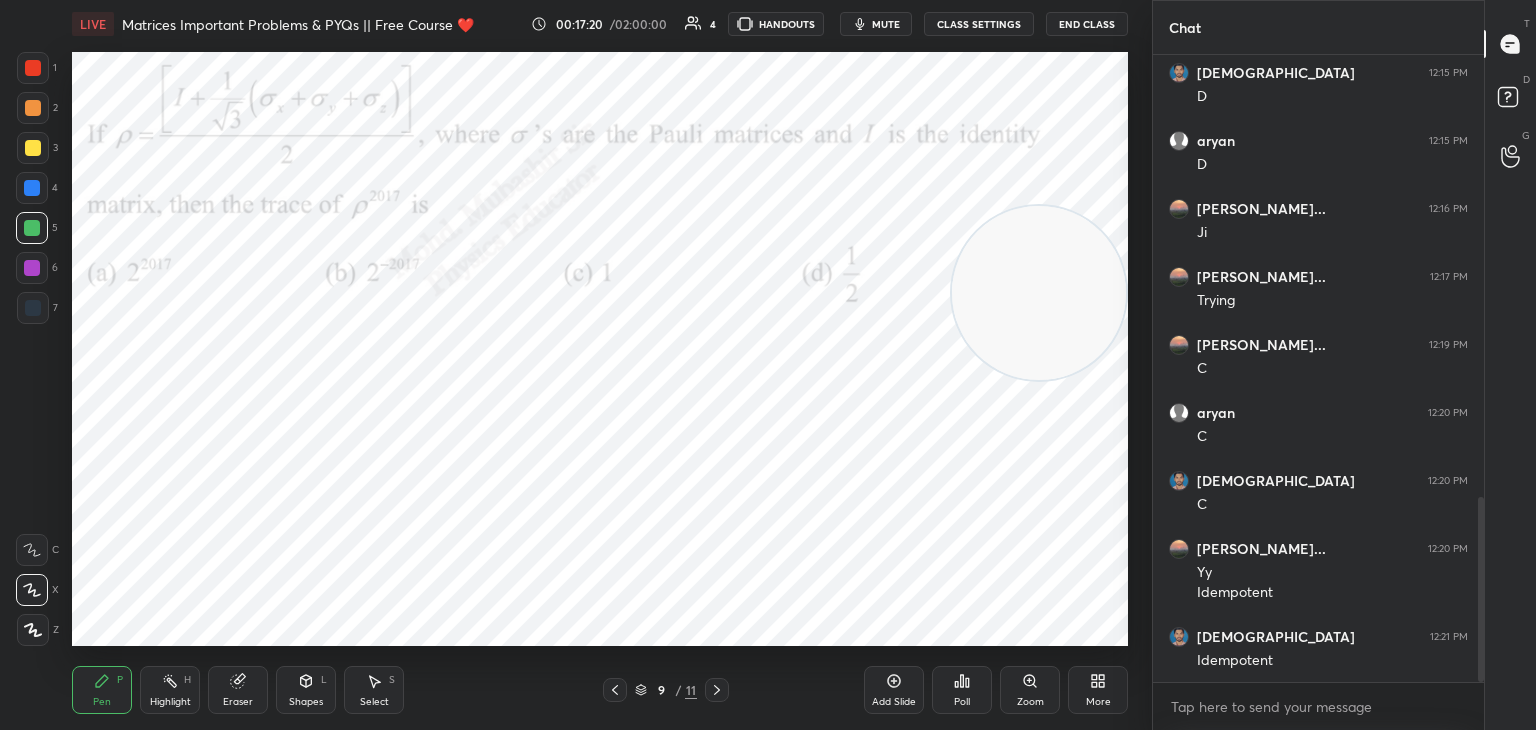 click on "Select" at bounding box center [374, 702] 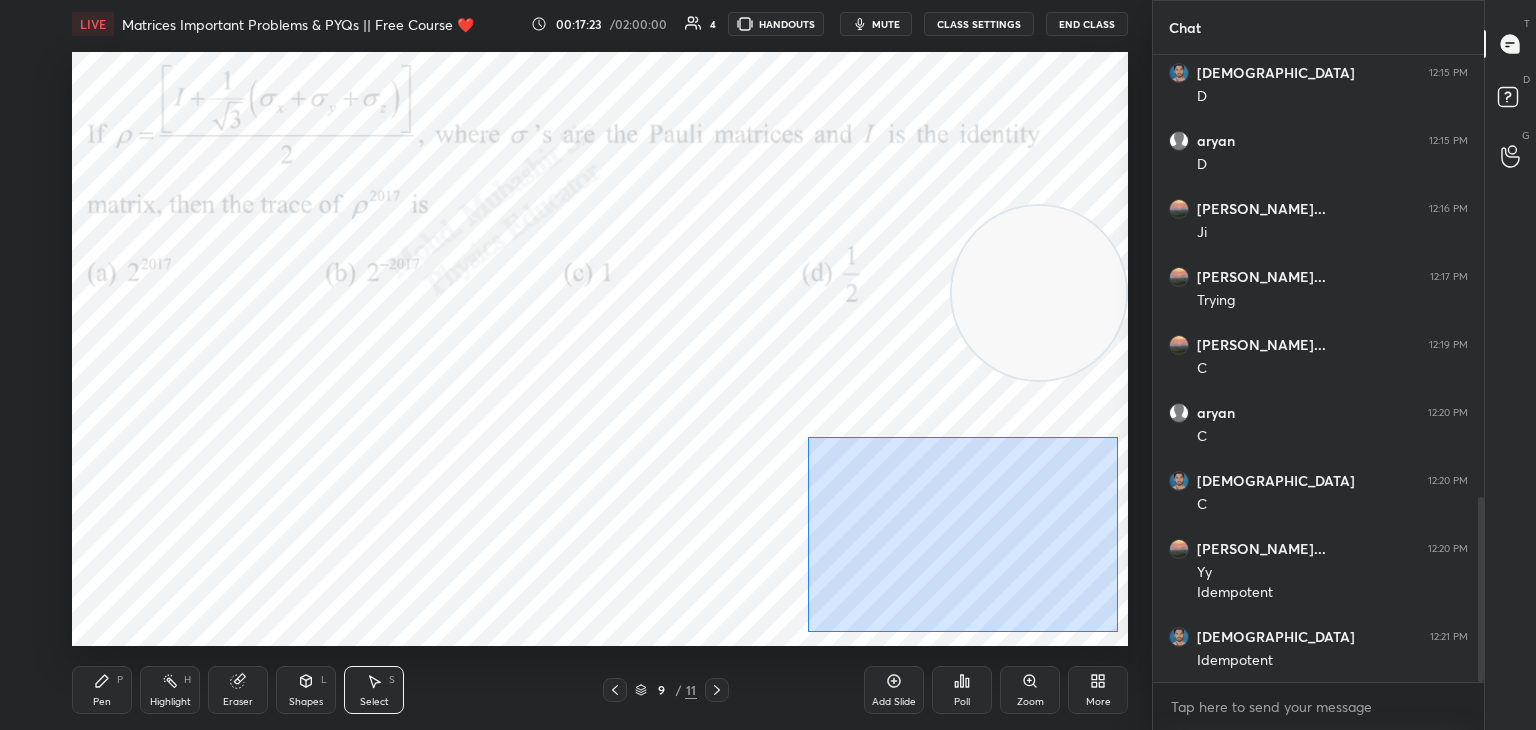 drag, startPoint x: 808, startPoint y: 437, endPoint x: 1112, endPoint y: 621, distance: 355.34772 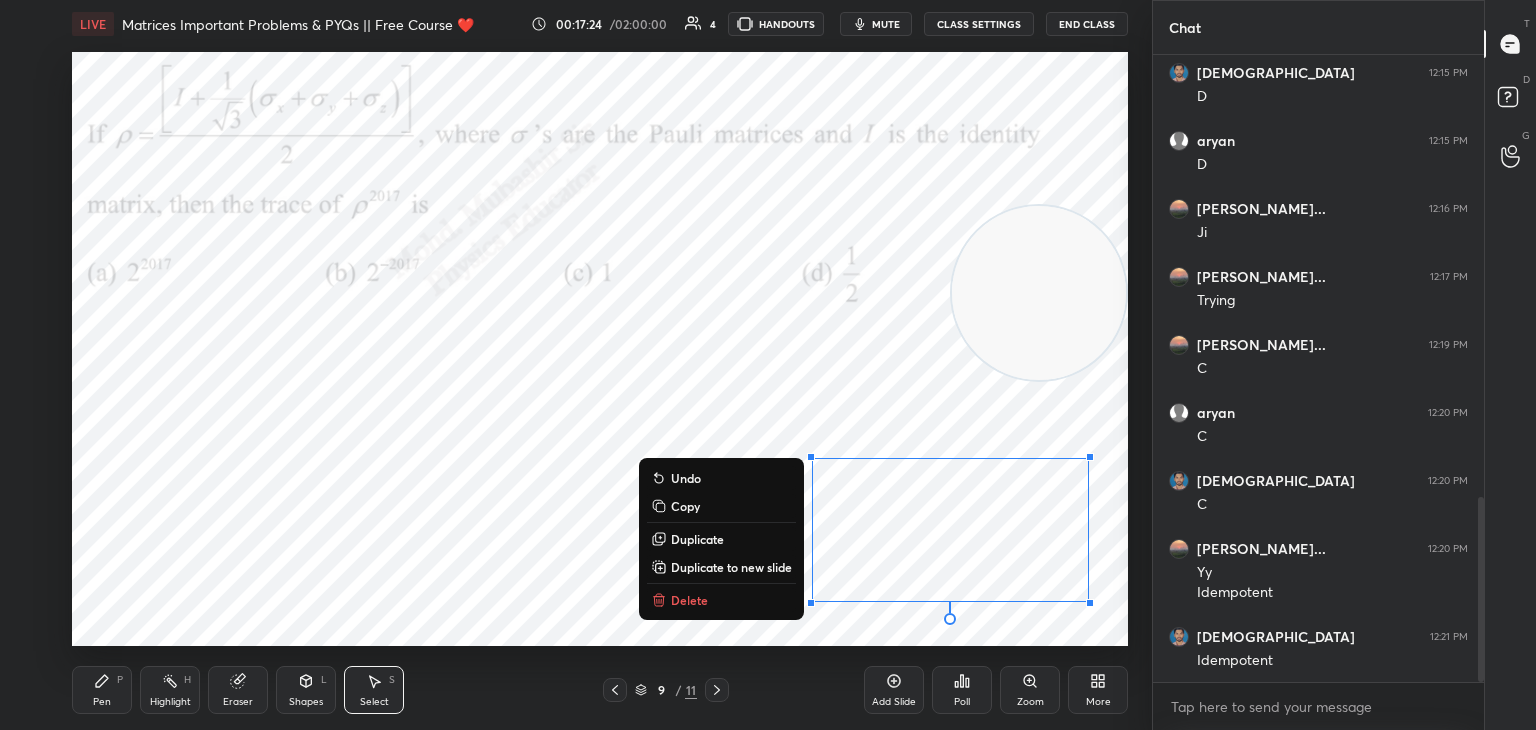 click on "Delete" at bounding box center [721, 600] 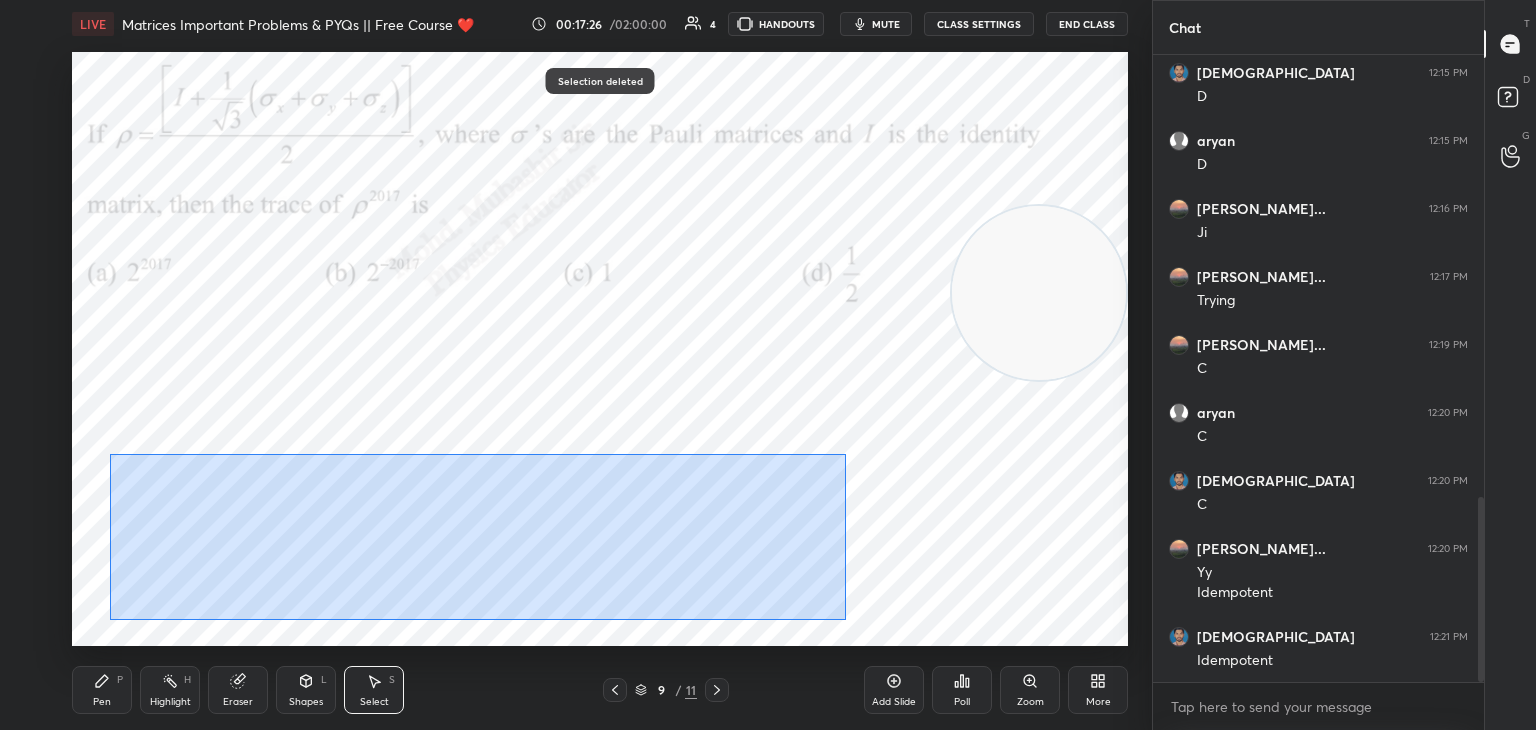 drag, startPoint x: 135, startPoint y: 453, endPoint x: 624, endPoint y: 549, distance: 498.33423 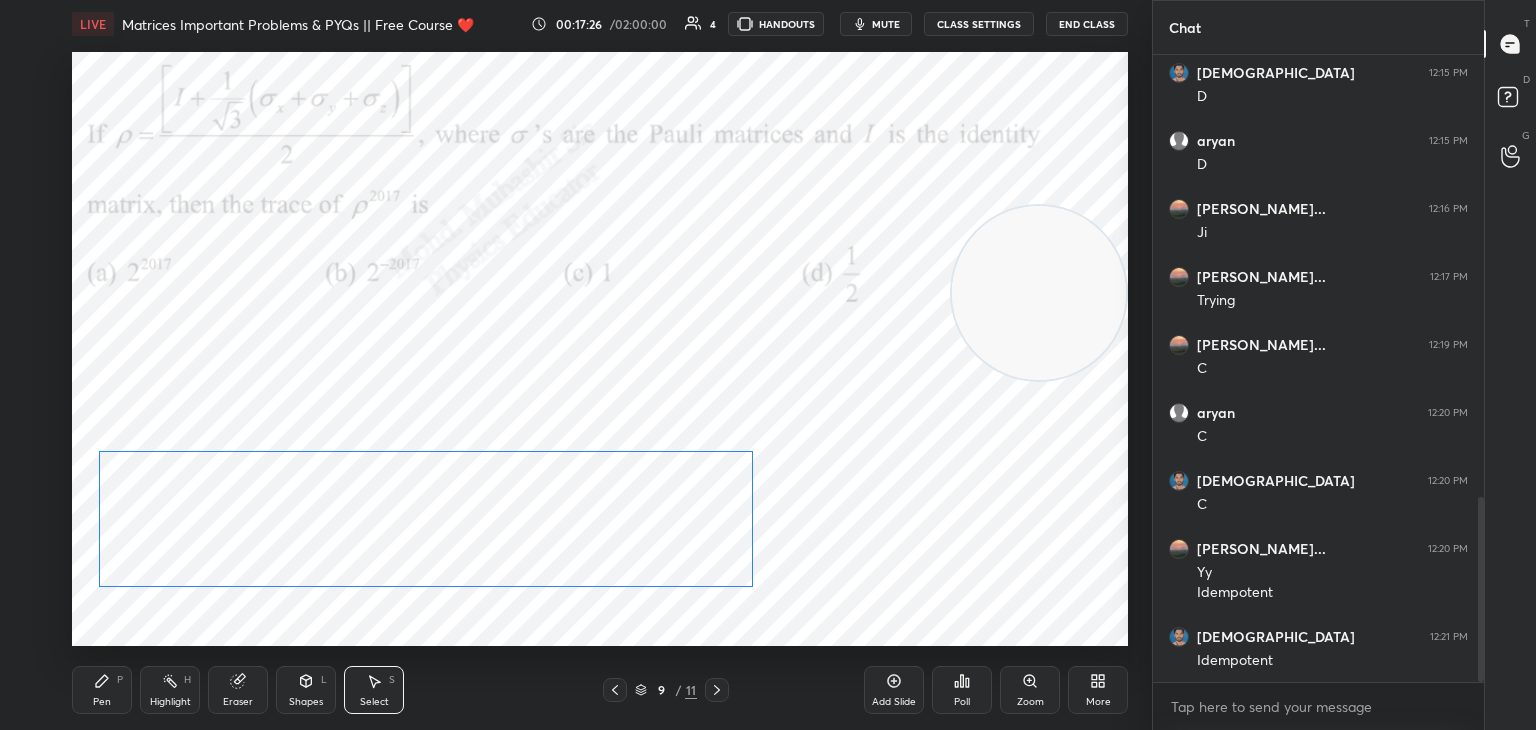 drag, startPoint x: 623, startPoint y: 538, endPoint x: 576, endPoint y: 544, distance: 47.38143 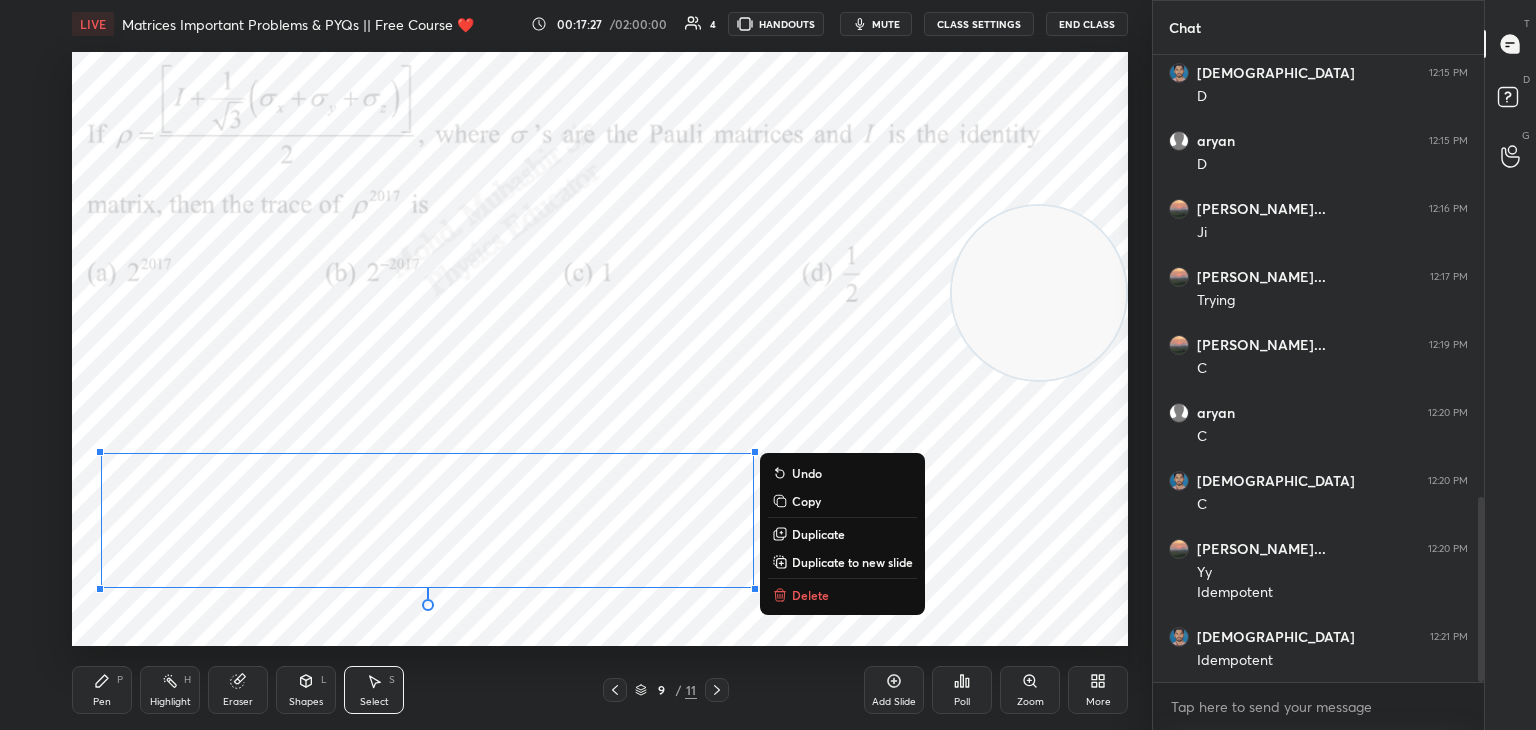 click on "Pen P" at bounding box center (102, 690) 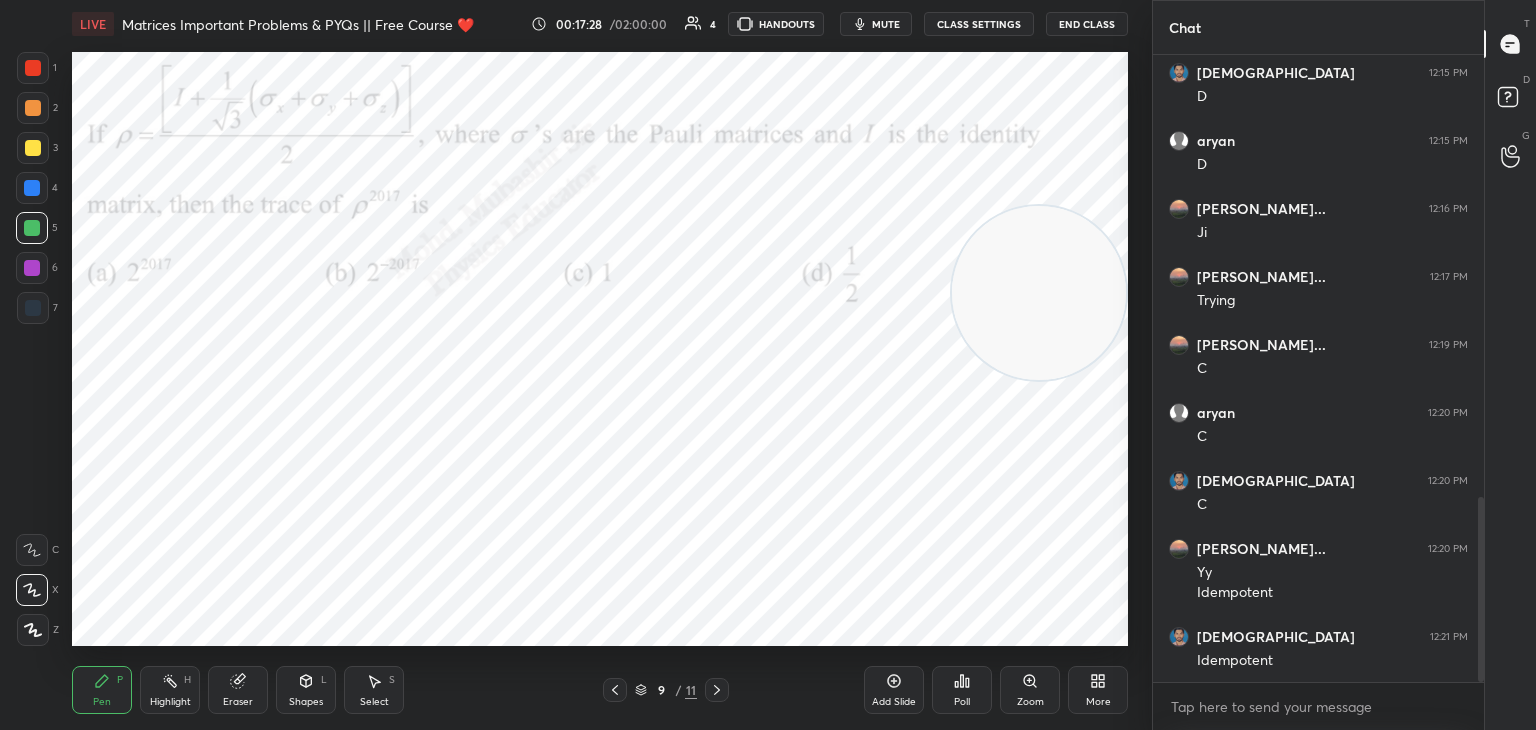 drag, startPoint x: 37, startPoint y: 118, endPoint x: 53, endPoint y: 128, distance: 18.867962 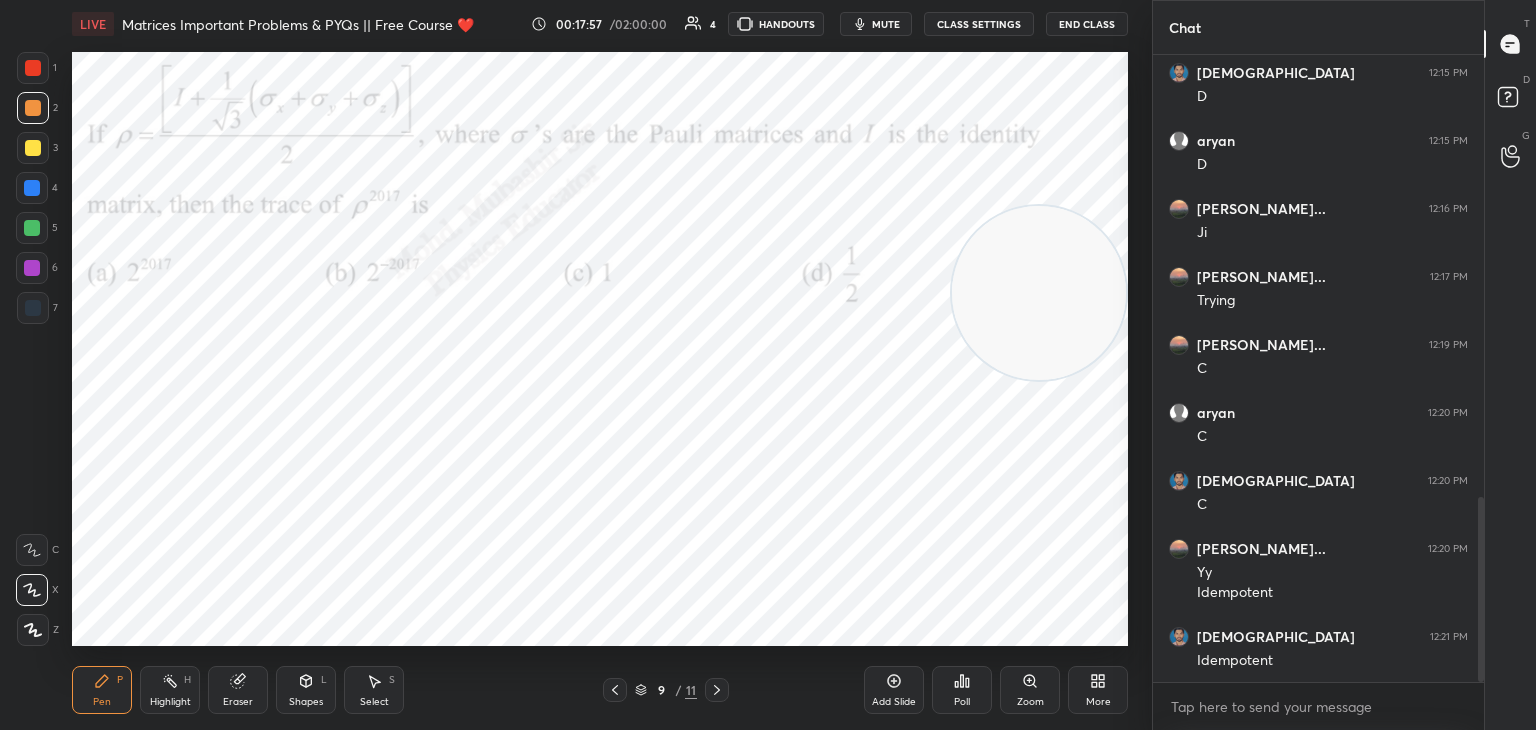 drag, startPoint x: 40, startPoint y: 149, endPoint x: 69, endPoint y: 174, distance: 38.28838 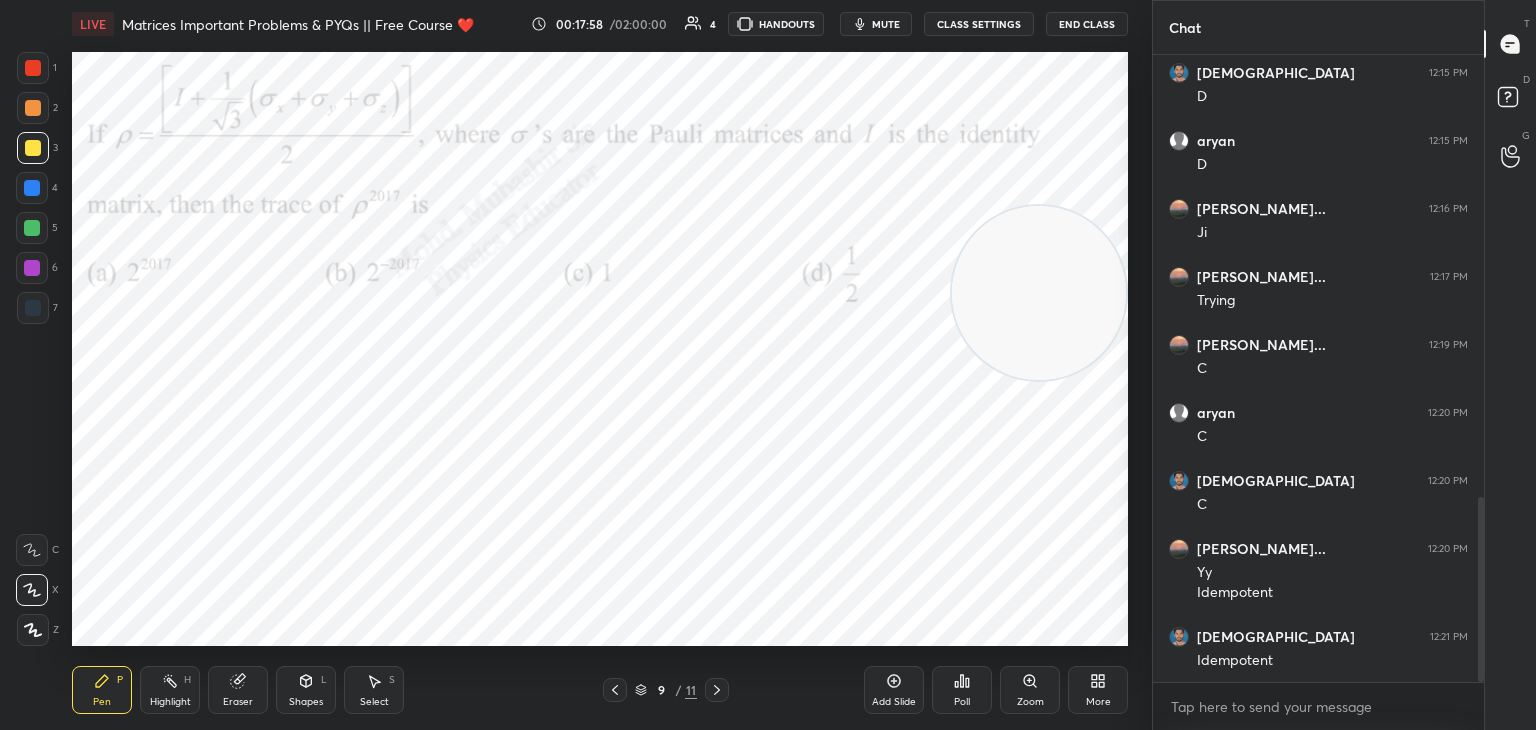 click on "LIVE Matrices Important Problems & PYQs || Free Course ❤️ 00:17:58 /  02:00:00 4 HANDOUTS mute CLASS SETTINGS End Class Setting up your live class Poll for   secs No correct answer Start poll Back Matrices Important Problems & PYQs || Free Course ❤️ [PERSON_NAME] Pen P Highlight H Eraser Shapes L Select S 9 / 11 Add Slide Poll Zoom More" at bounding box center (600, 365) 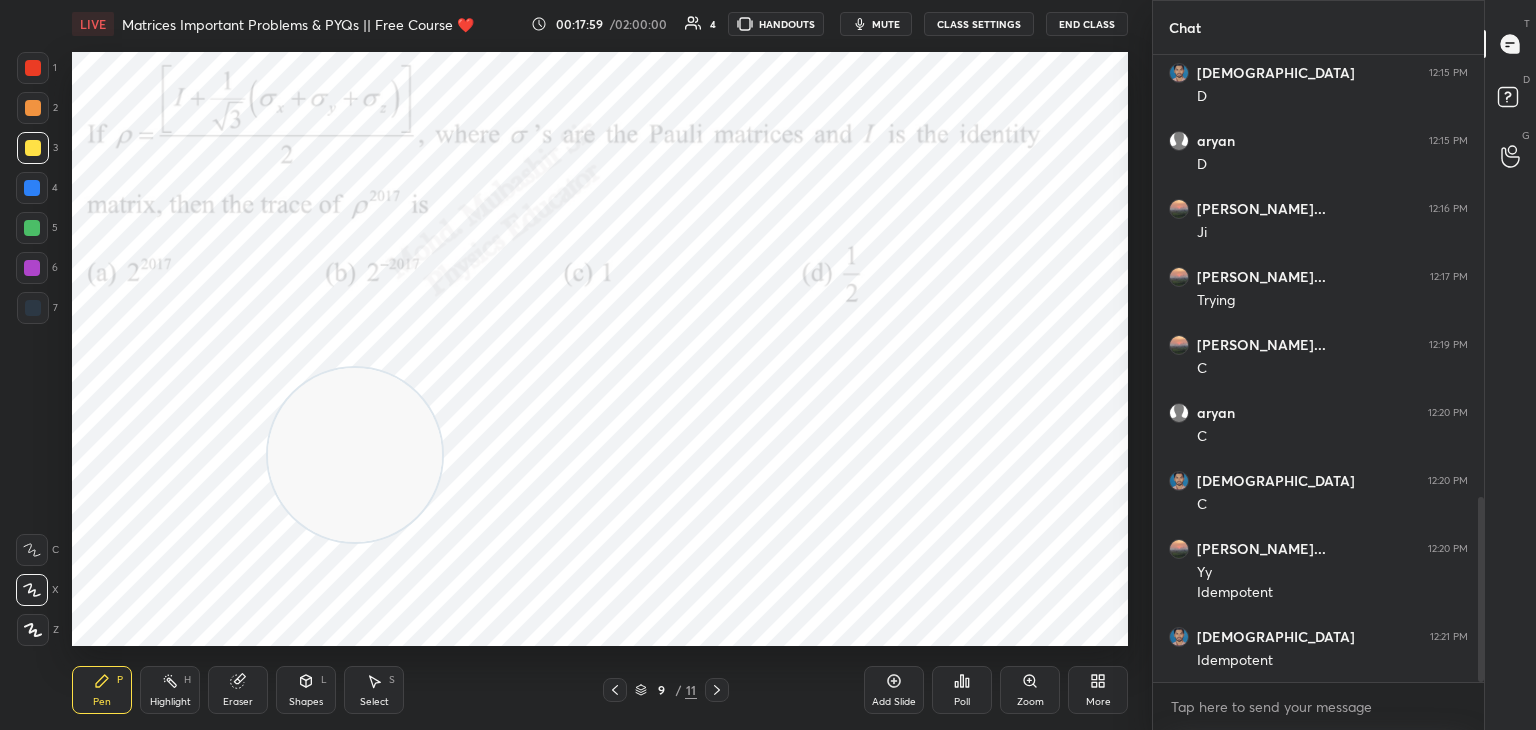 drag, startPoint x: 558, startPoint y: 360, endPoint x: 188, endPoint y: 477, distance: 388.05798 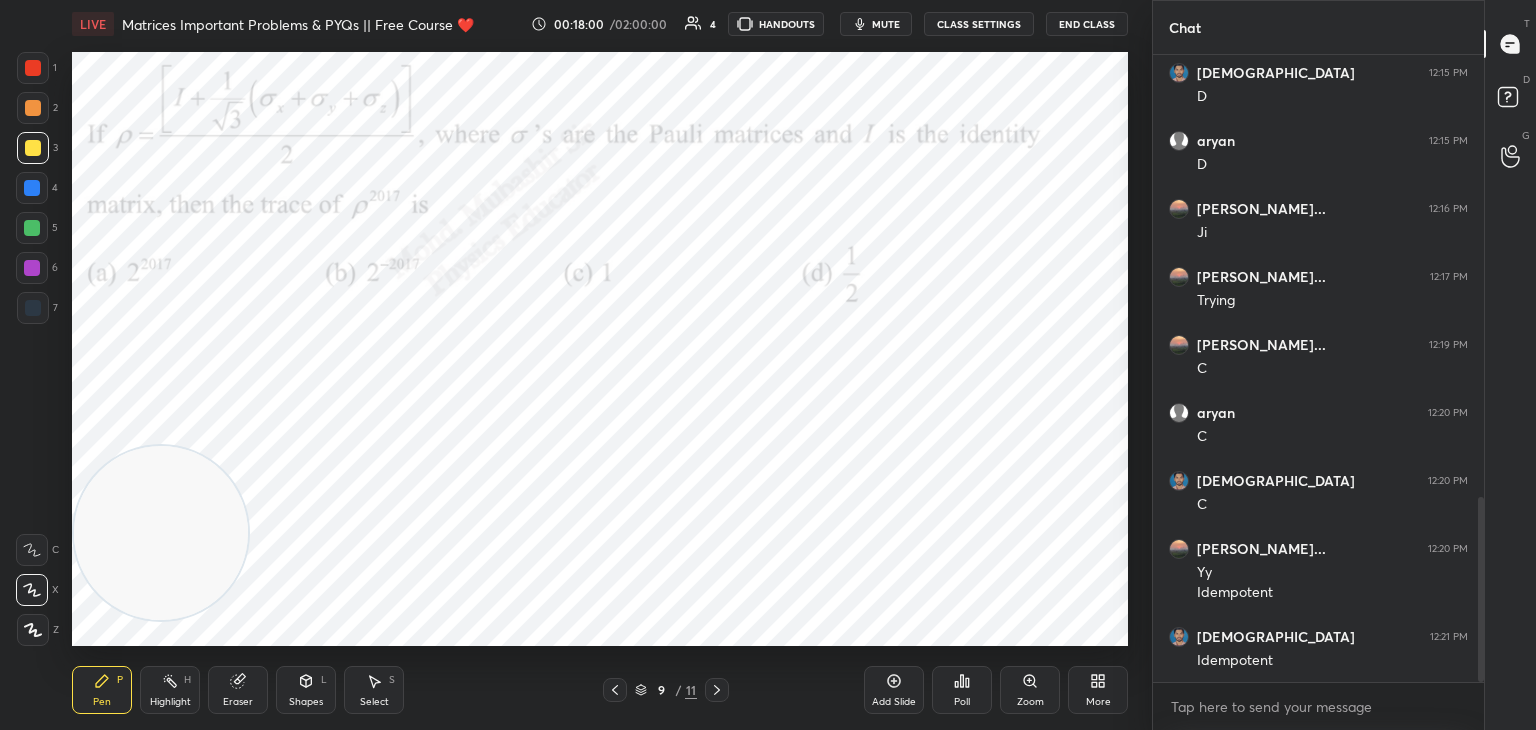 click at bounding box center (32, 188) 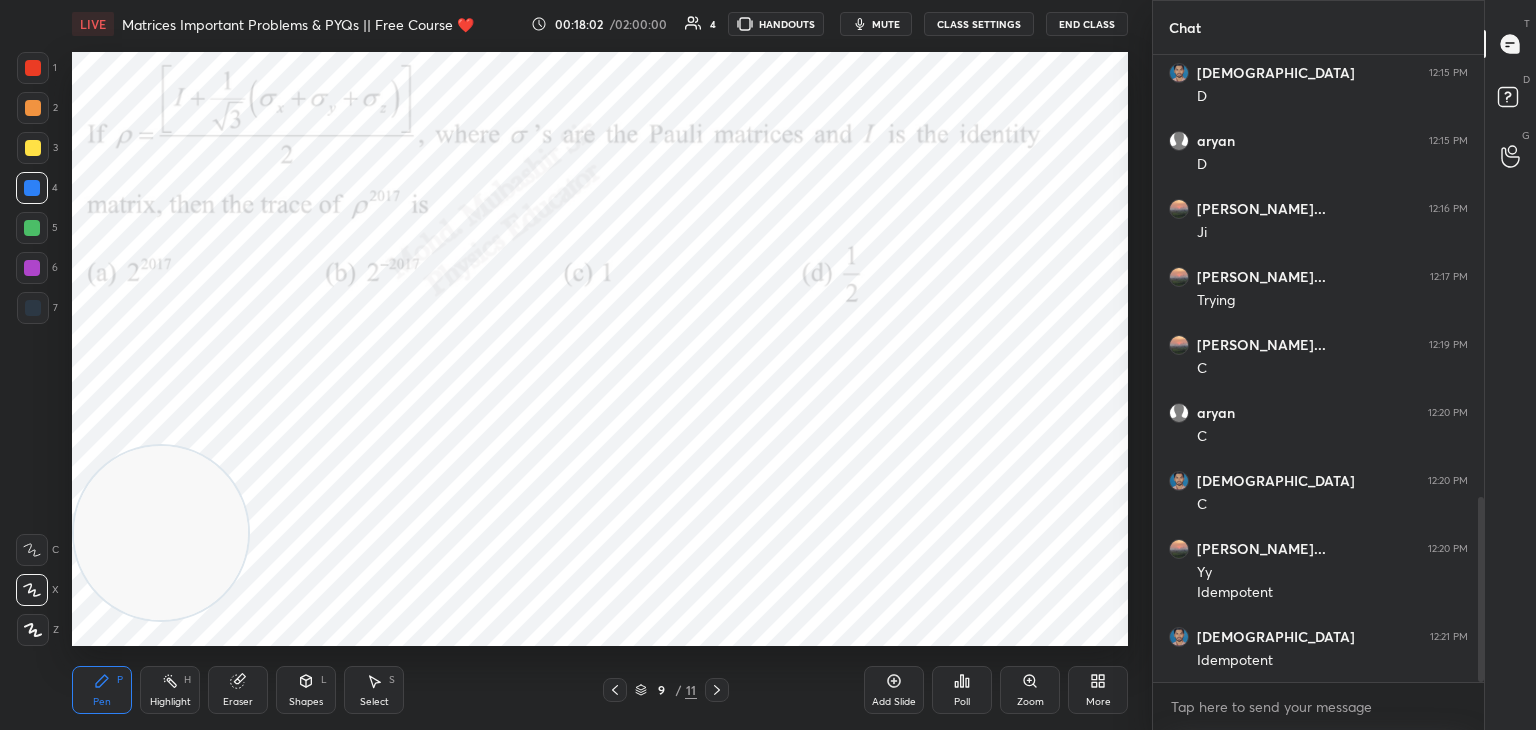 click at bounding box center [32, 268] 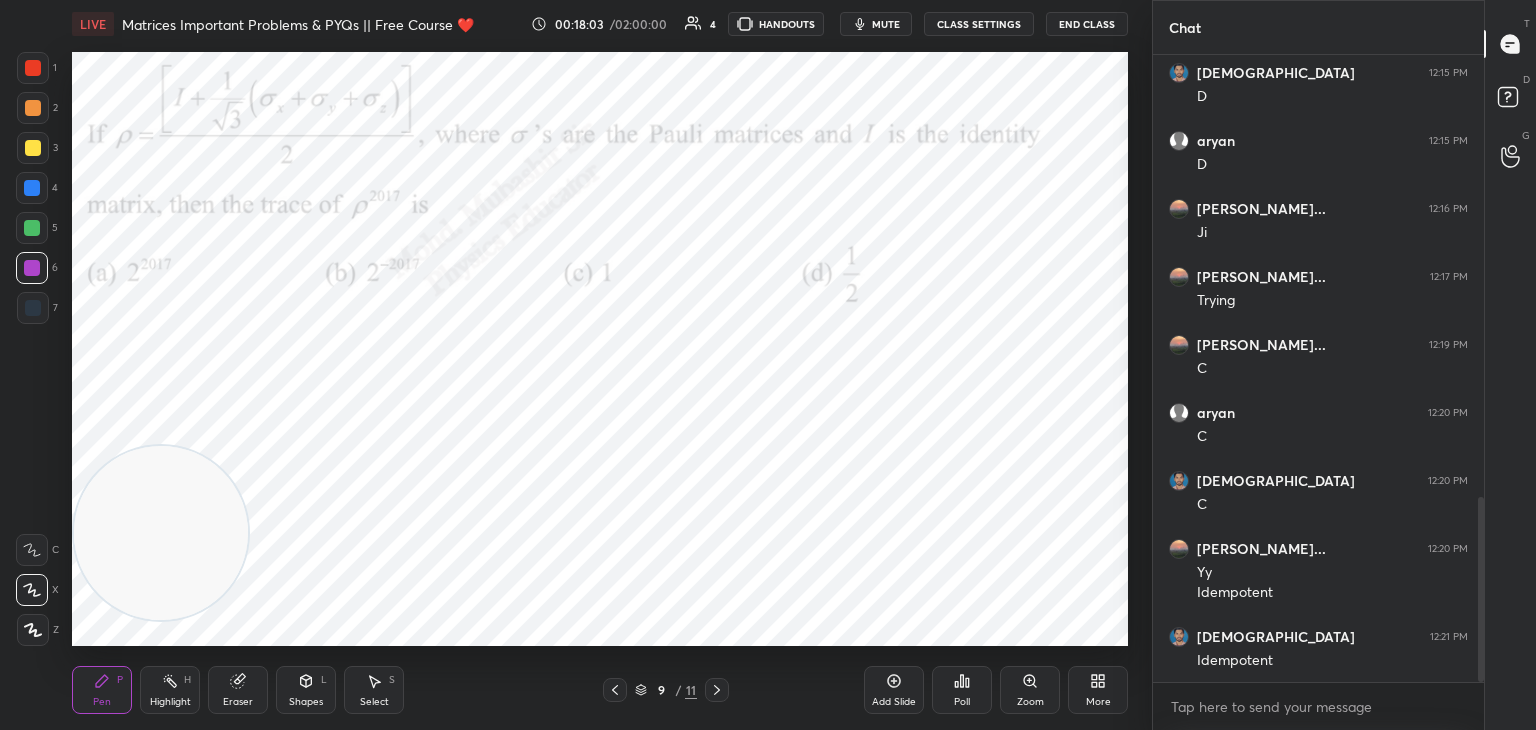 click at bounding box center [33, 68] 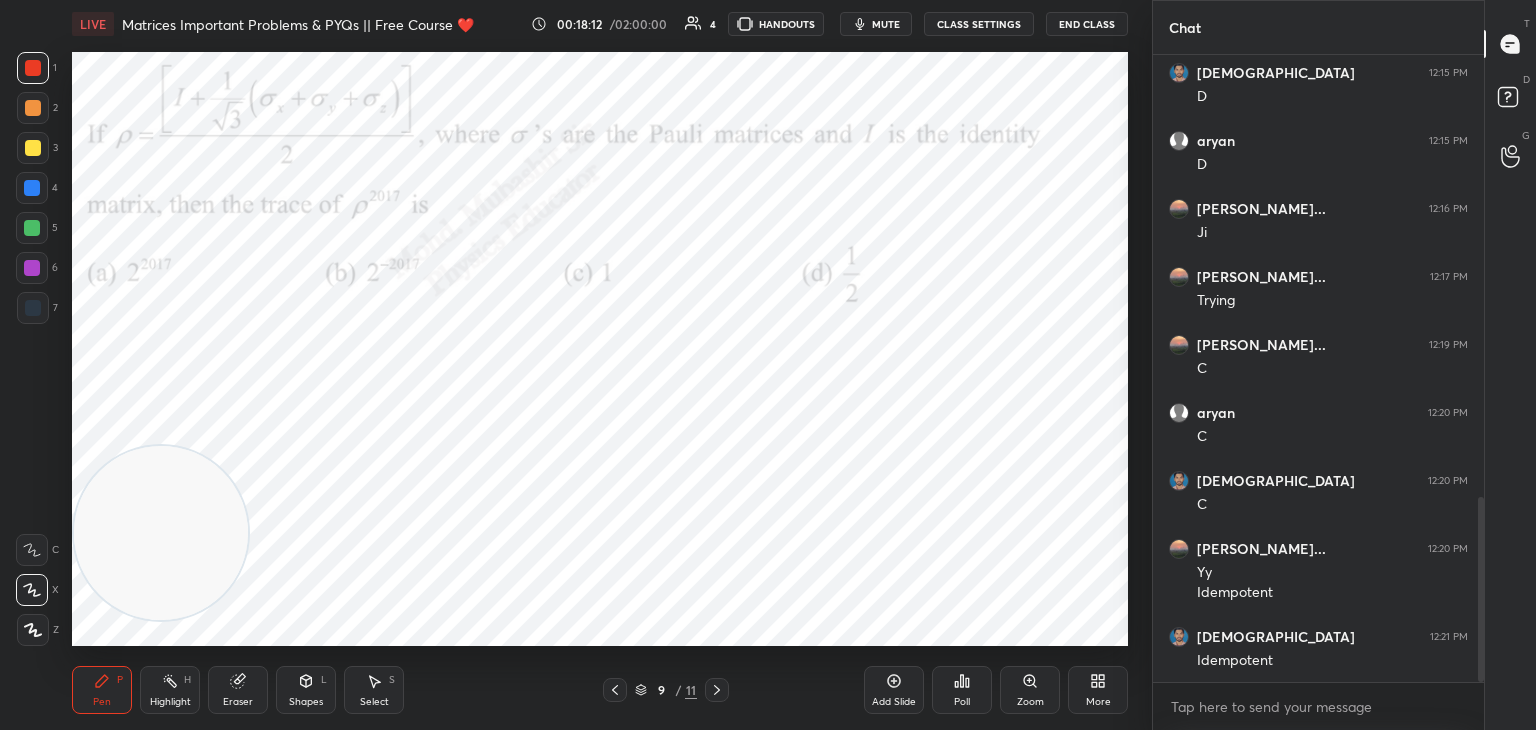 drag, startPoint x: 169, startPoint y: 697, endPoint x: 180, endPoint y: 696, distance: 11.045361 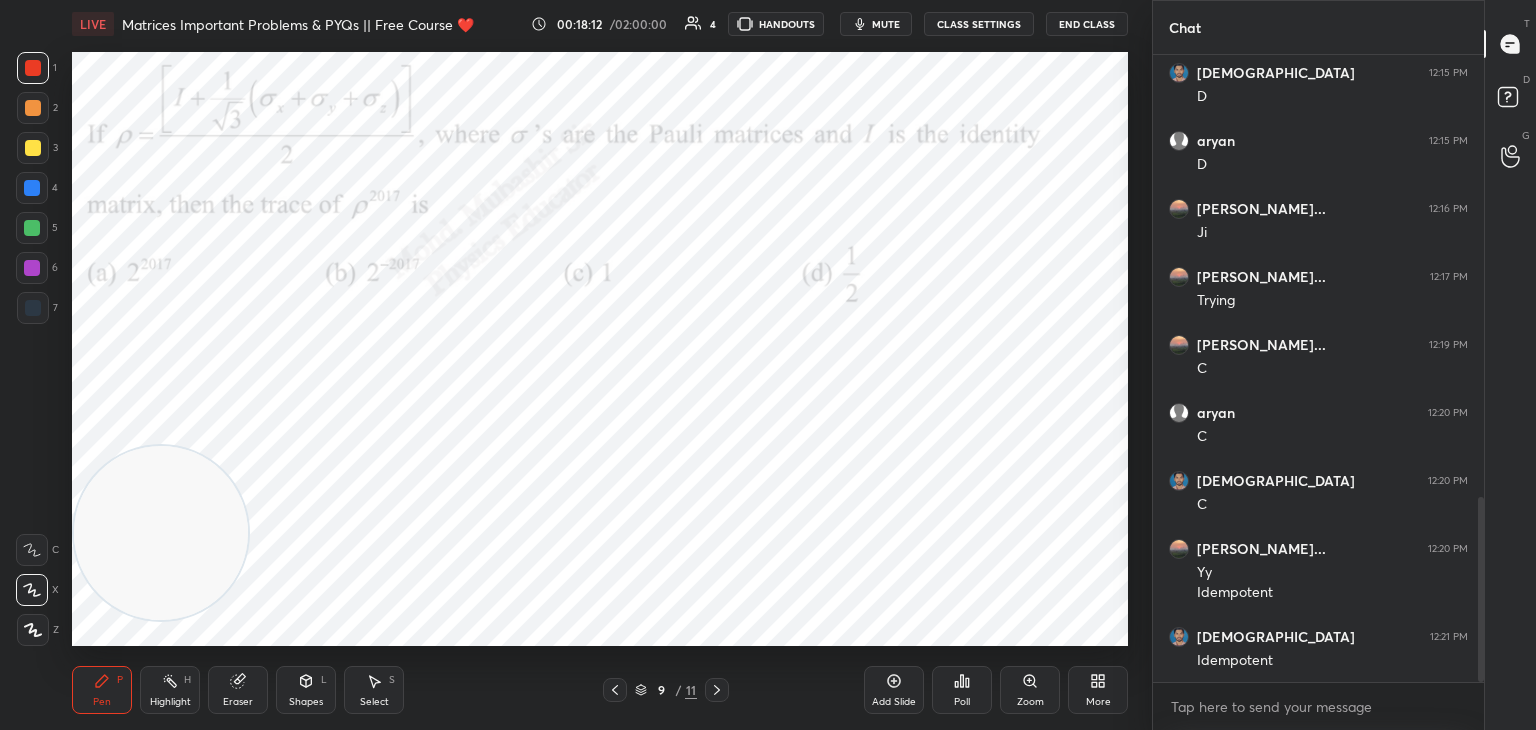 click on "Highlight H" at bounding box center (170, 690) 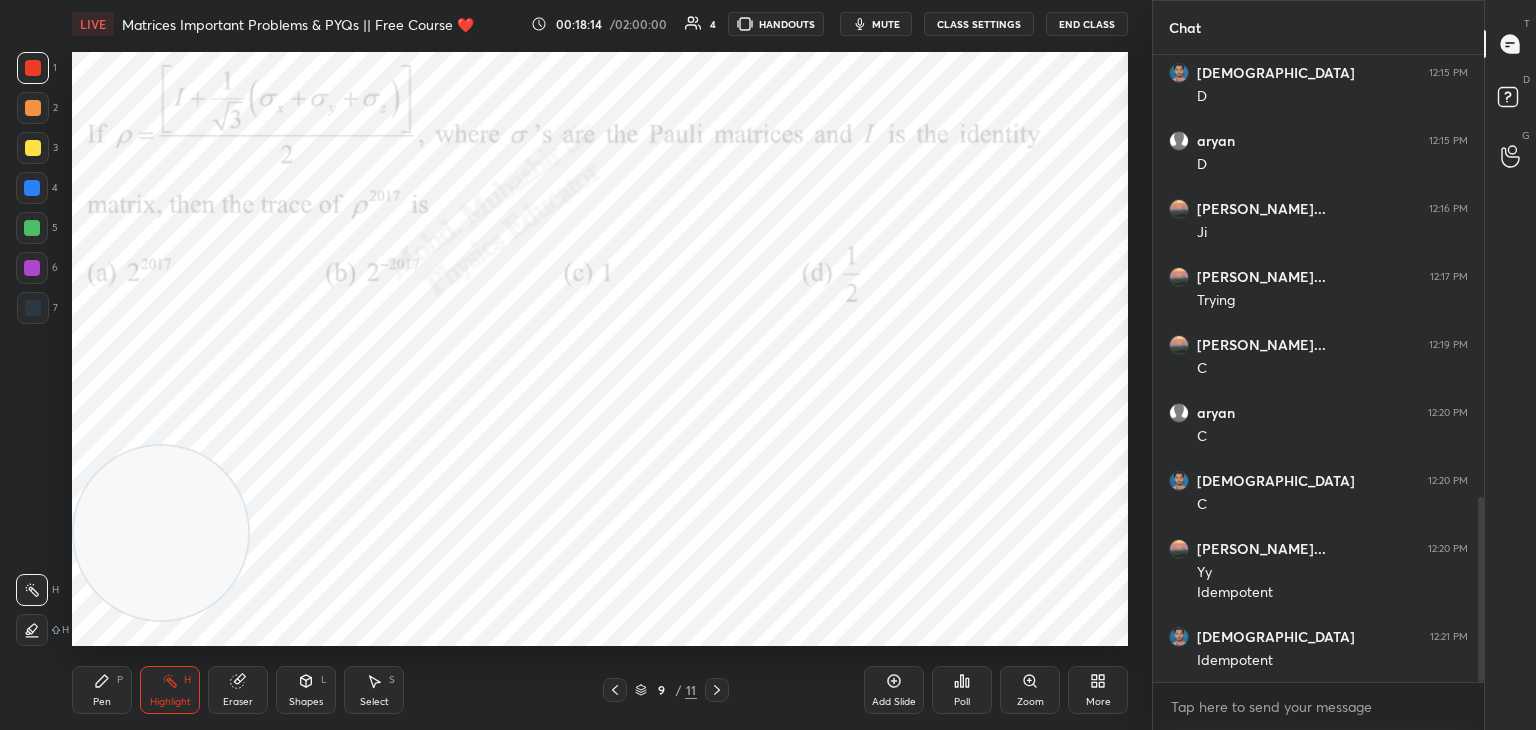 click 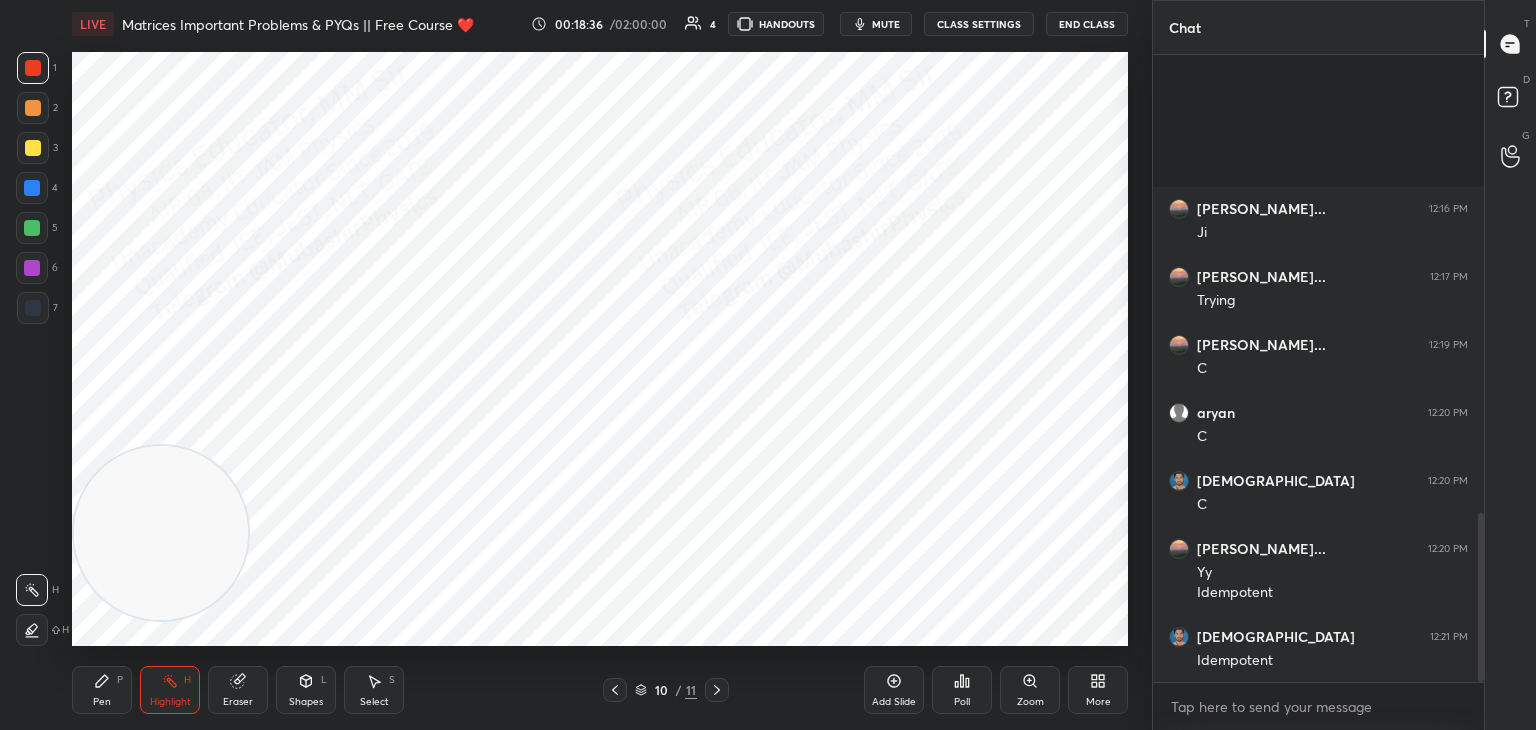 scroll, scrollTop: 1700, scrollLeft: 0, axis: vertical 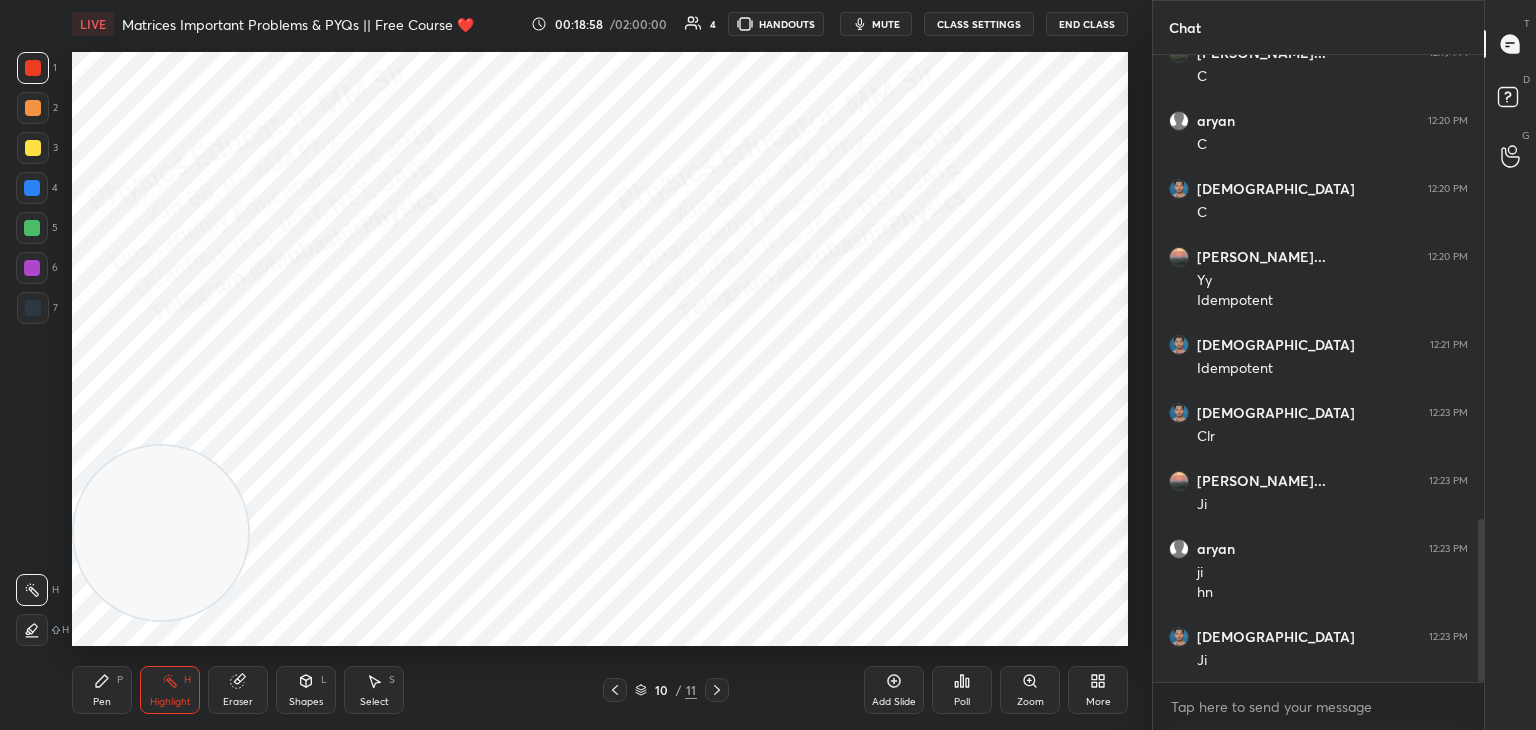 click on "More" at bounding box center (1098, 690) 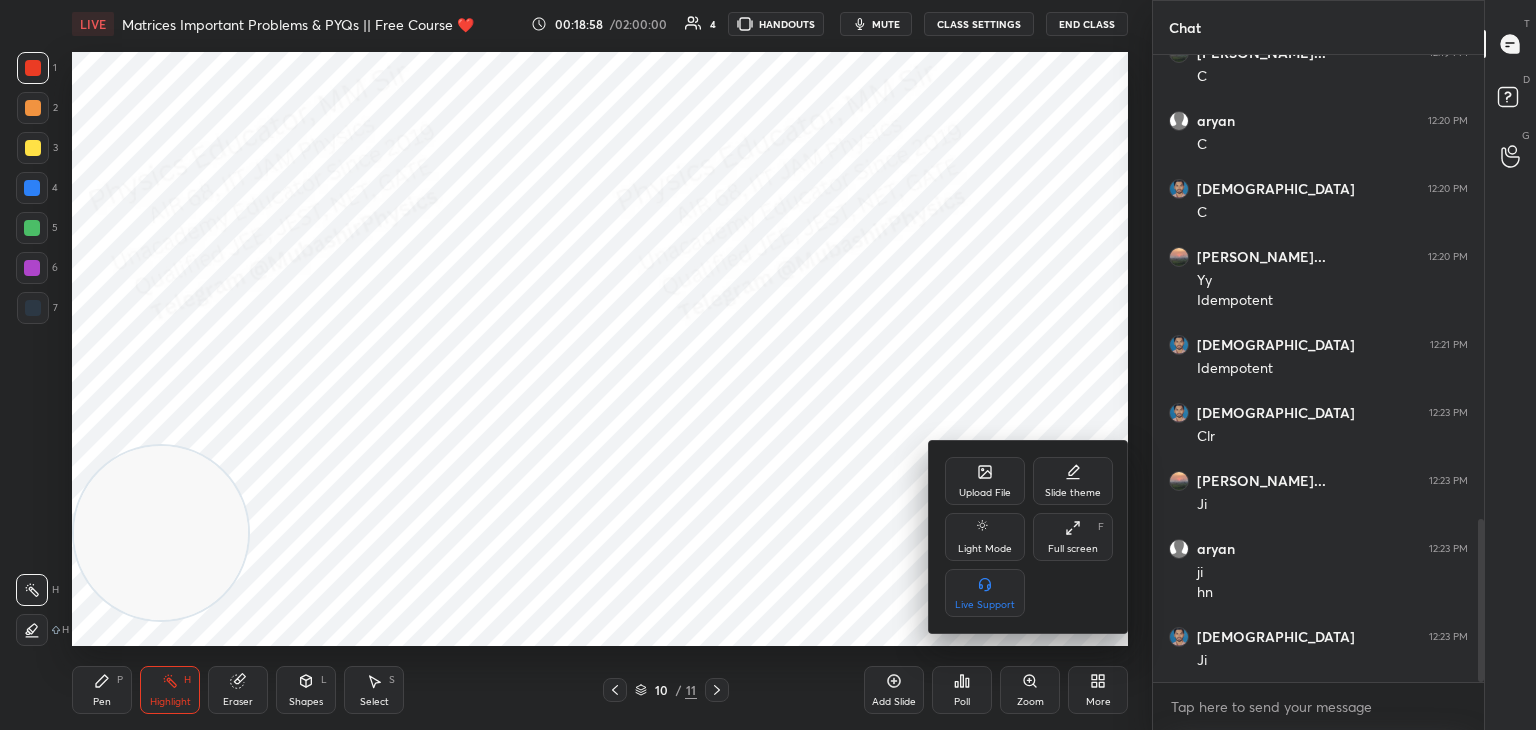 click on "Upload File" at bounding box center (985, 493) 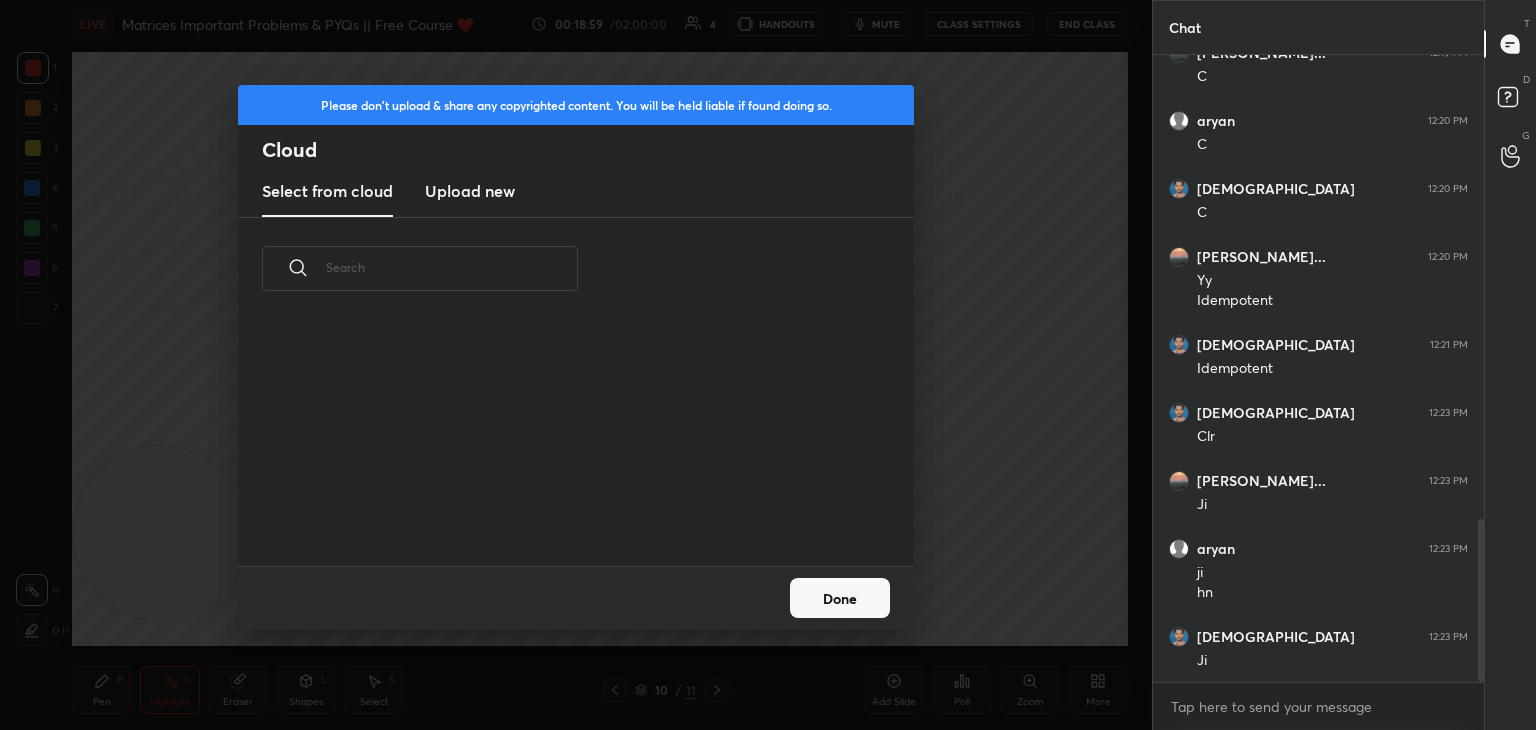 drag, startPoint x: 442, startPoint y: 190, endPoint x: 669, endPoint y: 194, distance: 227.03523 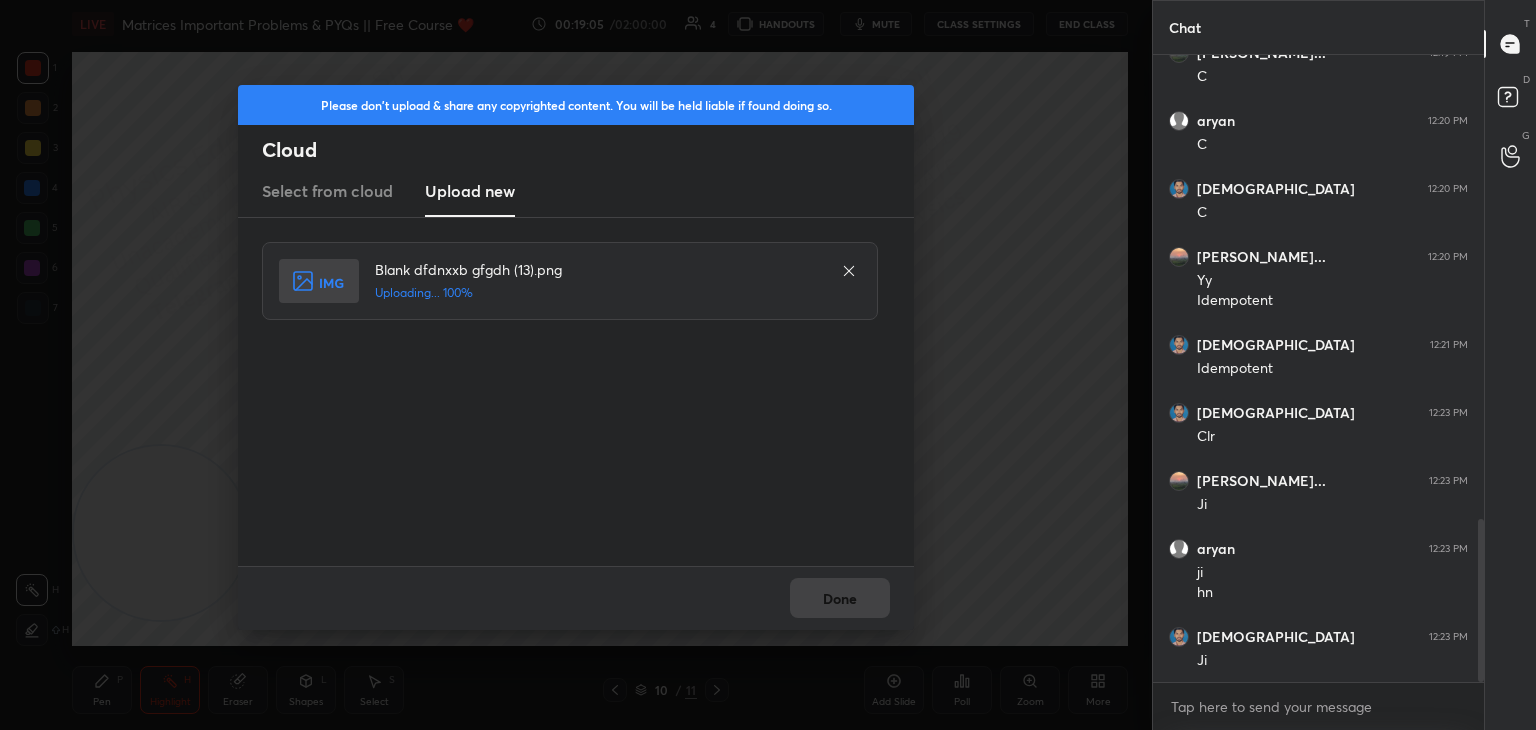 click on "Done" at bounding box center [840, 598] 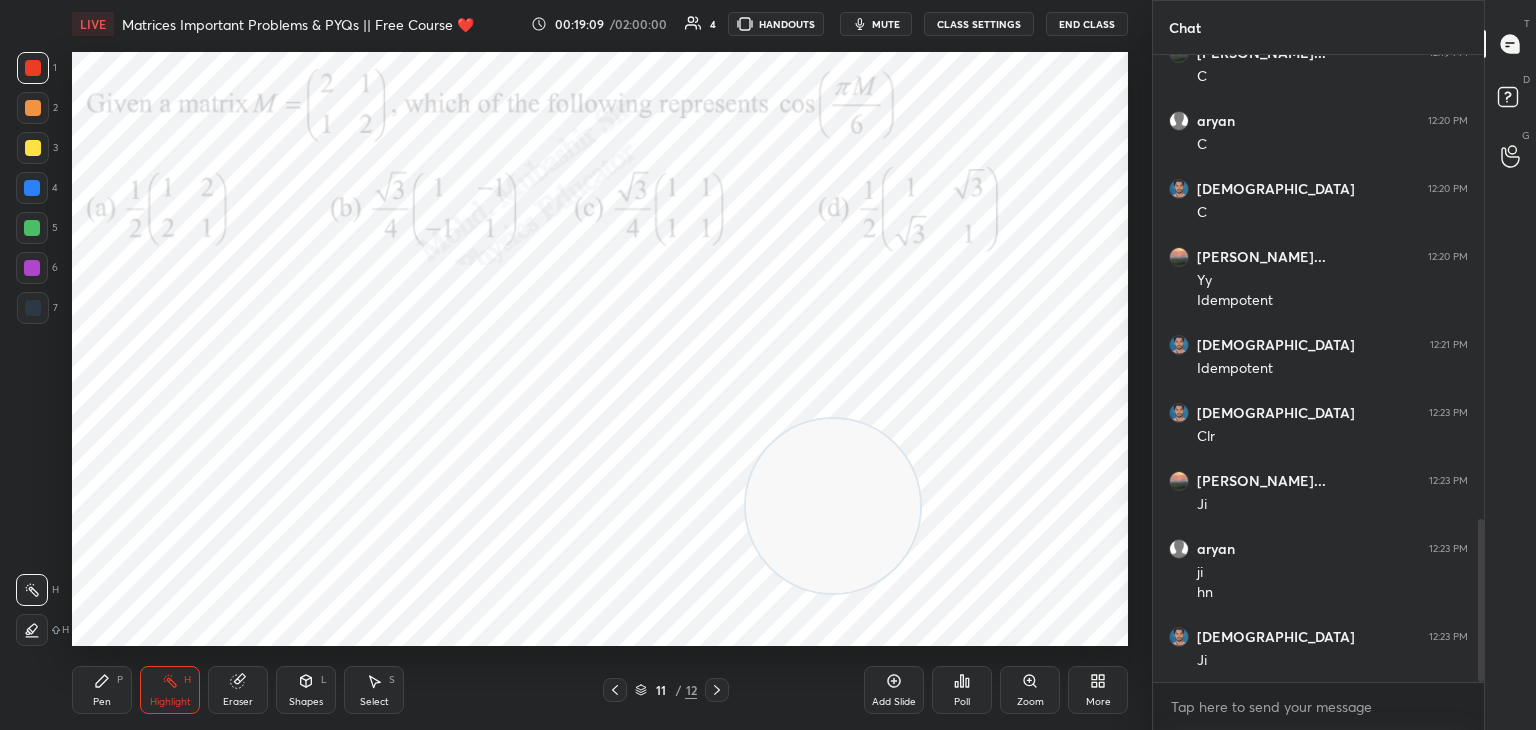 drag, startPoint x: 232, startPoint y: 531, endPoint x: 829, endPoint y: 457, distance: 601.5688 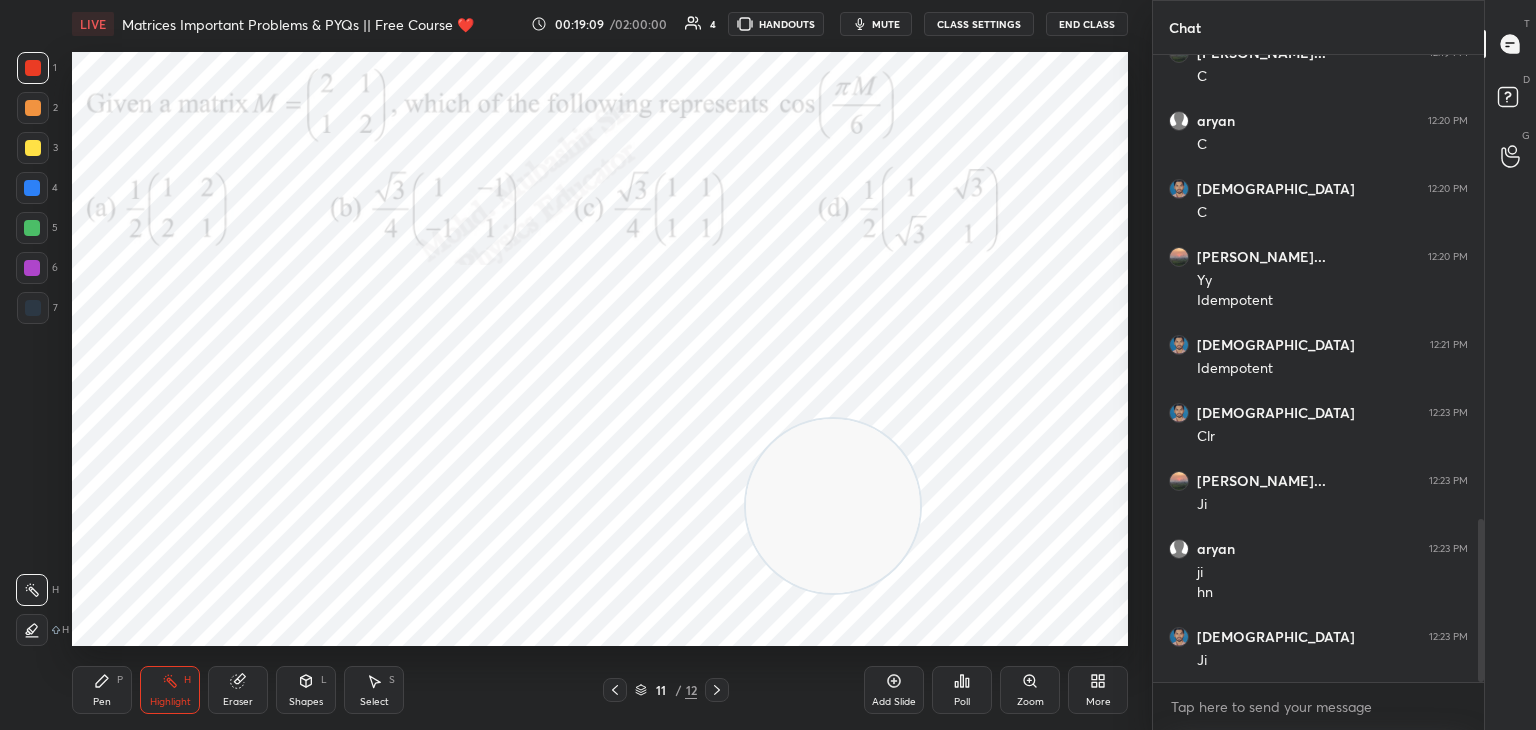 click at bounding box center [833, 506] 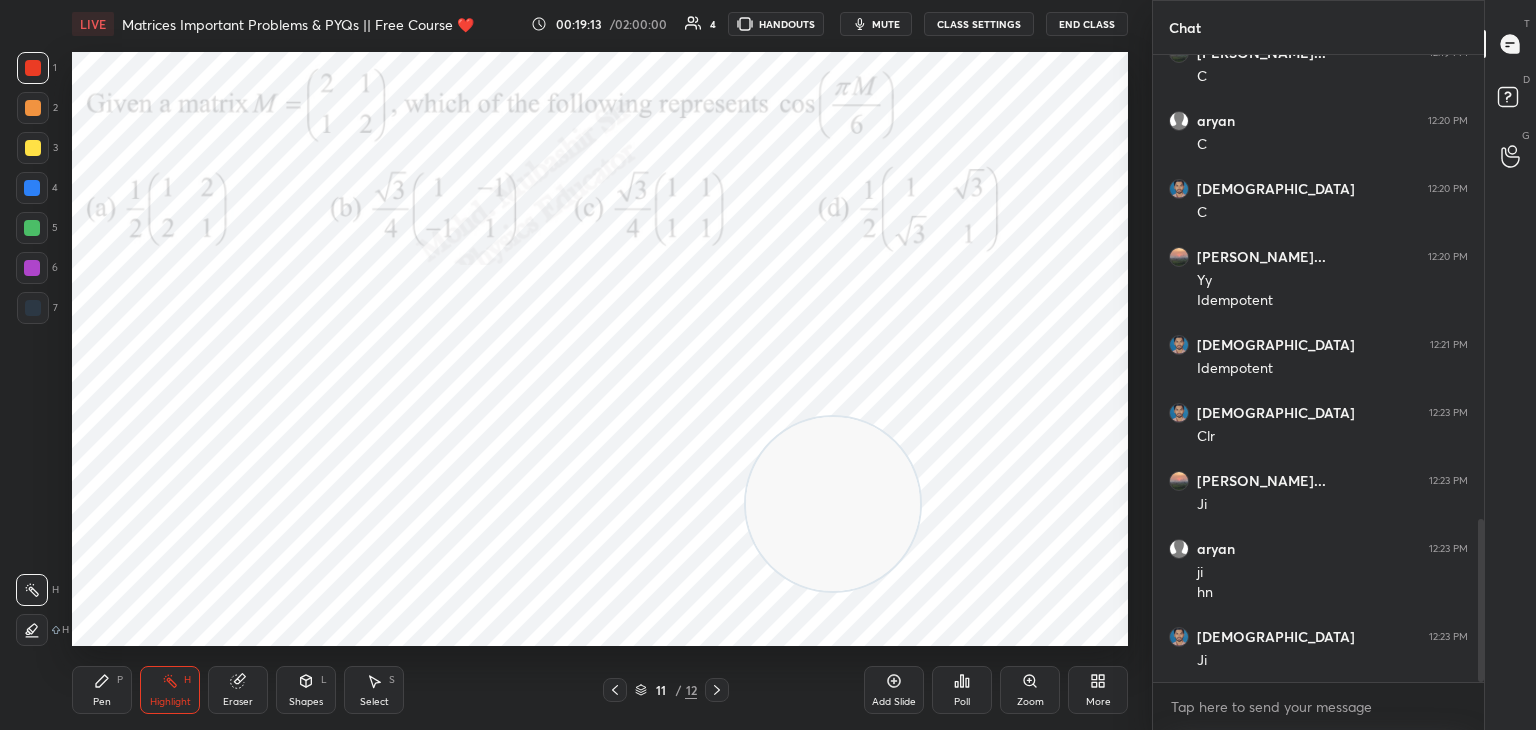 scroll, scrollTop: 1856, scrollLeft: 0, axis: vertical 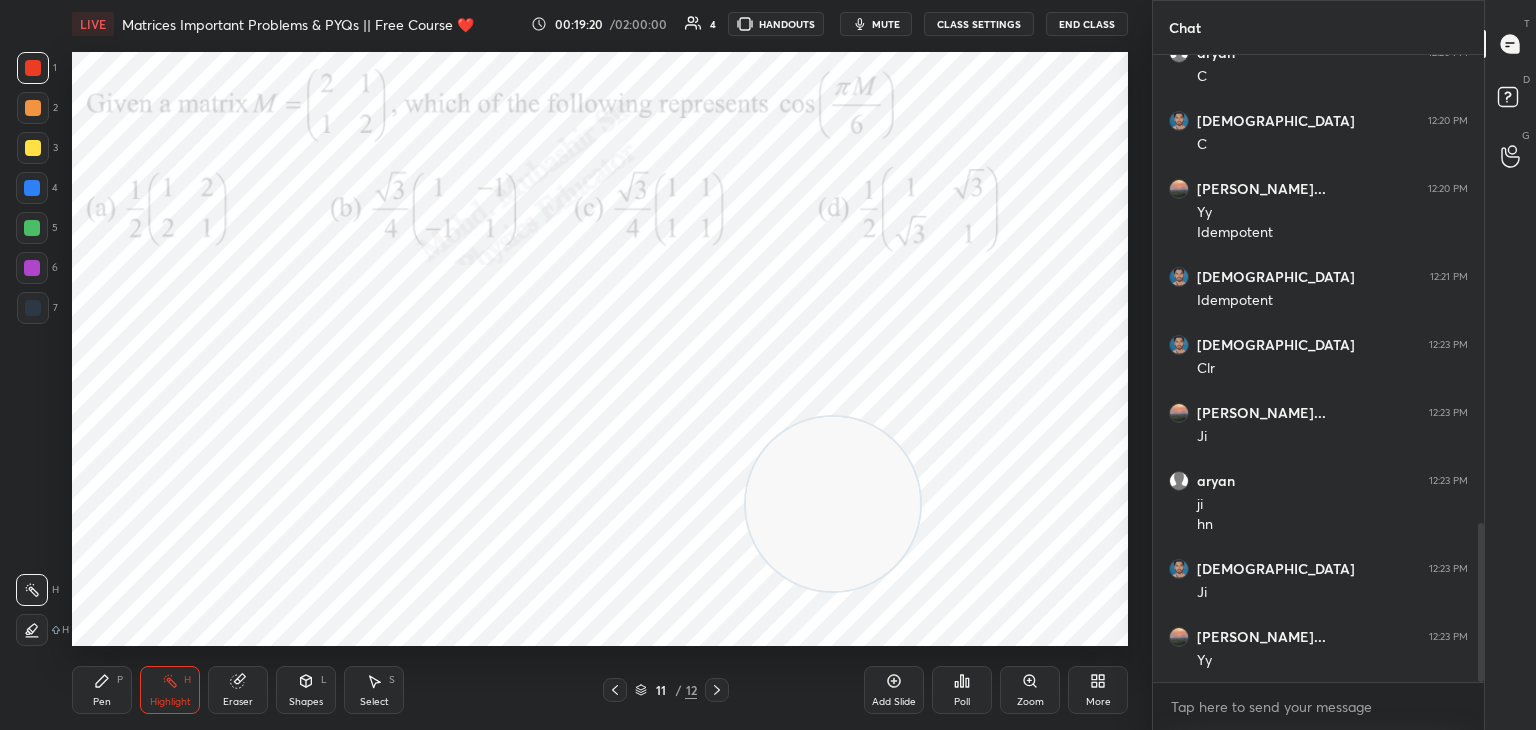 click on "mute" at bounding box center [886, 24] 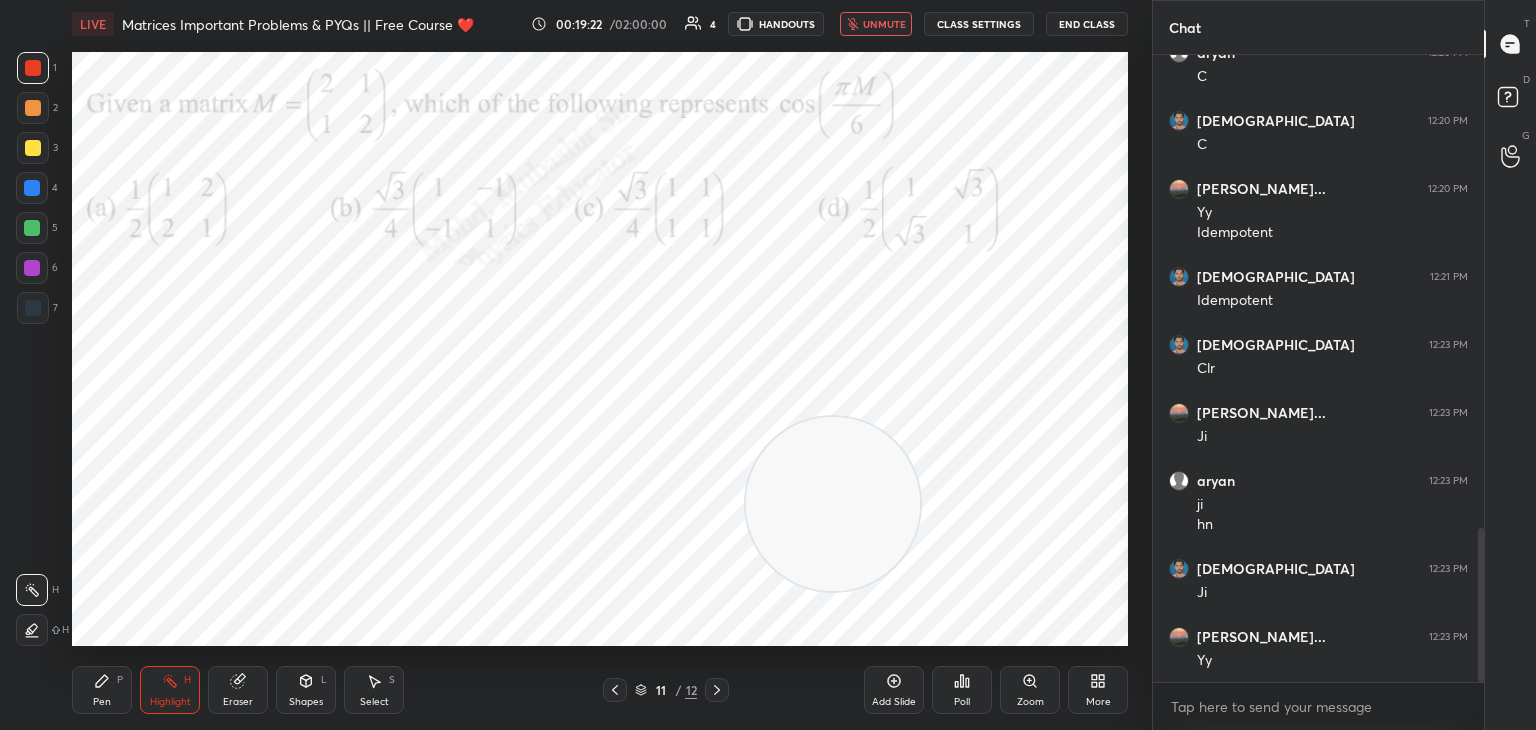 scroll, scrollTop: 1924, scrollLeft: 0, axis: vertical 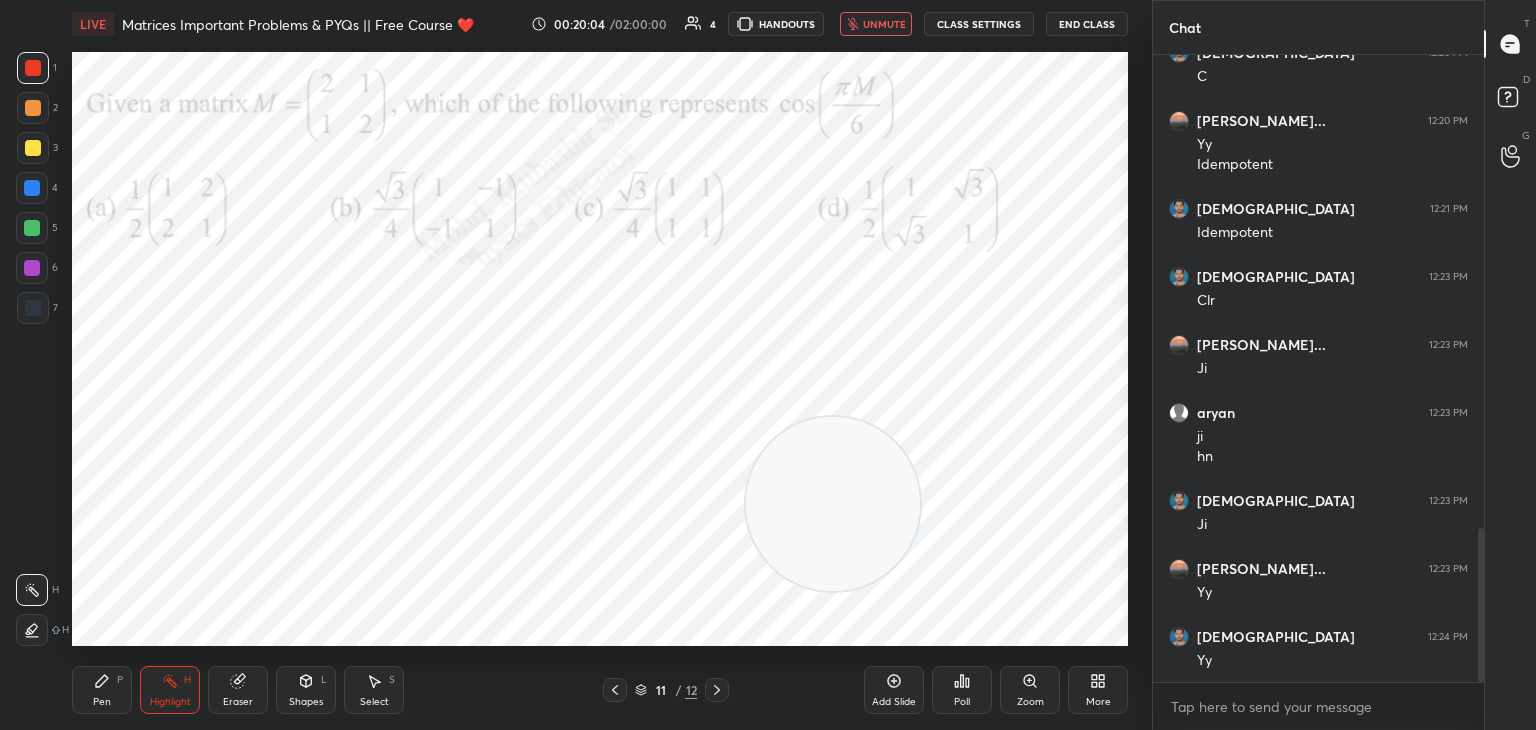 click on "unmute" at bounding box center [876, 24] 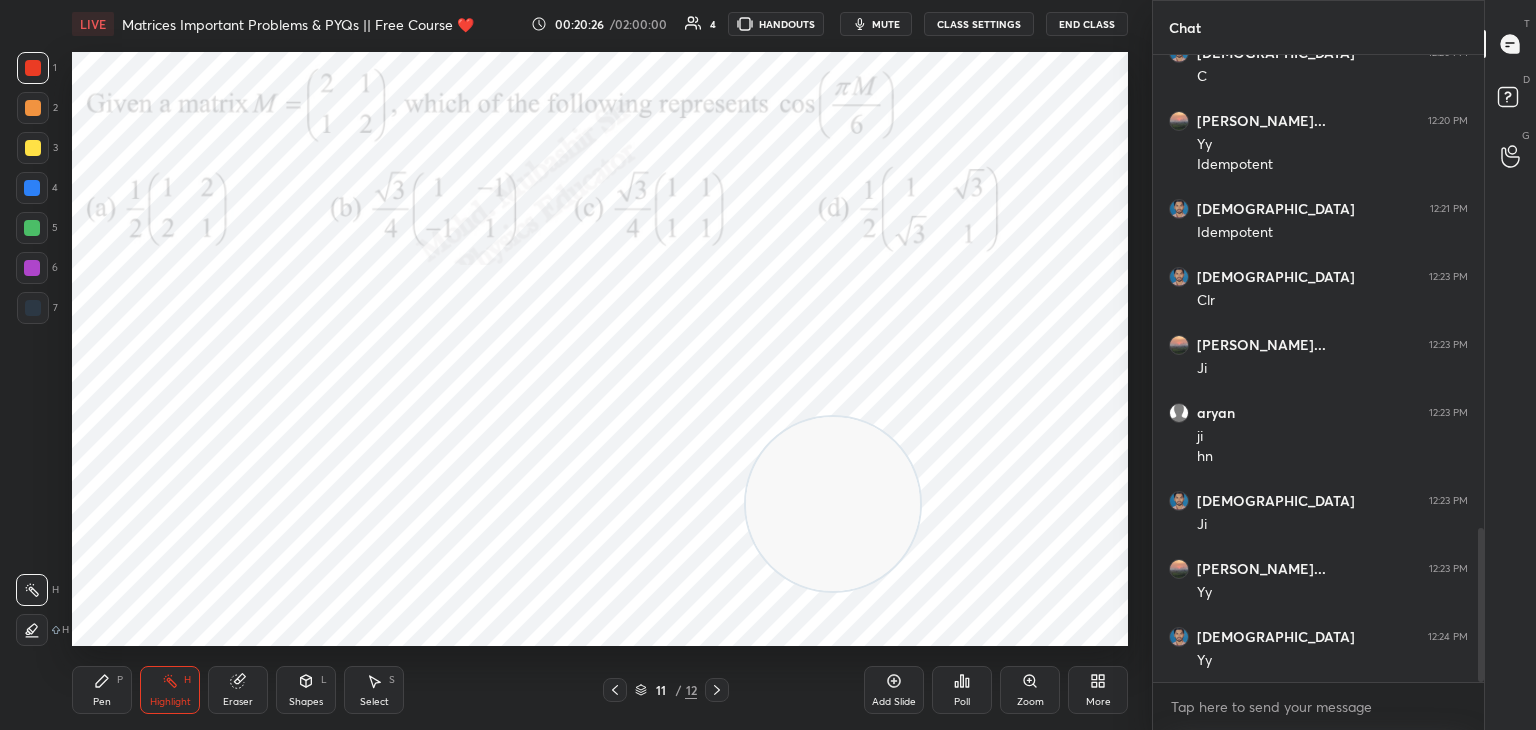 click on "mute" at bounding box center (886, 24) 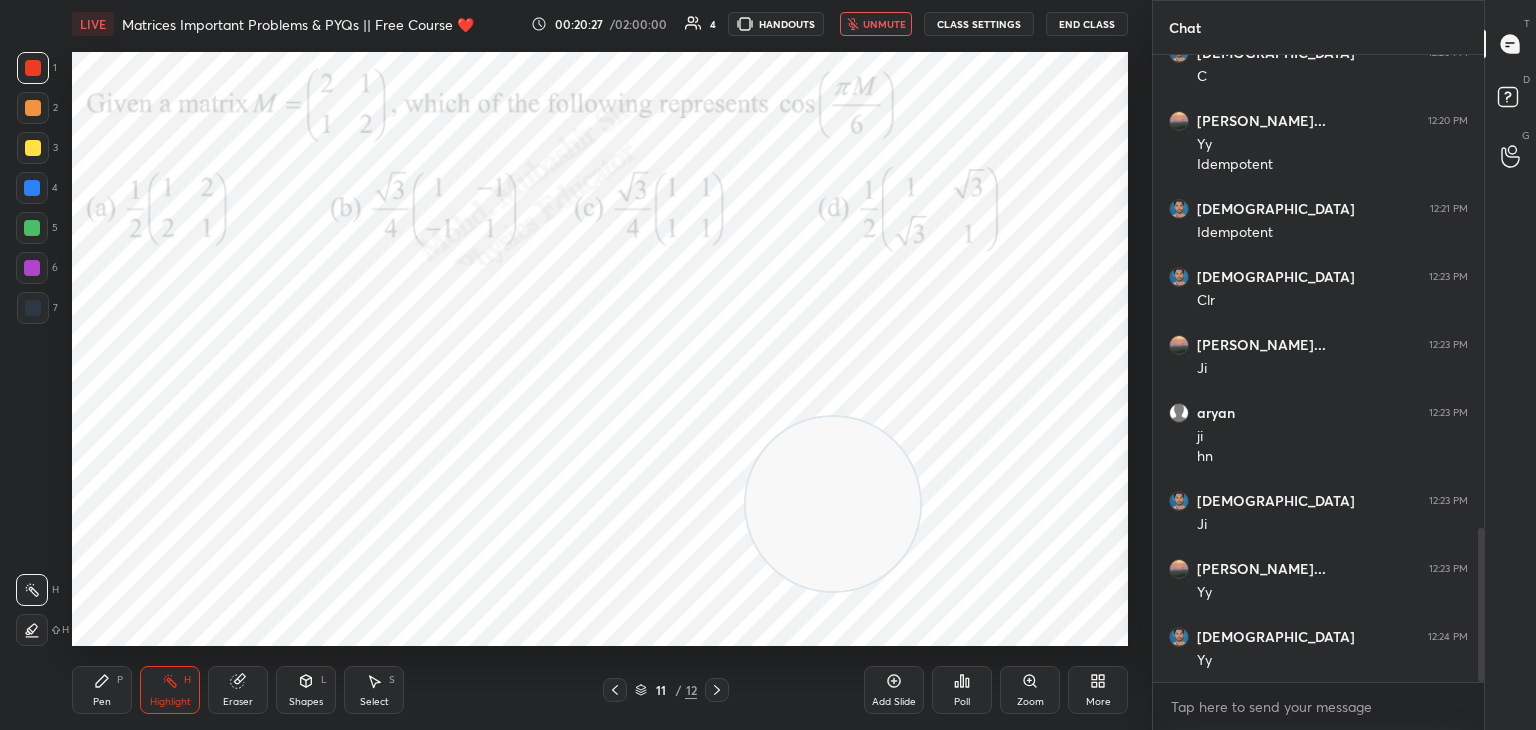 click on "Pen P" at bounding box center (102, 690) 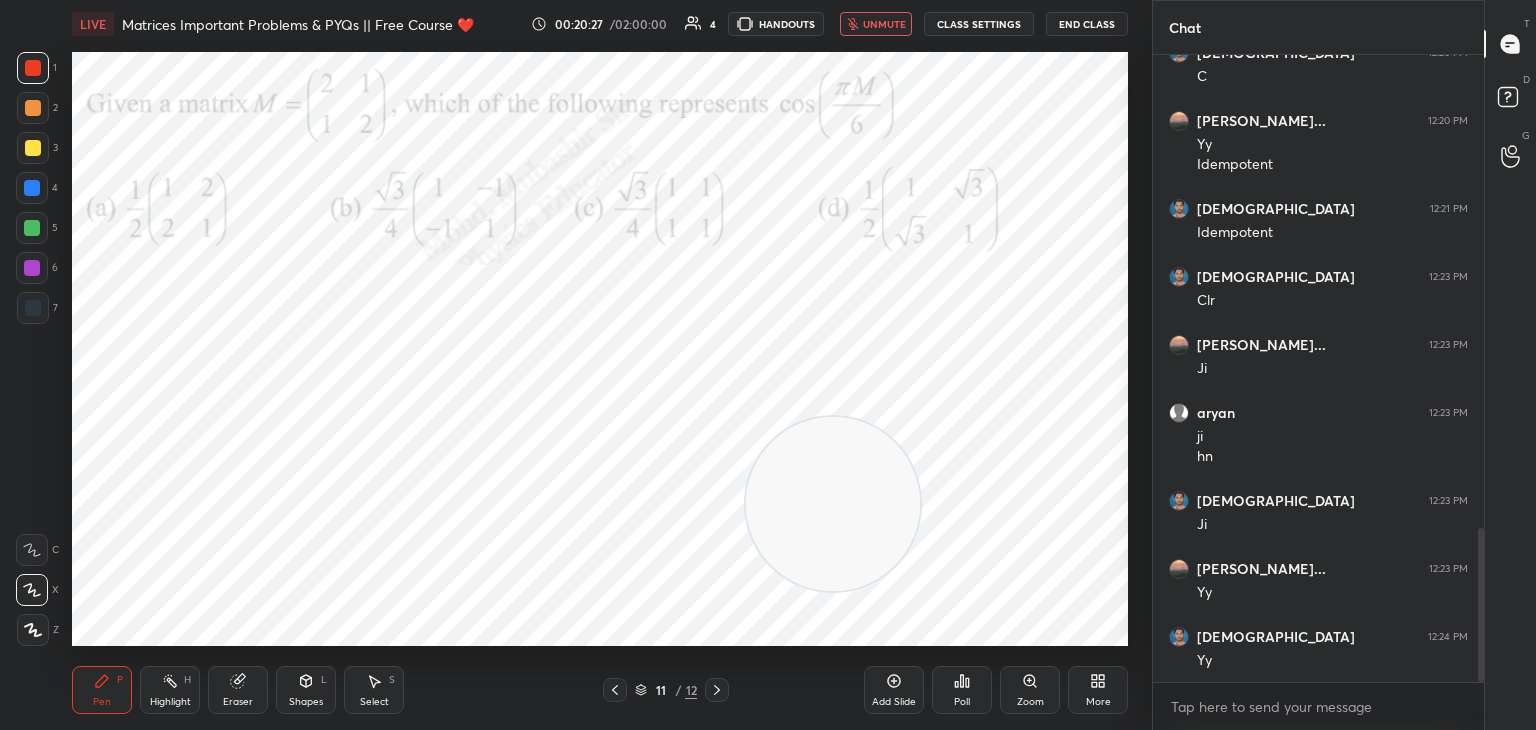 drag, startPoint x: 169, startPoint y: 685, endPoint x: 158, endPoint y: 690, distance: 12.083046 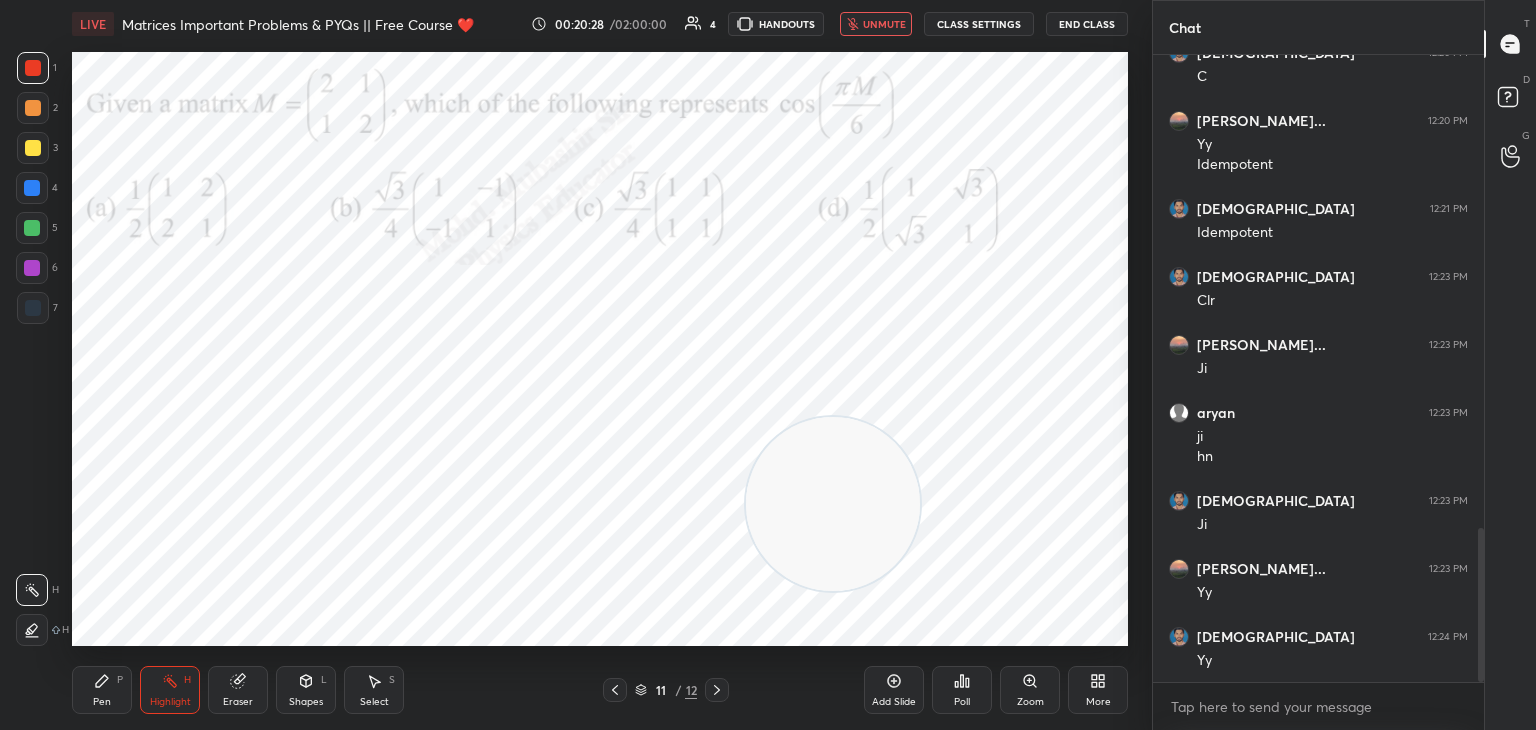 click on "Setting up your live class Poll for   secs No correct answer Start poll" at bounding box center [600, 349] 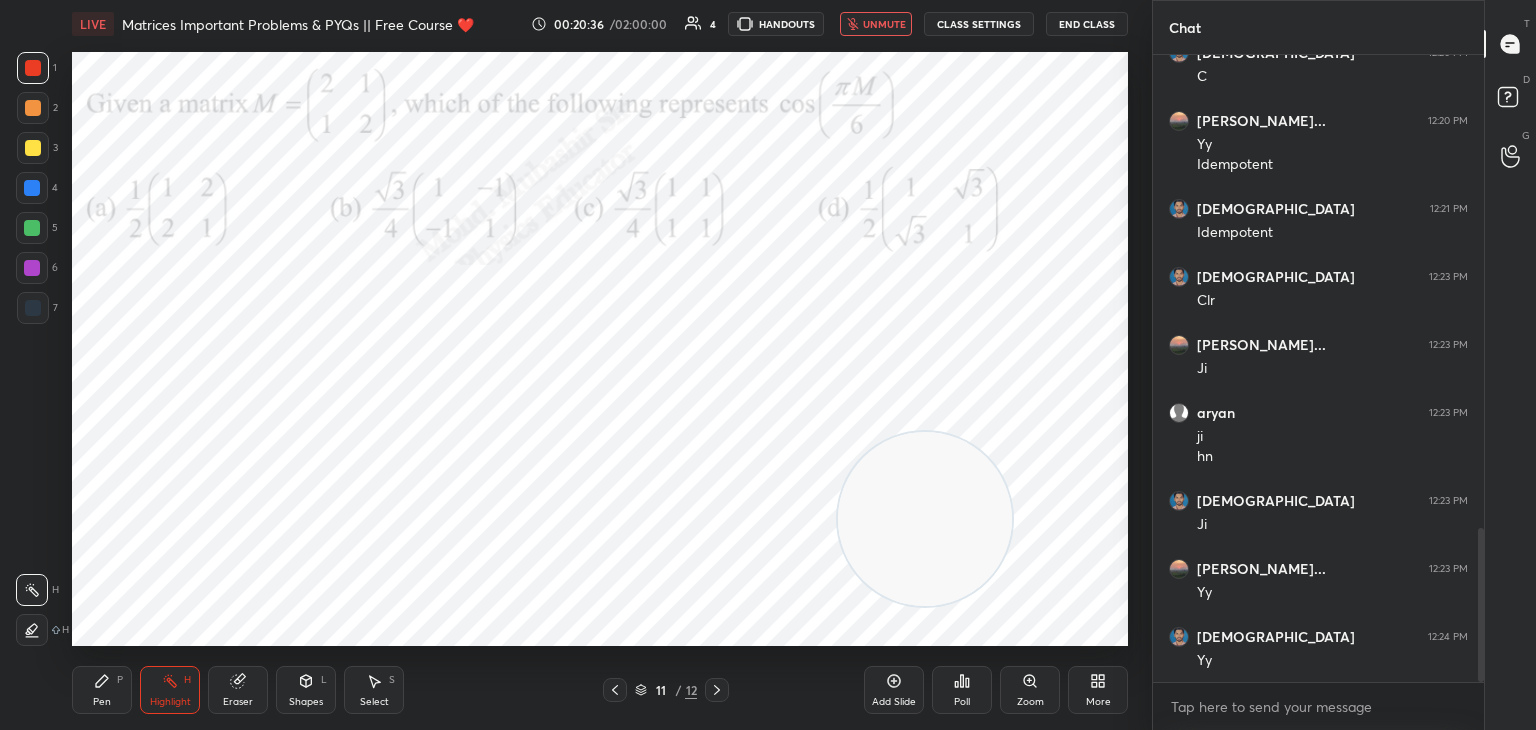 drag, startPoint x: 853, startPoint y: 515, endPoint x: 1124, endPoint y: 607, distance: 286.1905 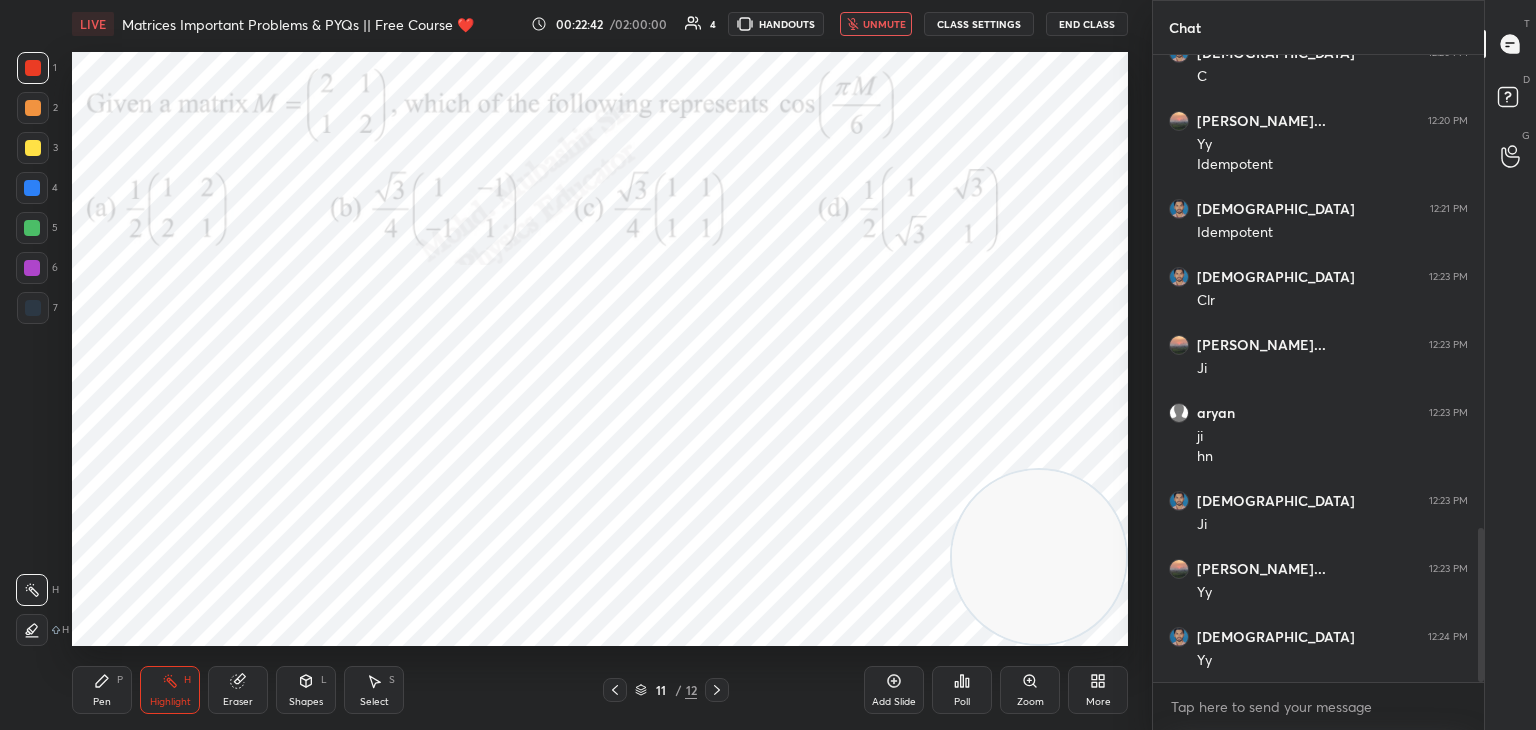 click on "unmute" at bounding box center (876, 24) 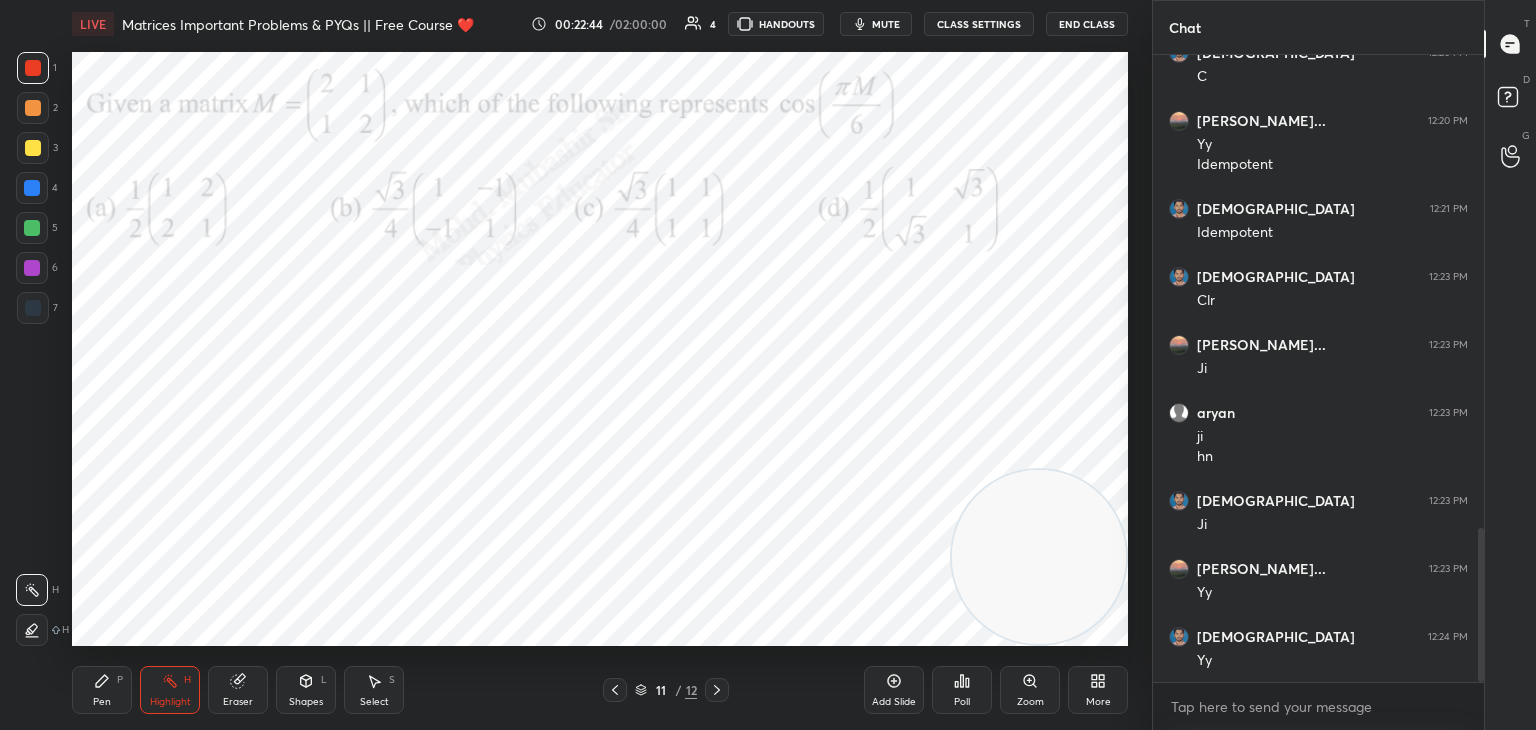 click on "mute" at bounding box center (876, 24) 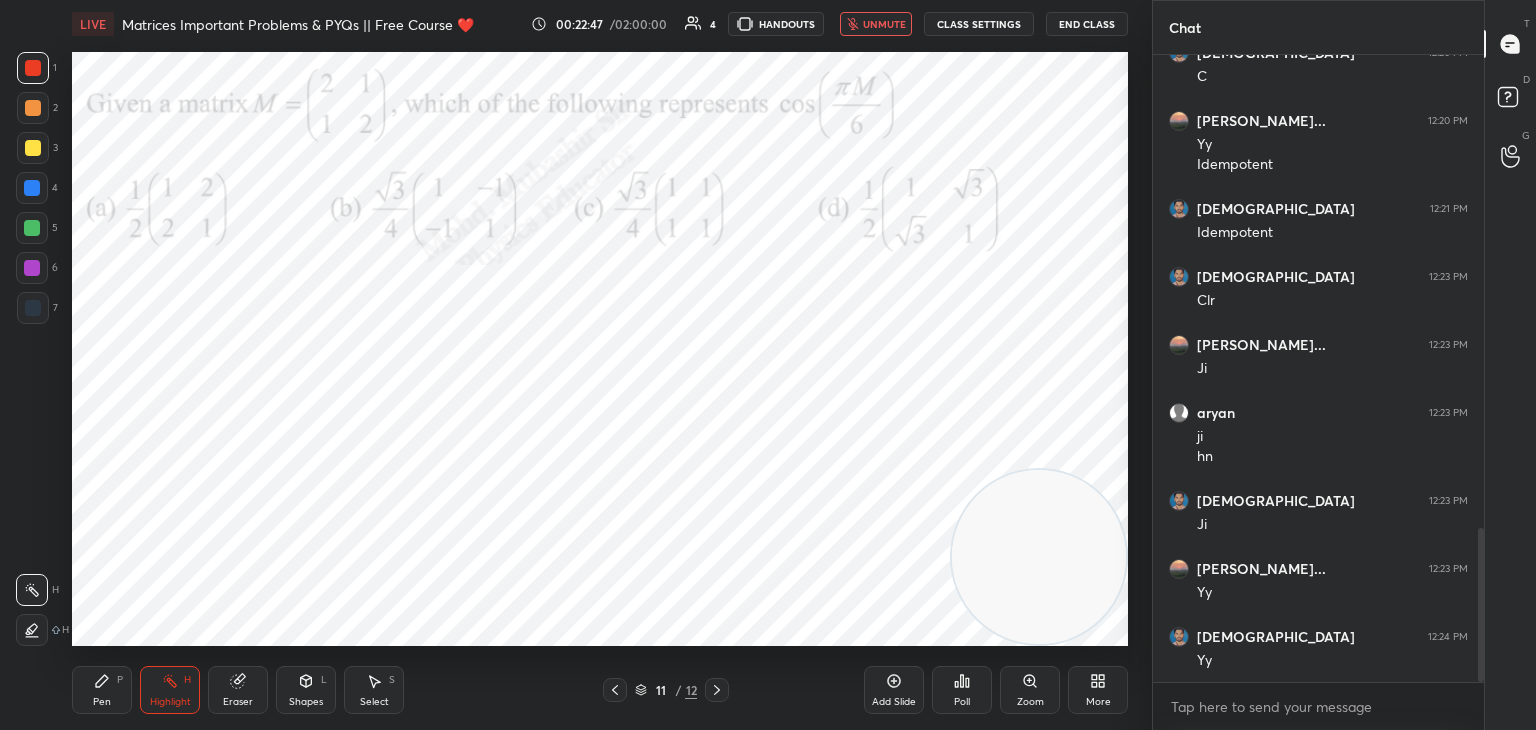 click on "unmute" at bounding box center (884, 24) 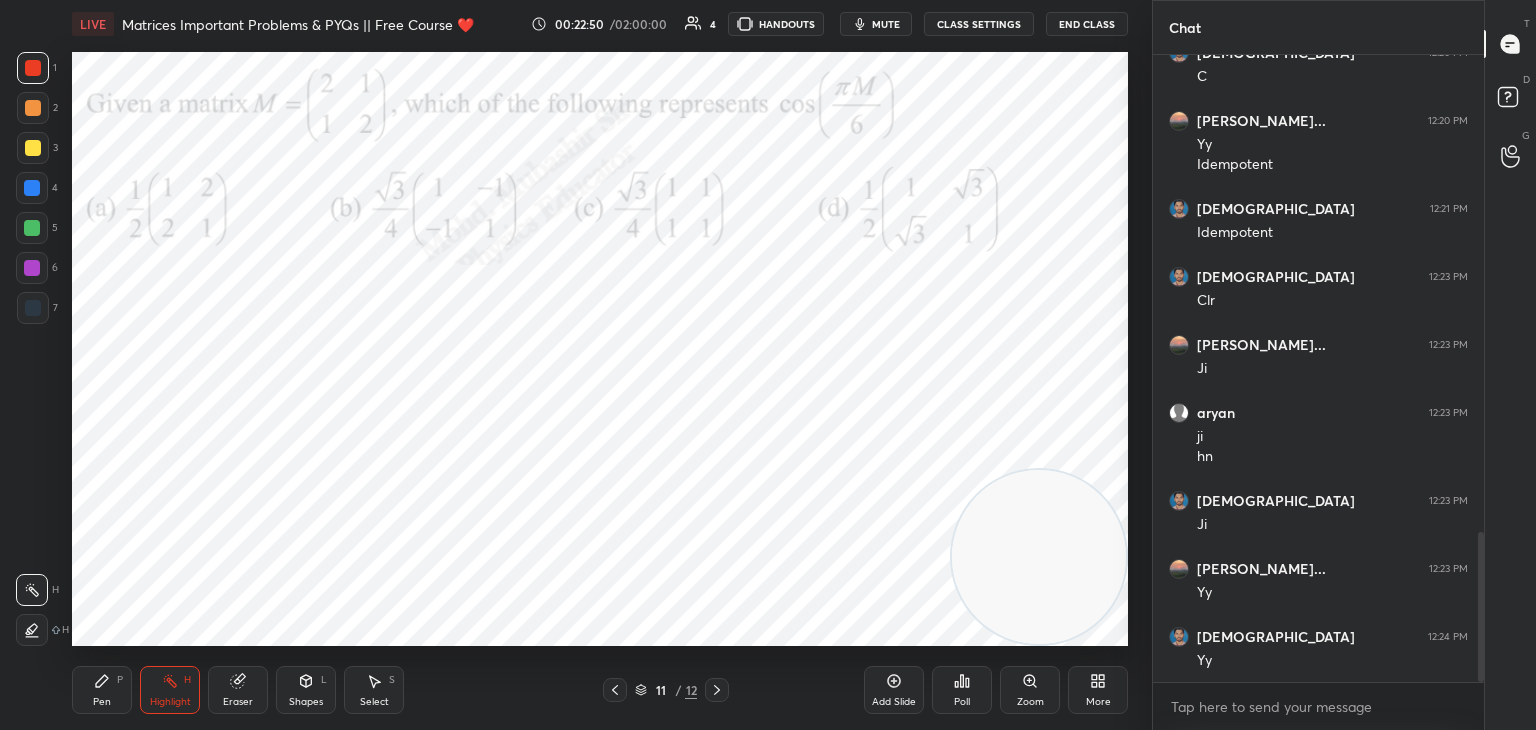 scroll, scrollTop: 1992, scrollLeft: 0, axis: vertical 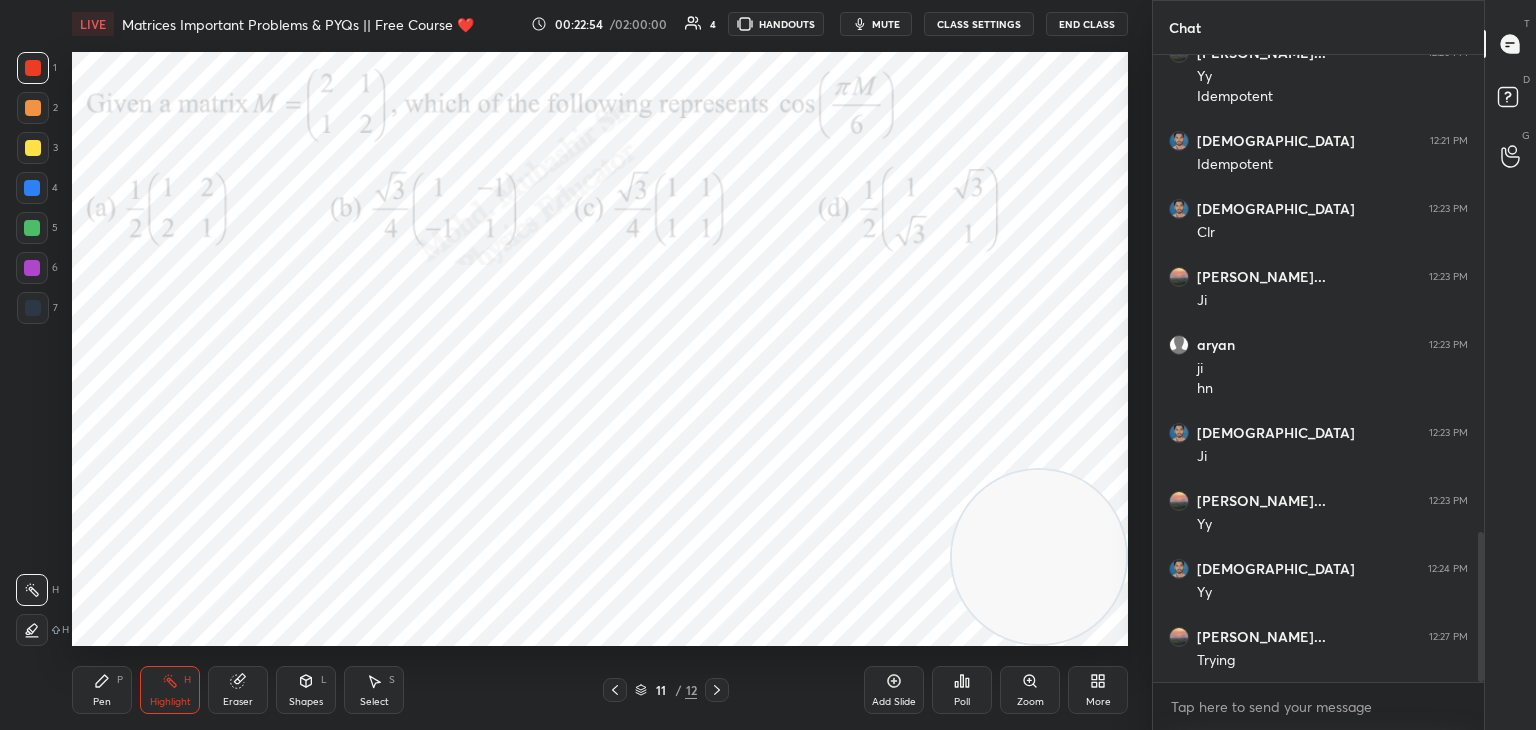 click on "Pen P" at bounding box center [102, 690] 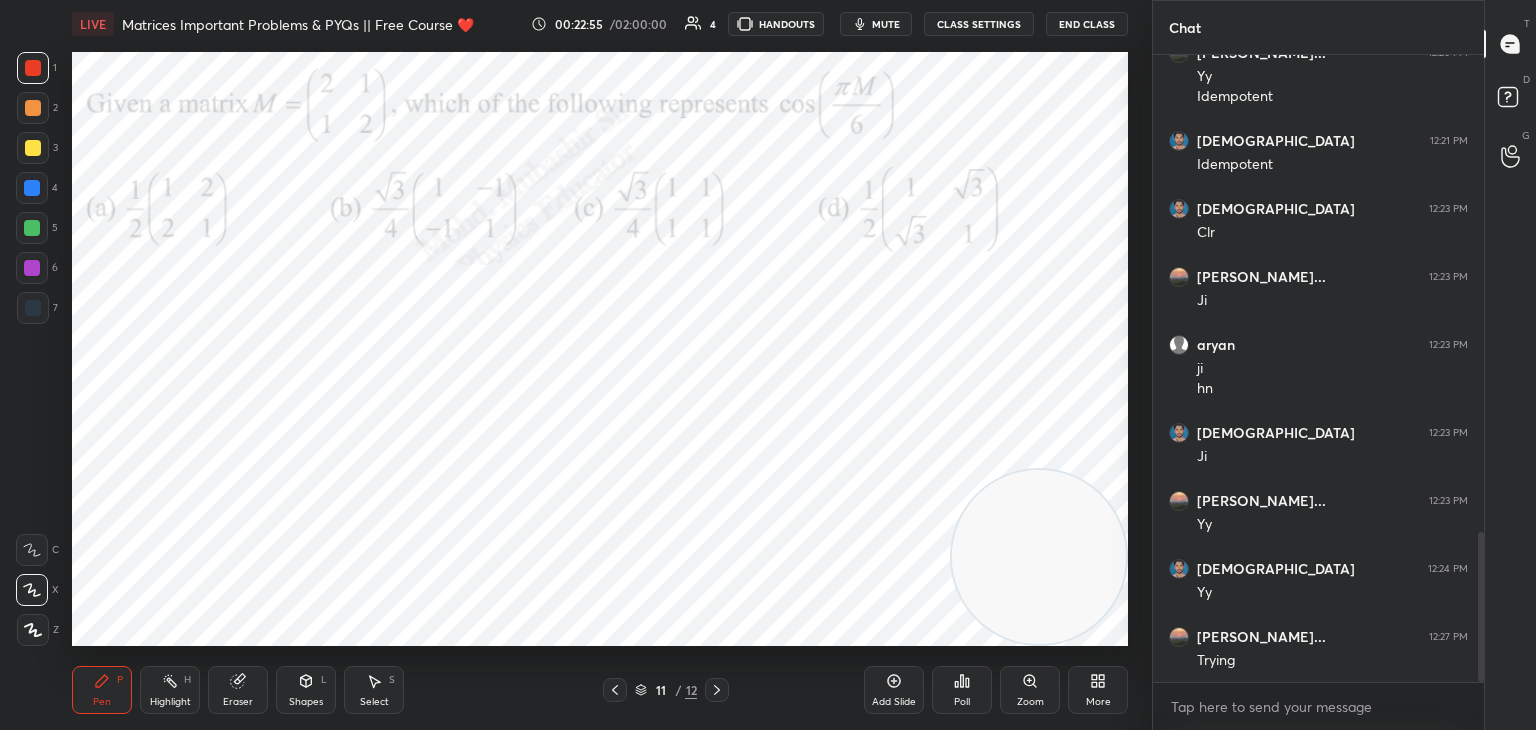 click at bounding box center [32, 188] 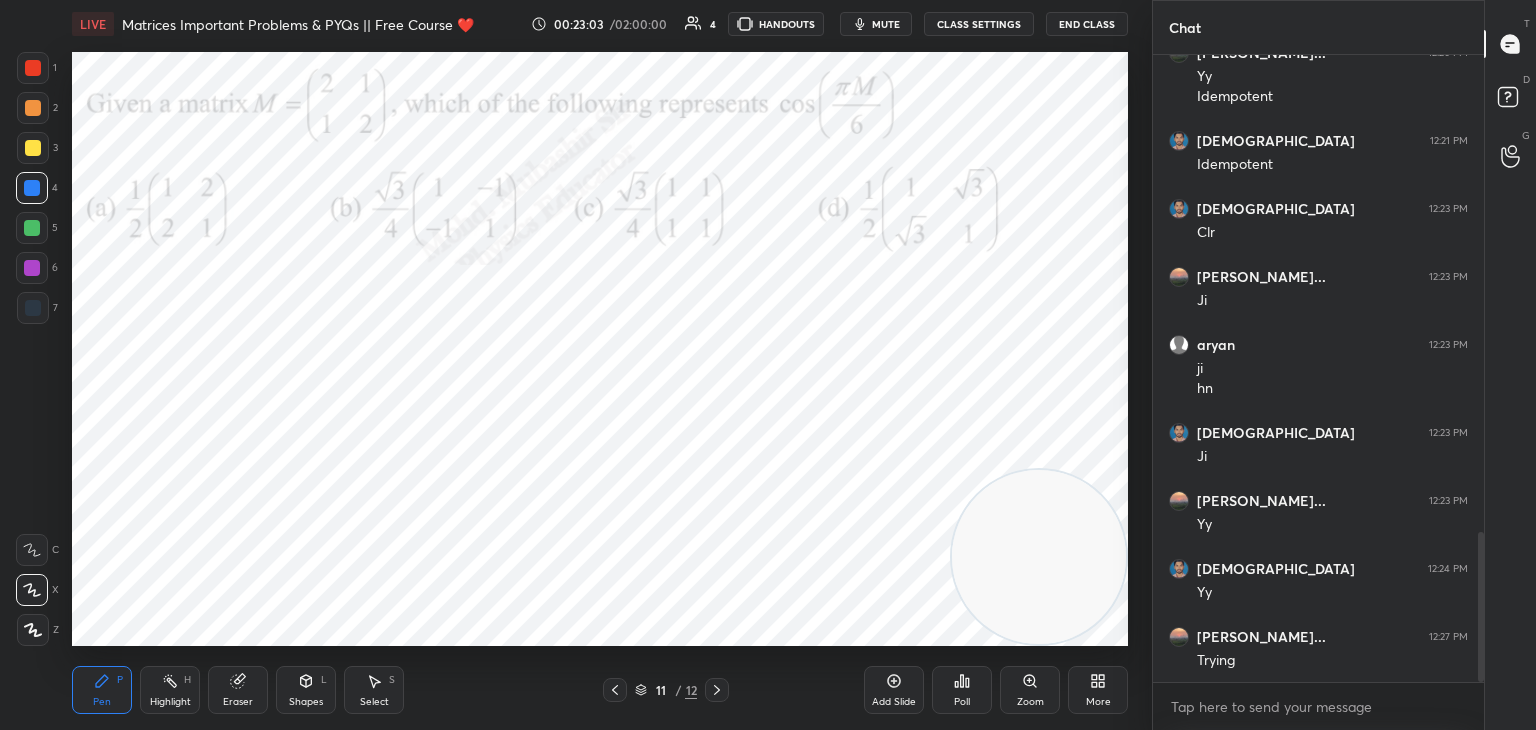 click on "Select S" at bounding box center (374, 690) 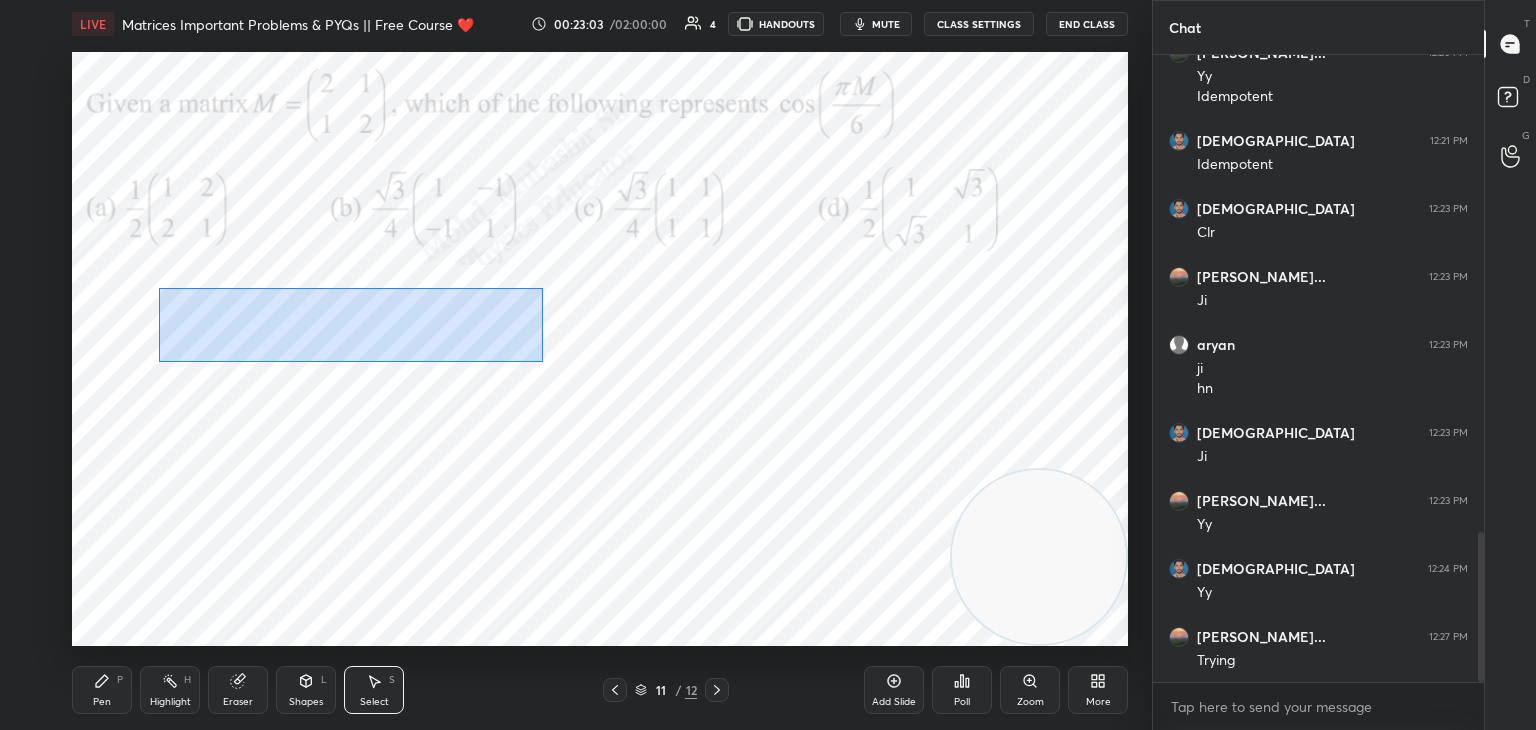 drag, startPoint x: 211, startPoint y: 296, endPoint x: 523, endPoint y: 369, distance: 320.42627 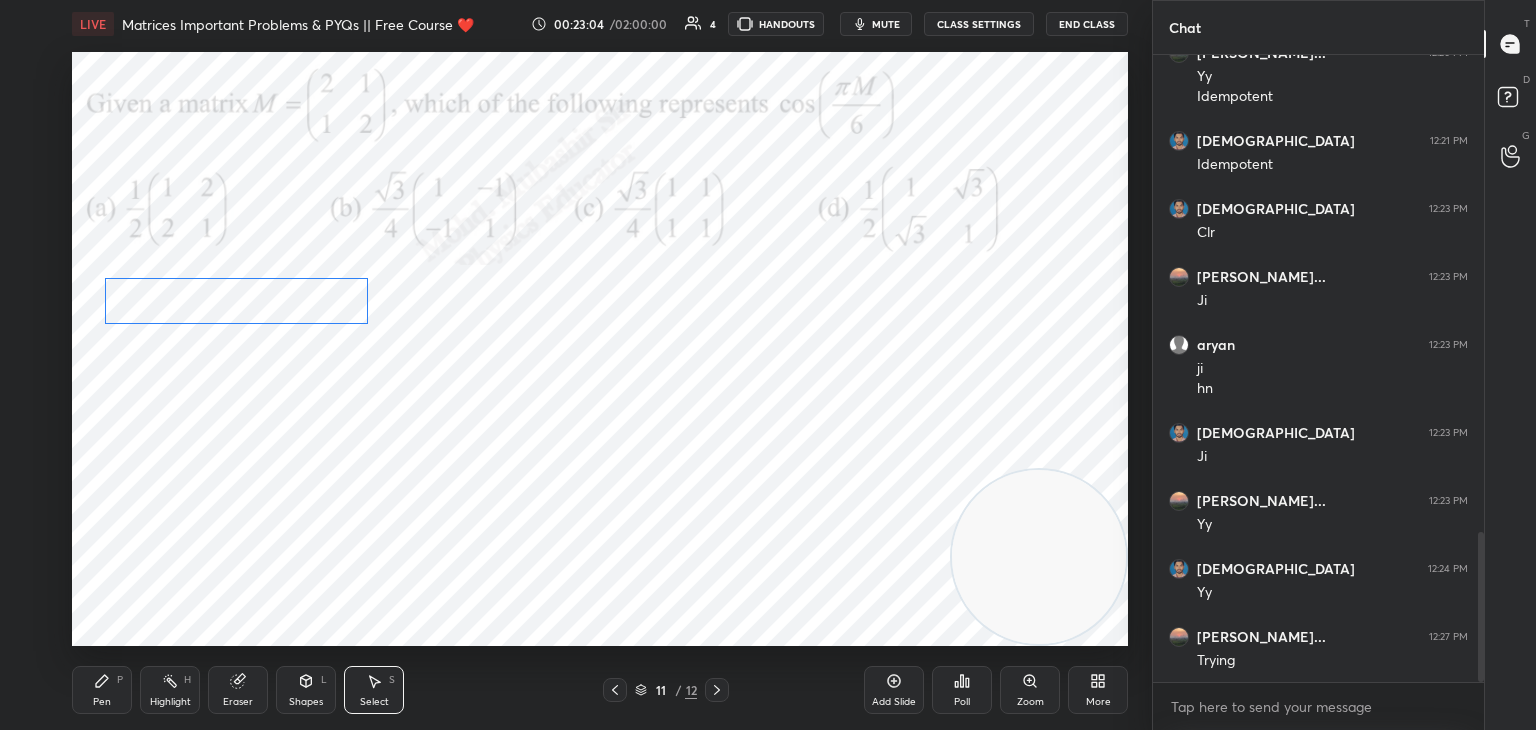 drag, startPoint x: 241, startPoint y: 326, endPoint x: 272, endPoint y: 336, distance: 32.572994 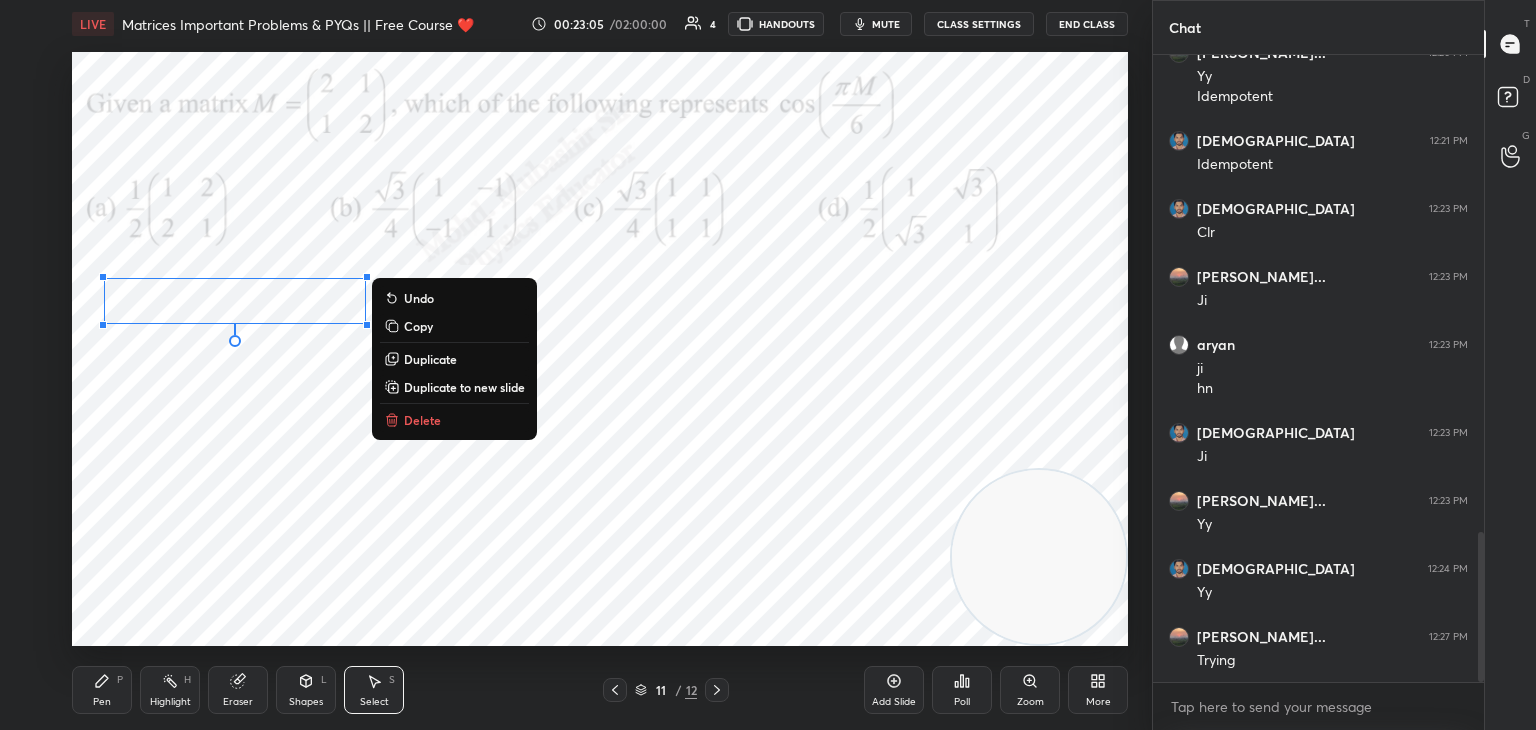 drag, startPoint x: 105, startPoint y: 694, endPoint x: 120, endPoint y: 649, distance: 47.434166 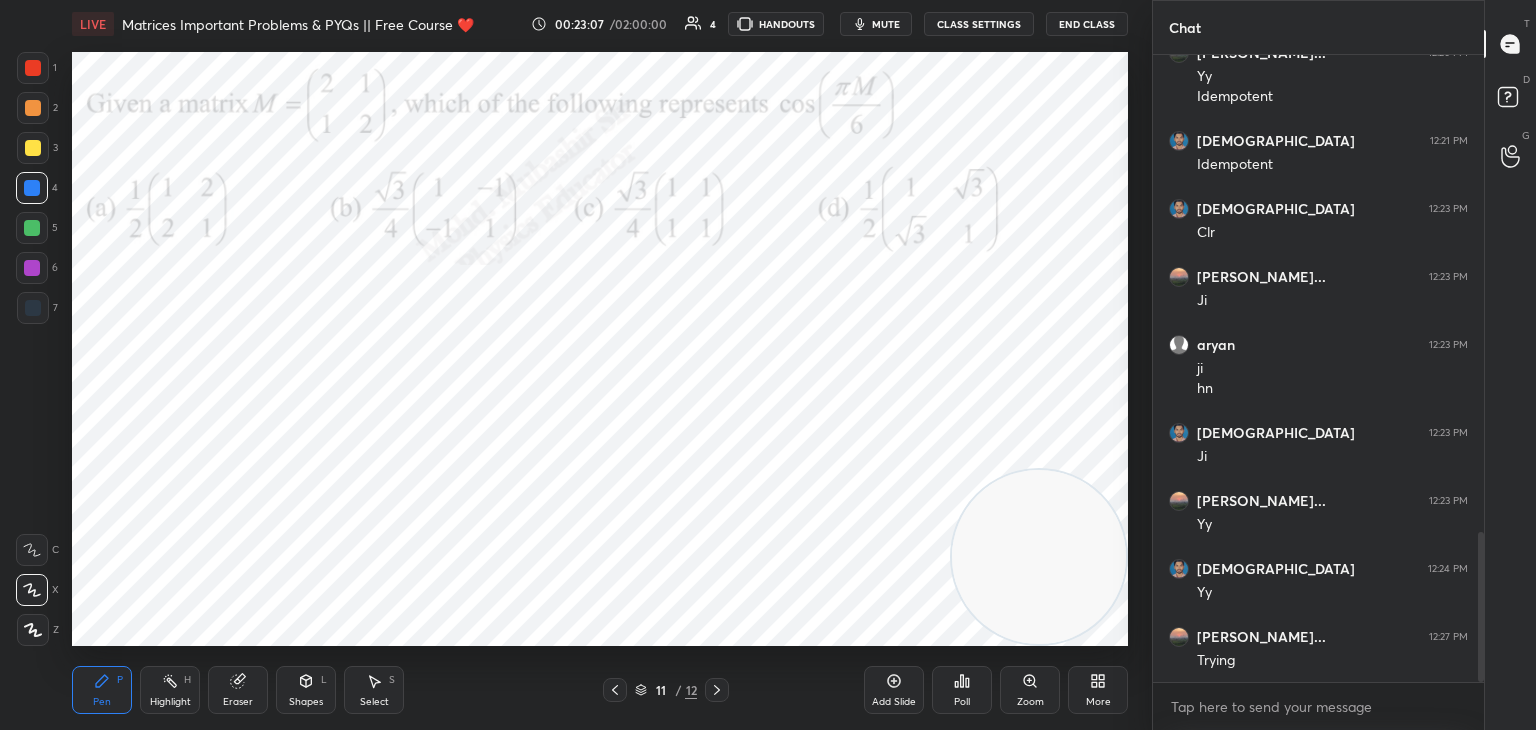 drag, startPoint x: 45, startPoint y: 285, endPoint x: 41, endPoint y: 274, distance: 11.7046995 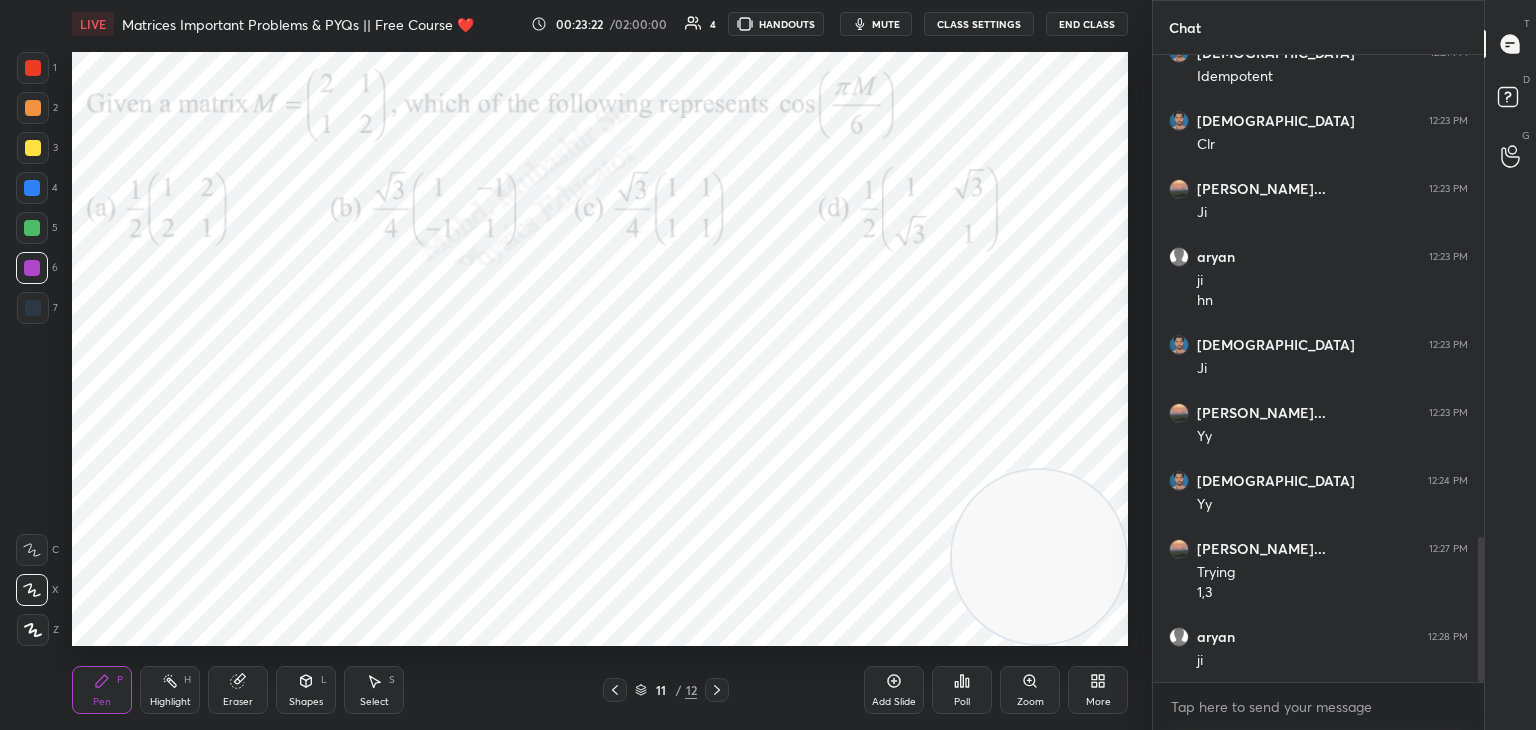 scroll, scrollTop: 2148, scrollLeft: 0, axis: vertical 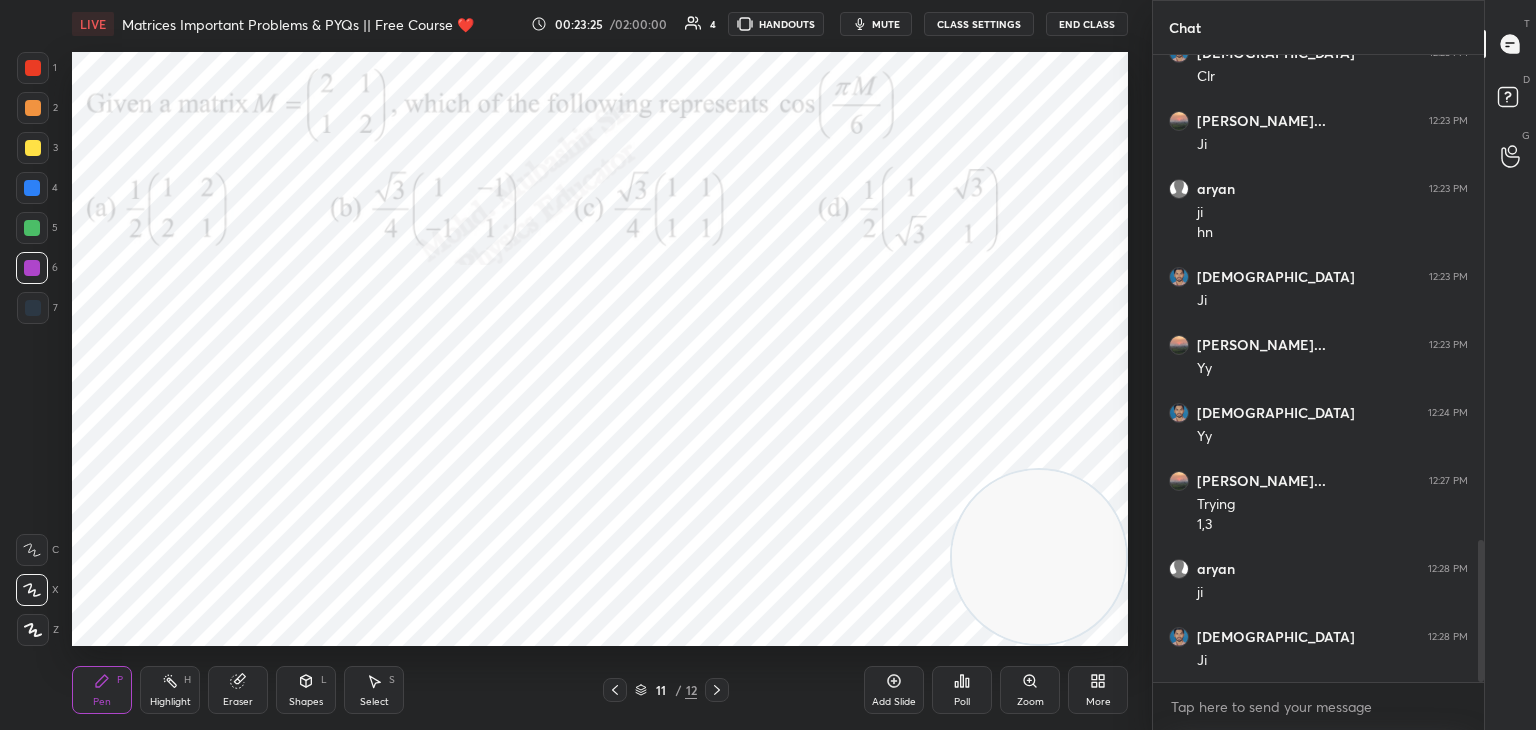 click at bounding box center [32, 228] 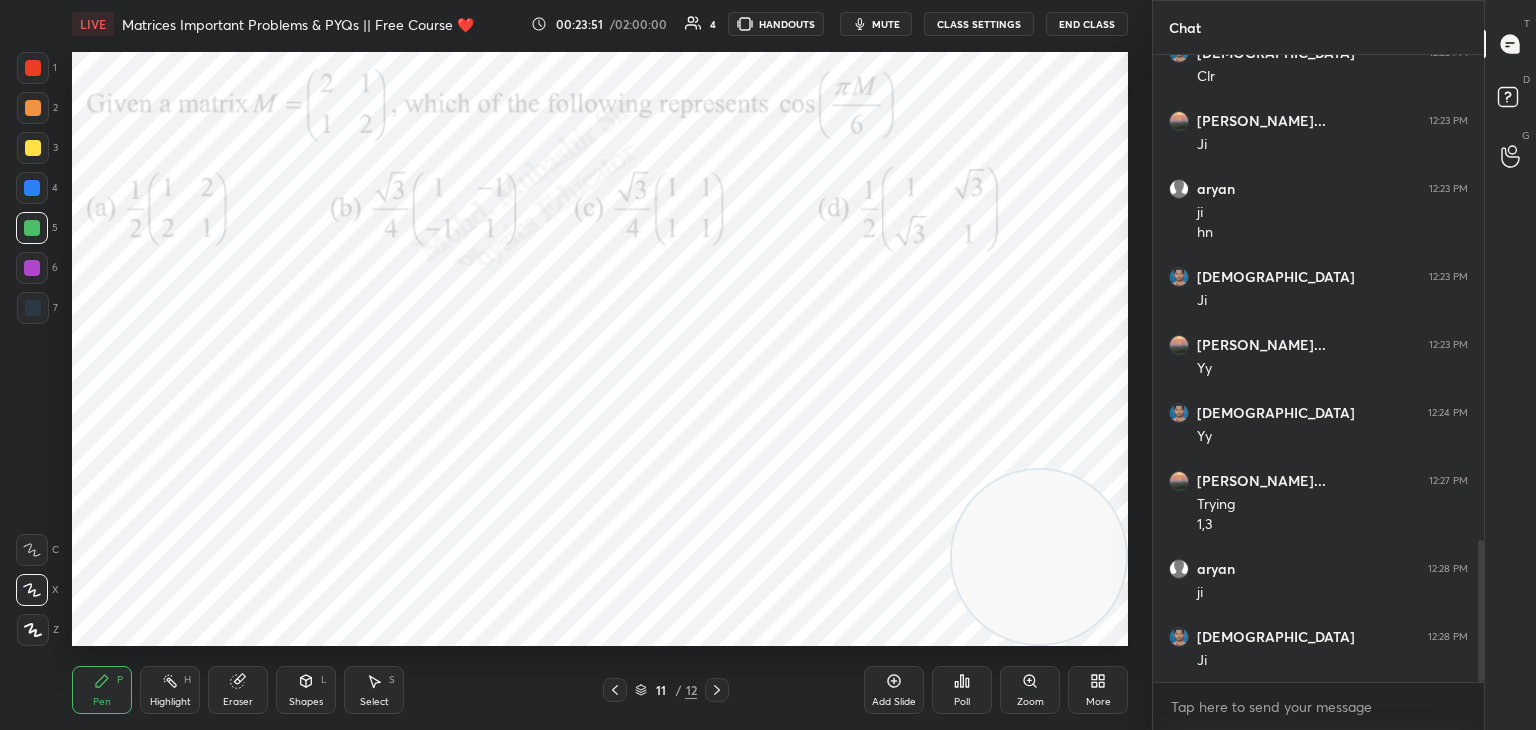 click at bounding box center (32, 268) 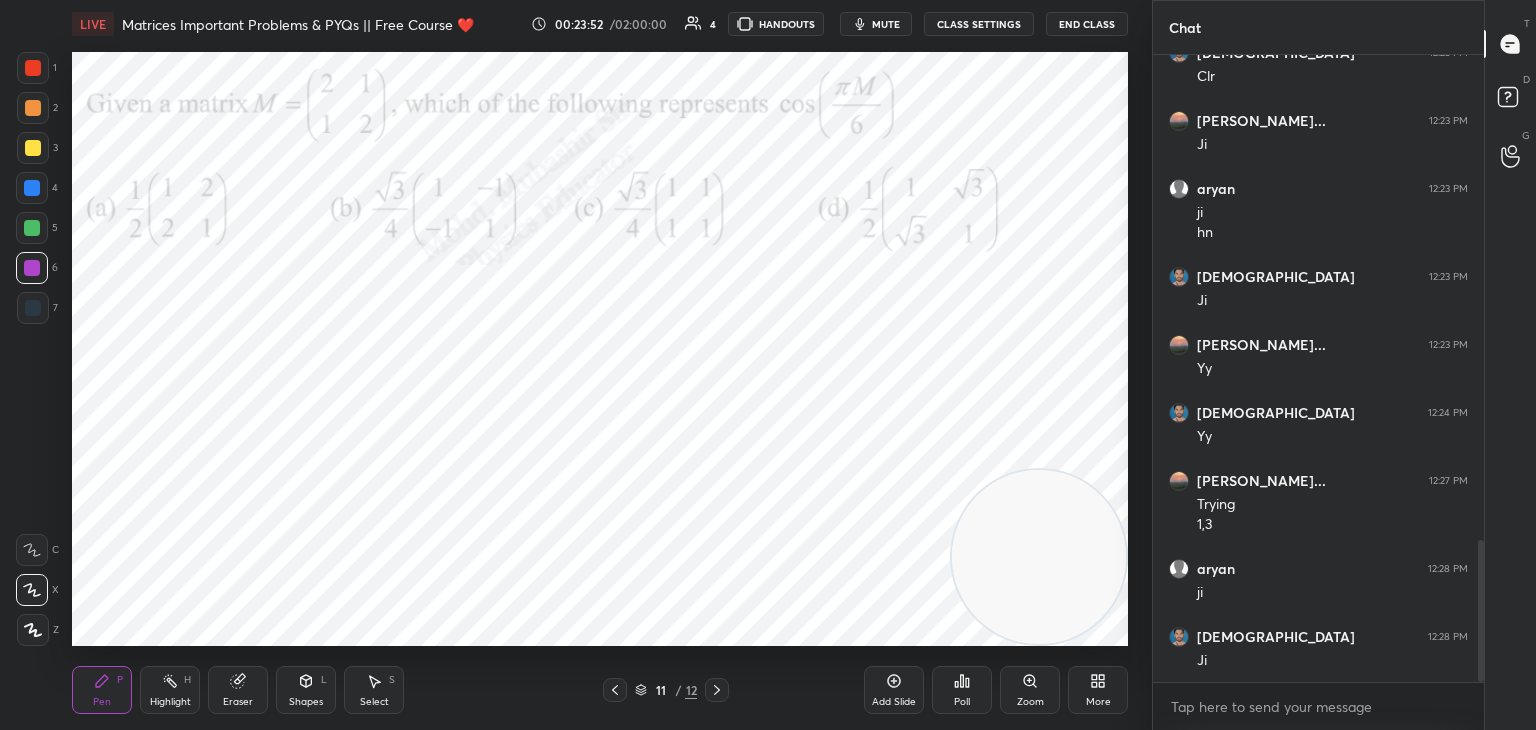 drag, startPoint x: 1052, startPoint y: 373, endPoint x: 1036, endPoint y: 216, distance: 157.81319 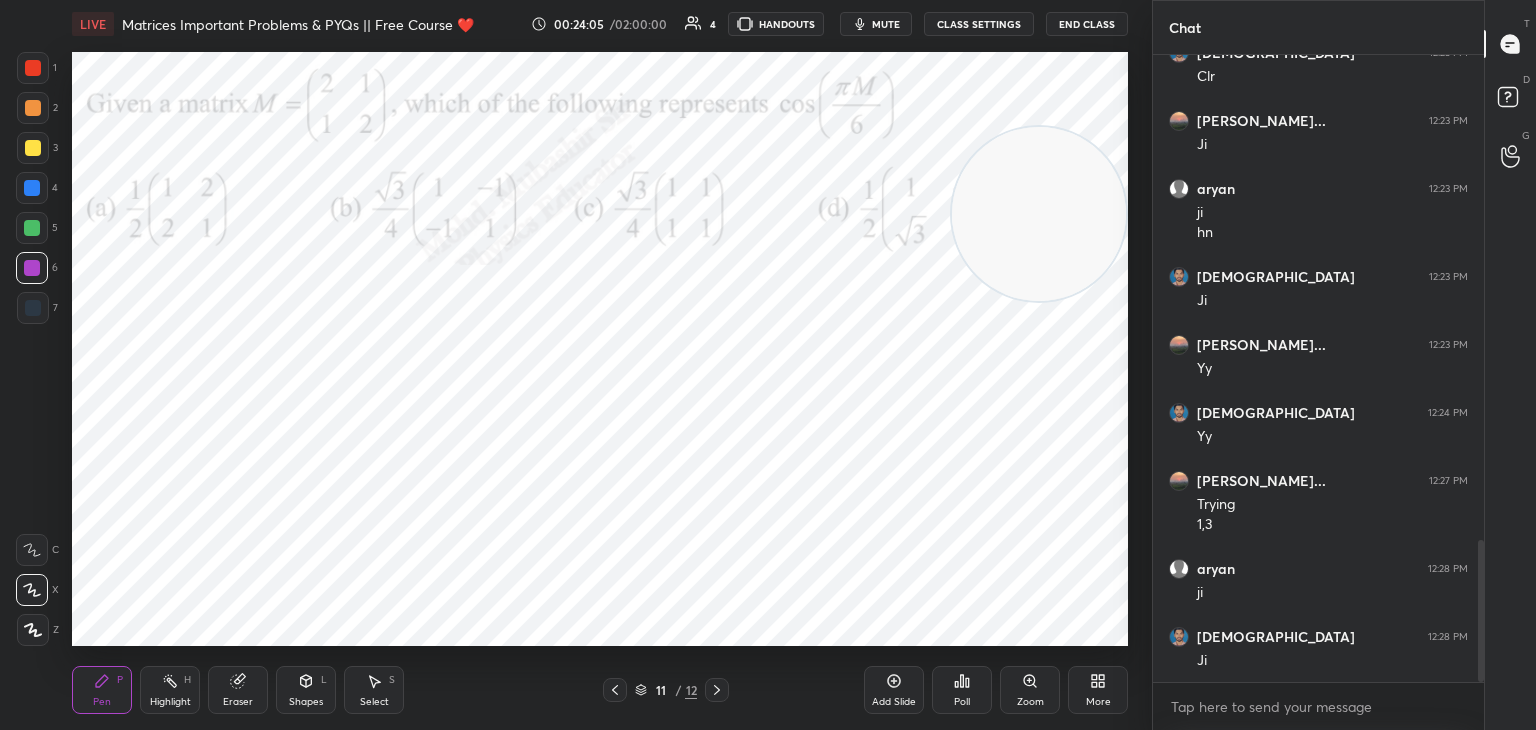 click at bounding box center [32, 228] 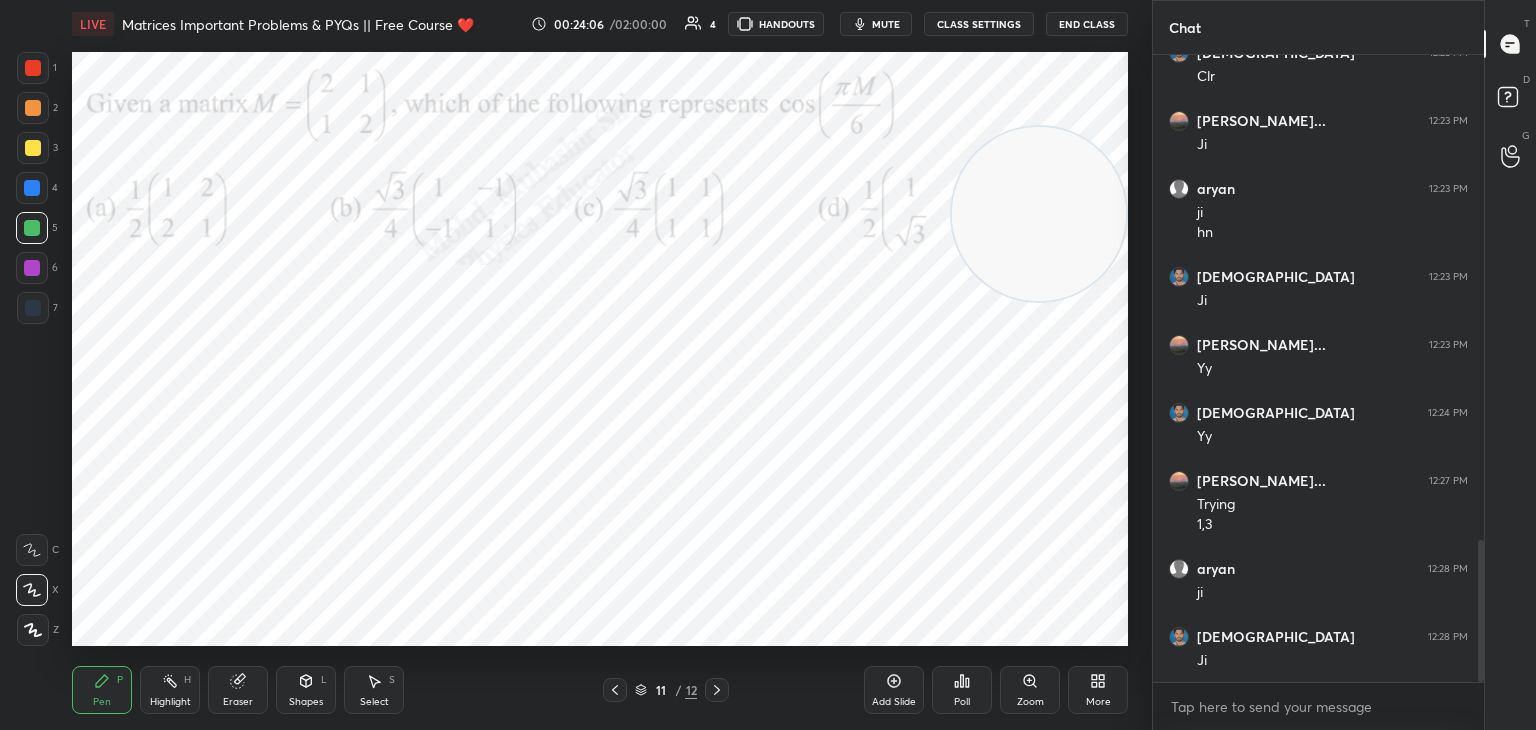 click at bounding box center (33, 108) 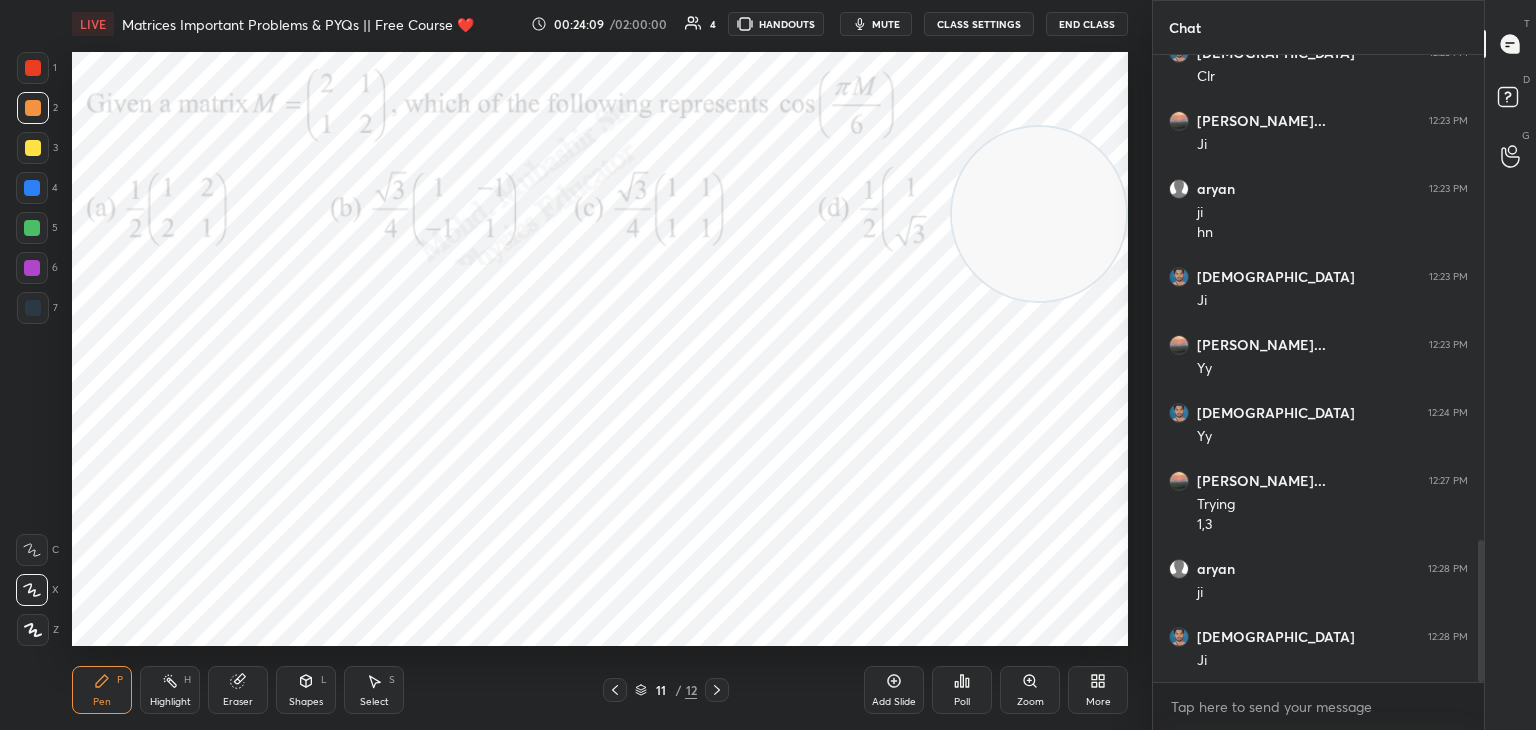 drag, startPoint x: 377, startPoint y: 698, endPoint x: 420, endPoint y: 678, distance: 47.423622 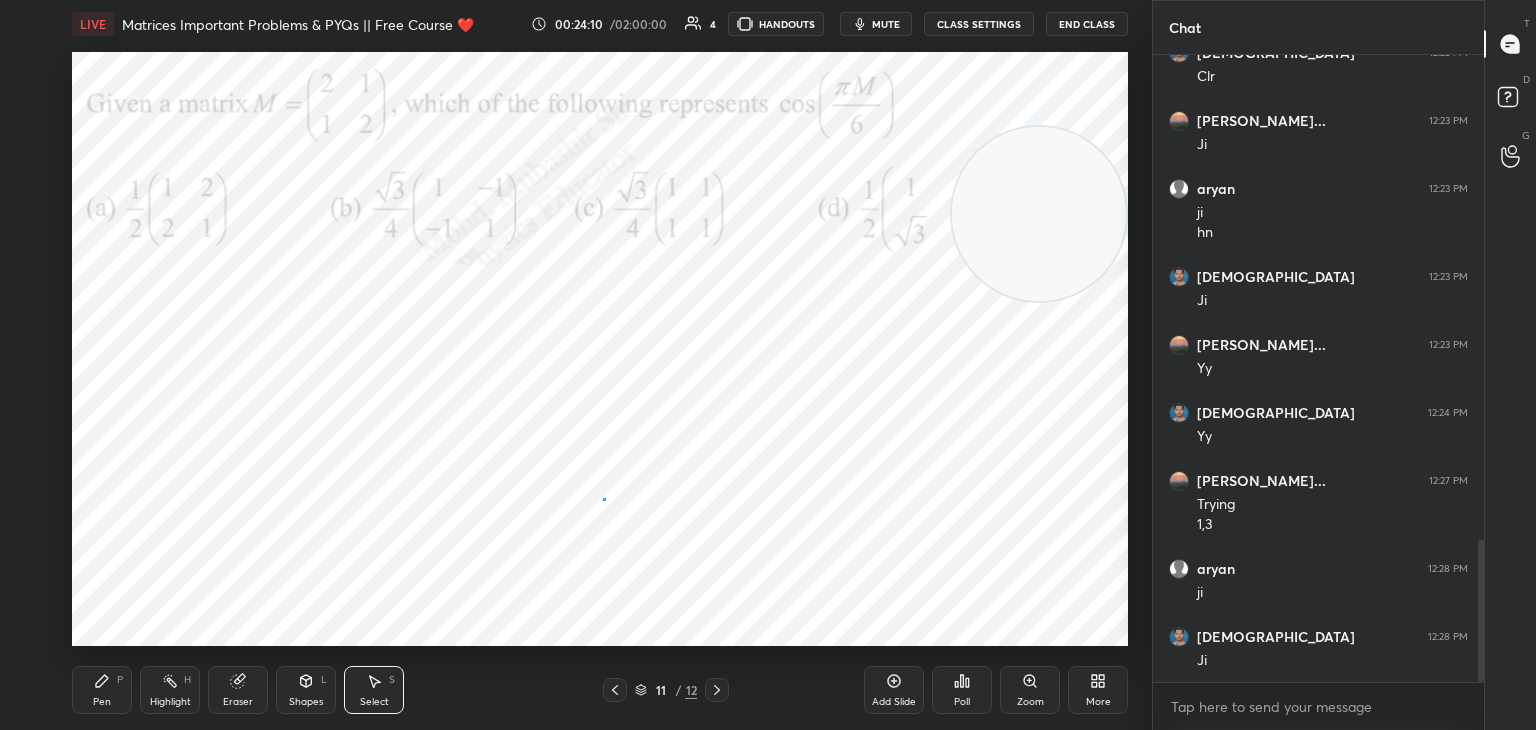 drag, startPoint x: 604, startPoint y: 498, endPoint x: 796, endPoint y: 602, distance: 218.3575 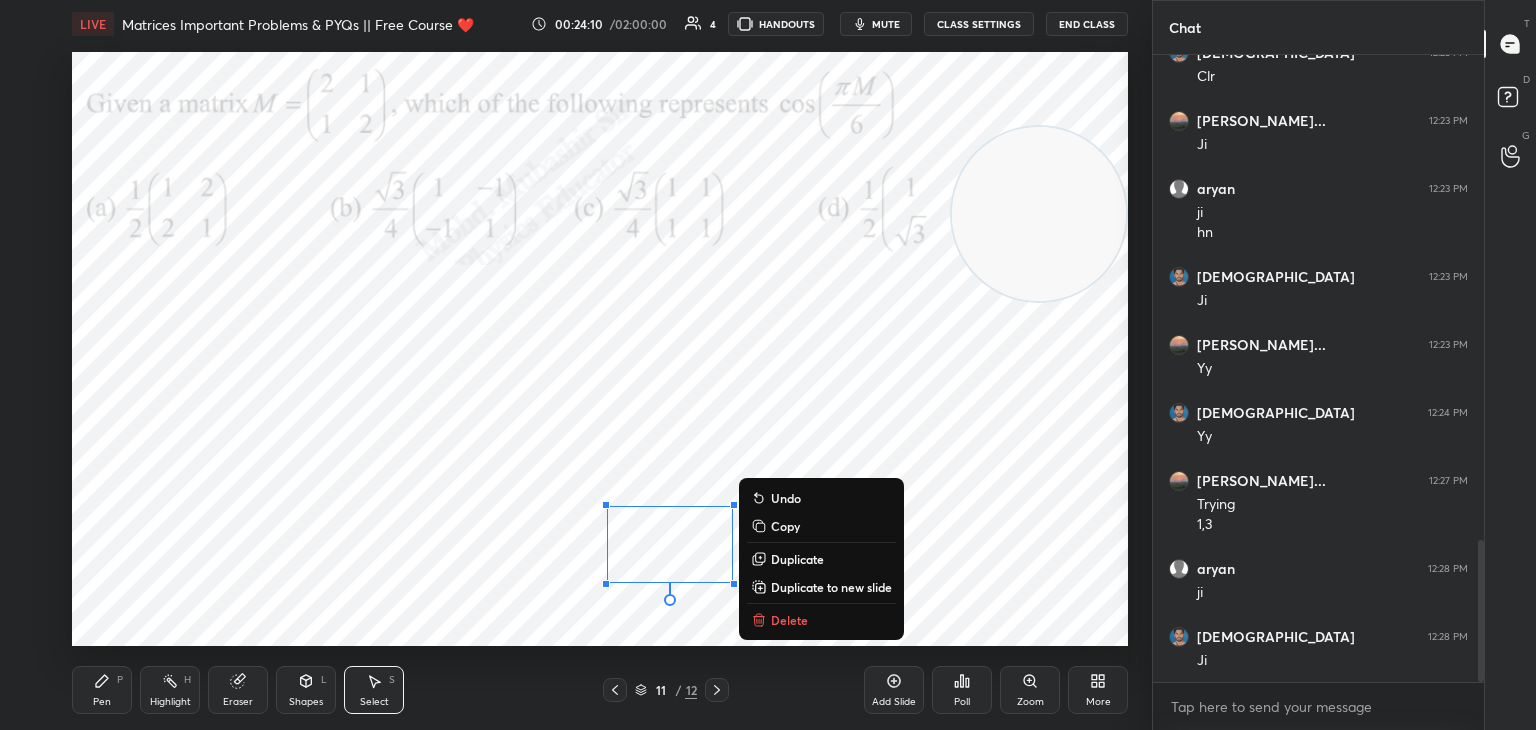 click on "Delete" at bounding box center [821, 620] 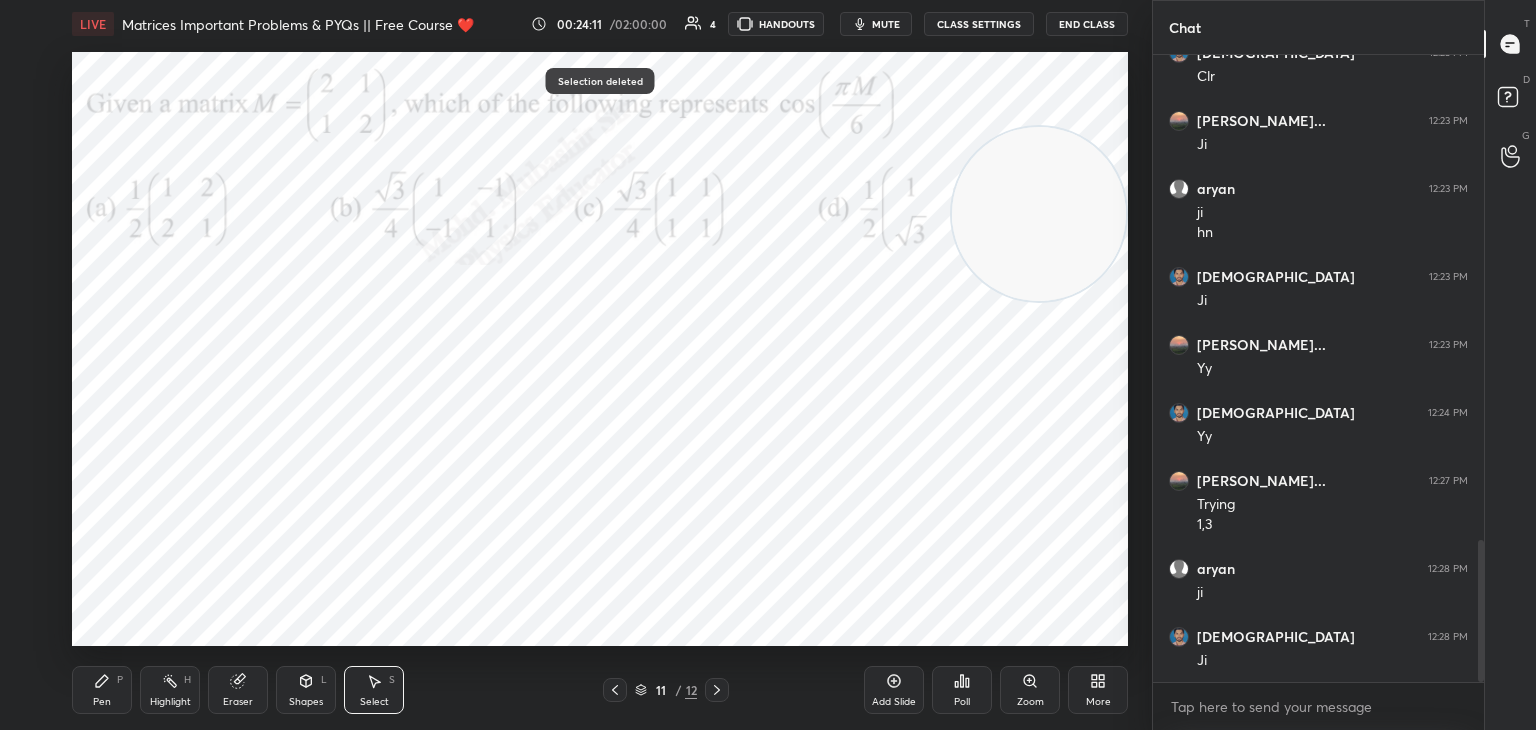 click on "Pen P" at bounding box center (102, 690) 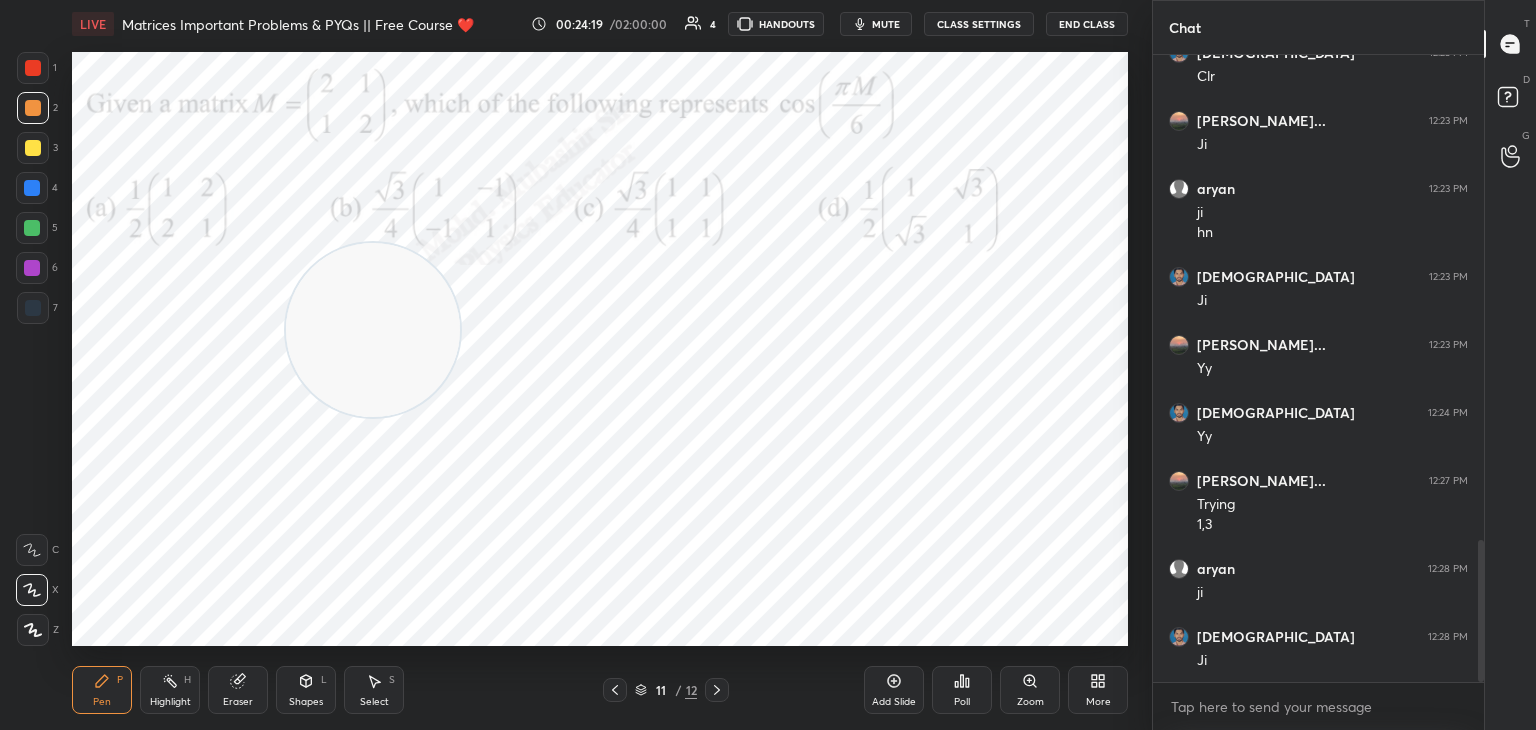 drag, startPoint x: 516, startPoint y: 268, endPoint x: 12, endPoint y: 425, distance: 527.88727 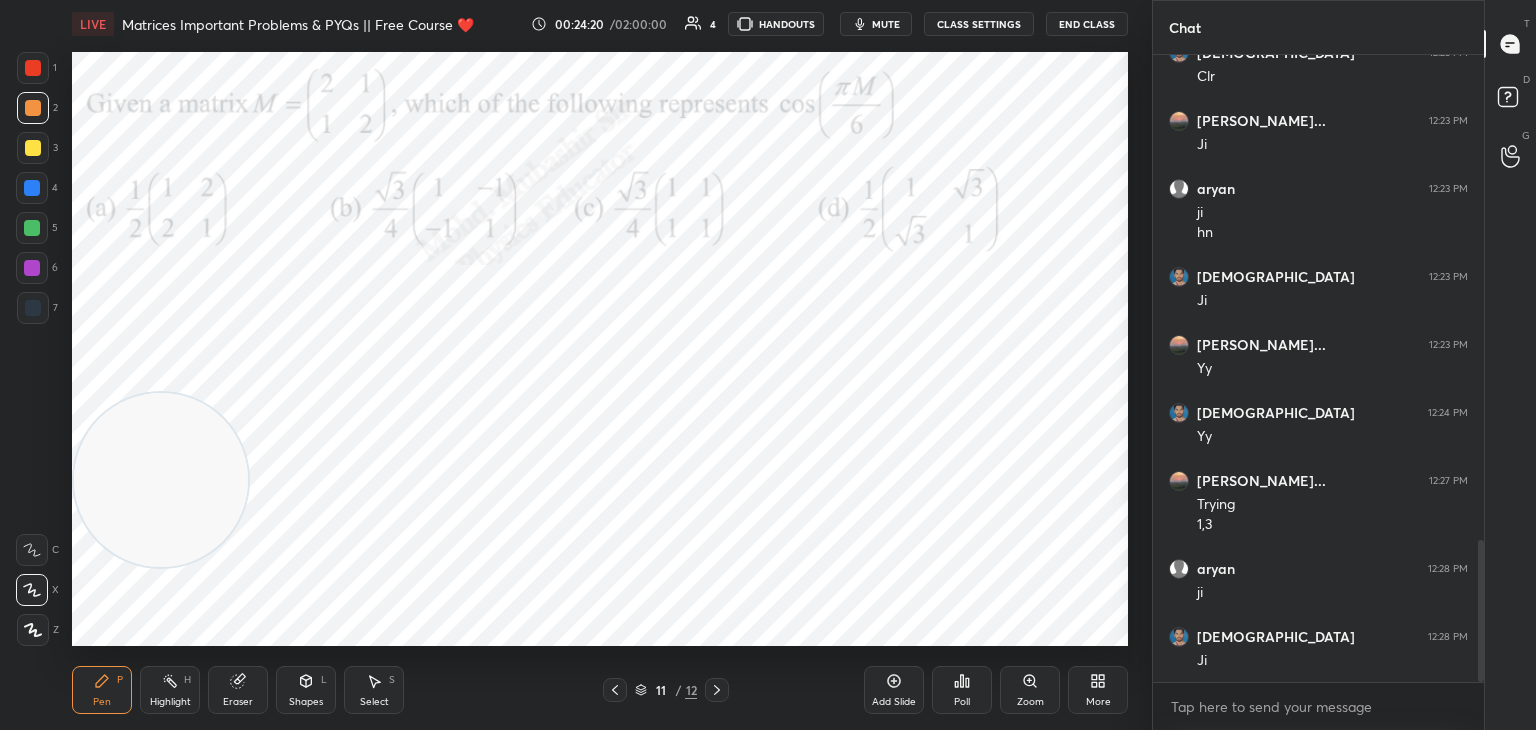 click at bounding box center (32, 268) 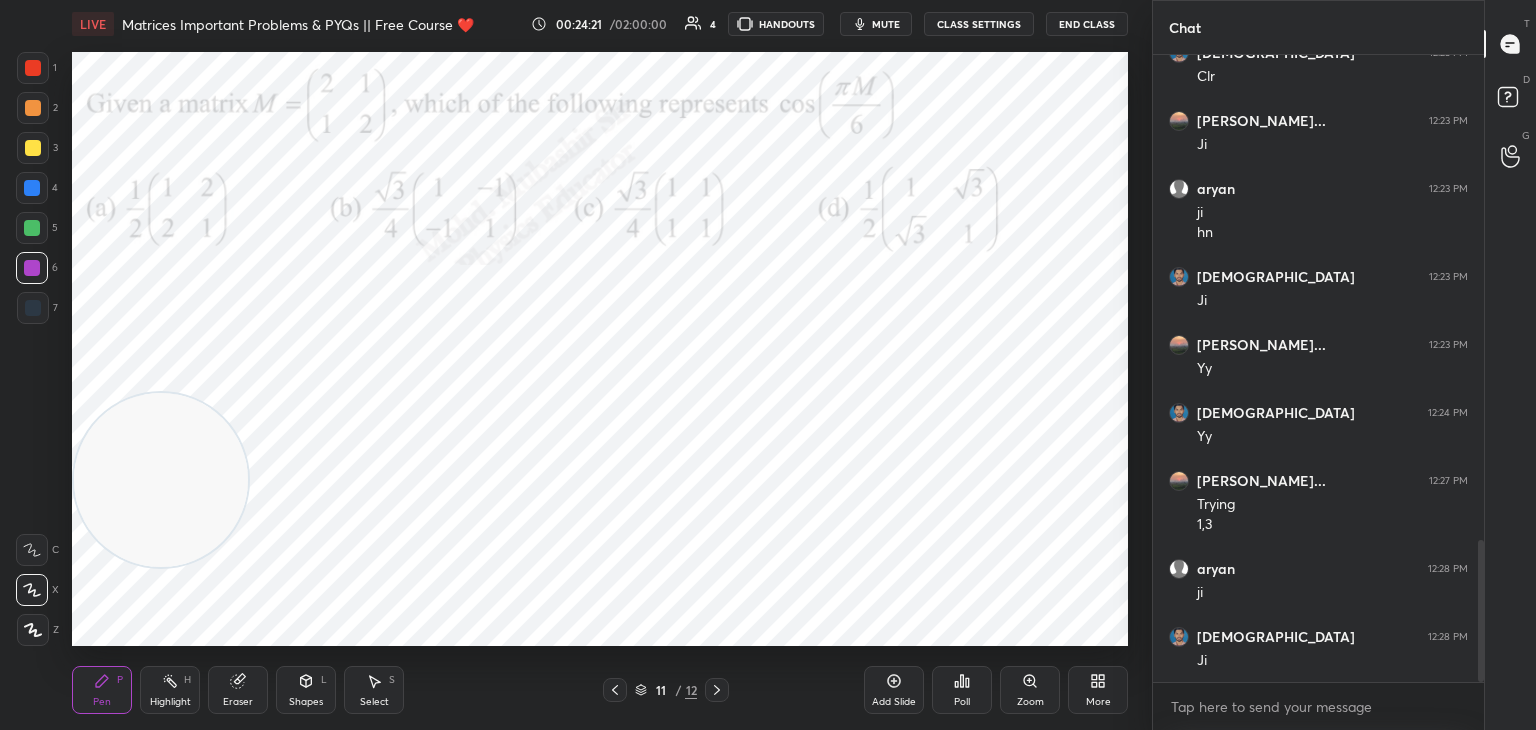 click at bounding box center [32, 188] 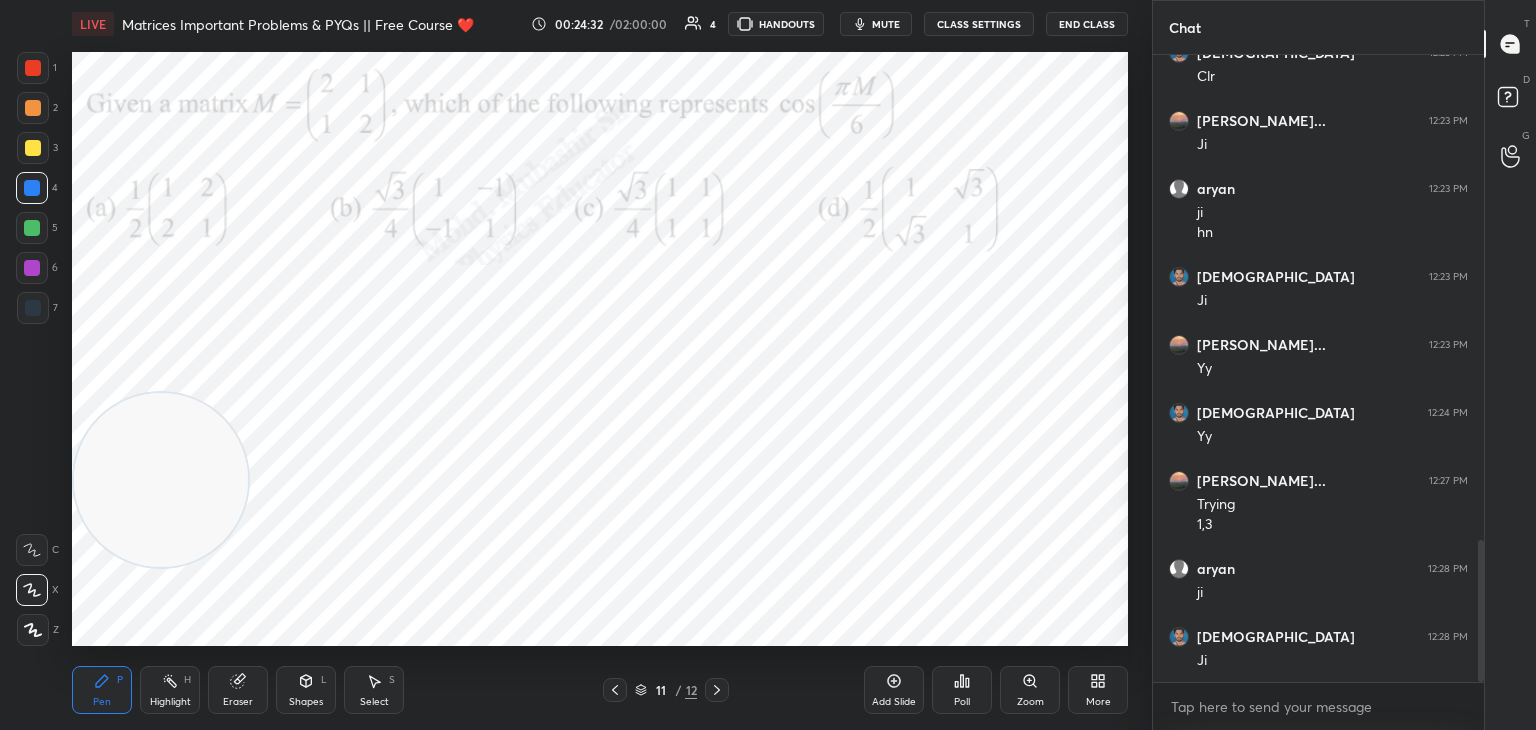 click on "Select S" at bounding box center (374, 690) 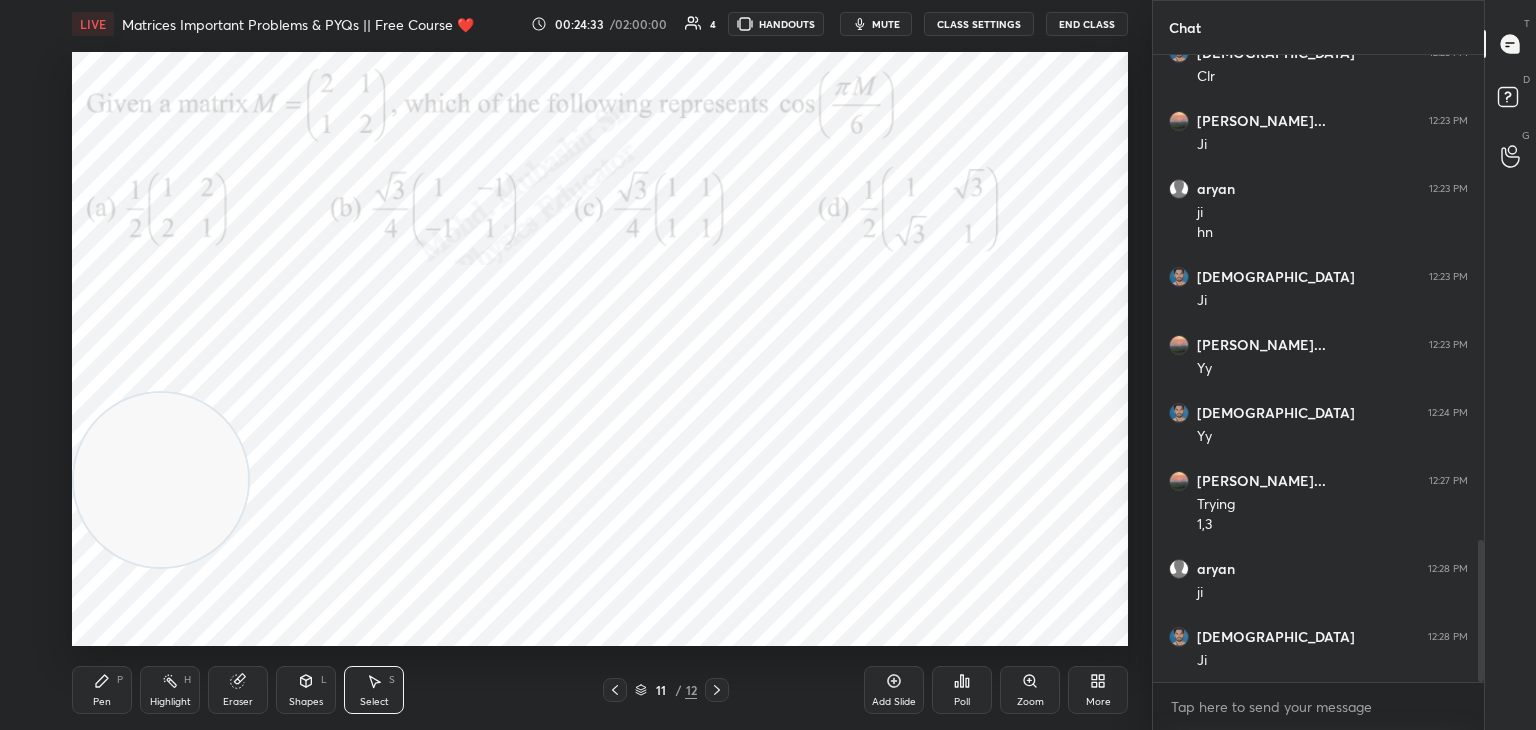 drag, startPoint x: 92, startPoint y: 692, endPoint x: 105, endPoint y: 692, distance: 13 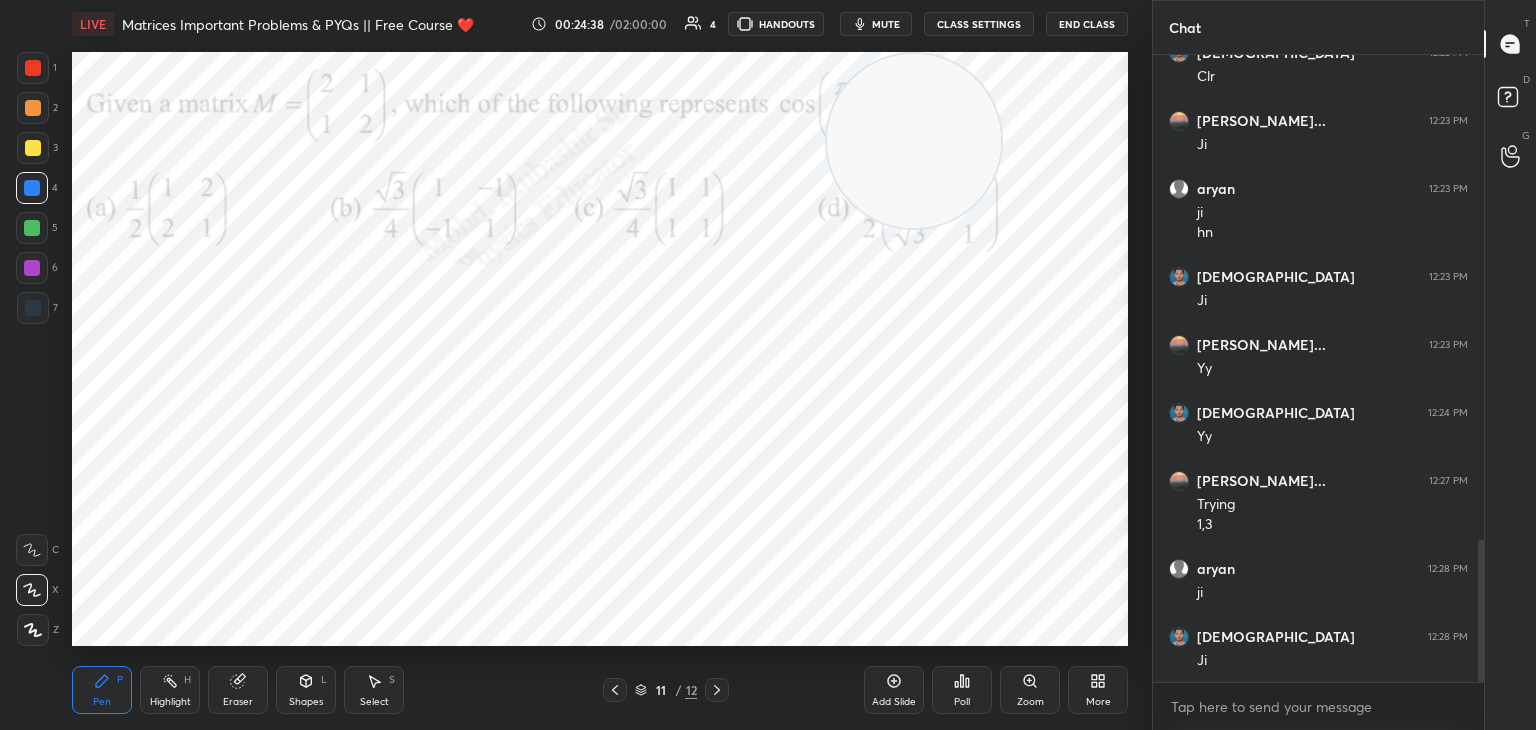 drag, startPoint x: 347, startPoint y: 285, endPoint x: 861, endPoint y: 2, distance: 586.75806 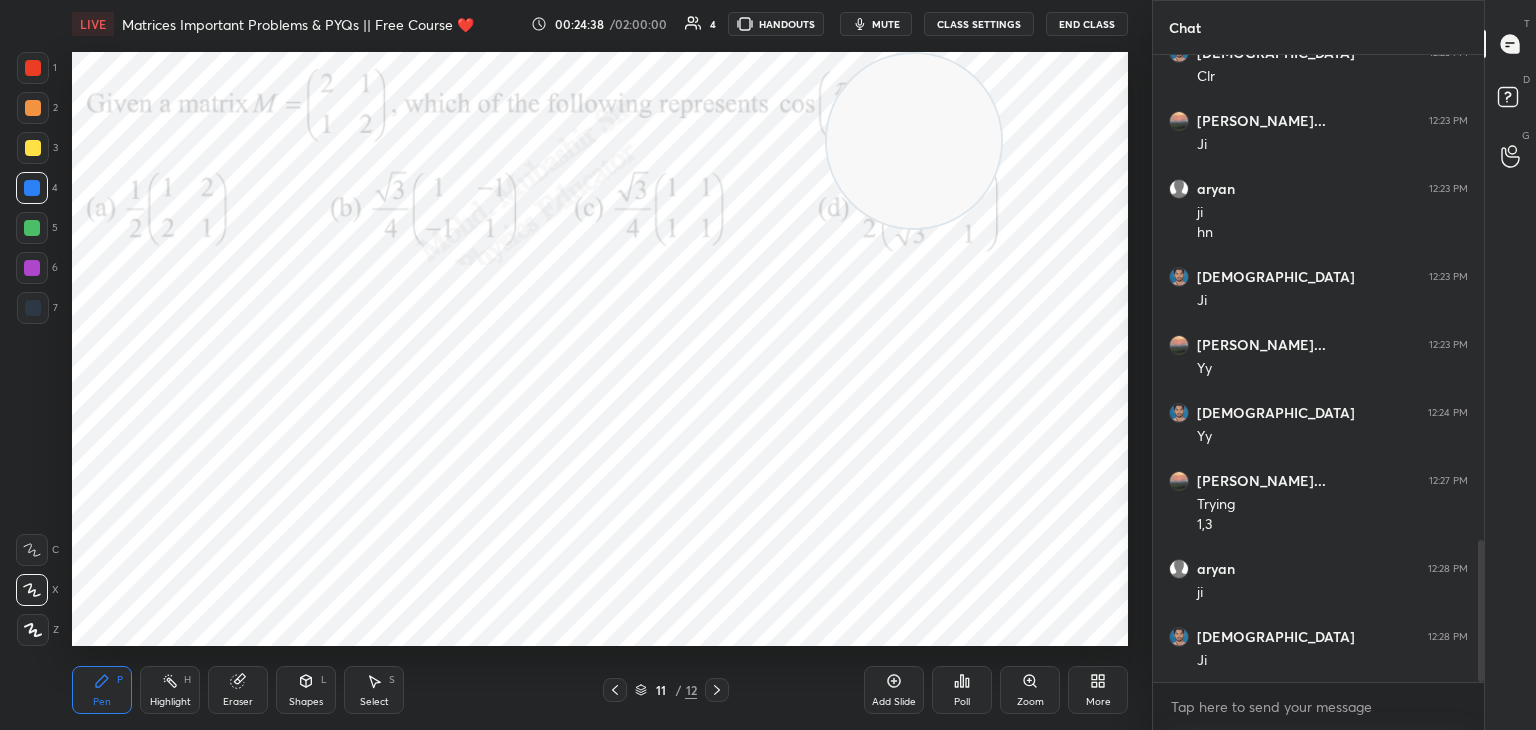 click on "LIVE Matrices Important Problems & PYQs || Free Course ❤️ 00:24:38 /  02:00:00 4 HANDOUTS mute CLASS SETTINGS End Class Setting up your live class Poll for   secs No correct answer Start poll Back Matrices Important Problems & PYQs || Free Course ❤️ [PERSON_NAME] Pen P Highlight H Eraser Shapes L Select S 11 / 12 Add Slide Poll Zoom More" at bounding box center (600, 365) 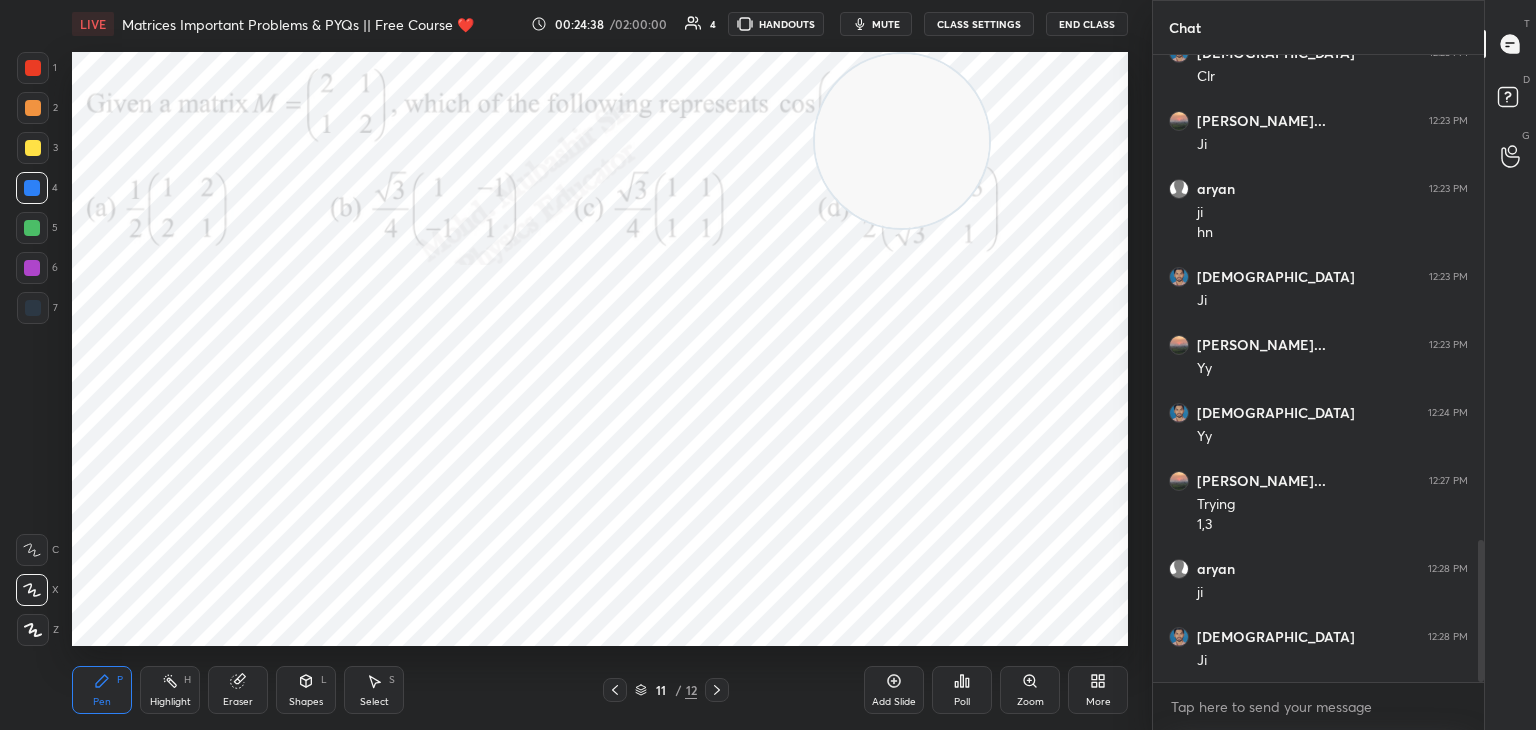 click on "Select S" at bounding box center (374, 690) 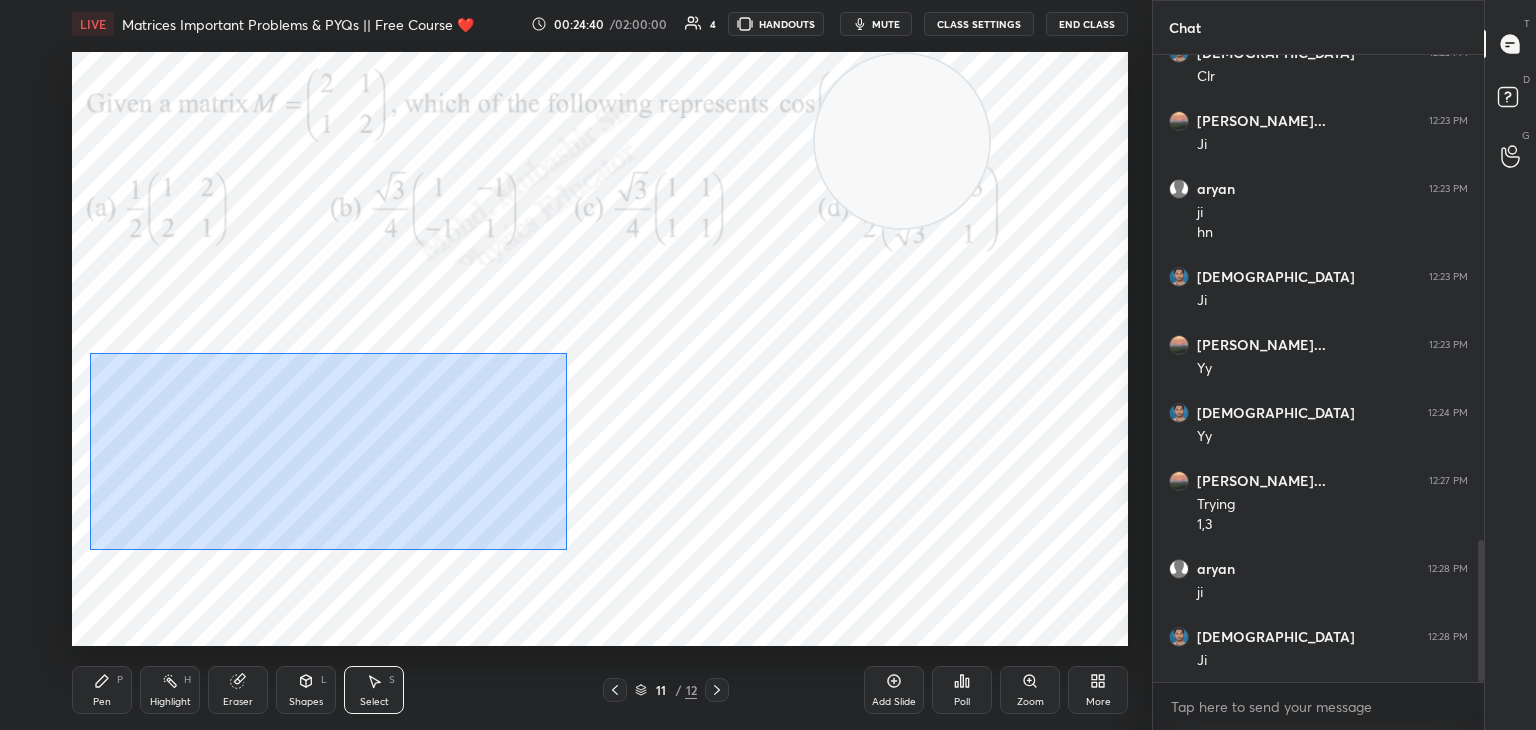 drag, startPoint x: 161, startPoint y: 398, endPoint x: 583, endPoint y: 541, distance: 445.57043 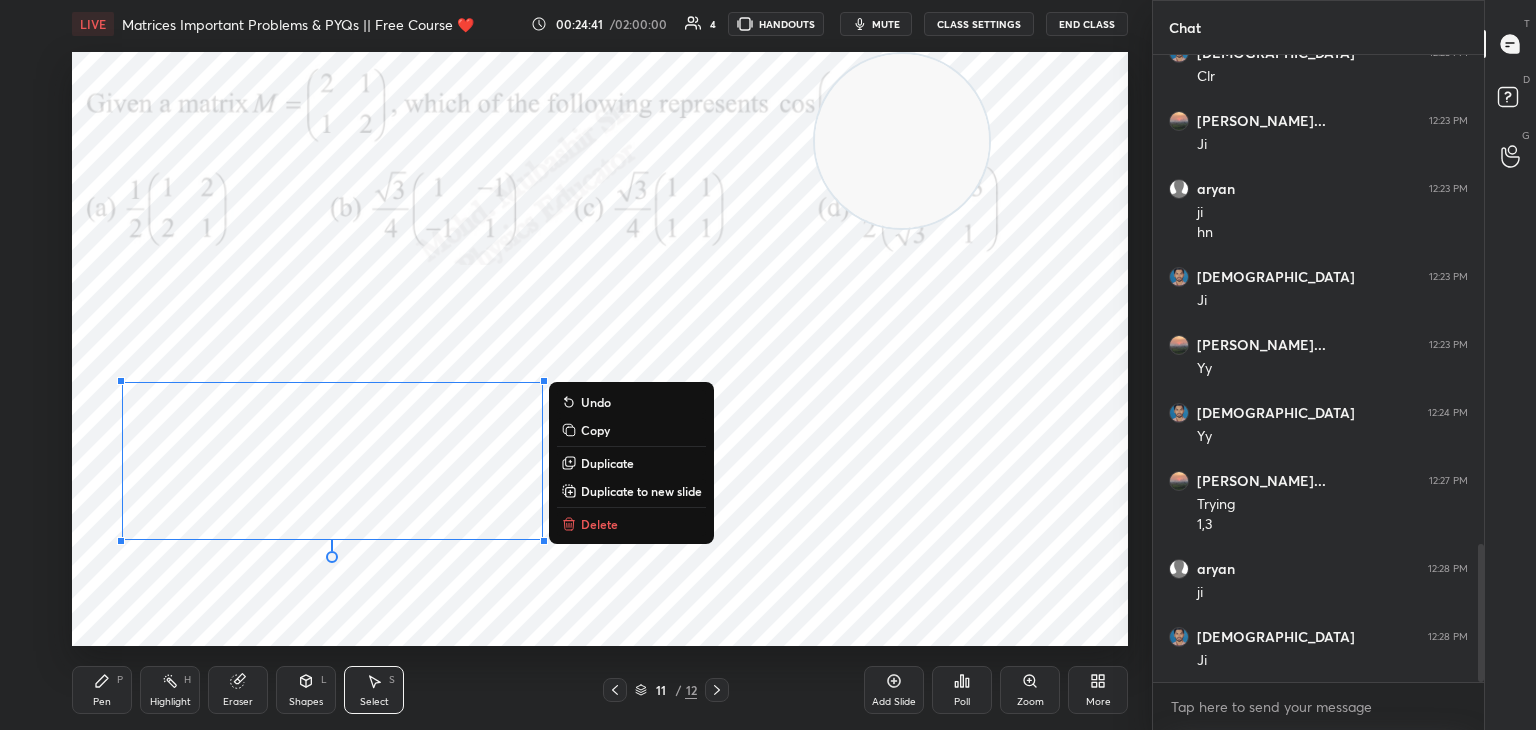 scroll, scrollTop: 2216, scrollLeft: 0, axis: vertical 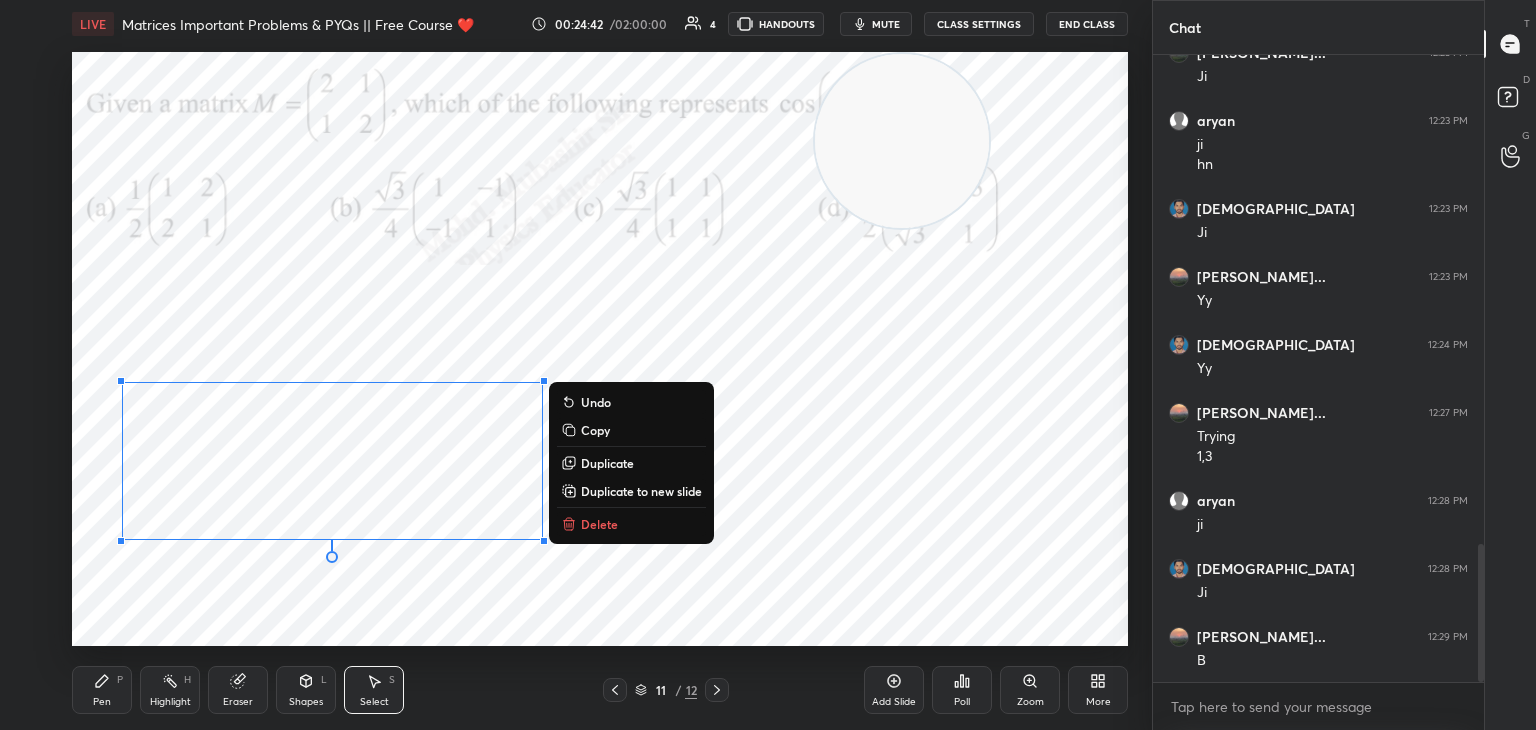 click on "Copy" at bounding box center (595, 430) 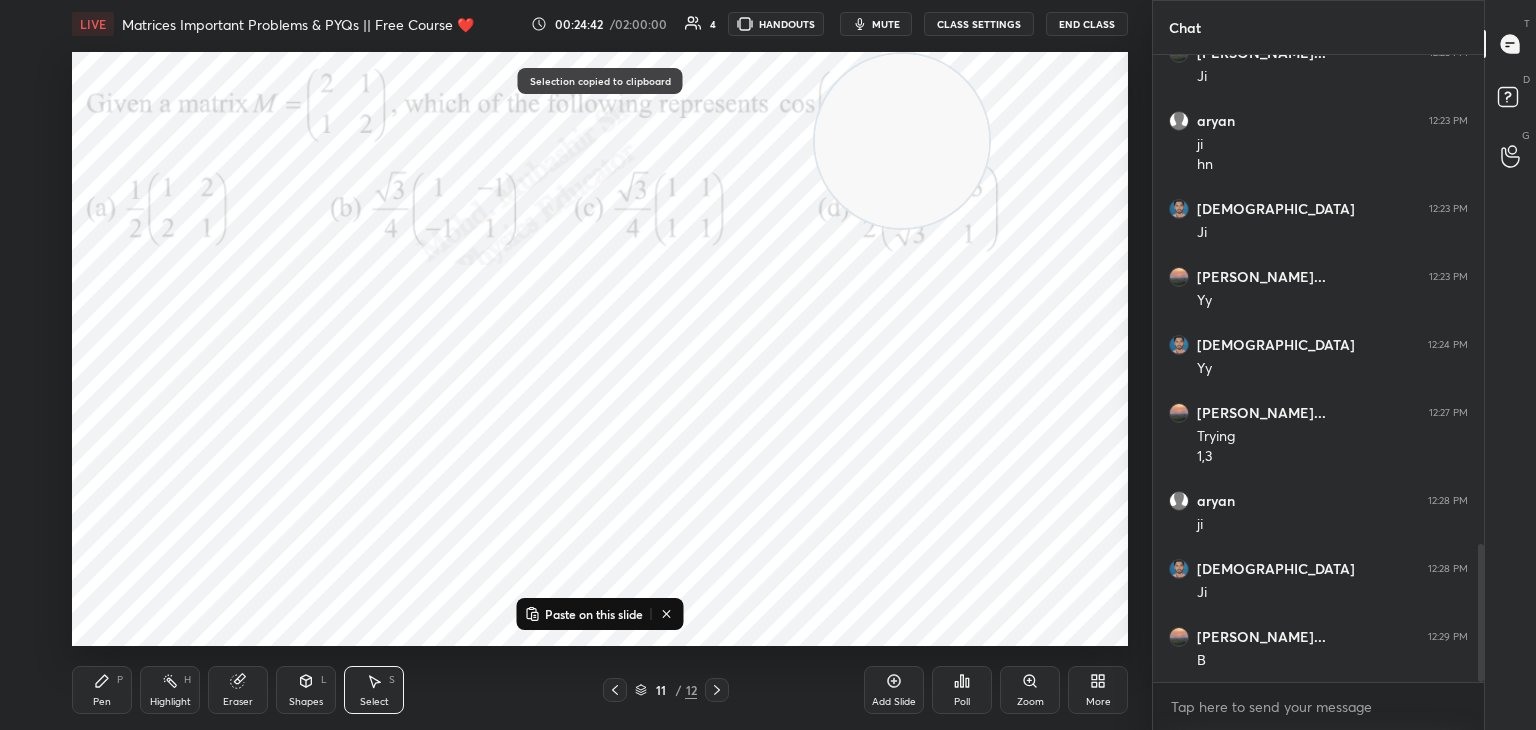 click 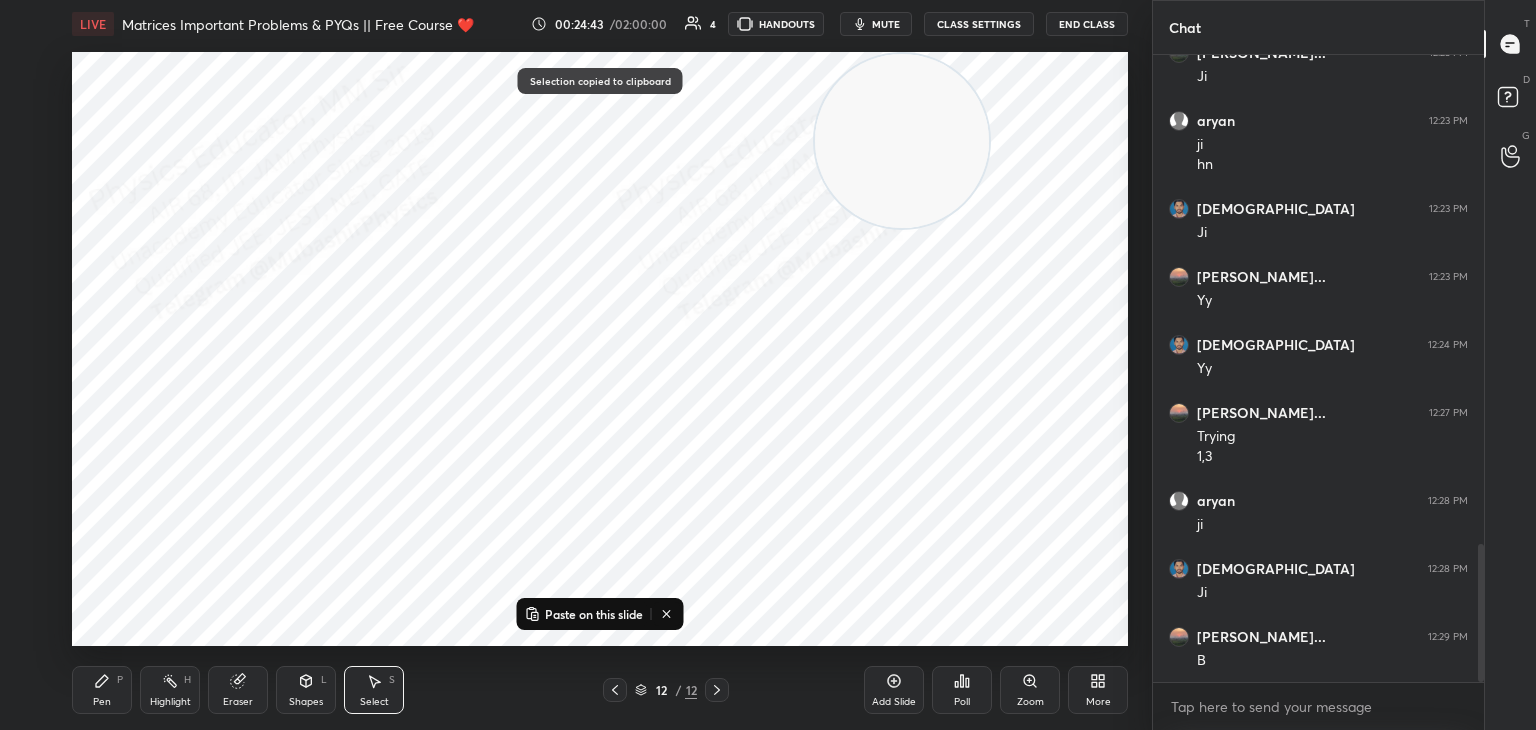 click on "Paste on this slide" at bounding box center (594, 614) 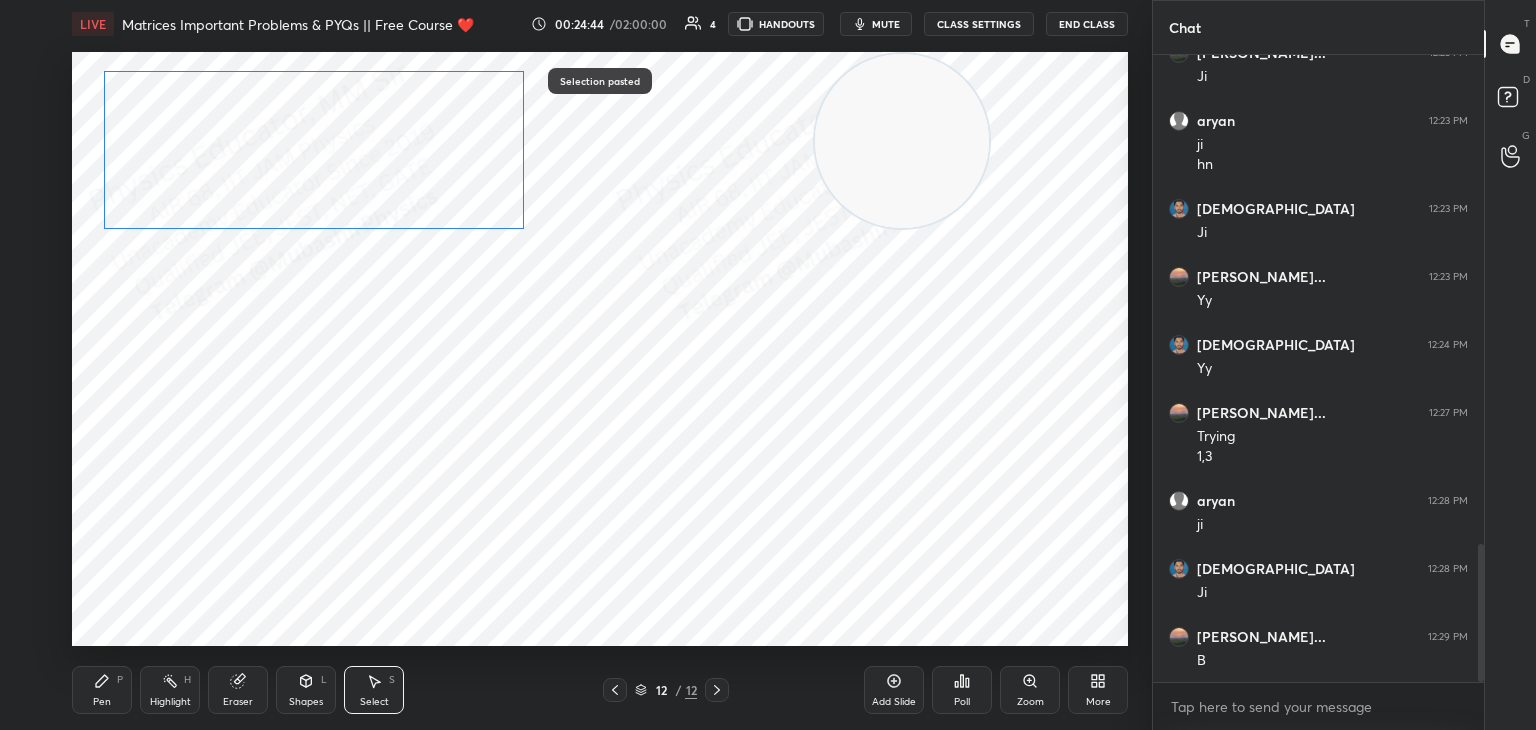 drag, startPoint x: 361, startPoint y: 226, endPoint x: 349, endPoint y: 168, distance: 59.22837 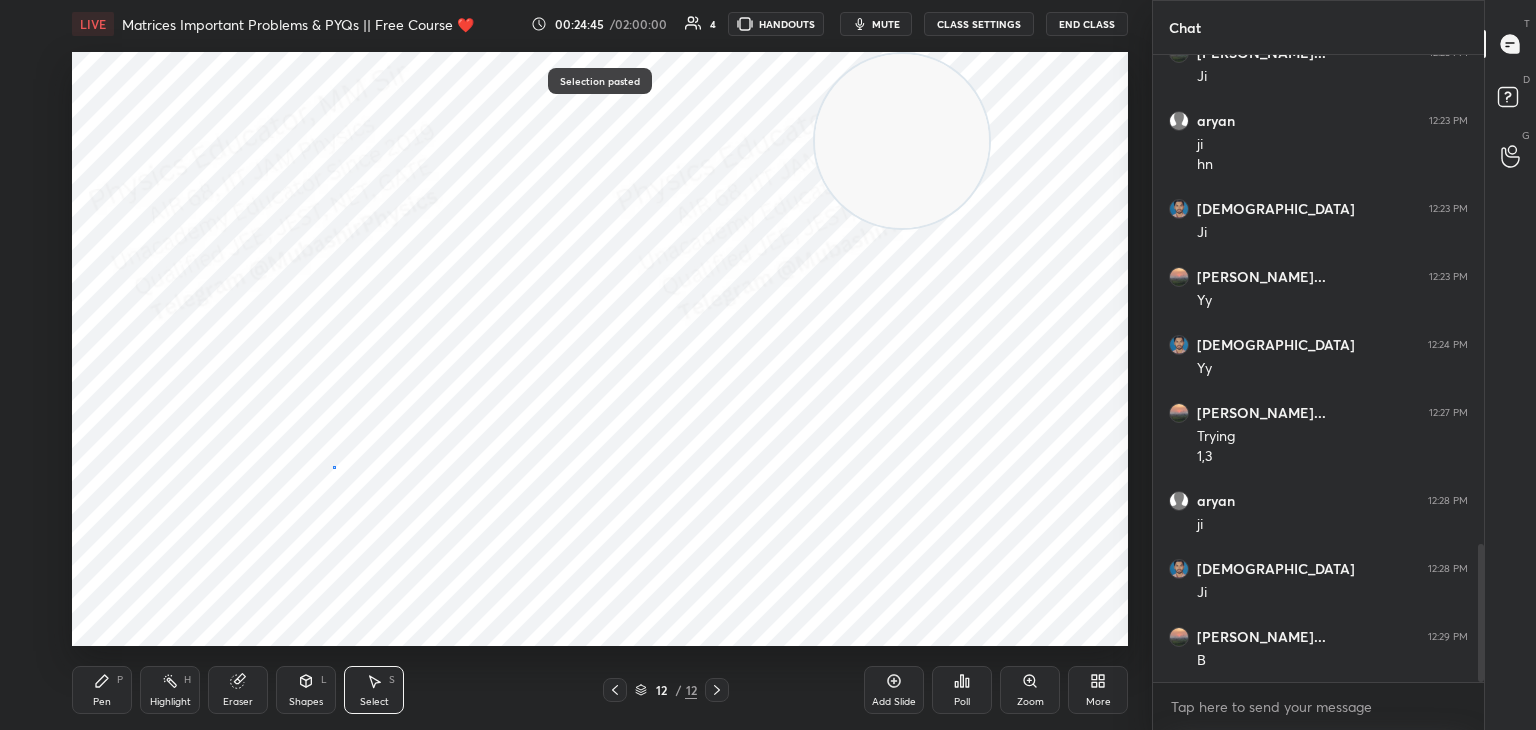 drag, startPoint x: 333, startPoint y: 466, endPoint x: 284, endPoint y: 322, distance: 152.10852 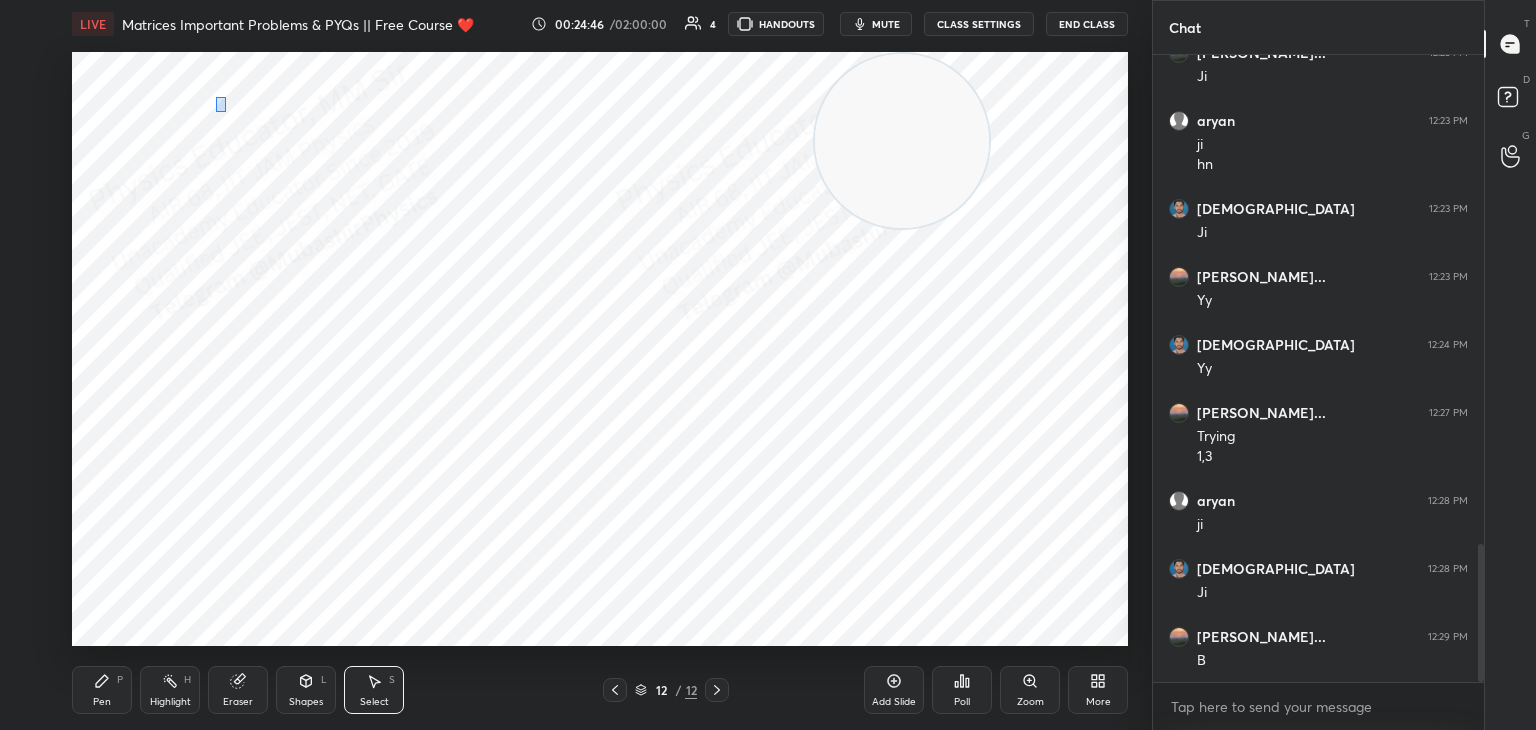 drag, startPoint x: 215, startPoint y: 98, endPoint x: 281, endPoint y: 120, distance: 69.57011 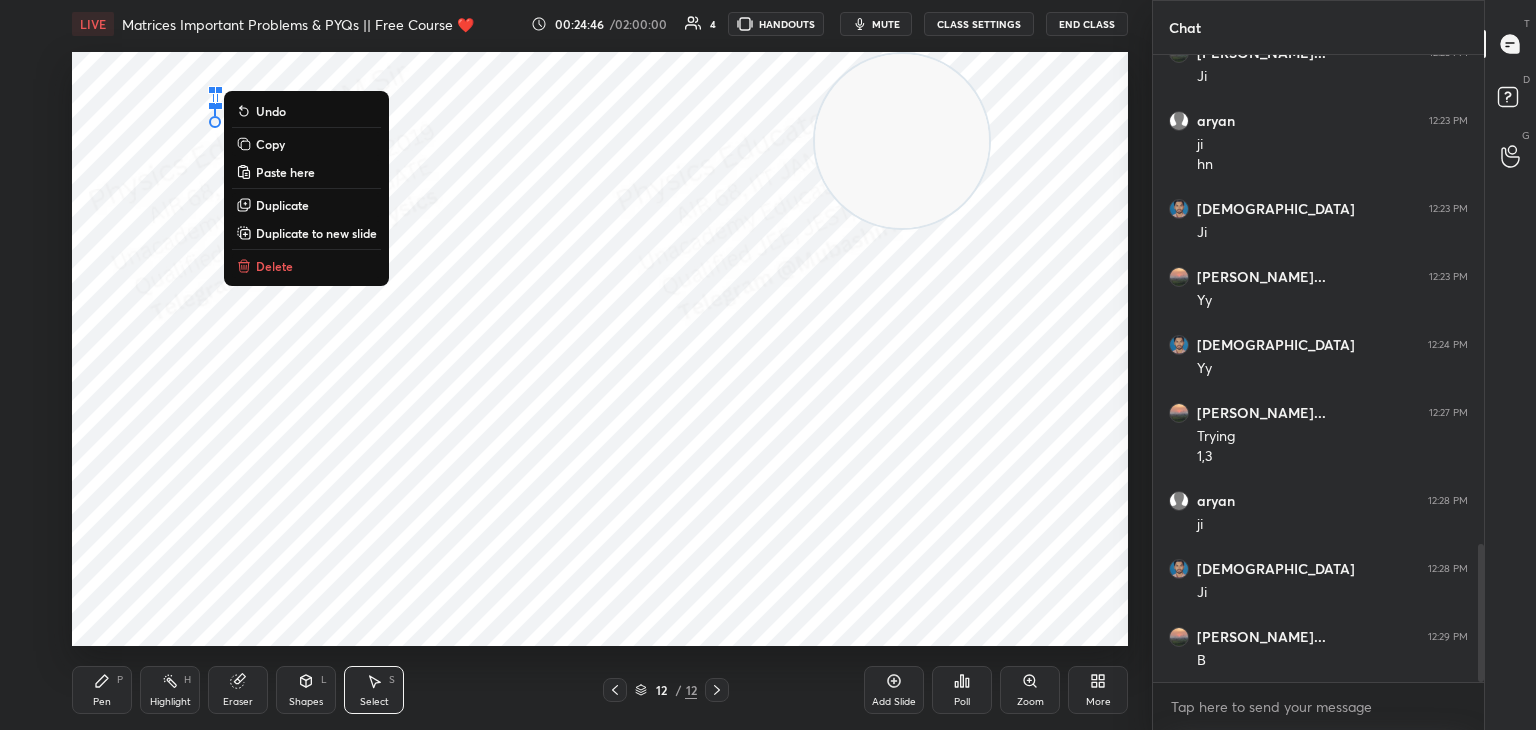 click on "Delete" at bounding box center (306, 266) 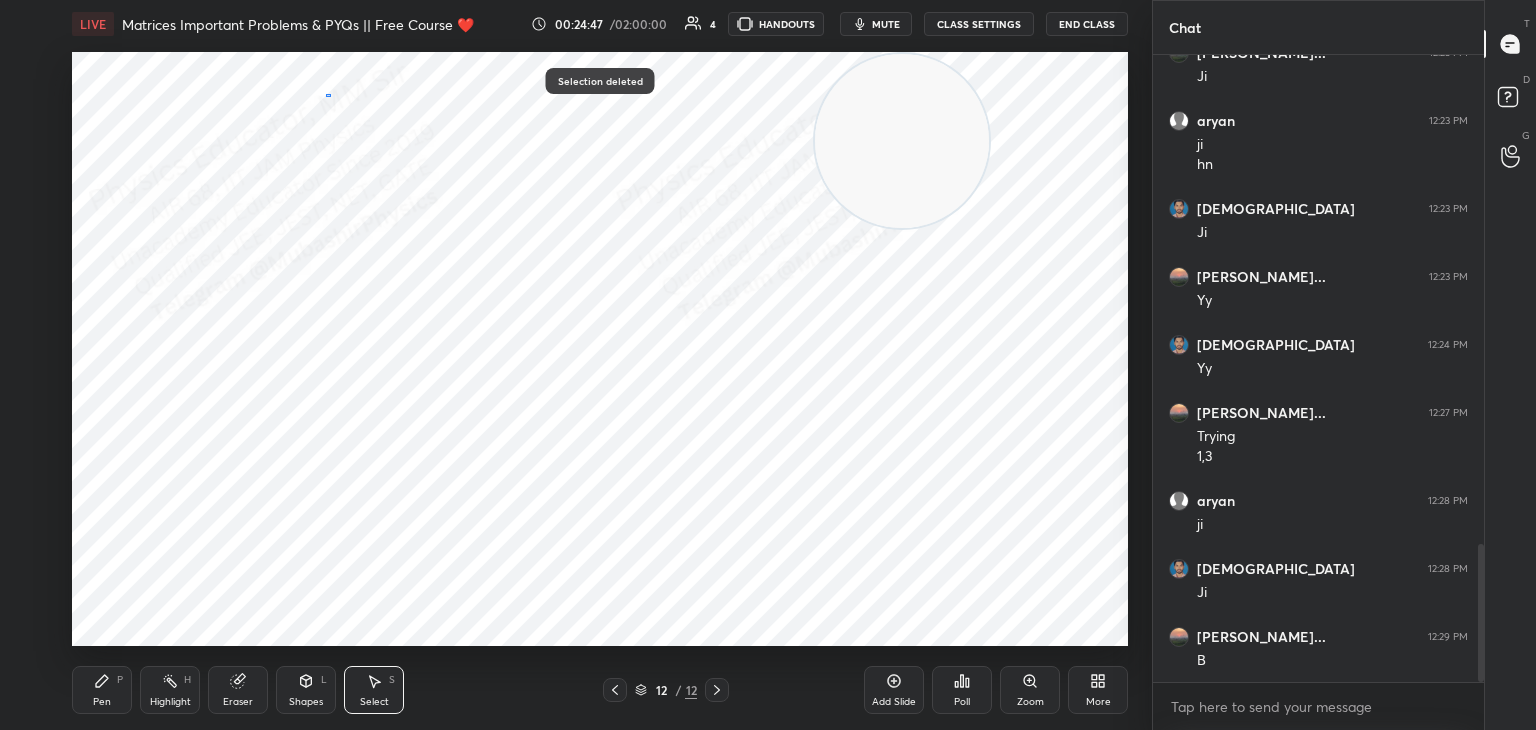 drag, startPoint x: 325, startPoint y: 94, endPoint x: 373, endPoint y: 120, distance: 54.589375 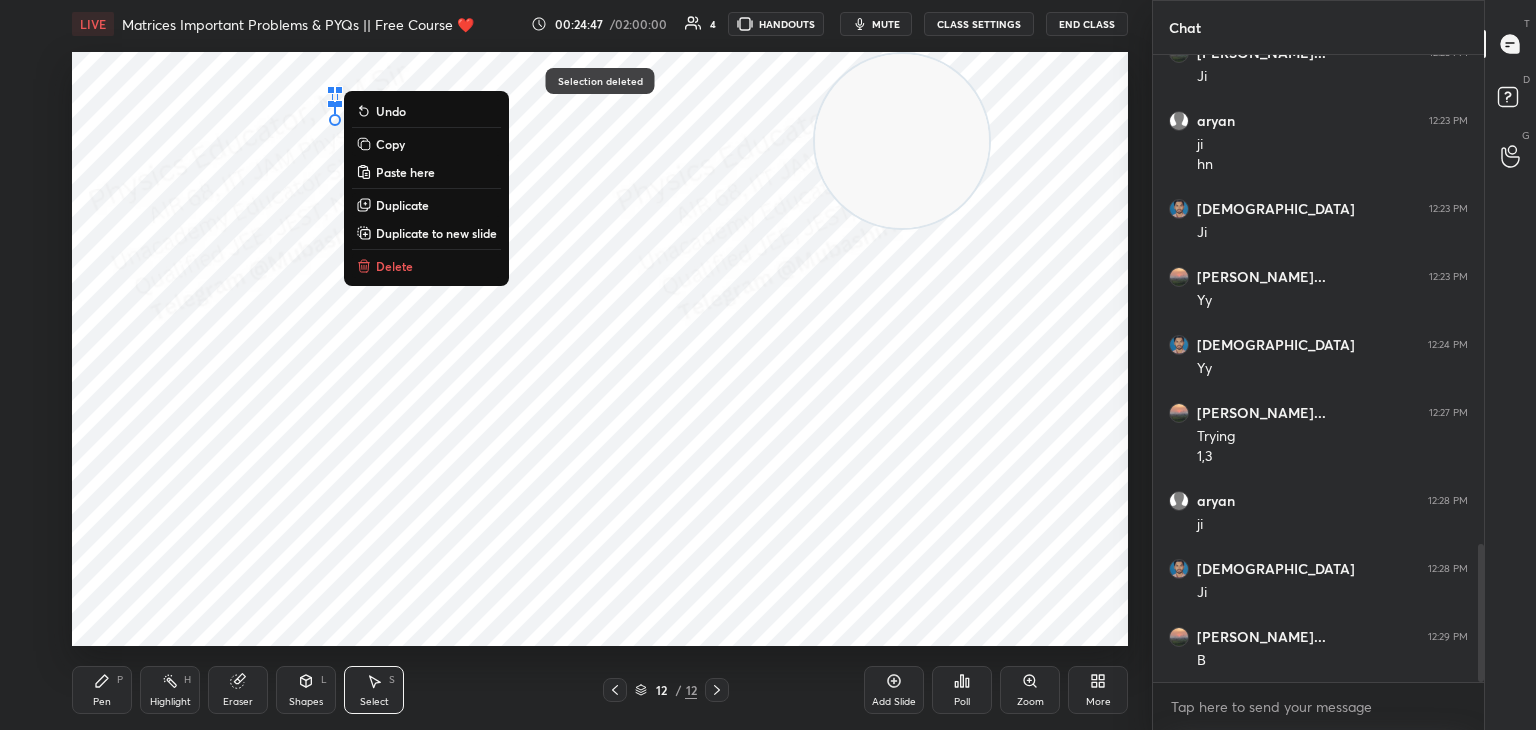 click on "Delete" at bounding box center (394, 266) 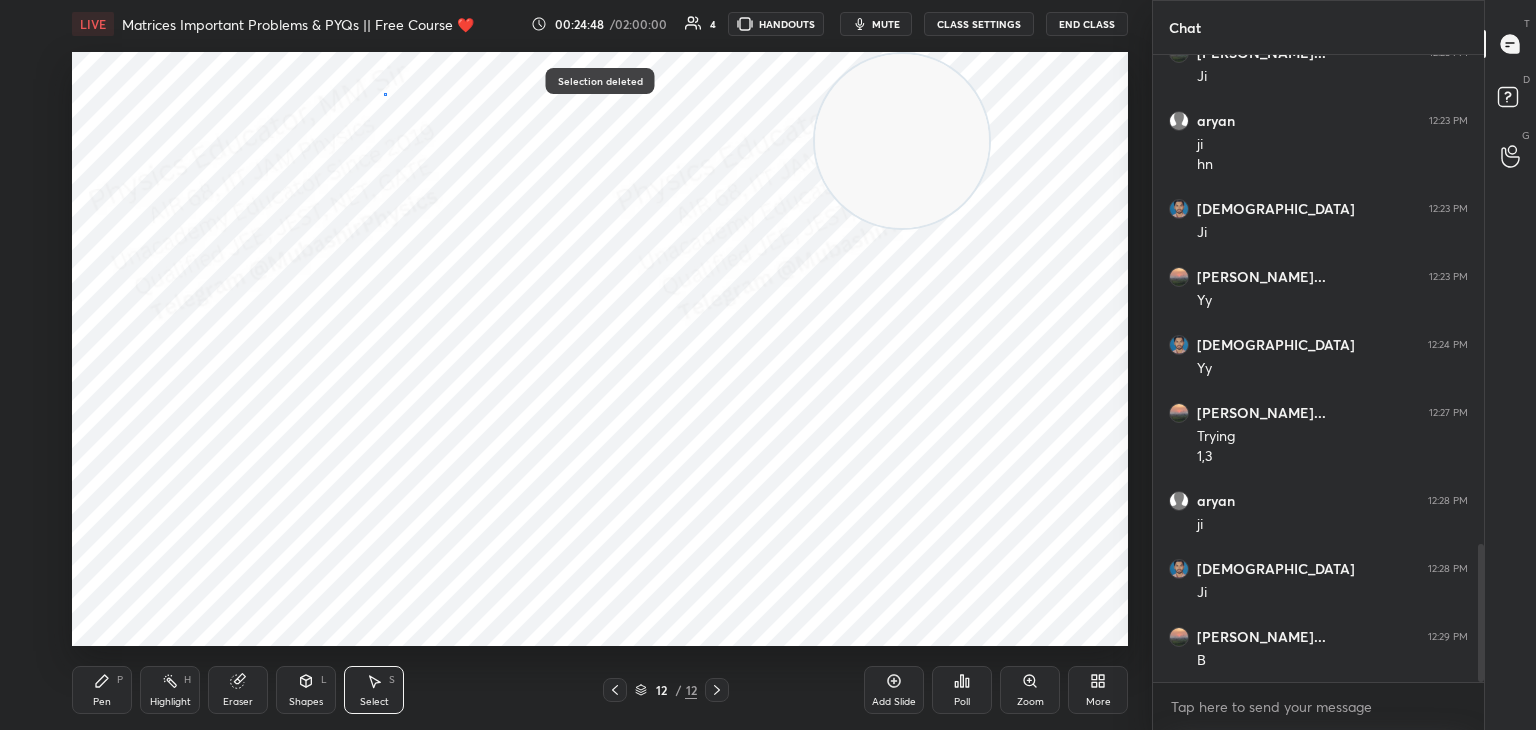 drag, startPoint x: 384, startPoint y: 93, endPoint x: 405, endPoint y: 118, distance: 32.649654 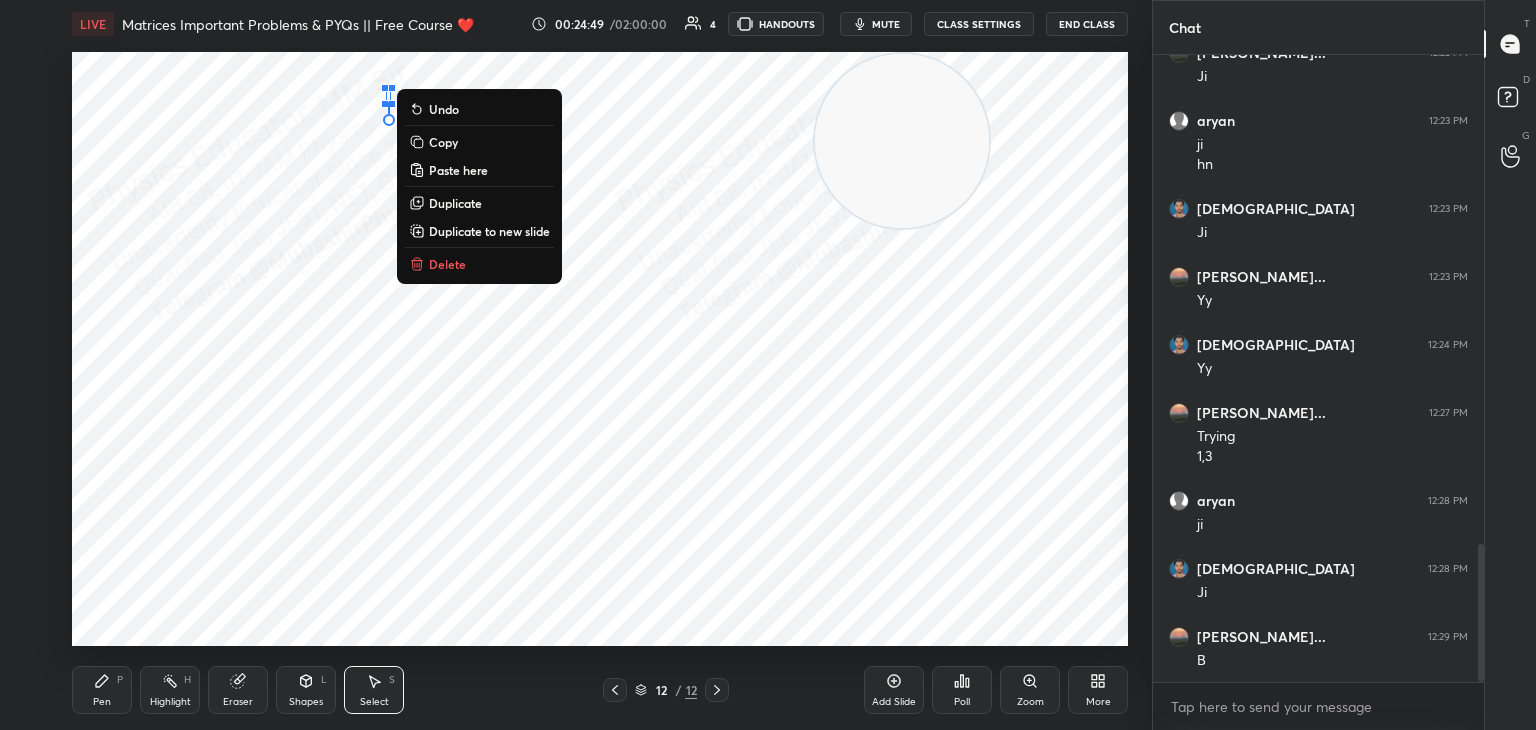 click on "Delete" at bounding box center (447, 264) 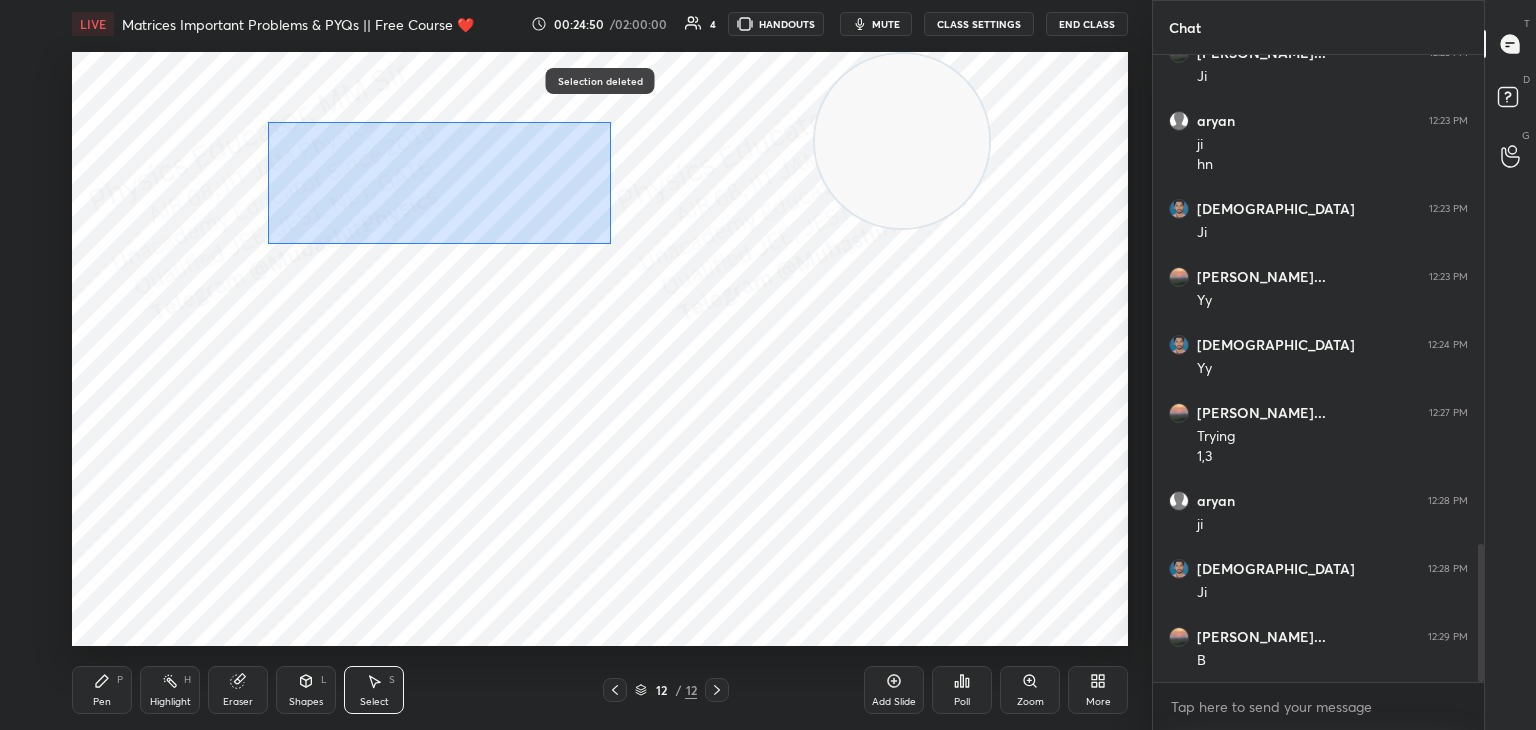 drag, startPoint x: 268, startPoint y: 122, endPoint x: 597, endPoint y: 242, distance: 350.2014 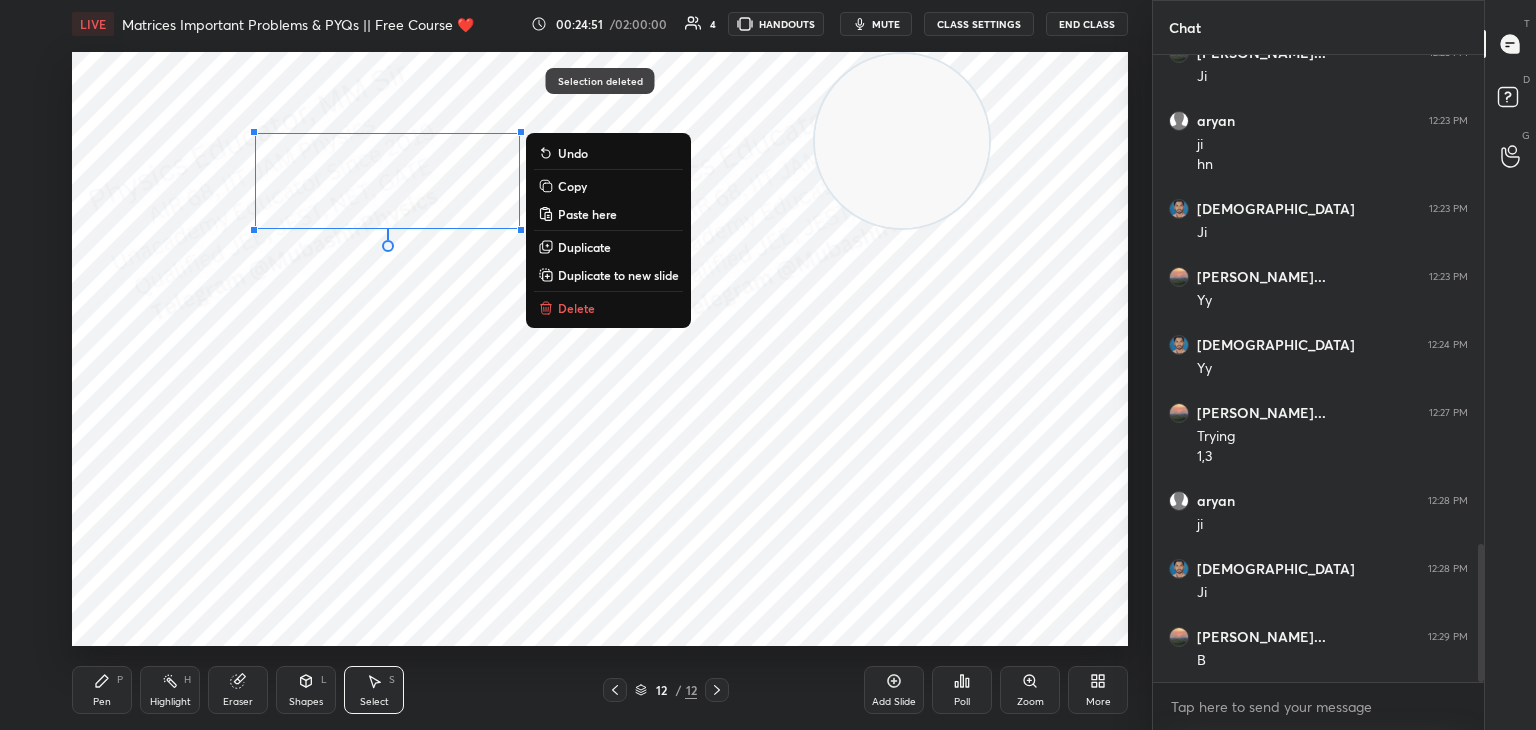 drag, startPoint x: 600, startPoint y: 308, endPoint x: 456, endPoint y: 344, distance: 148.43181 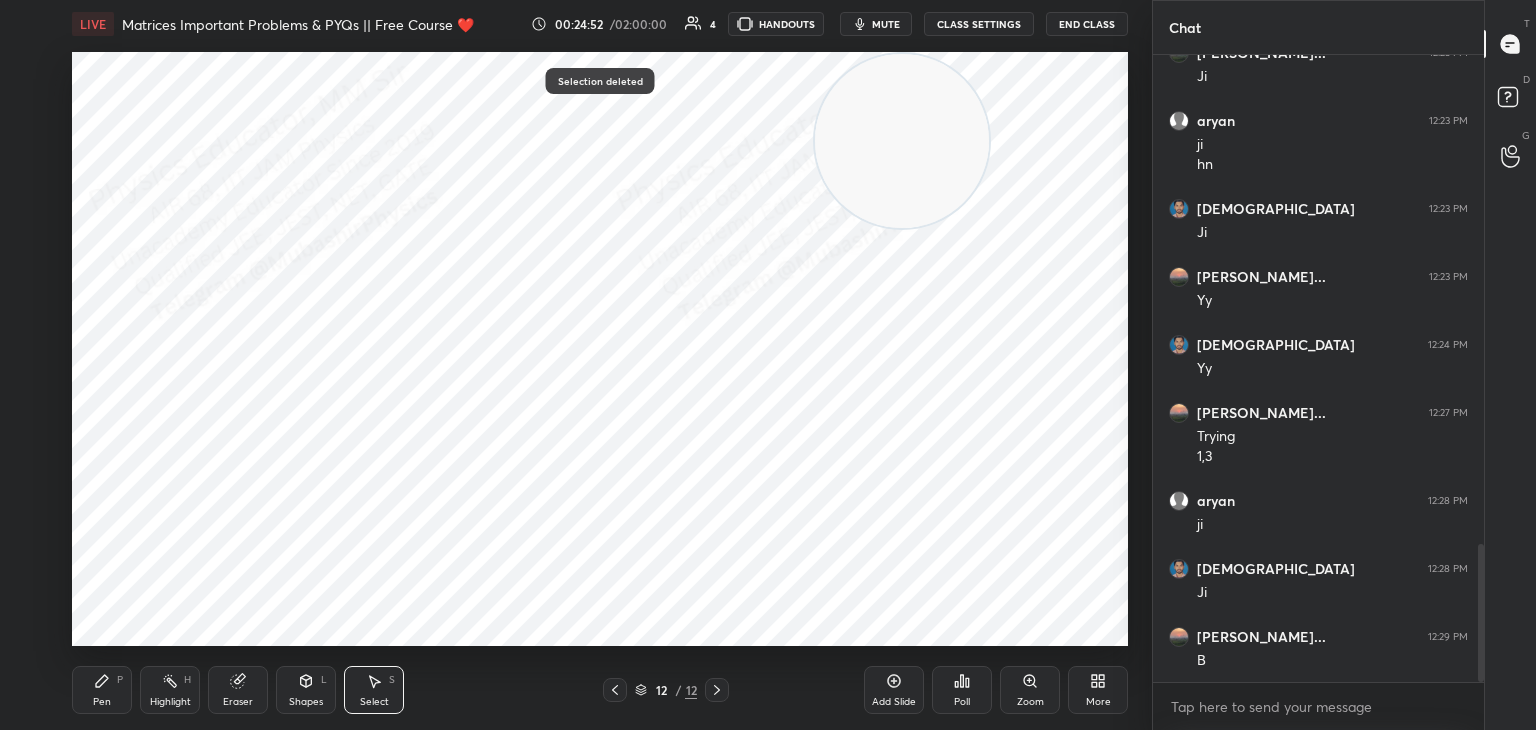 click on "Pen P" at bounding box center (102, 690) 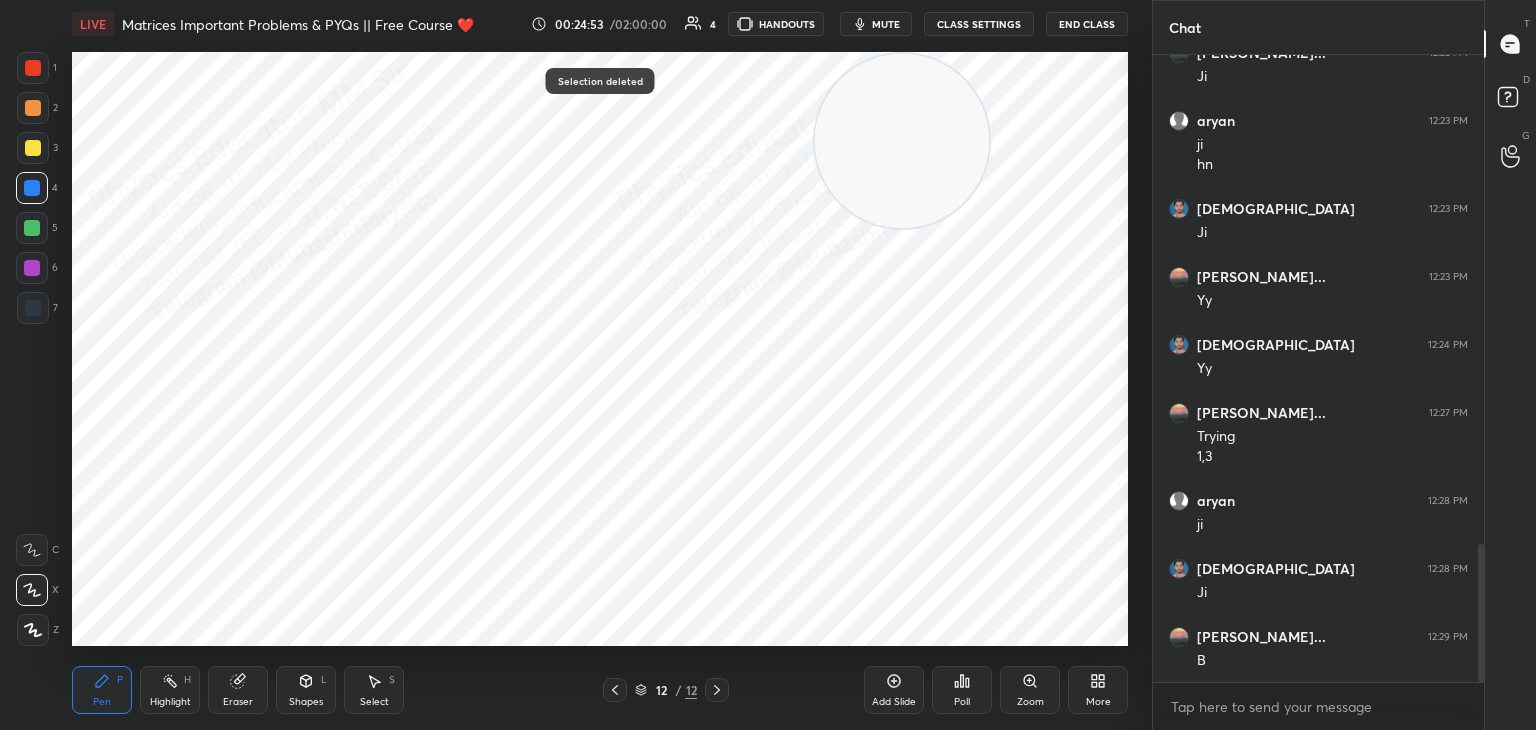 drag, startPoint x: 29, startPoint y: 226, endPoint x: 63, endPoint y: 213, distance: 36.40055 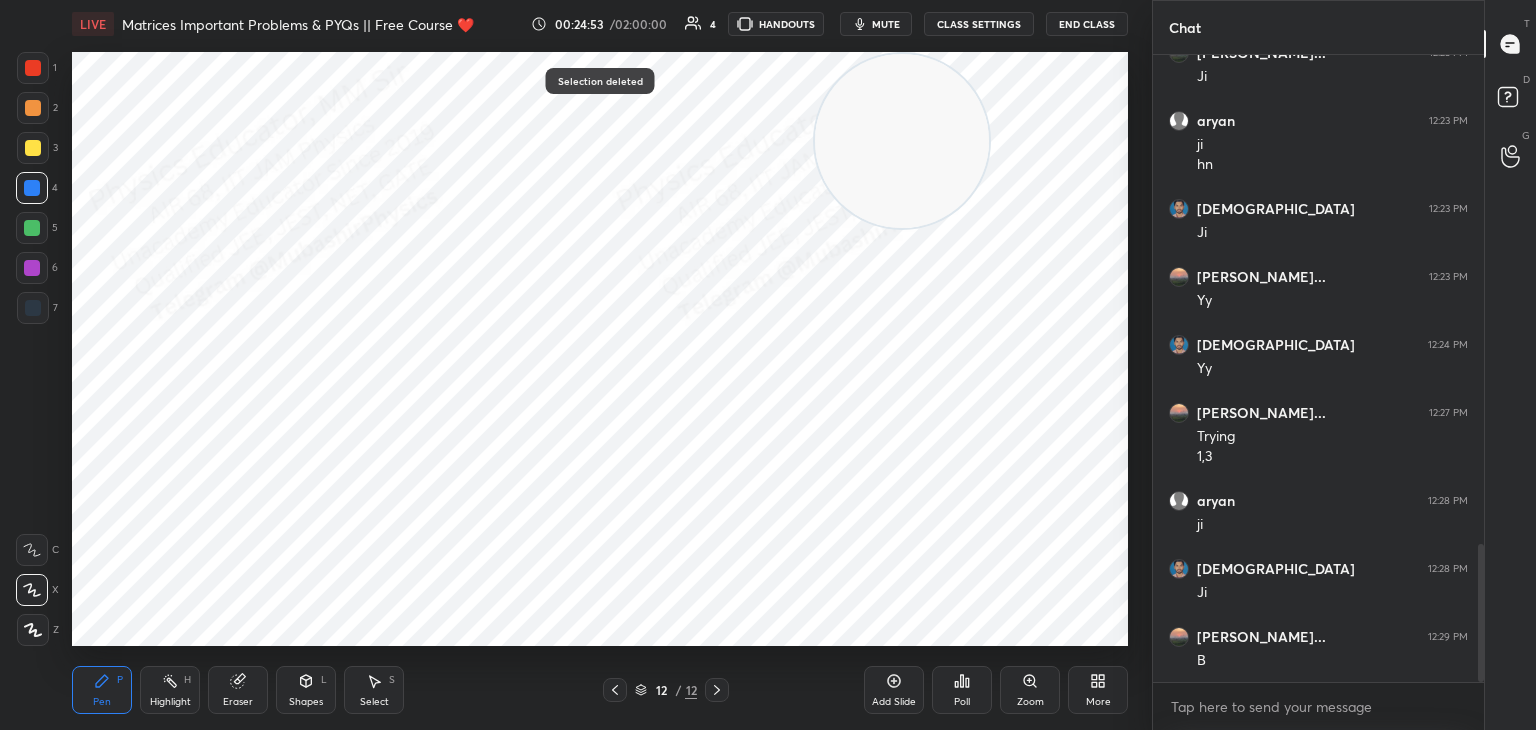 click at bounding box center (32, 228) 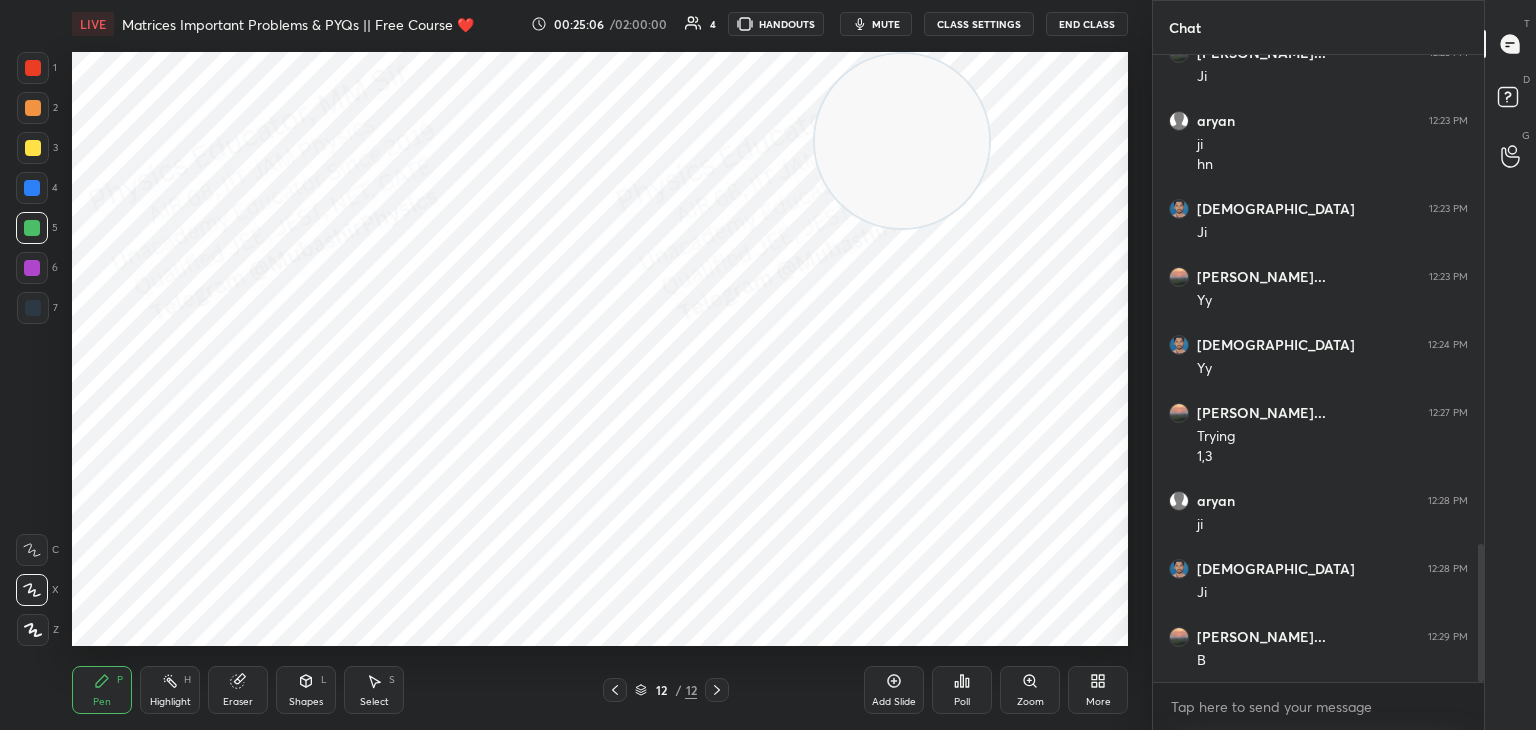 click at bounding box center [32, 268] 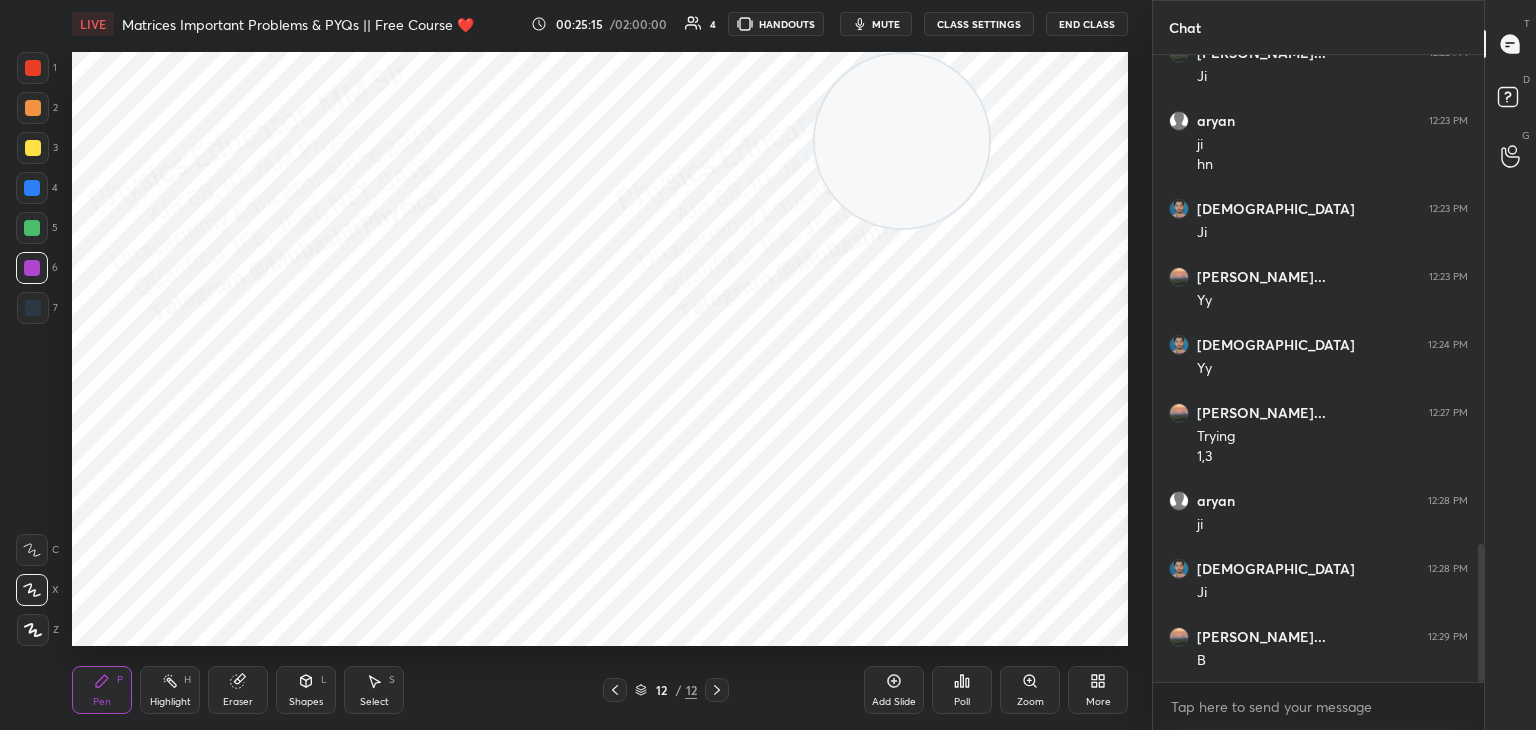drag, startPoint x: 33, startPoint y: 186, endPoint x: 51, endPoint y: 204, distance: 25.455845 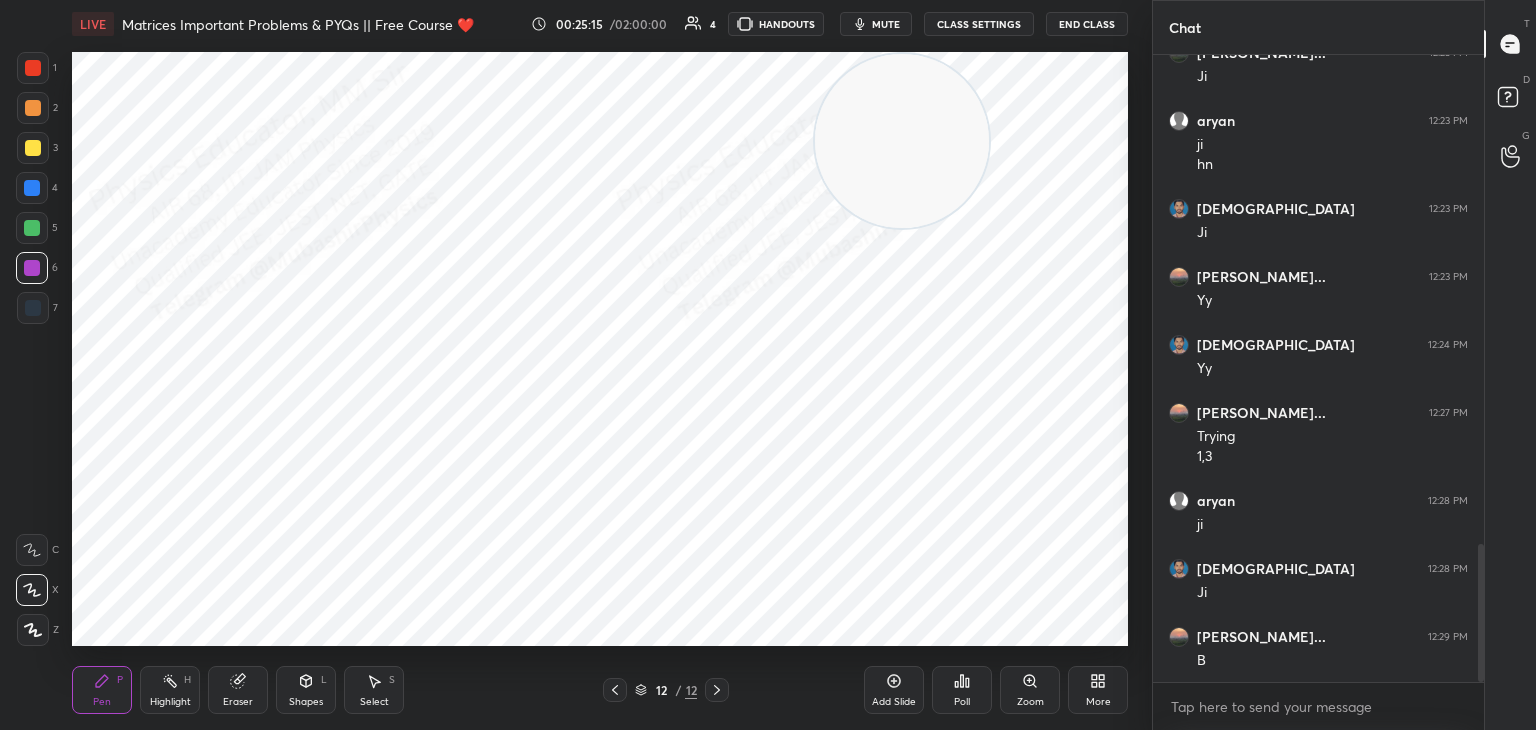 click at bounding box center (32, 188) 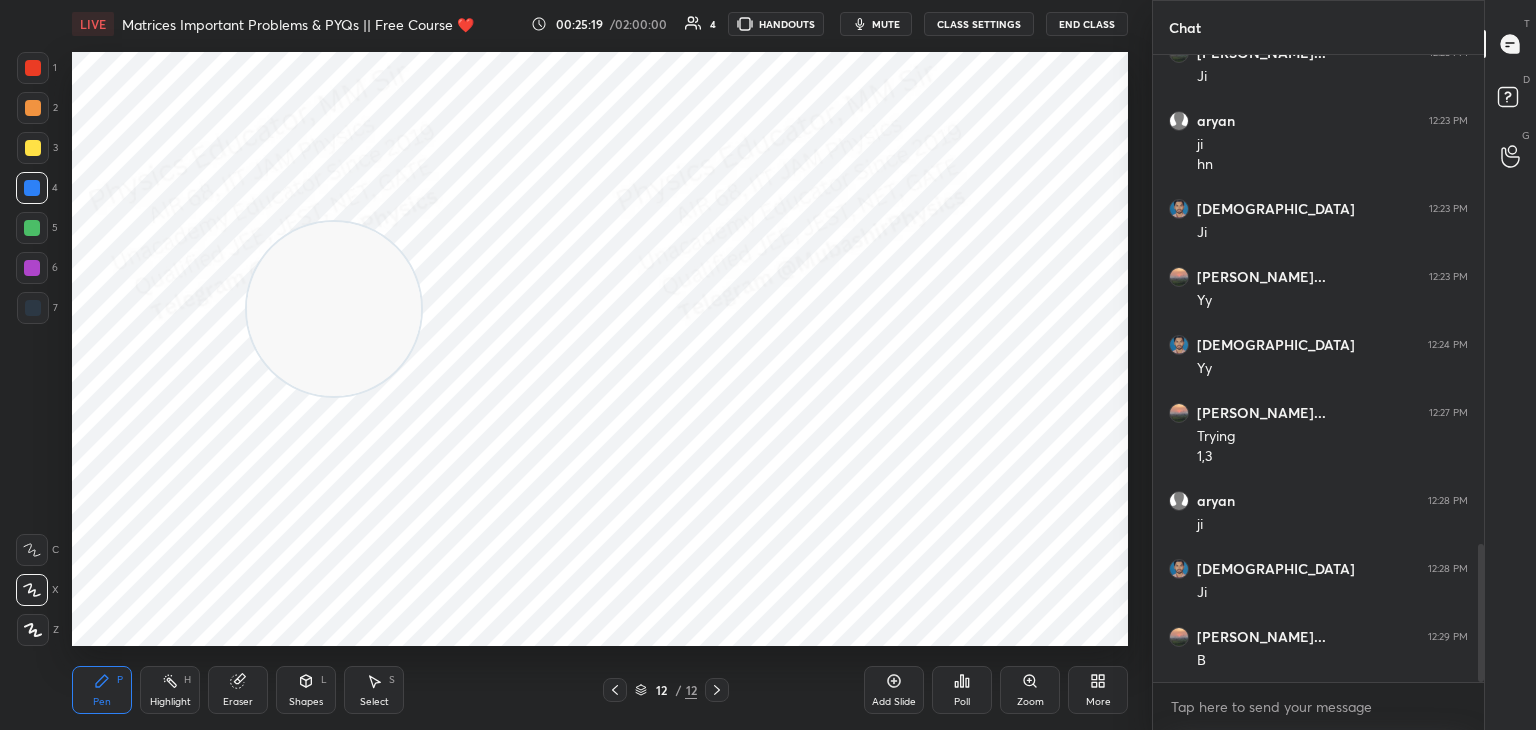 drag, startPoint x: 725, startPoint y: 166, endPoint x: 53, endPoint y: 285, distance: 682.45514 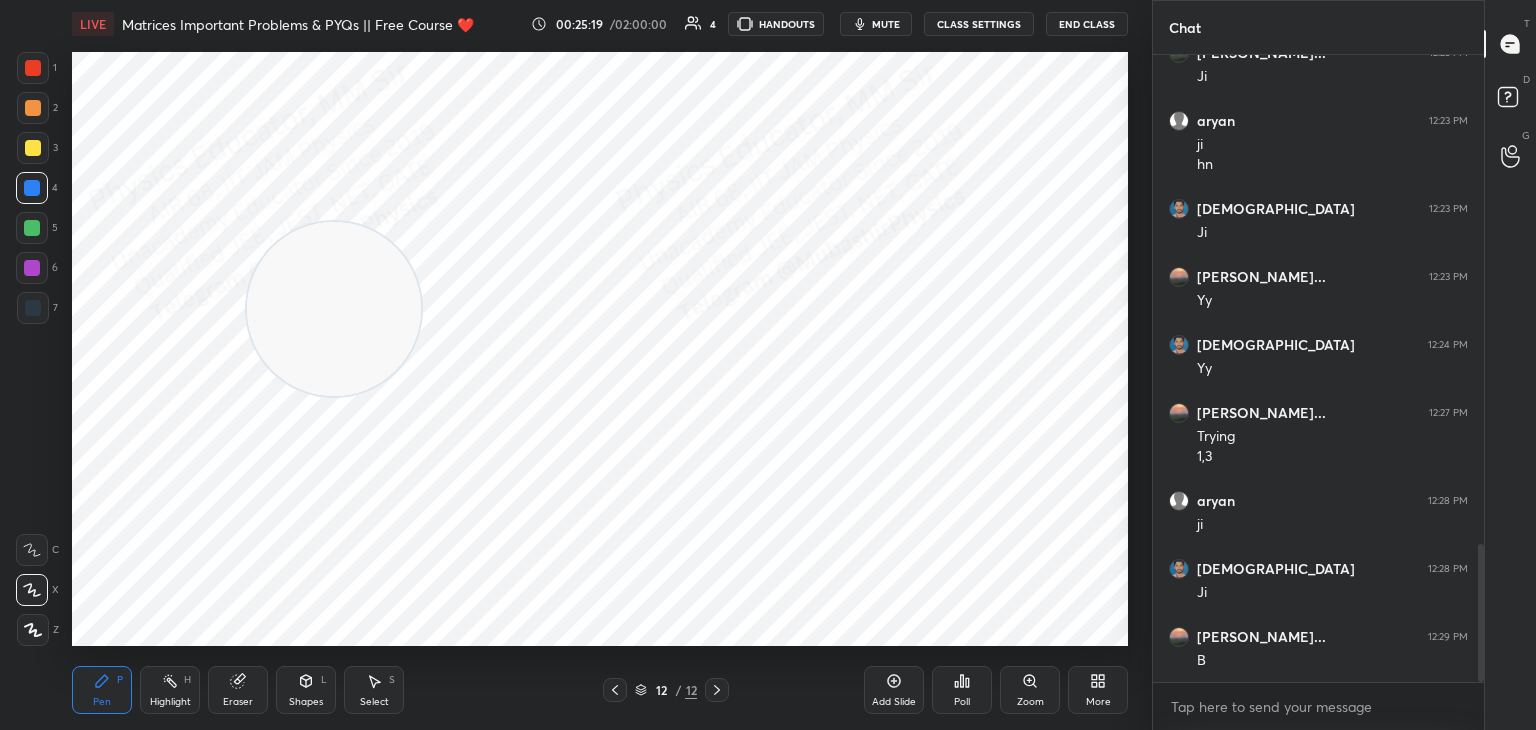 click on "1 2 3 4 5 6 7 C X Z C X Z E E Erase all   H H LIVE Matrices Important Problems & PYQs || Free Course ❤️ 00:25:19 /  02:00:00 4 HANDOUTS mute CLASS SETTINGS End Class Setting up your live class Poll for   secs No correct answer Start poll Back Matrices Important Problems & PYQs || Free Course ❤️ [PERSON_NAME] Pen P Highlight H Eraser Shapes L Select S 12 / 12 Add Slide Poll Zoom More" at bounding box center [568, 365] 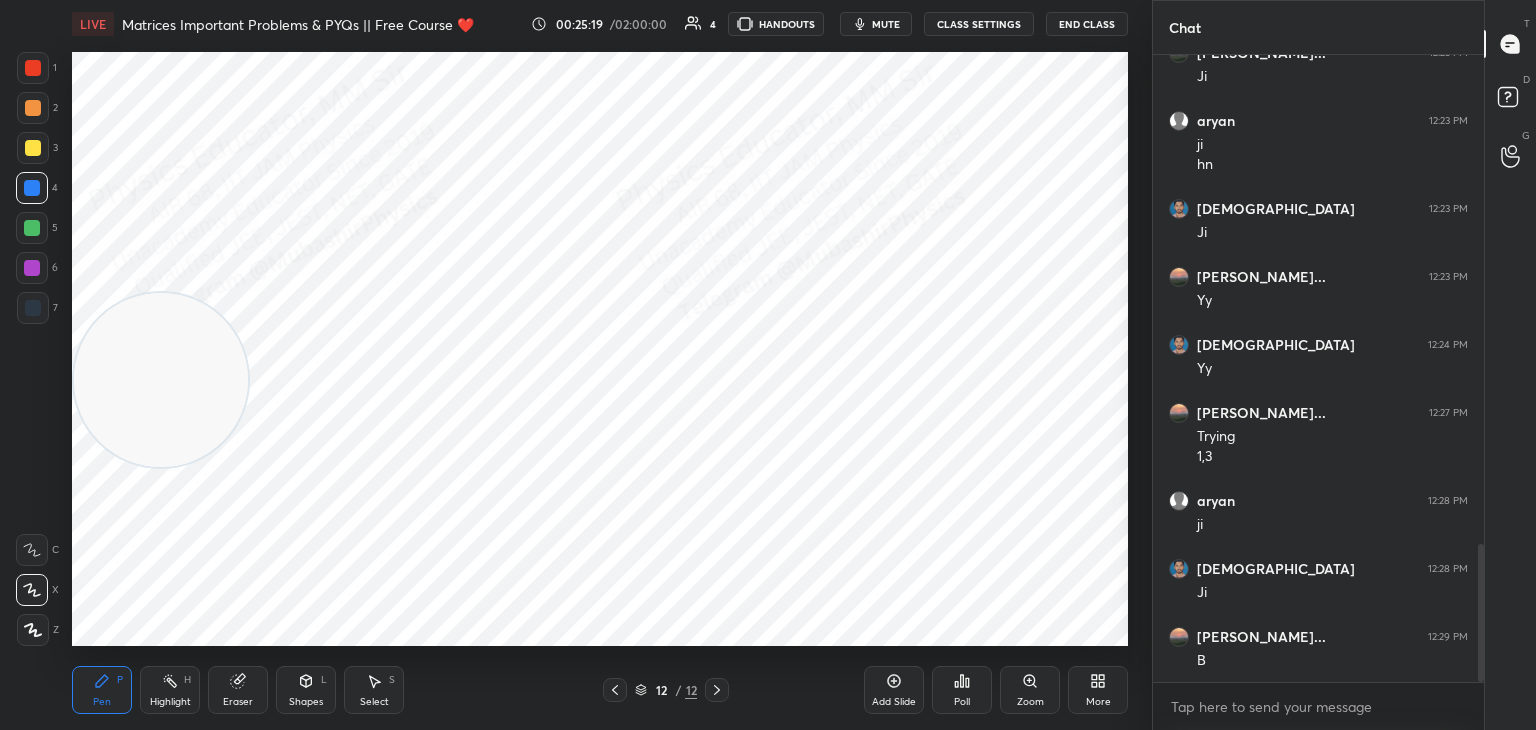 drag, startPoint x: 29, startPoint y: 106, endPoint x: 43, endPoint y: 108, distance: 14.142136 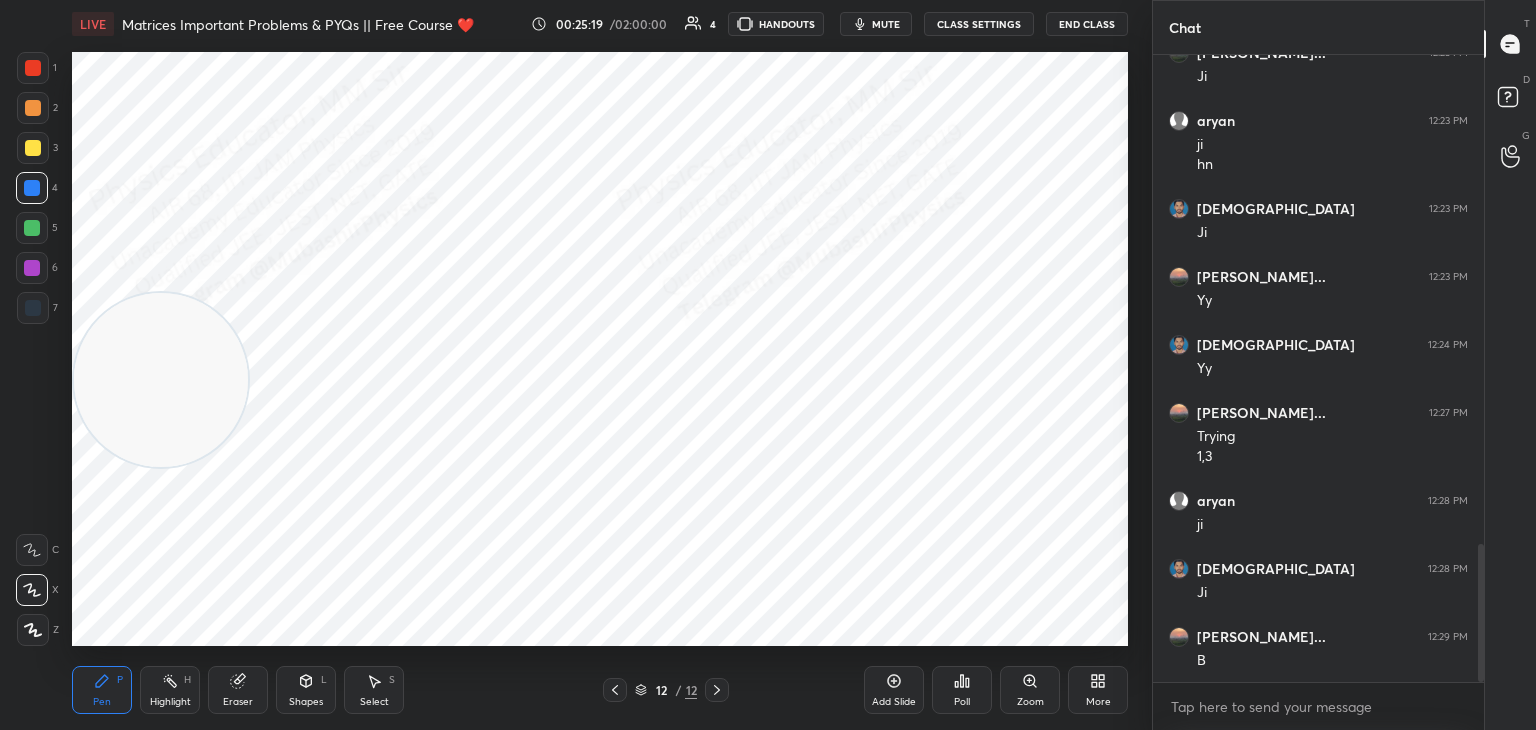 click at bounding box center [33, 108] 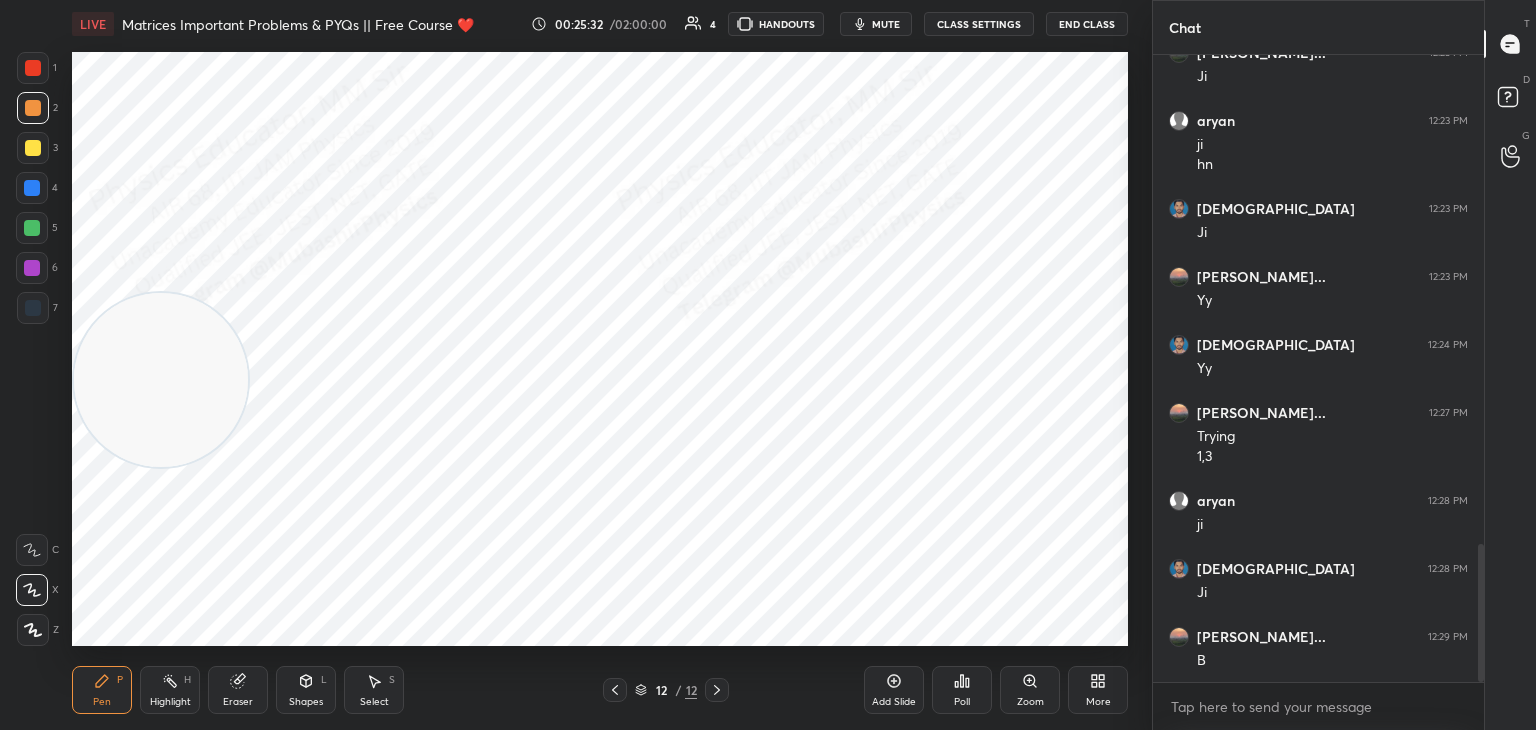 drag, startPoint x: 25, startPoint y: 186, endPoint x: 47, endPoint y: 204, distance: 28.42534 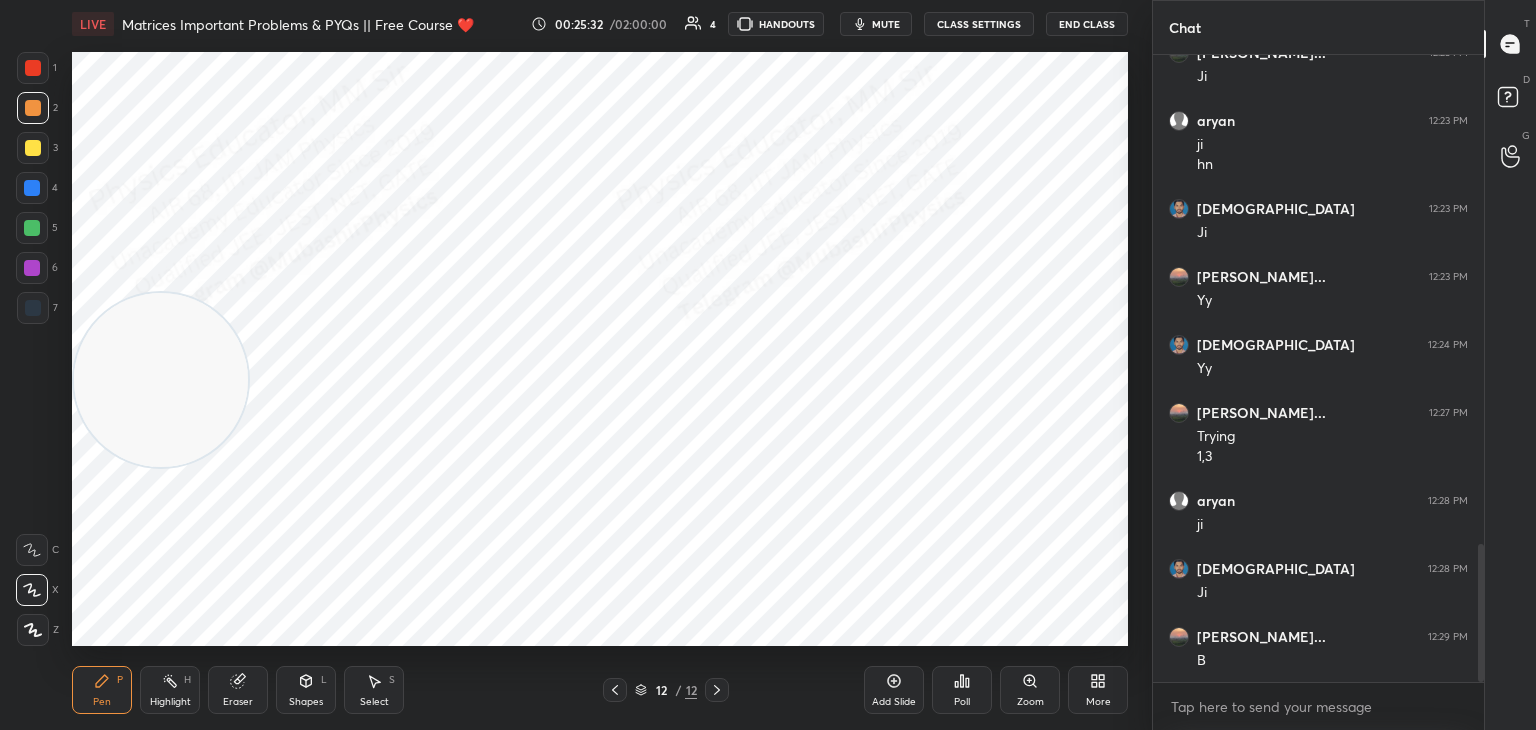 click at bounding box center (32, 188) 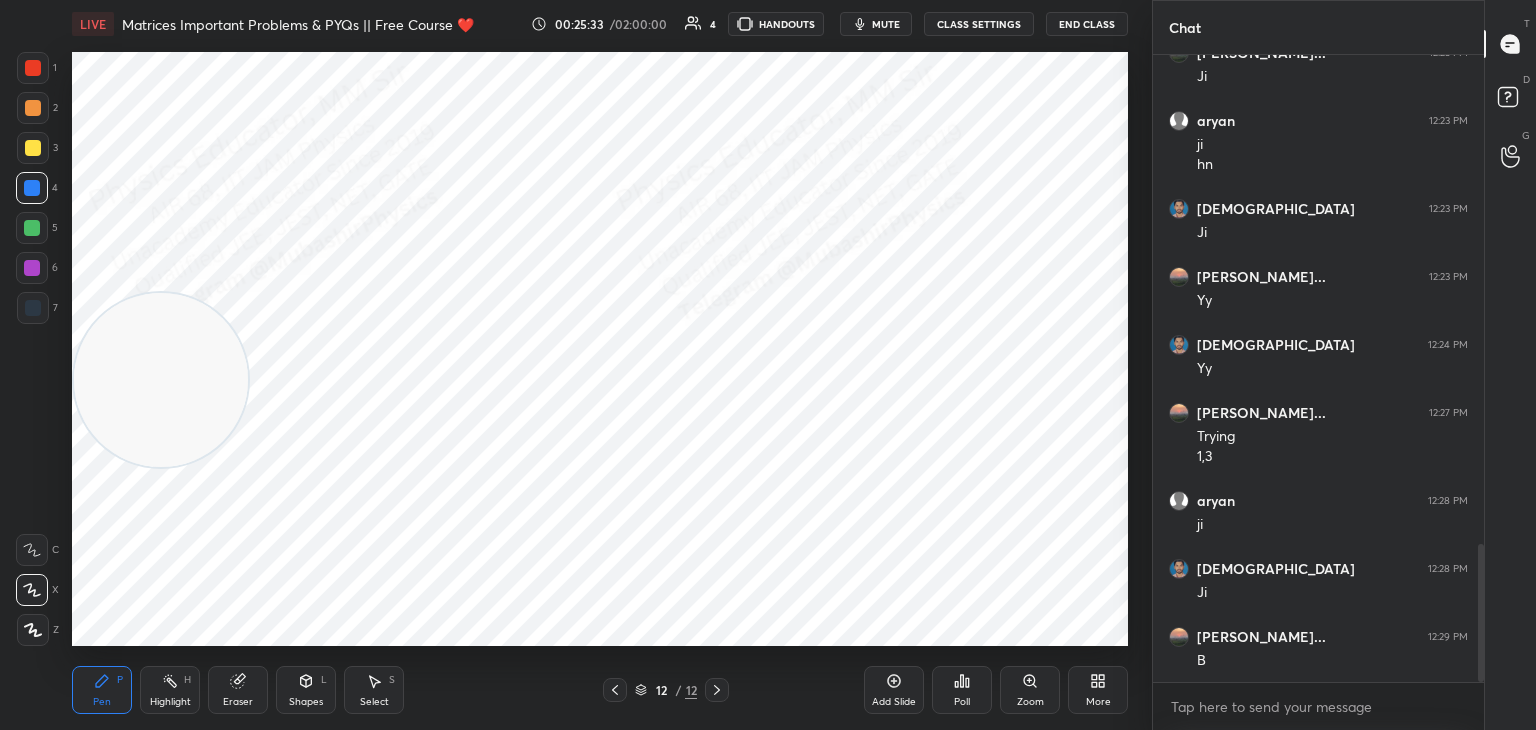 click at bounding box center (33, 308) 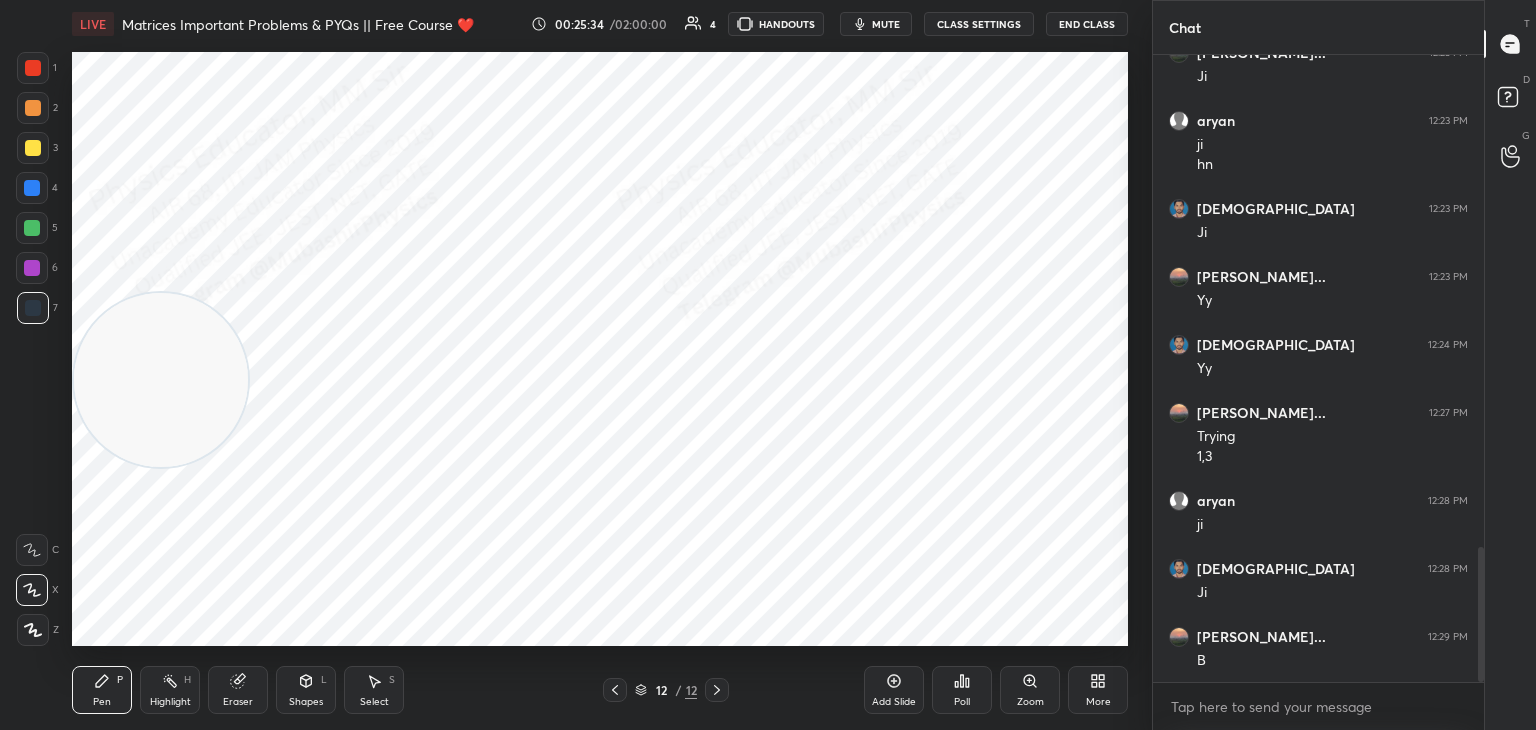 scroll, scrollTop: 2288, scrollLeft: 0, axis: vertical 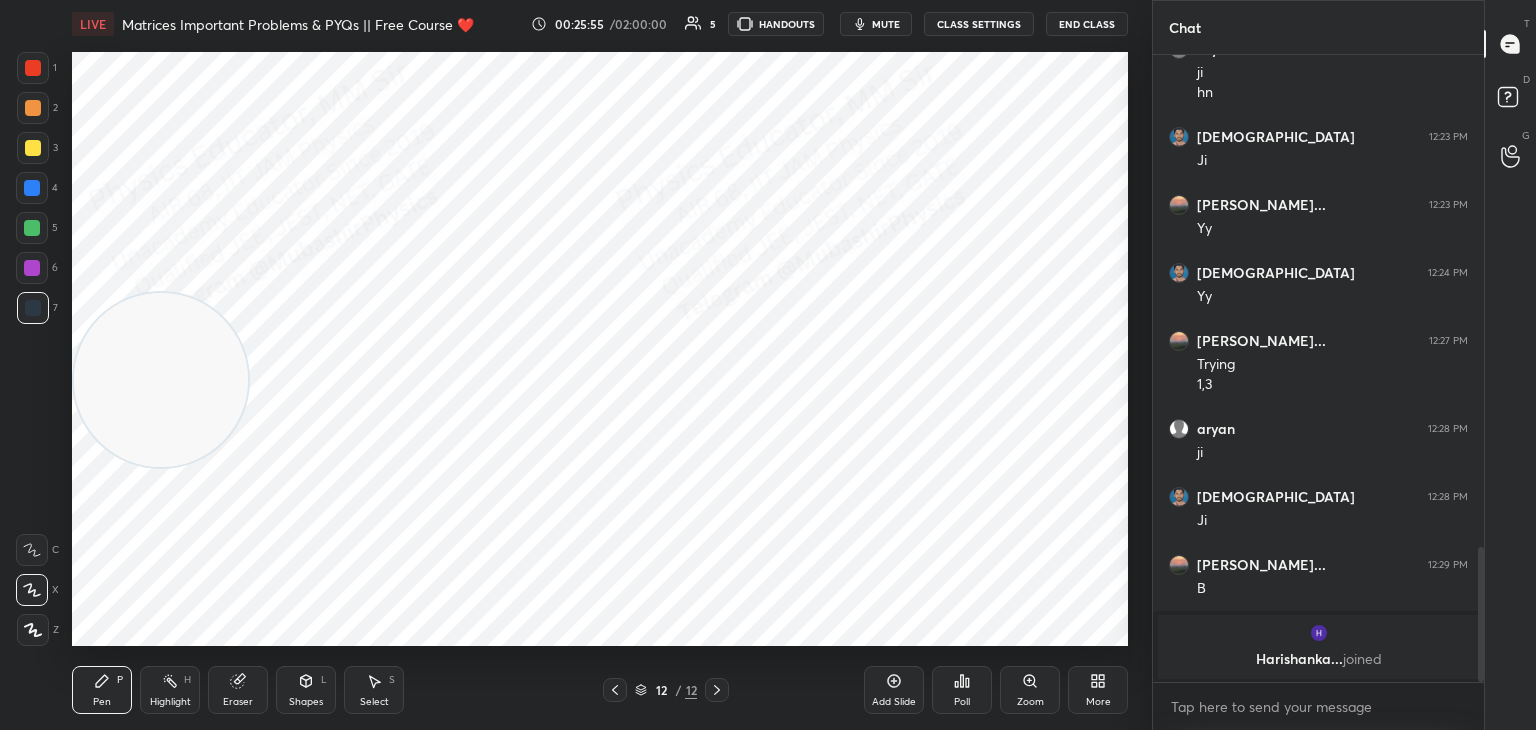 click on "Select" at bounding box center (374, 702) 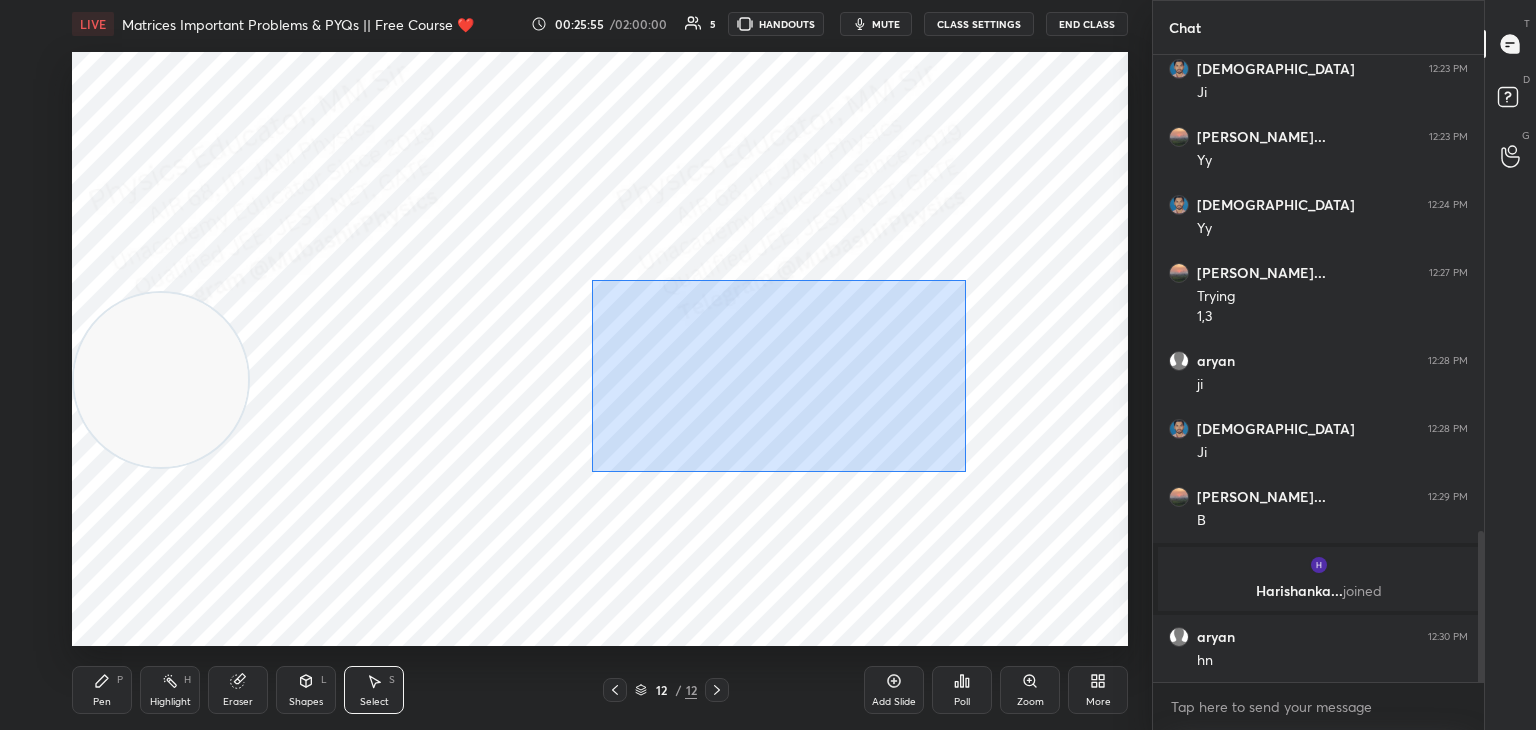 drag, startPoint x: 621, startPoint y: 284, endPoint x: 1060, endPoint y: 514, distance: 495.60165 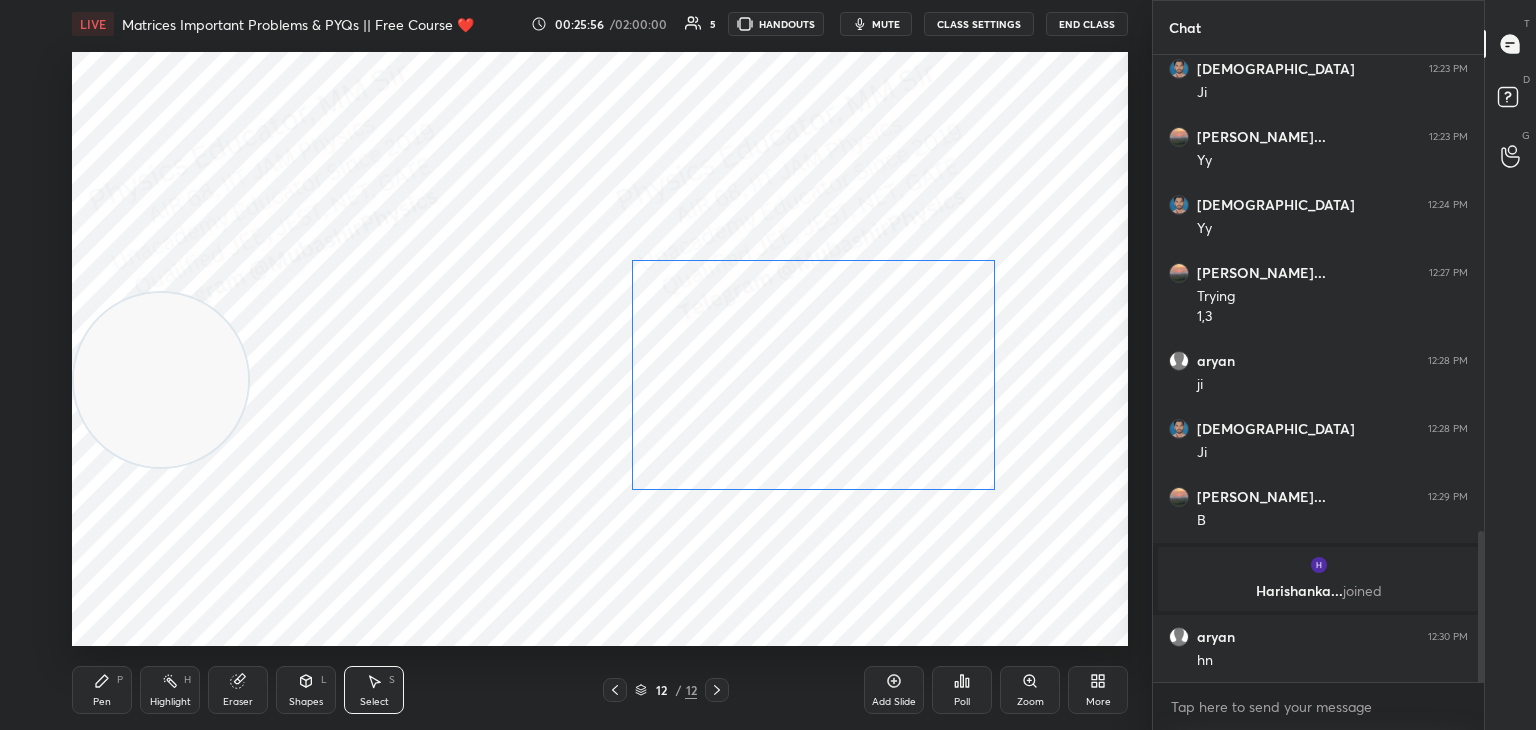 drag, startPoint x: 841, startPoint y: 414, endPoint x: 804, endPoint y: 412, distance: 37.054016 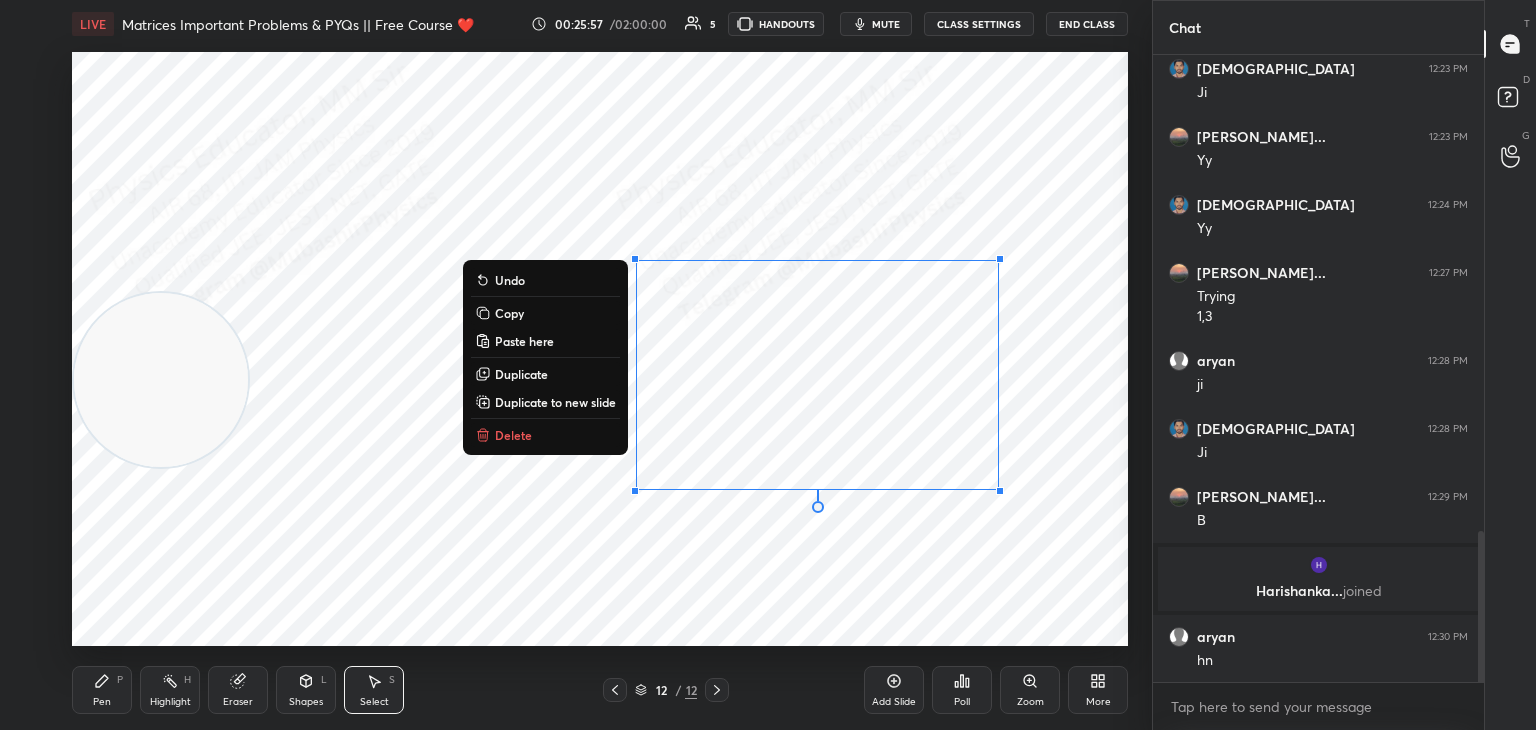 click on "Pen P" at bounding box center (102, 690) 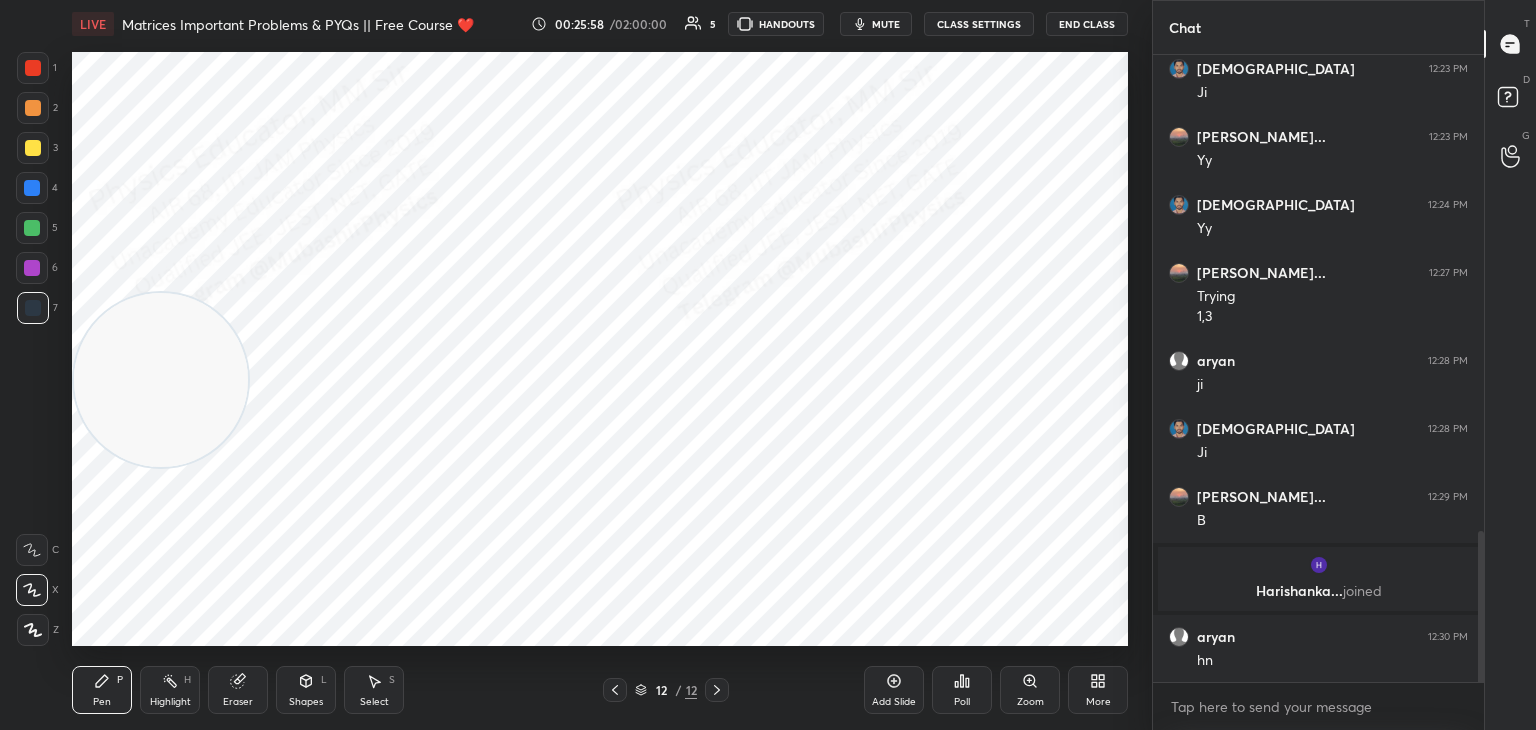 drag, startPoint x: 21, startPoint y: 62, endPoint x: 71, endPoint y: 96, distance: 60.464867 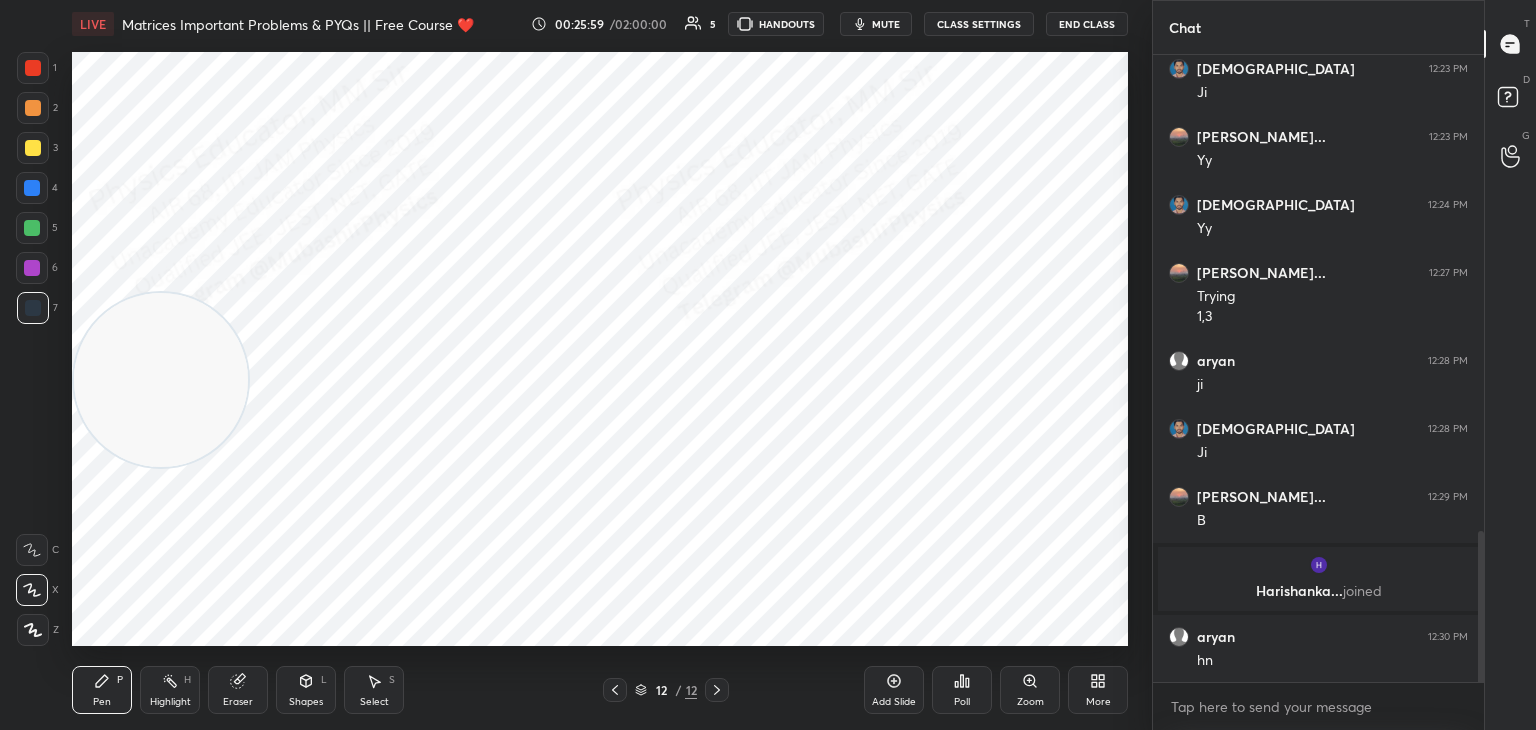 drag, startPoint x: 32, startPoint y: 66, endPoint x: 63, endPoint y: 88, distance: 38.013157 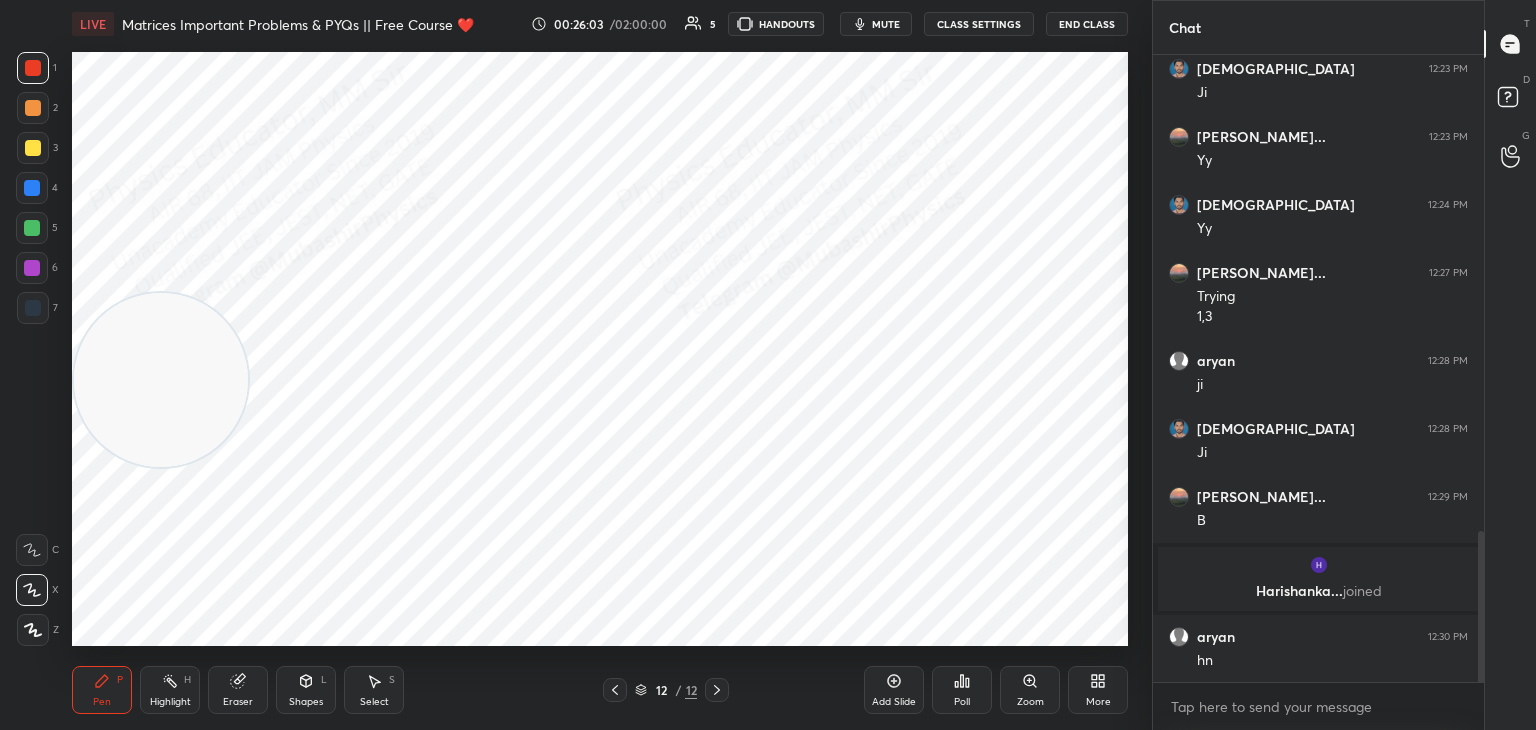scroll, scrollTop: 2050, scrollLeft: 0, axis: vertical 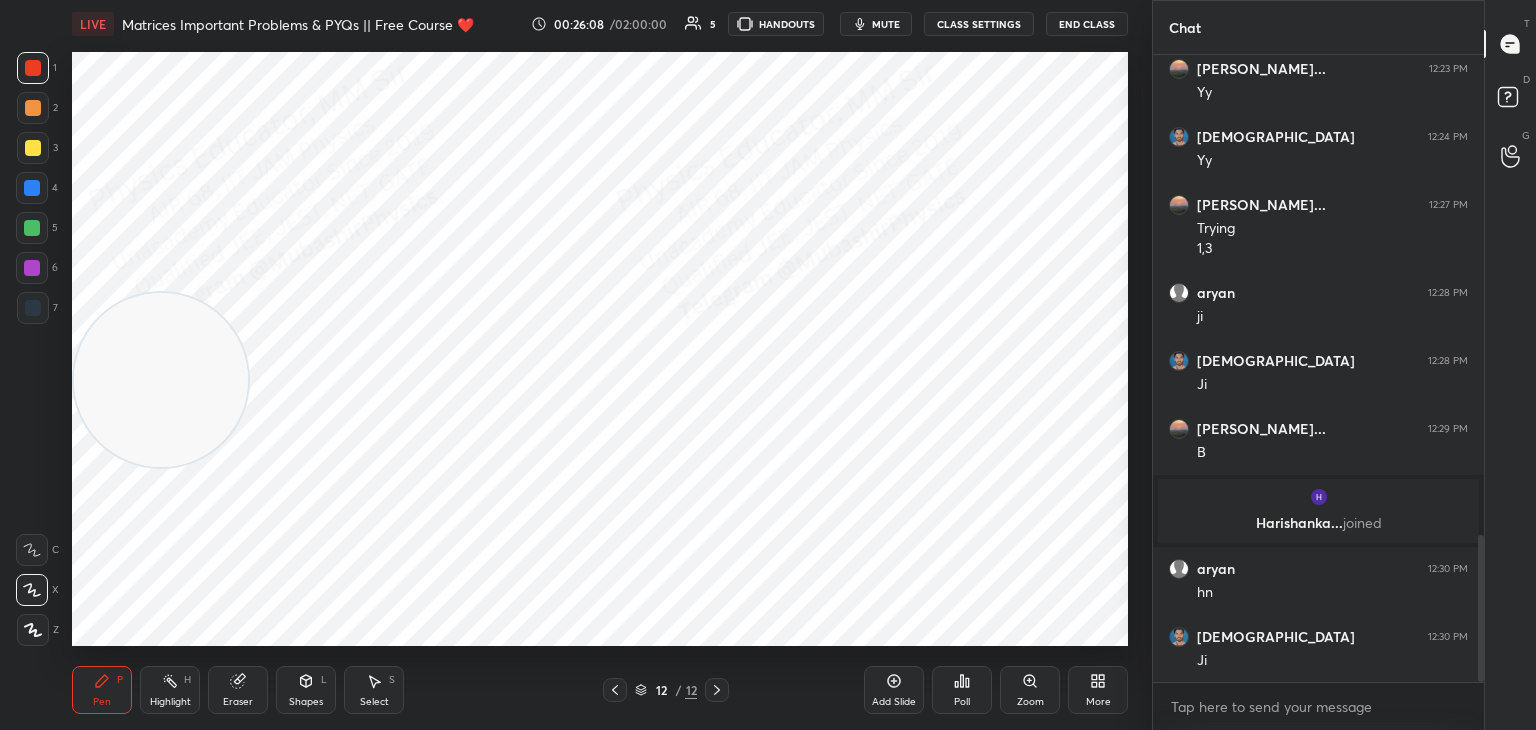 click on "Highlight H" at bounding box center (170, 690) 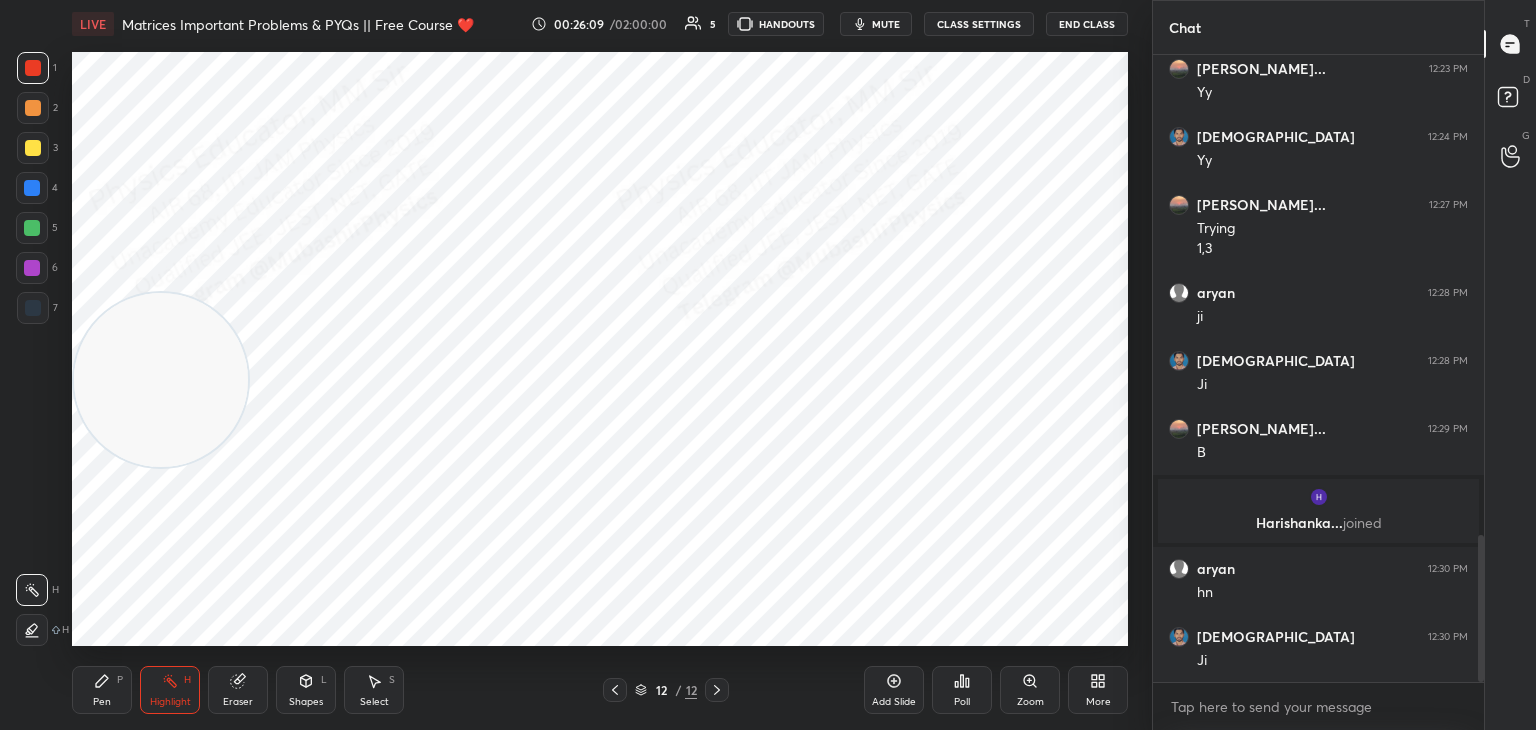 click 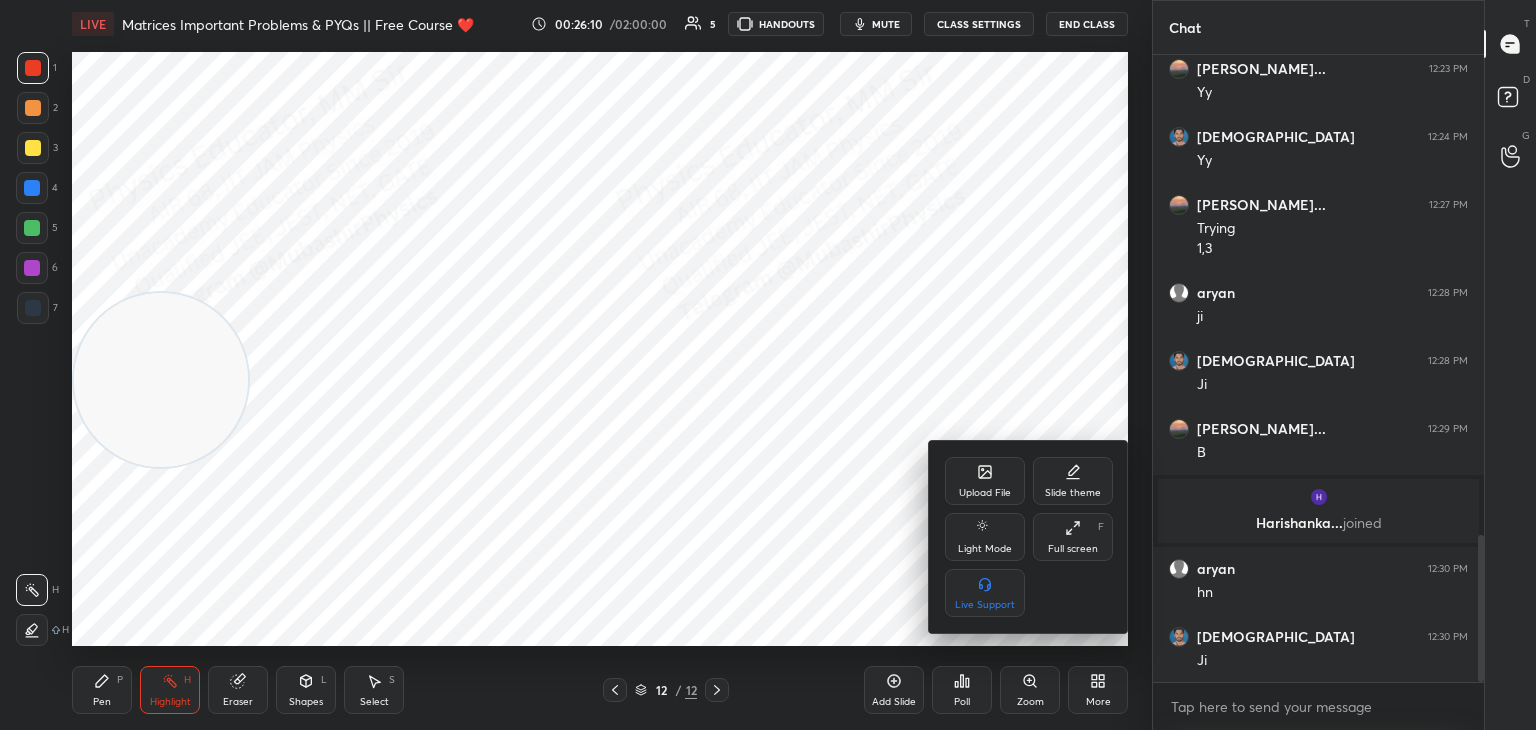 drag, startPoint x: 980, startPoint y: 478, endPoint x: 976, endPoint y: 488, distance: 10.770329 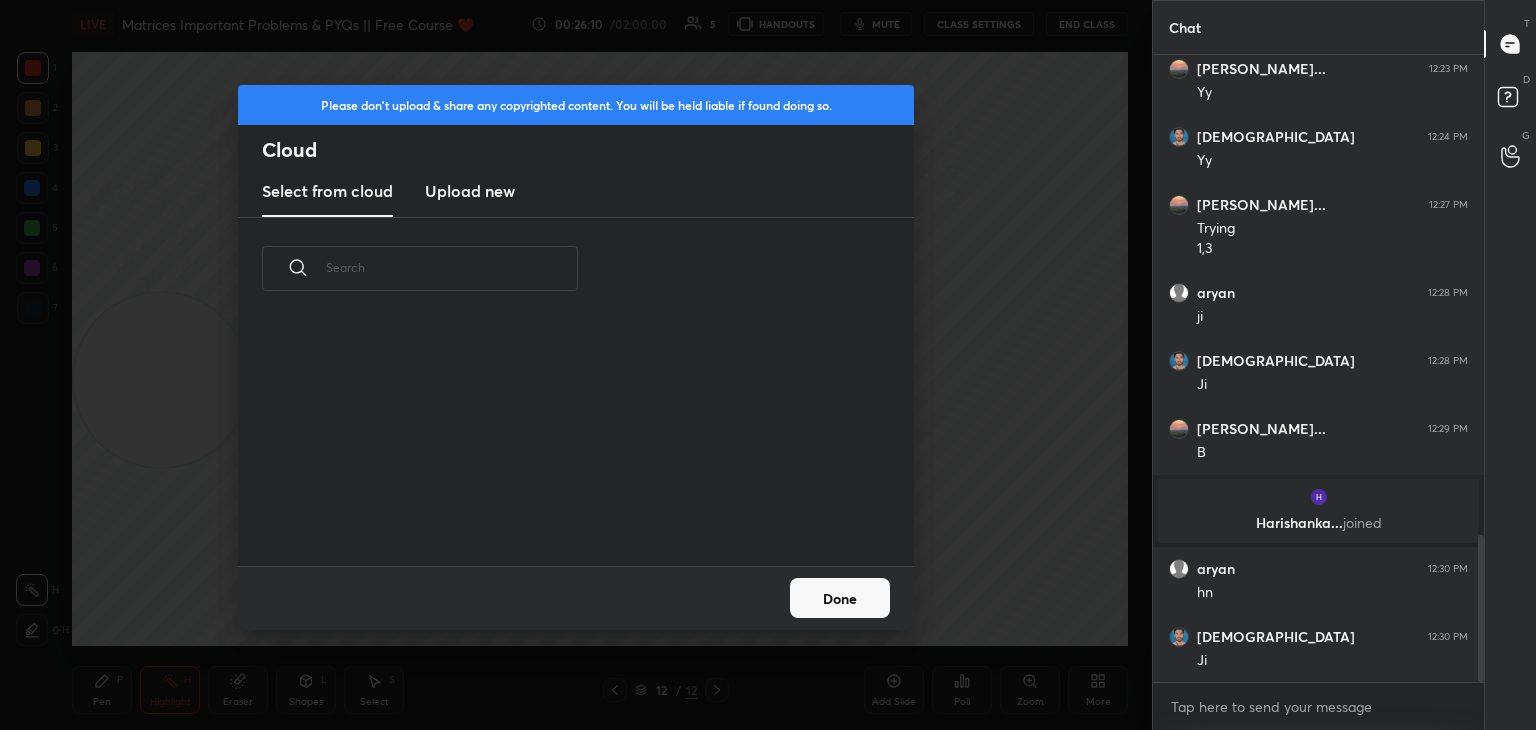 scroll, scrollTop: 5, scrollLeft: 10, axis: both 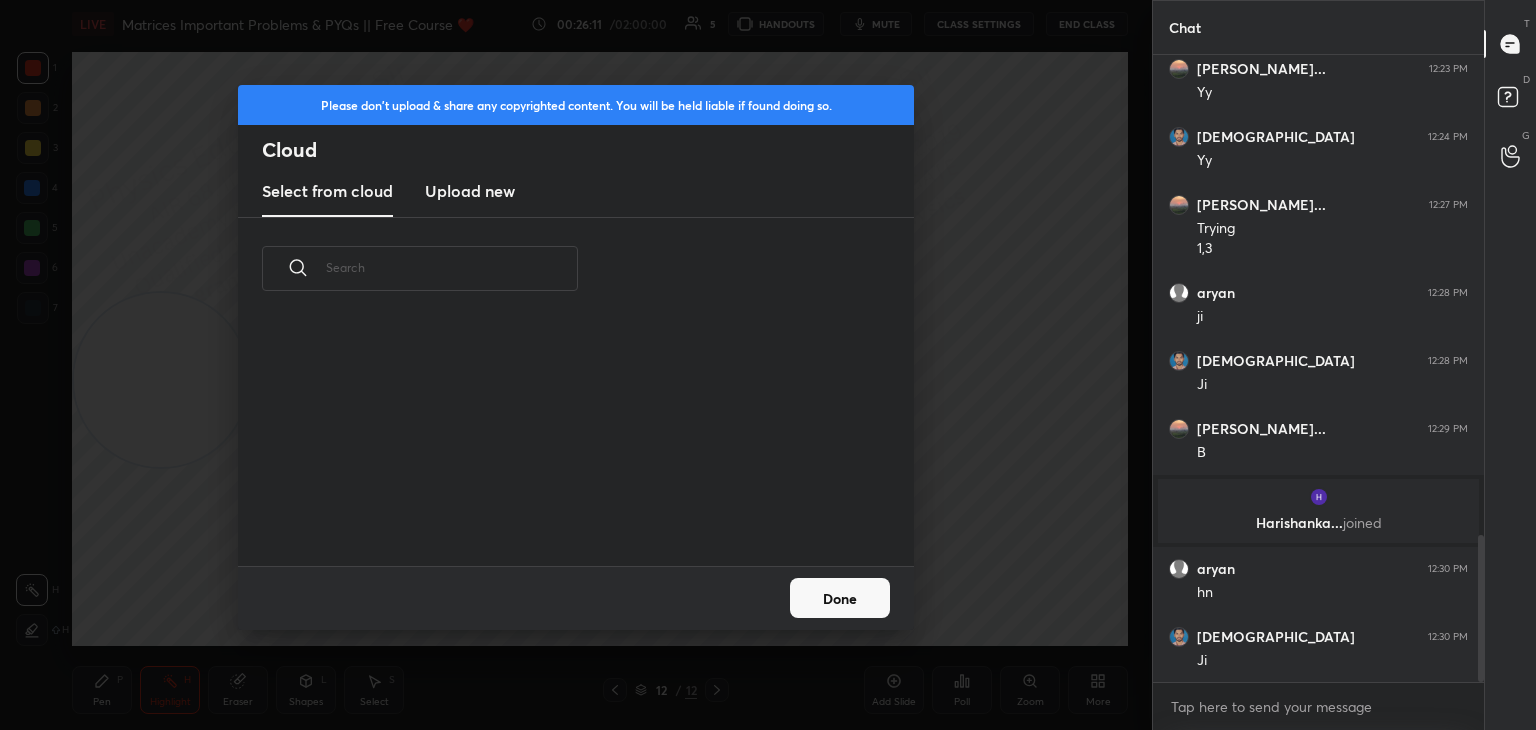 click on "Done" at bounding box center (840, 598) 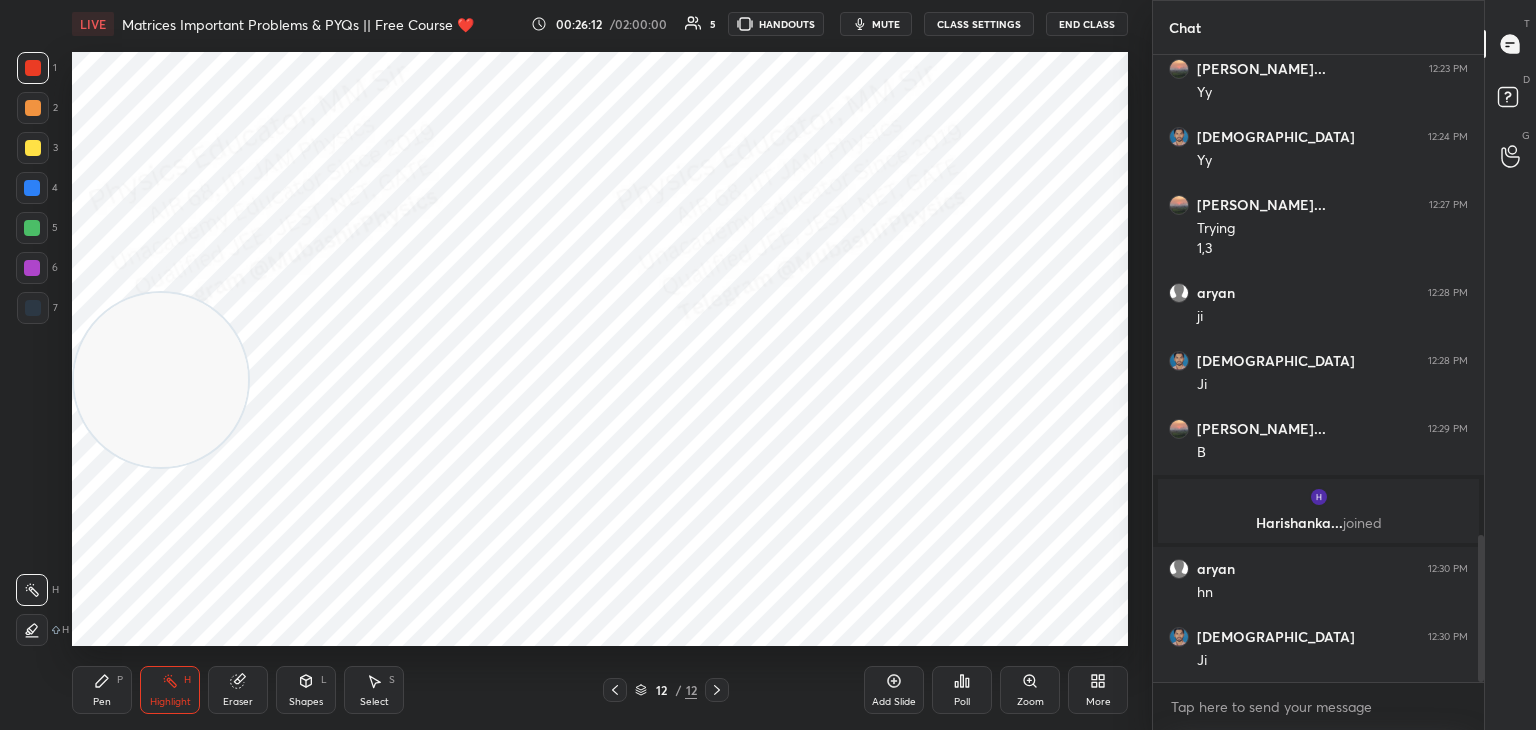 click 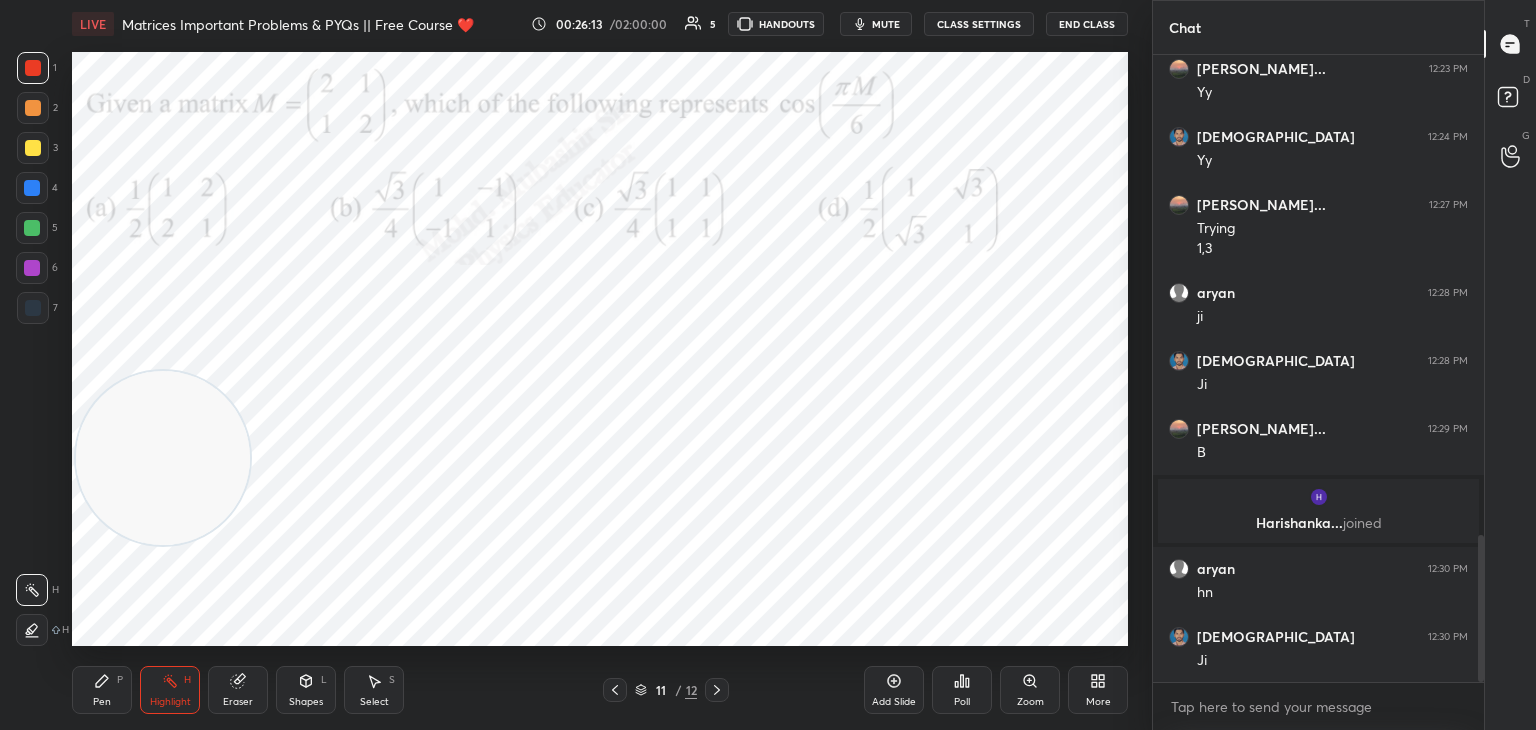 drag, startPoint x: 183, startPoint y: 460, endPoint x: 153, endPoint y: 561, distance: 105.36128 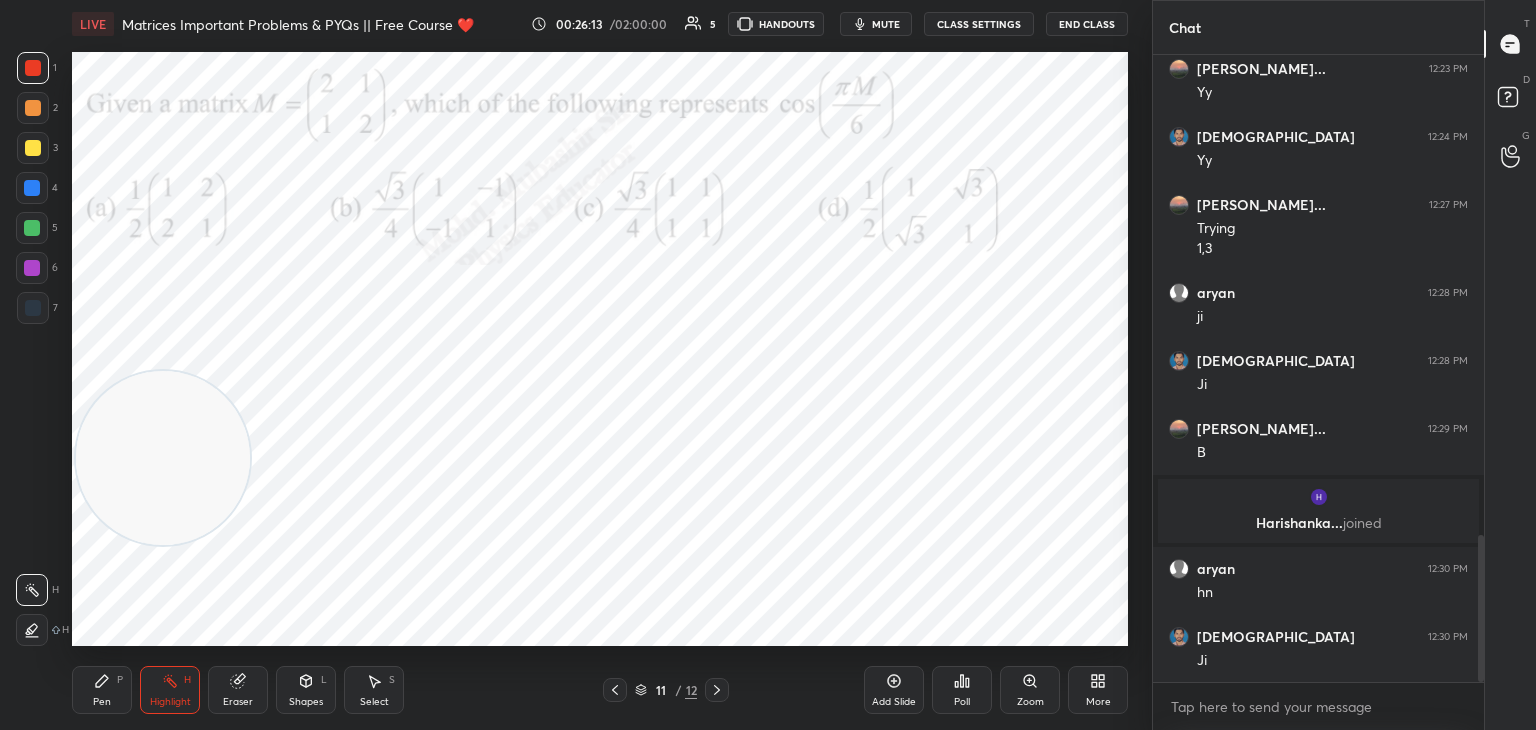 click at bounding box center (163, 458) 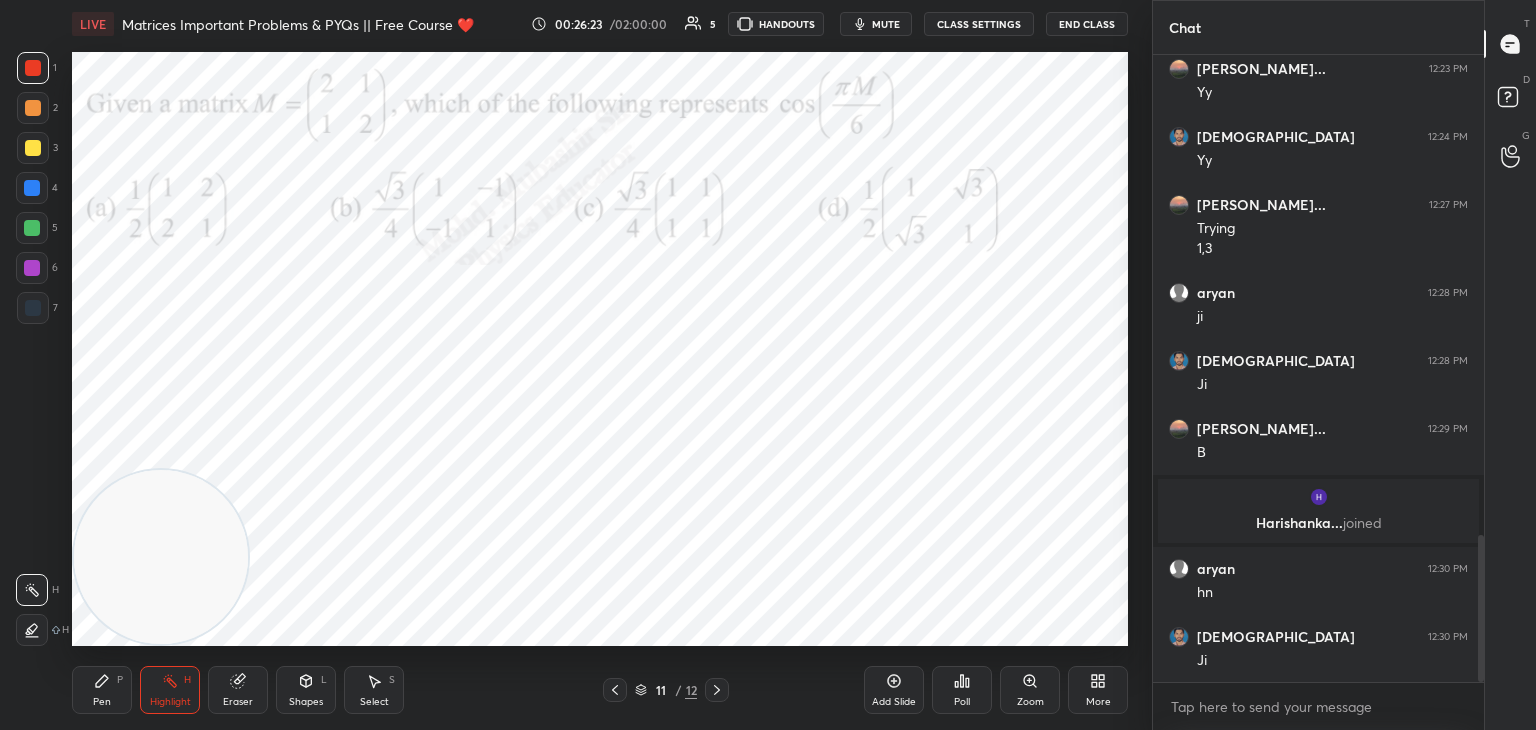 click on "mute" at bounding box center [886, 24] 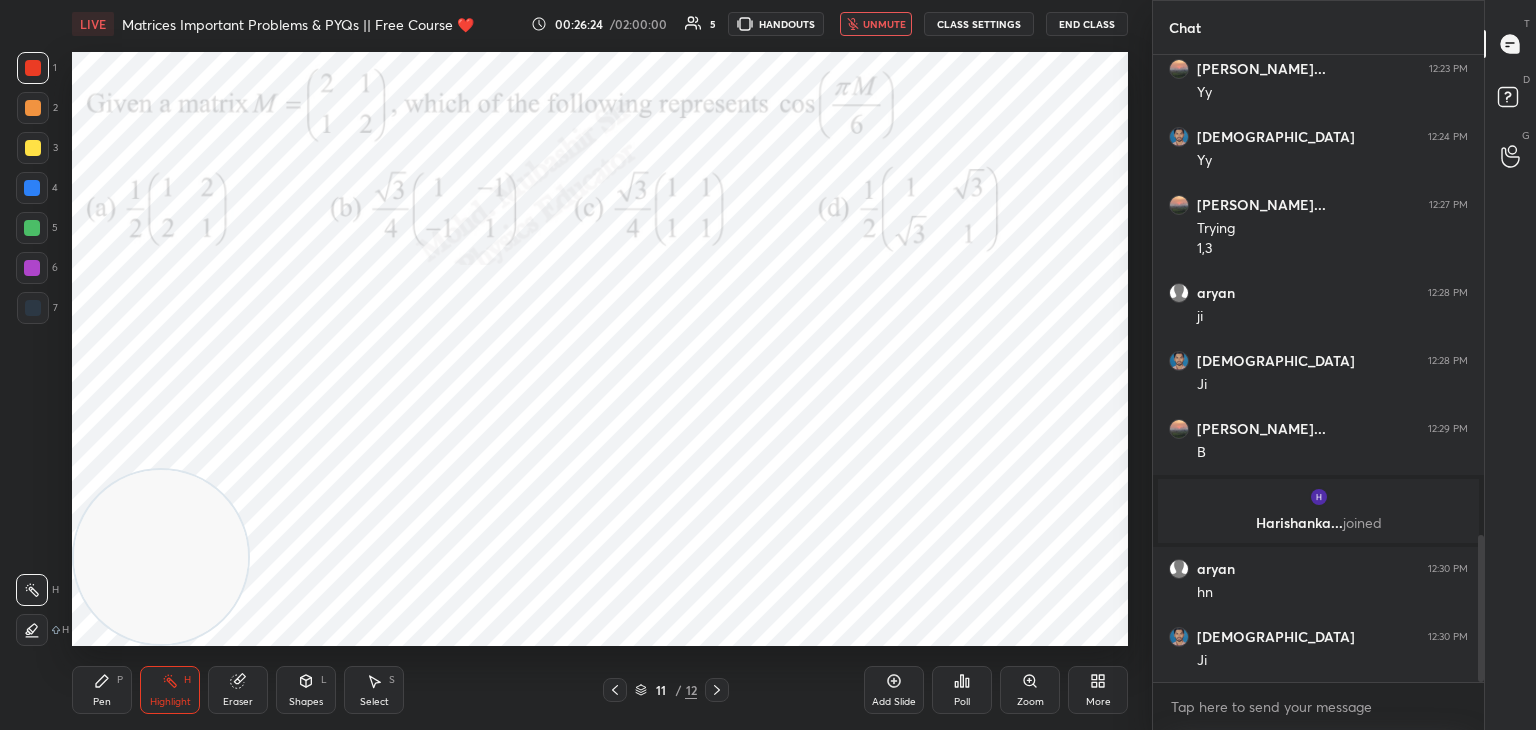 click on "unmute" at bounding box center (884, 24) 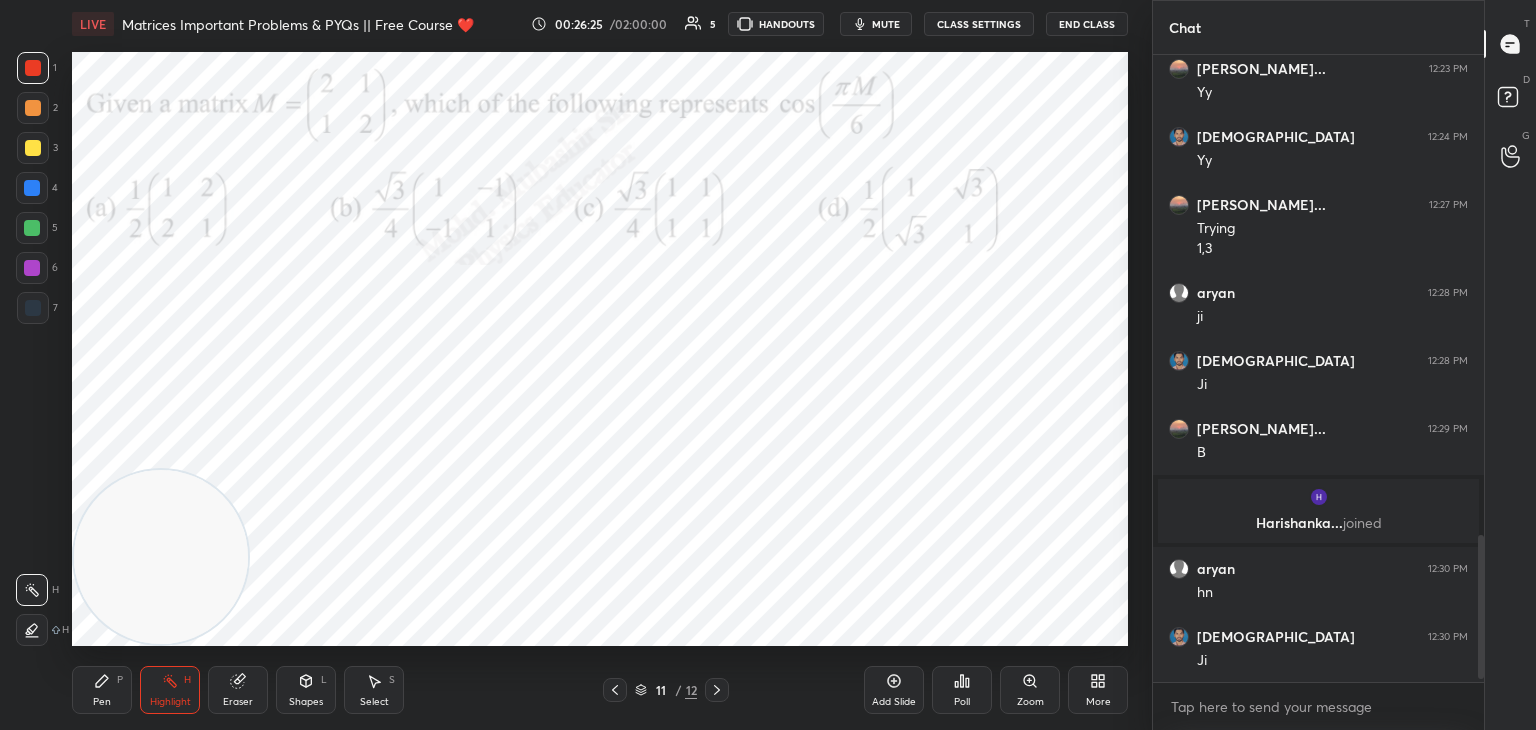 scroll, scrollTop: 2118, scrollLeft: 0, axis: vertical 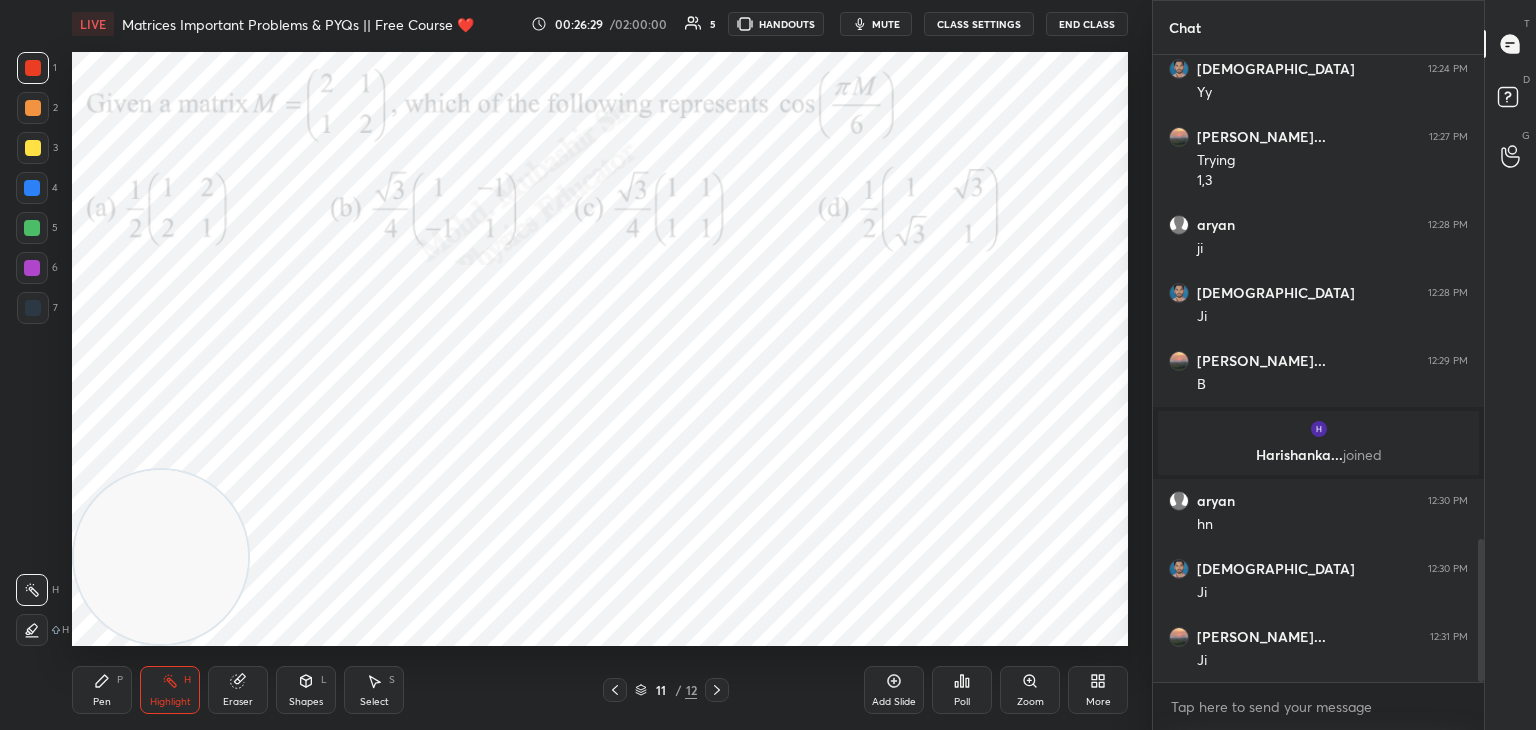 click 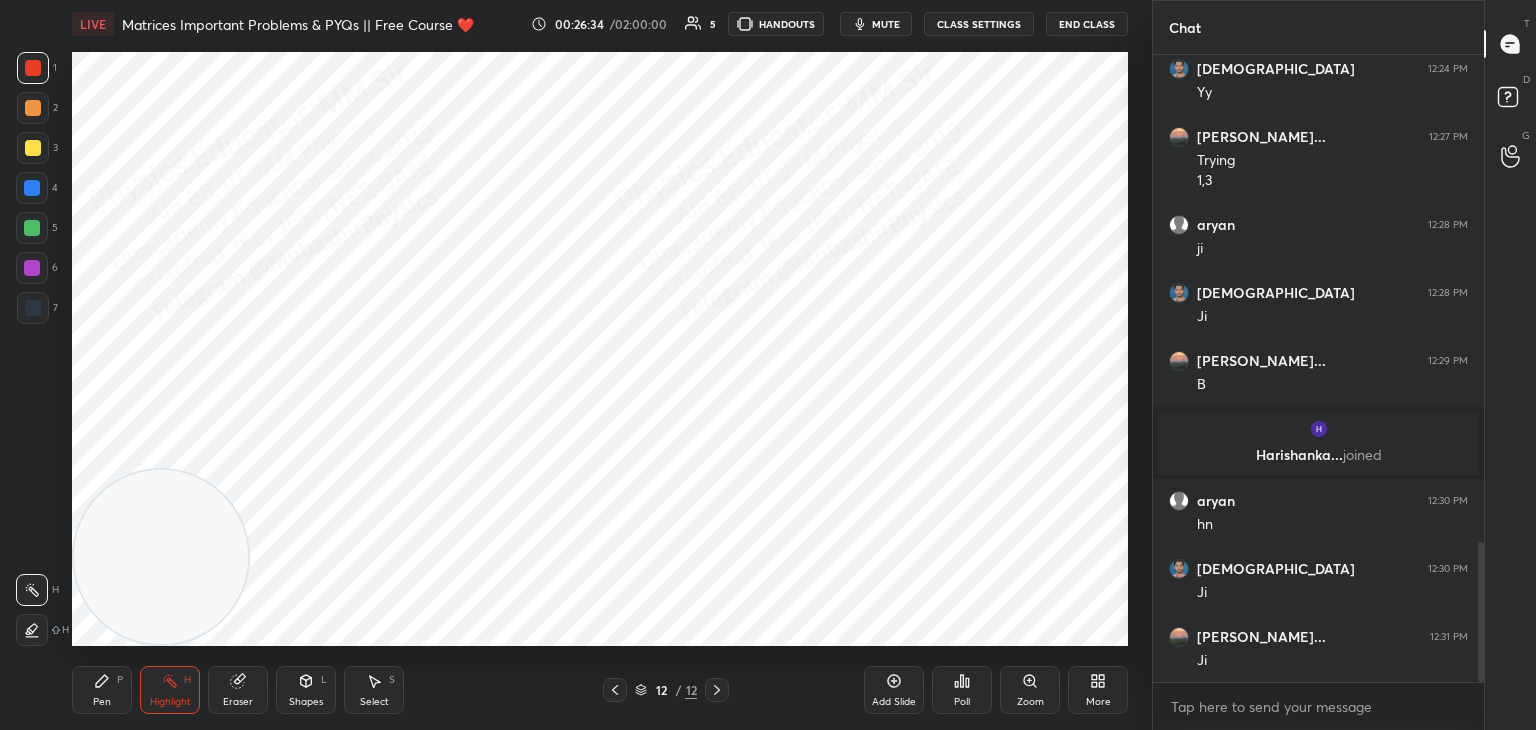 scroll, scrollTop: 2186, scrollLeft: 0, axis: vertical 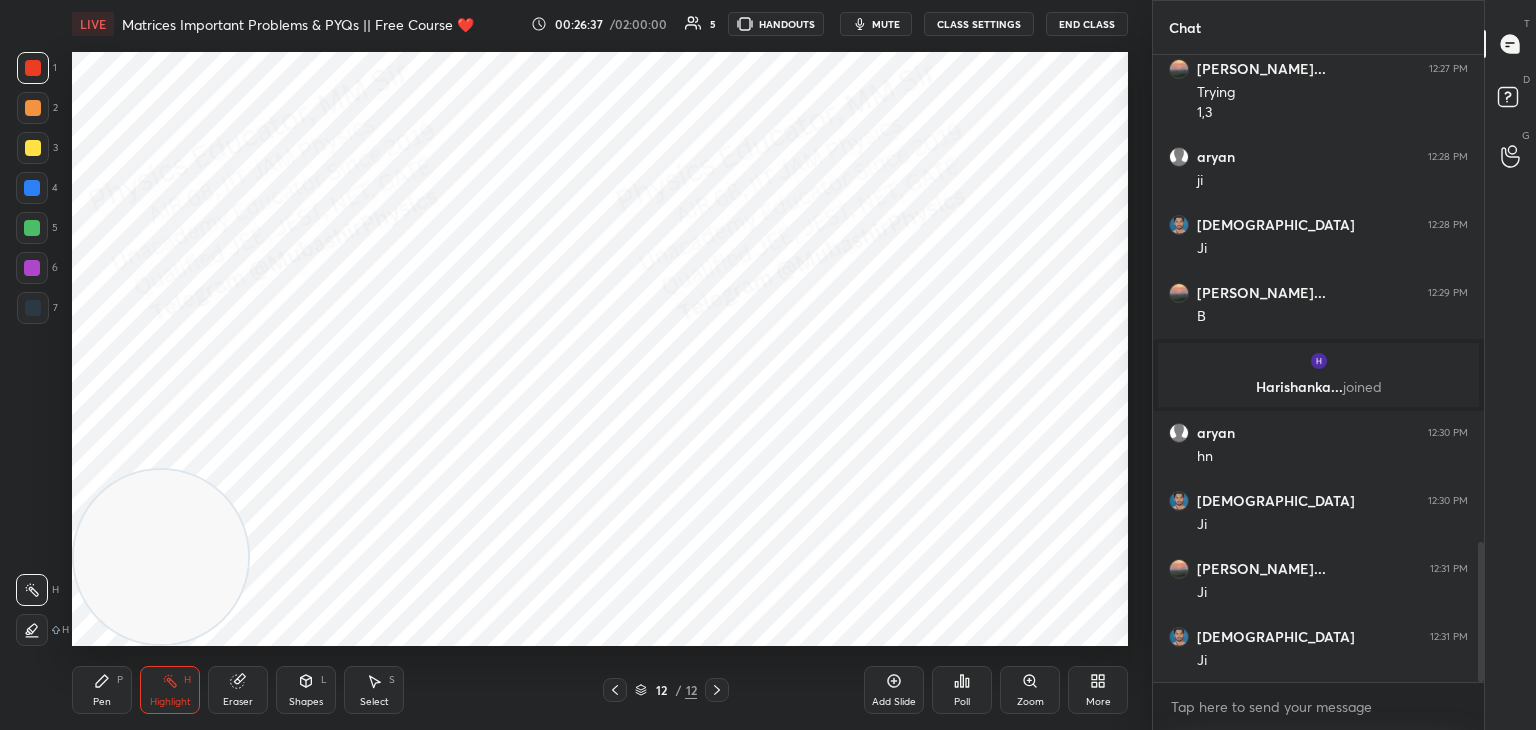 click on "More" at bounding box center [1098, 690] 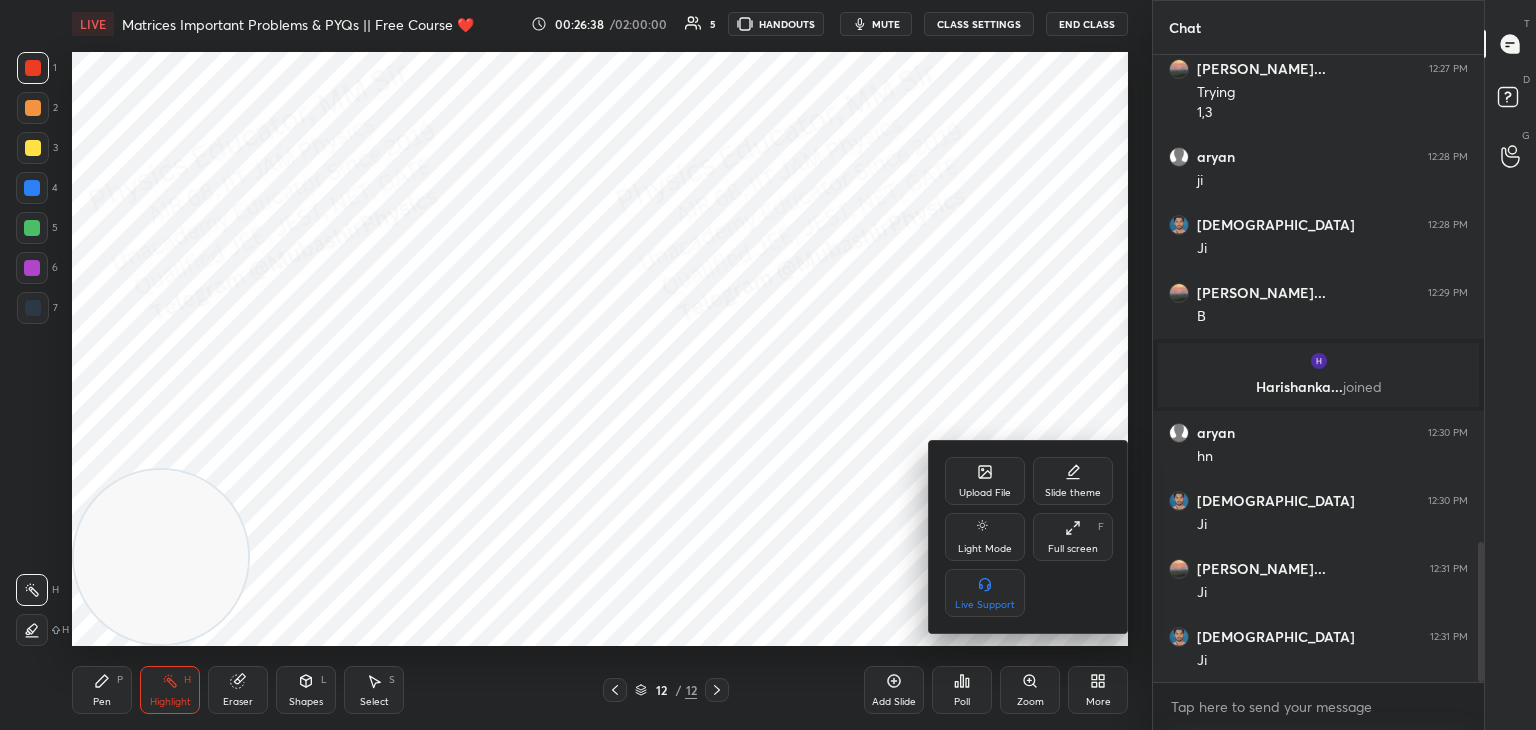 click on "Upload File" at bounding box center (985, 481) 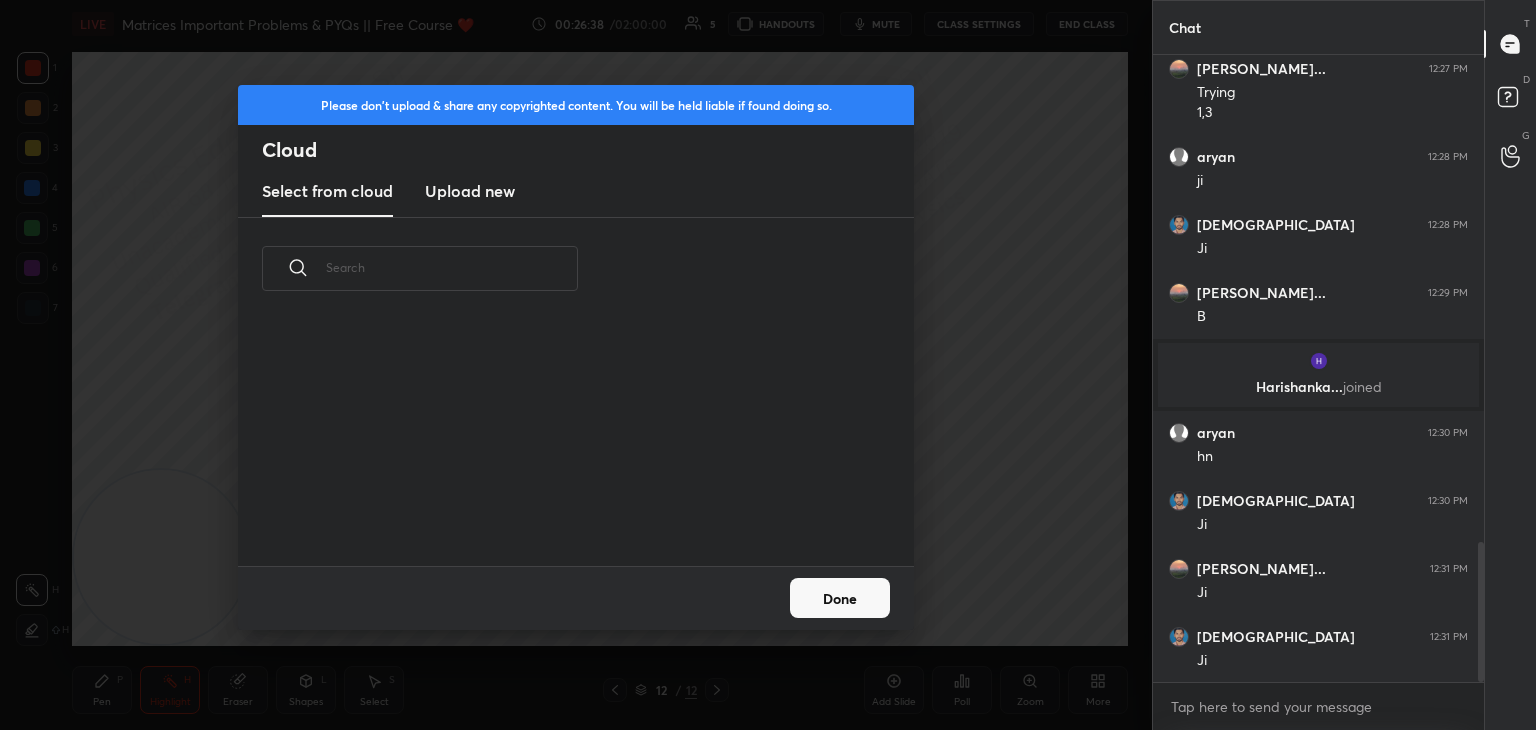 scroll, scrollTop: 5, scrollLeft: 10, axis: both 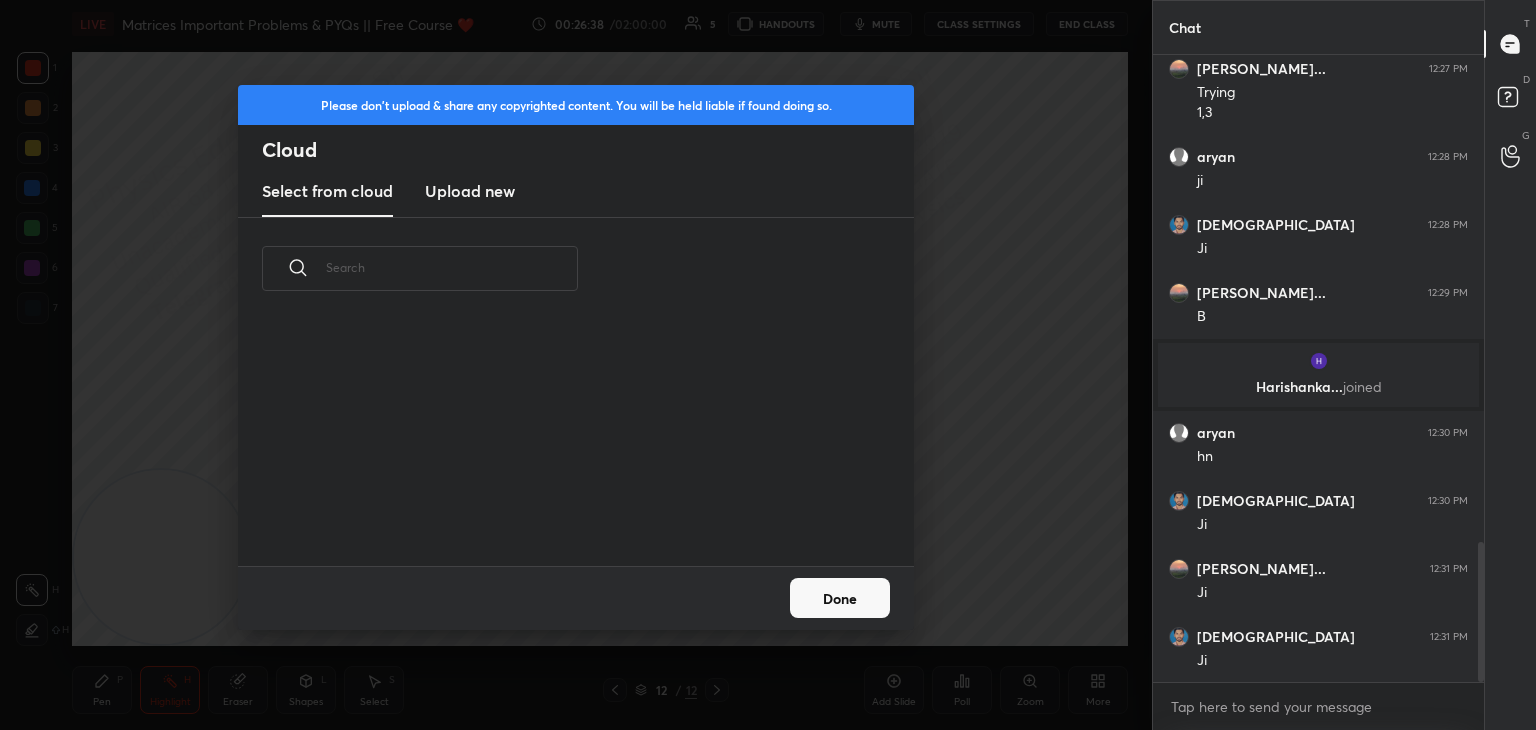 drag, startPoint x: 439, startPoint y: 212, endPoint x: 729, endPoint y: 174, distance: 292.47906 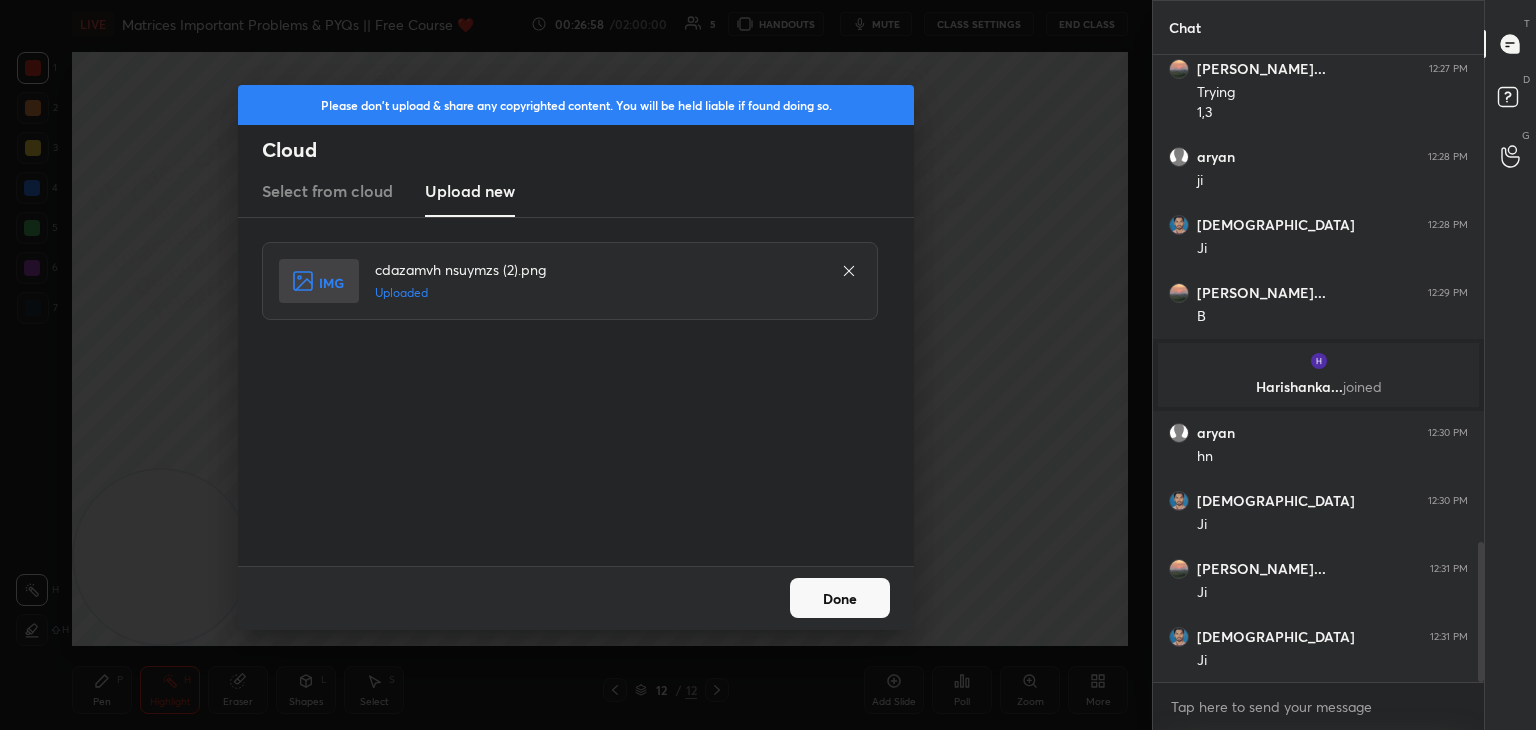 click on "Done" at bounding box center [840, 598] 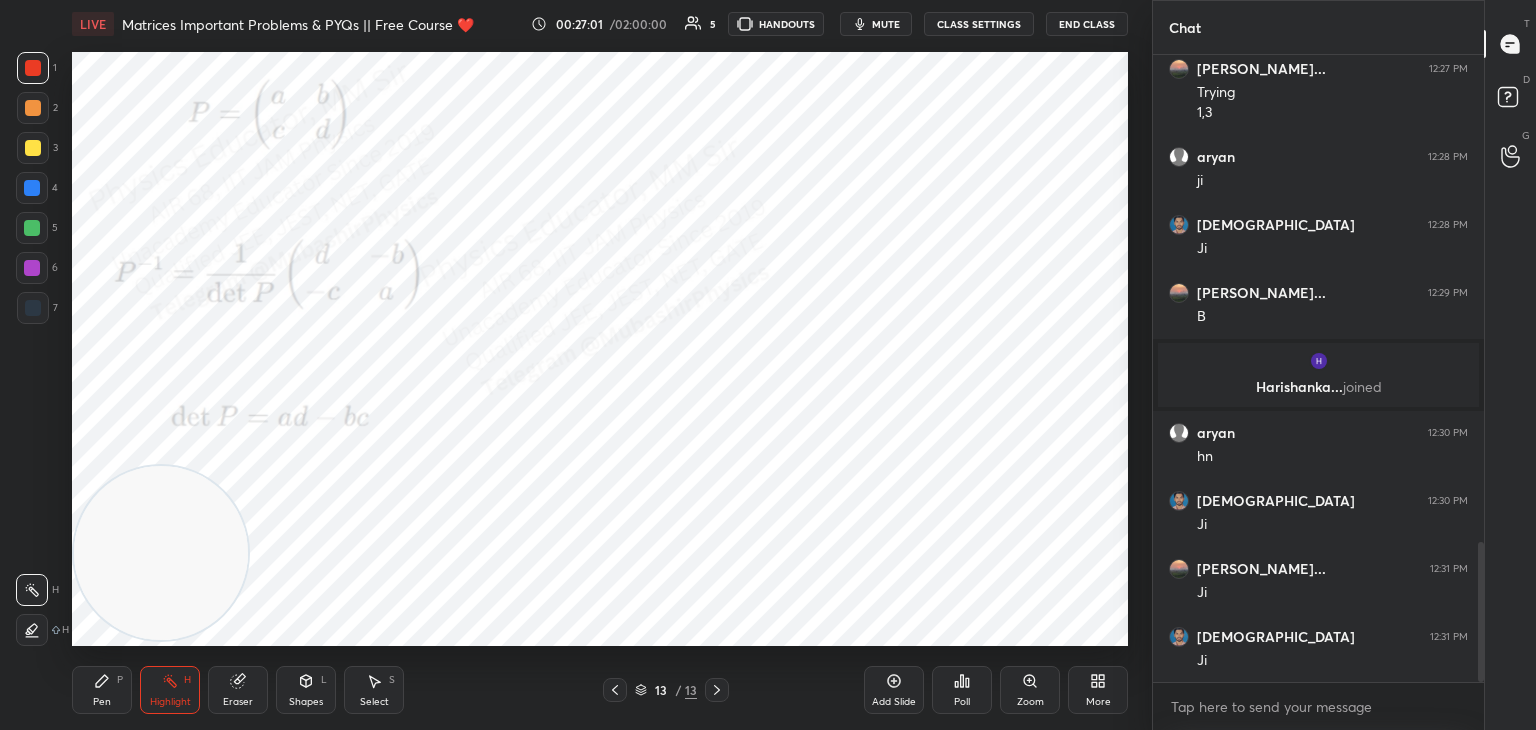 drag, startPoint x: 165, startPoint y: 534, endPoint x: 145, endPoint y: 542, distance: 21.540659 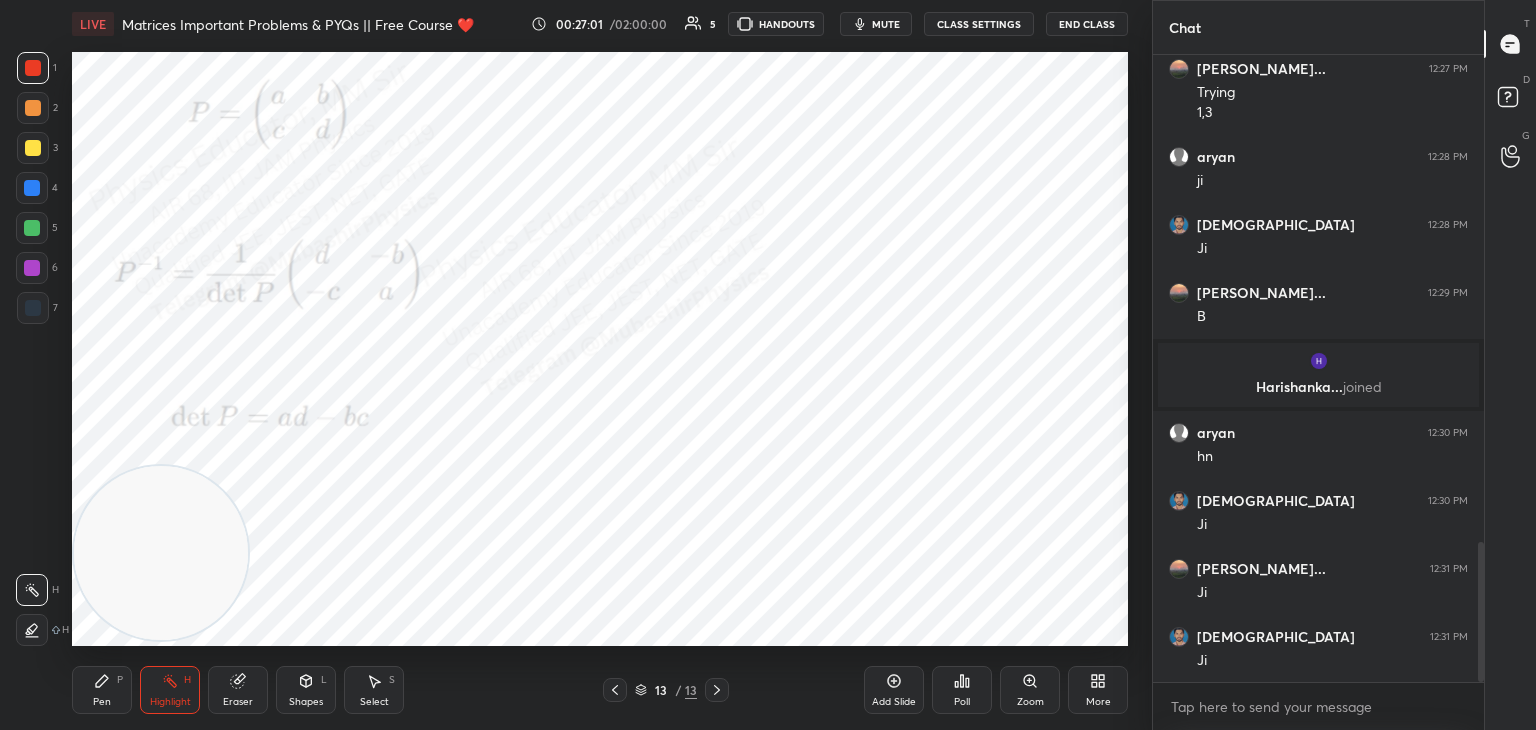click at bounding box center (161, 553) 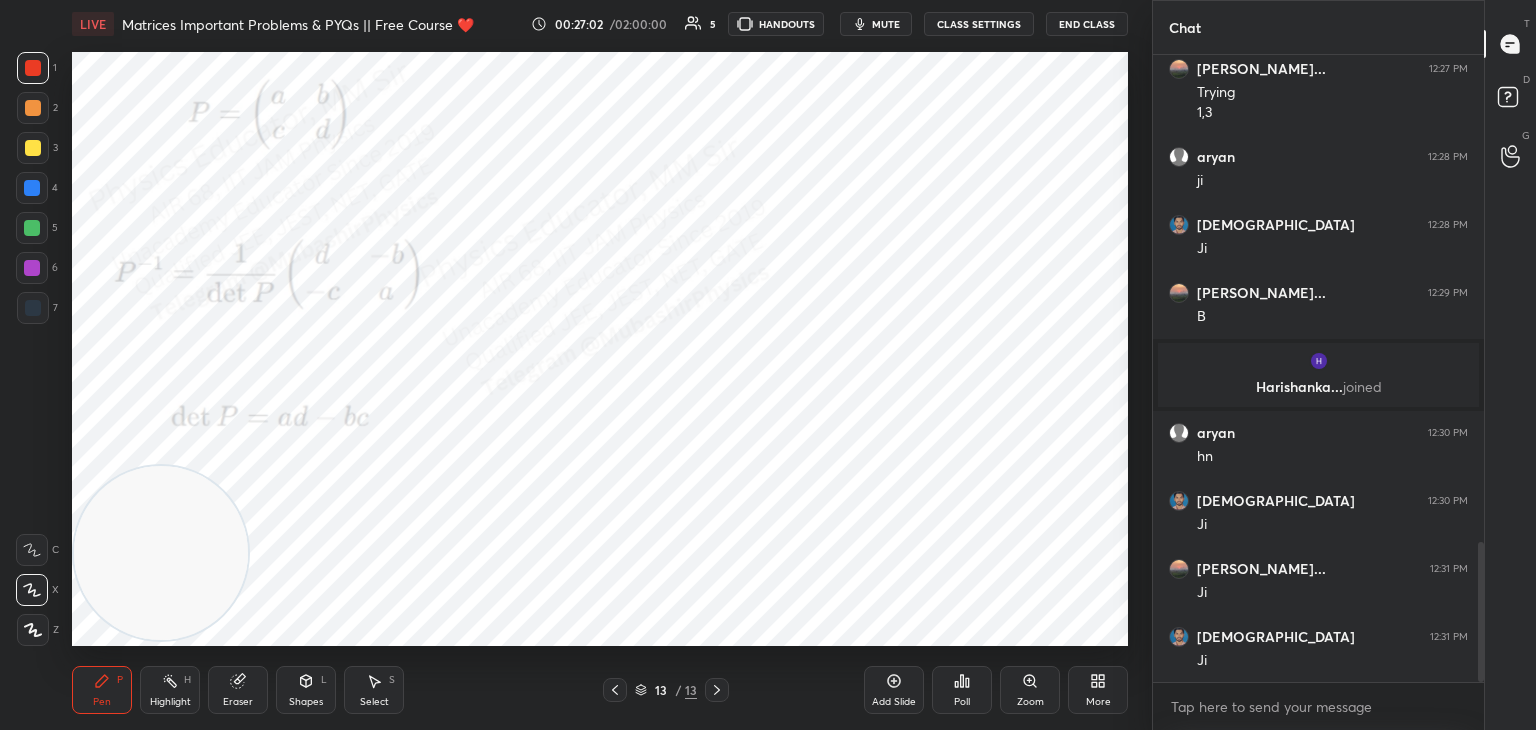 drag, startPoint x: 25, startPoint y: 198, endPoint x: 51, endPoint y: 200, distance: 26.076809 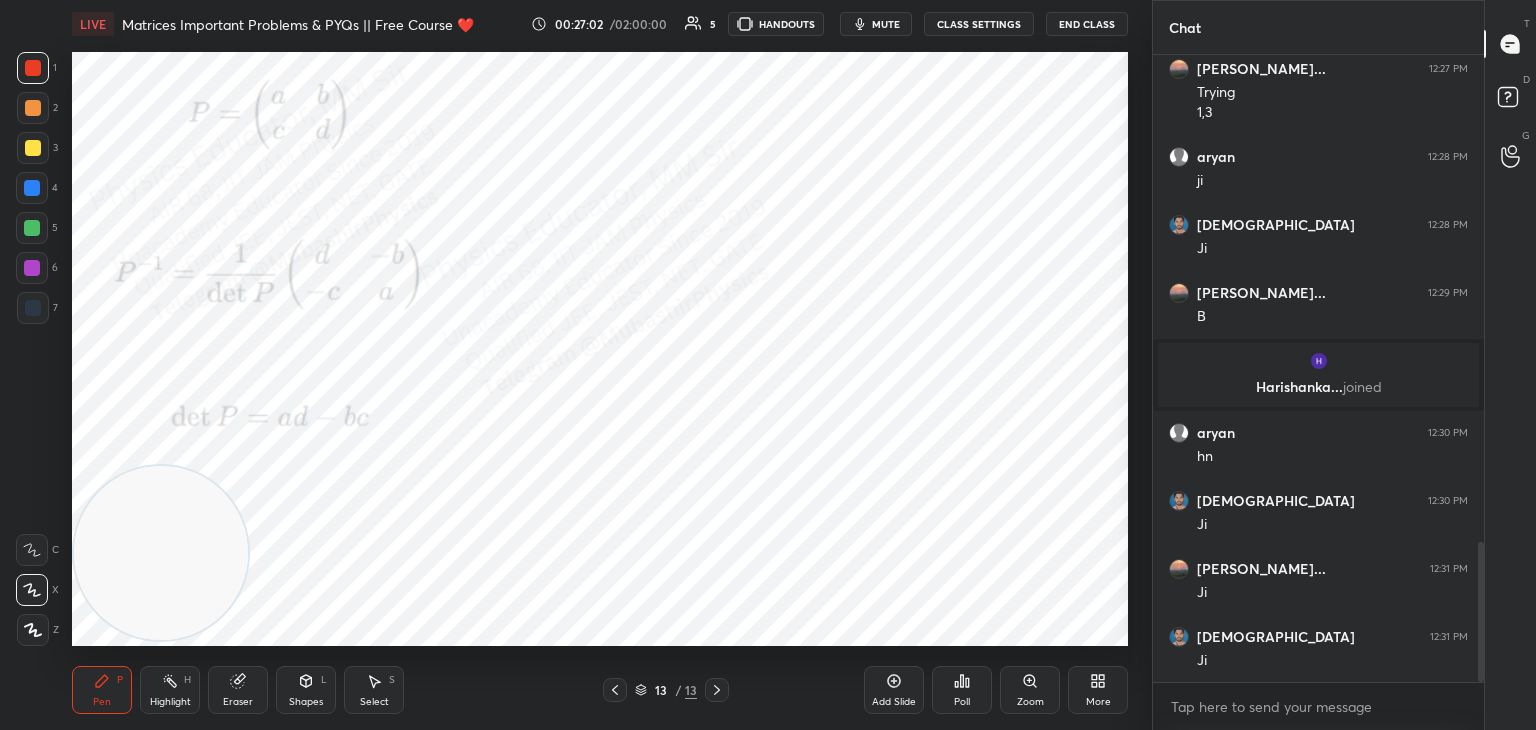 click at bounding box center [32, 188] 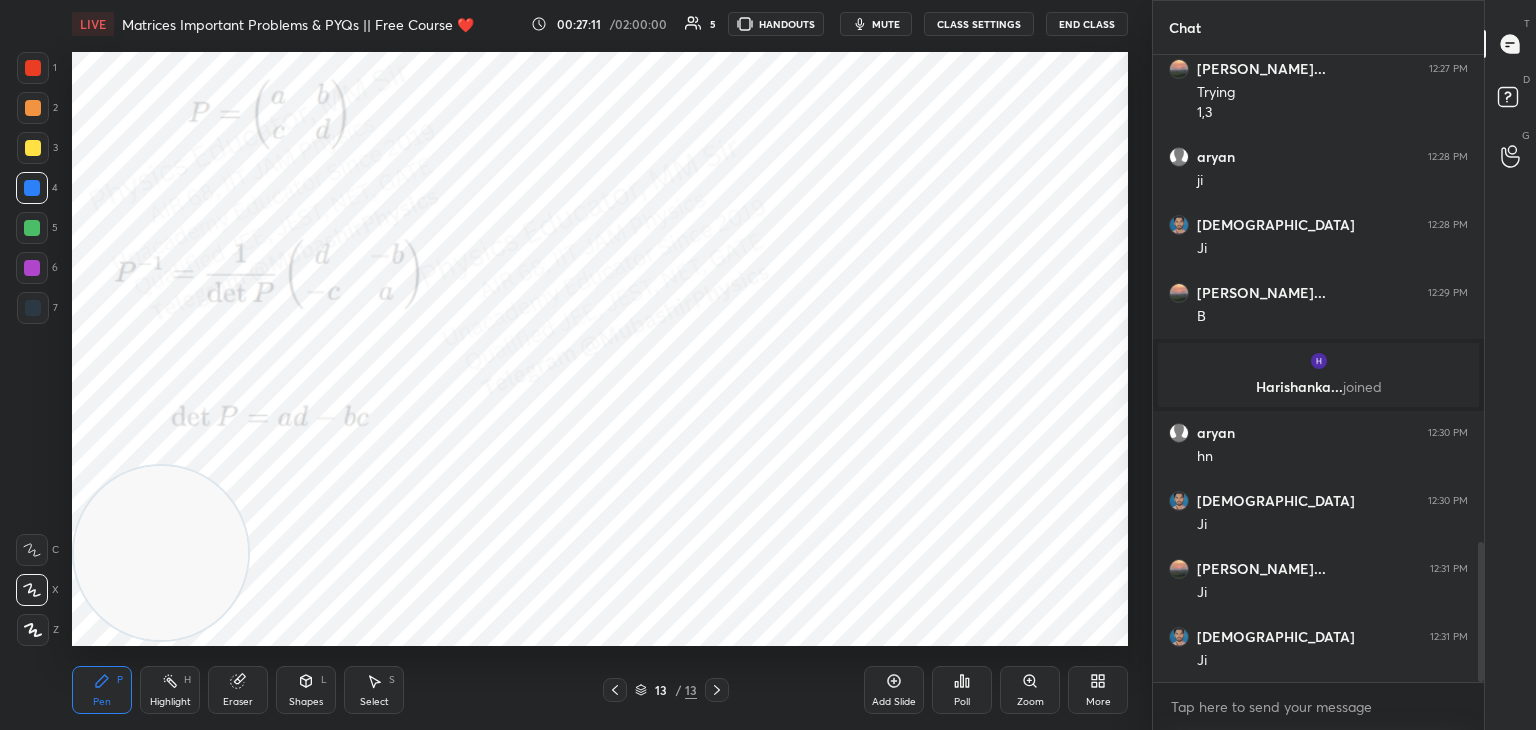 drag, startPoint x: 149, startPoint y: 698, endPoint x: 157, endPoint y: 690, distance: 11.313708 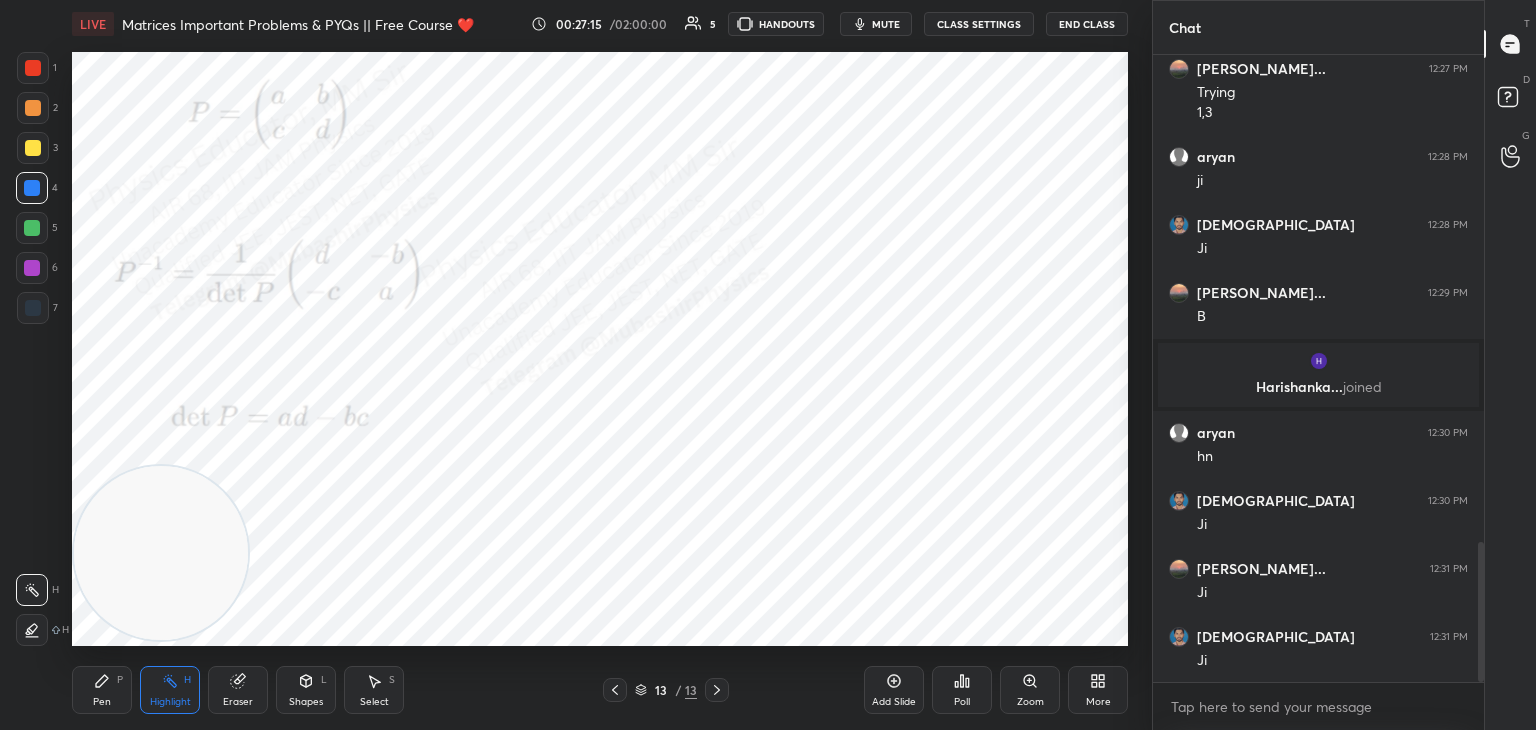 click on "Pen" at bounding box center [102, 702] 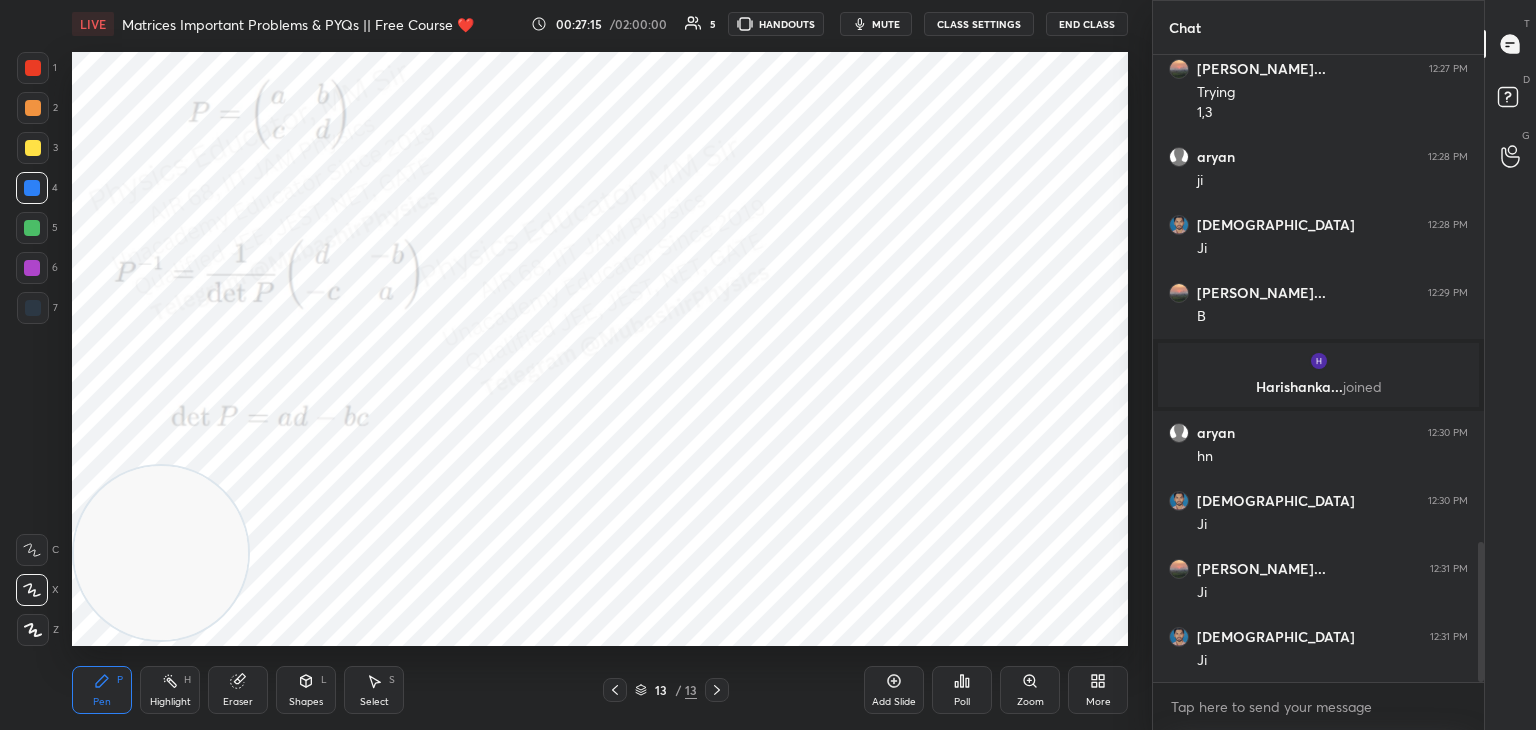 click at bounding box center [32, 268] 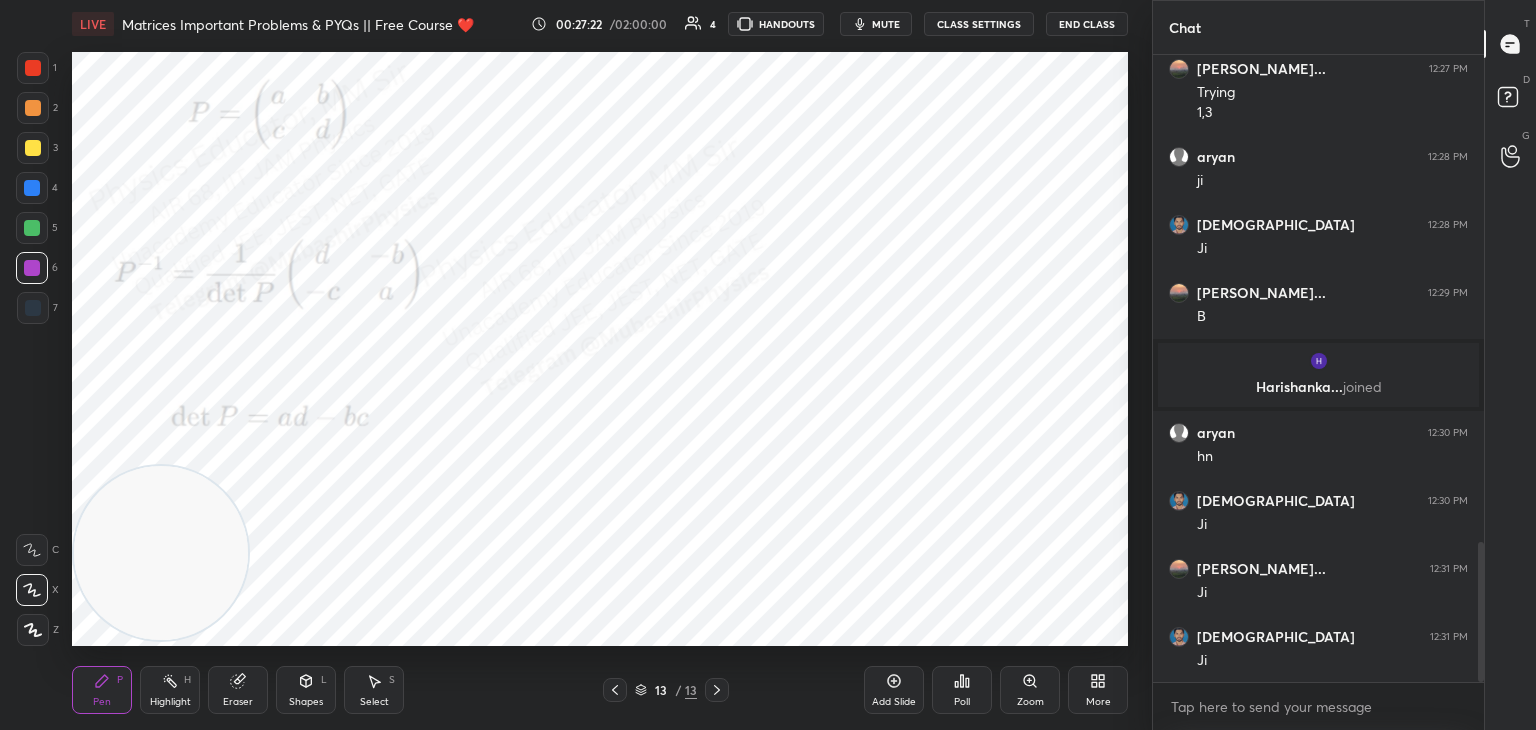 click at bounding box center [32, 228] 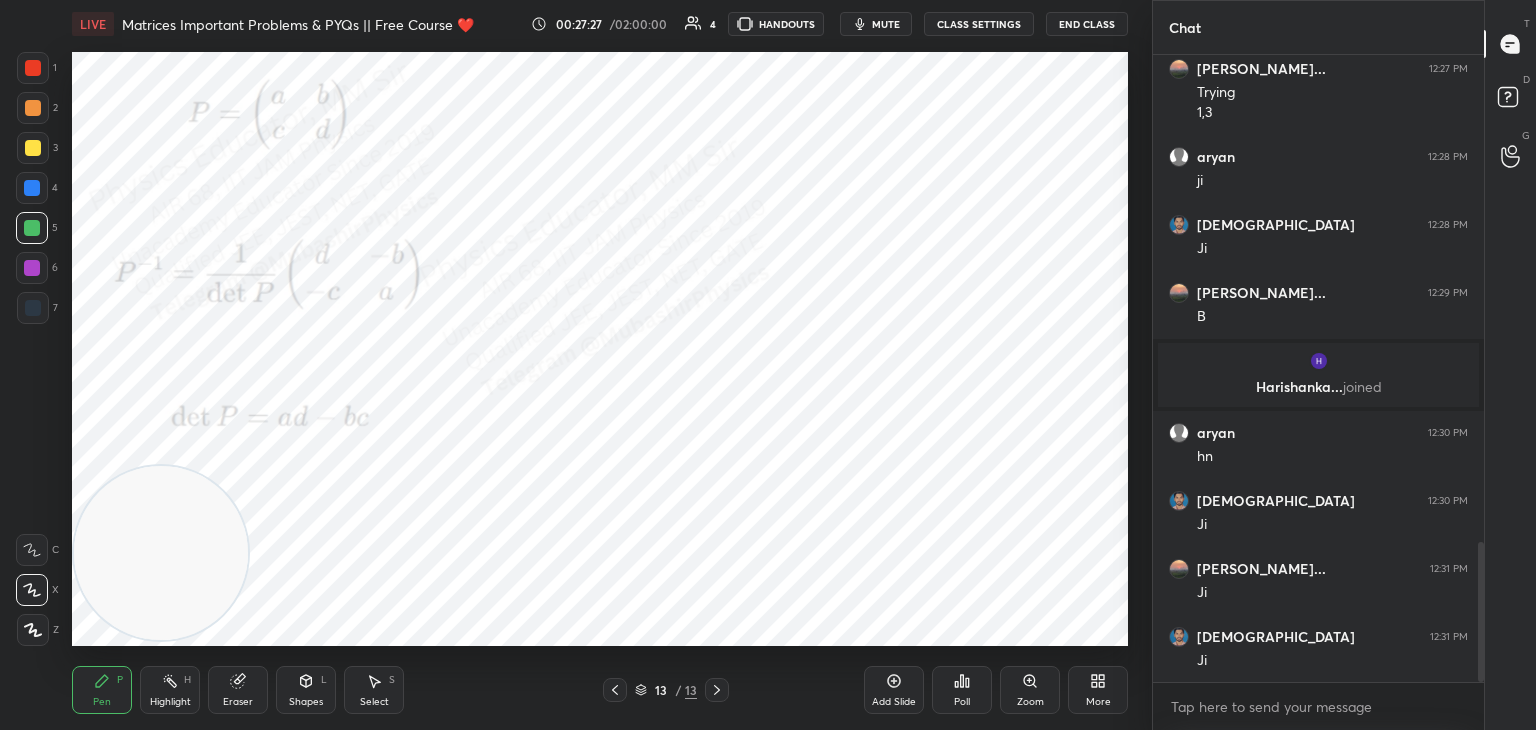 drag, startPoint x: 161, startPoint y: 681, endPoint x: 237, endPoint y: 489, distance: 206.49455 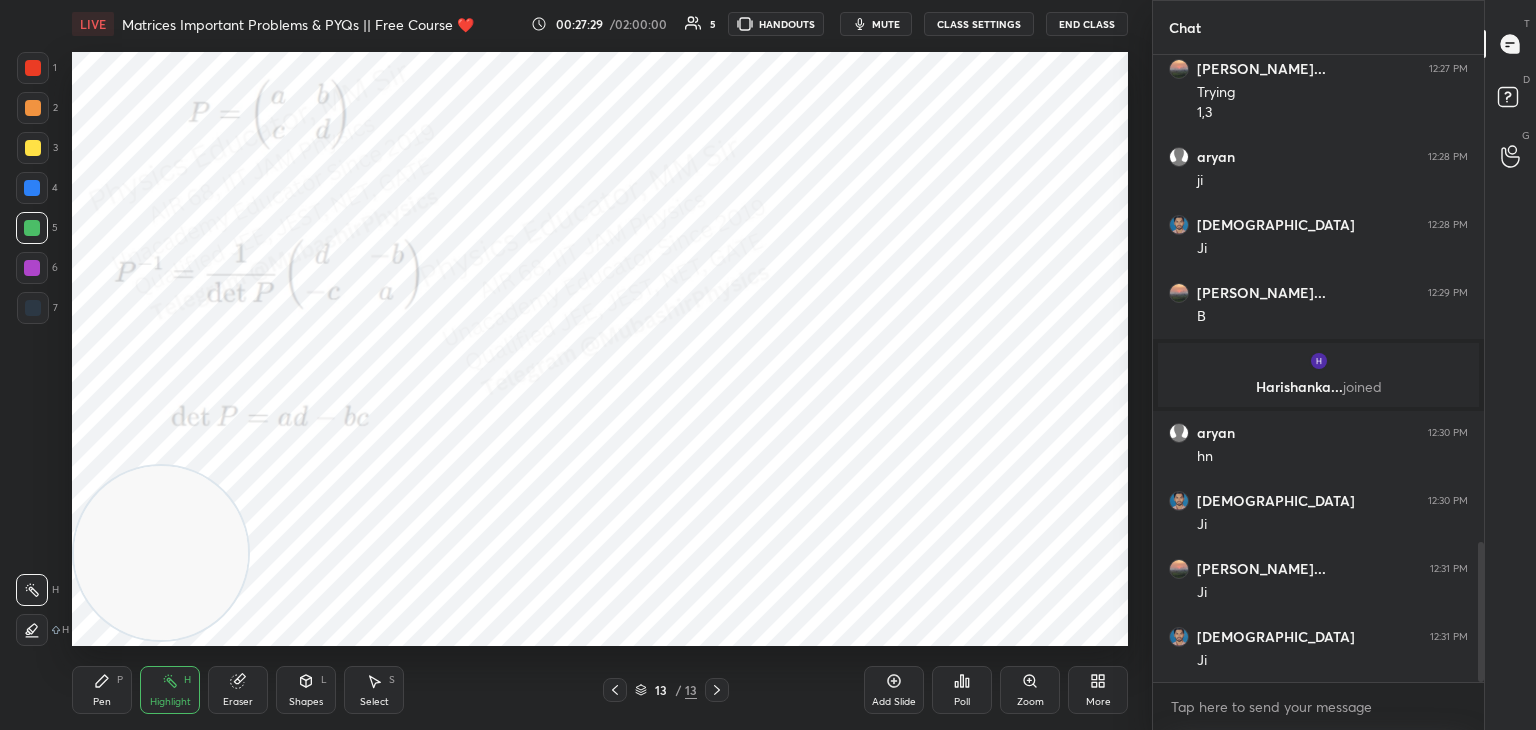 drag, startPoint x: 101, startPoint y: 694, endPoint x: 167, endPoint y: 654, distance: 77.175125 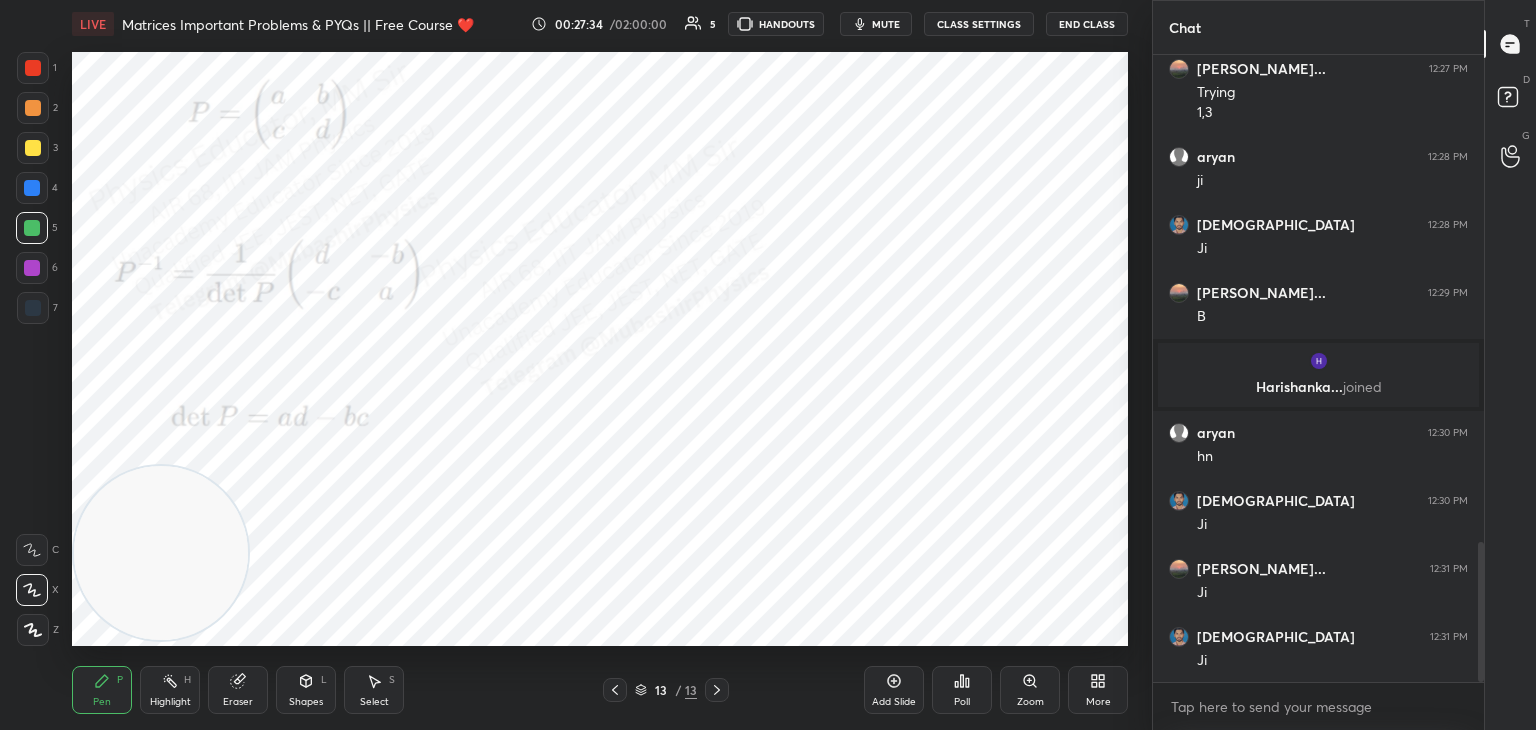 drag, startPoint x: 161, startPoint y: 694, endPoint x: 185, endPoint y: 665, distance: 37.64306 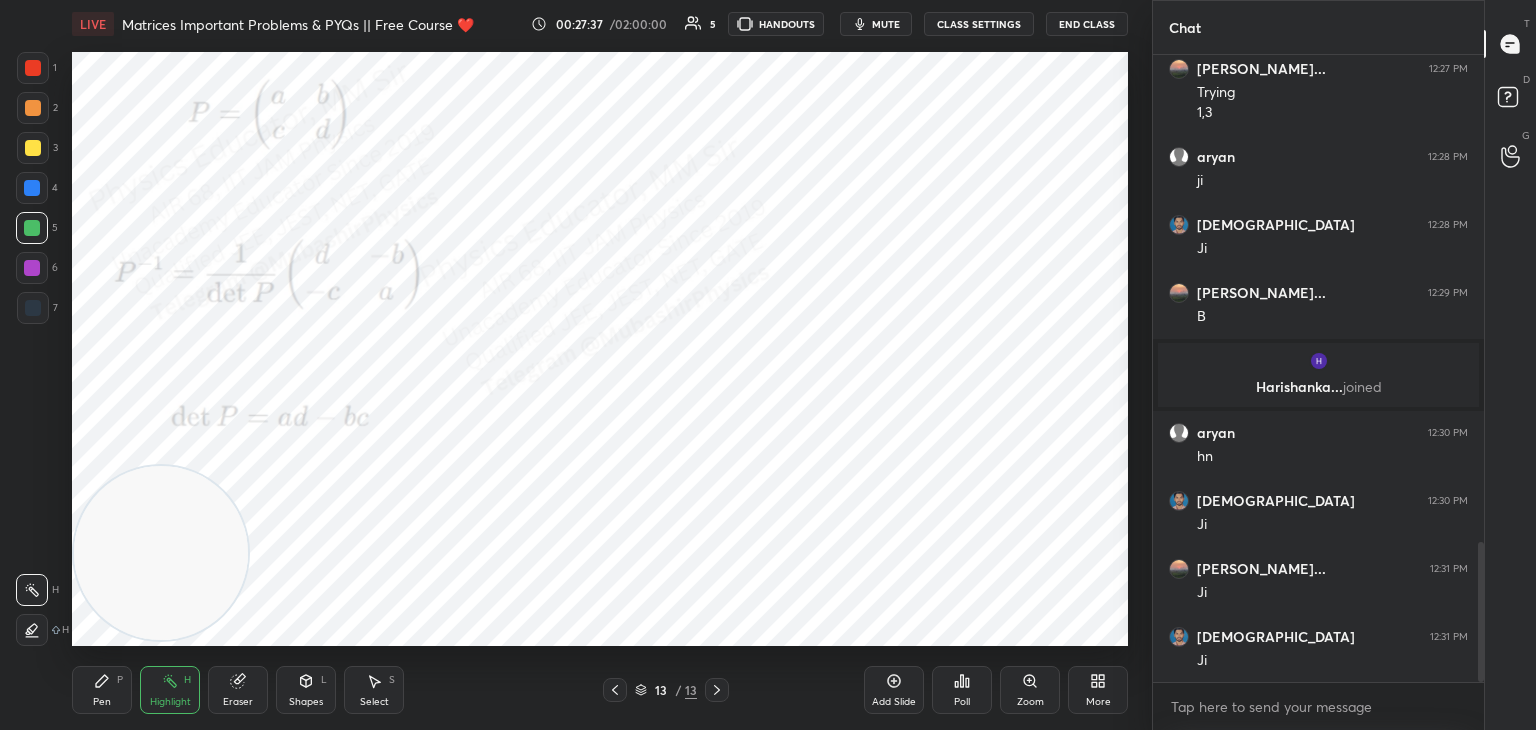 click on "Pen P" at bounding box center (102, 690) 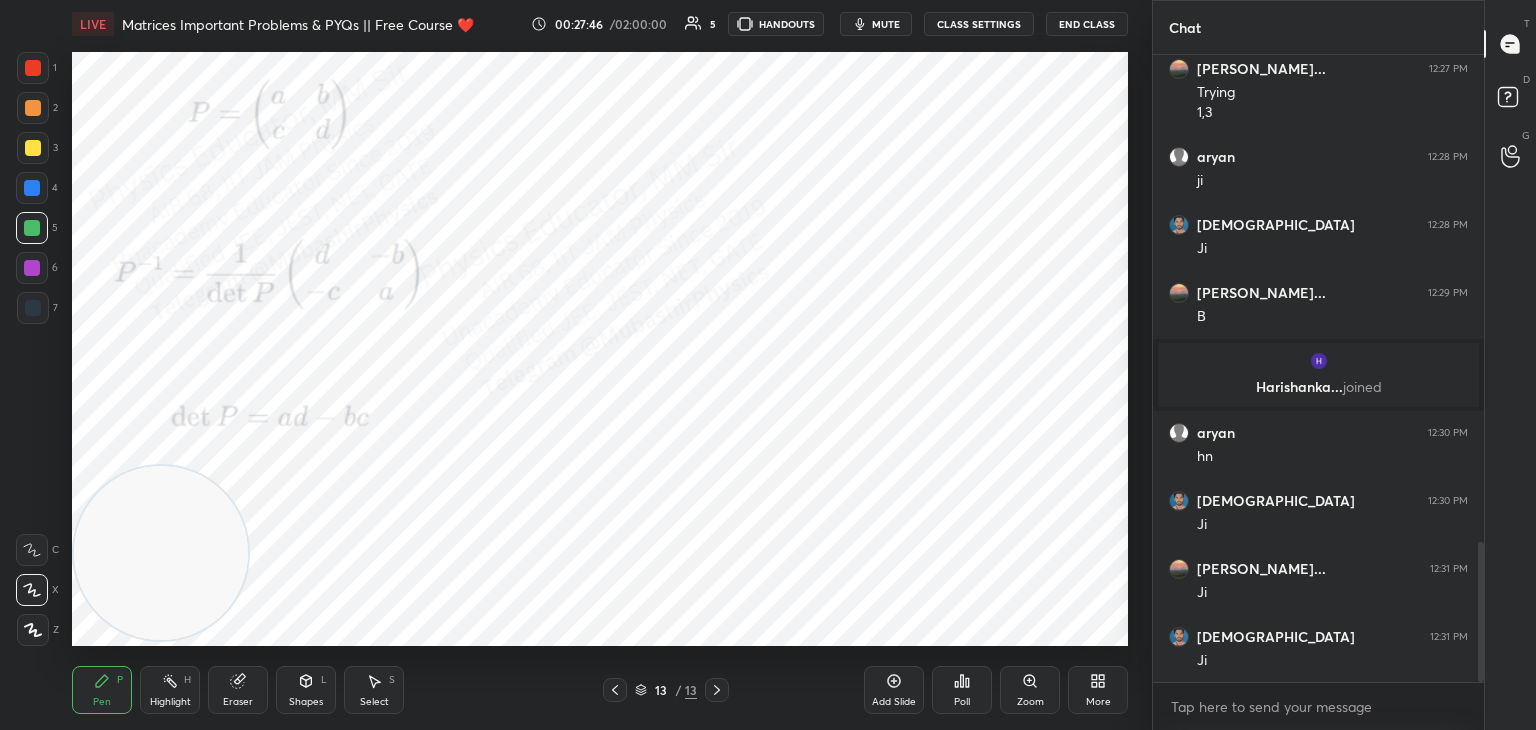 click on "More" at bounding box center (1098, 690) 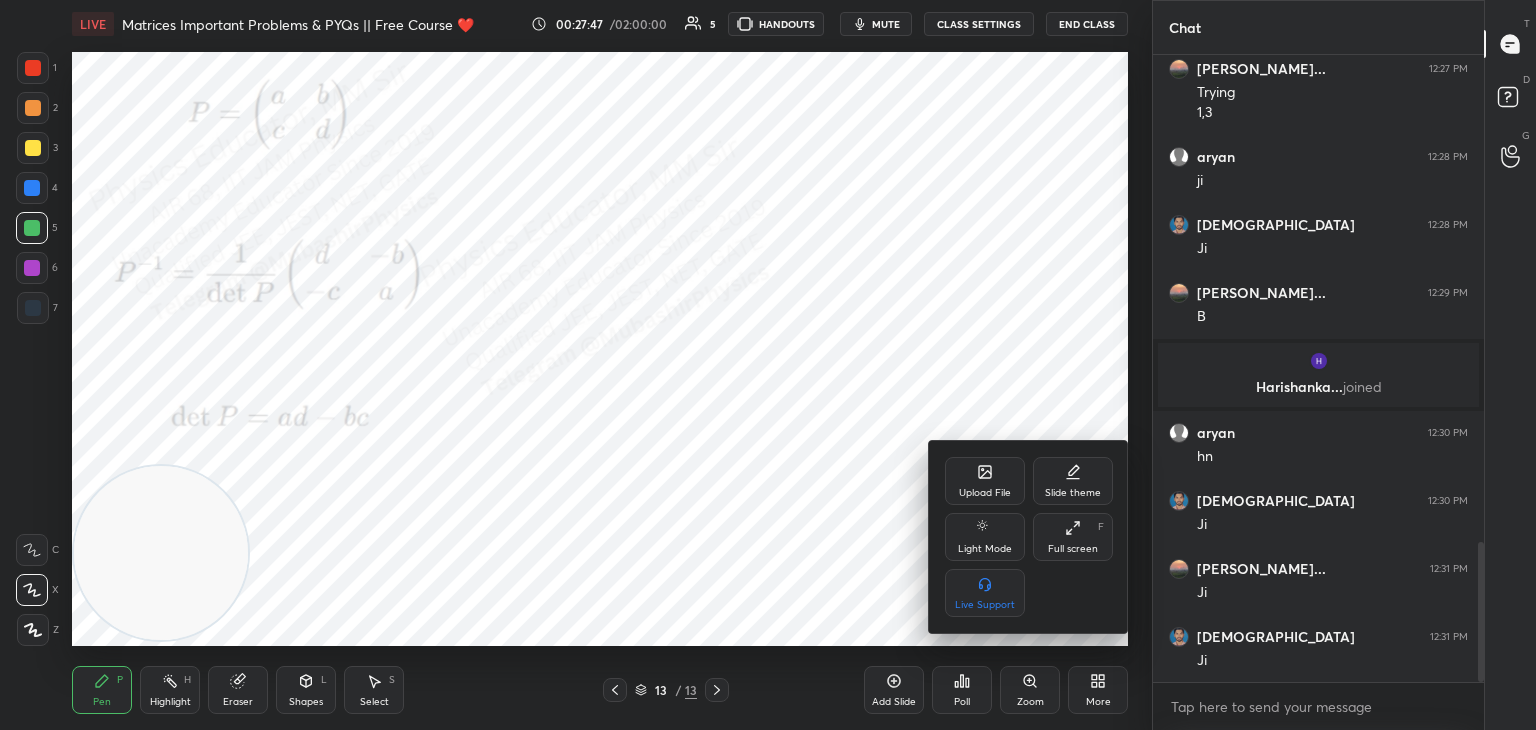 click on "Upload File" at bounding box center (985, 481) 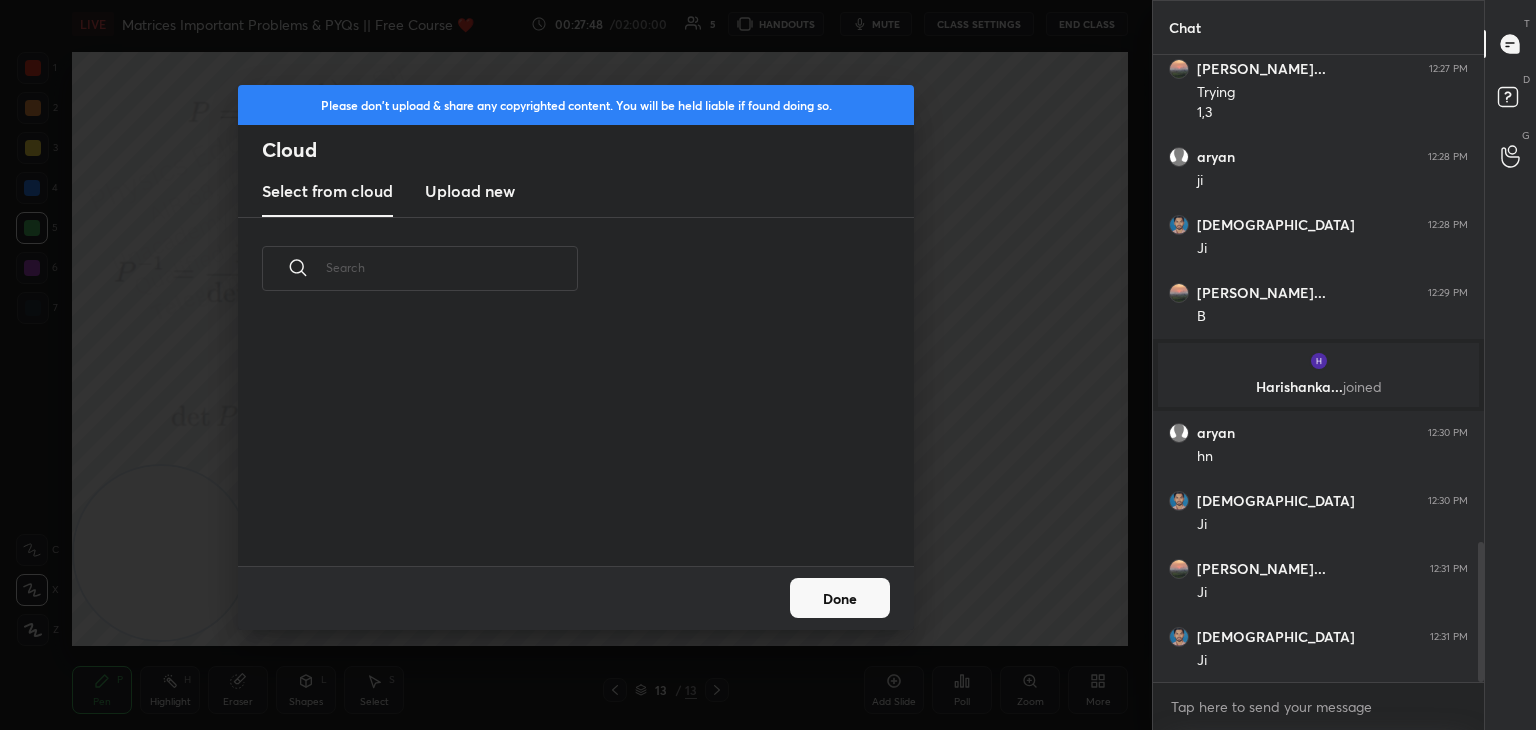 scroll, scrollTop: 5, scrollLeft: 10, axis: both 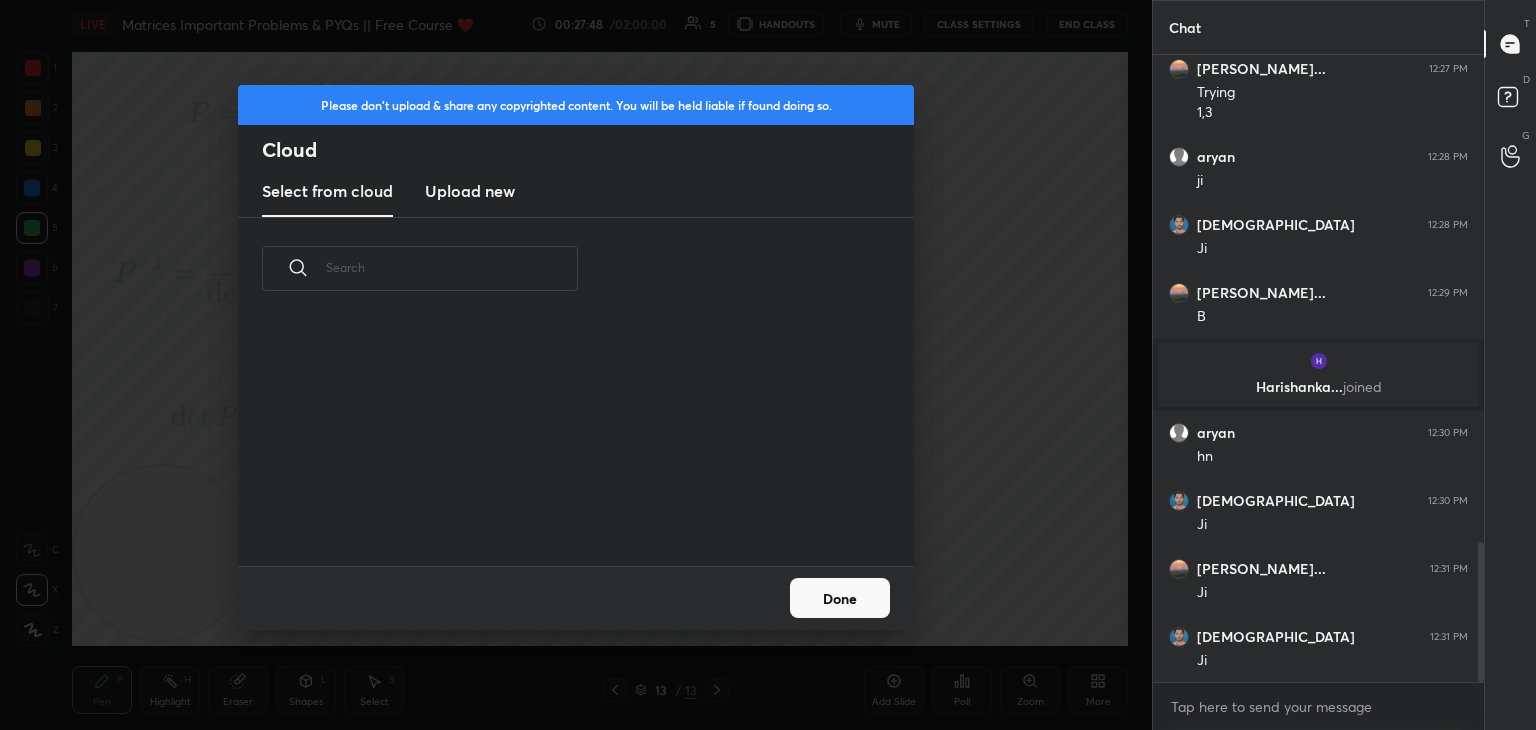 drag, startPoint x: 467, startPoint y: 192, endPoint x: 491, endPoint y: 214, distance: 32.55764 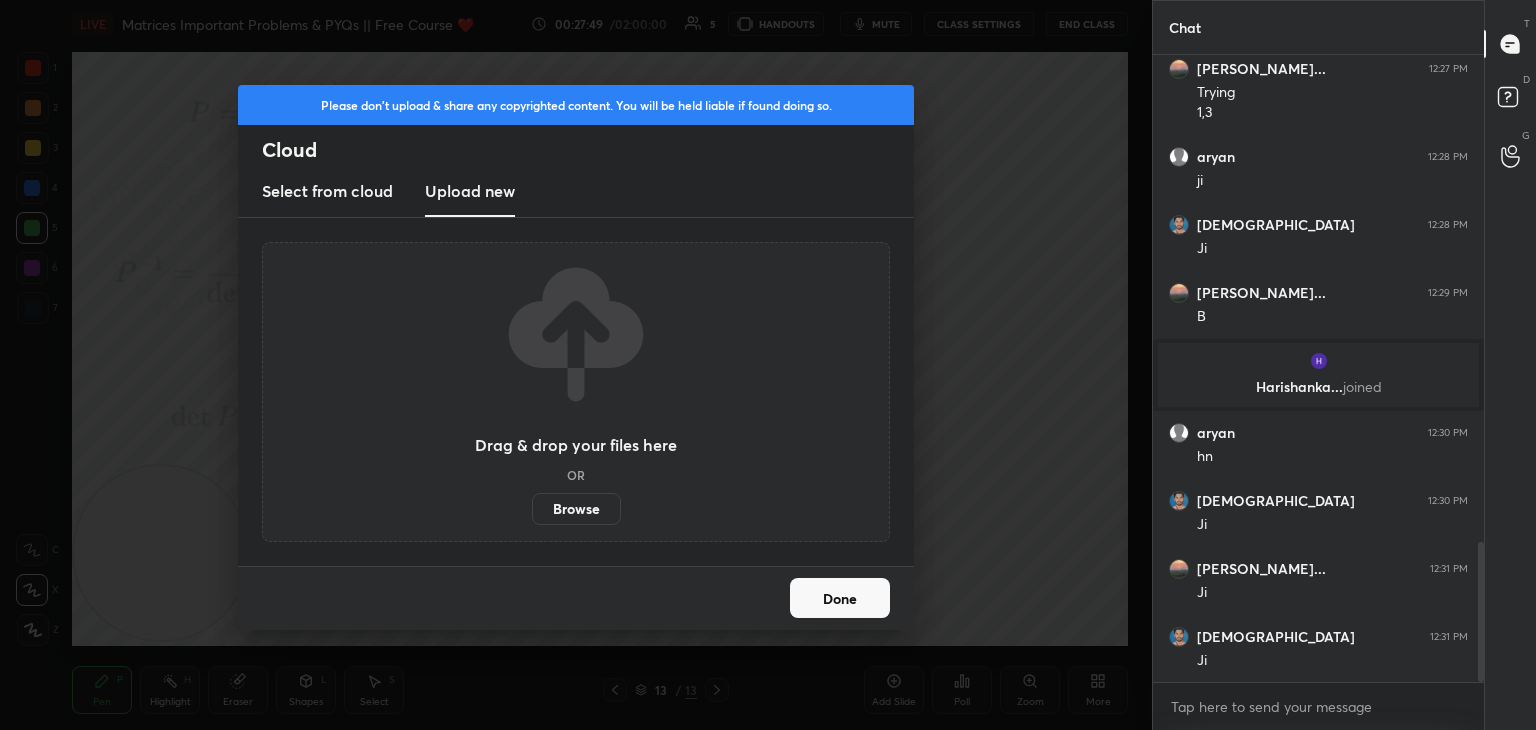 click on "Browse" at bounding box center [576, 509] 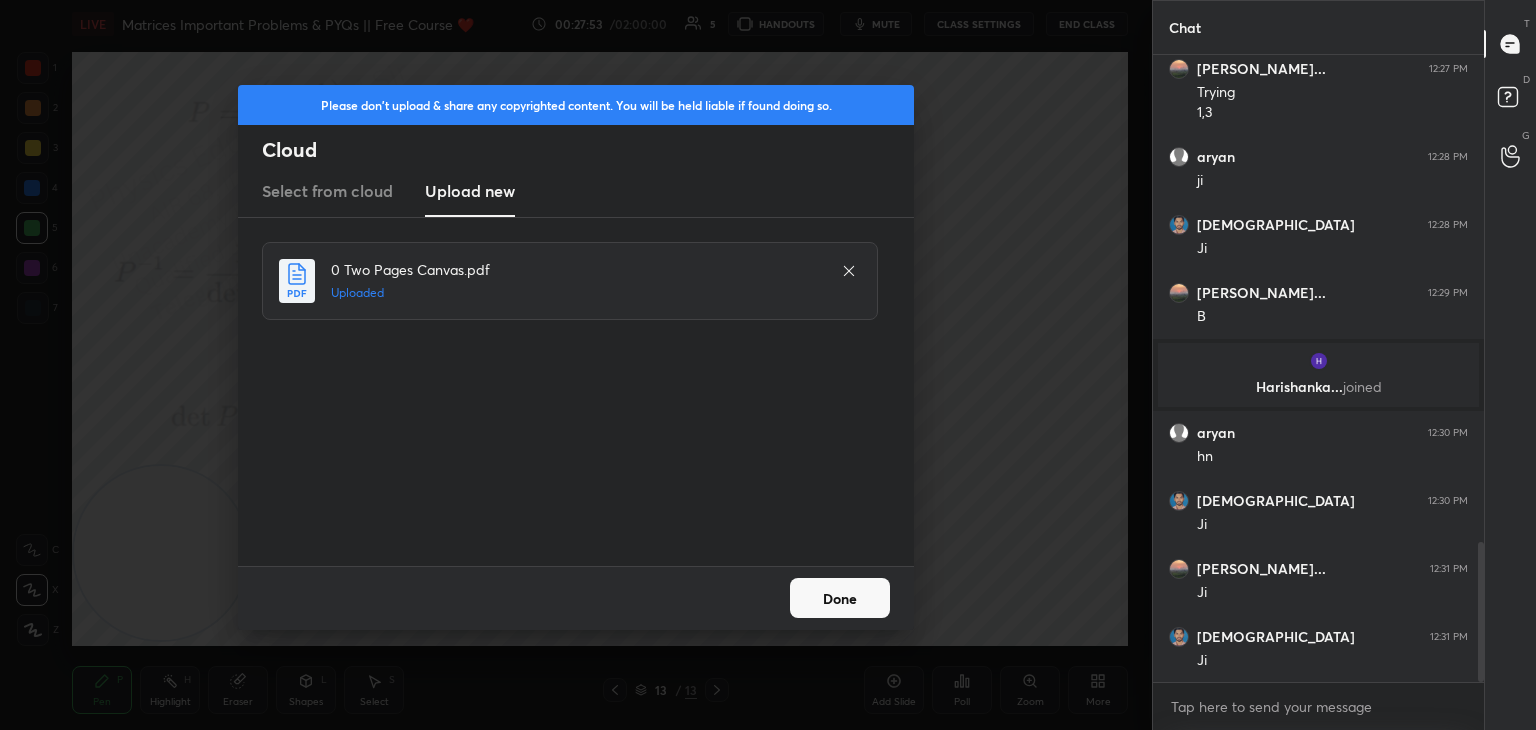 click on "Done" at bounding box center [840, 598] 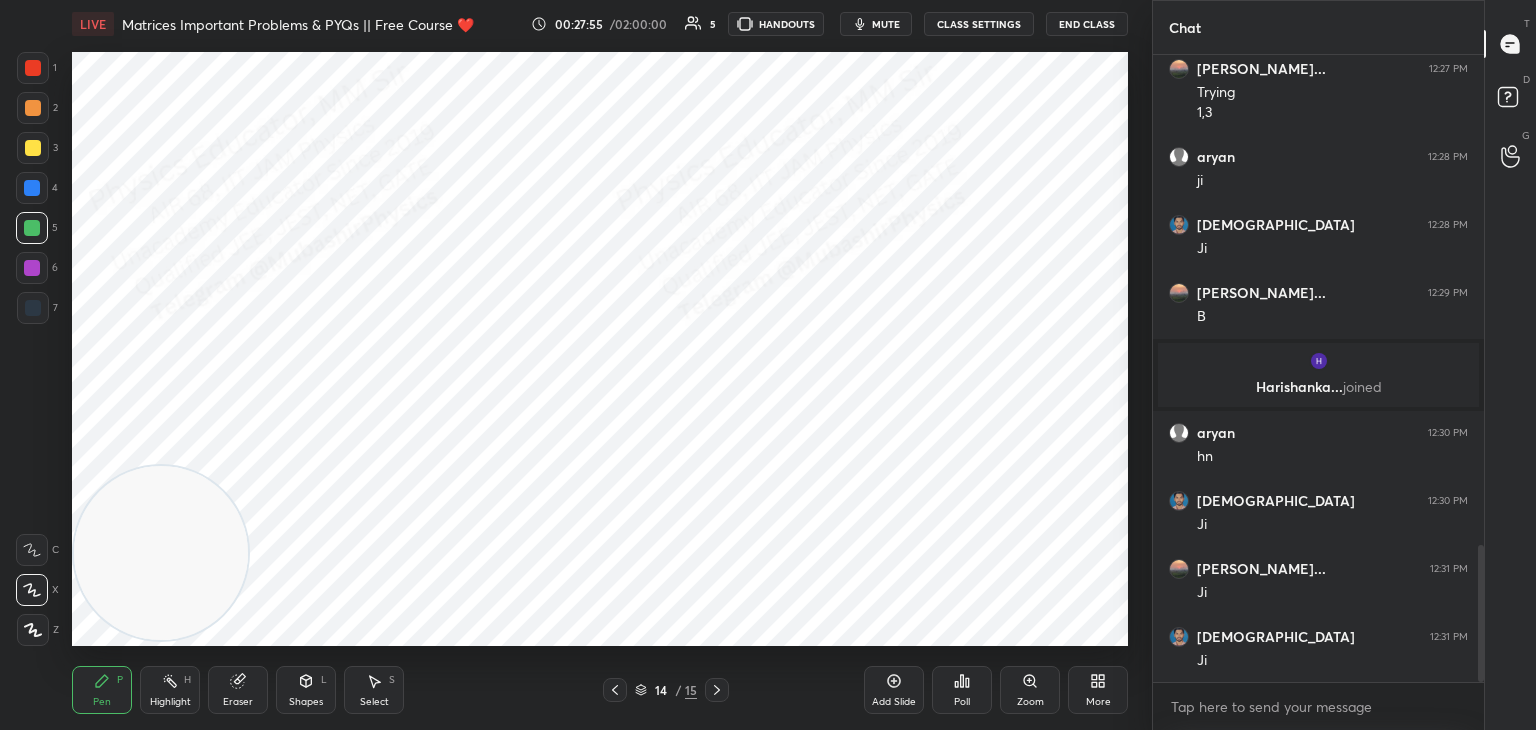 scroll, scrollTop: 2254, scrollLeft: 0, axis: vertical 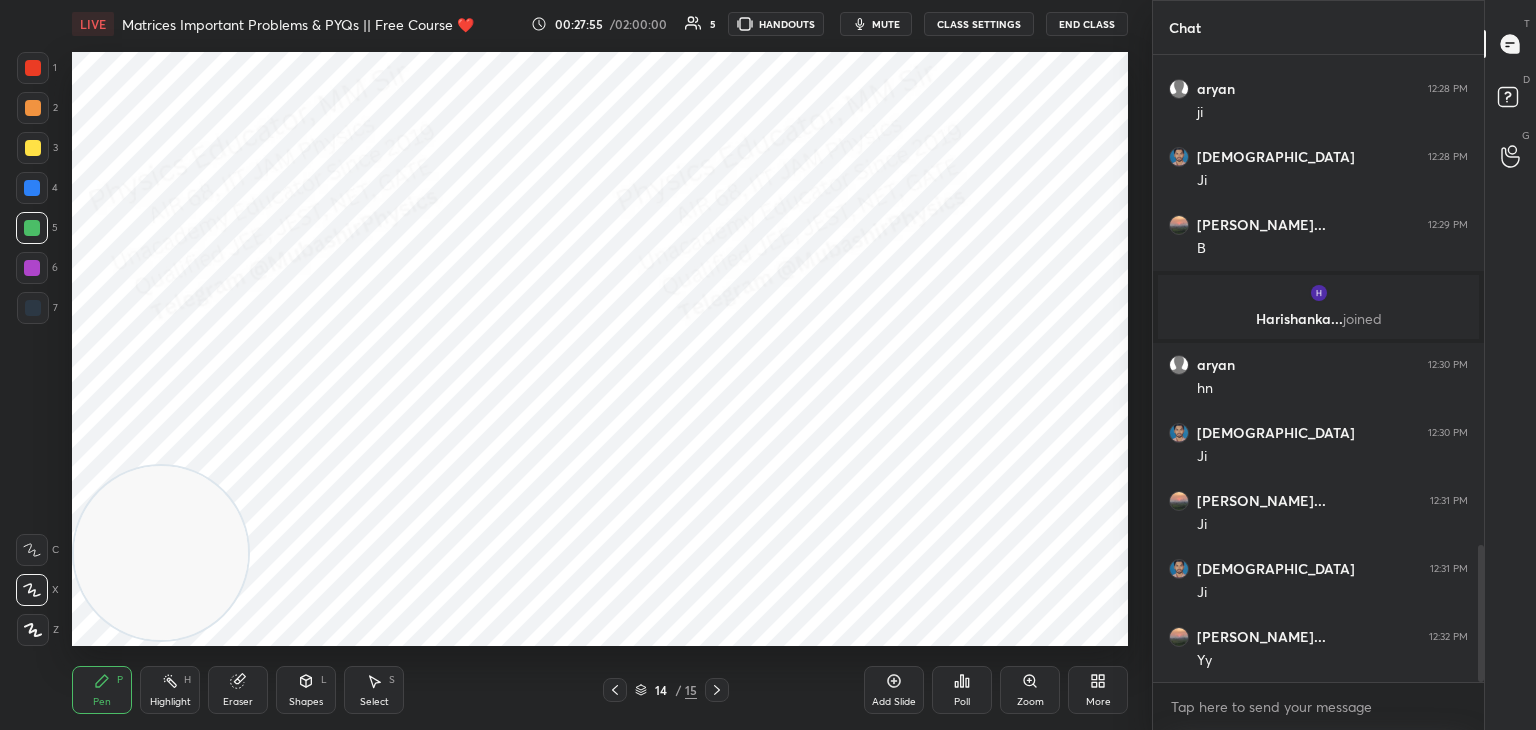 drag, startPoint x: 29, startPoint y: 266, endPoint x: 67, endPoint y: 225, distance: 55.9017 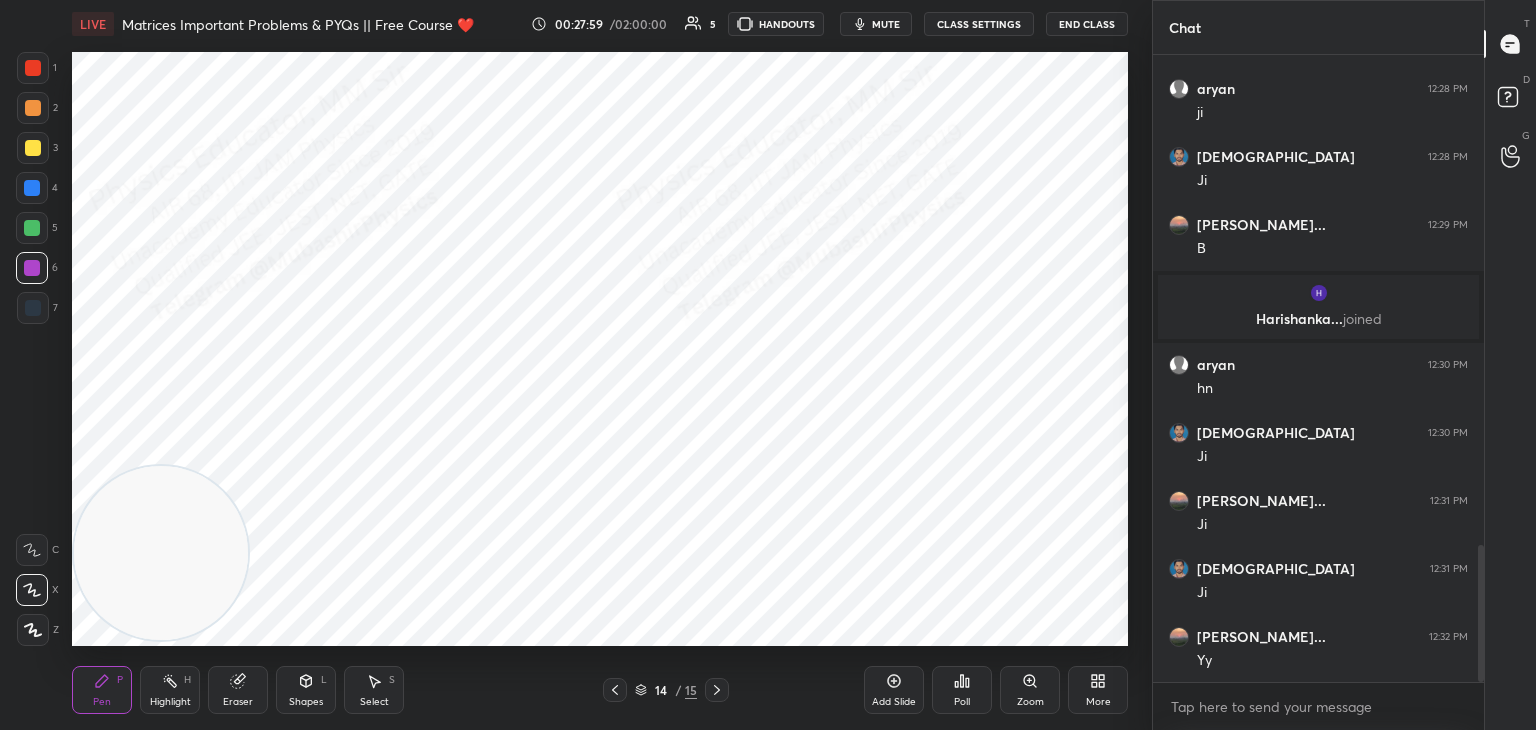 scroll, scrollTop: 2322, scrollLeft: 0, axis: vertical 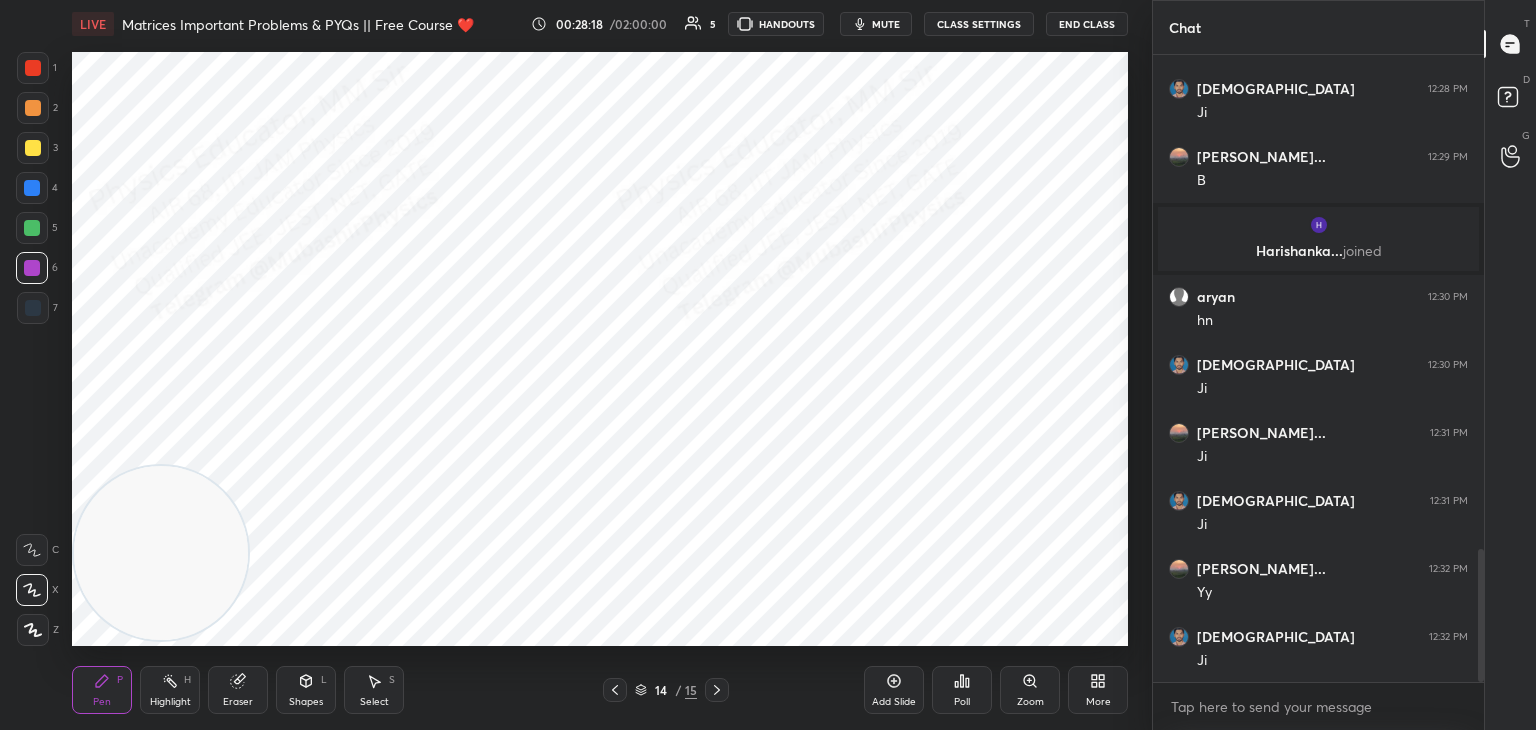 click at bounding box center (32, 188) 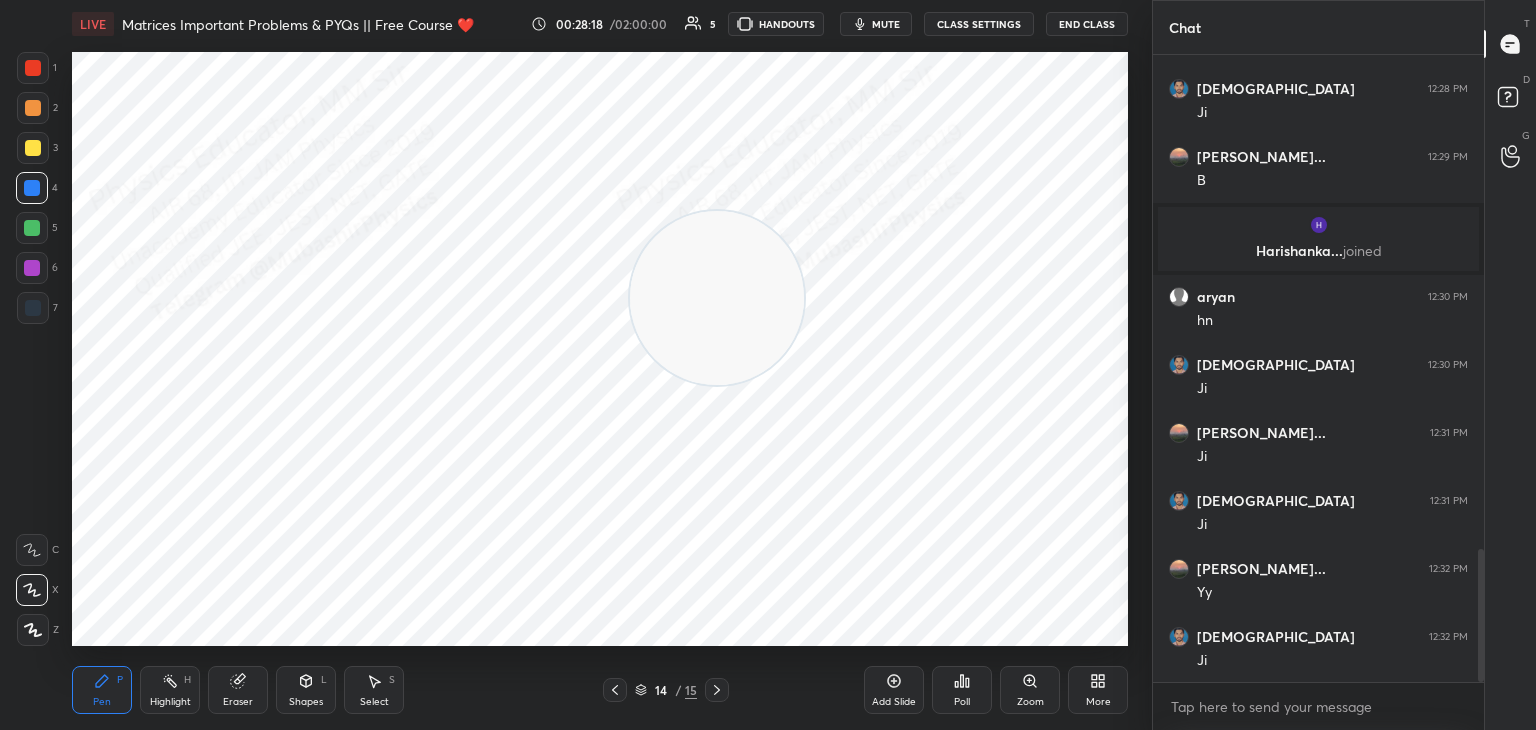 drag, startPoint x: 303, startPoint y: 425, endPoint x: 964, endPoint y: 146, distance: 717.4692 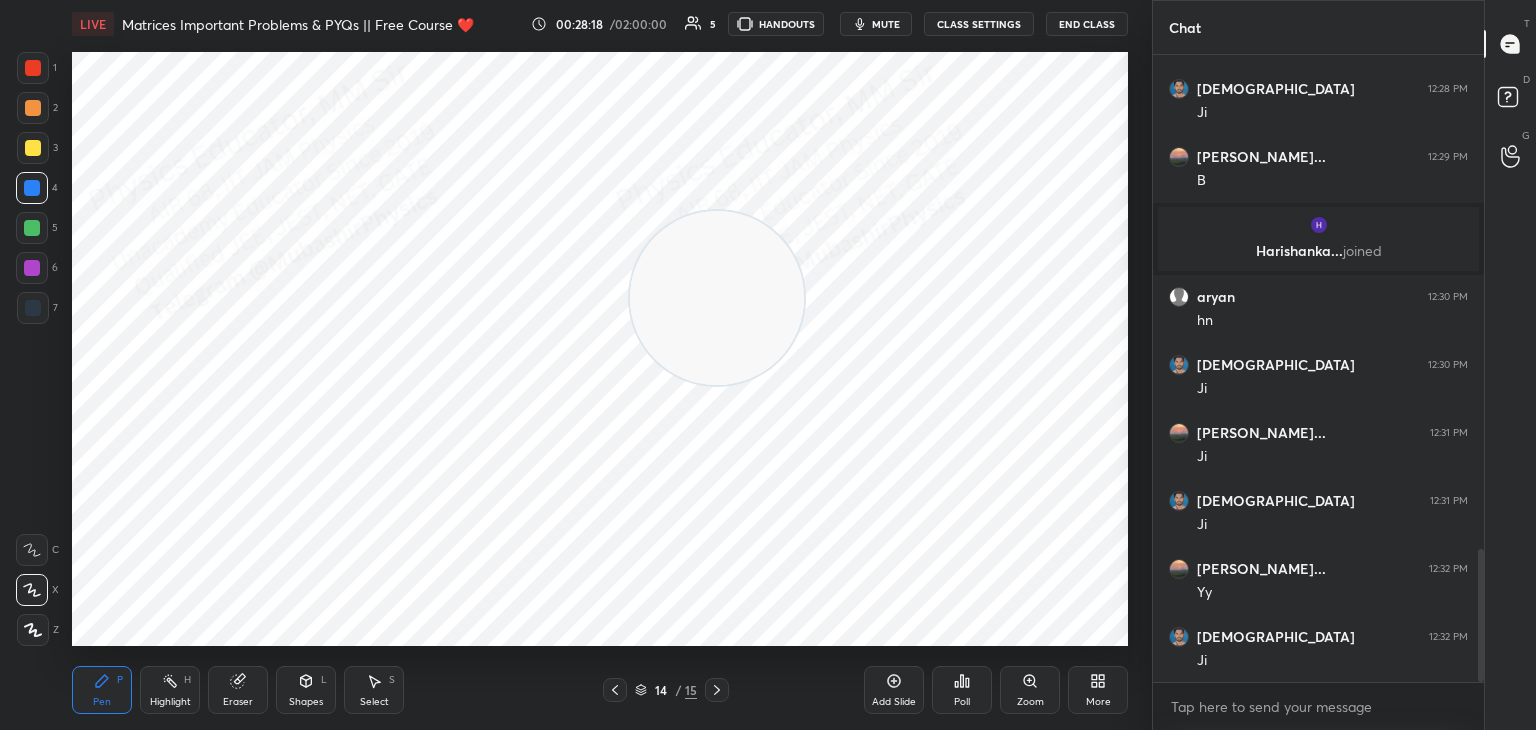 click at bounding box center [717, 298] 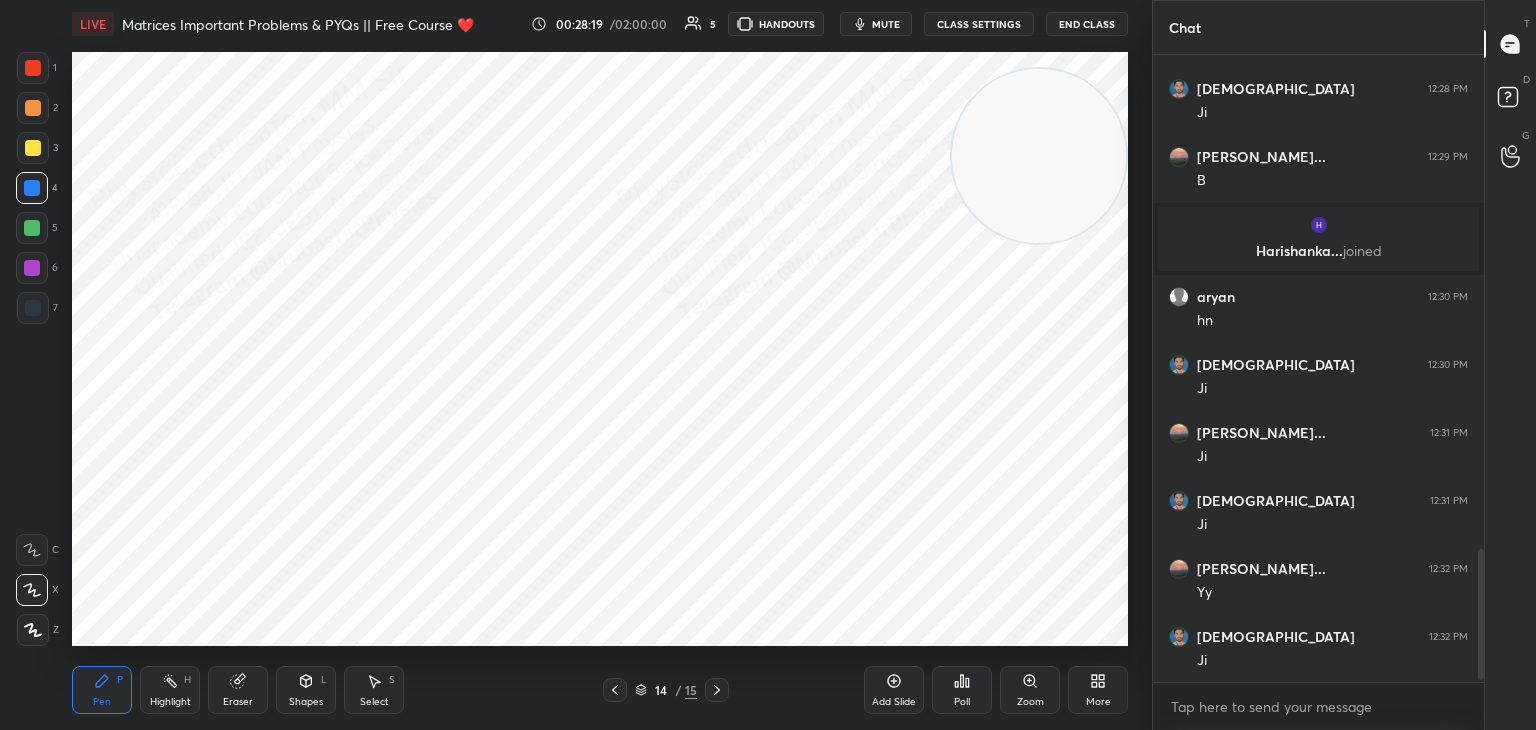 scroll, scrollTop: 2390, scrollLeft: 0, axis: vertical 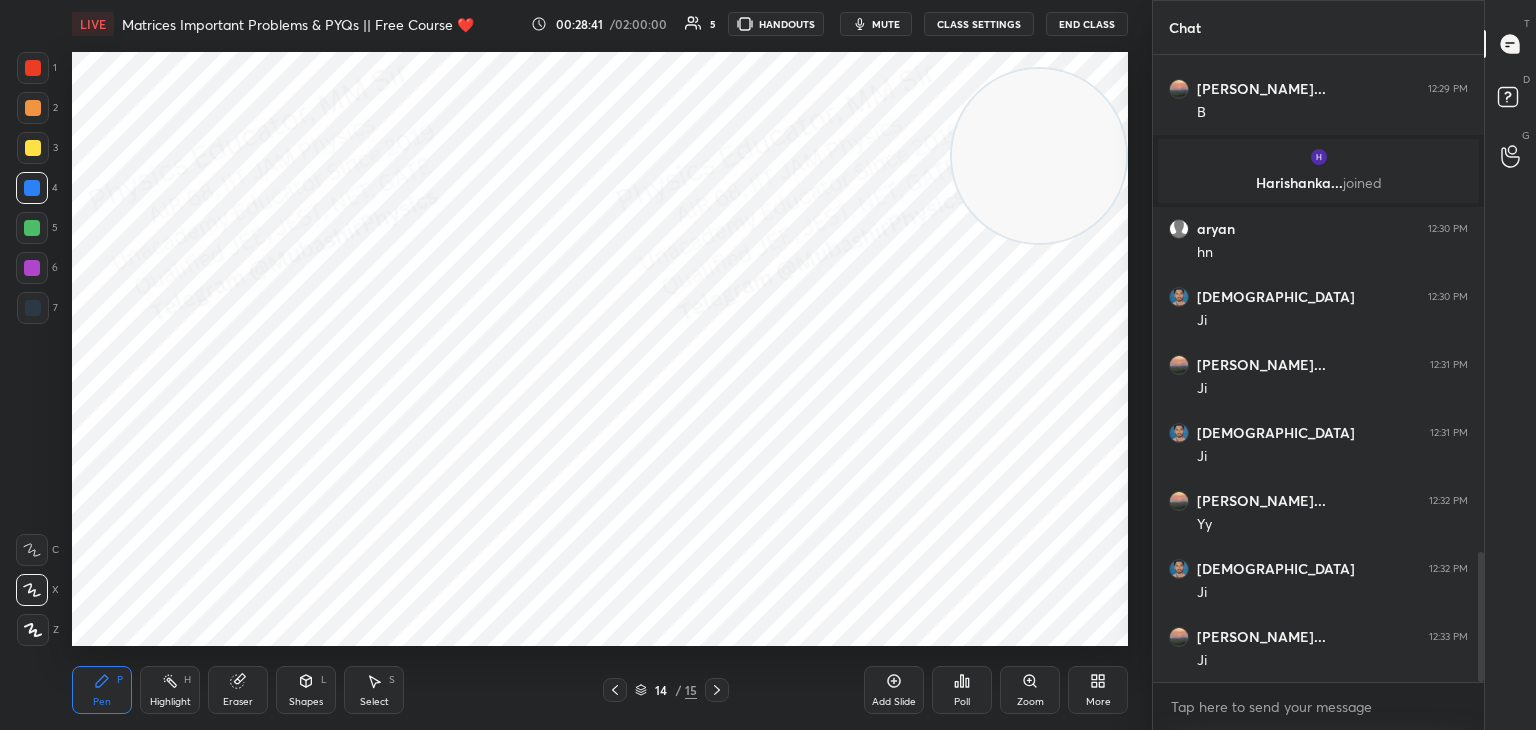 drag, startPoint x: 168, startPoint y: 704, endPoint x: 187, endPoint y: 685, distance: 26.870058 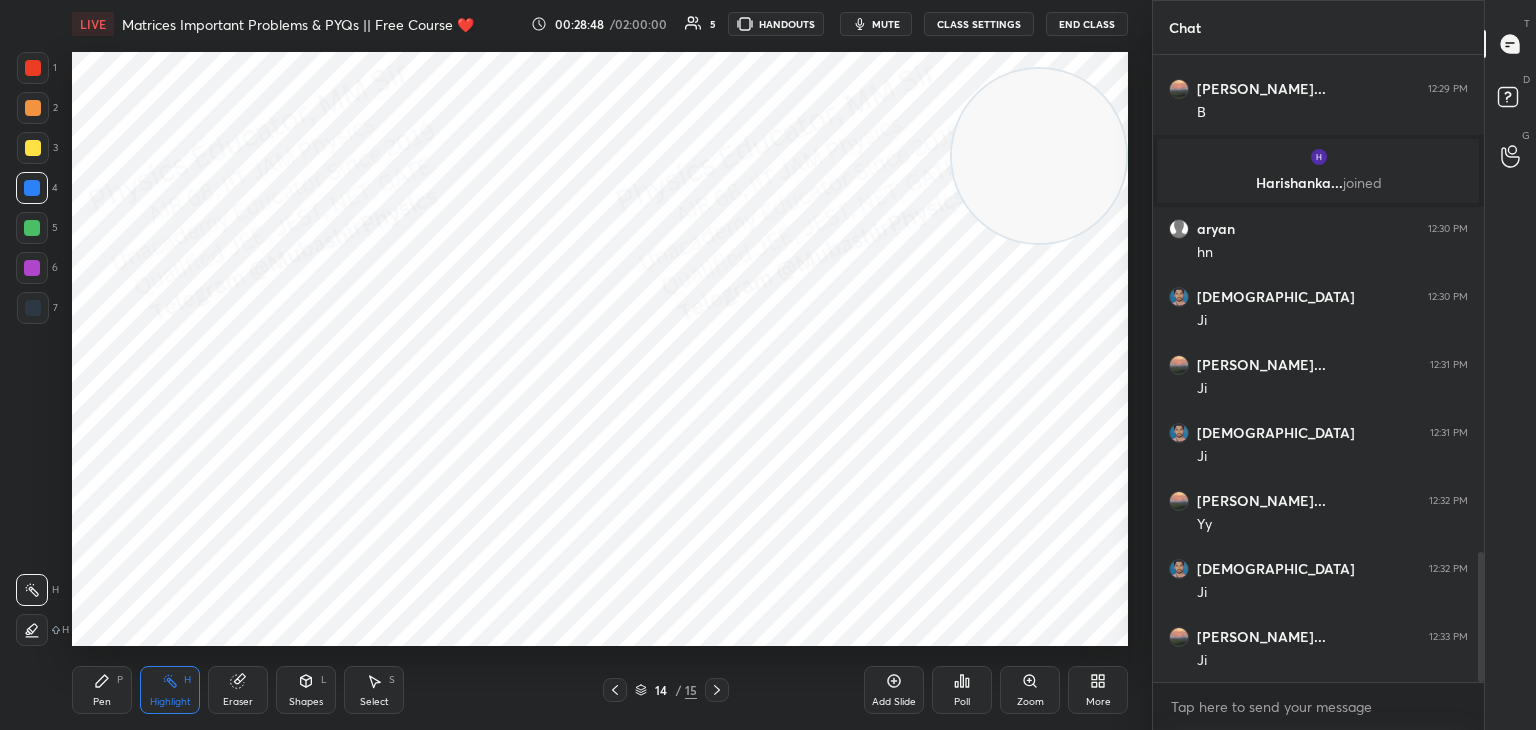 click 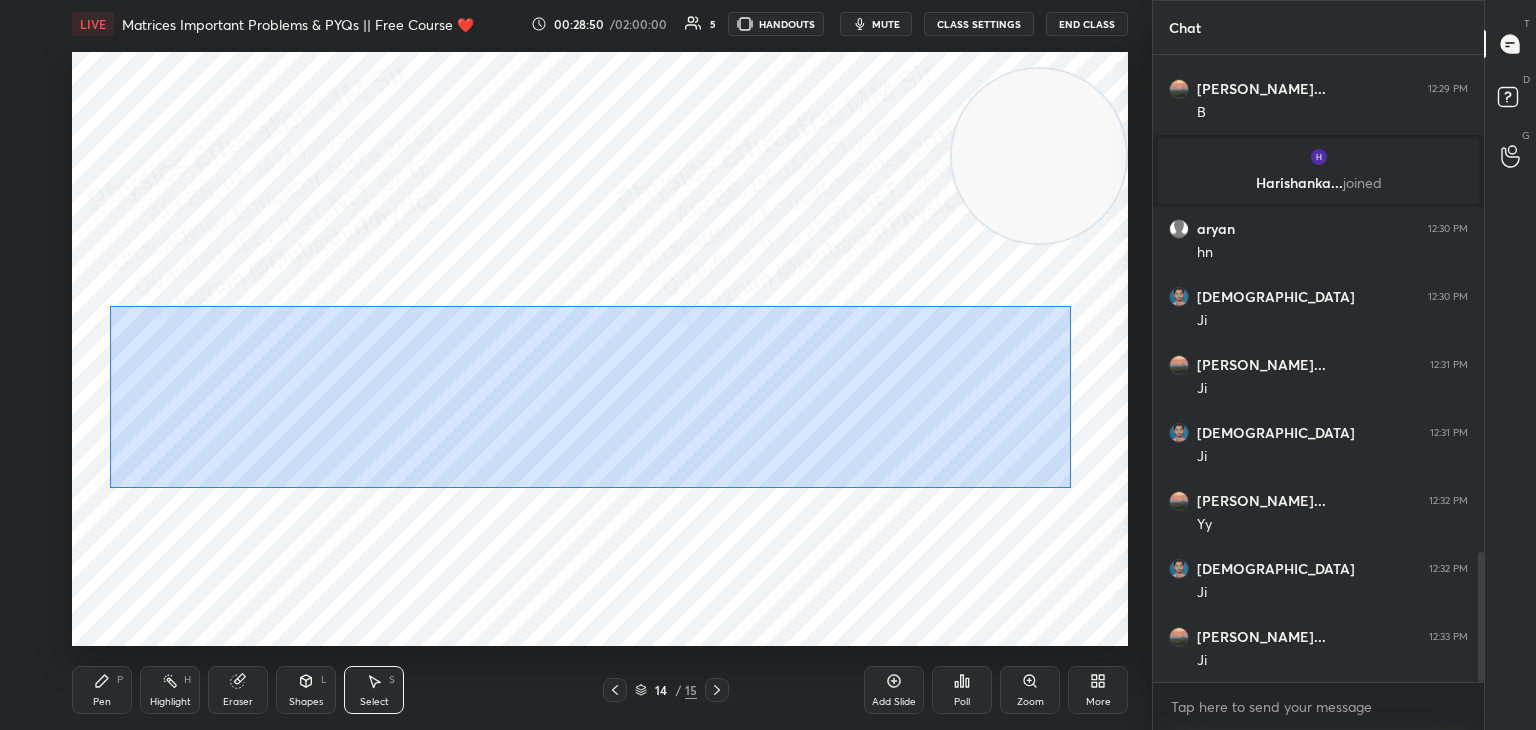 drag, startPoint x: 137, startPoint y: 308, endPoint x: 1052, endPoint y: 481, distance: 931.21106 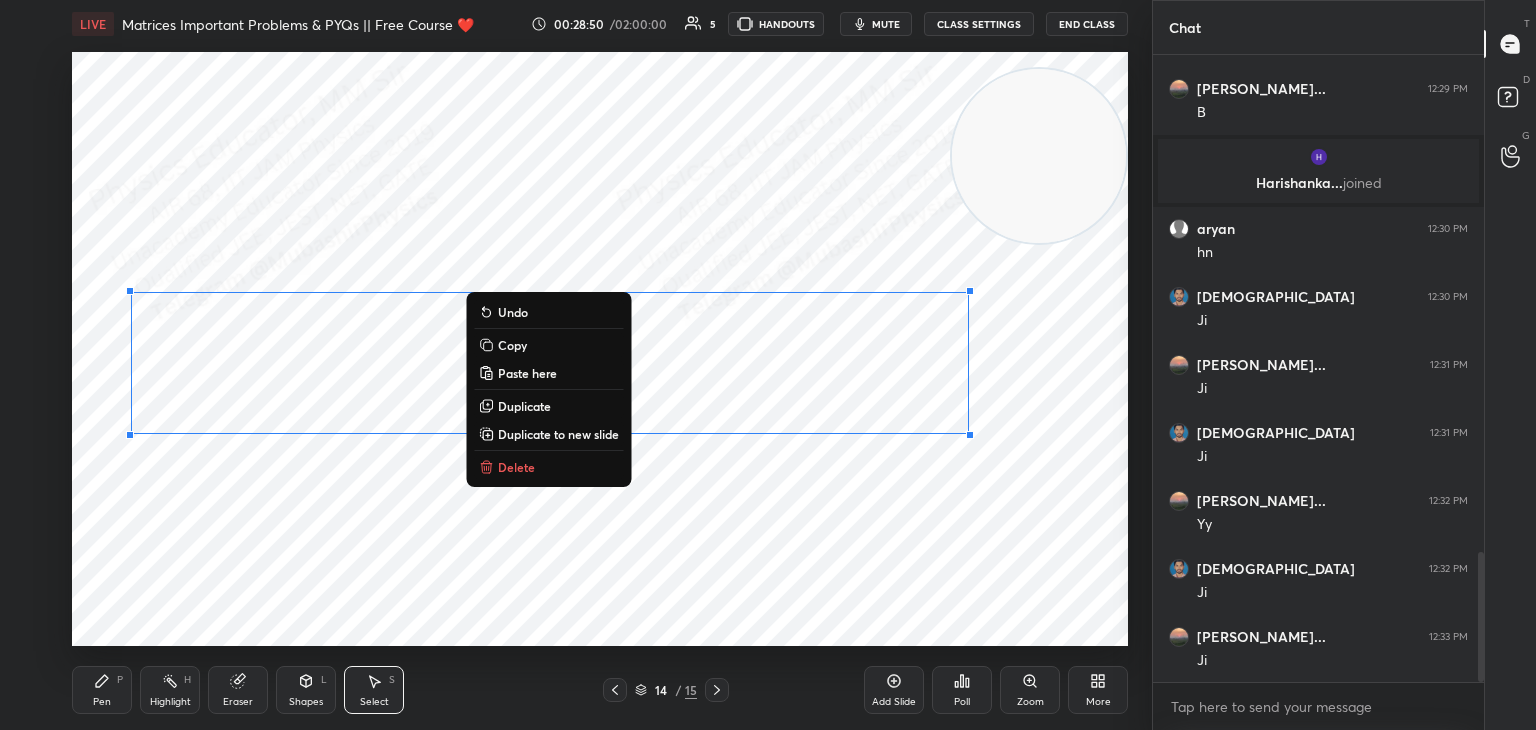 click on "0 ° Undo Copy Paste here Duplicate Duplicate to new slide Delete" at bounding box center [600, 349] 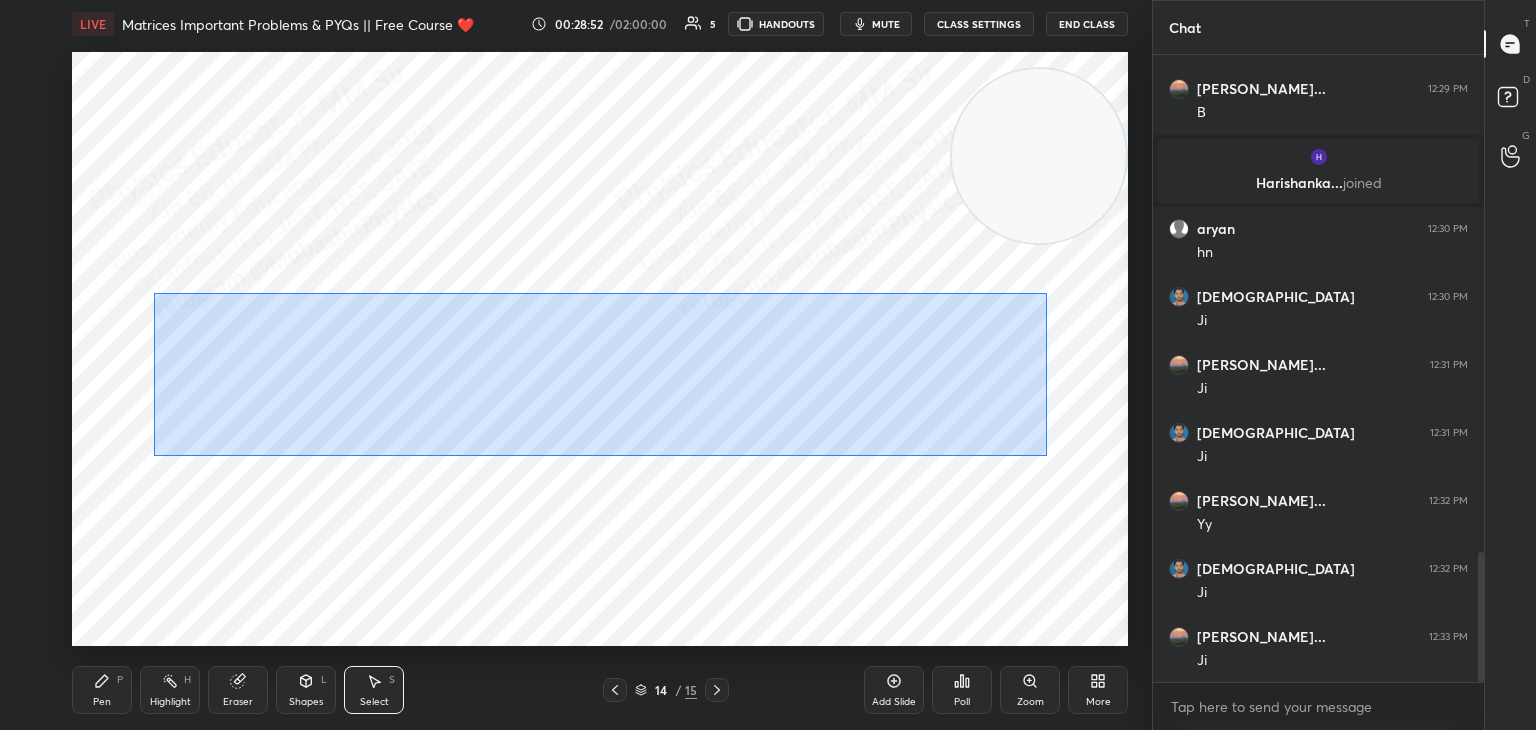 drag, startPoint x: 153, startPoint y: 293, endPoint x: 1025, endPoint y: 450, distance: 886.0209 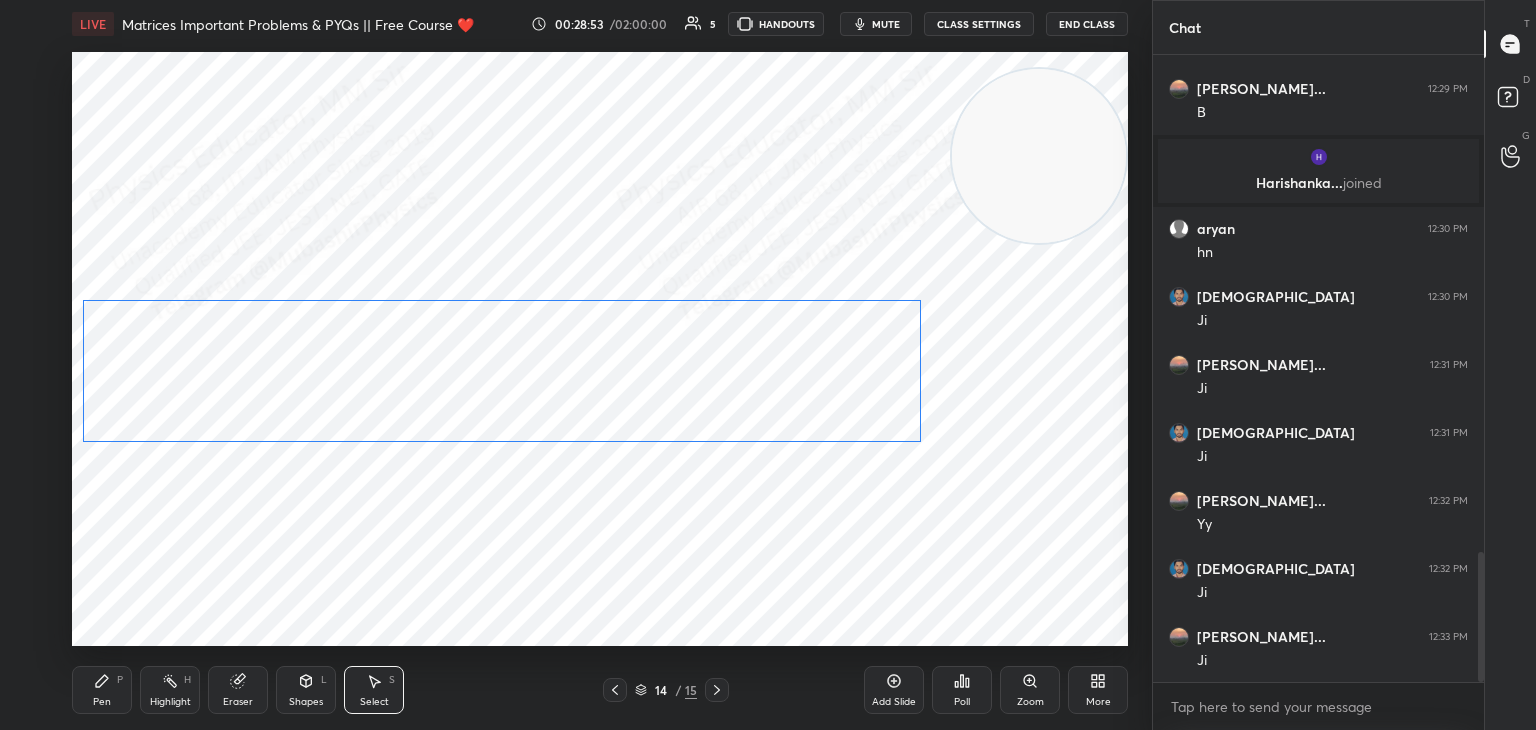 drag, startPoint x: 891, startPoint y: 402, endPoint x: 849, endPoint y: 410, distance: 42.755116 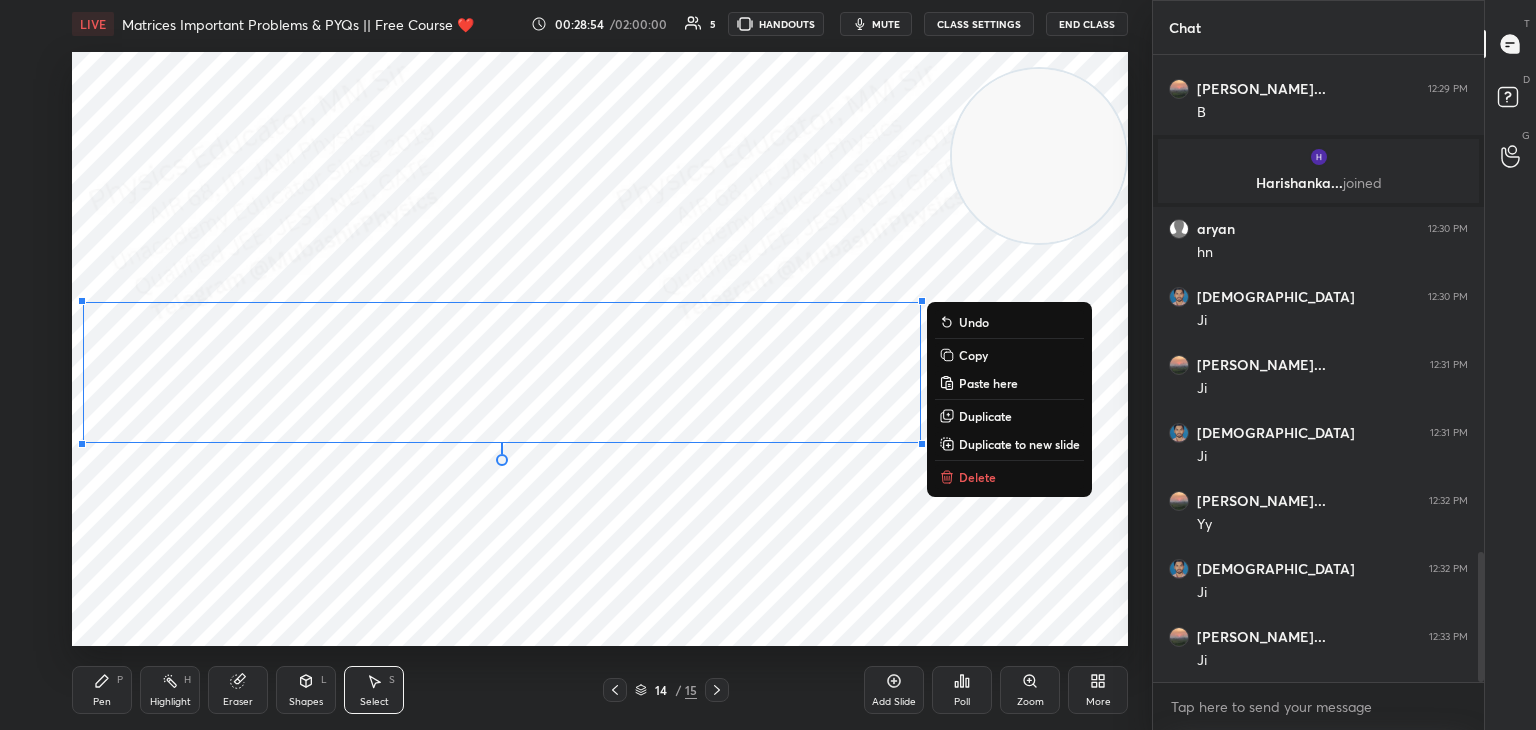 drag, startPoint x: 996, startPoint y: 125, endPoint x: 825, endPoint y: 97, distance: 173.27724 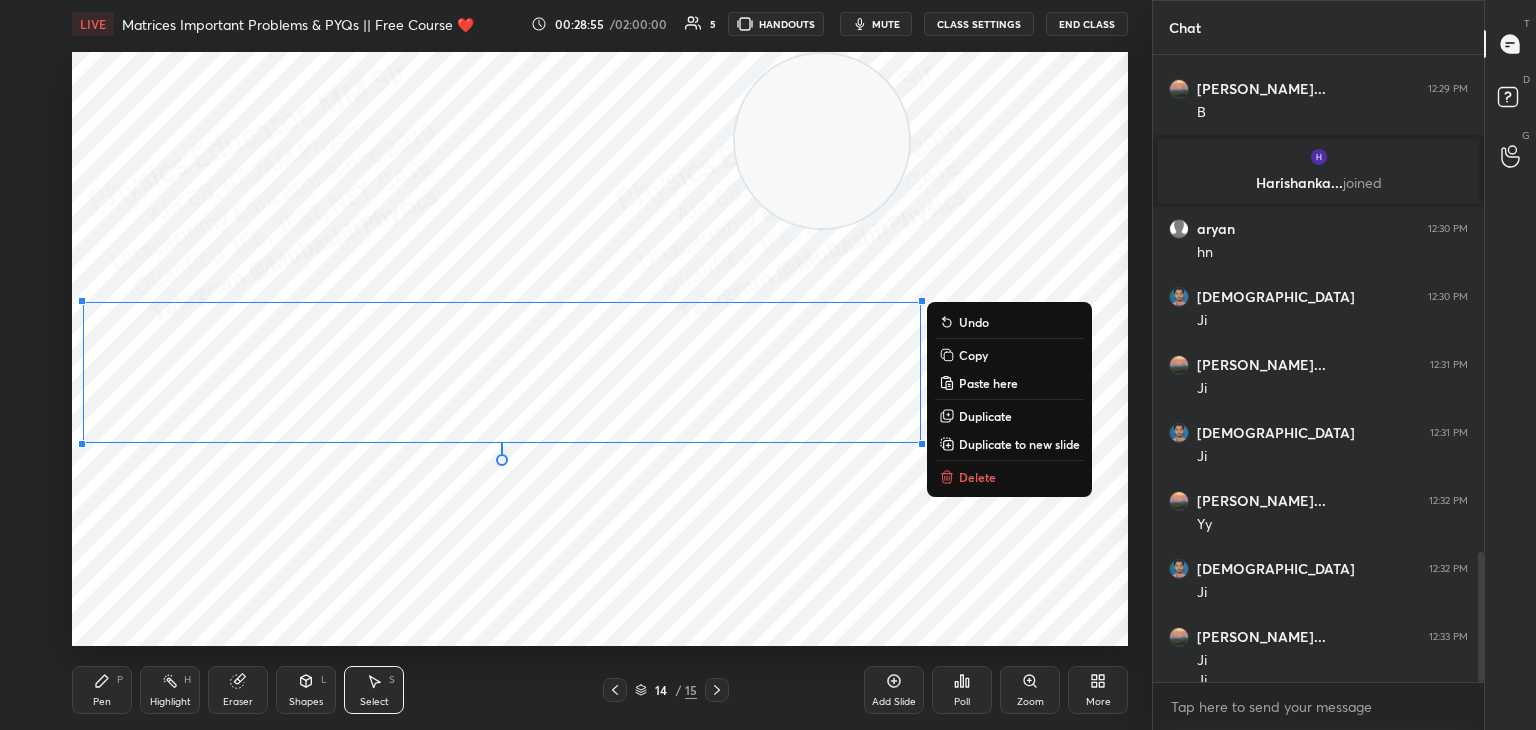 scroll, scrollTop: 2410, scrollLeft: 0, axis: vertical 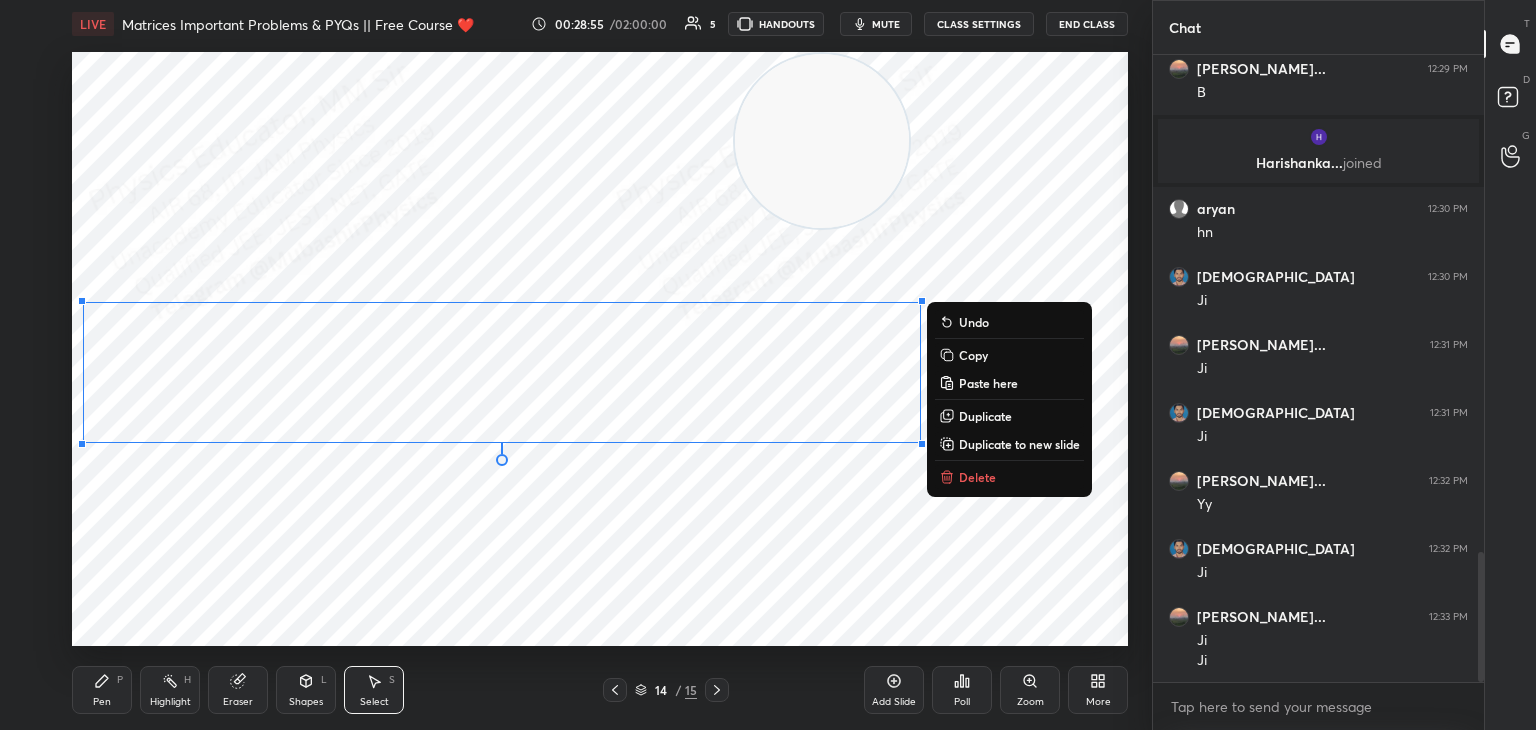 click on "Pen P" at bounding box center [102, 690] 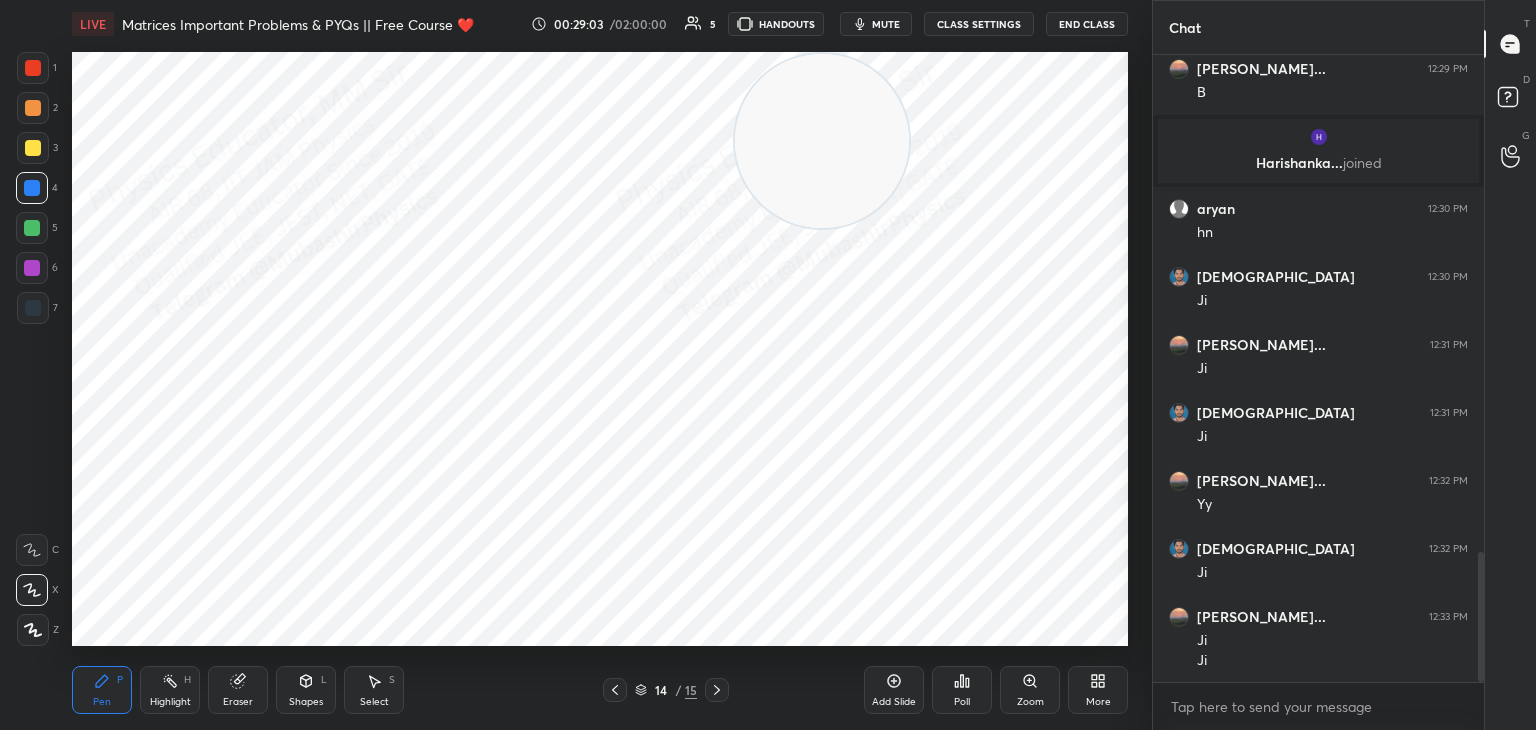 click on "Highlight H" at bounding box center [170, 690] 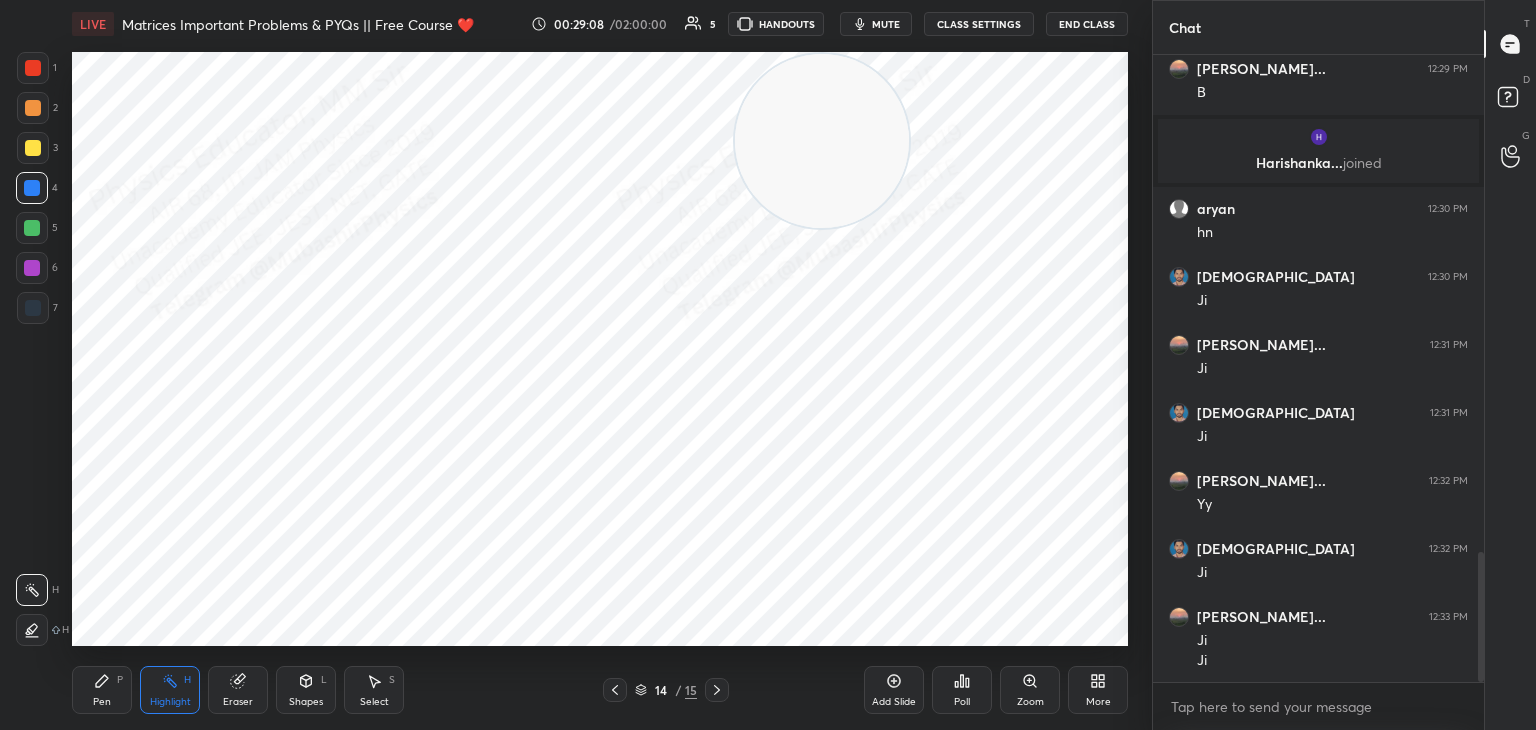 click 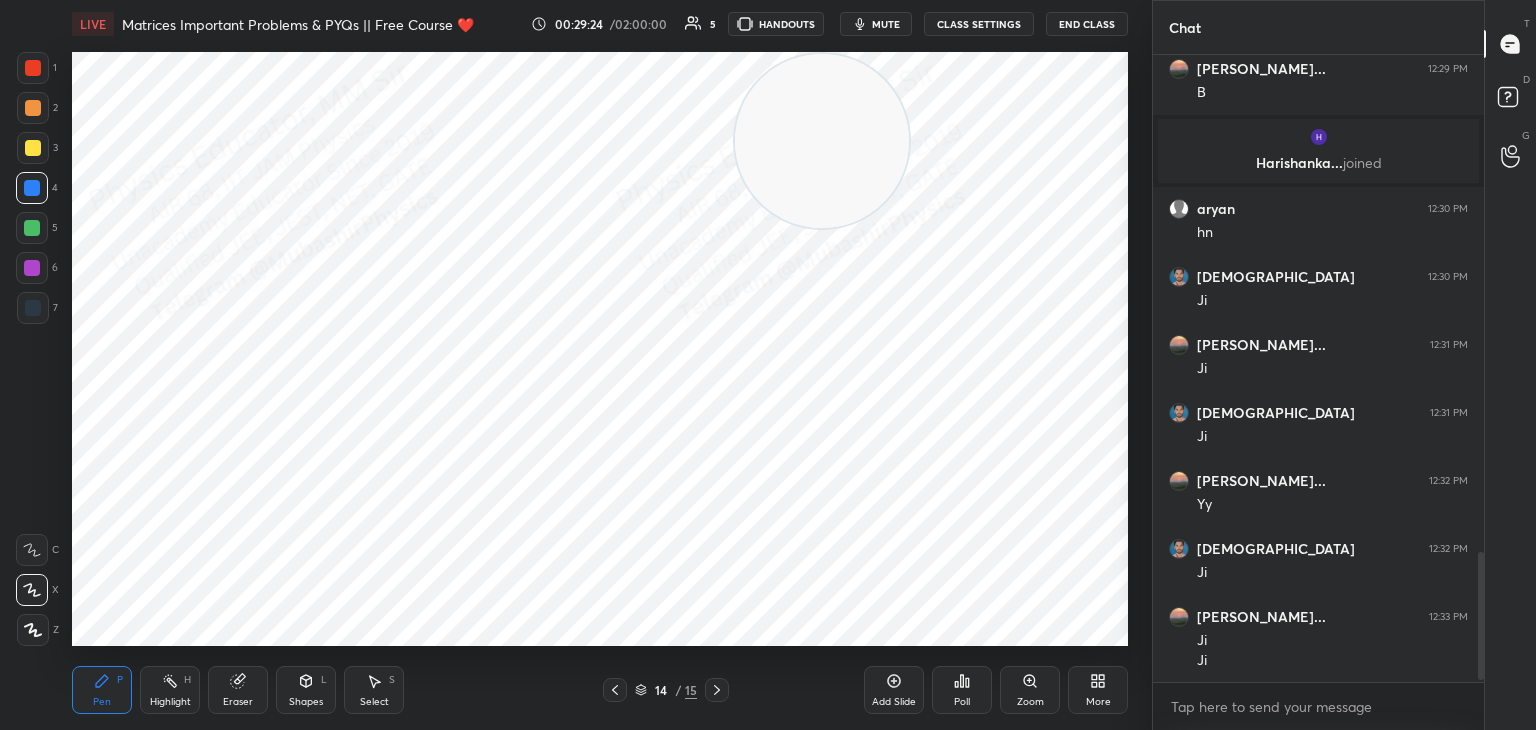 scroll, scrollTop: 2478, scrollLeft: 0, axis: vertical 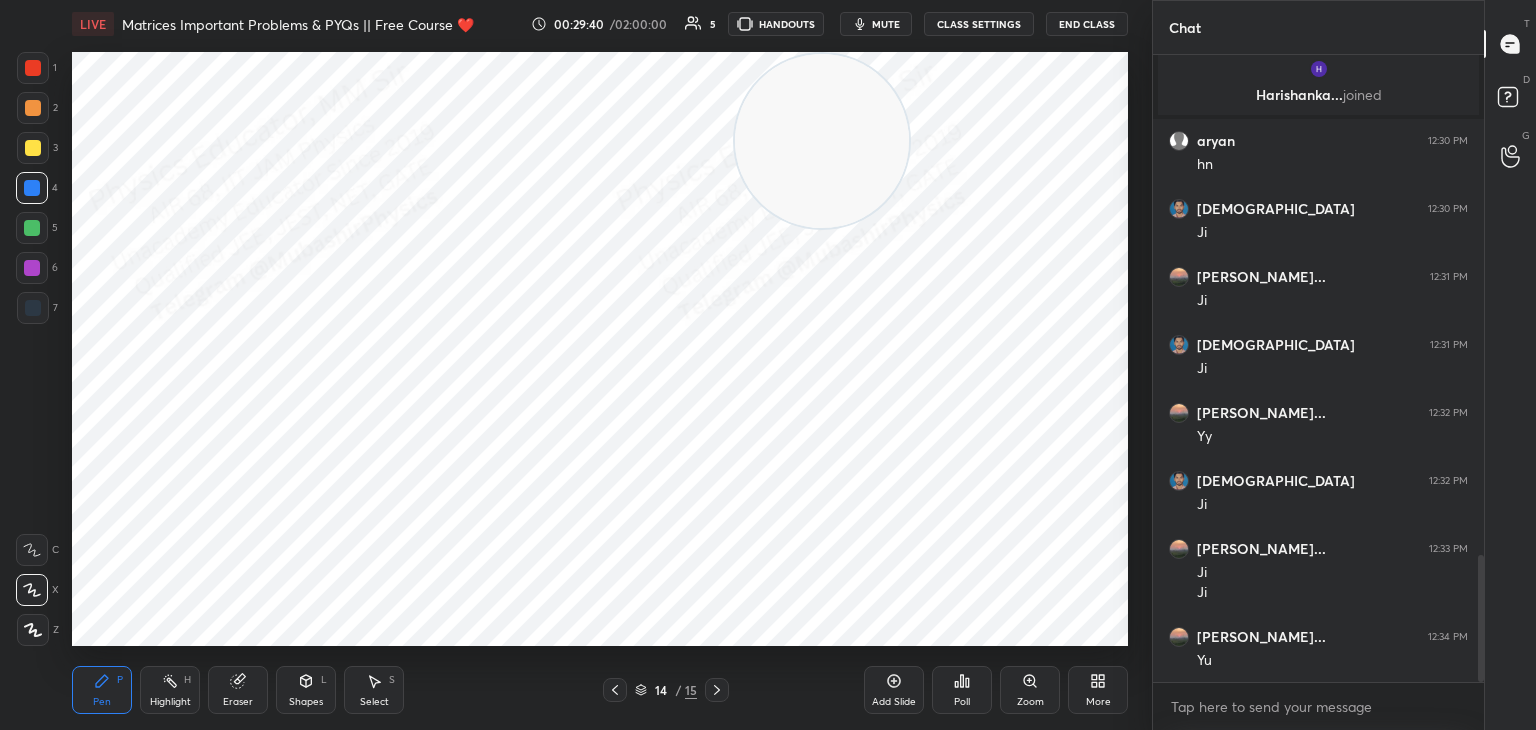 click 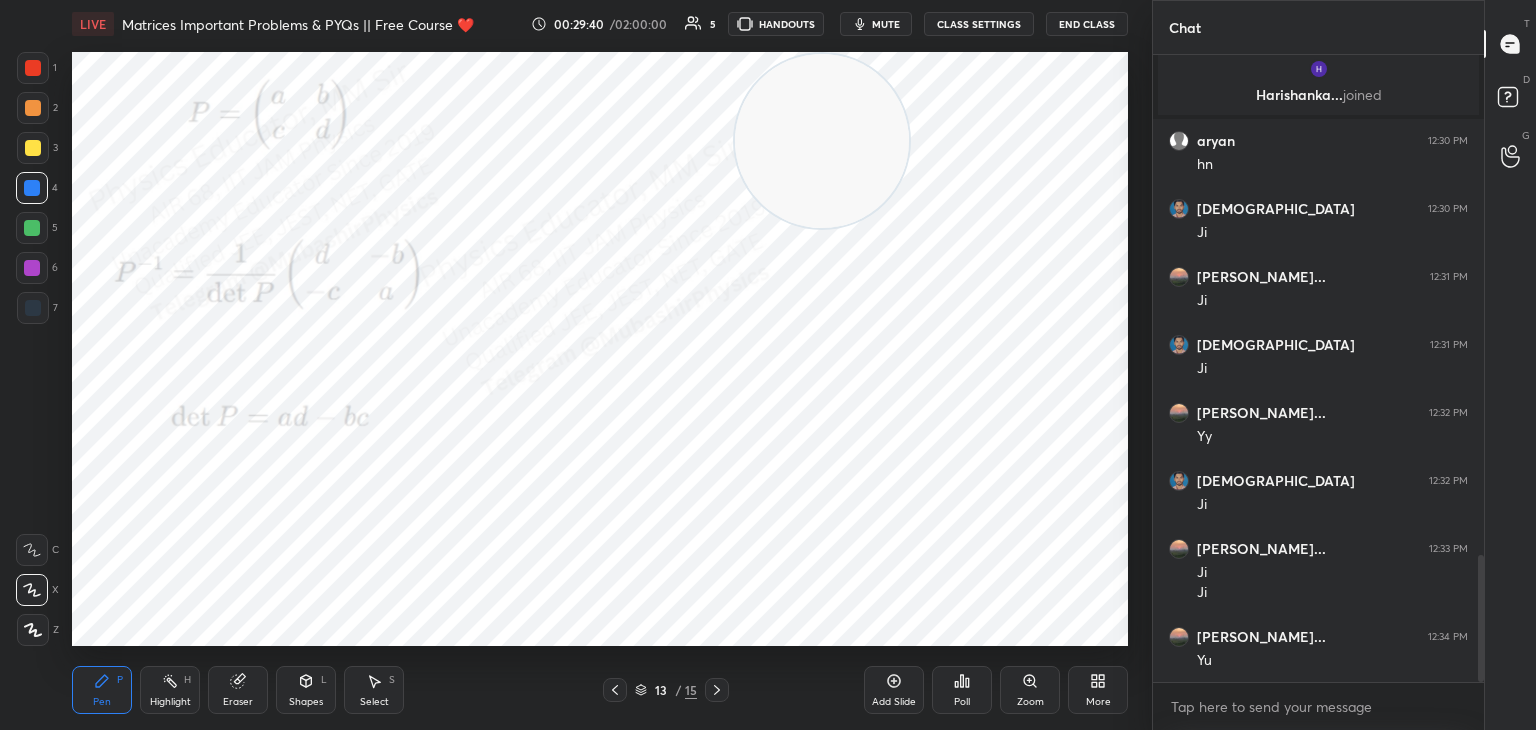 click 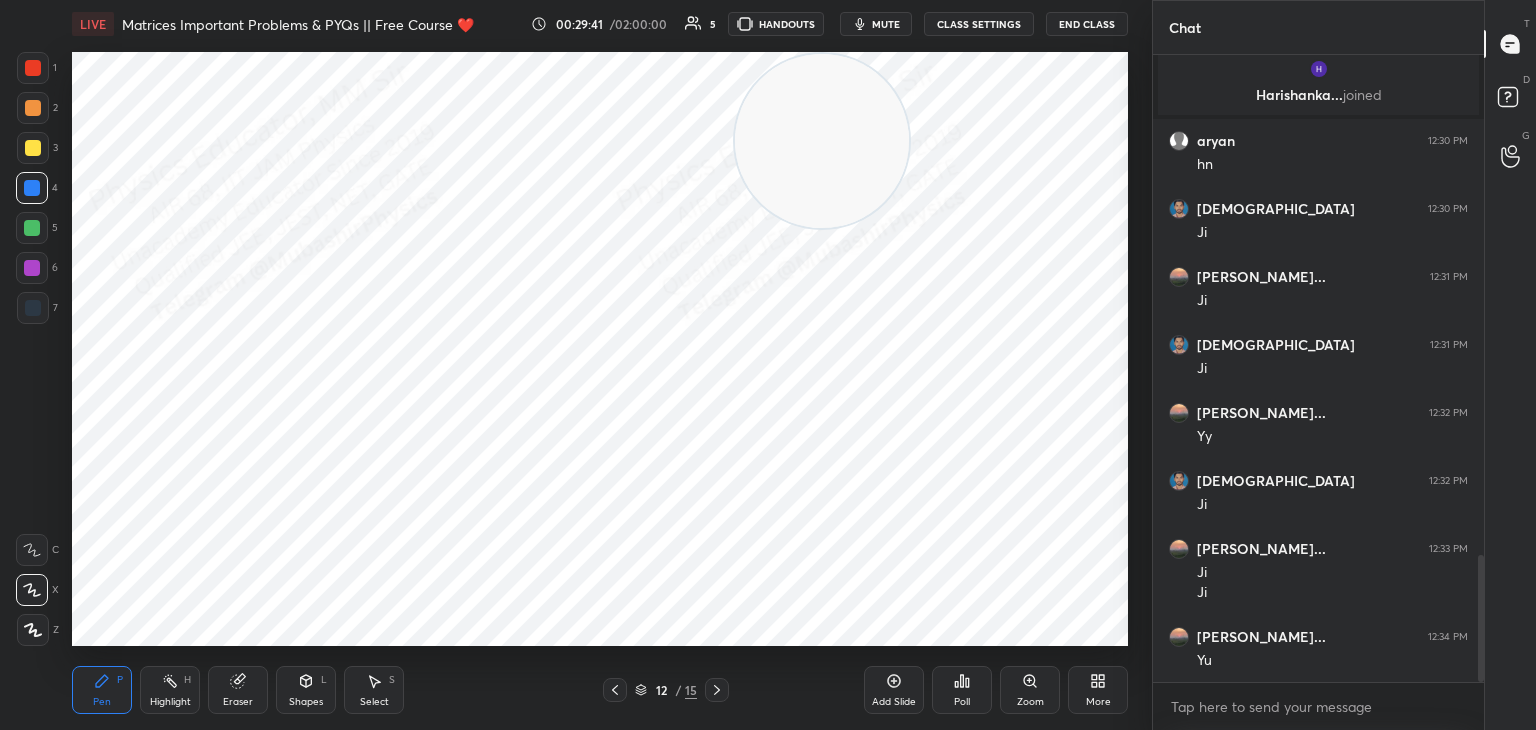 click 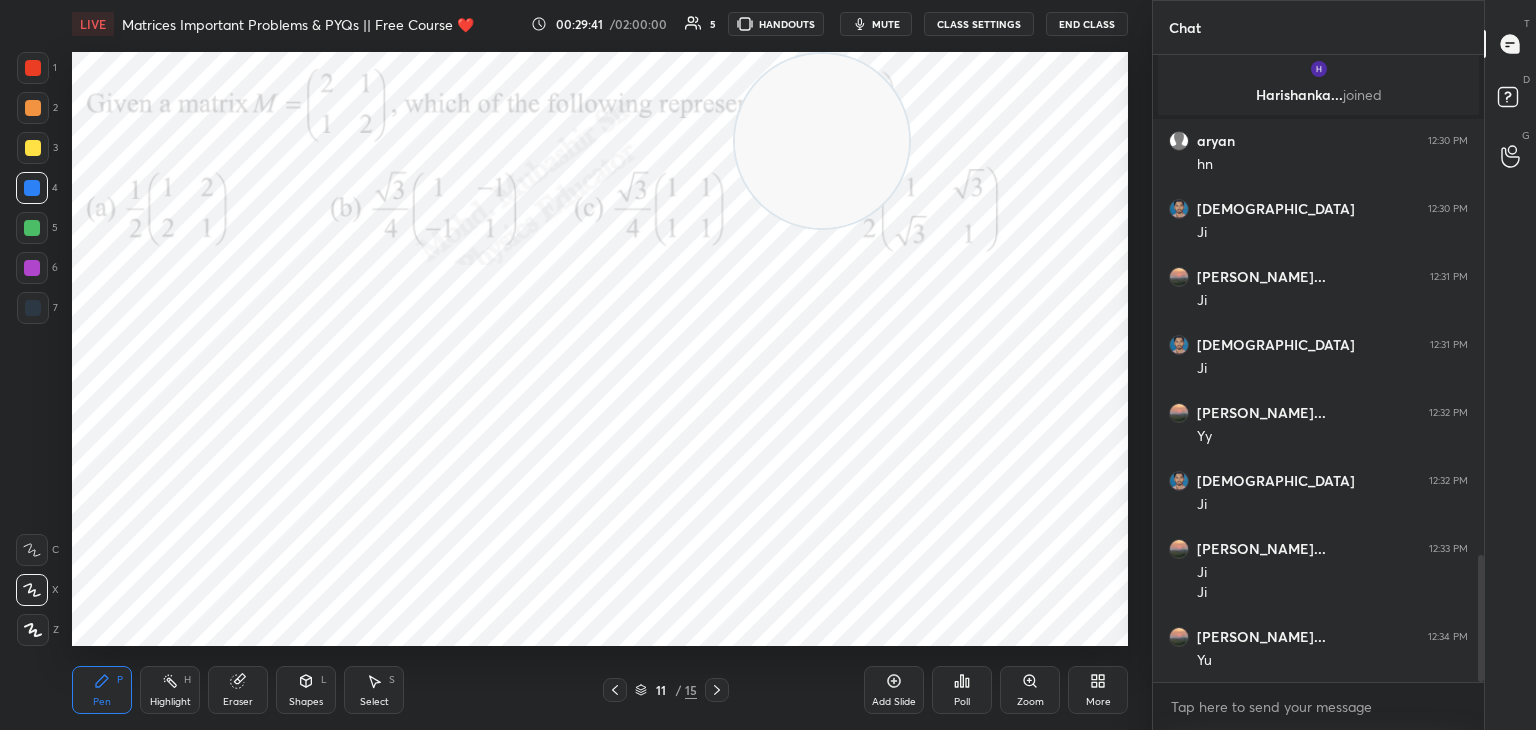 click 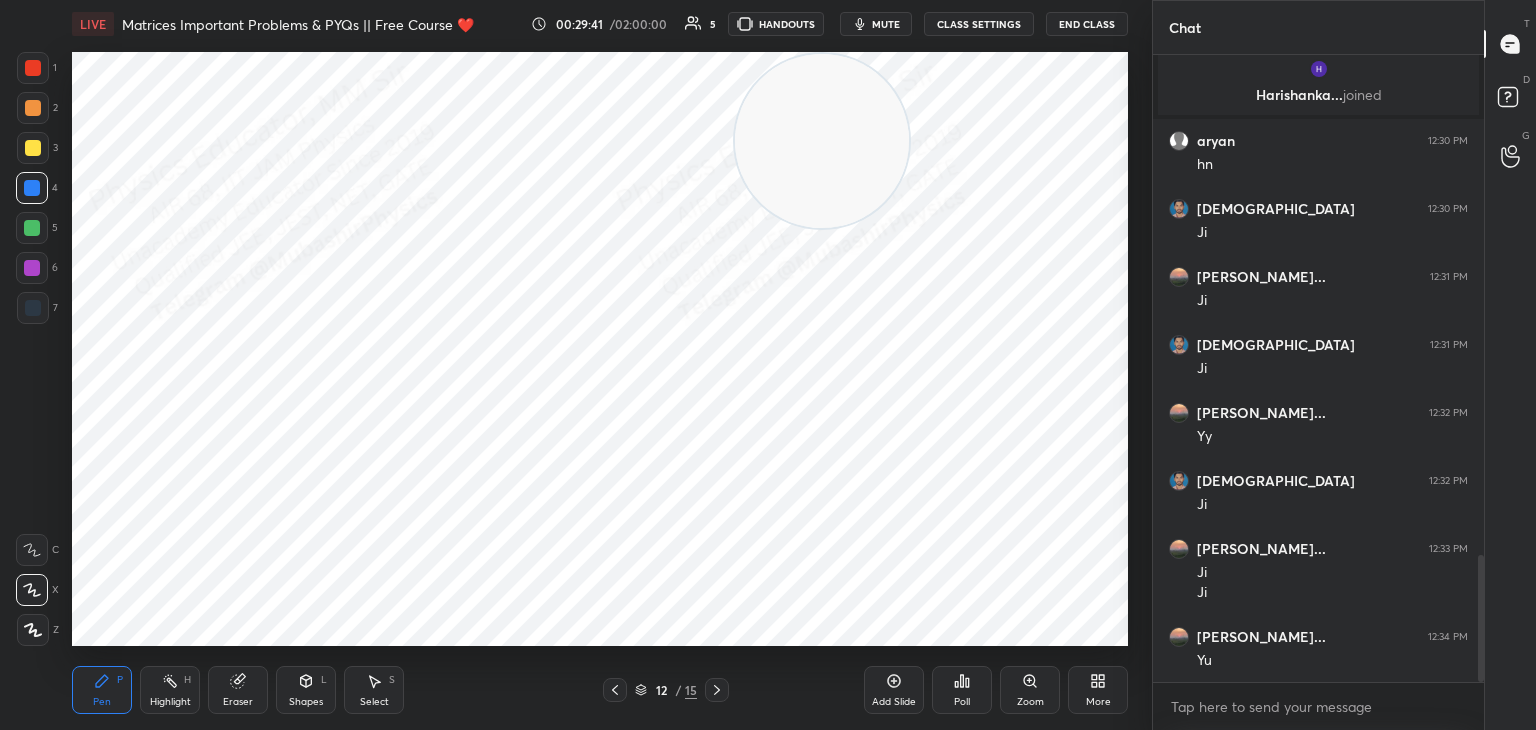 click 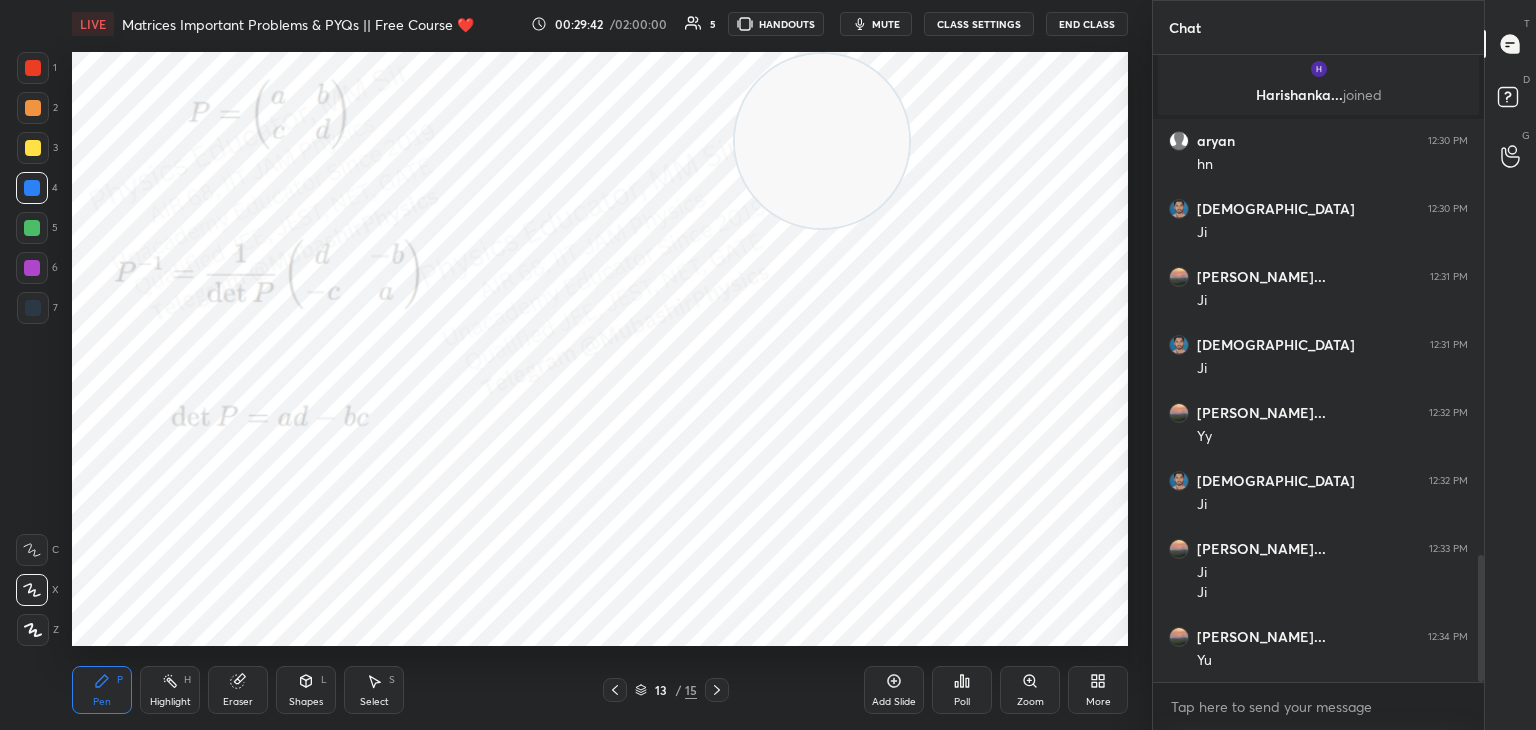 click 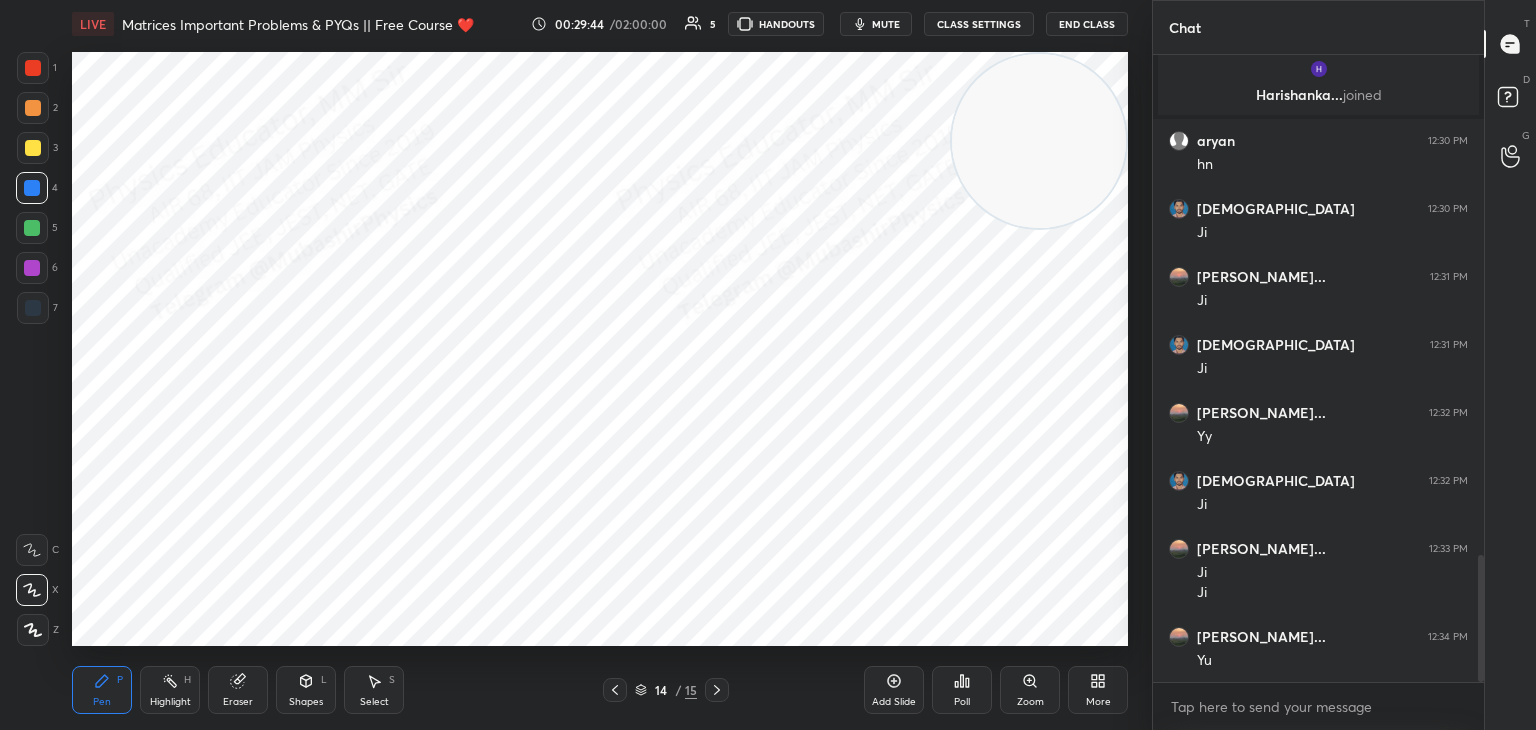 drag, startPoint x: 845, startPoint y: 157, endPoint x: 1072, endPoint y: 104, distance: 233.10513 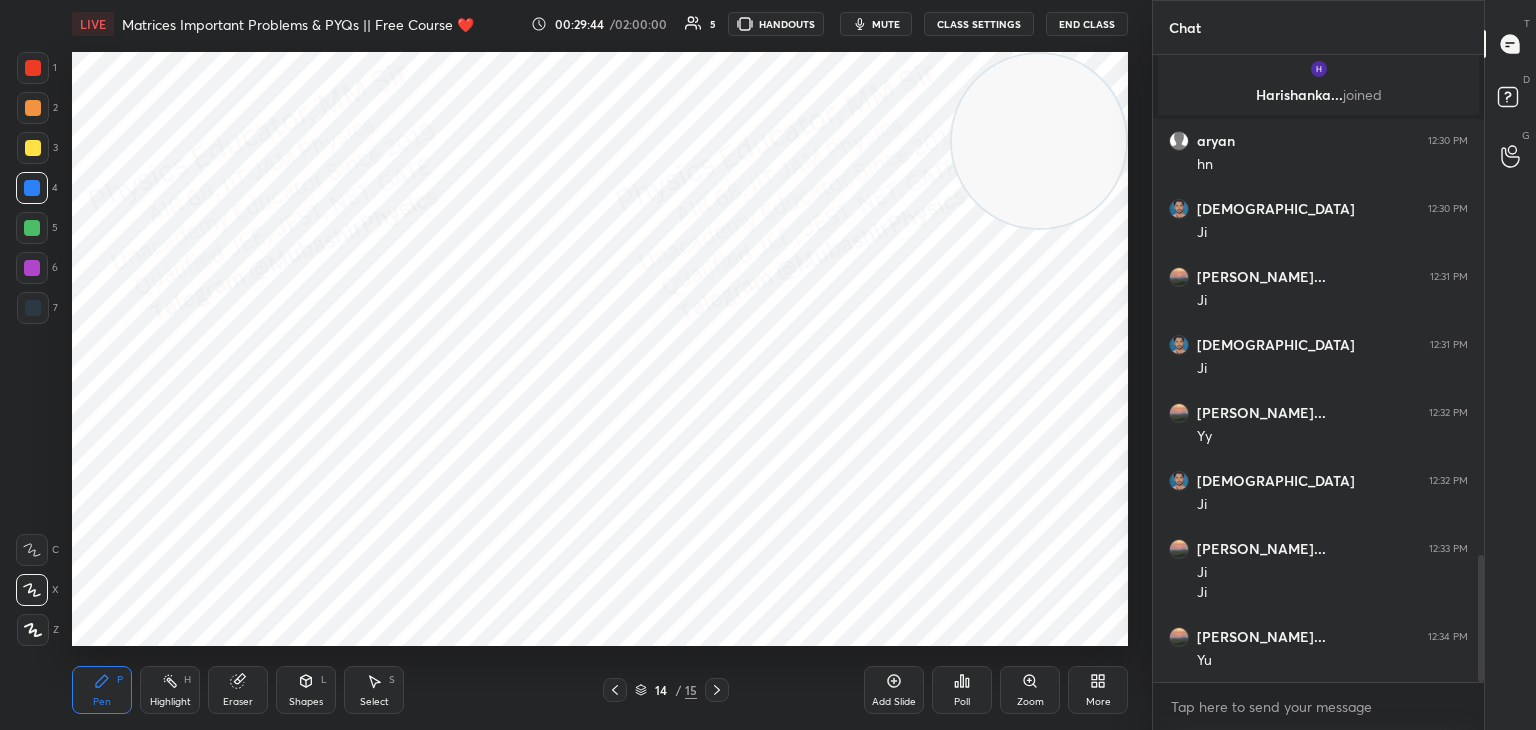 click at bounding box center [1039, 141] 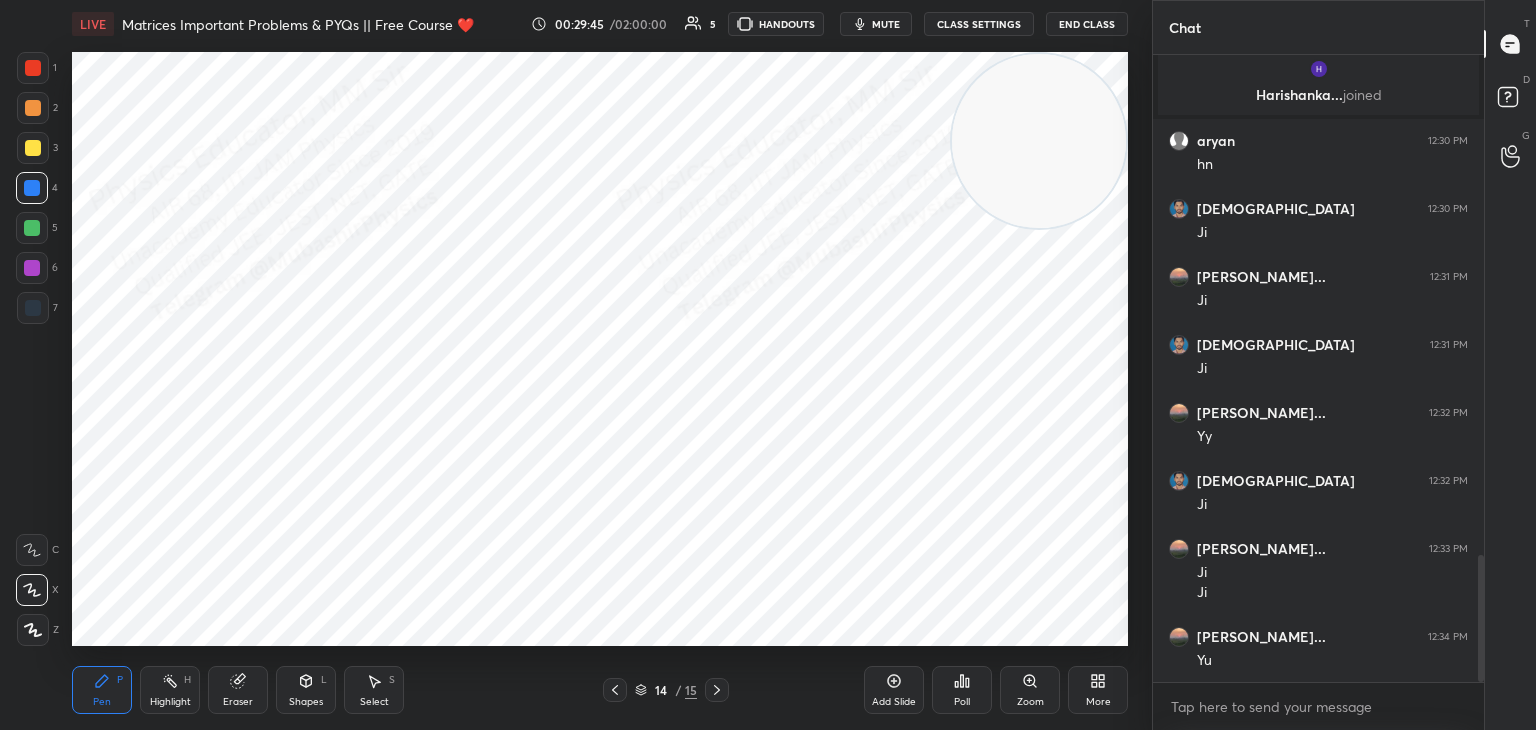 drag, startPoint x: 164, startPoint y: 677, endPoint x: 175, endPoint y: 658, distance: 21.954498 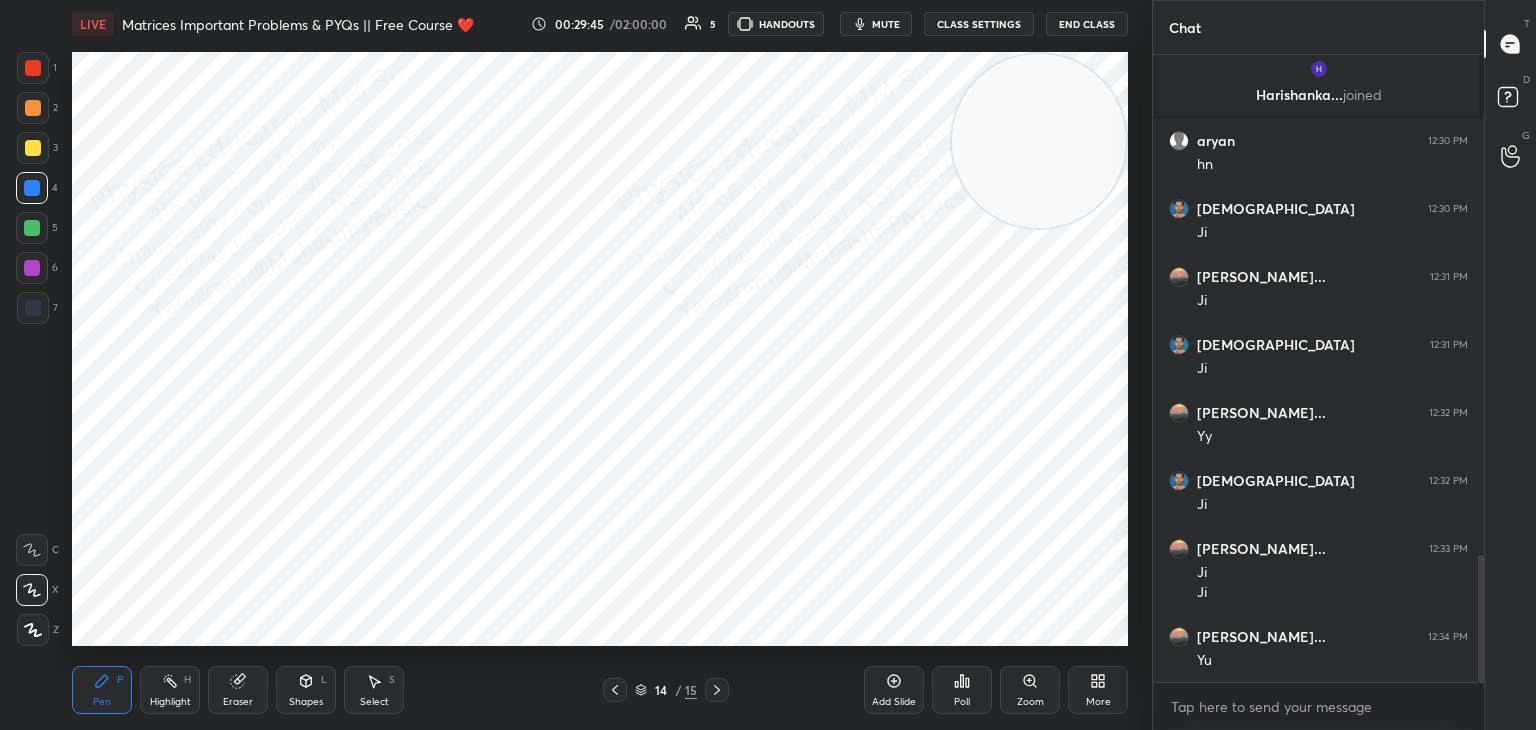 click 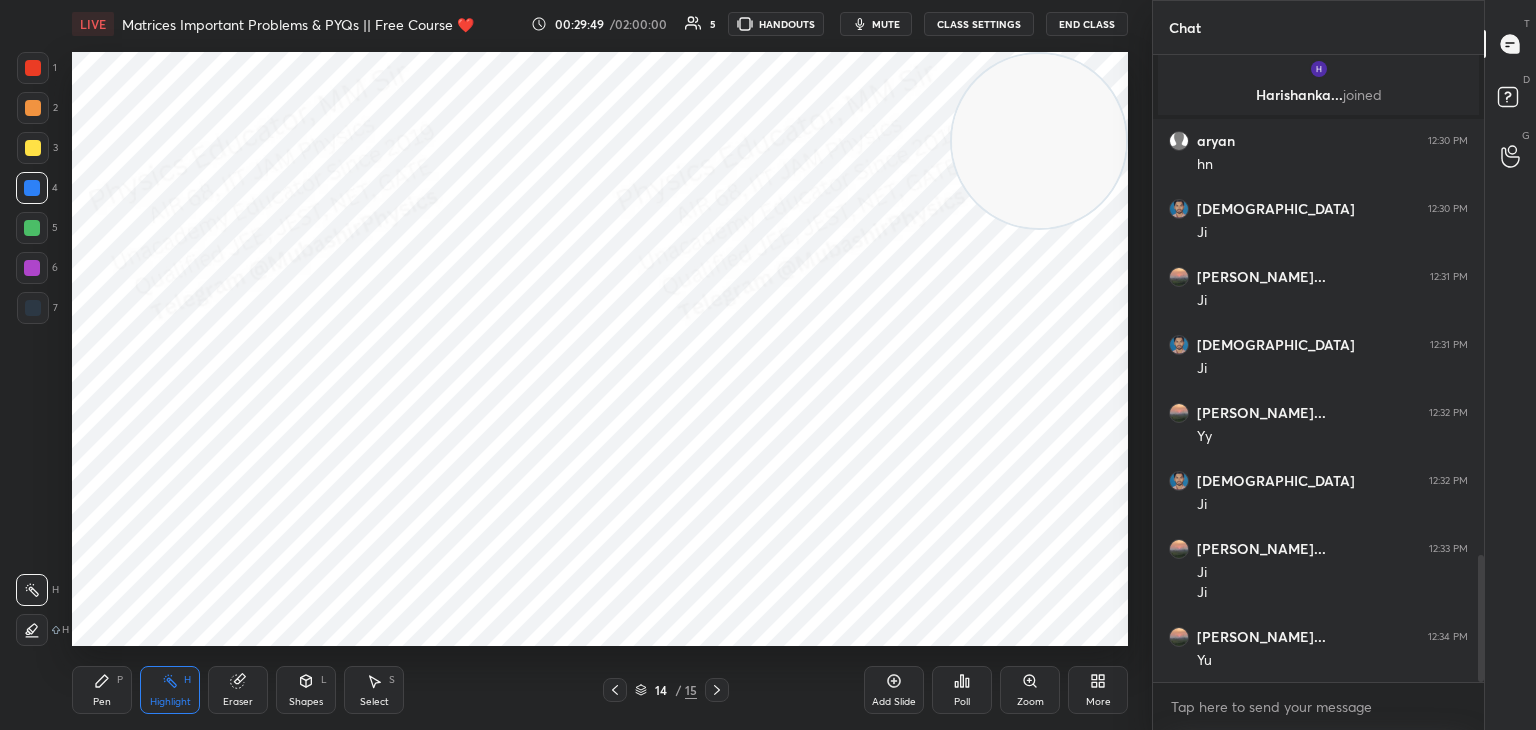 click on "mute" at bounding box center (886, 24) 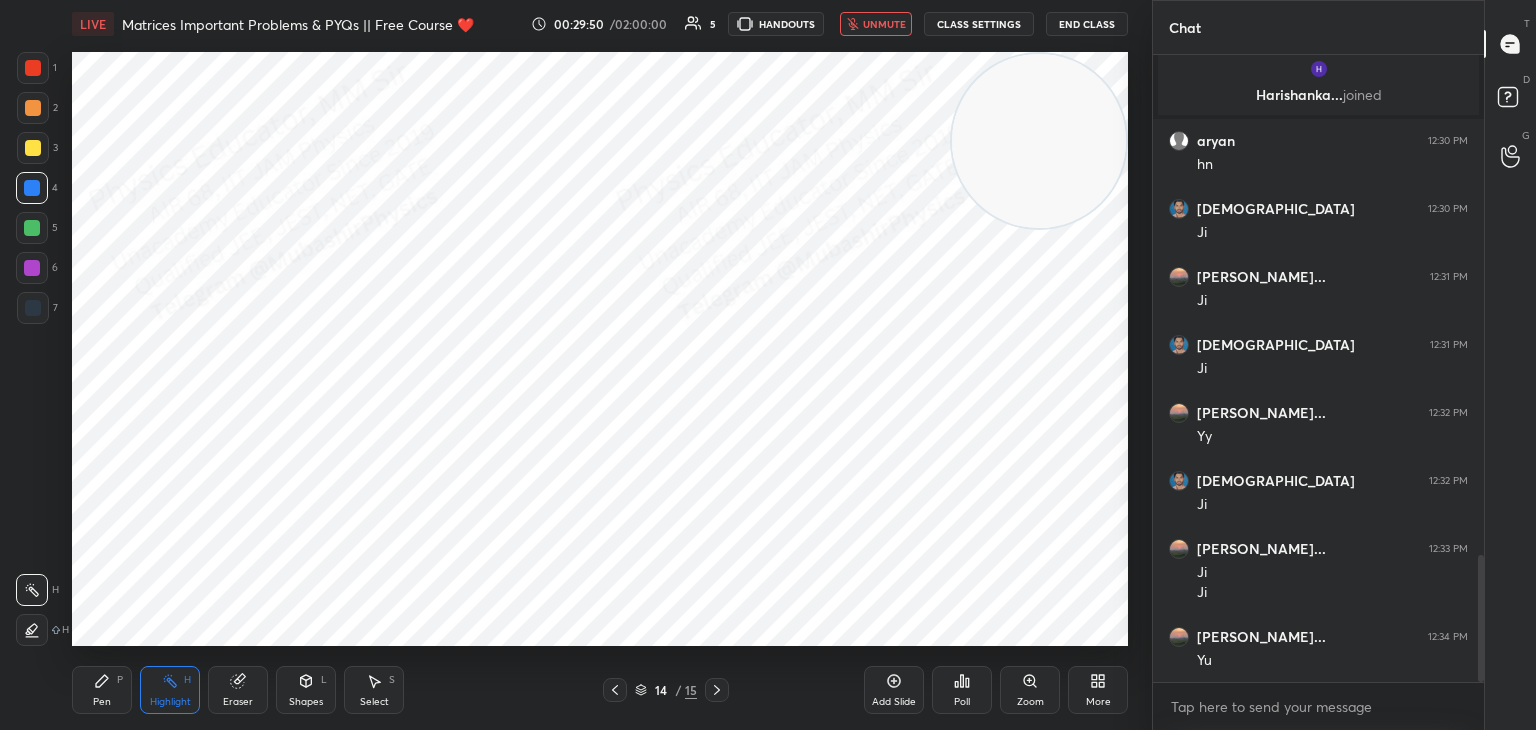 click on "unmute" at bounding box center (884, 24) 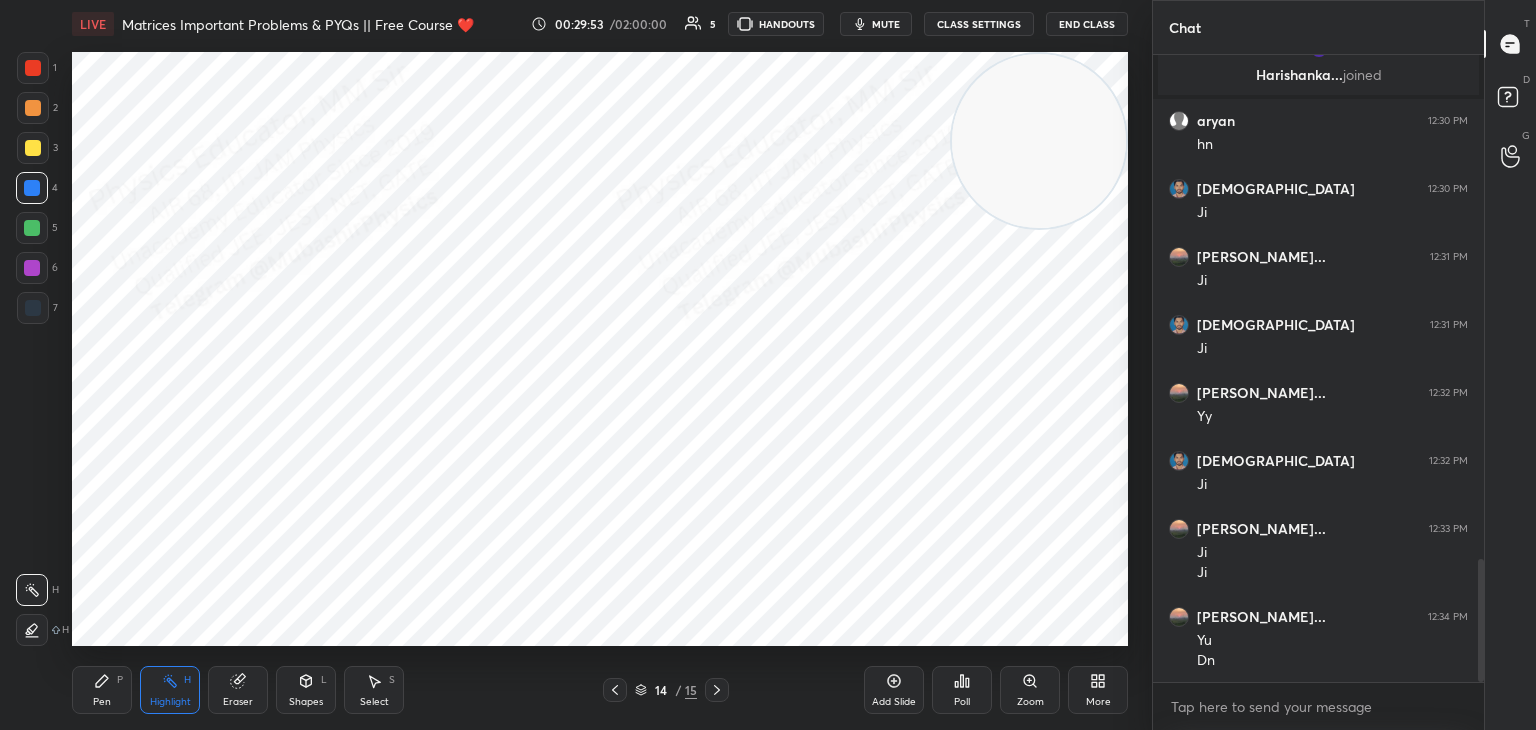 scroll, scrollTop: 2566, scrollLeft: 0, axis: vertical 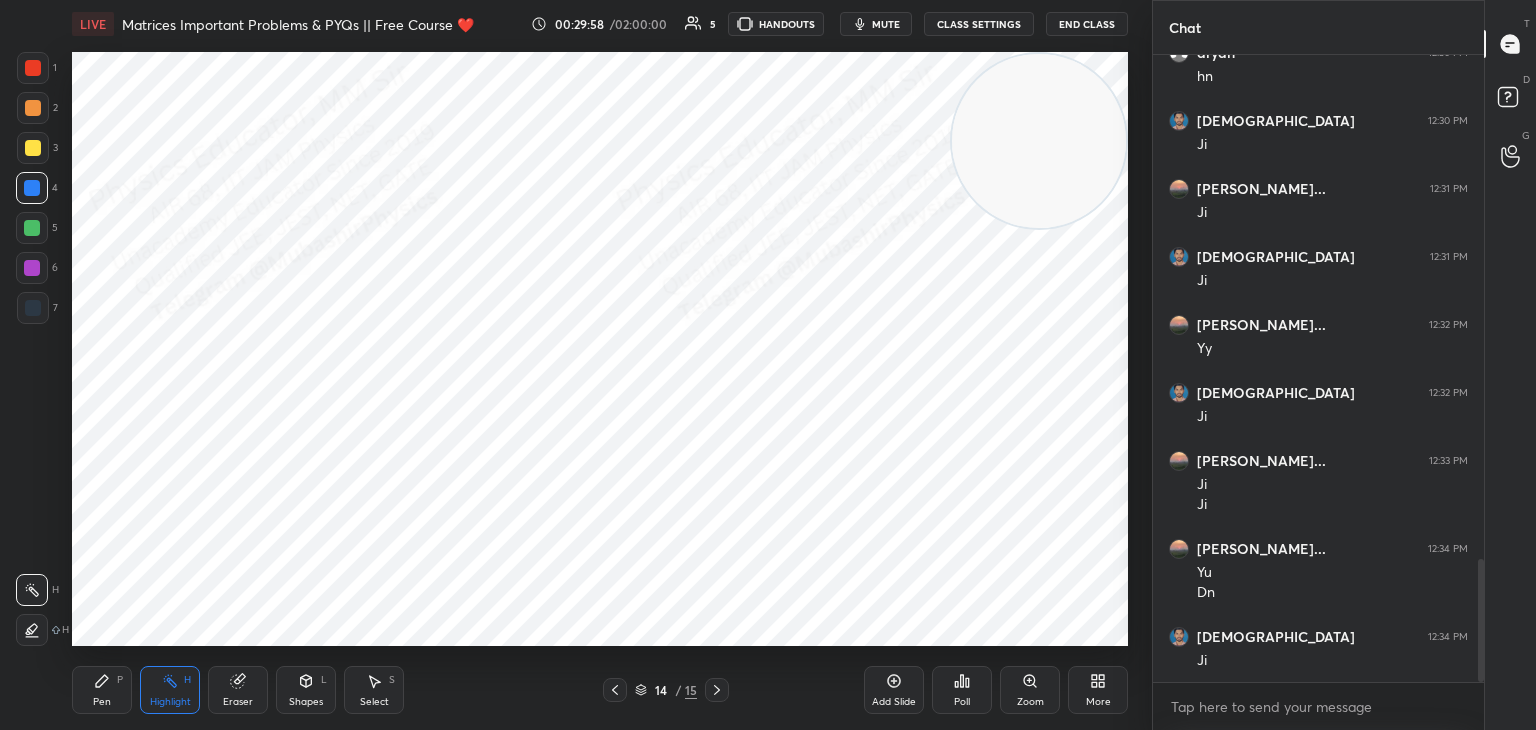 click on "mute" at bounding box center [886, 24] 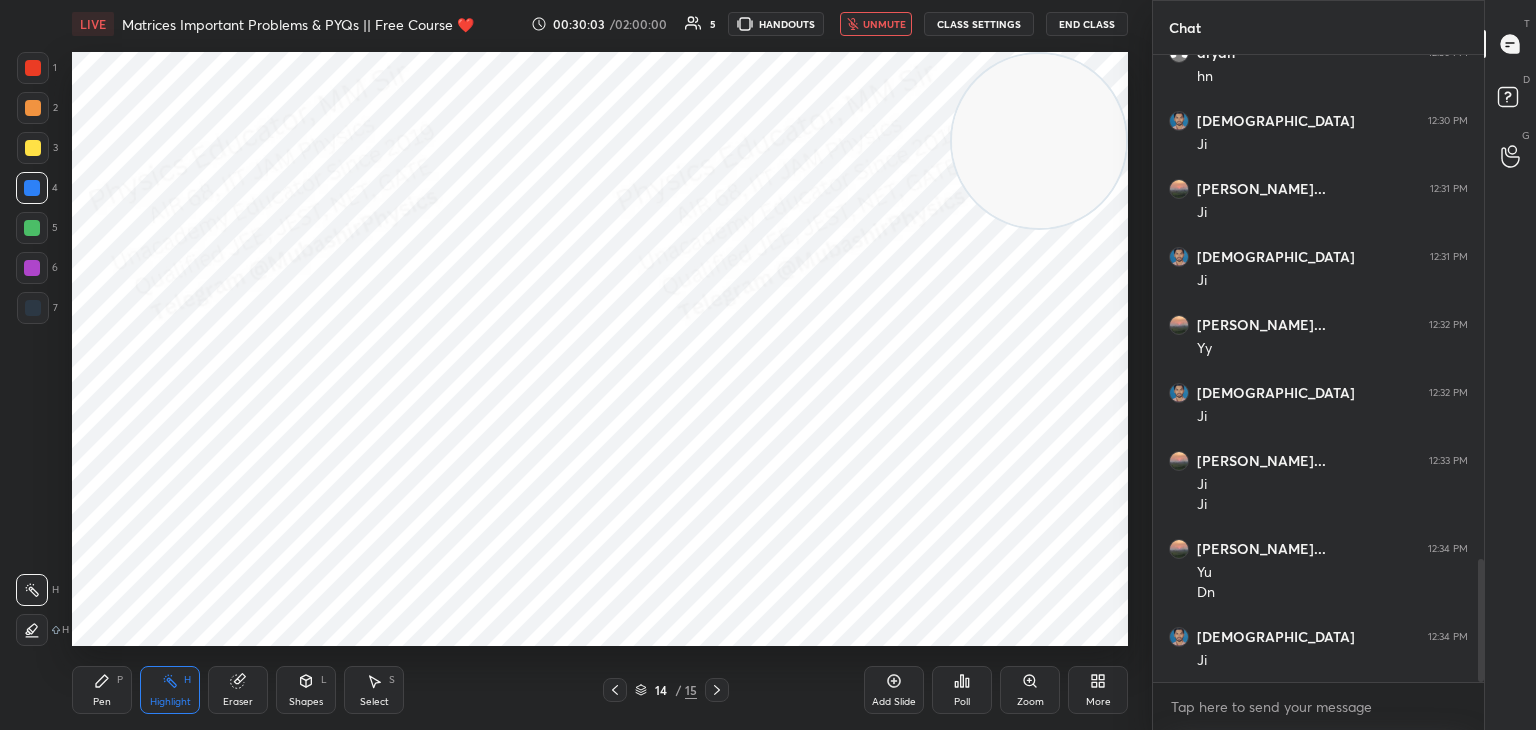 scroll, scrollTop: 2634, scrollLeft: 0, axis: vertical 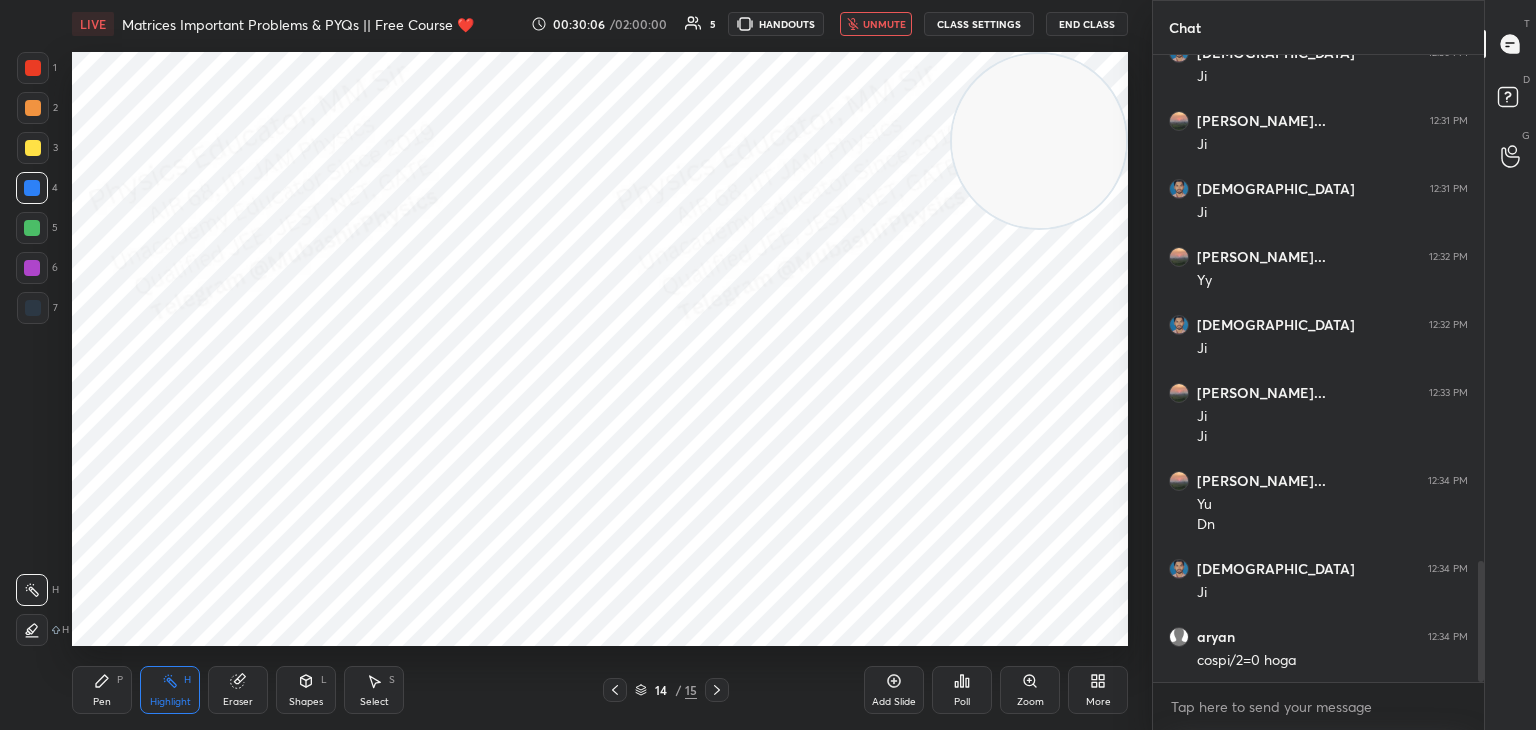 click 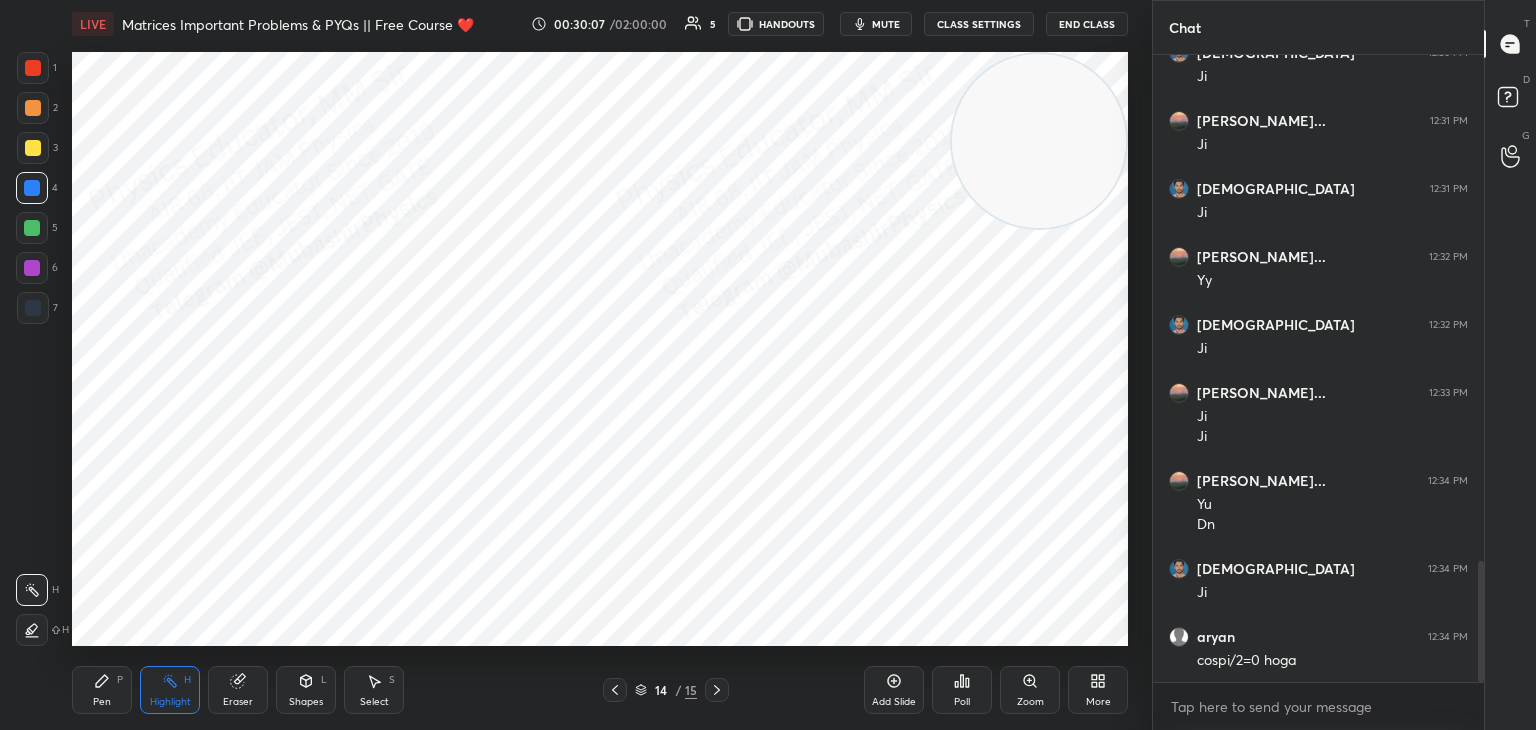 drag, startPoint x: 371, startPoint y: 704, endPoint x: 451, endPoint y: 666, distance: 88.56636 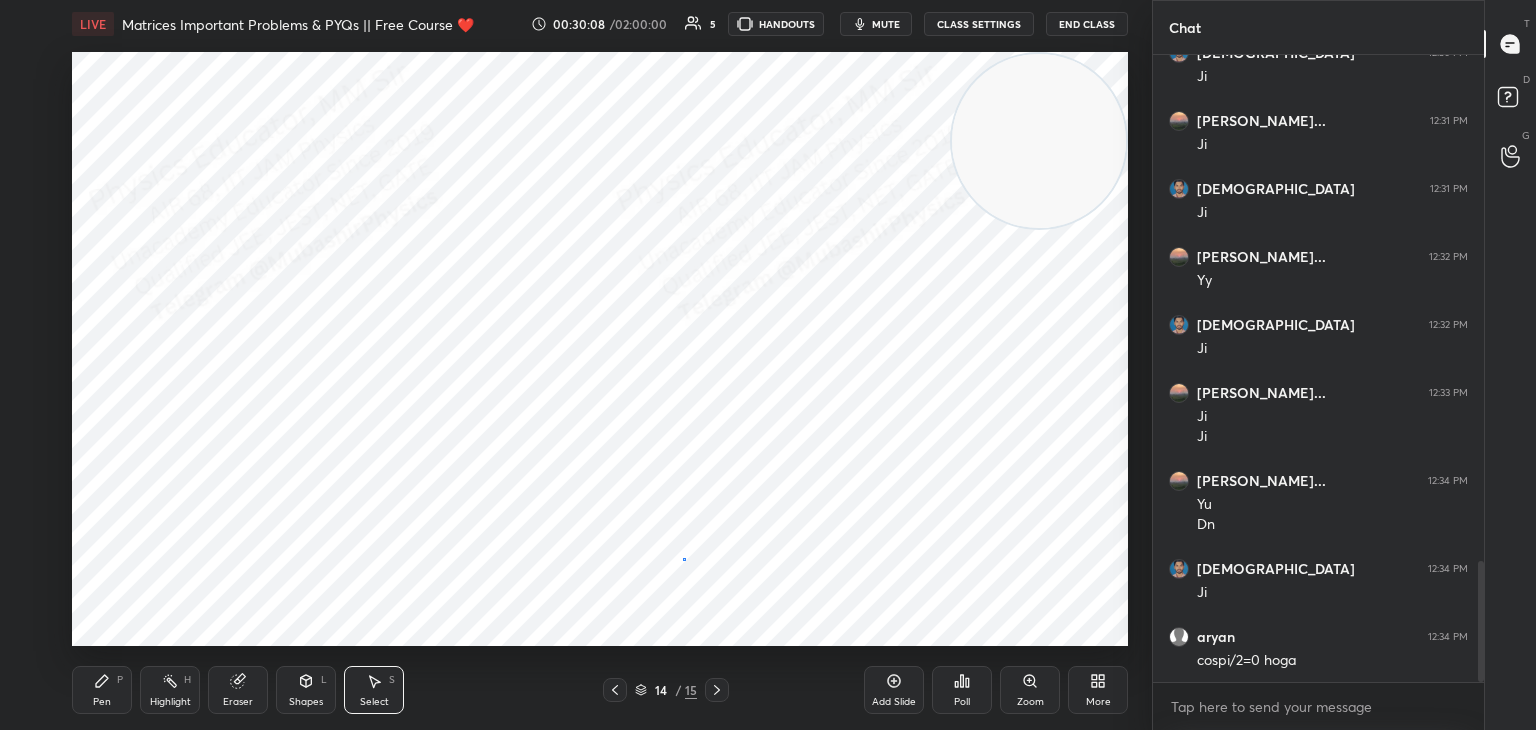drag, startPoint x: 683, startPoint y: 558, endPoint x: 737, endPoint y: 616, distance: 79.24645 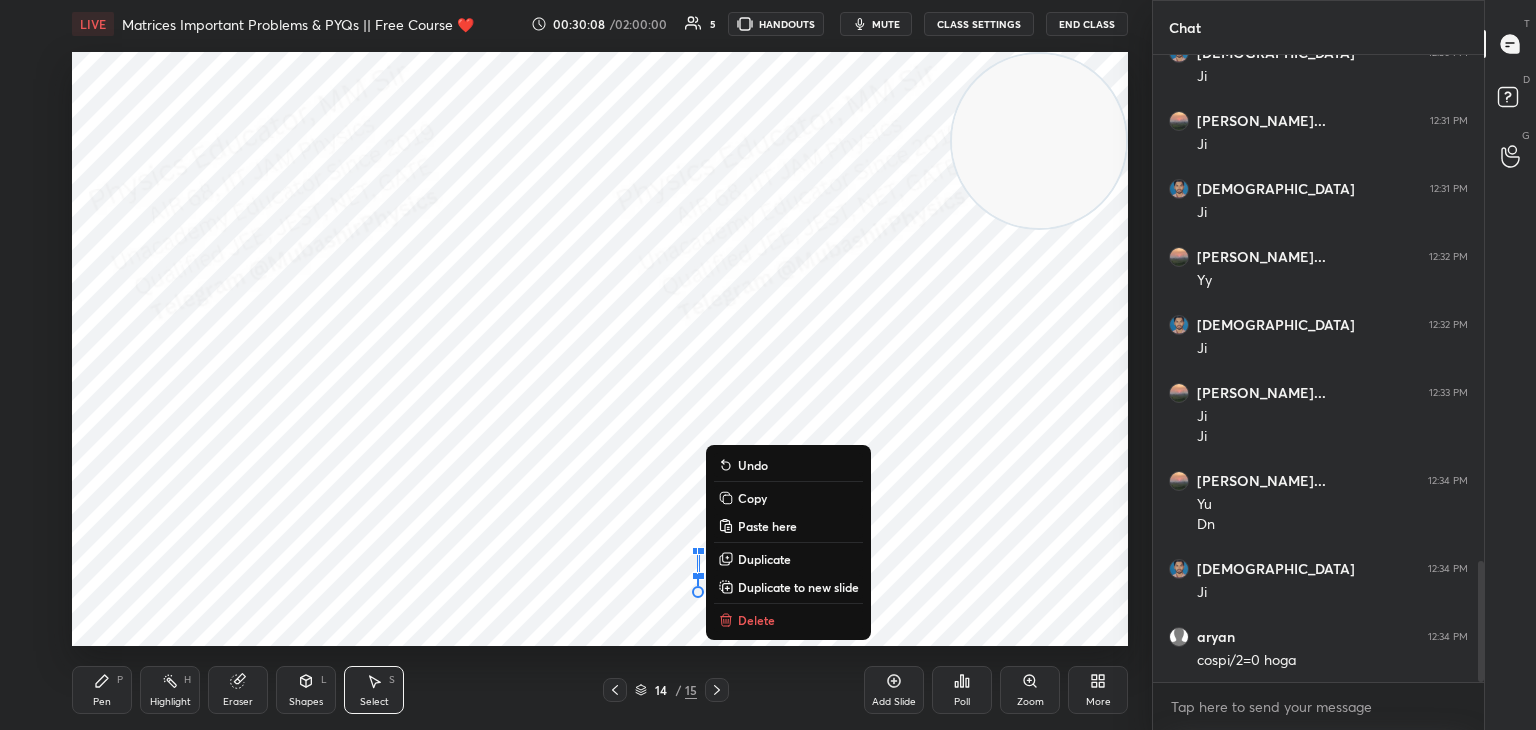 click on "0 ° Undo Copy Paste here Duplicate Duplicate to new slide Delete" at bounding box center [600, 349] 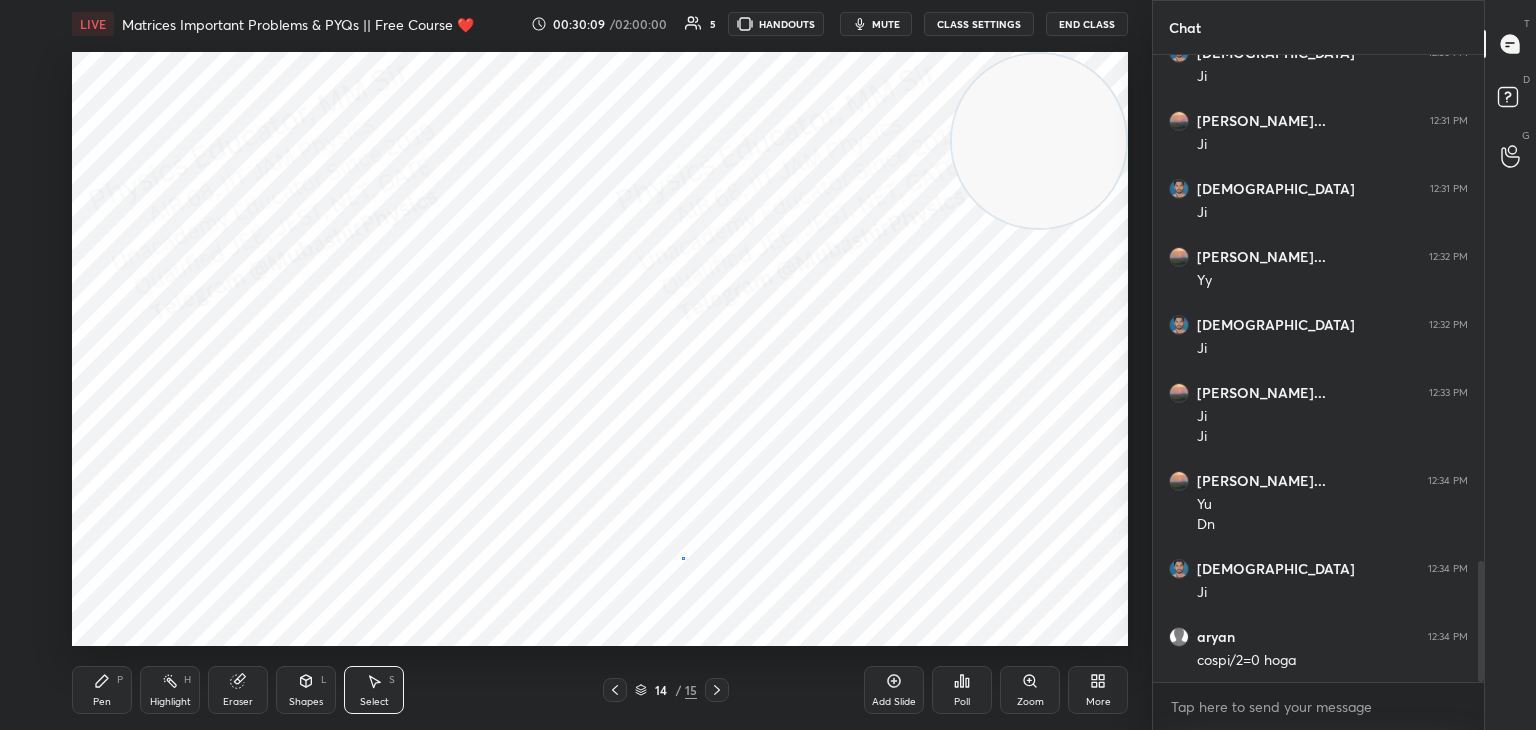 drag, startPoint x: 681, startPoint y: 557, endPoint x: 707, endPoint y: 578, distance: 33.42155 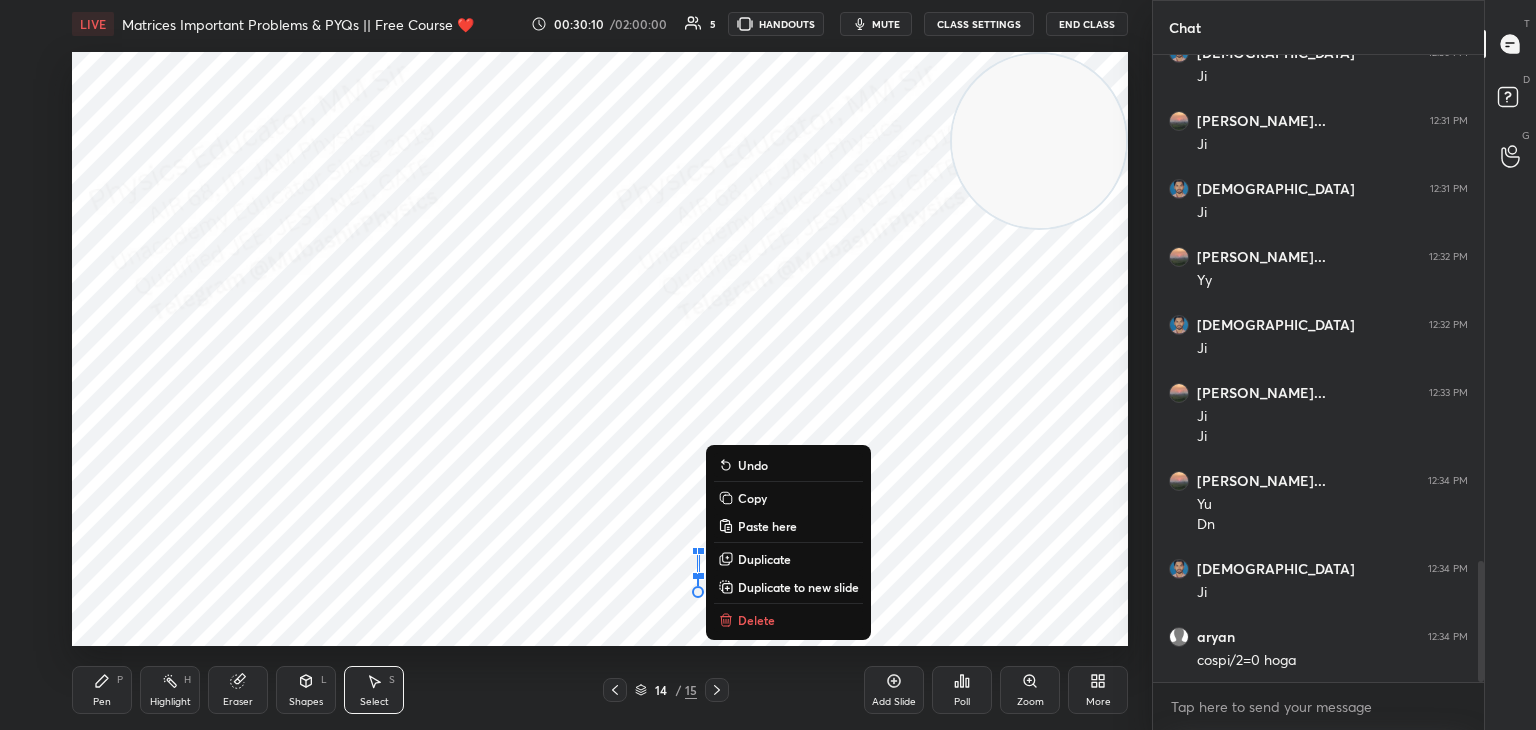 click on "Delete" at bounding box center [788, 620] 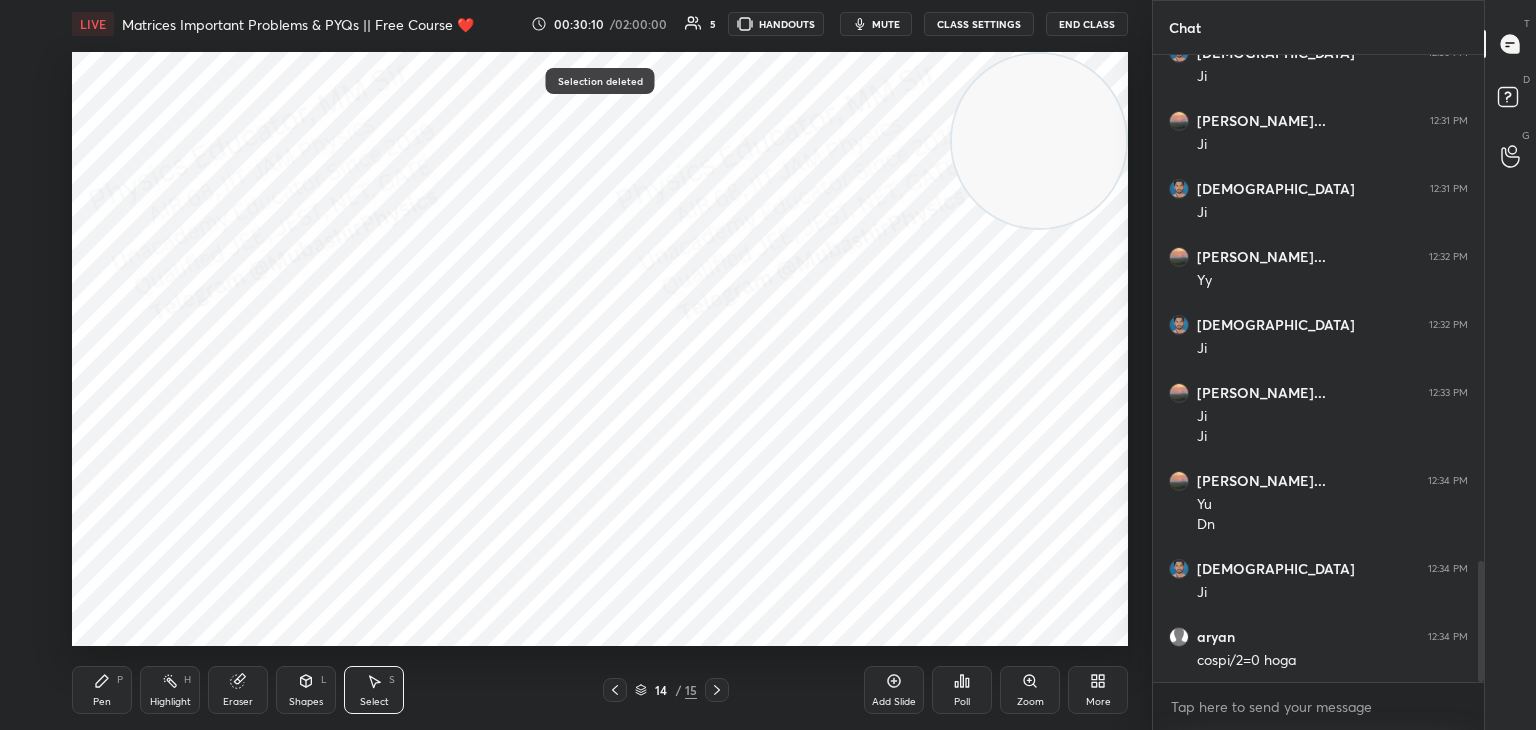 click on "Pen P" at bounding box center [102, 690] 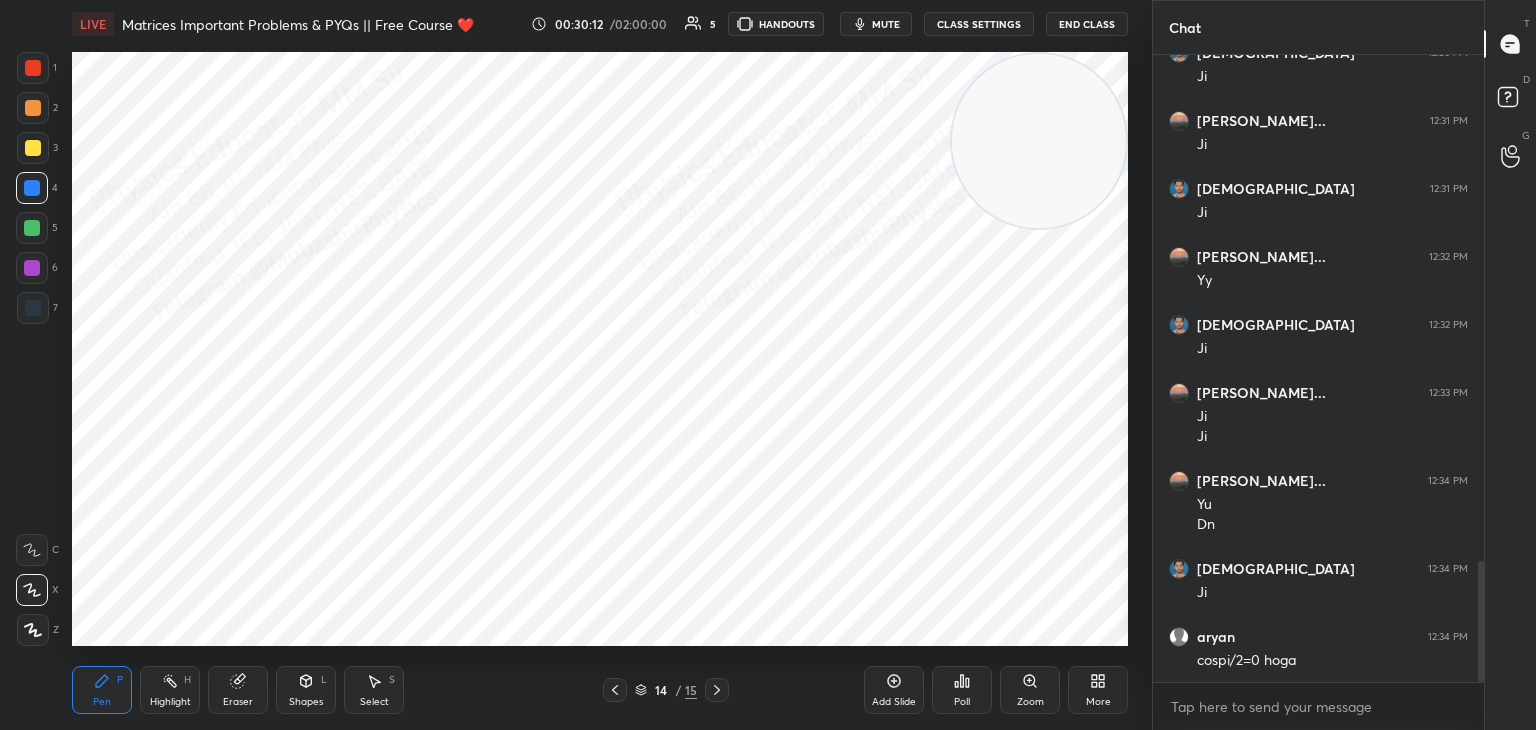 drag, startPoint x: 161, startPoint y: 702, endPoint x: 185, endPoint y: 701, distance: 24.020824 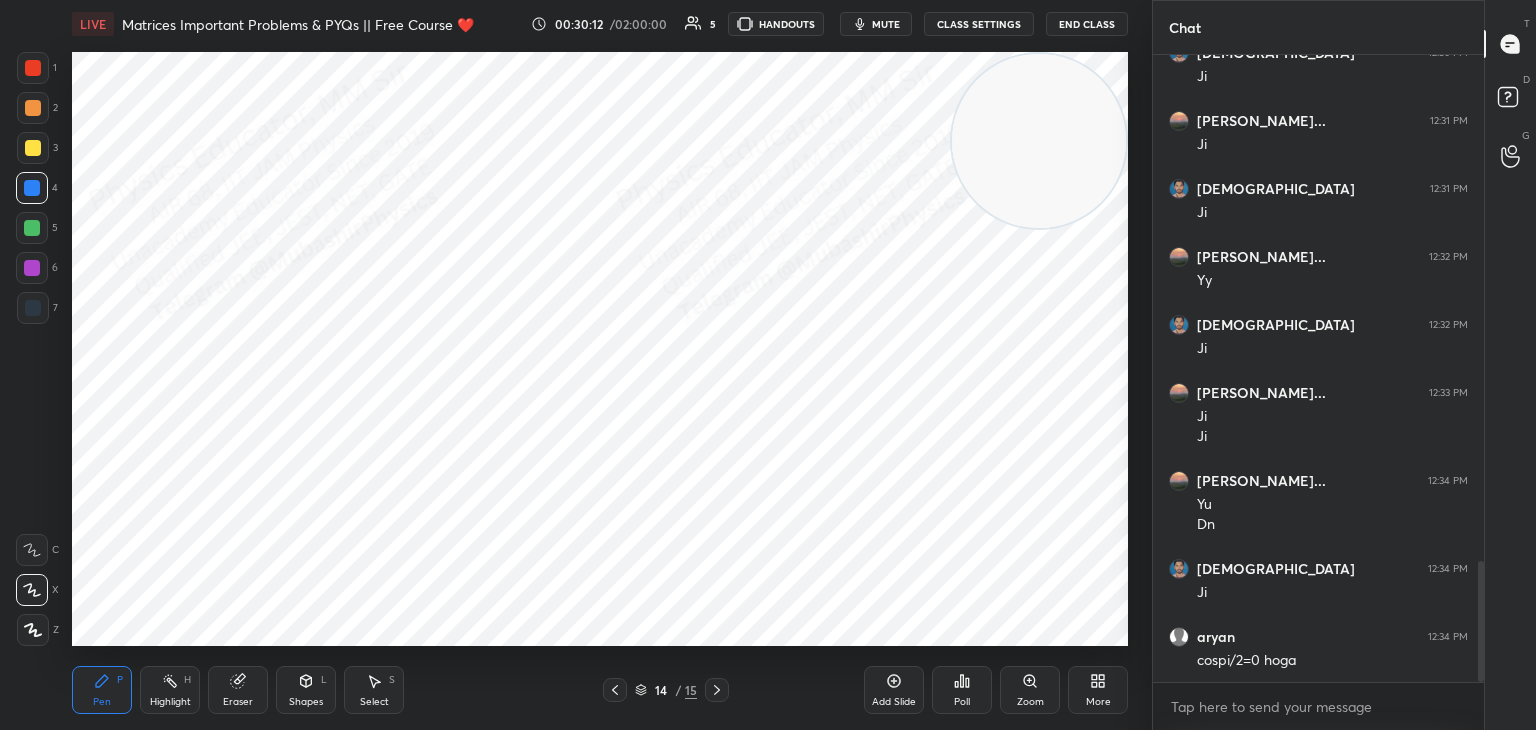 click on "Highlight" at bounding box center [170, 702] 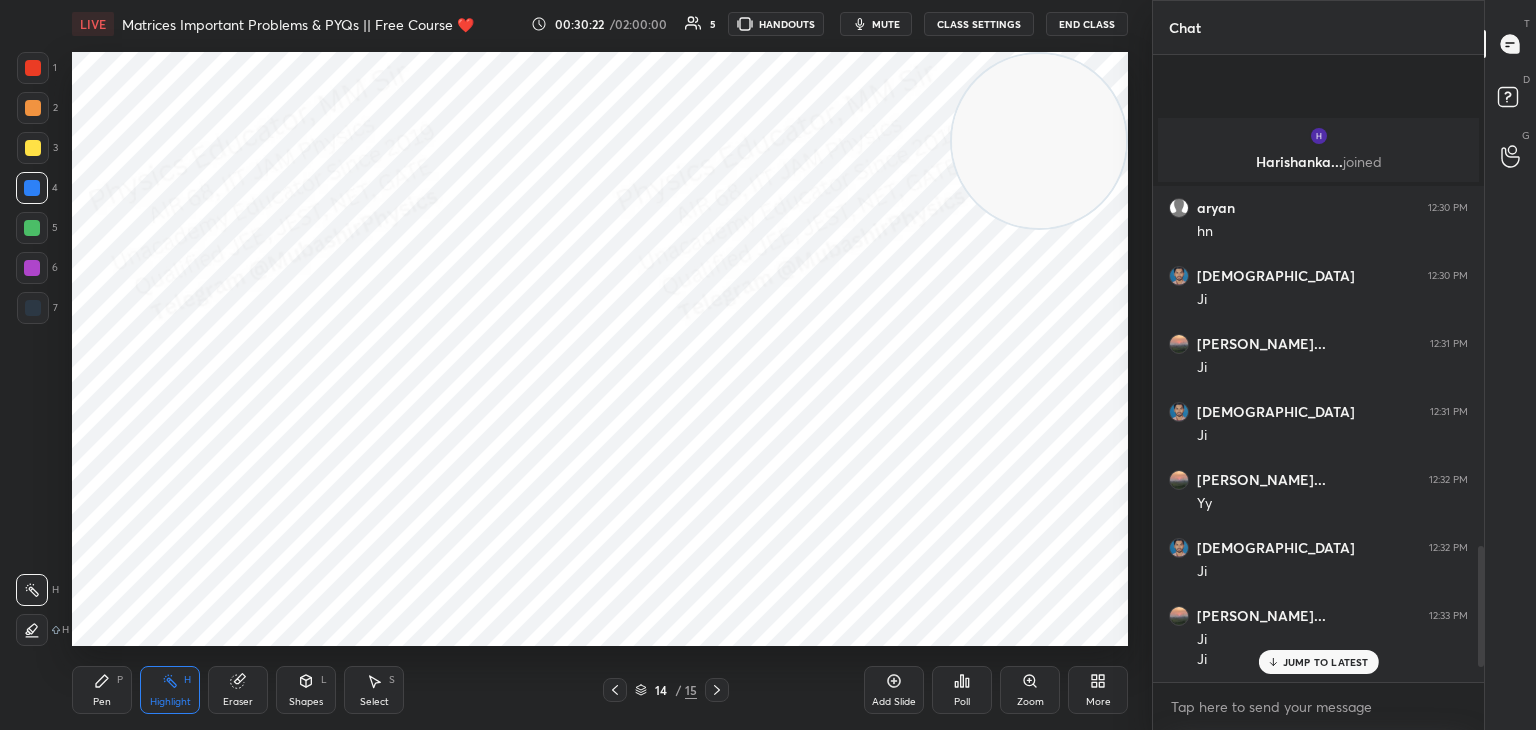 scroll, scrollTop: 2634, scrollLeft: 0, axis: vertical 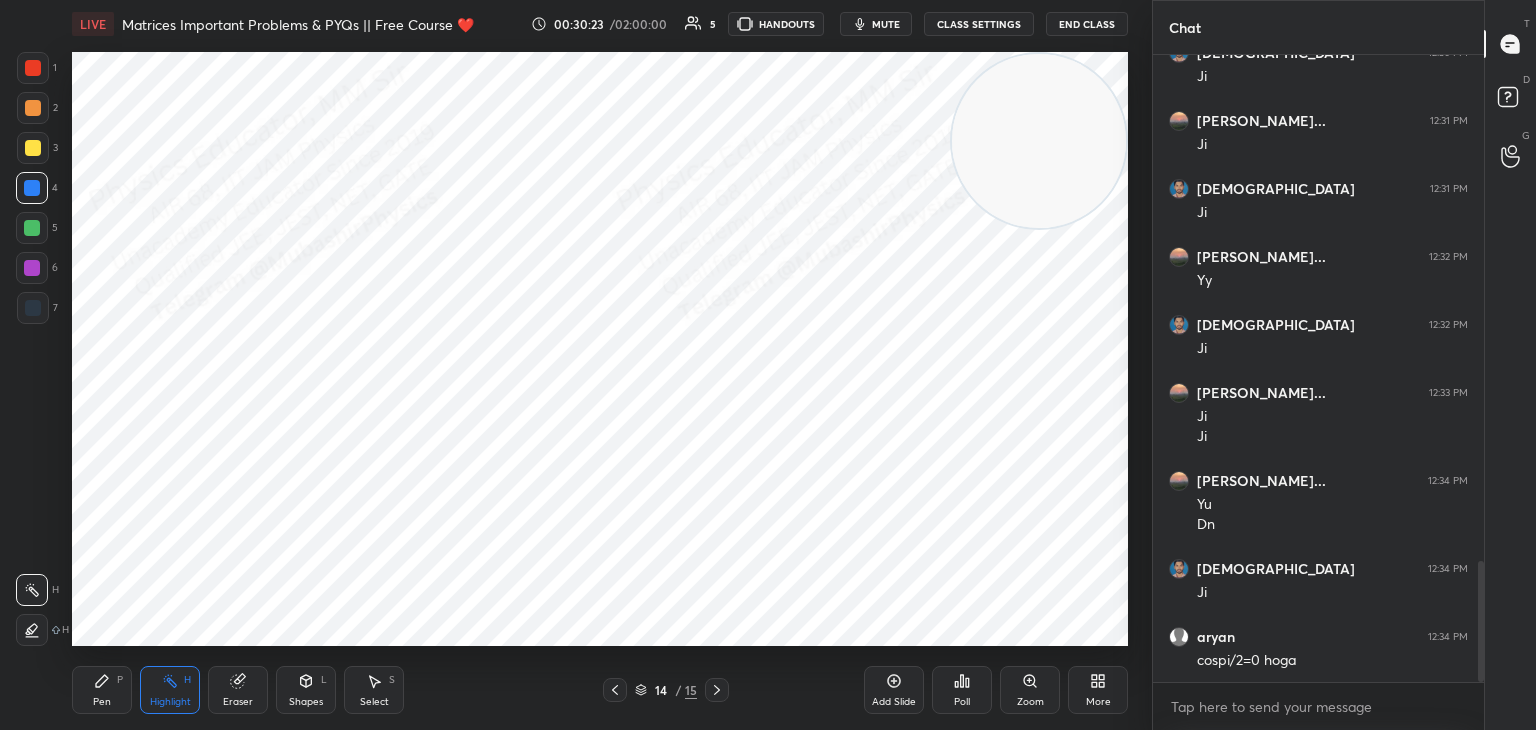 drag, startPoint x: 1481, startPoint y: 601, endPoint x: 1300, endPoint y: 694, distance: 203.49448 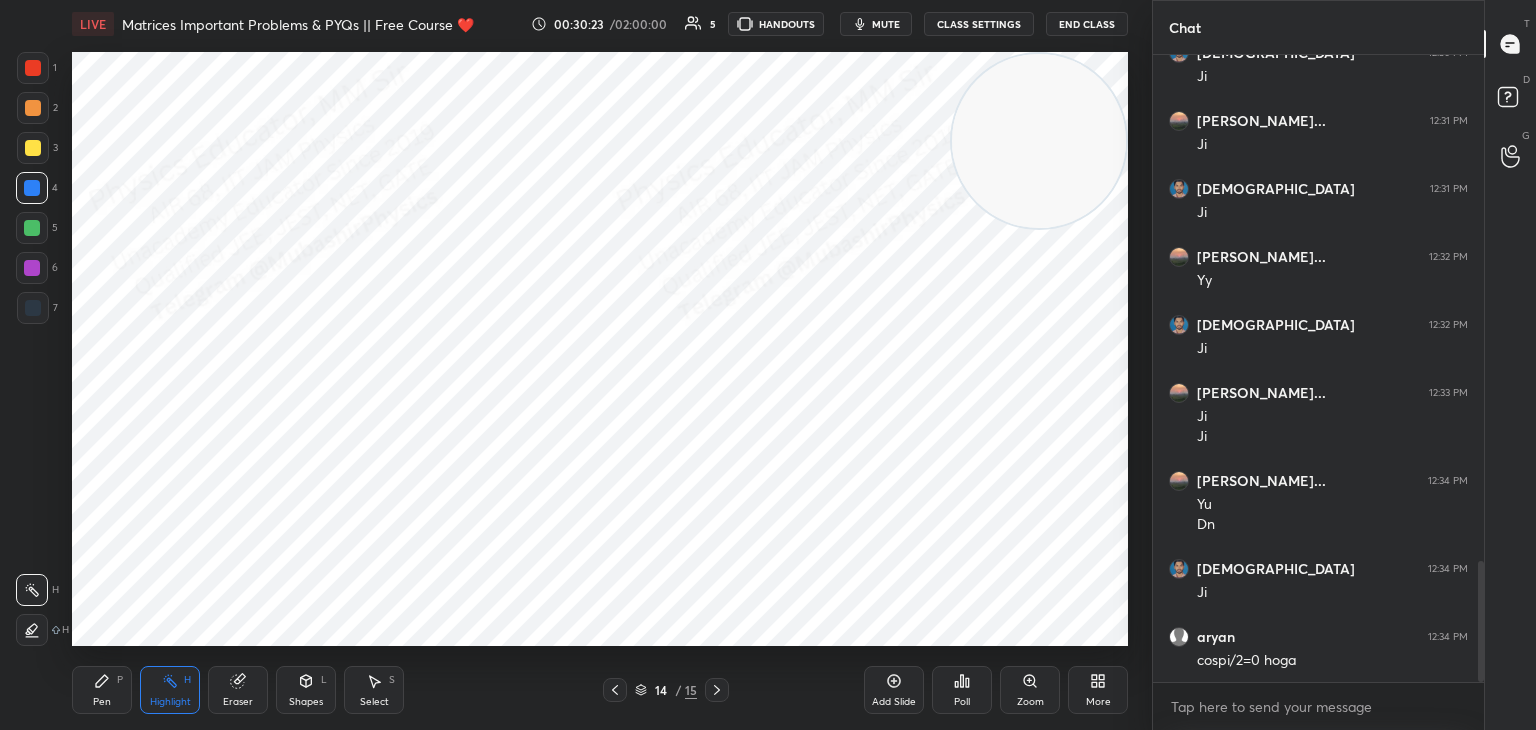 click on "1 2 3 4 5 6 7 C X Z C X Z E E Erase all   H H LIVE Matrices Important Problems & PYQs || Free Course ❤️ 00:30:23 /  02:00:00 5 HANDOUTS mute CLASS SETTINGS End Class Setting up your live class Poll for   secs No correct answer Start poll Back Matrices Important Problems & PYQs || Free Course ❤️ [PERSON_NAME] Pen P Highlight H Eraser Shapes L Select S 14 / 15 Add Slide Poll Zoom More Chat aryan 12:30 PM [PERSON_NAME] 12:30 PM [PERSON_NAME] kum... 12:31 PM [PERSON_NAME] 12:31 PM [PERSON_NAME]... 12:32 PM [PERSON_NAME] 12:32 PM [PERSON_NAME]... 12:33 PM [PERSON_NAME]... 12:34 PM [PERSON_NAME] 12:34 PM [PERSON_NAME] 12:34 PM cospi/2=0 hoga JUMP TO LATEST Enable hand raising Enable raise hand to speak to learners. Once enabled, chat will be turned off temporarily. Enable x   Doubts asked by learners will show up here NEW DOUBTS ASKED No one has raised a hand yet Can't raise hand Looks like educator just invited you to speak. Please wait before you can raise your hand again. Got it T Messages (T) D Doubts (D) G Buffering" at bounding box center (768, 0) 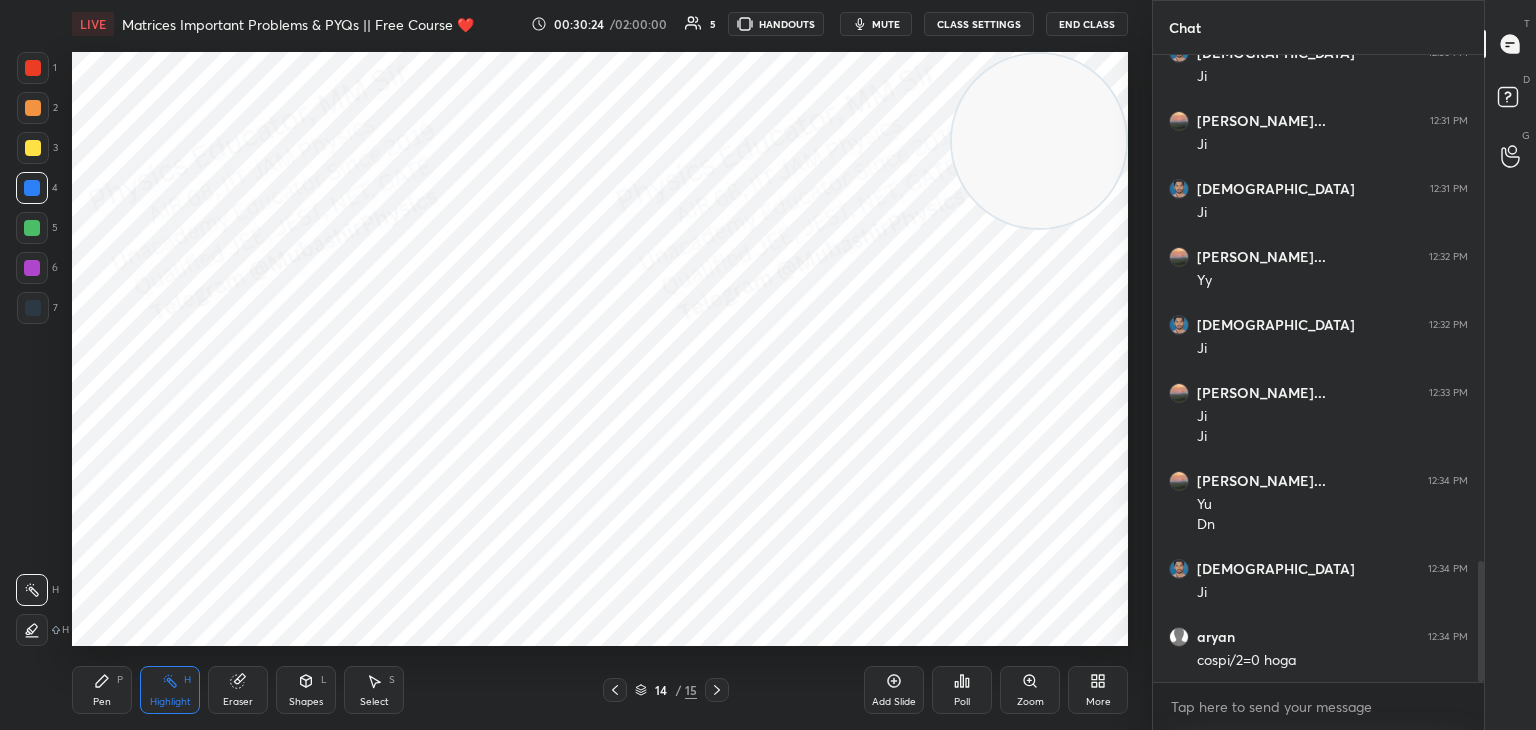 click at bounding box center [615, 690] 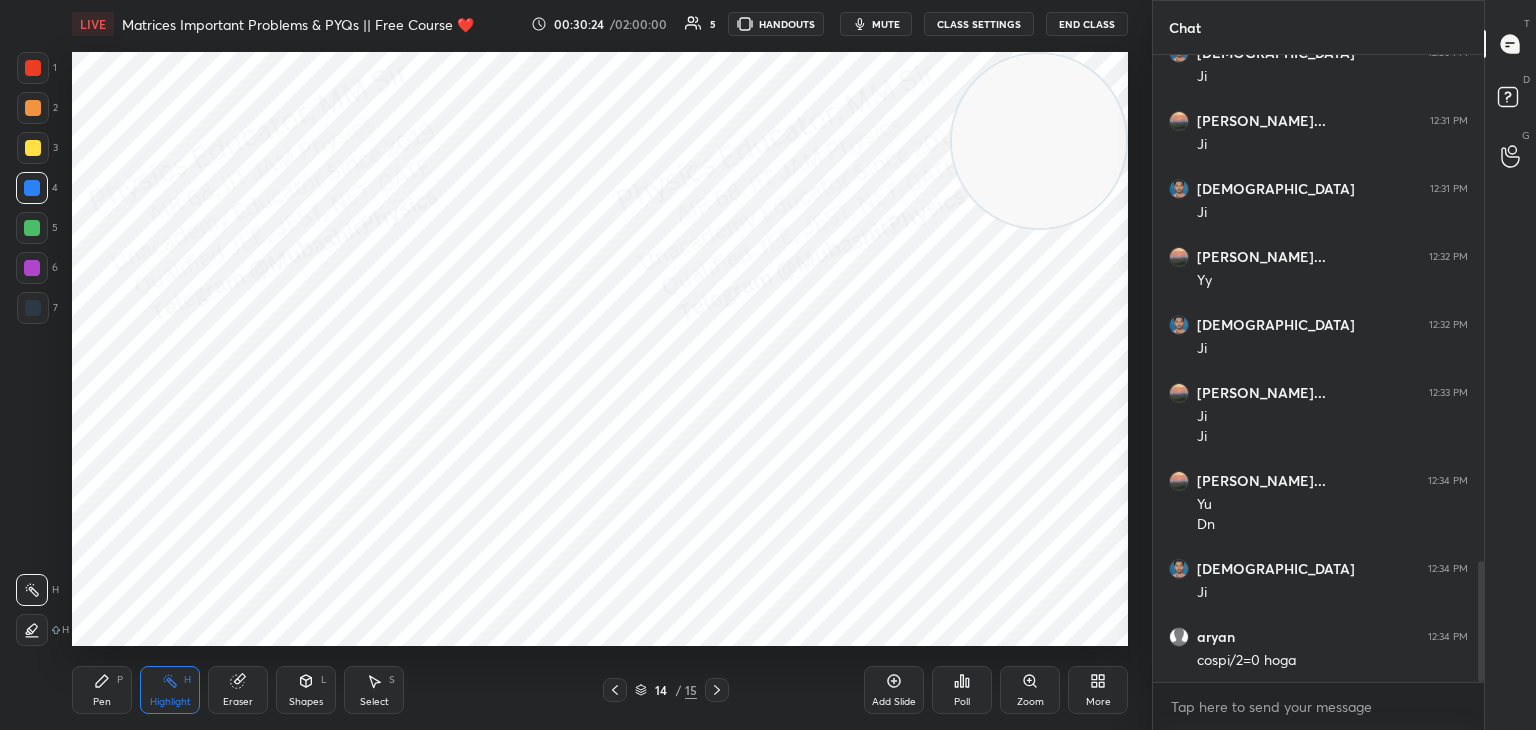 scroll, scrollTop: 2702, scrollLeft: 0, axis: vertical 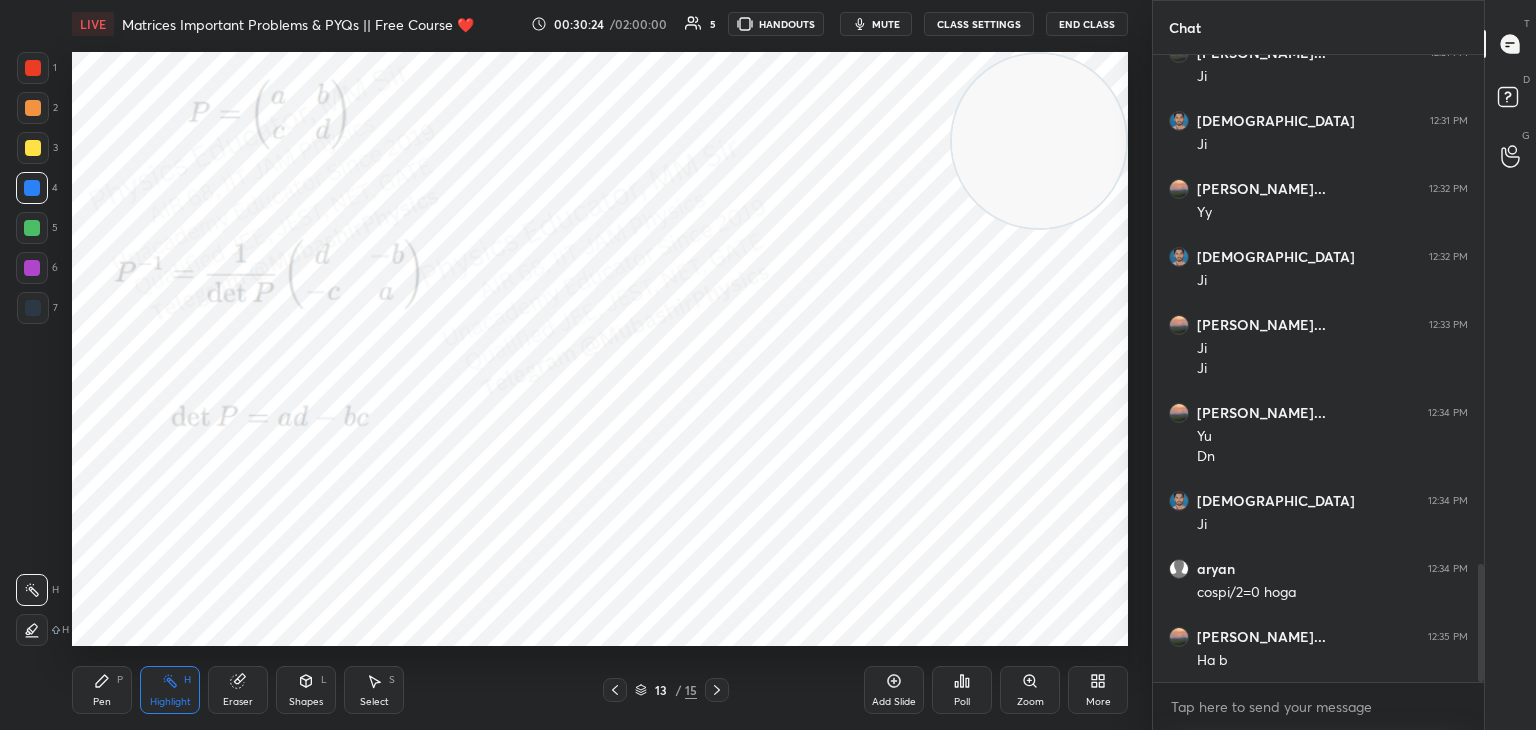 click at bounding box center [615, 690] 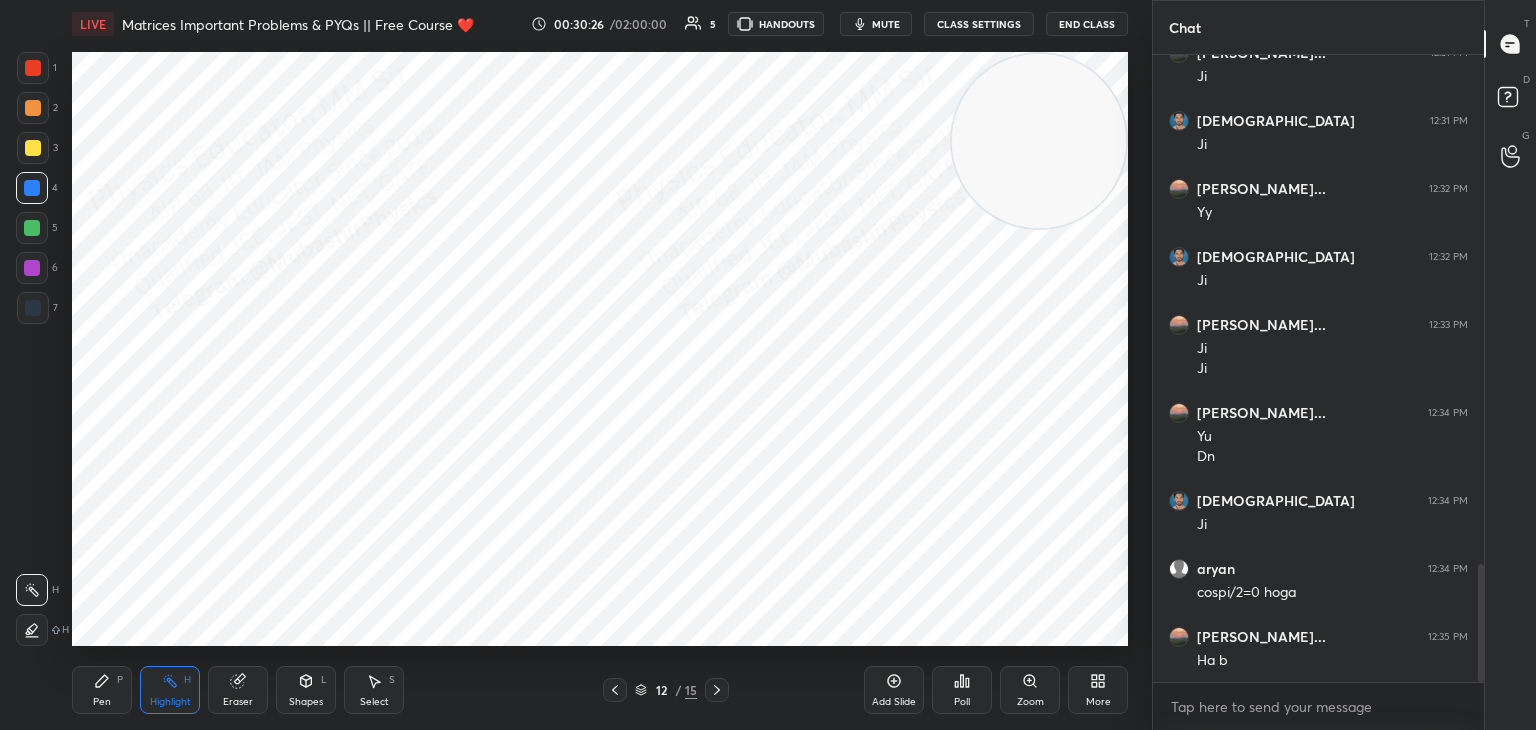 click 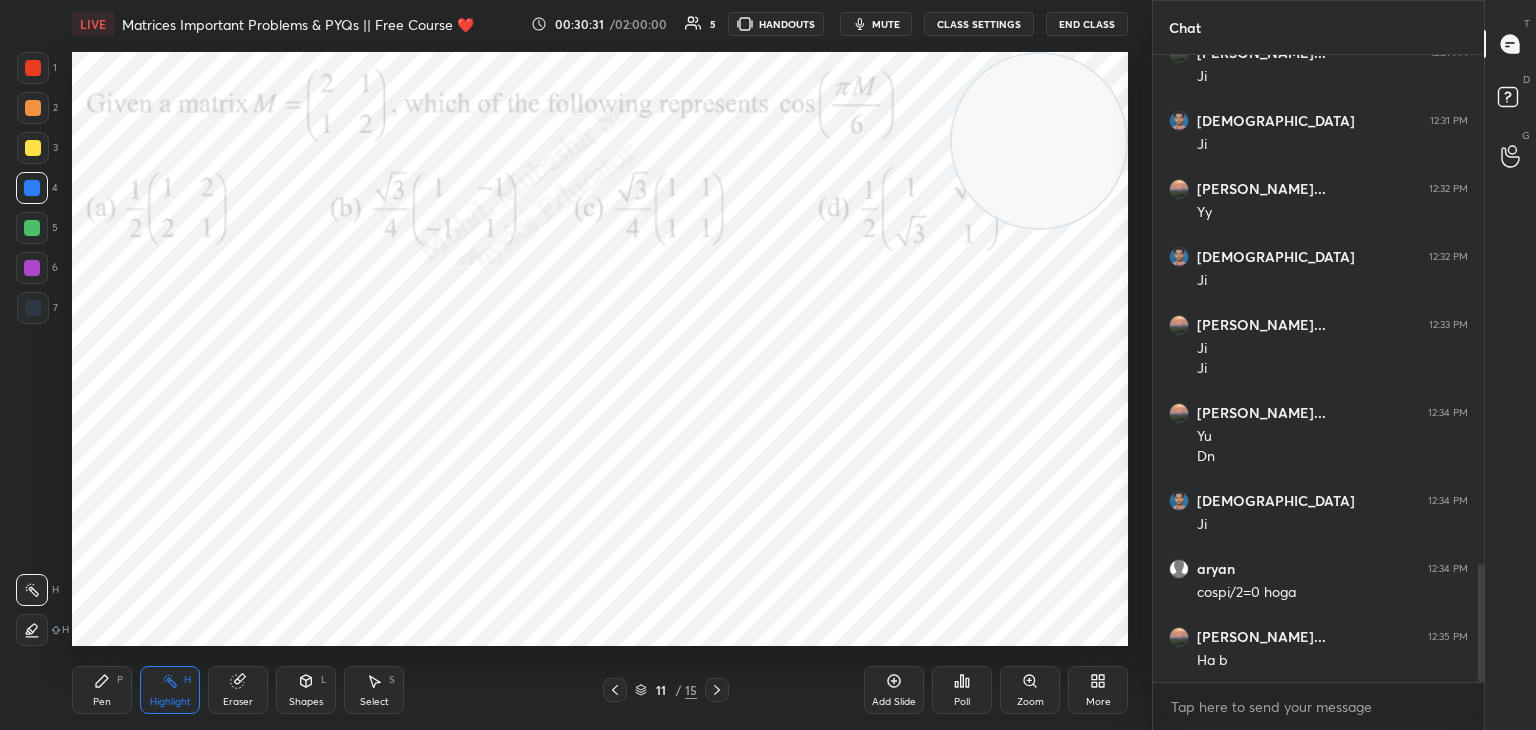 click 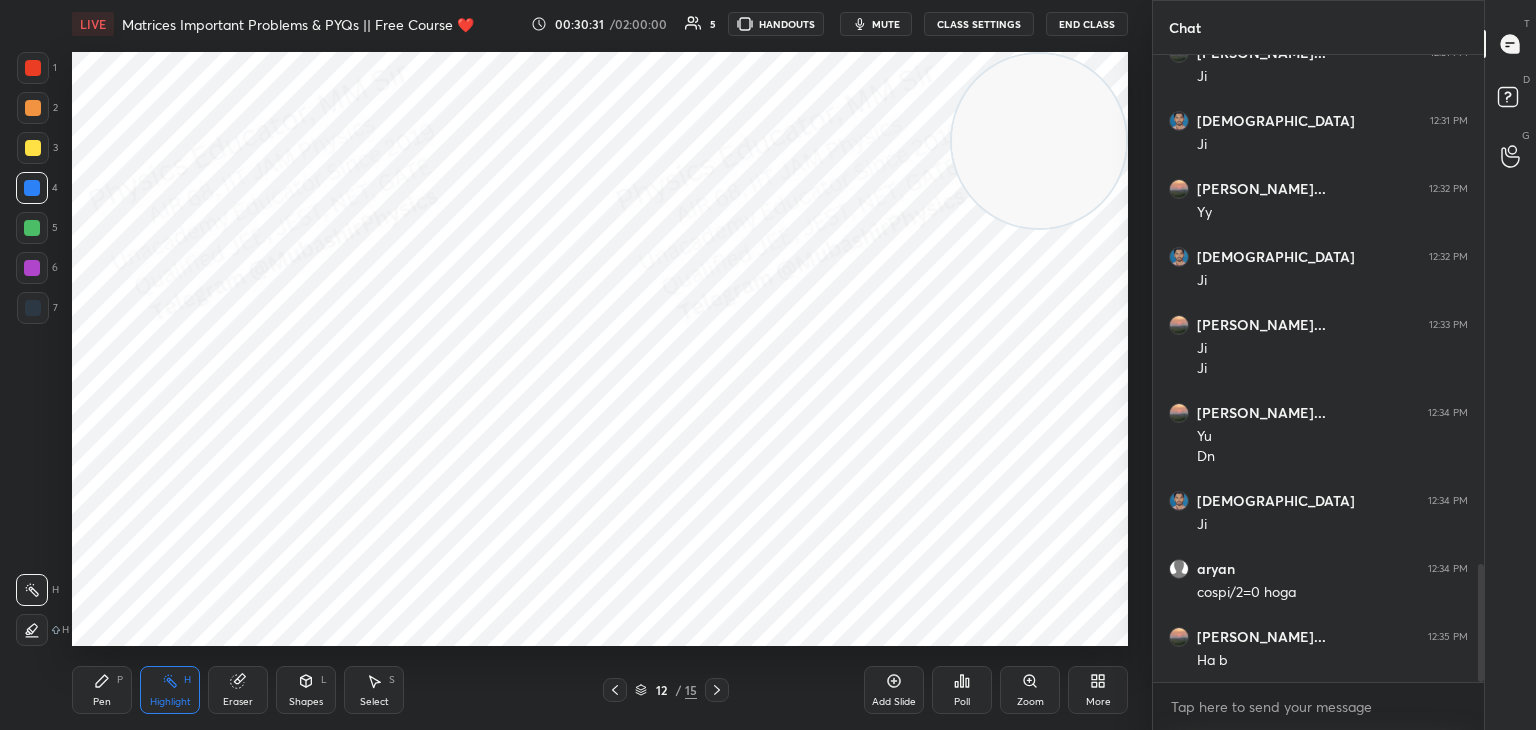 click 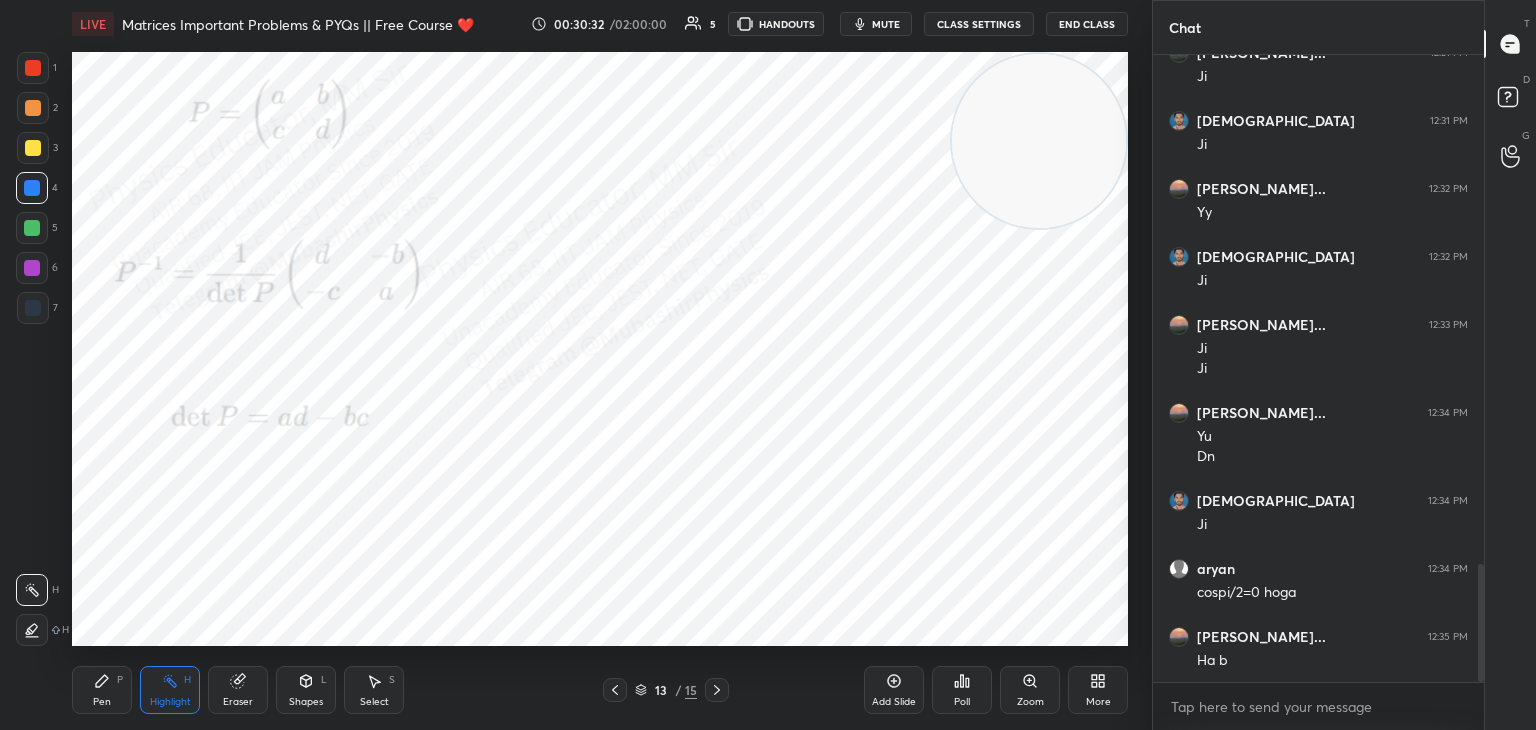 click at bounding box center (717, 690) 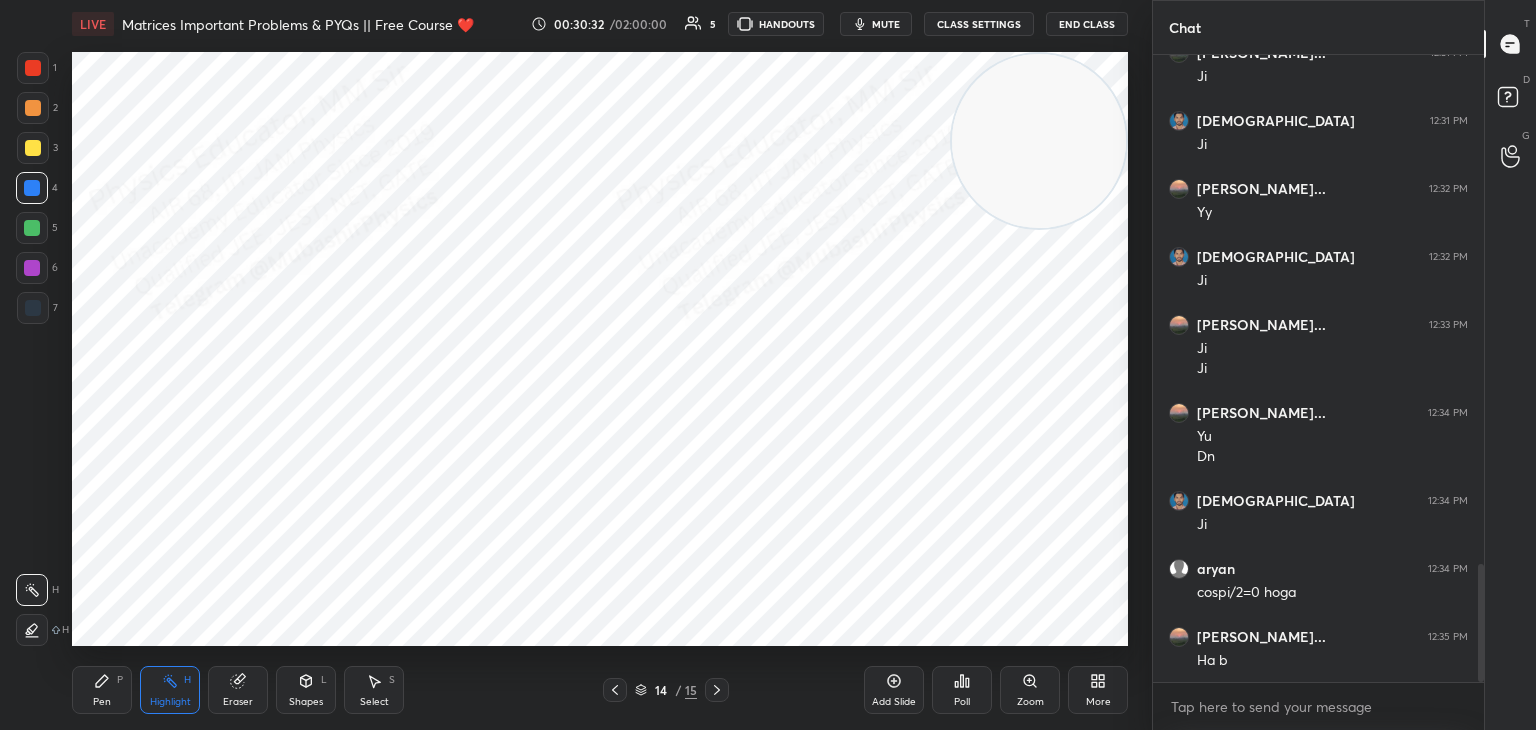click 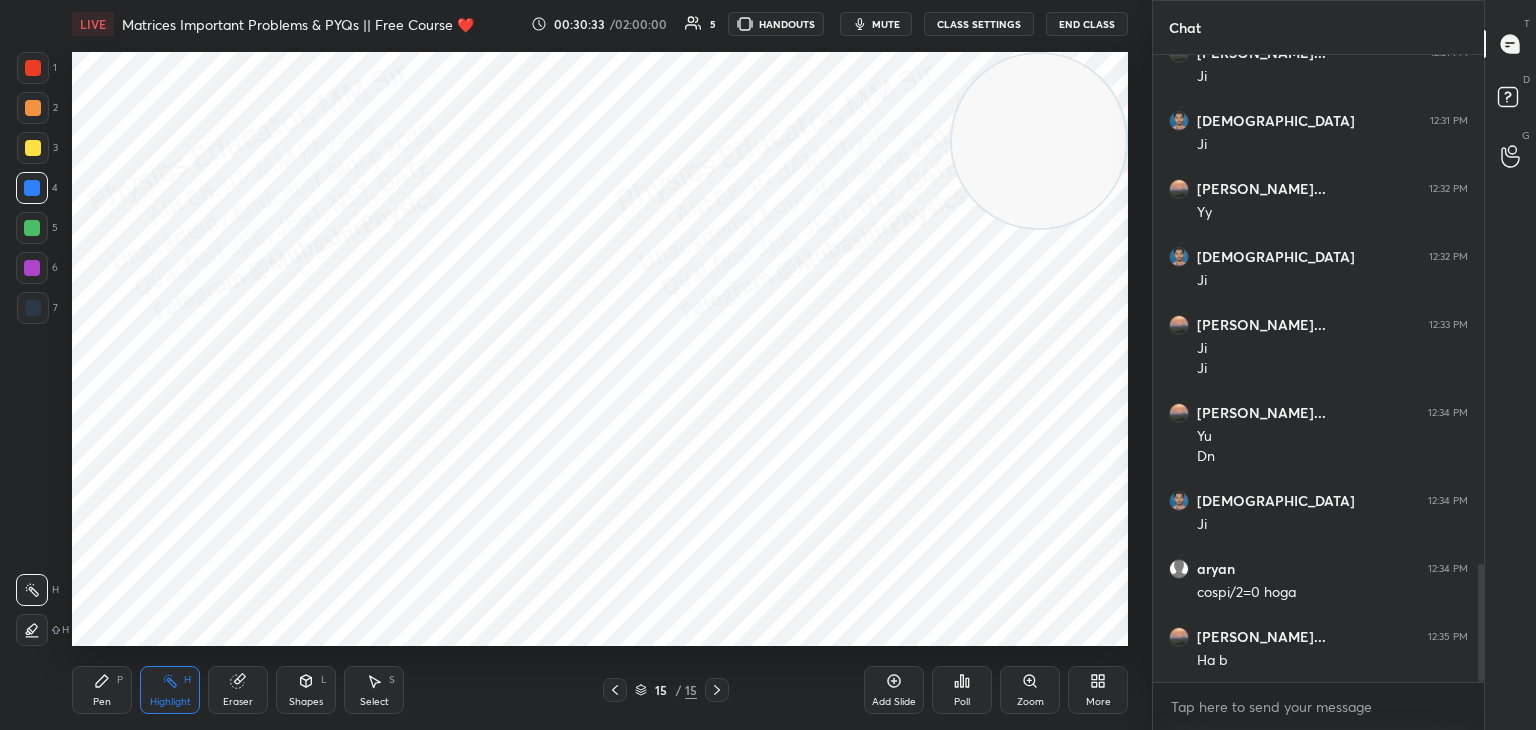 click 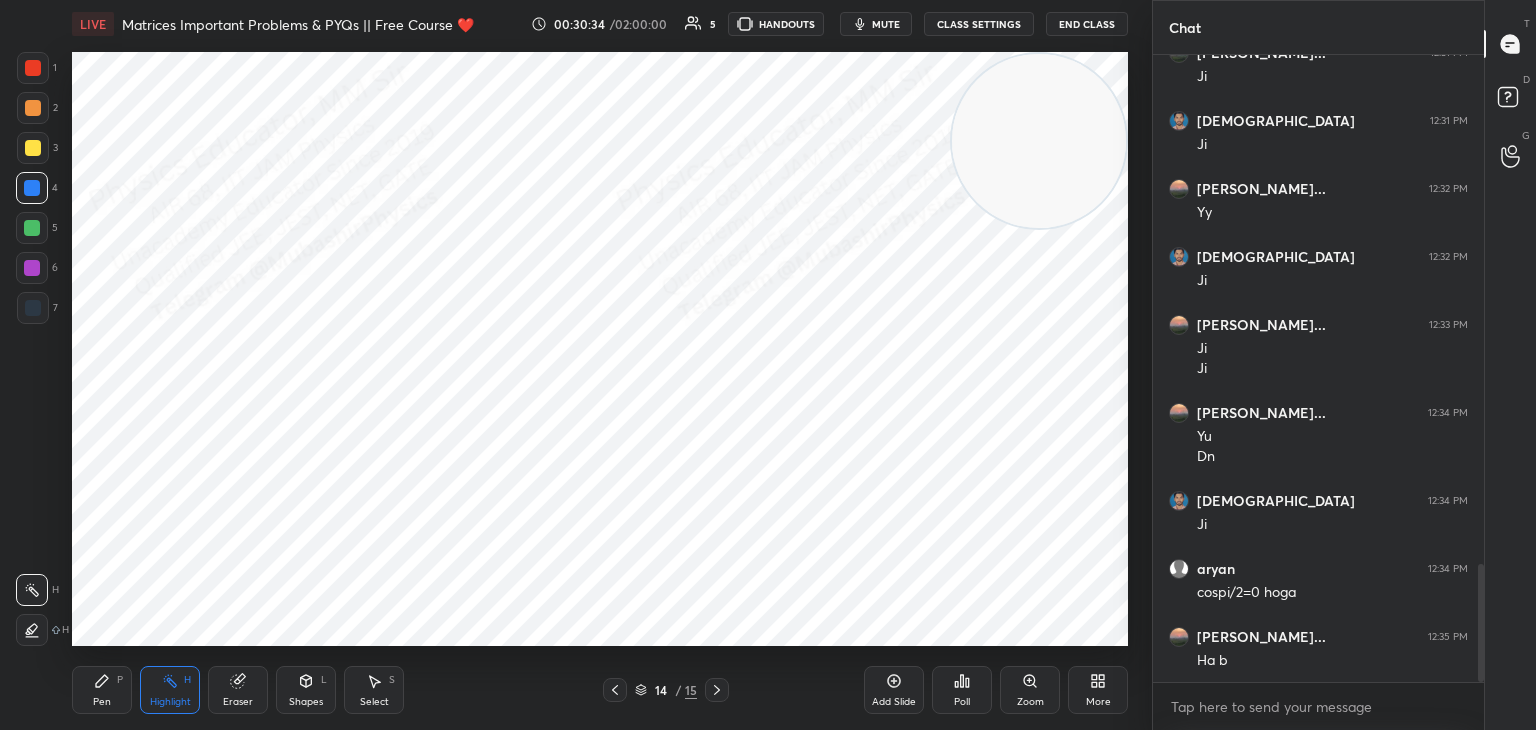 click on "Select" at bounding box center [374, 702] 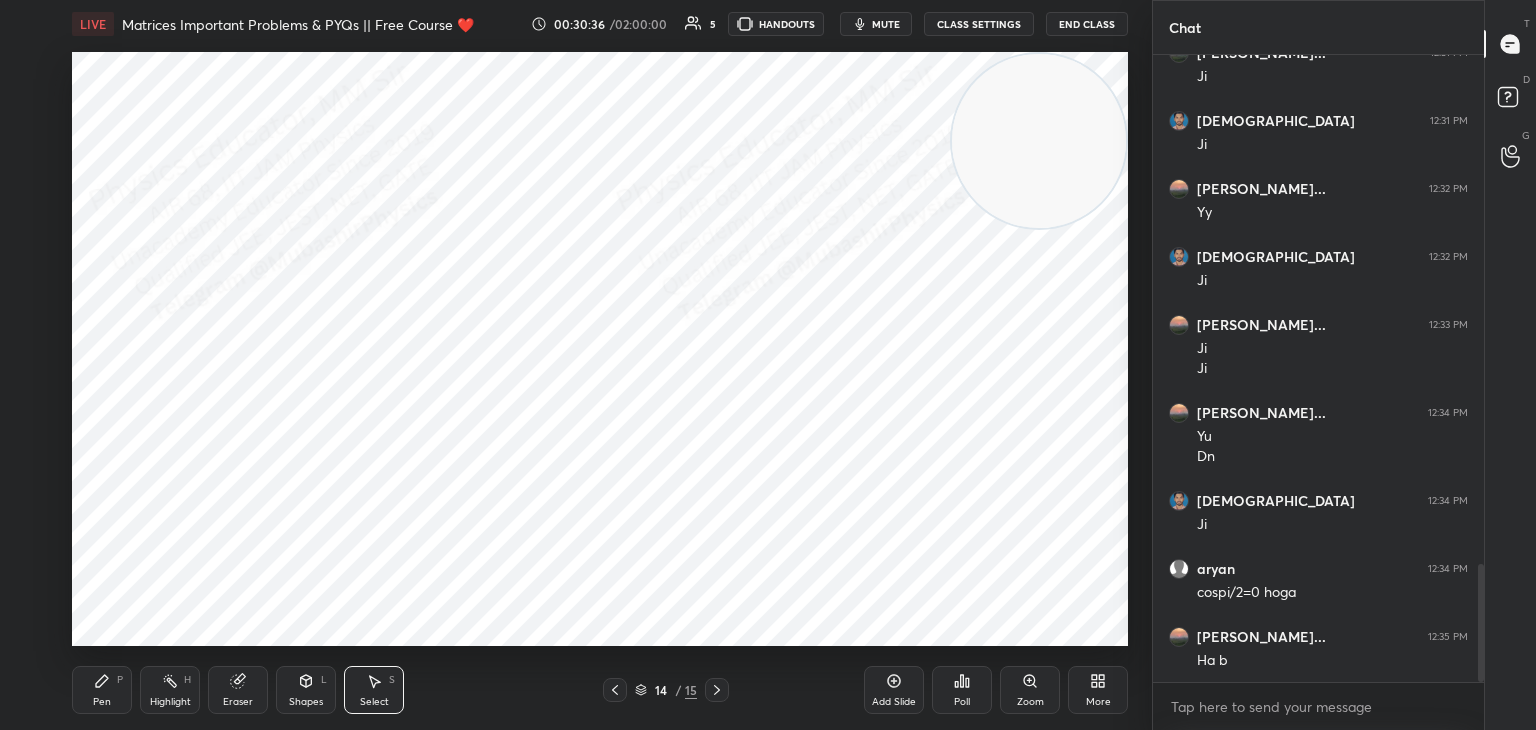drag, startPoint x: 191, startPoint y: 693, endPoint x: 176, endPoint y: 694, distance: 15.033297 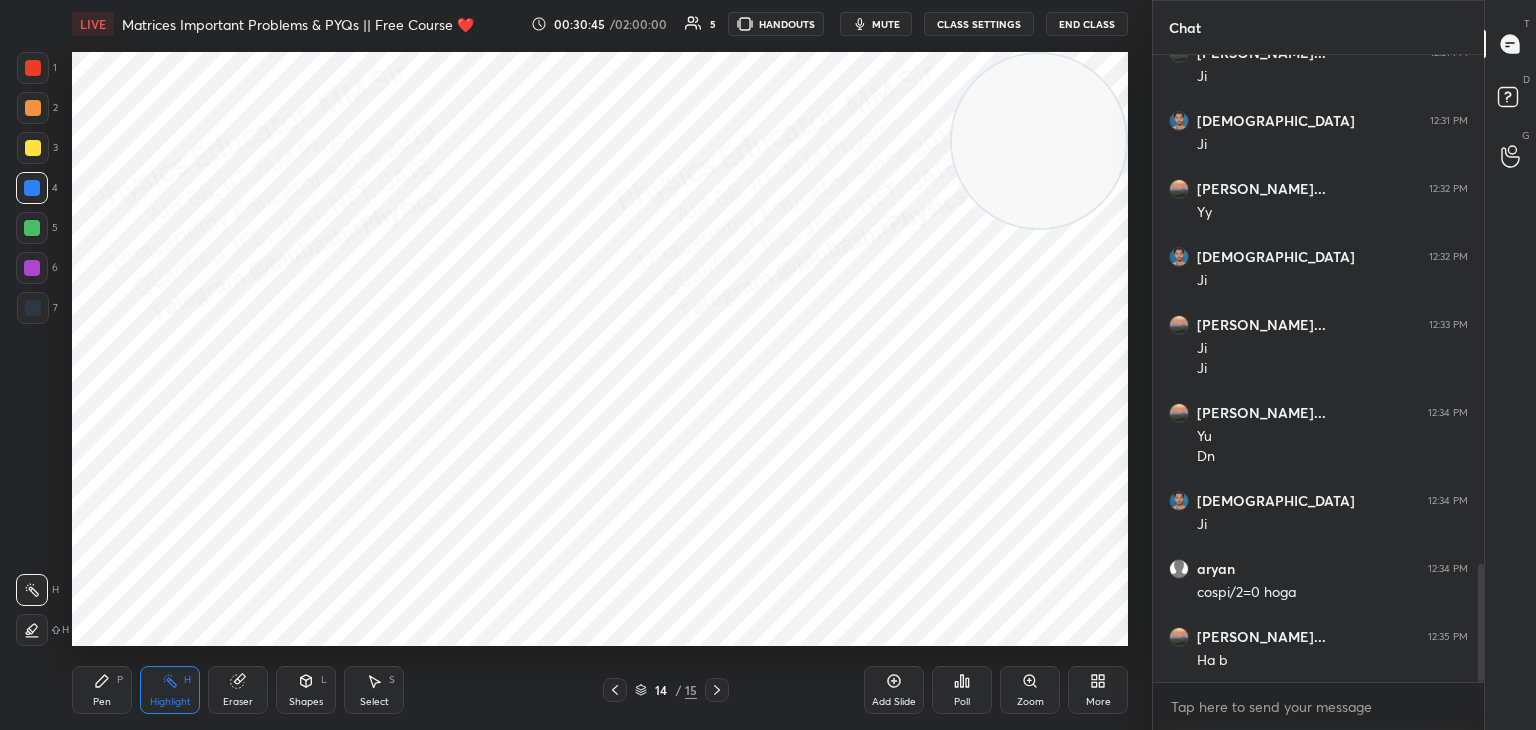 click on "mute" at bounding box center (886, 24) 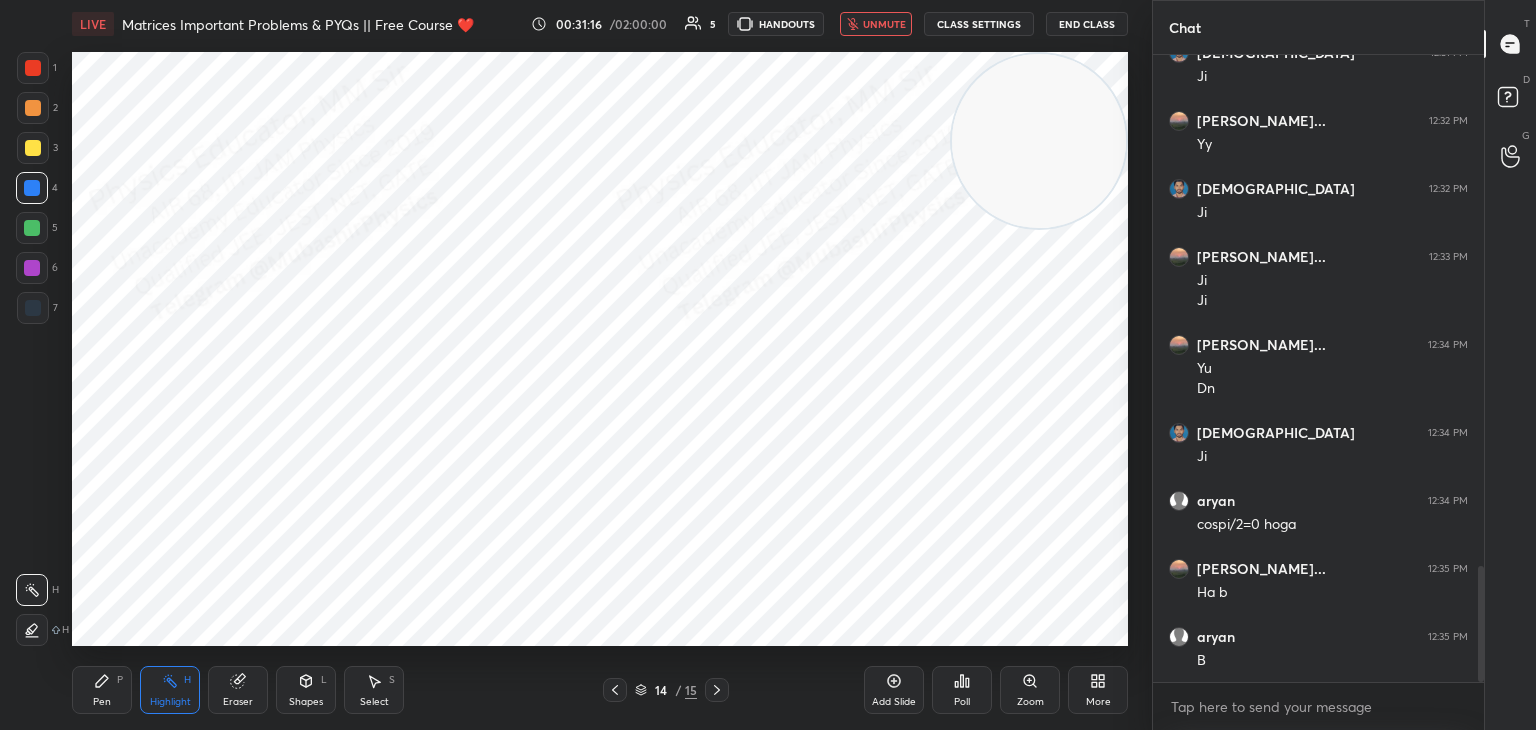 scroll, scrollTop: 2838, scrollLeft: 0, axis: vertical 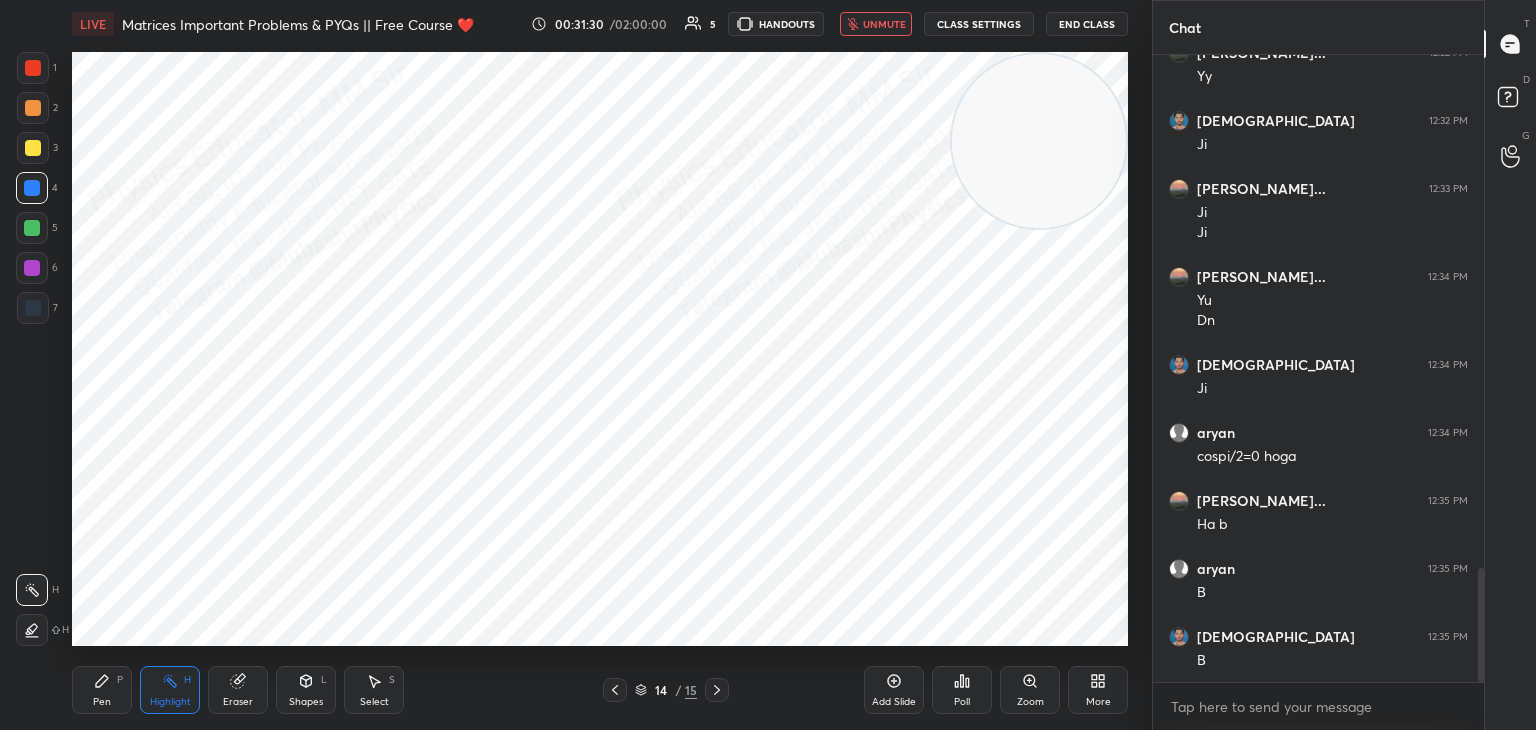 drag, startPoint x: 889, startPoint y: 32, endPoint x: 901, endPoint y: 40, distance: 14.422205 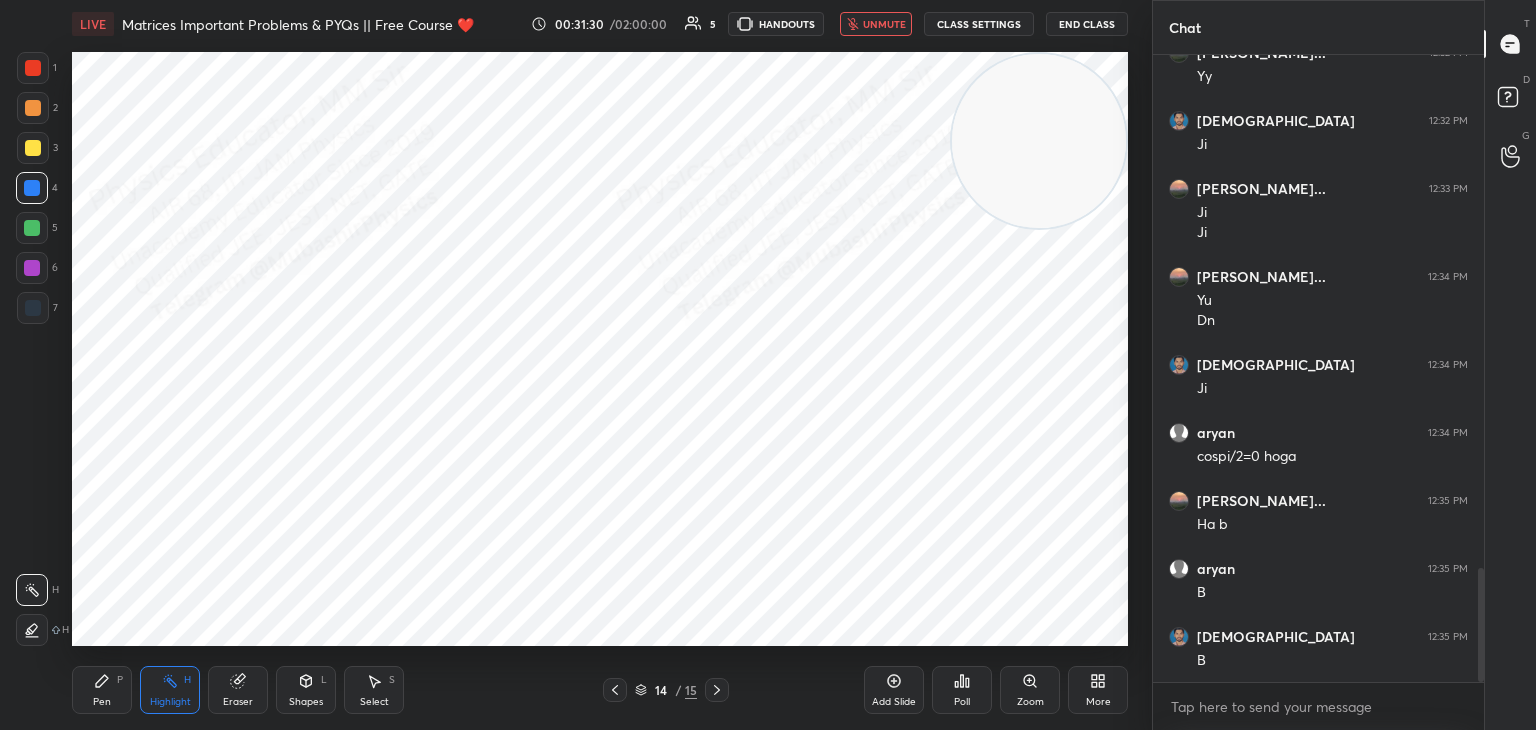 click on "unmute" at bounding box center (876, 24) 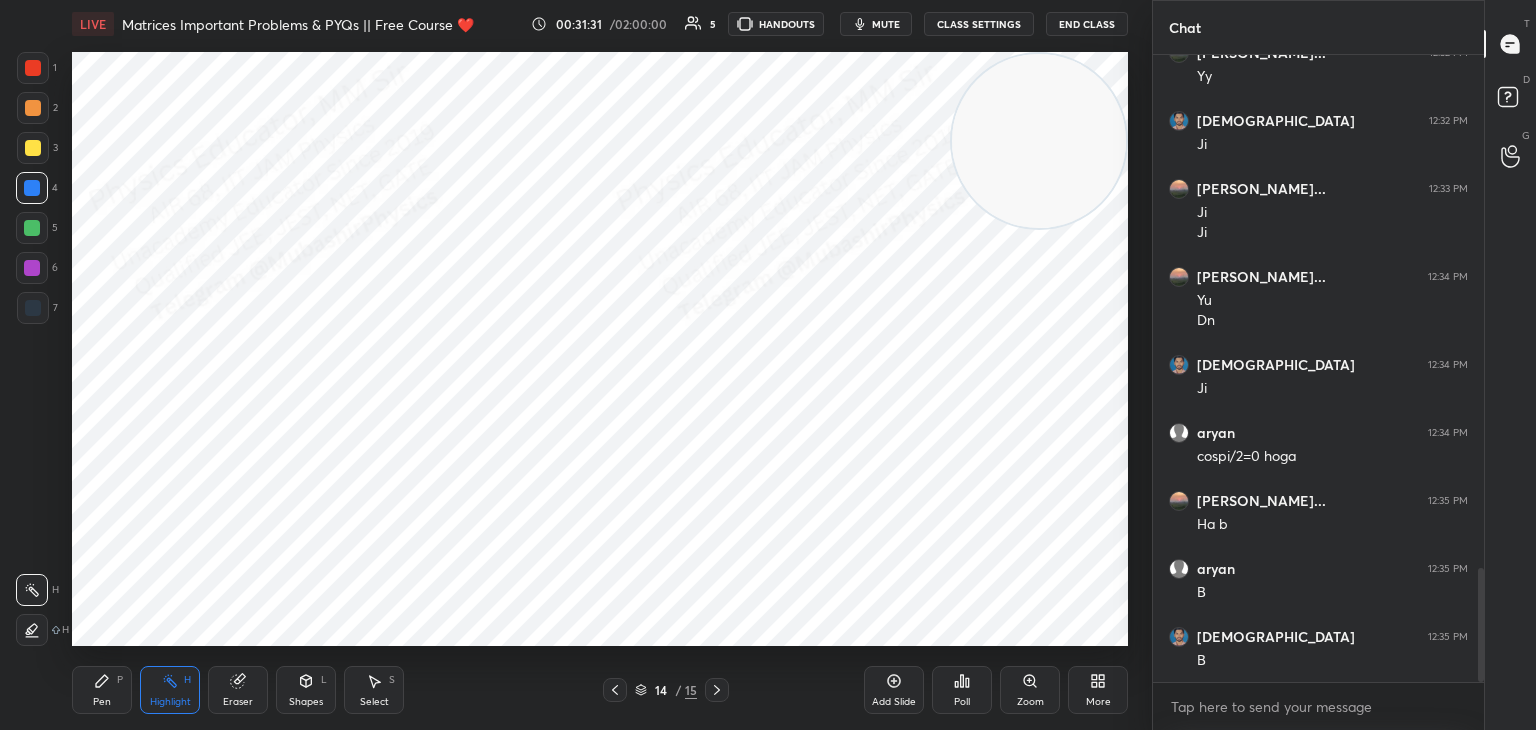 click 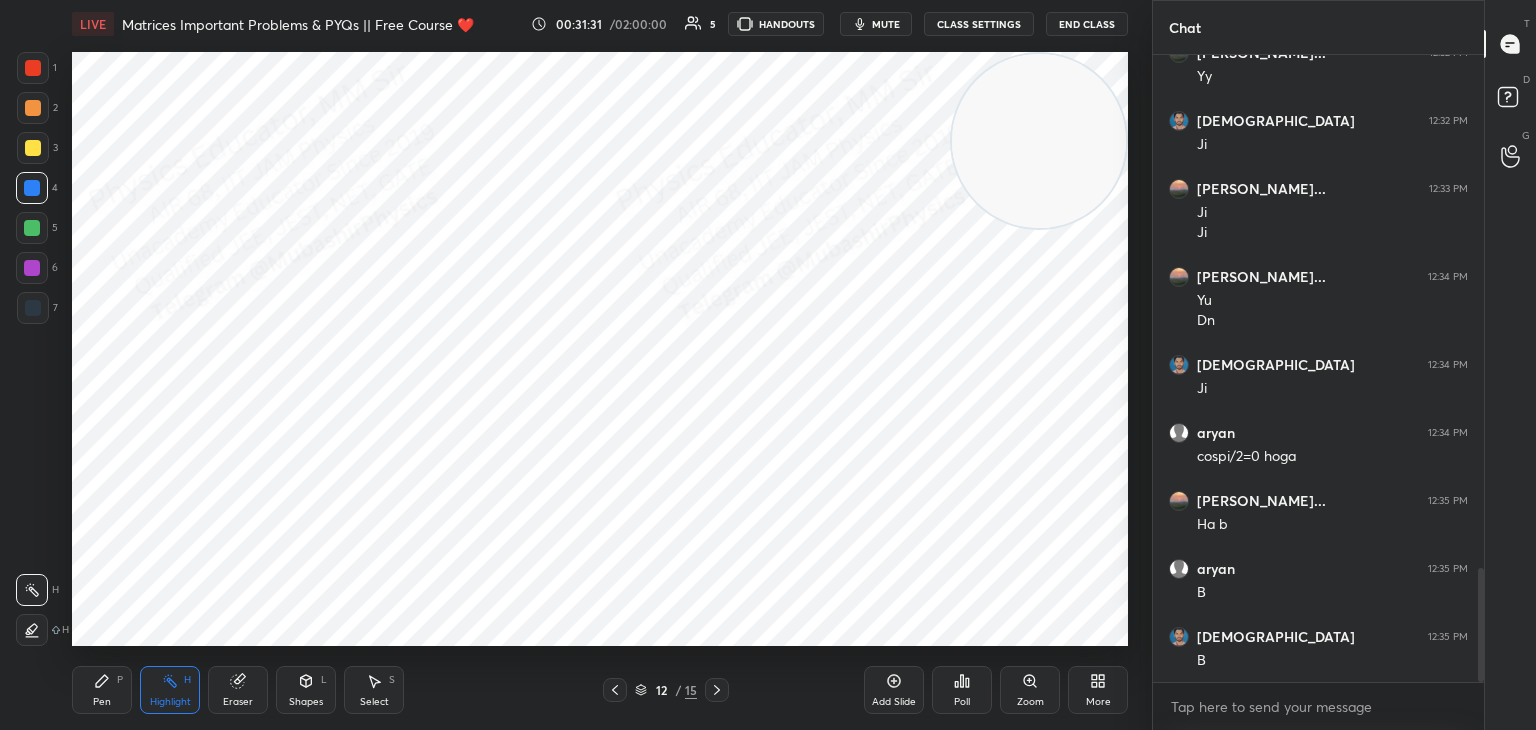click 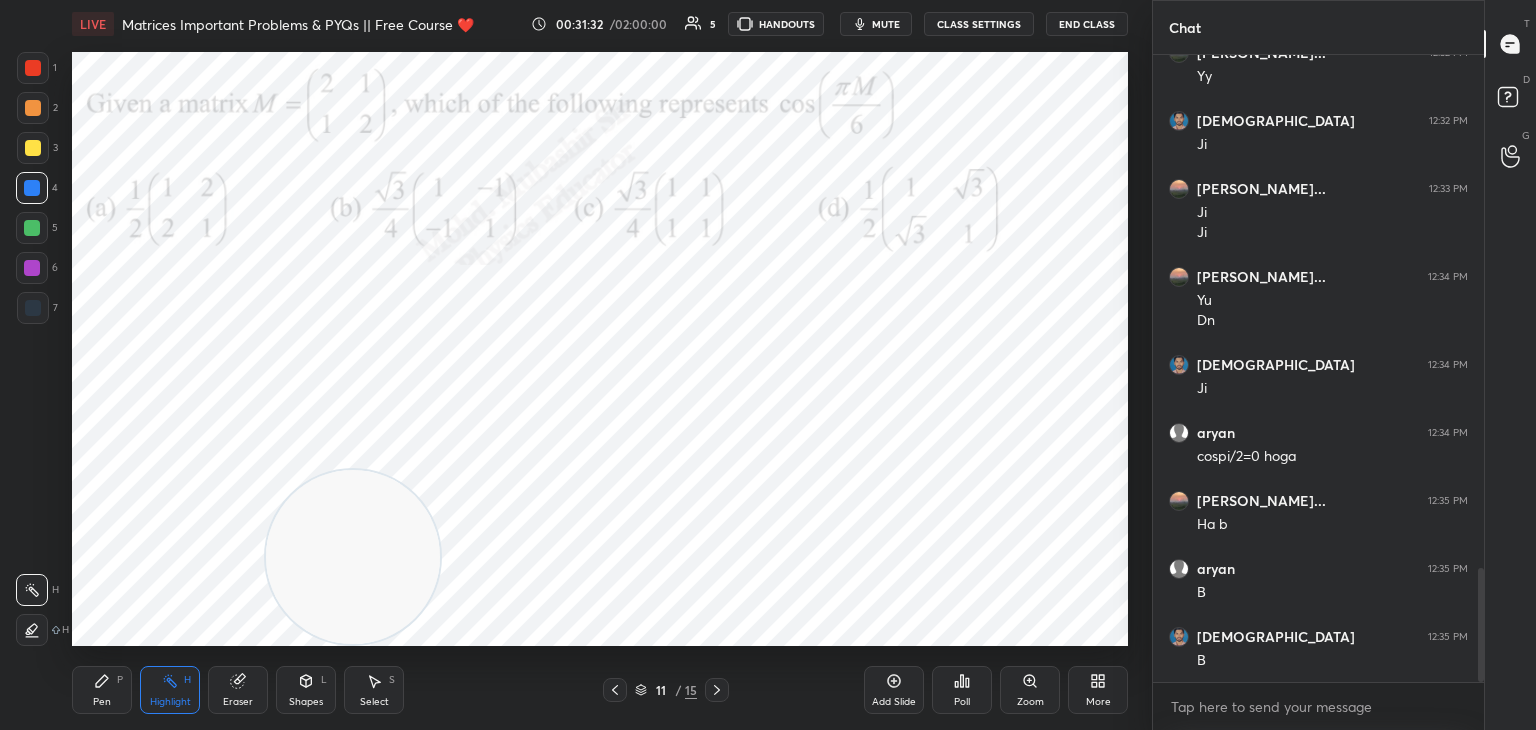 drag, startPoint x: 1027, startPoint y: 118, endPoint x: 237, endPoint y: 497, distance: 876.2083 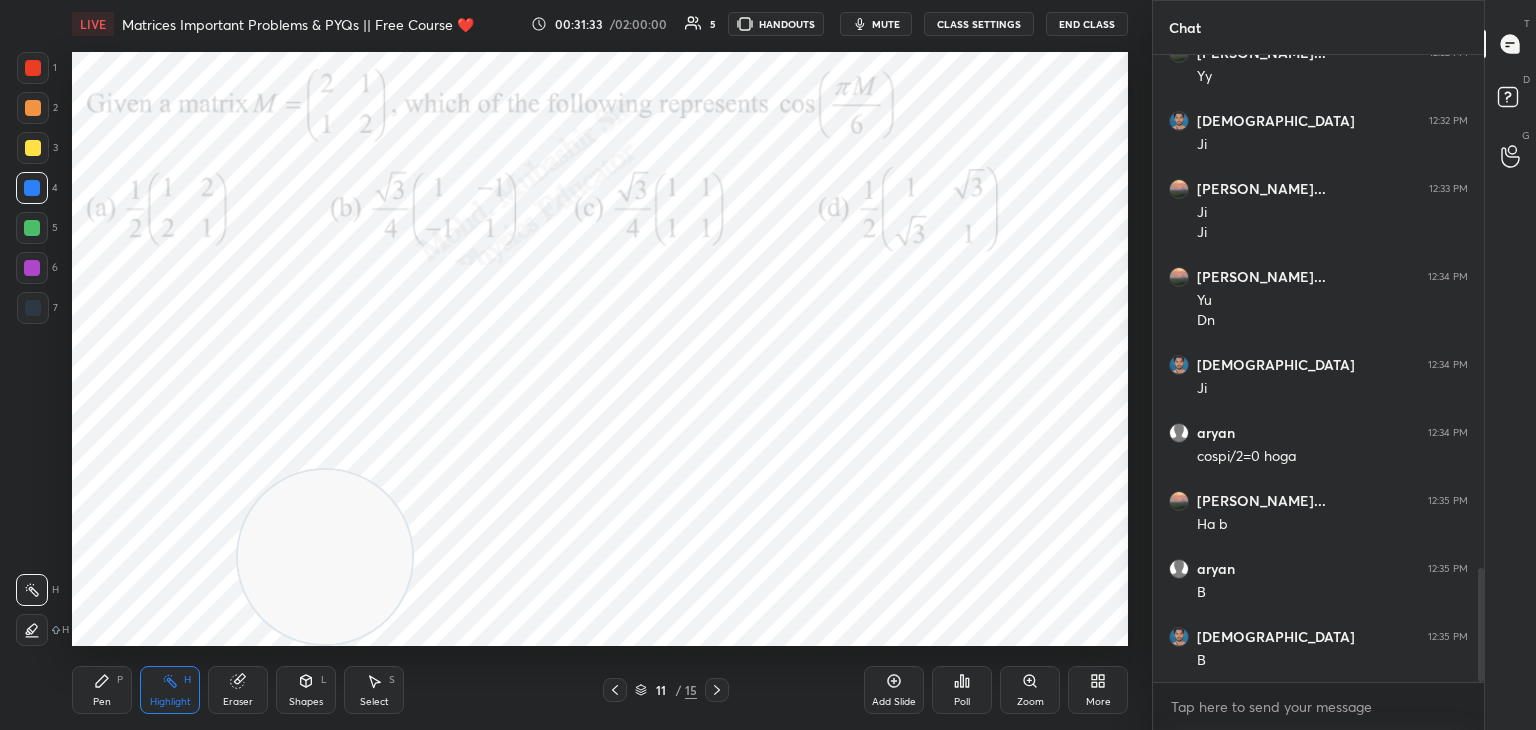 drag, startPoint x: 97, startPoint y: 693, endPoint x: 9, endPoint y: 254, distance: 447.7332 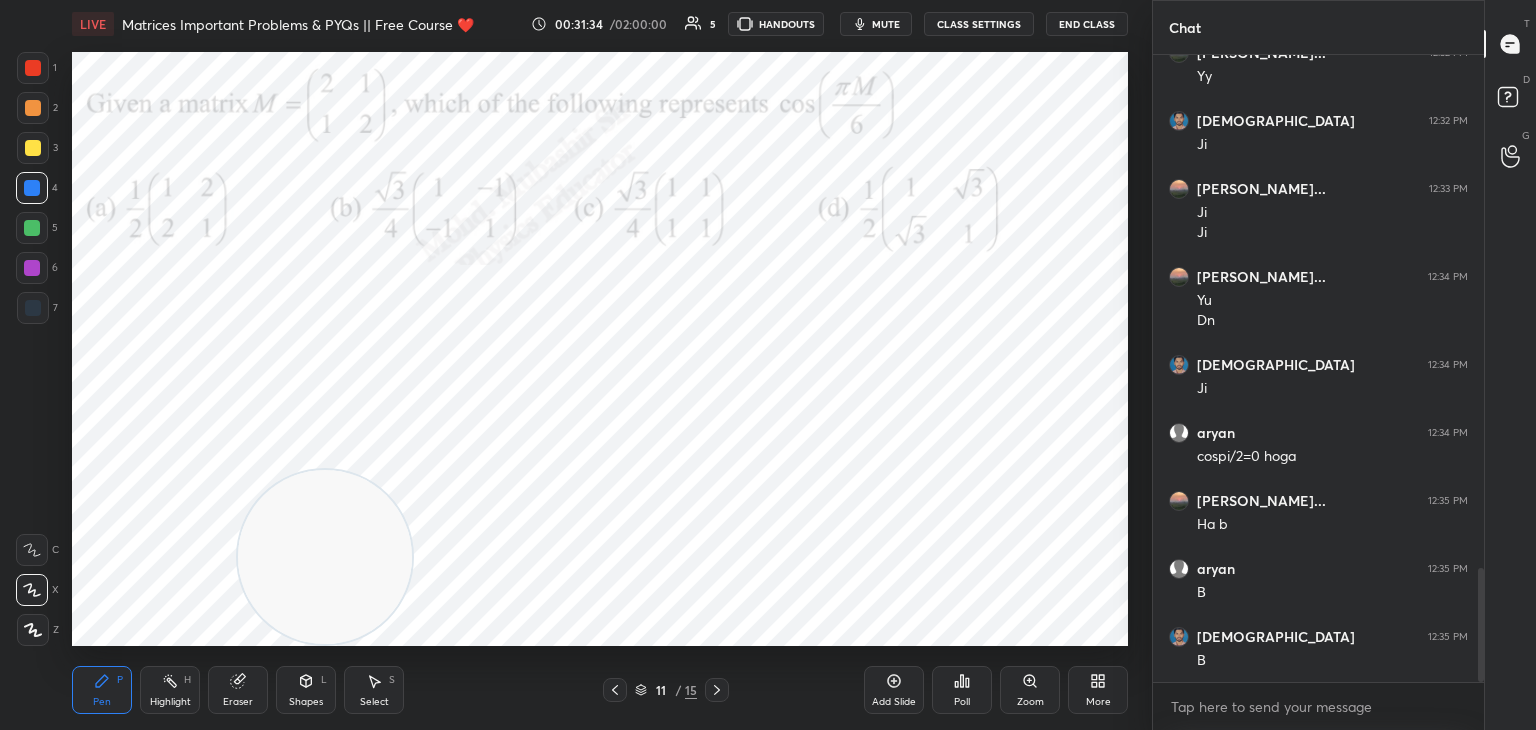 click at bounding box center (33, 68) 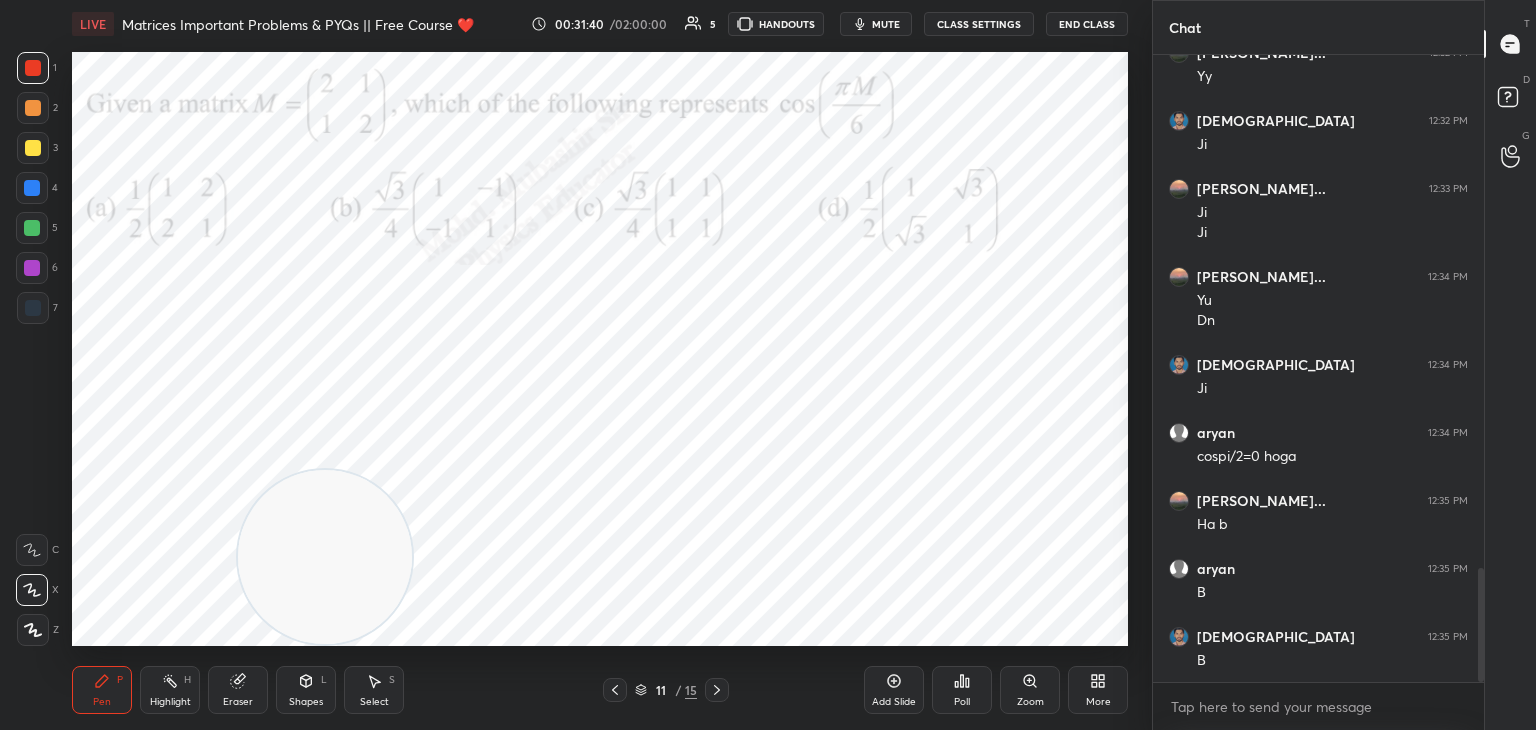 click 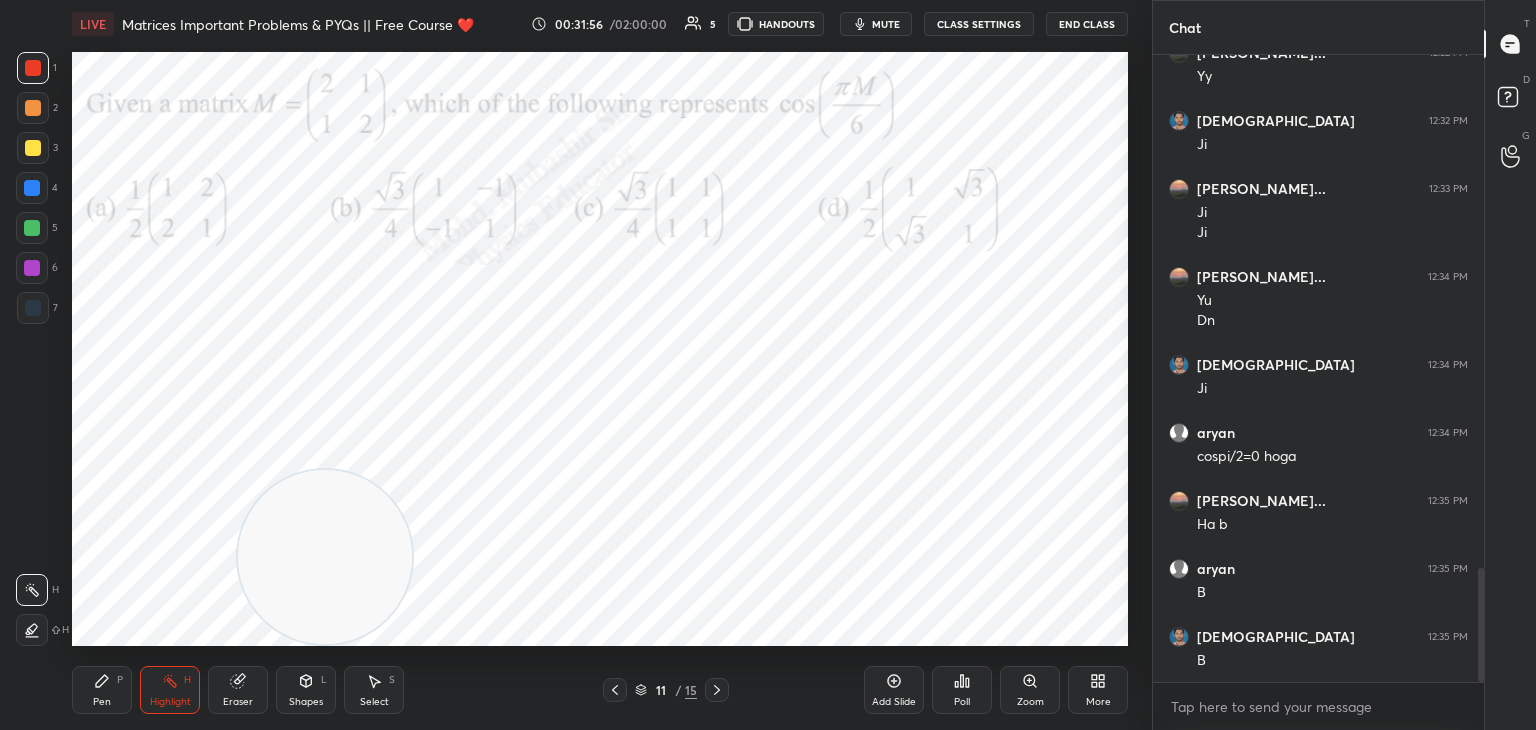 click at bounding box center (717, 690) 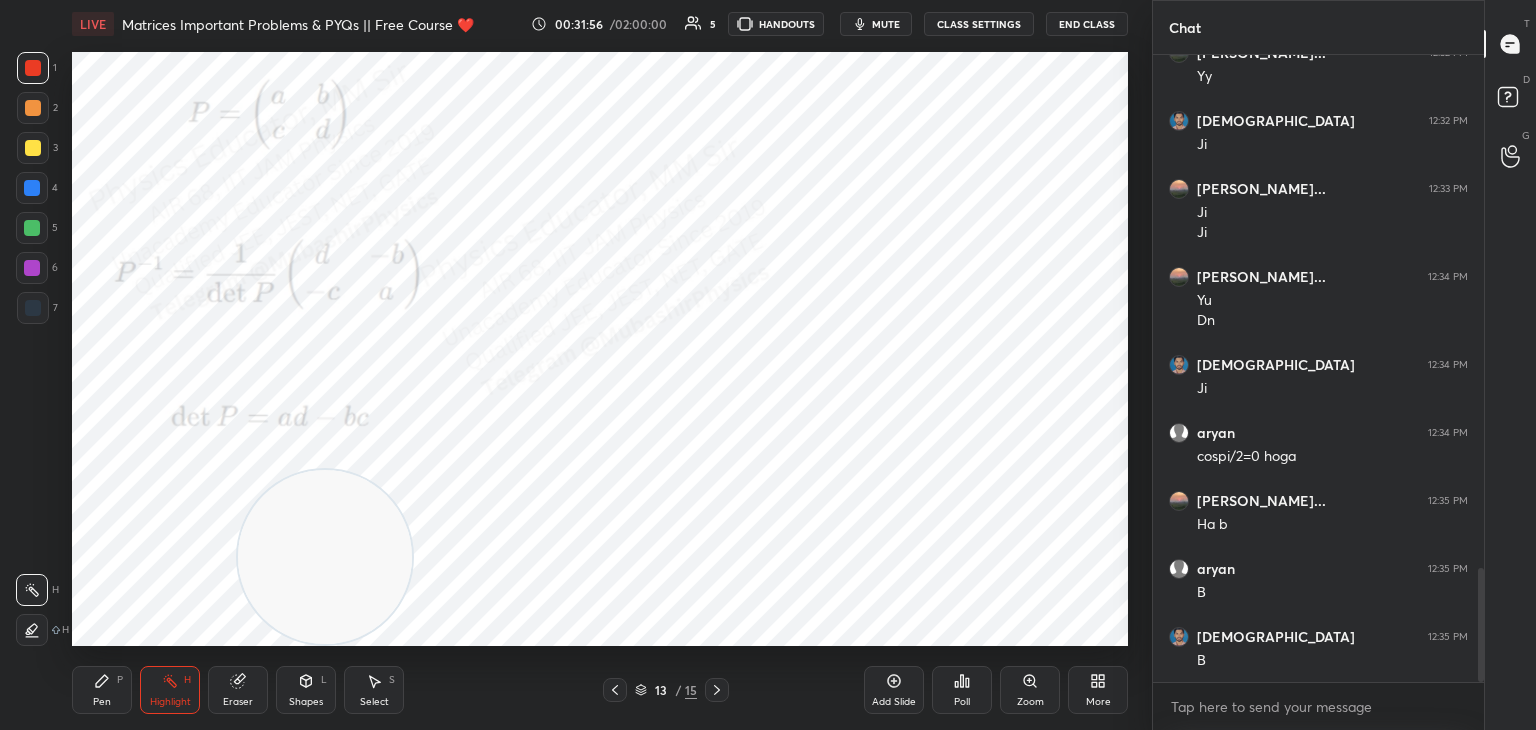 click 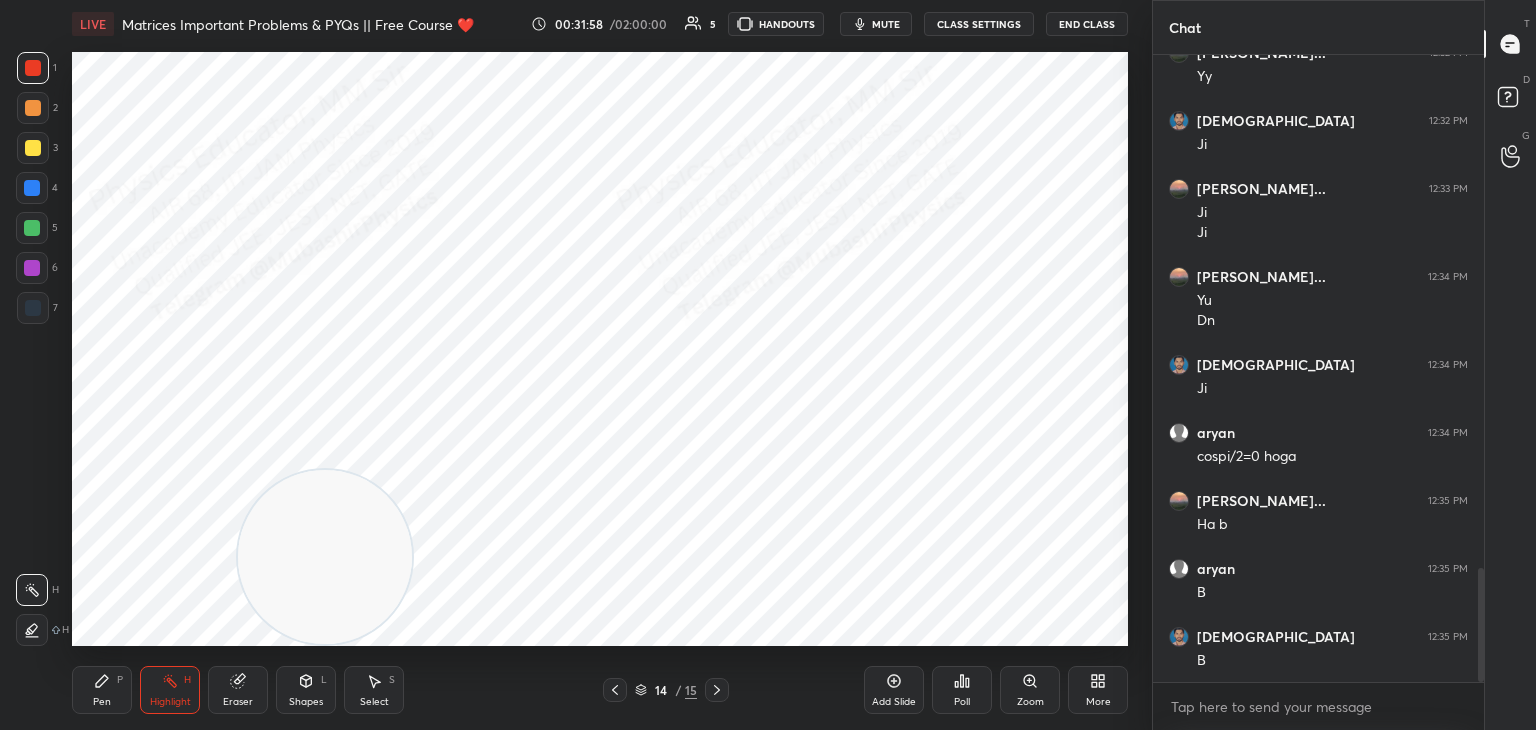 click on "mute" at bounding box center [886, 24] 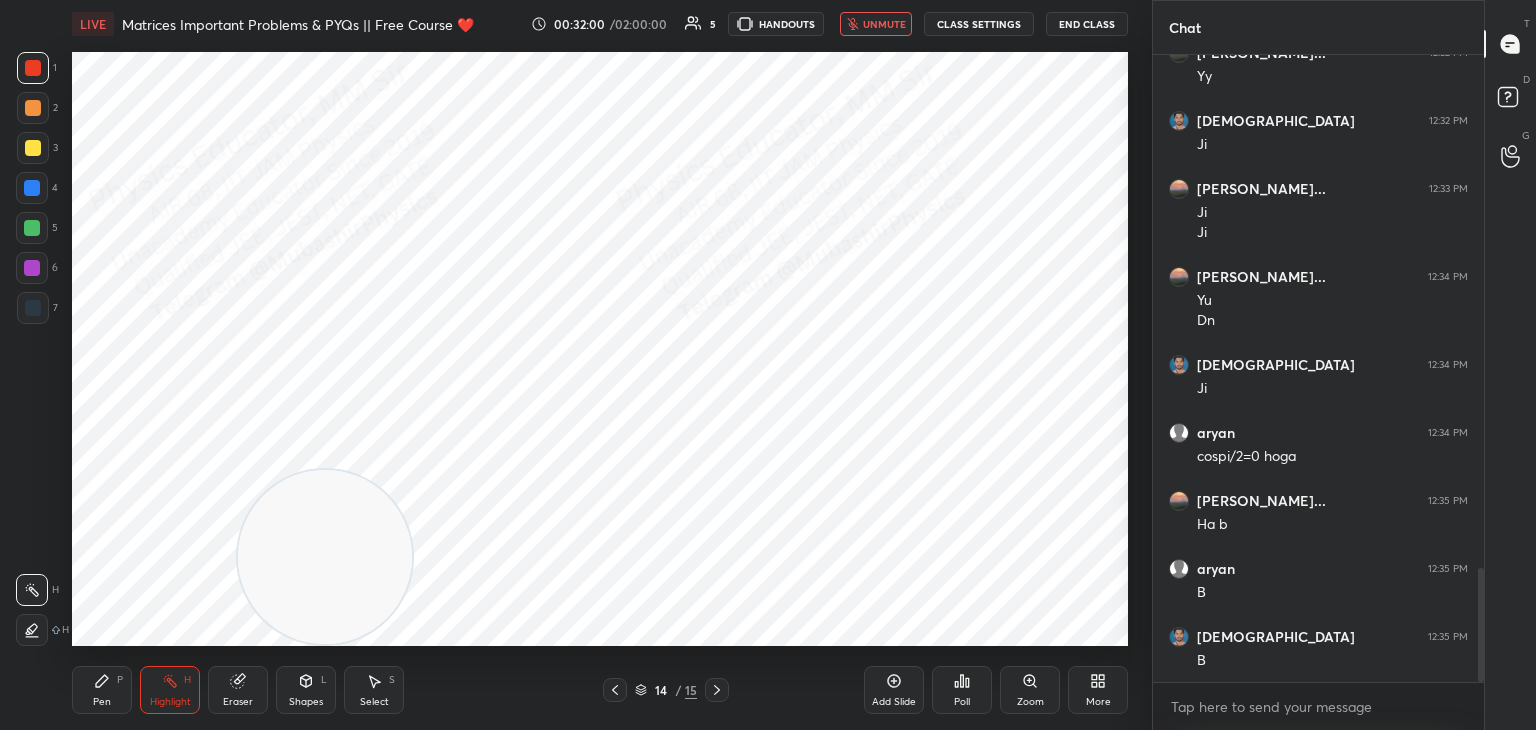 drag, startPoint x: 872, startPoint y: 13, endPoint x: 888, endPoint y: 42, distance: 33.12099 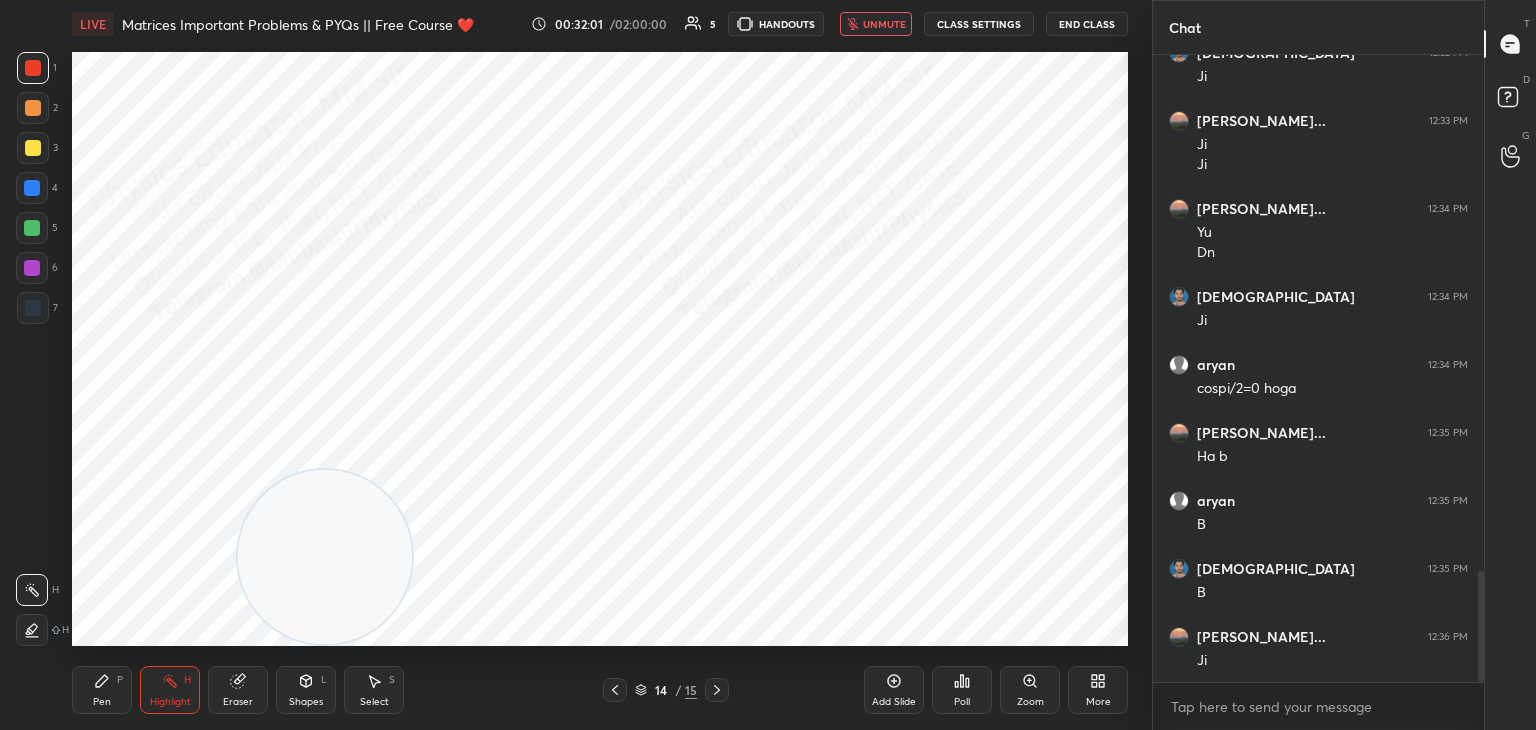 click on "unmute" at bounding box center (884, 24) 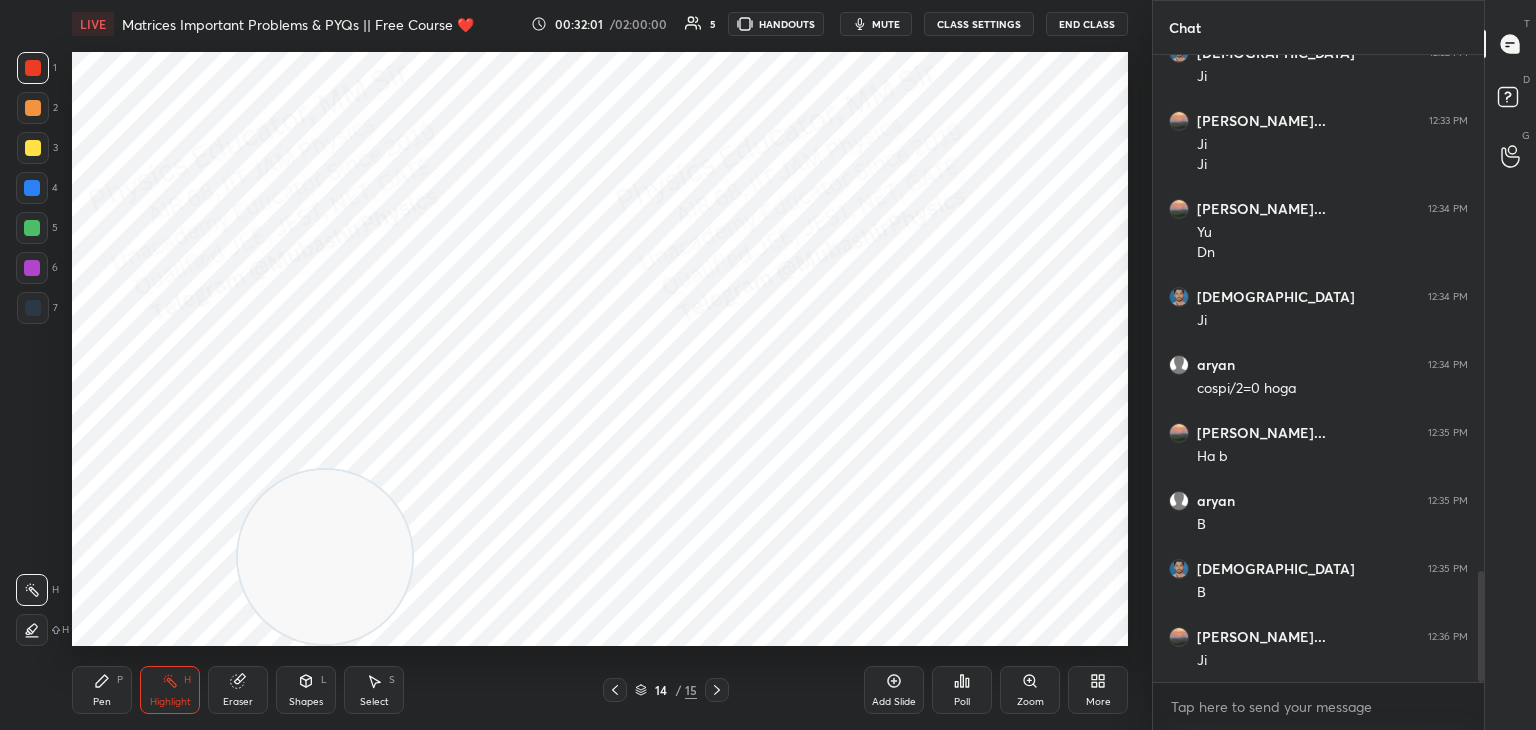 click 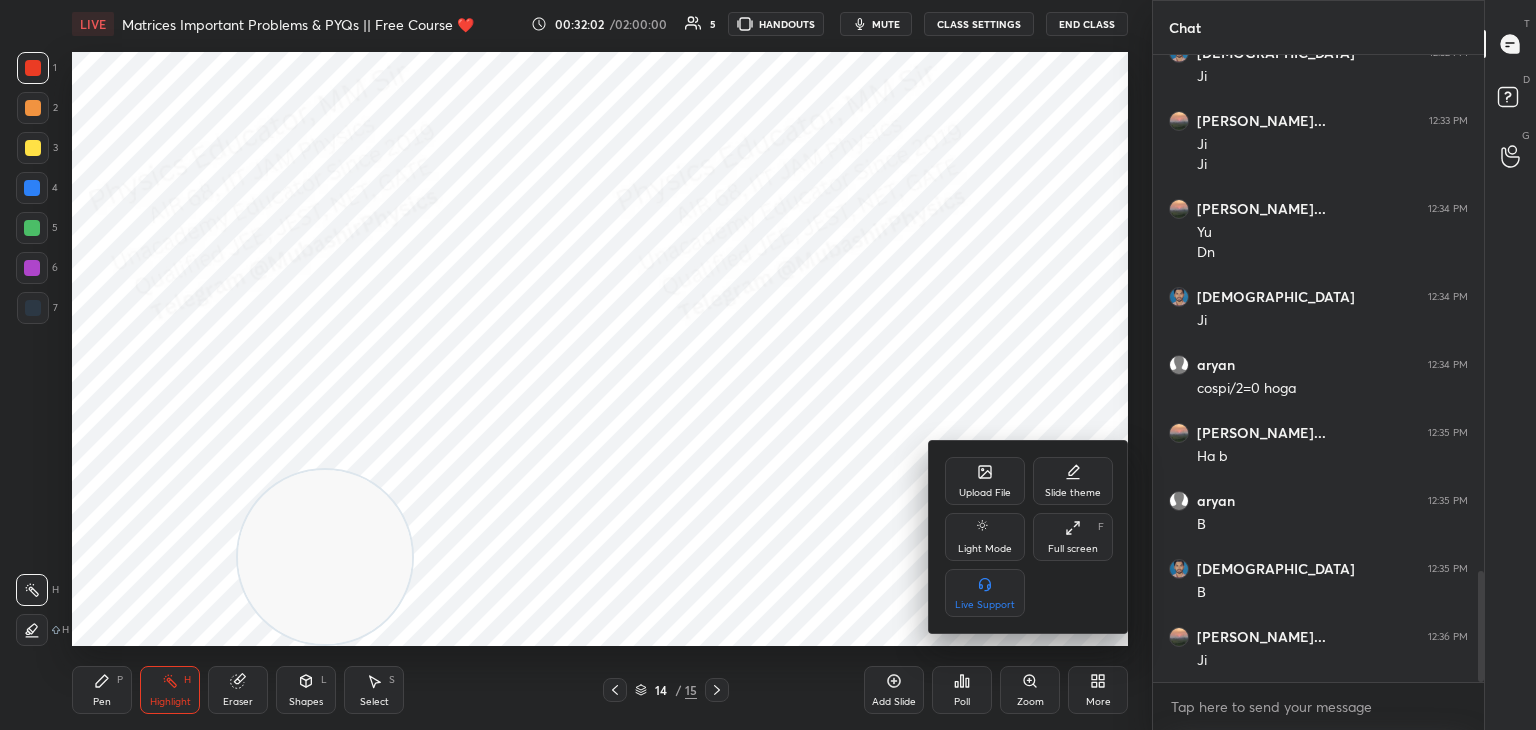 drag, startPoint x: 1002, startPoint y: 453, endPoint x: 990, endPoint y: 480, distance: 29.546574 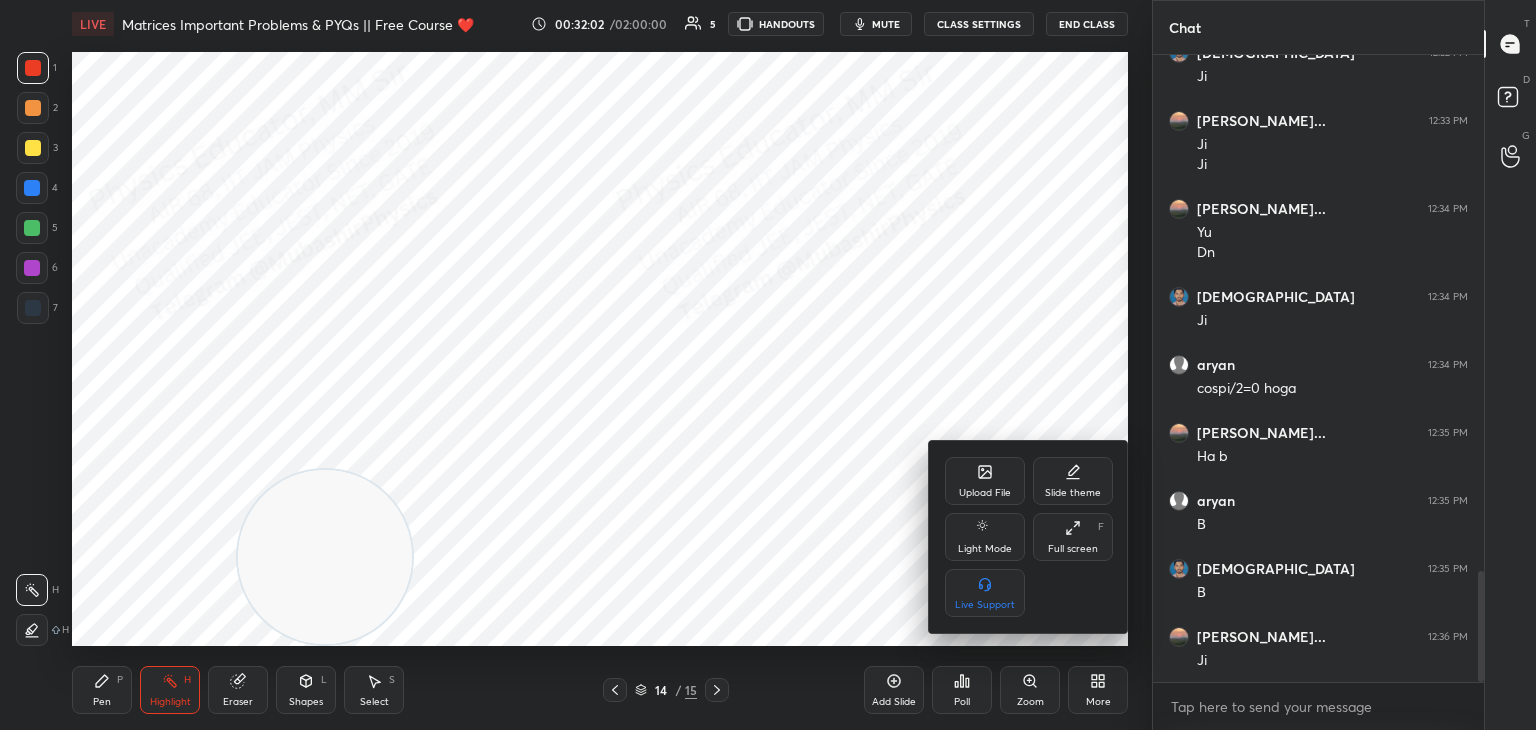 click on "Upload File Slide theme Light Mode Full screen F Live Support" at bounding box center (1029, 537) 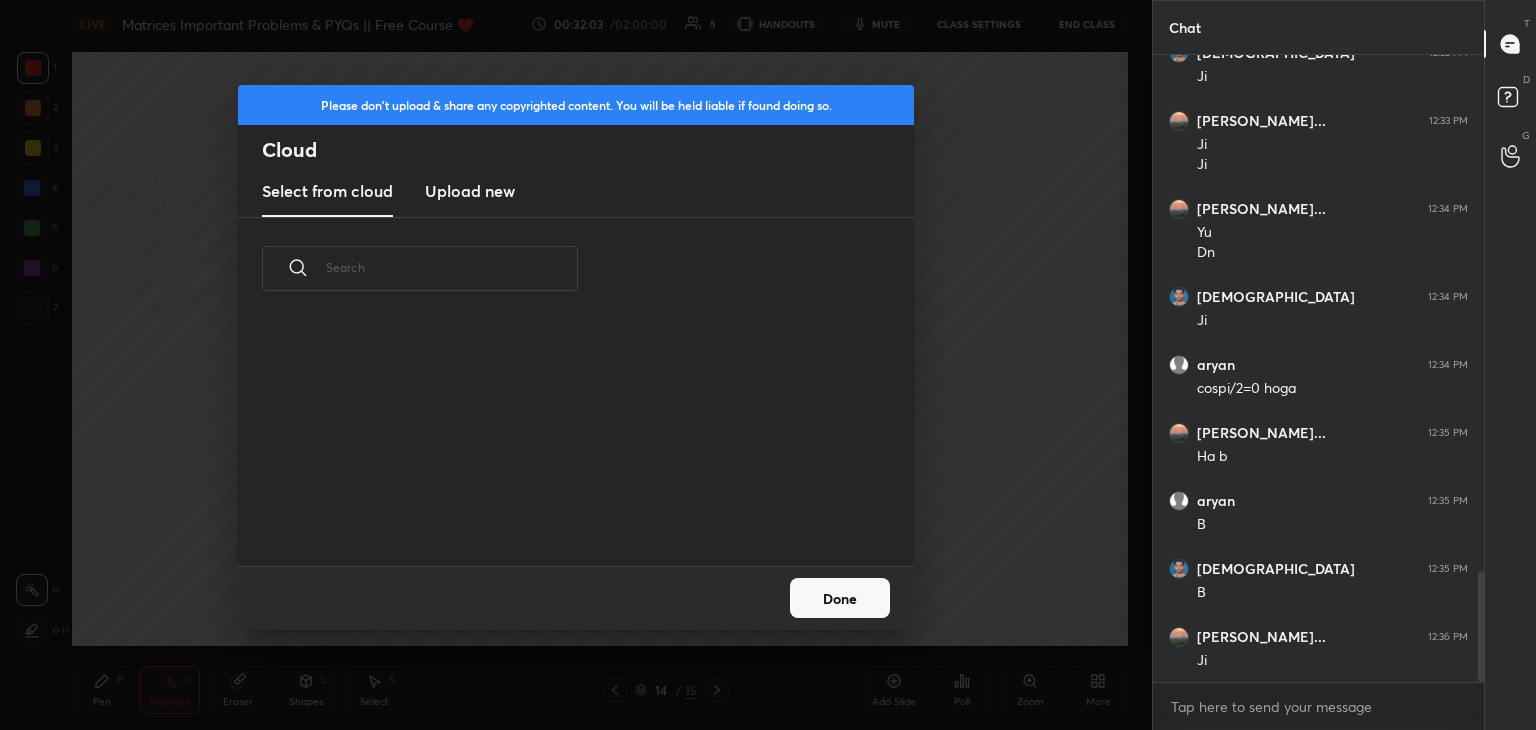 scroll, scrollTop: 246, scrollLeft: 642, axis: both 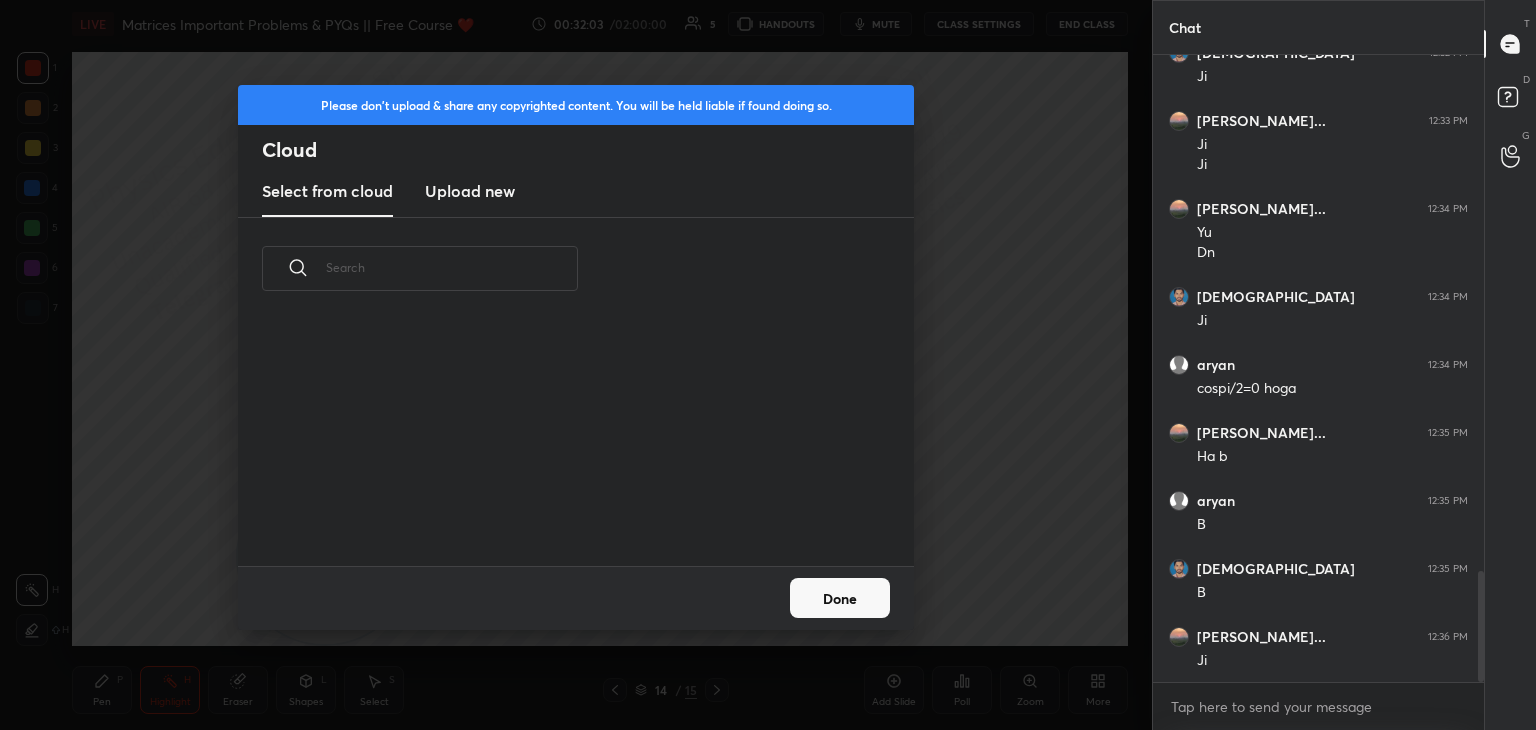 click on "Upload new" at bounding box center (470, 191) 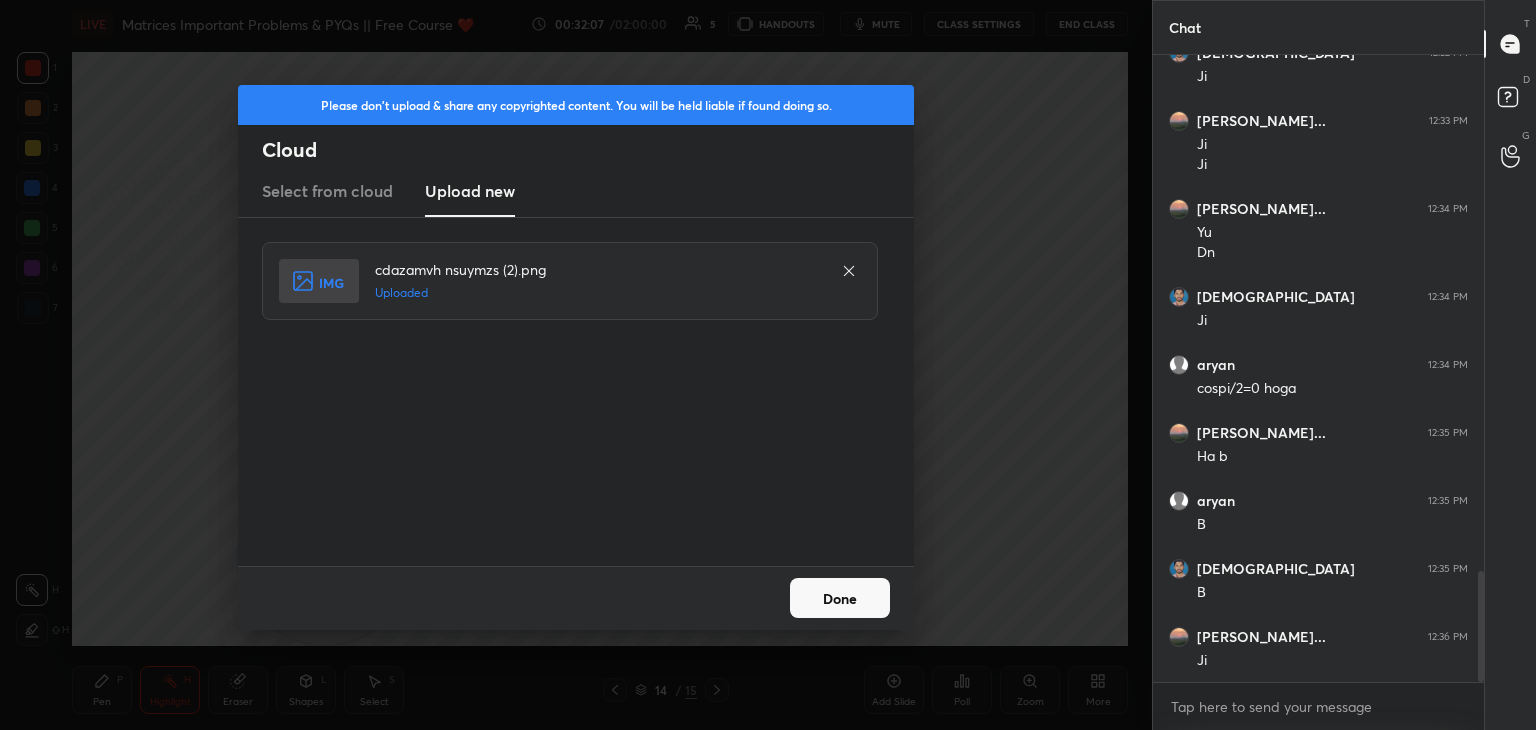 drag, startPoint x: 828, startPoint y: 598, endPoint x: 828, endPoint y: 569, distance: 29 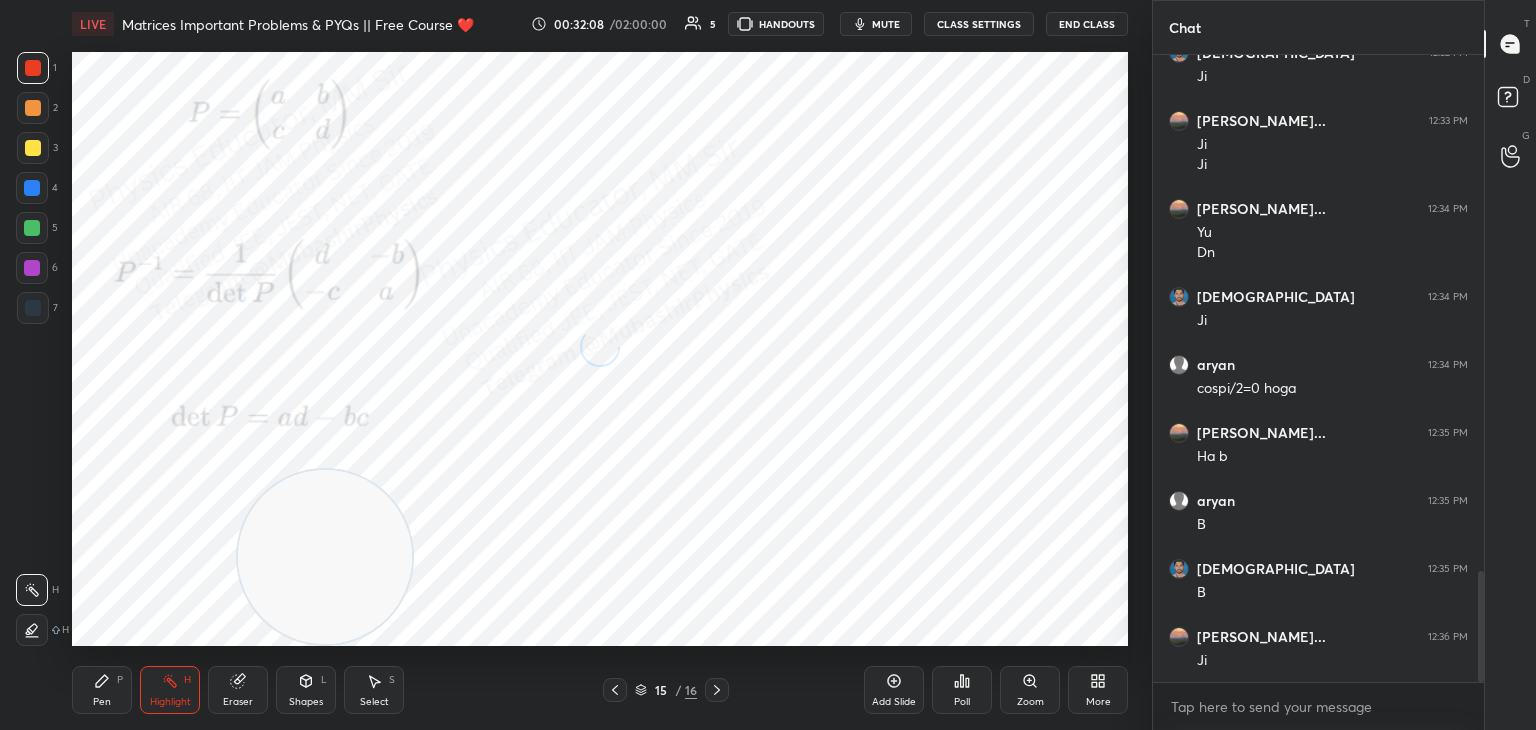 click on "mute" at bounding box center (886, 24) 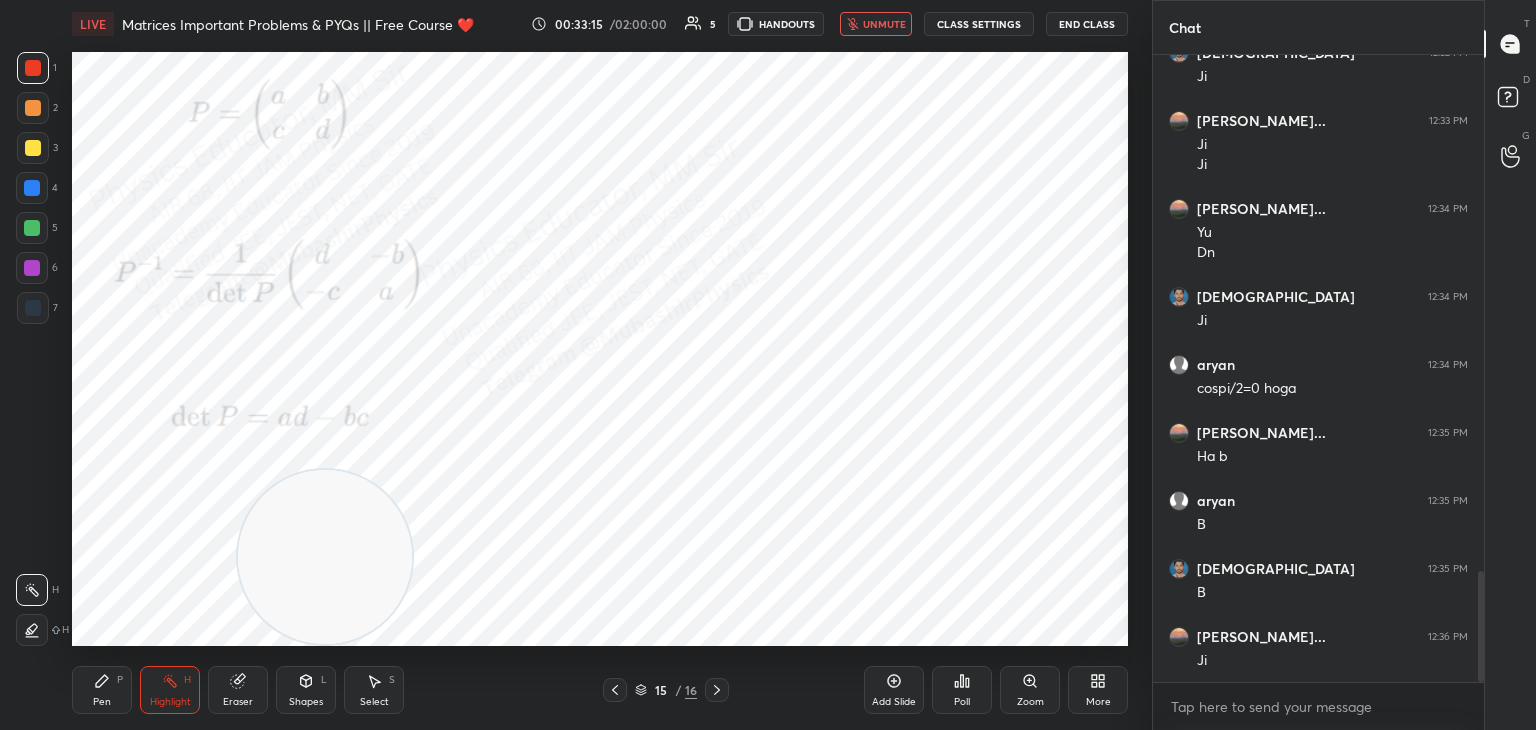 click on "unmute" at bounding box center [884, 24] 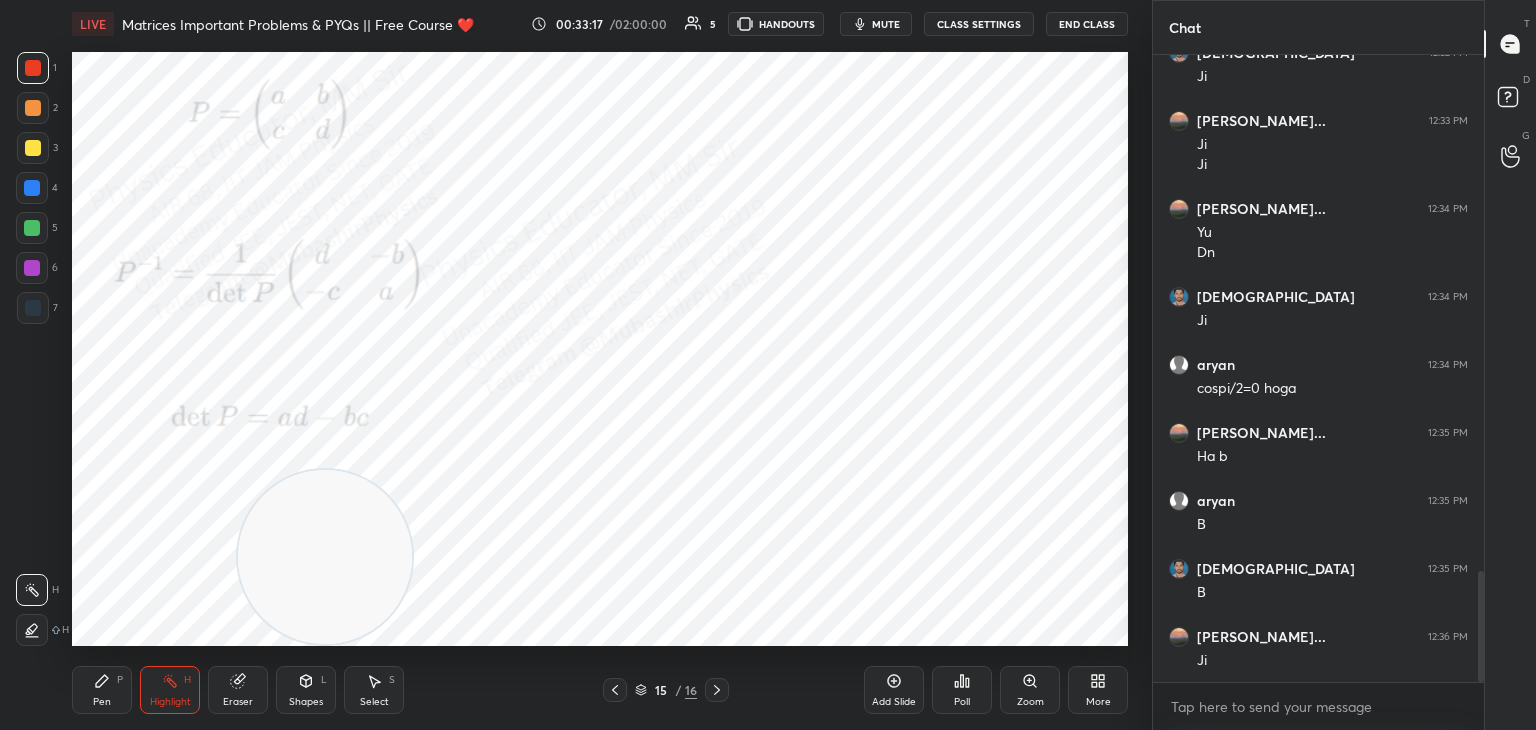 click on "More" at bounding box center [1098, 690] 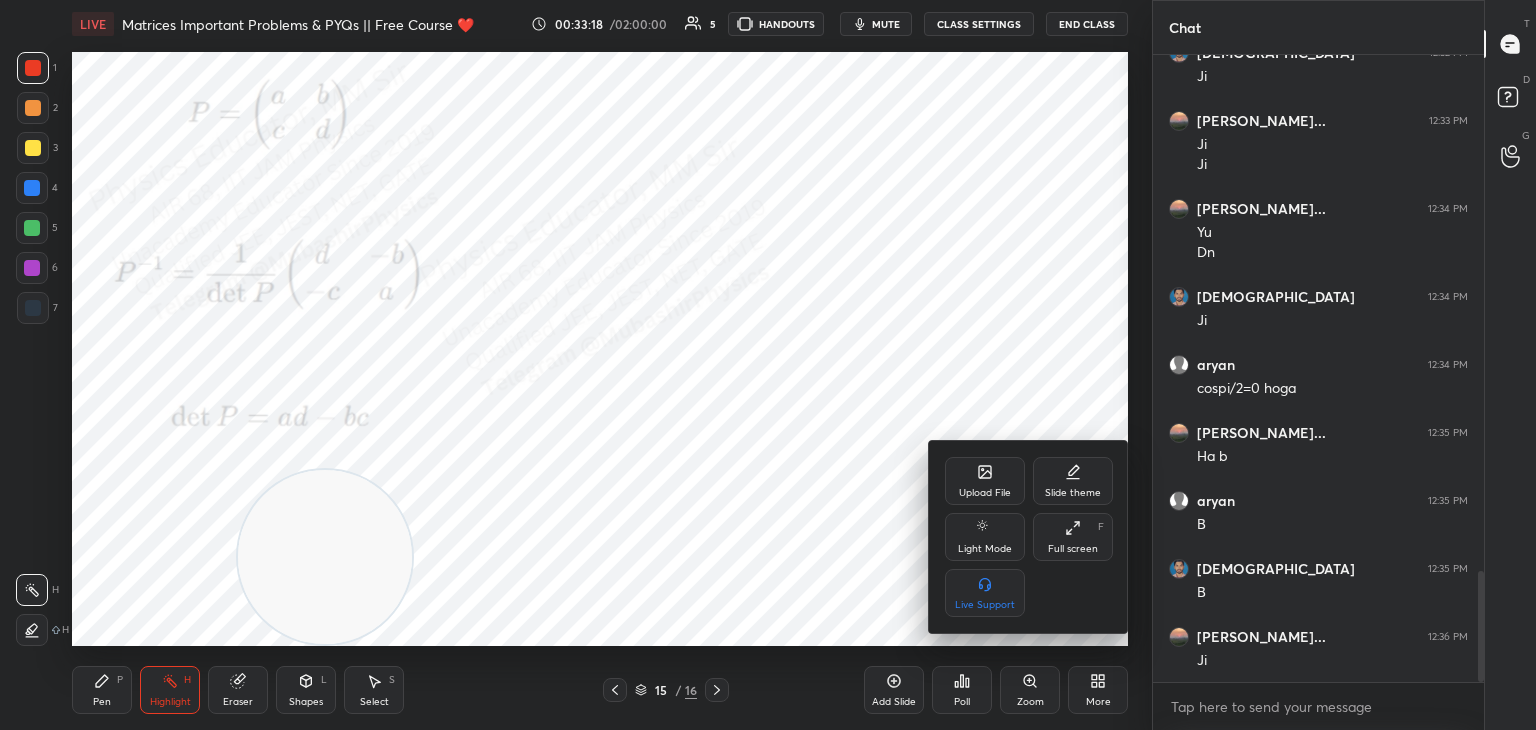 click on "Upload File" at bounding box center (985, 493) 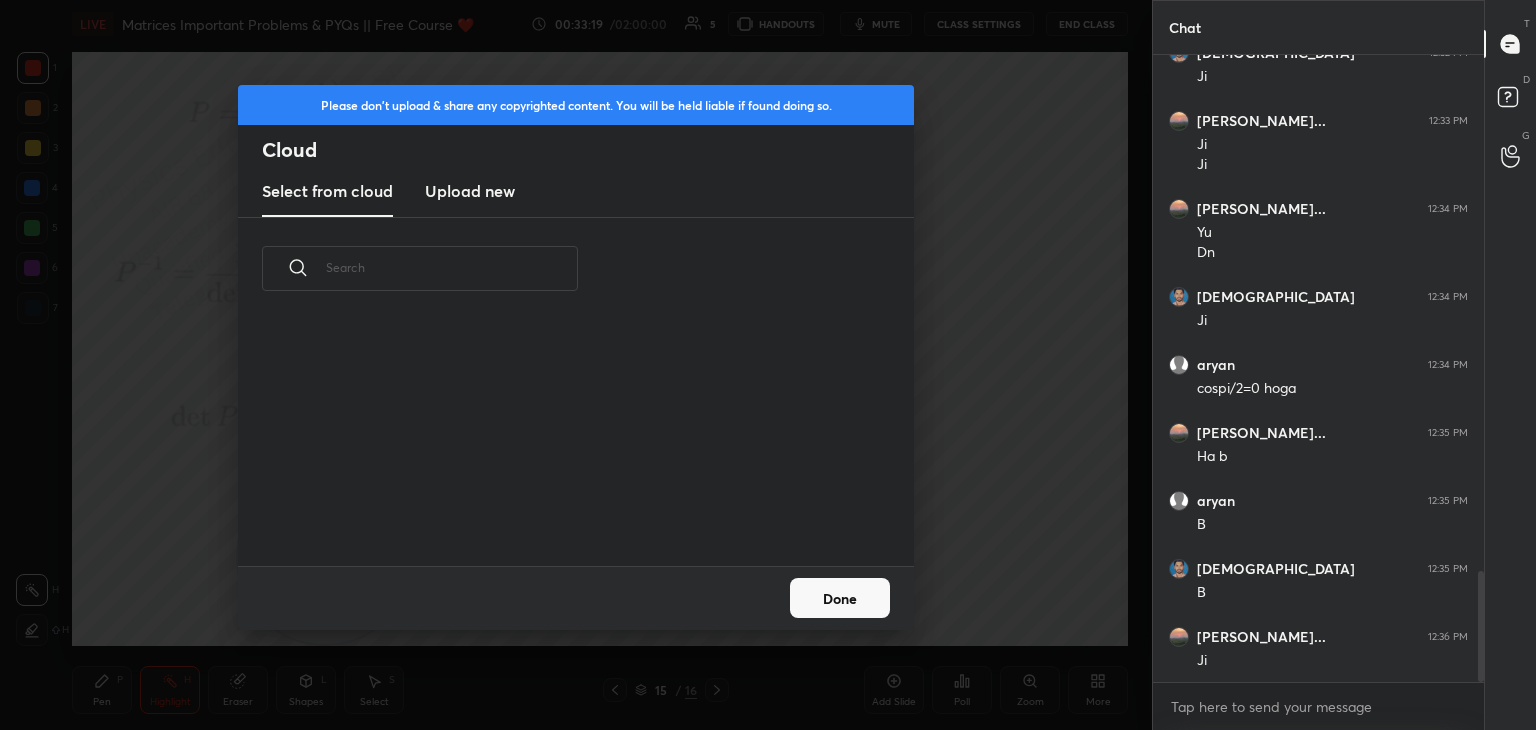 scroll, scrollTop: 5, scrollLeft: 10, axis: both 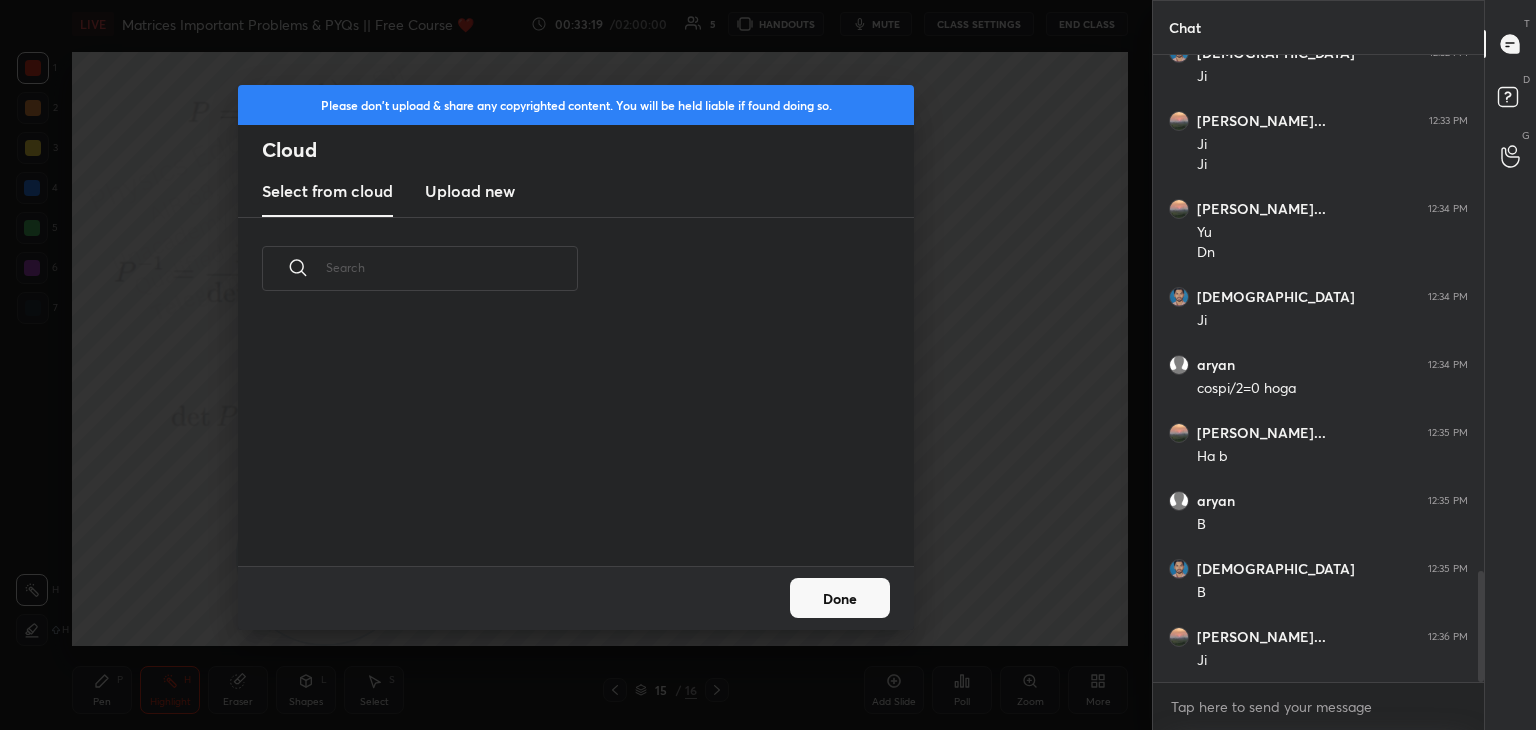 click on "Upload new" at bounding box center [470, 192] 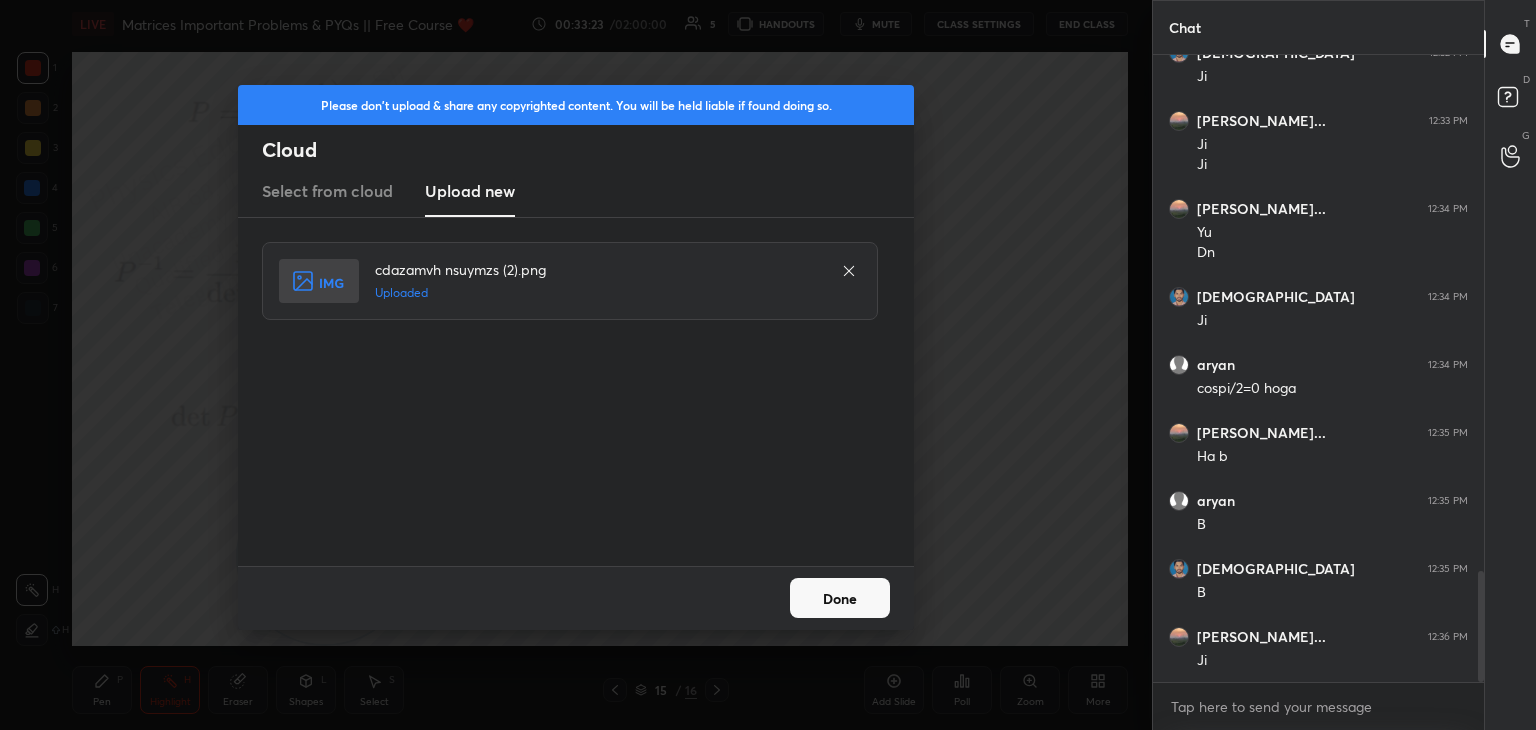 click on "Done" at bounding box center (840, 598) 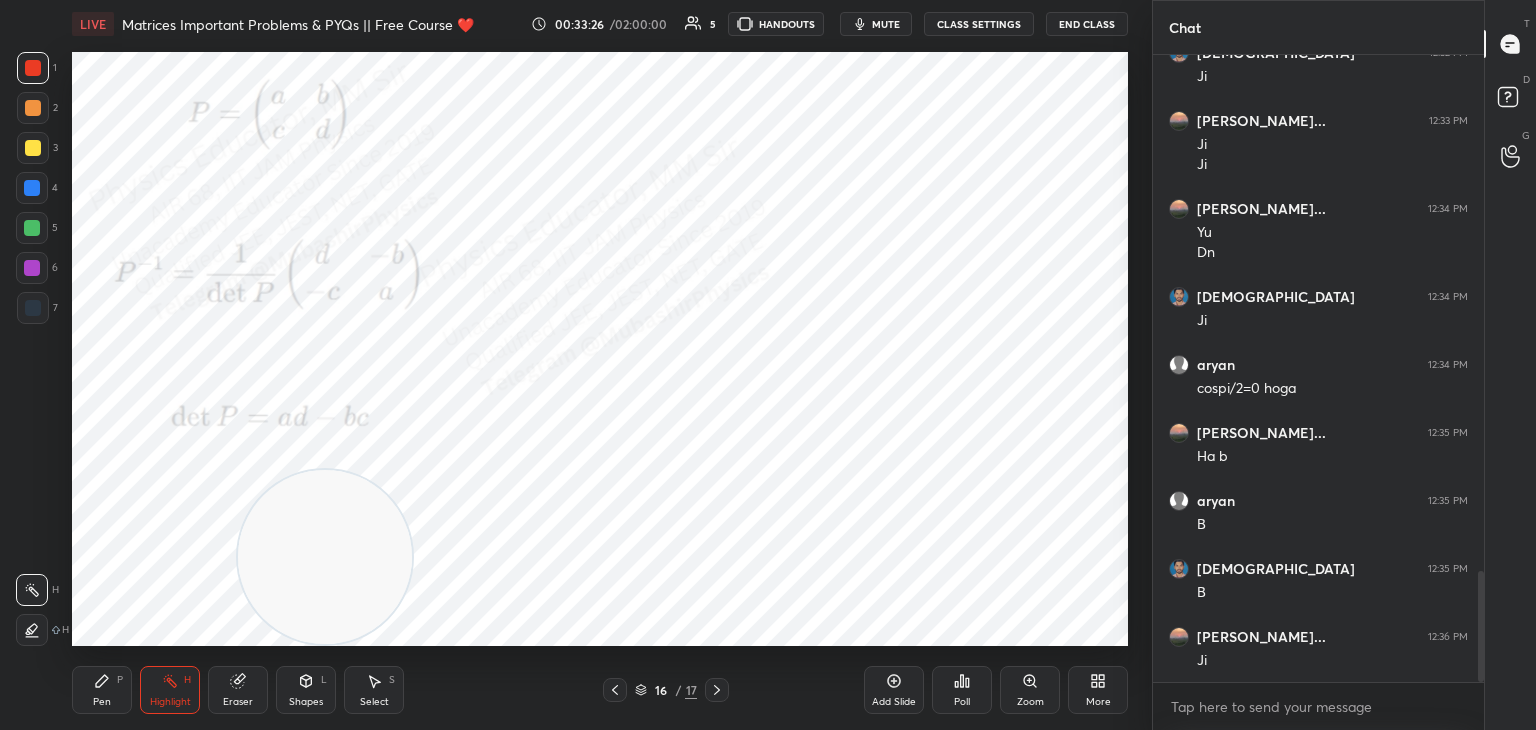 click 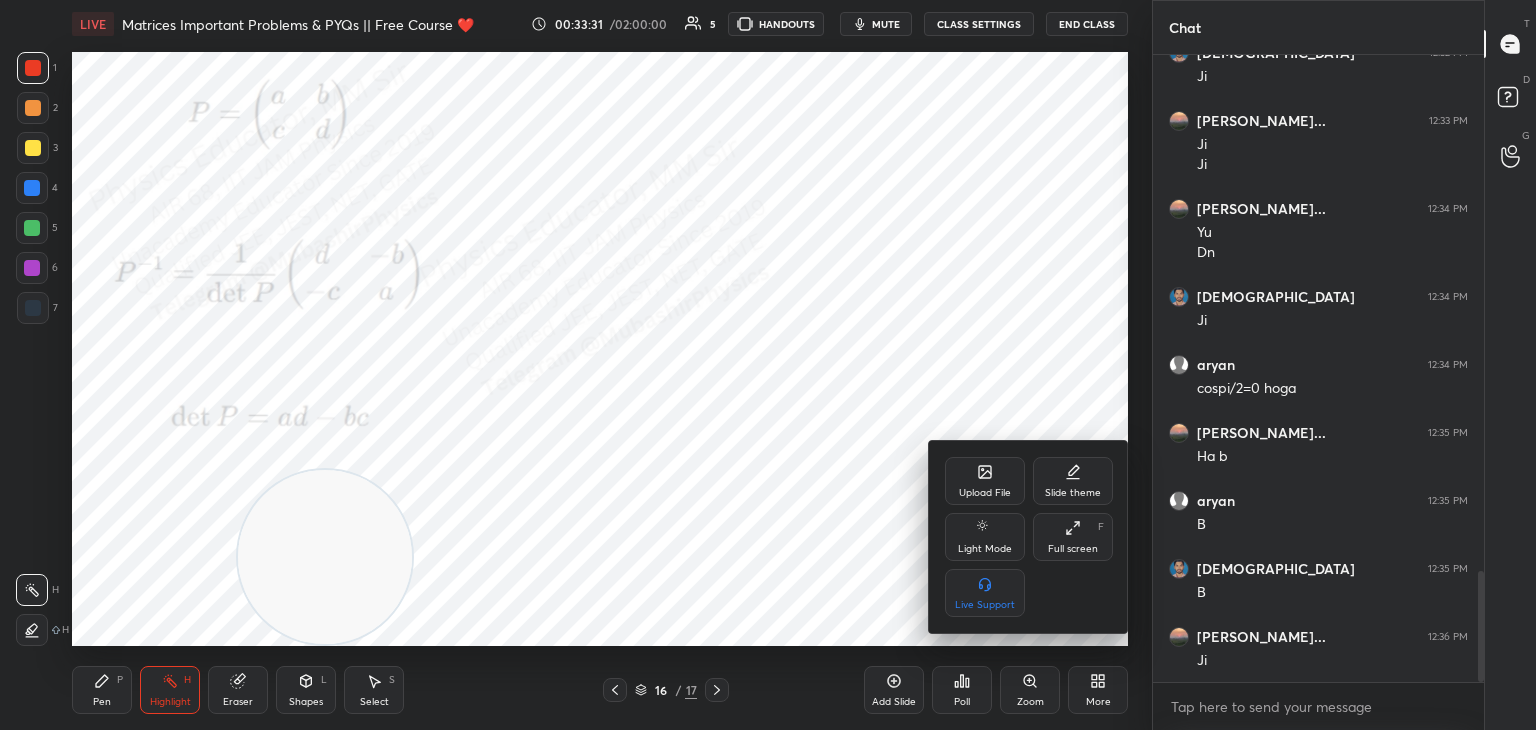 click 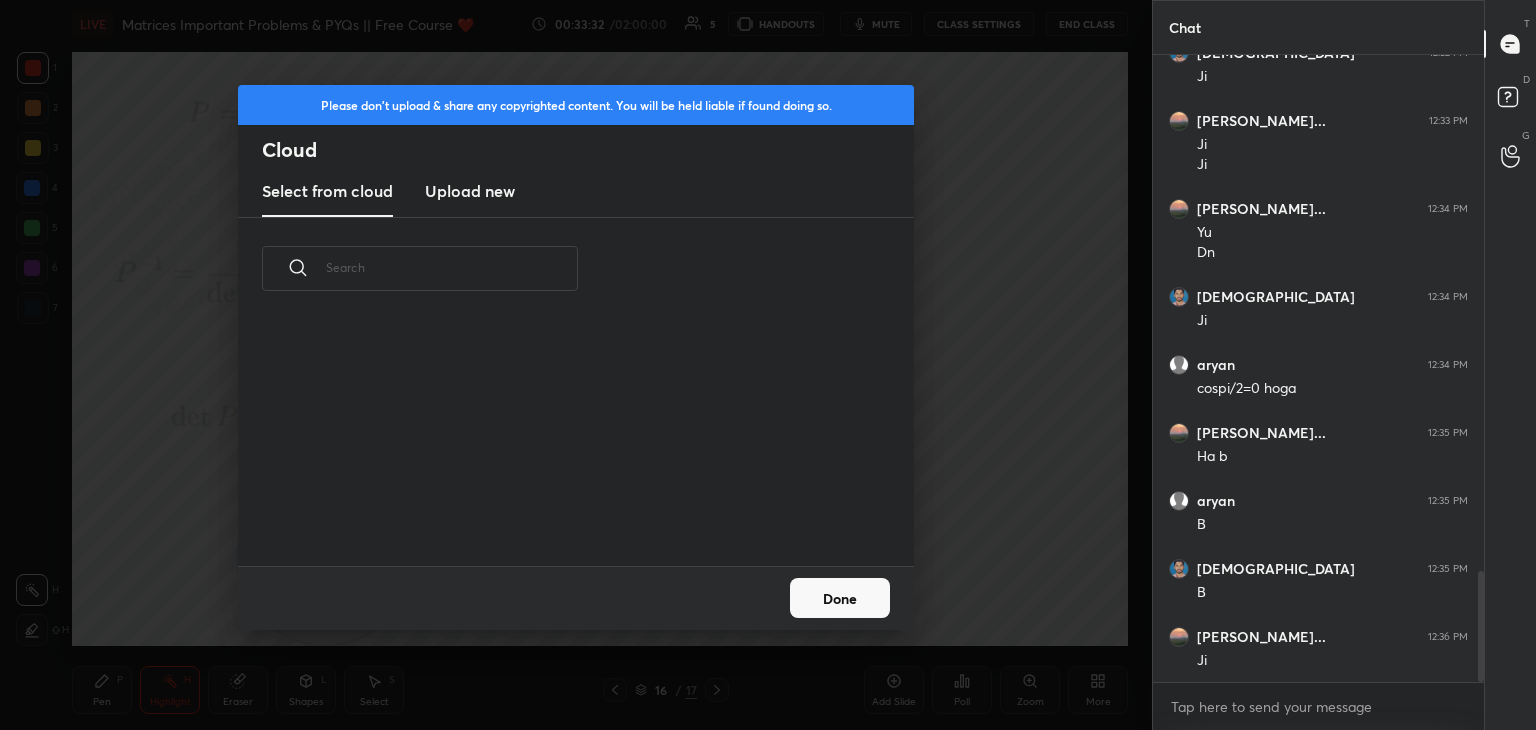 scroll, scrollTop: 5, scrollLeft: 10, axis: both 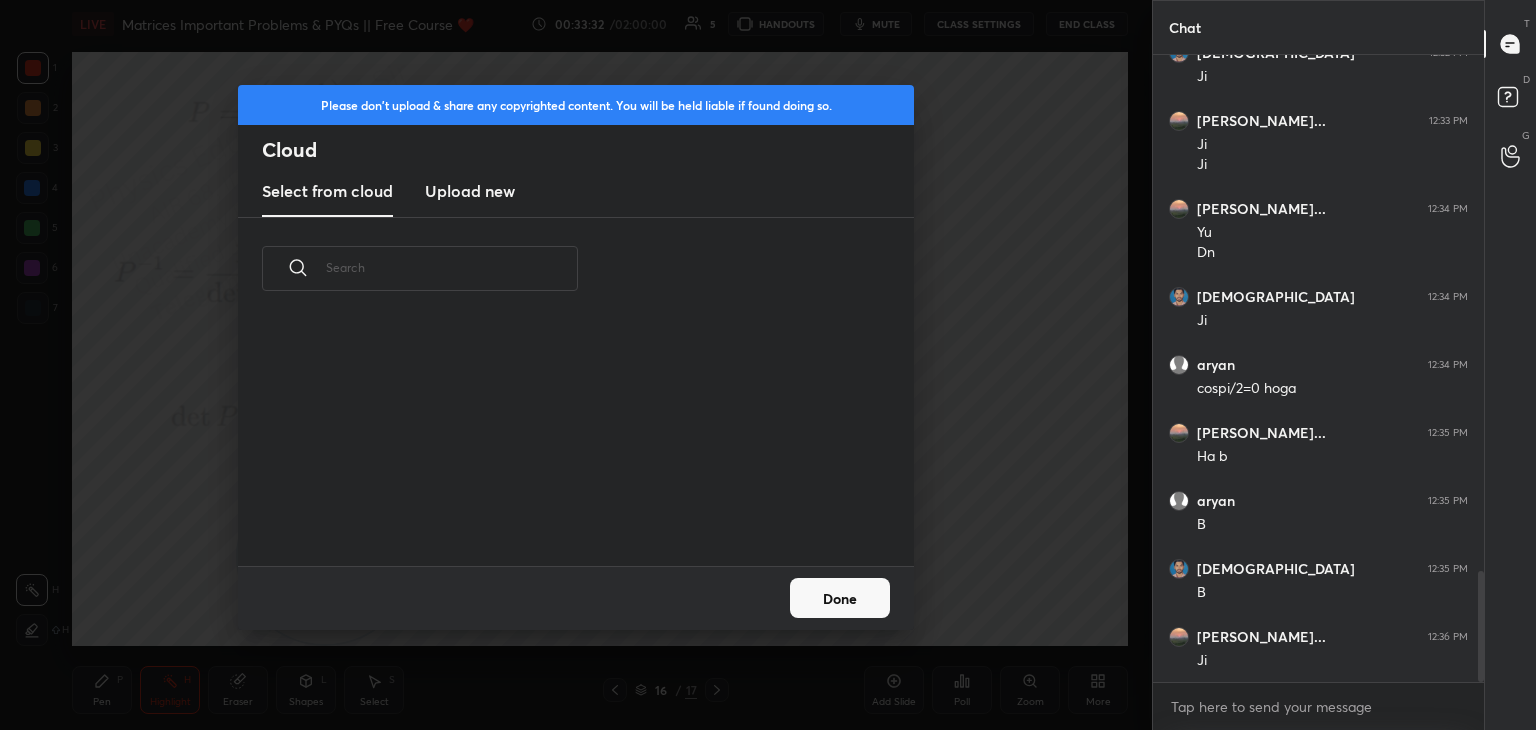 drag, startPoint x: 483, startPoint y: 202, endPoint x: 1107, endPoint y: 85, distance: 634.874 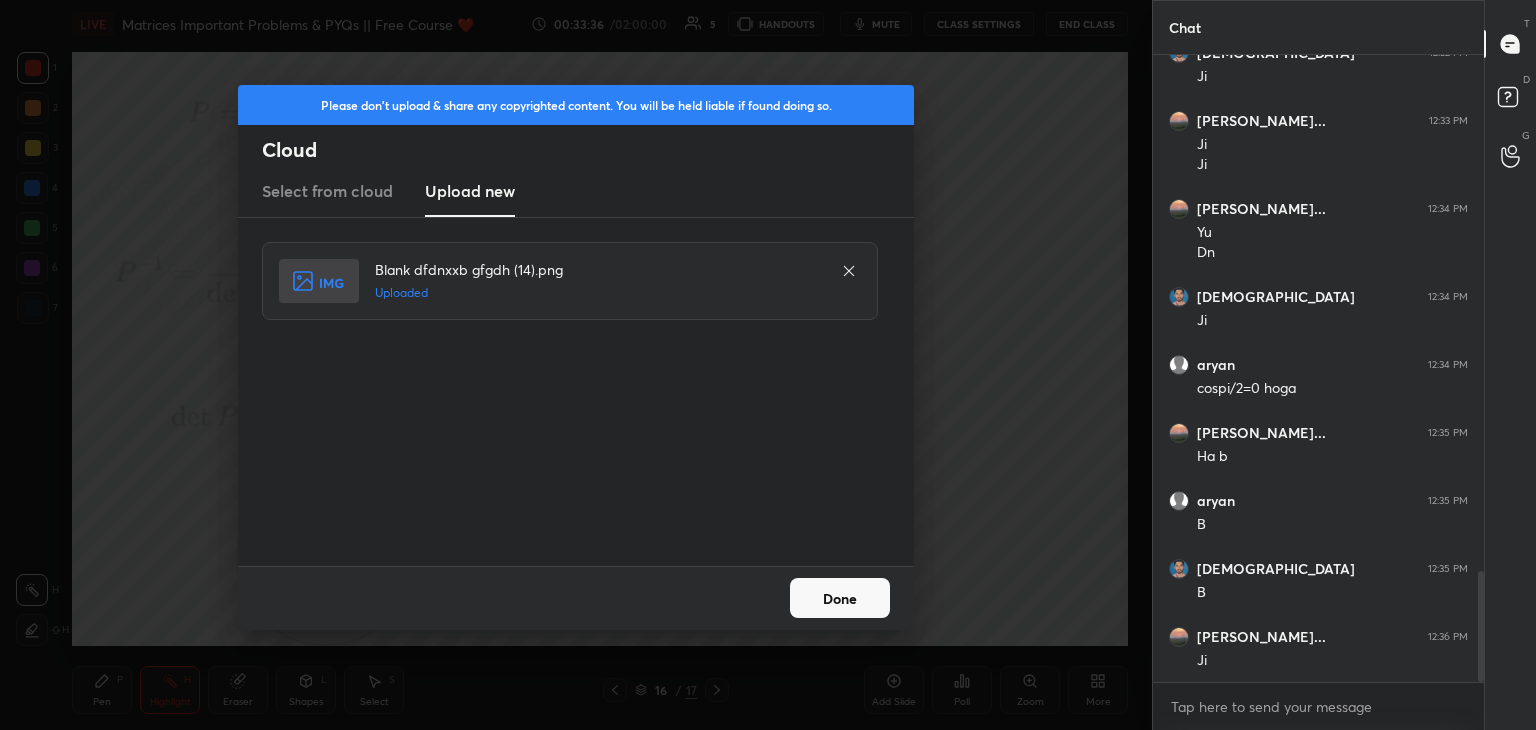 click on "Done" at bounding box center (840, 598) 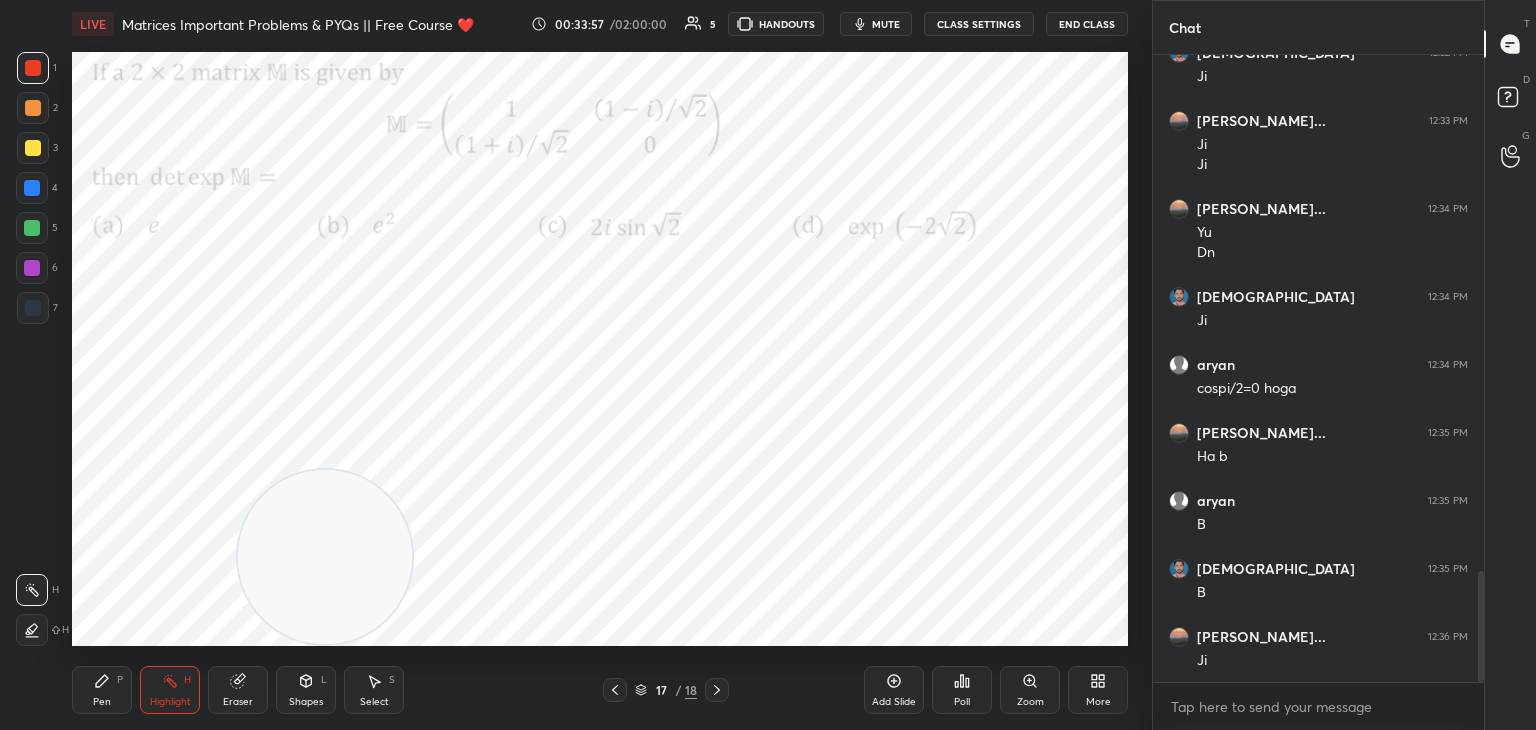 drag, startPoint x: 134, startPoint y: 669, endPoint x: 118, endPoint y: 678, distance: 18.35756 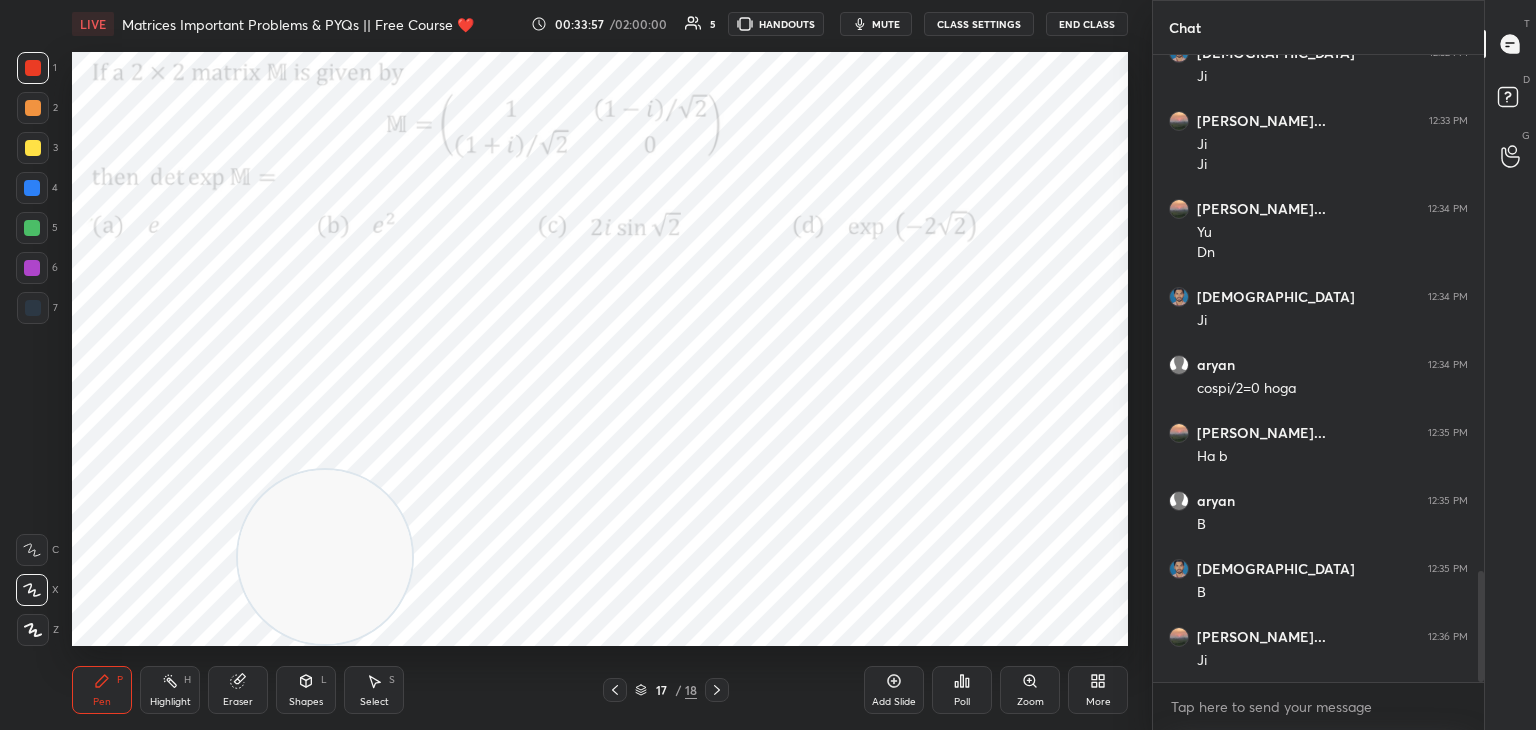 click on "Highlight H" at bounding box center [170, 690] 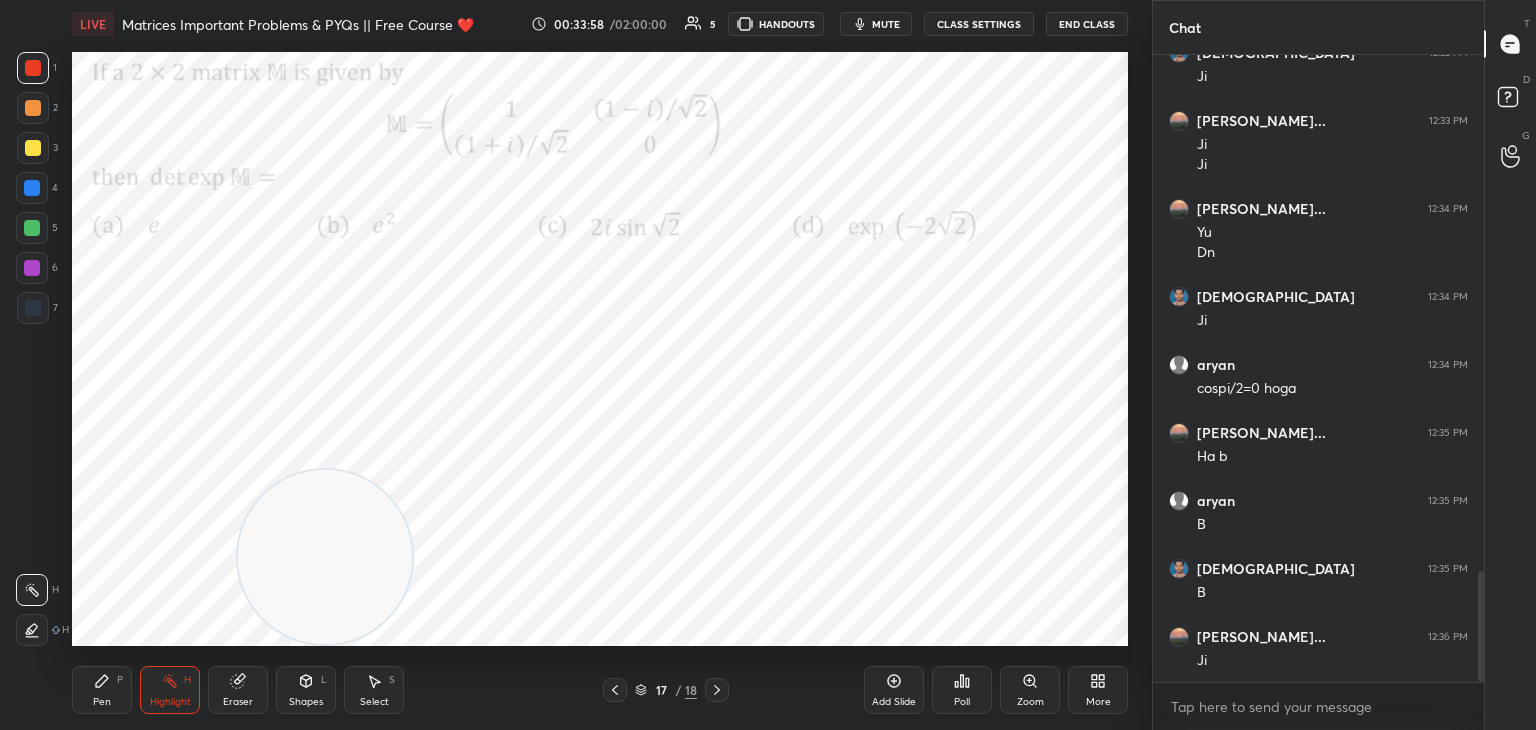 click on "Pen" at bounding box center [102, 702] 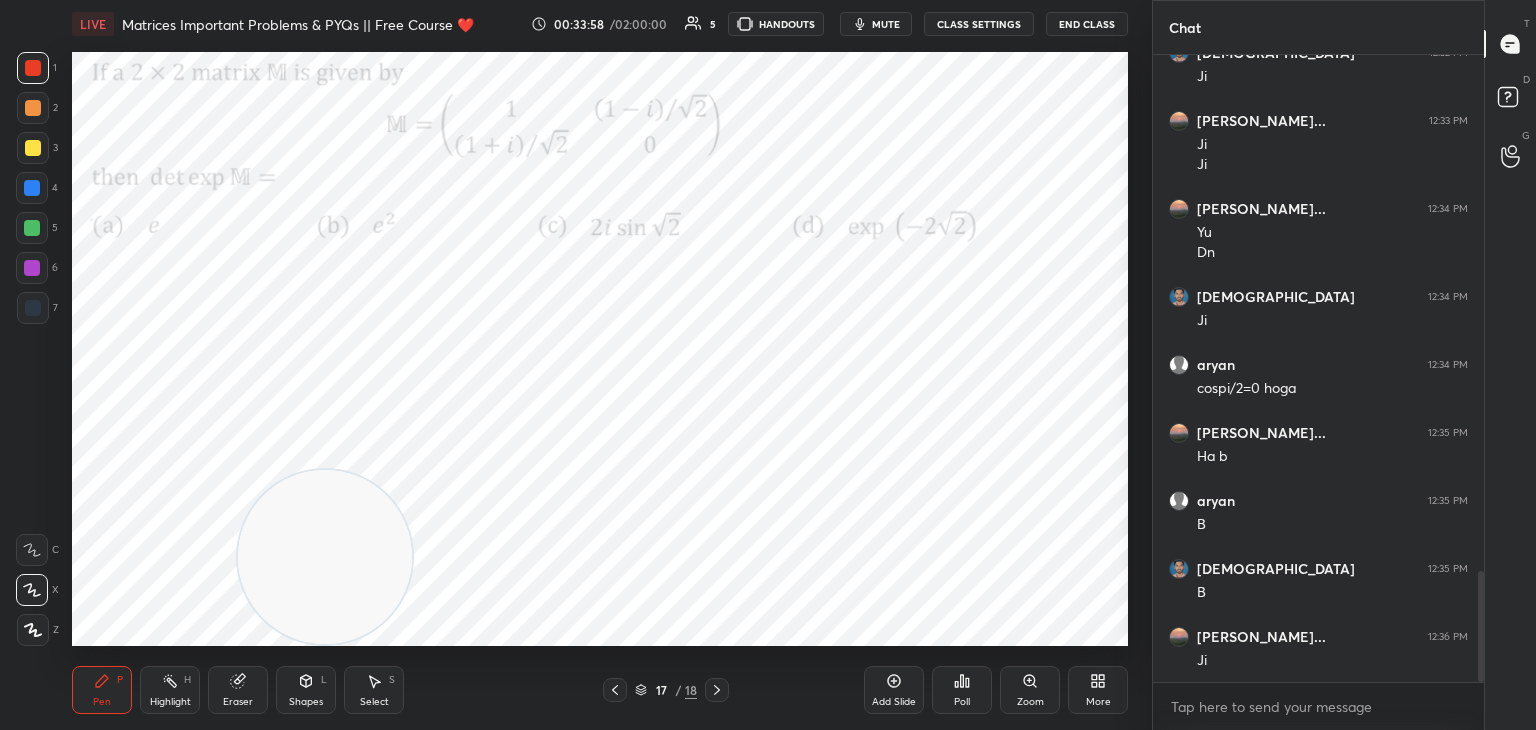 click on "Highlight H" at bounding box center (170, 690) 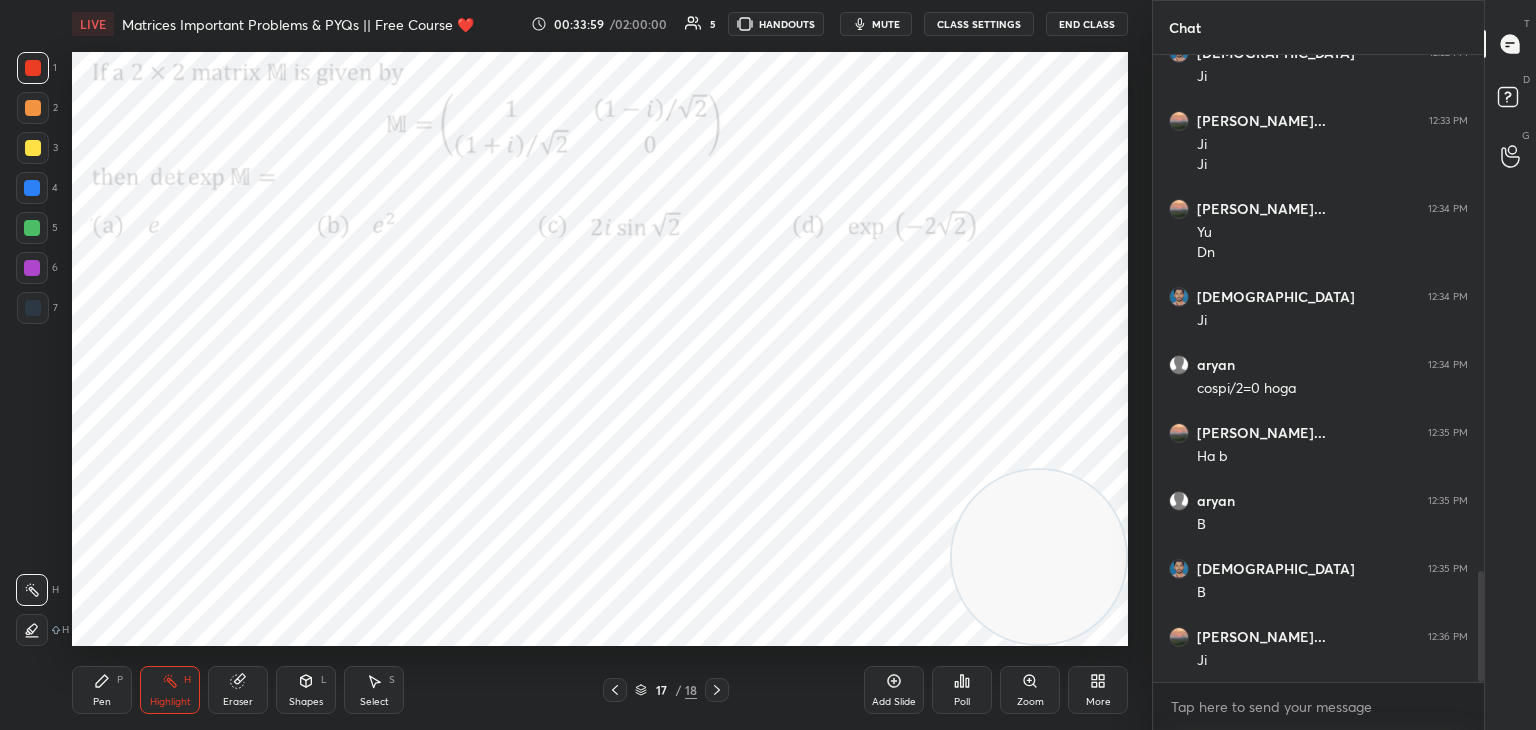 drag, startPoint x: 334, startPoint y: 523, endPoint x: 1080, endPoint y: 503, distance: 746.26807 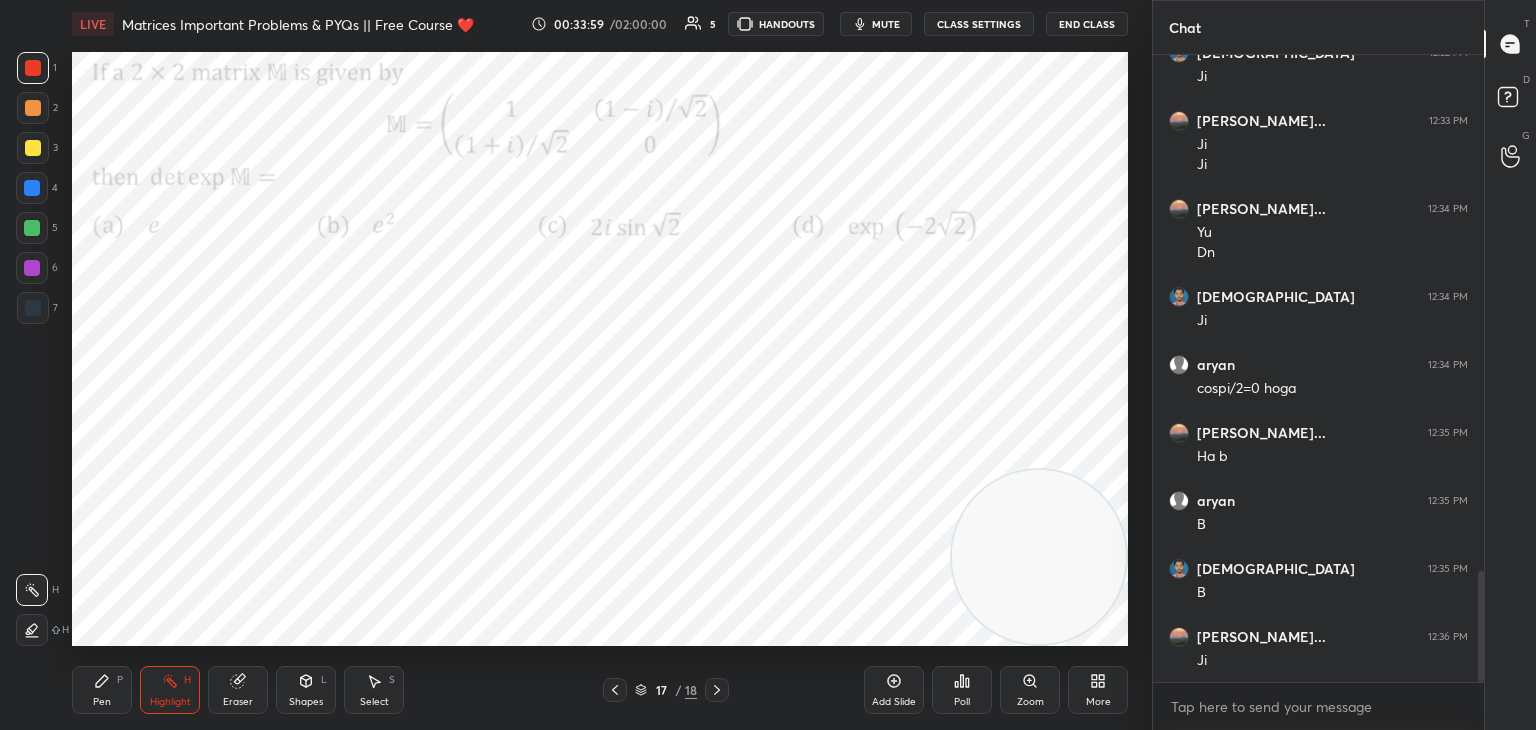 click on "1 2 3 4 5 6 7 C X Z C X Z E E Erase all   H H LIVE Matrices Important Problems & PYQs || Free Course ❤️ 00:33:59 /  02:00:00 5 HANDOUTS mute CLASS SETTINGS End Class Setting up your live class Poll for   secs No correct answer Start poll Back Matrices Important Problems & PYQs || Free Course ❤️ [PERSON_NAME] Pen P Highlight H Eraser Shapes L Select S 17 / 18 Add Slide Poll Zoom More Chat [PERSON_NAME] kum... 12:32 PM [PERSON_NAME] 12:32 PM [PERSON_NAME]... 12:33 PM [PERSON_NAME]... 12:34 PM [PERSON_NAME] 12:34 PM [PERSON_NAME] 12:34 PM cospi/2=0 hoga [PERSON_NAME]... 12:35 PM Ha b aryan 12:35 PM B [PERSON_NAME] 12:35 PM B [PERSON_NAME] kum... 12:36 PM [PERSON_NAME] JUMP TO LATEST Enable hand raising Enable raise hand to speak to learners. Once enabled, chat will be turned off temporarily. Enable x   Doubts asked by learners will show up here NEW DOUBTS ASKED No one has raised a hand yet Can't raise hand Looks like educator just invited you to speak. Please wait before you can raise your hand again. Got it T Messages (T) D Doubts (D) G ​" at bounding box center (768, 365) 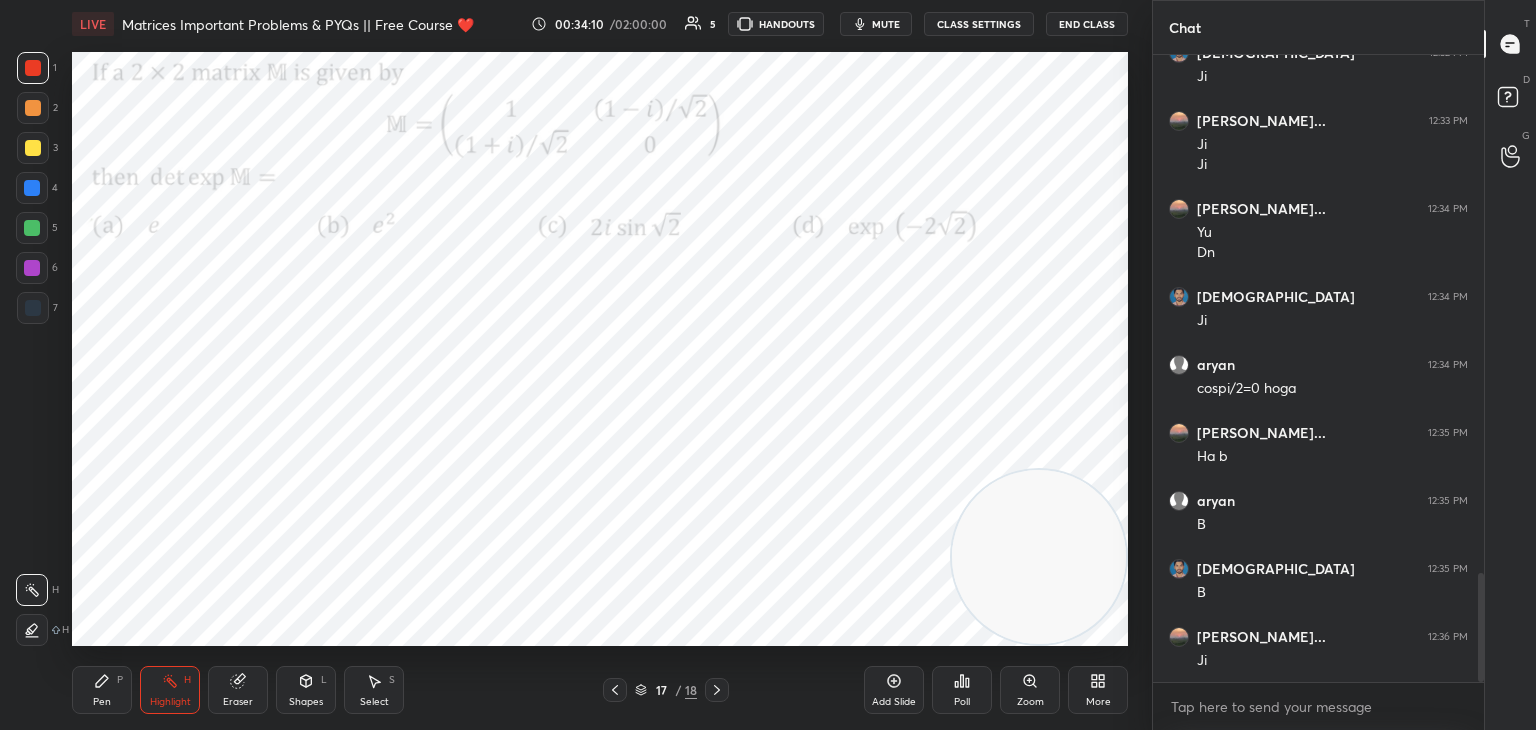 scroll, scrollTop: 2974, scrollLeft: 0, axis: vertical 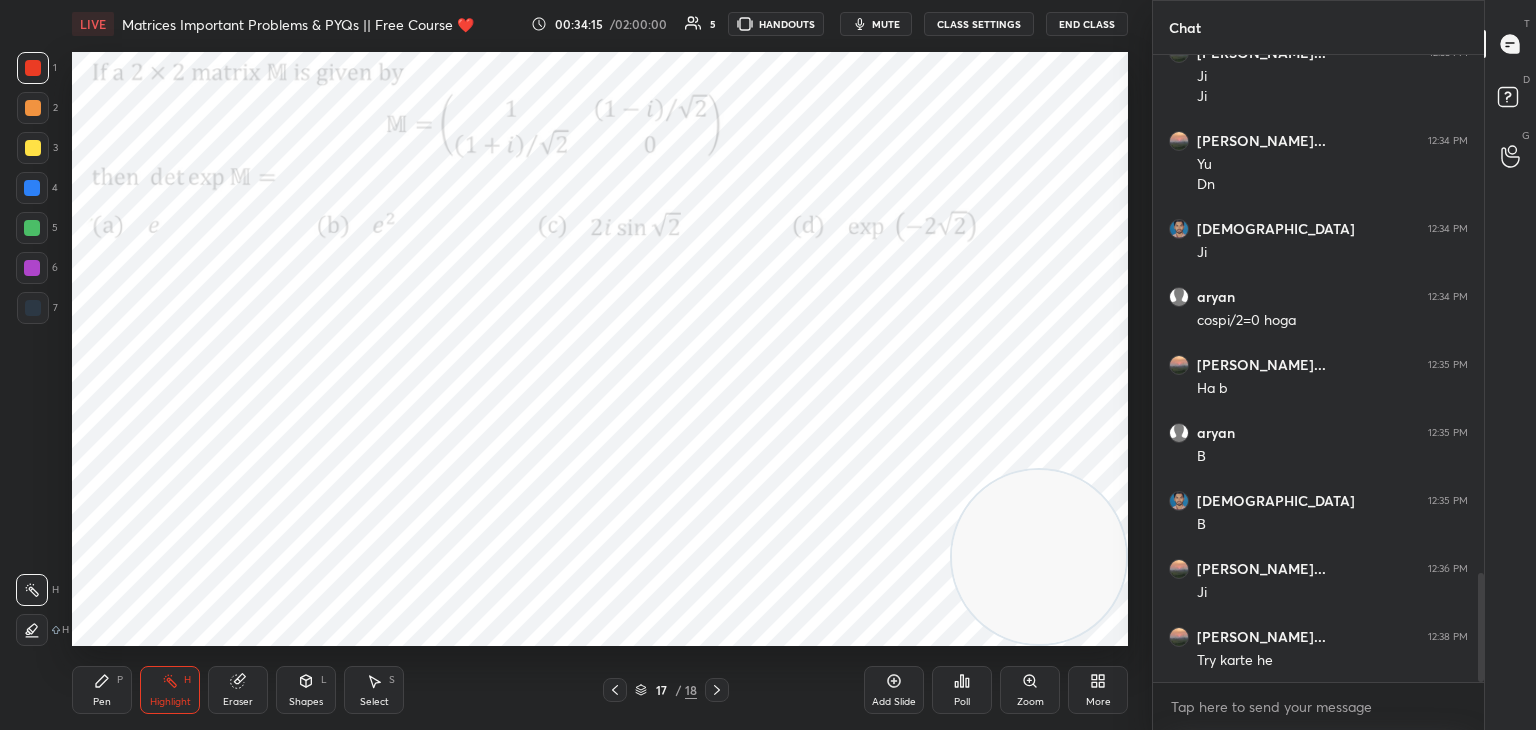 click on "mute" at bounding box center (876, 24) 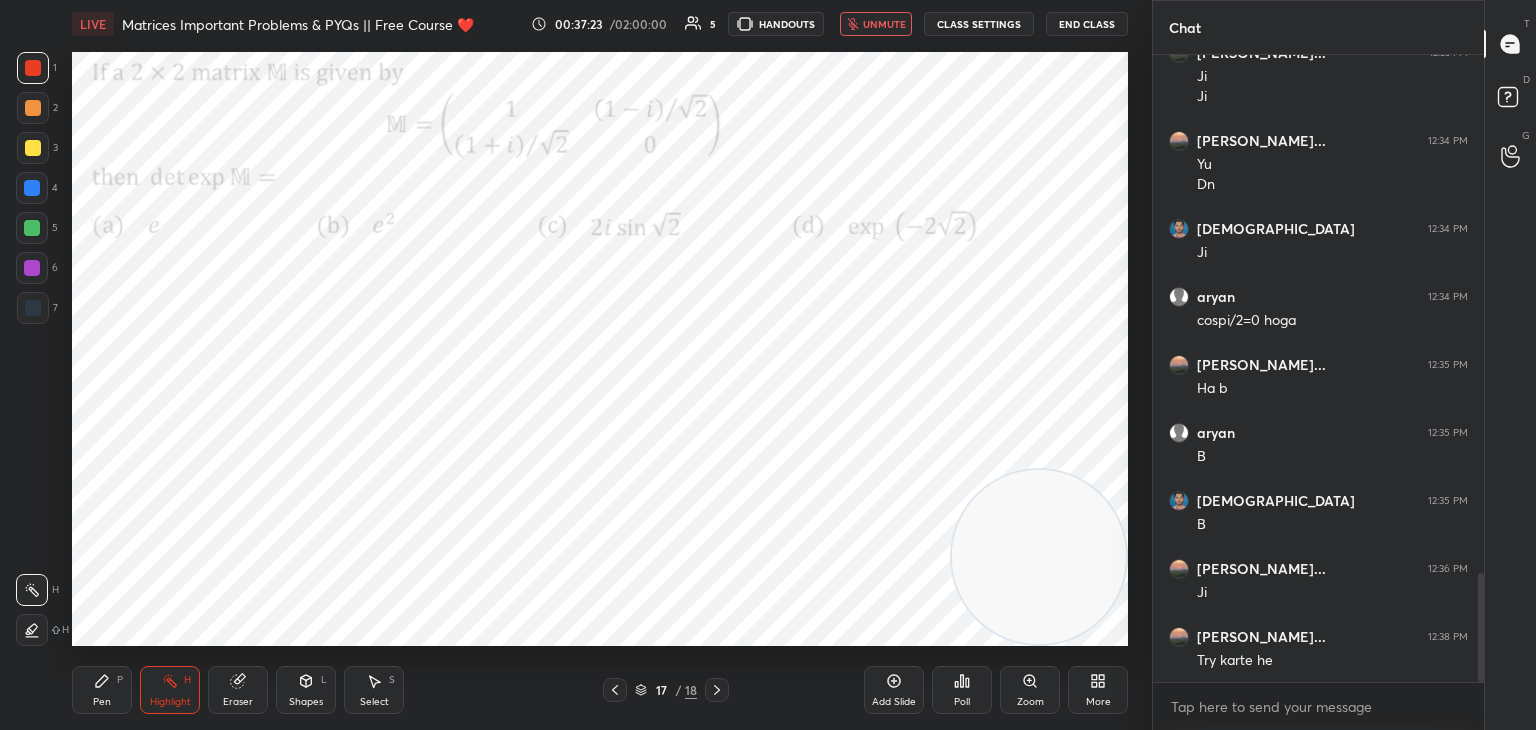 click on "unmute" at bounding box center (884, 24) 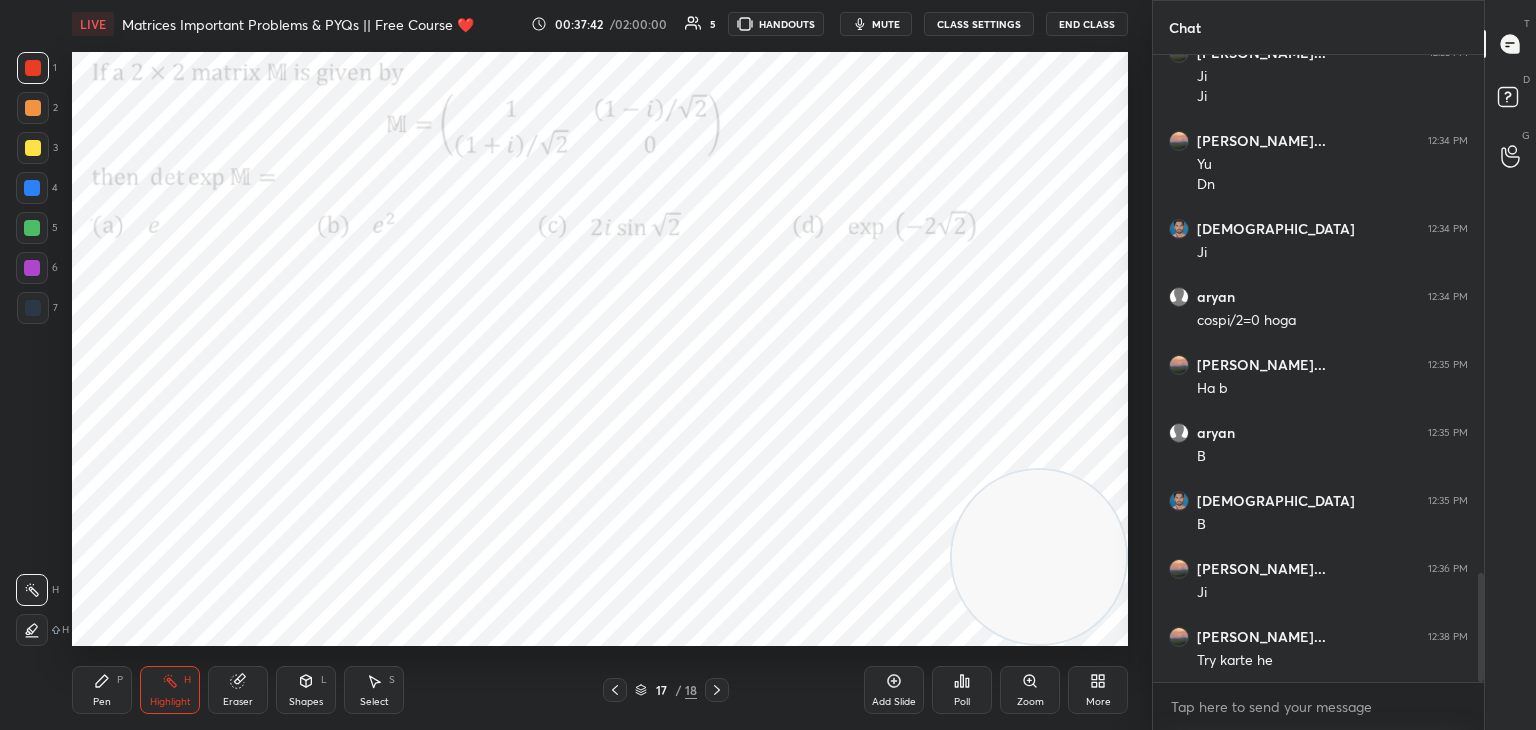 click 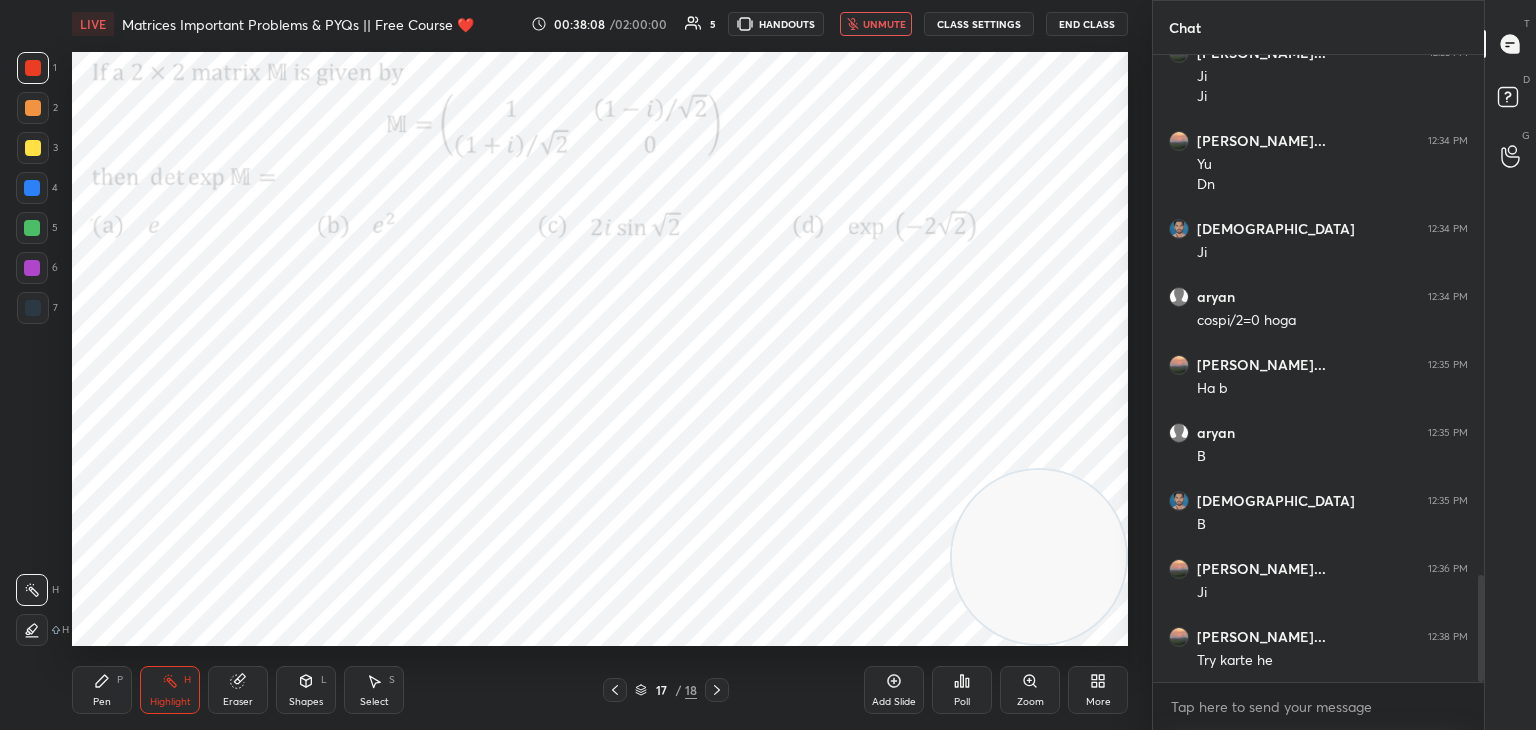 scroll, scrollTop: 3046, scrollLeft: 0, axis: vertical 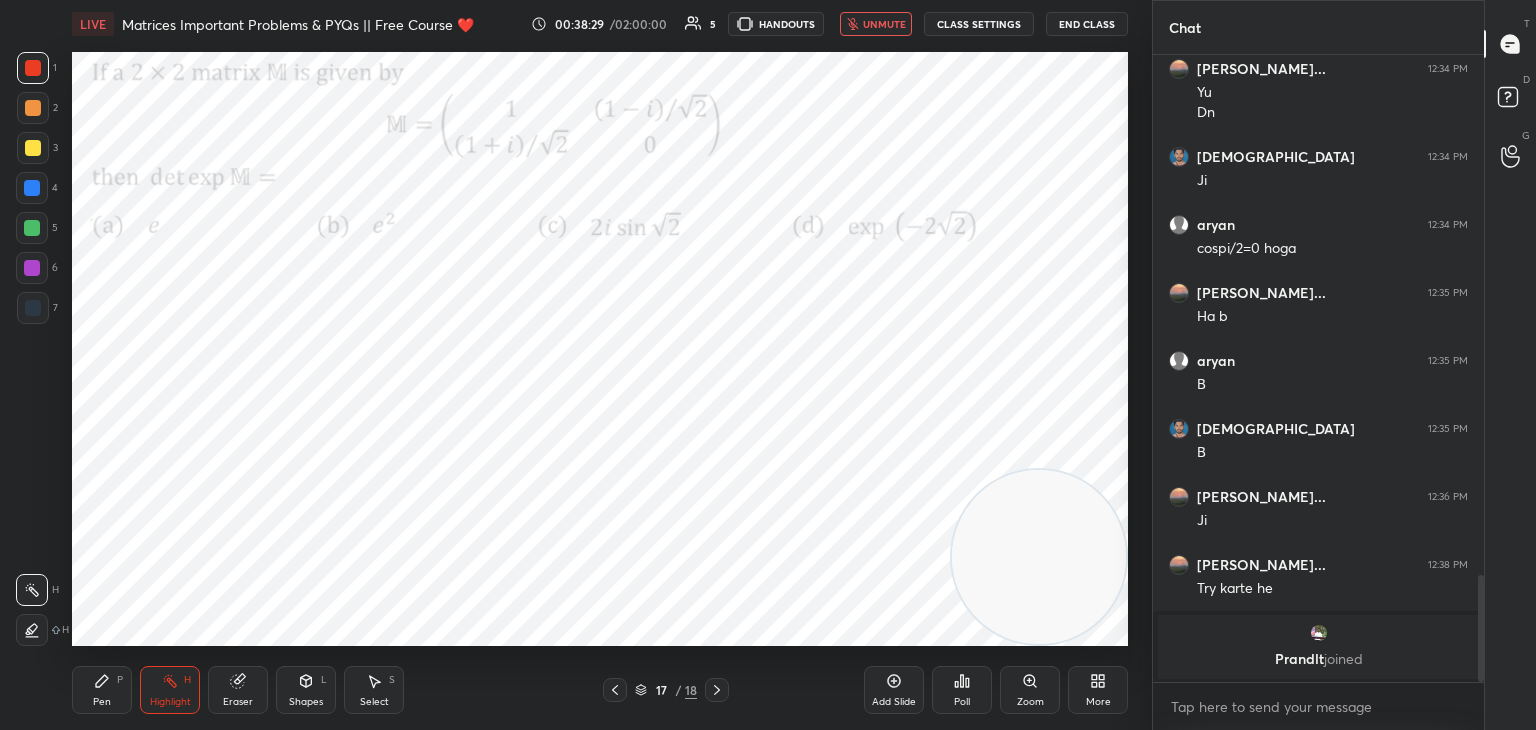 click at bounding box center (1318, 633) 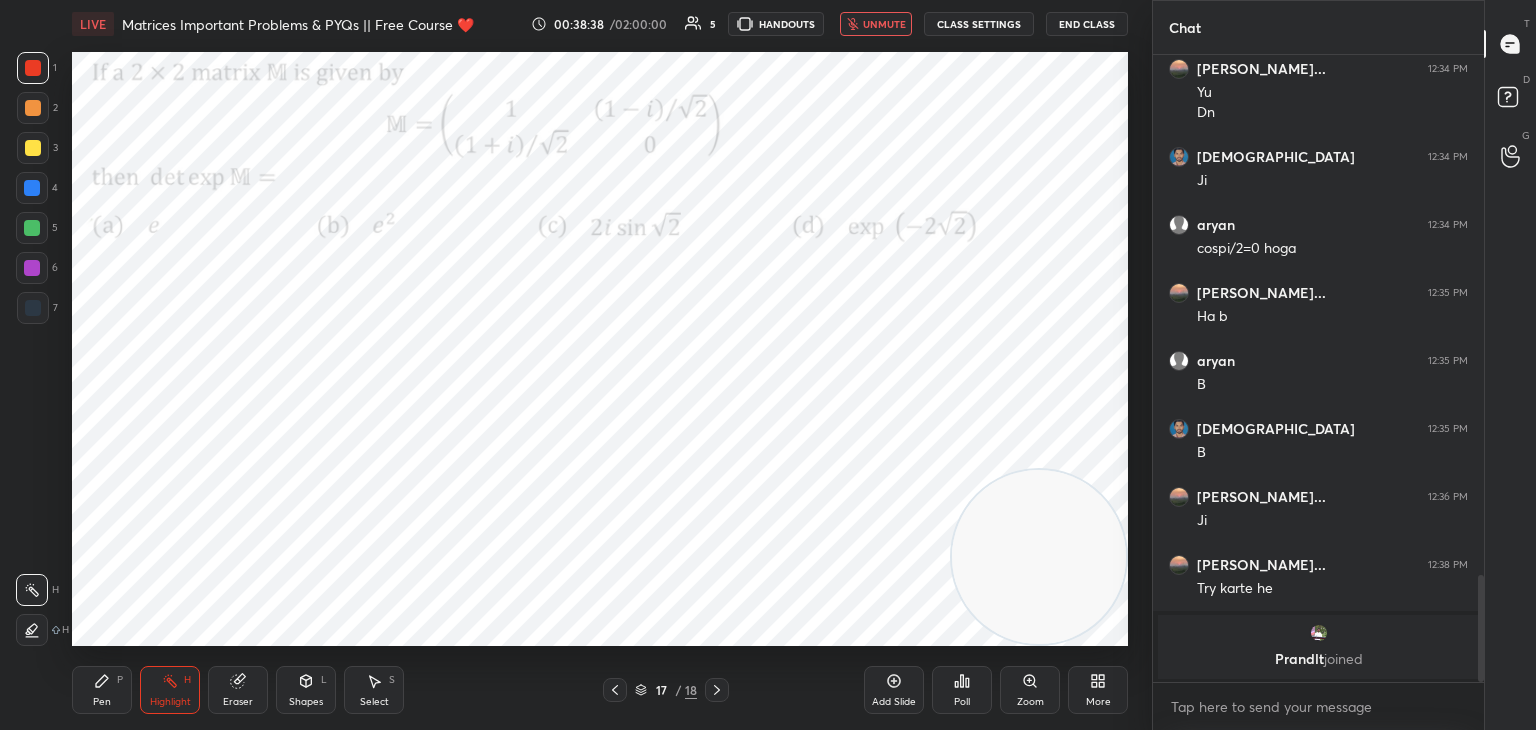 click on "unmute" at bounding box center (884, 24) 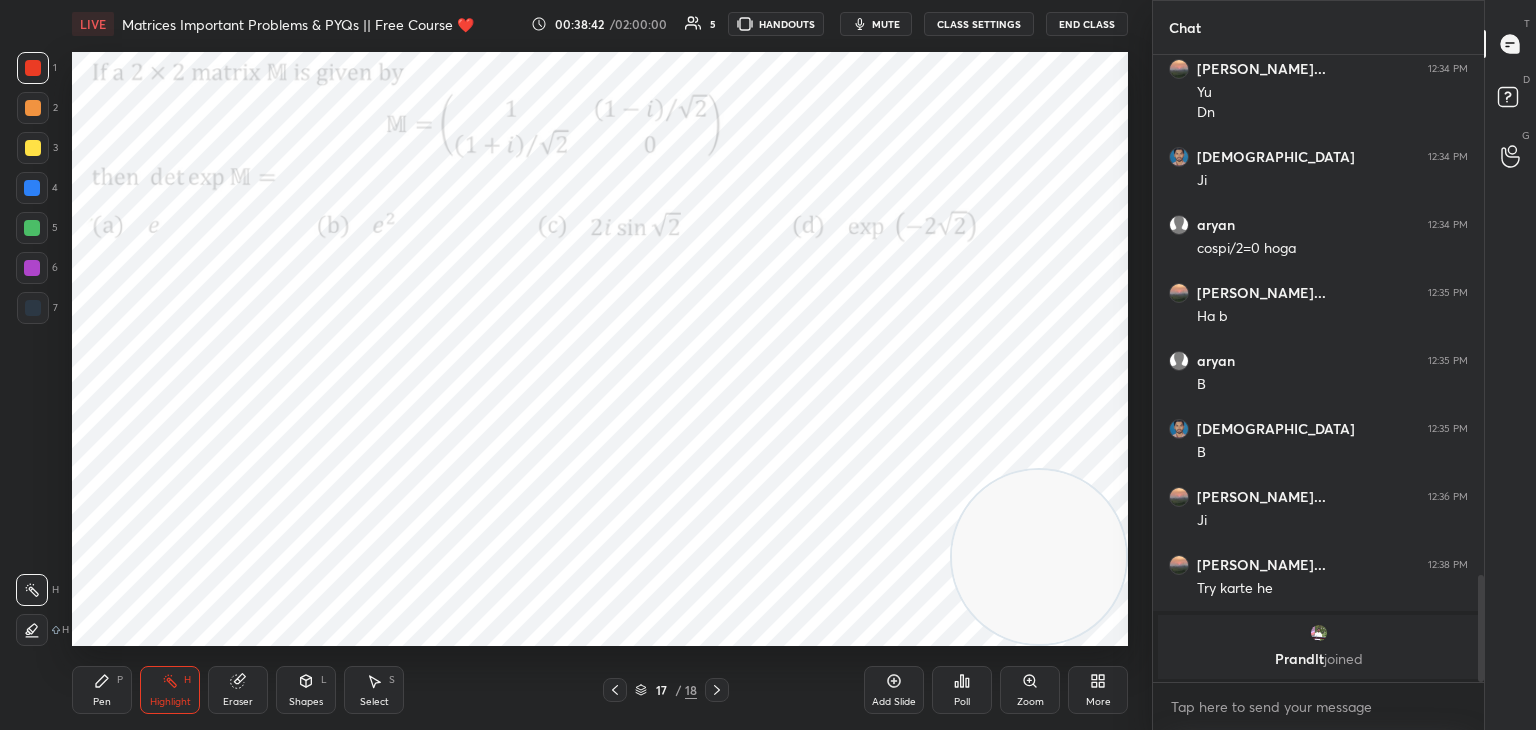 click on "mute" at bounding box center [886, 24] 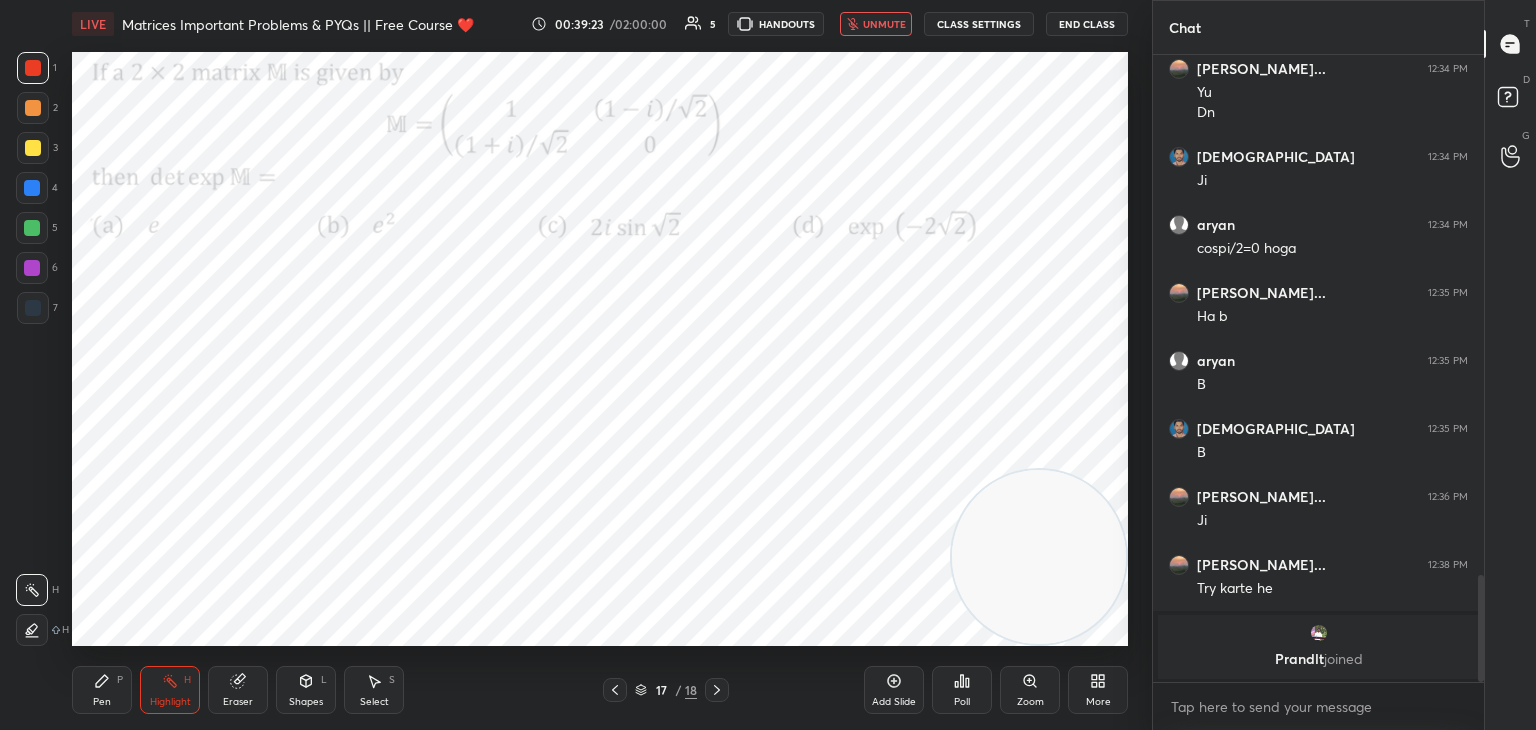 drag, startPoint x: 1091, startPoint y: 608, endPoint x: 992, endPoint y: 652, distance: 108.33743 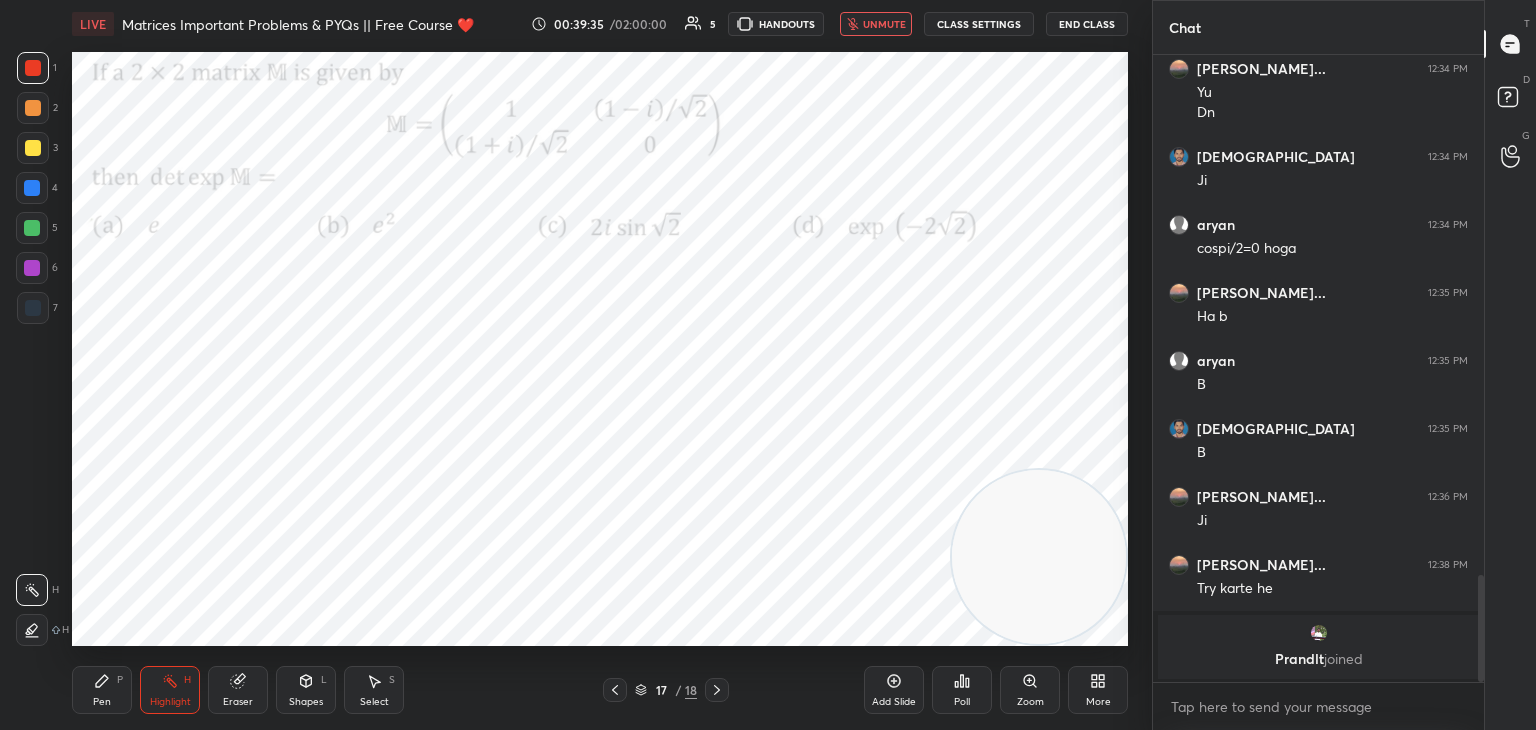 drag, startPoint x: 1033, startPoint y: 576, endPoint x: 1089, endPoint y: 577, distance: 56.008926 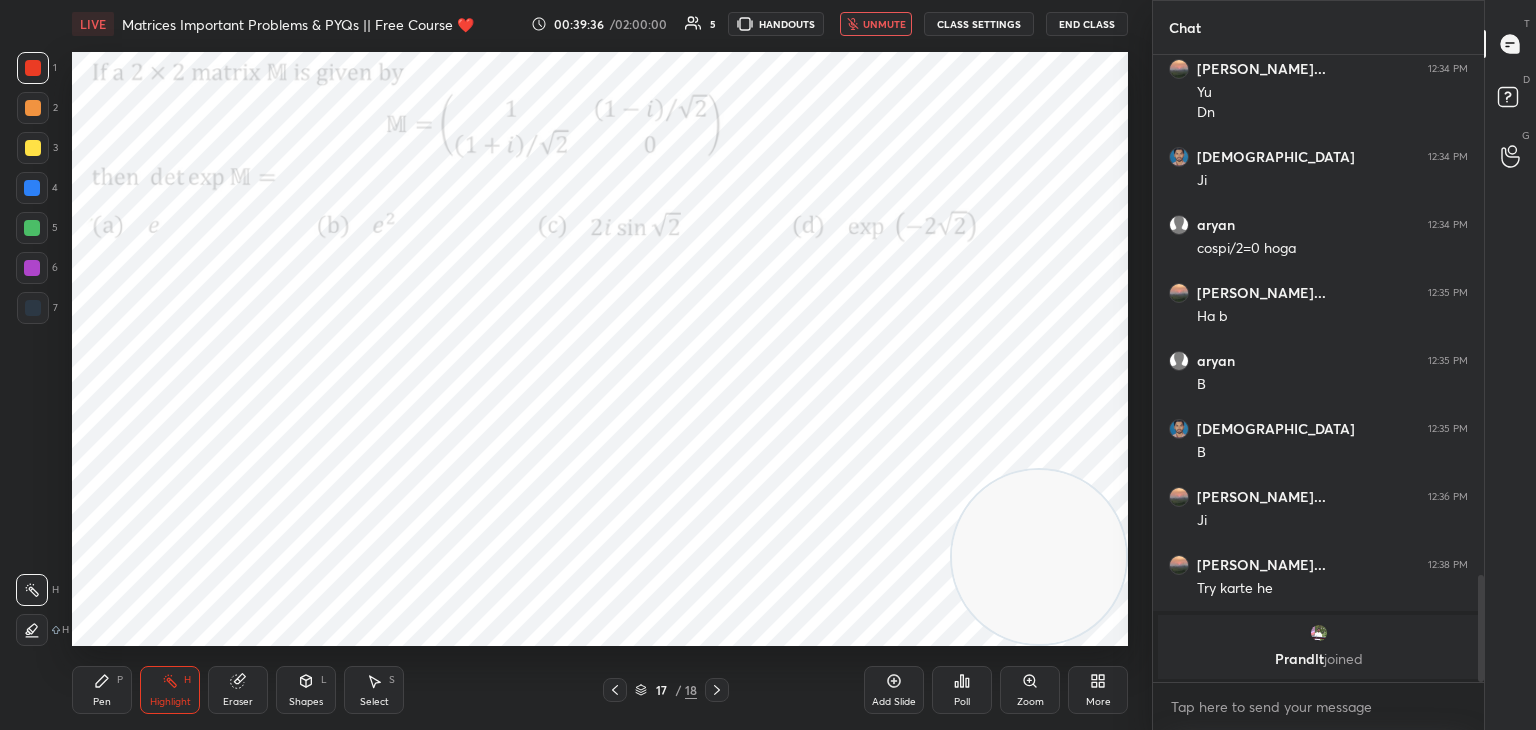 click on "unmute" at bounding box center (884, 24) 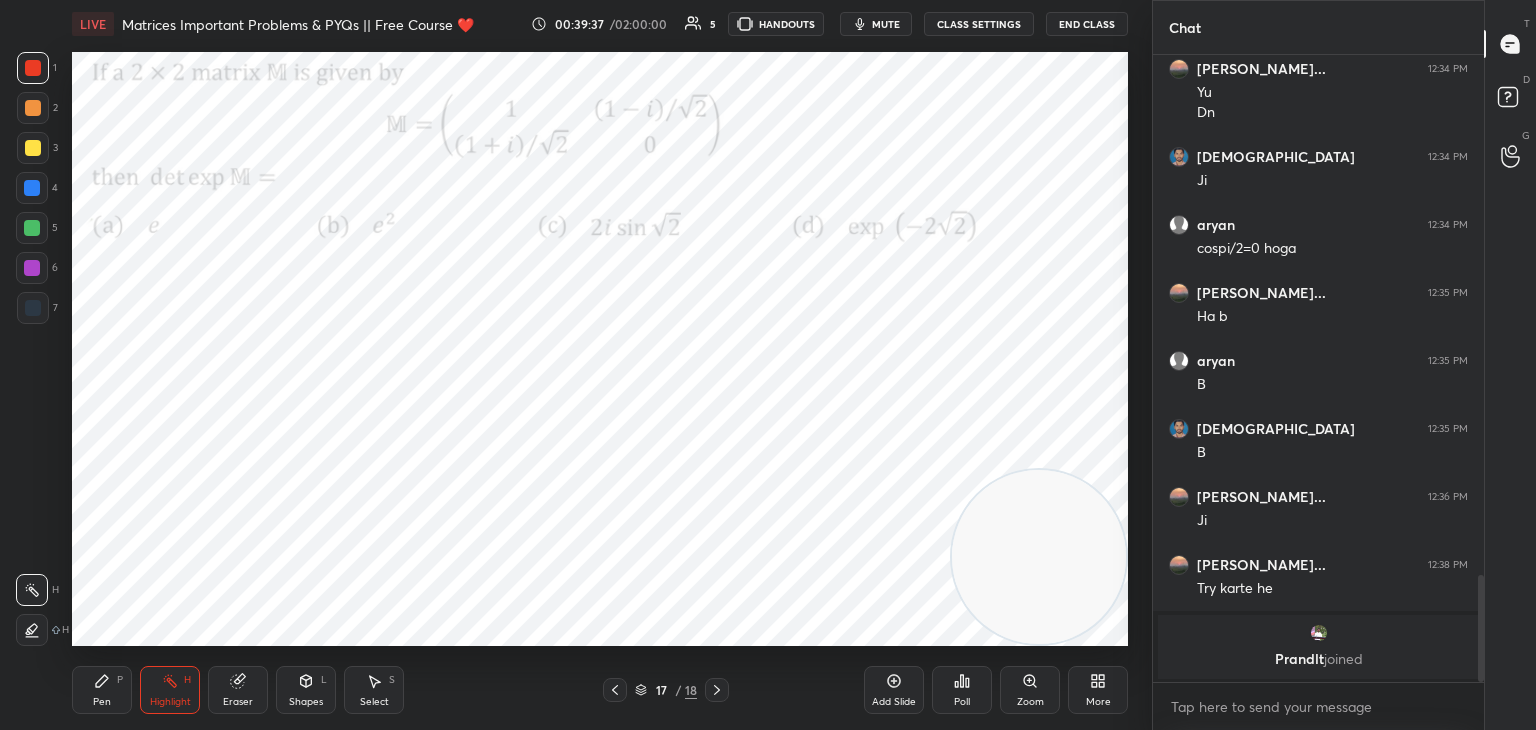 drag, startPoint x: 96, startPoint y: 686, endPoint x: 103, endPoint y: 661, distance: 25.96151 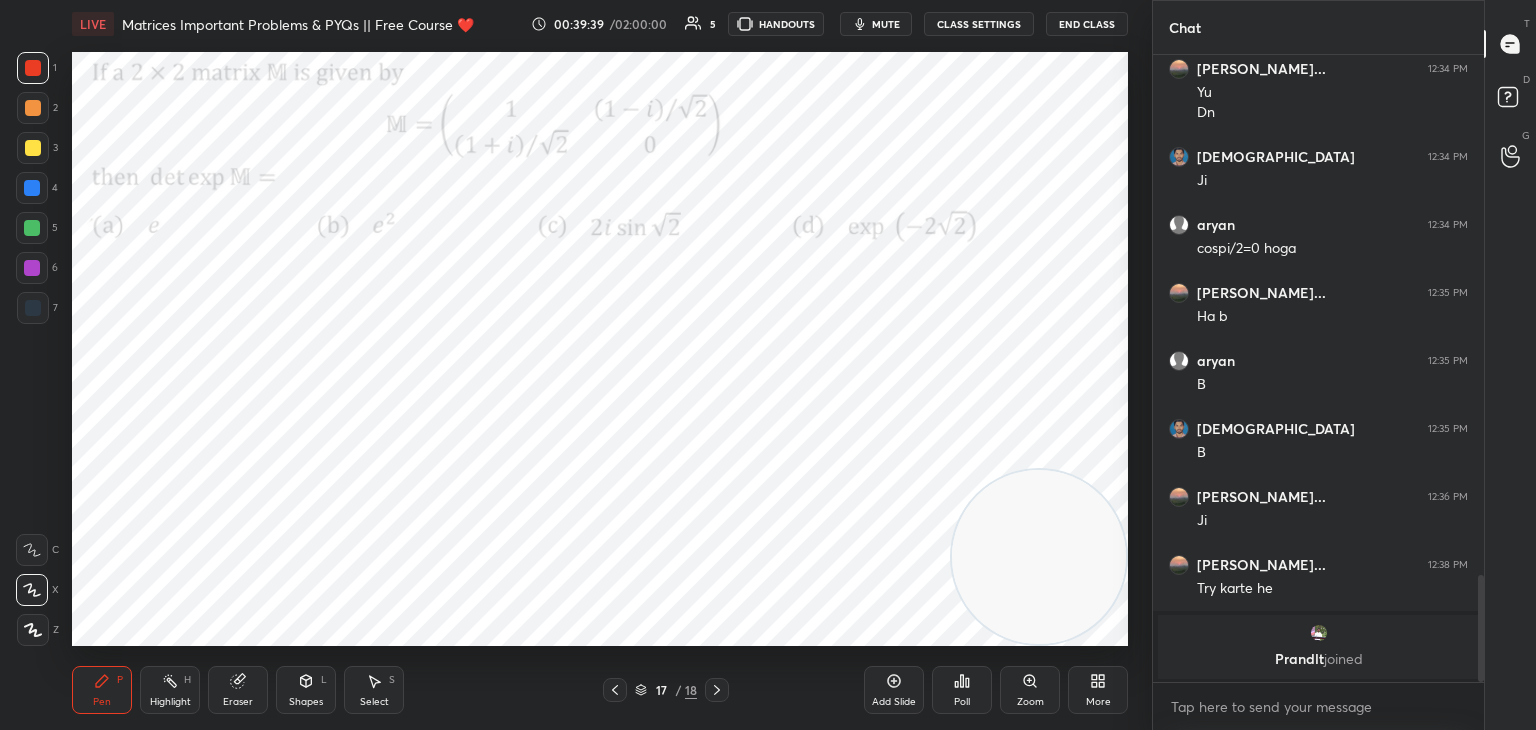 click at bounding box center (32, 188) 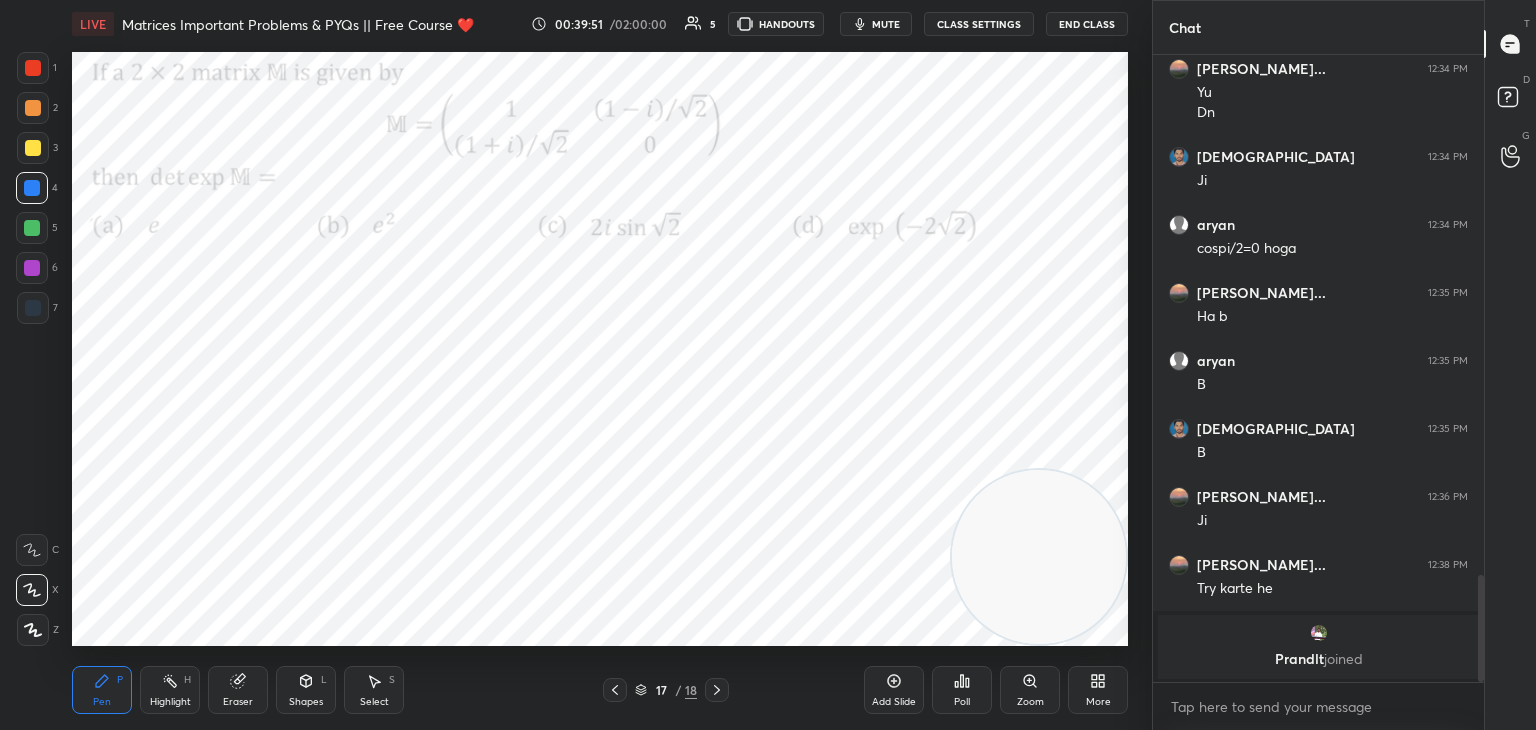 drag, startPoint x: 369, startPoint y: 688, endPoint x: 365, endPoint y: 653, distance: 35.22783 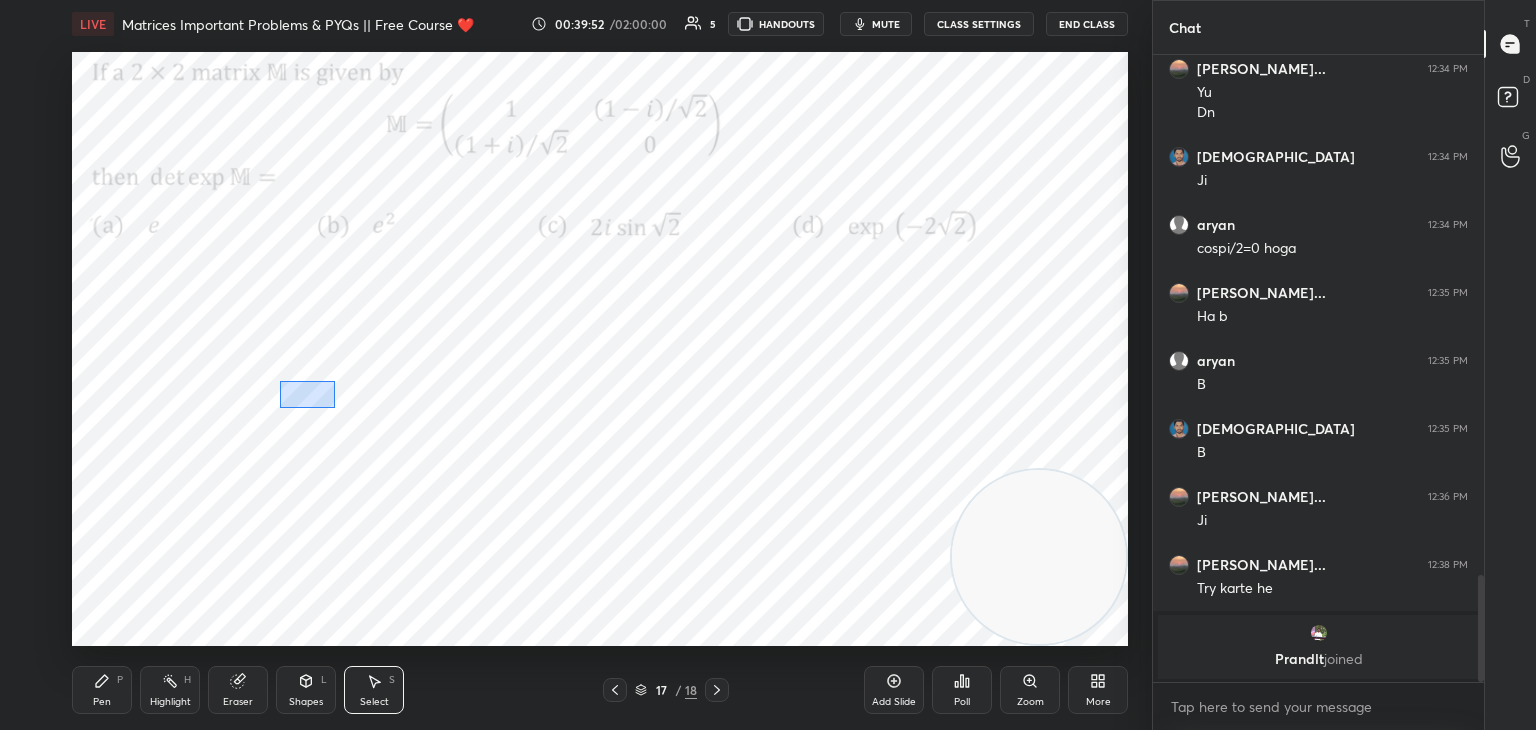 drag, startPoint x: 303, startPoint y: 386, endPoint x: 369, endPoint y: 409, distance: 69.89278 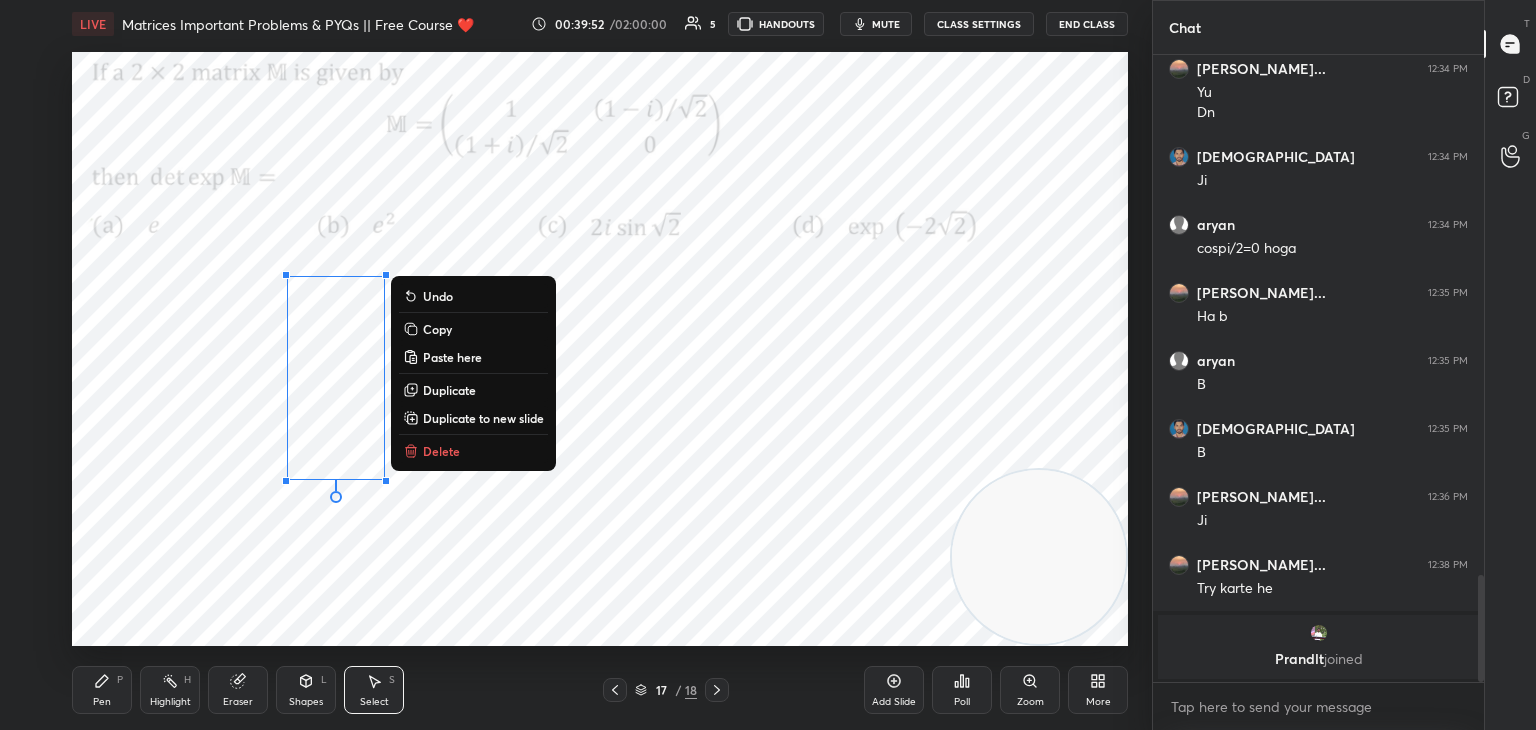 click on "0 ° Undo Copy Paste here Duplicate Duplicate to new slide Delete" at bounding box center (600, 349) 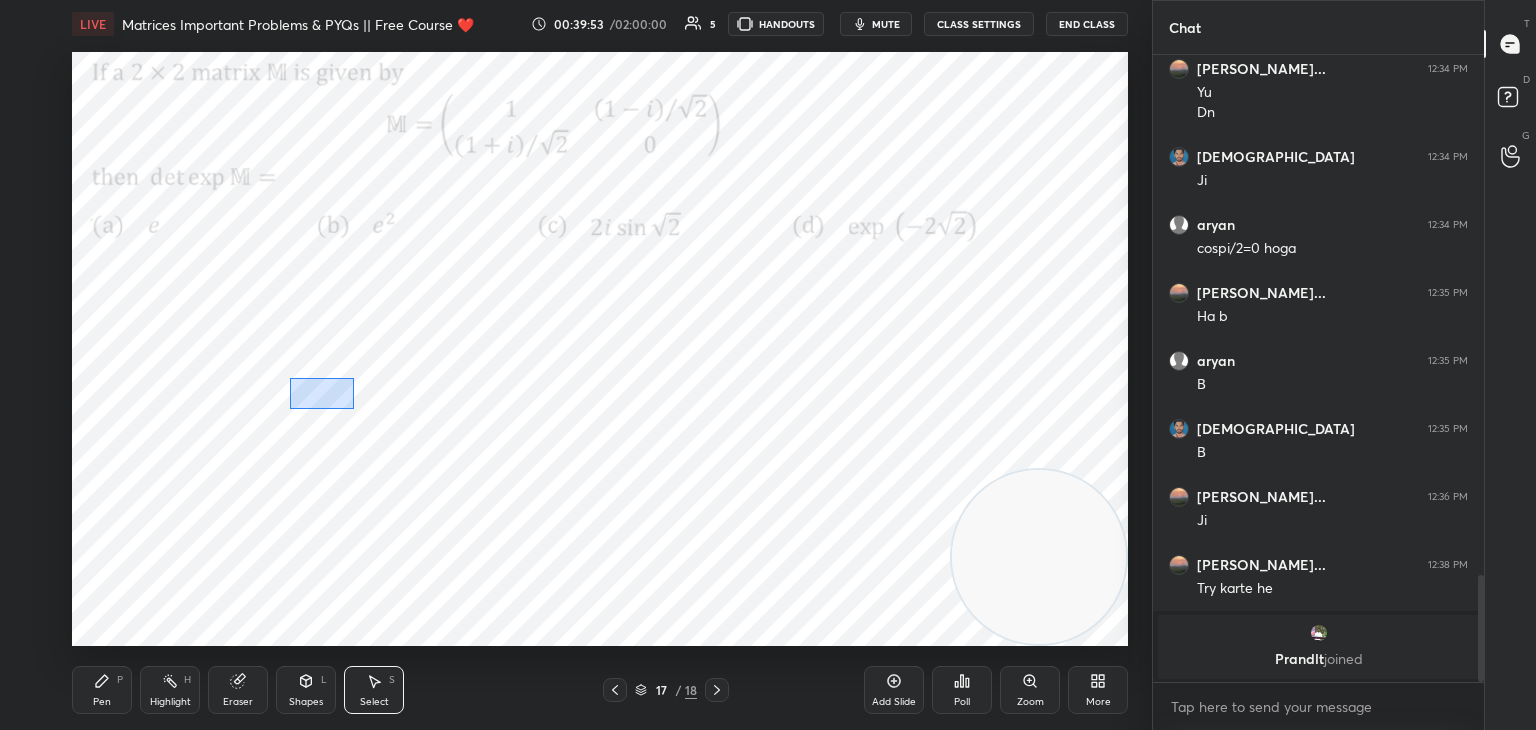 drag, startPoint x: 289, startPoint y: 378, endPoint x: 349, endPoint y: 401, distance: 64.25729 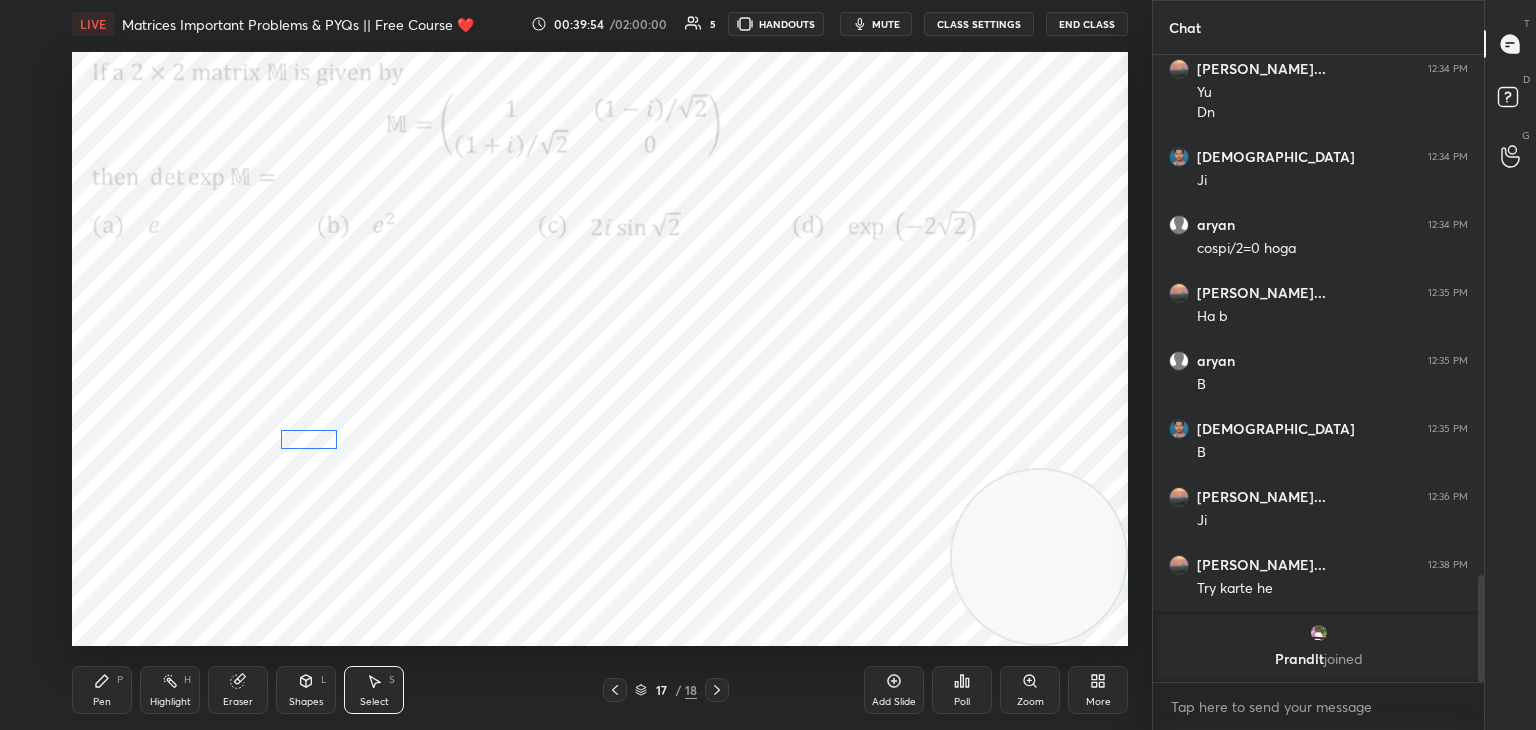 drag, startPoint x: 313, startPoint y: 454, endPoint x: 319, endPoint y: 436, distance: 18.973665 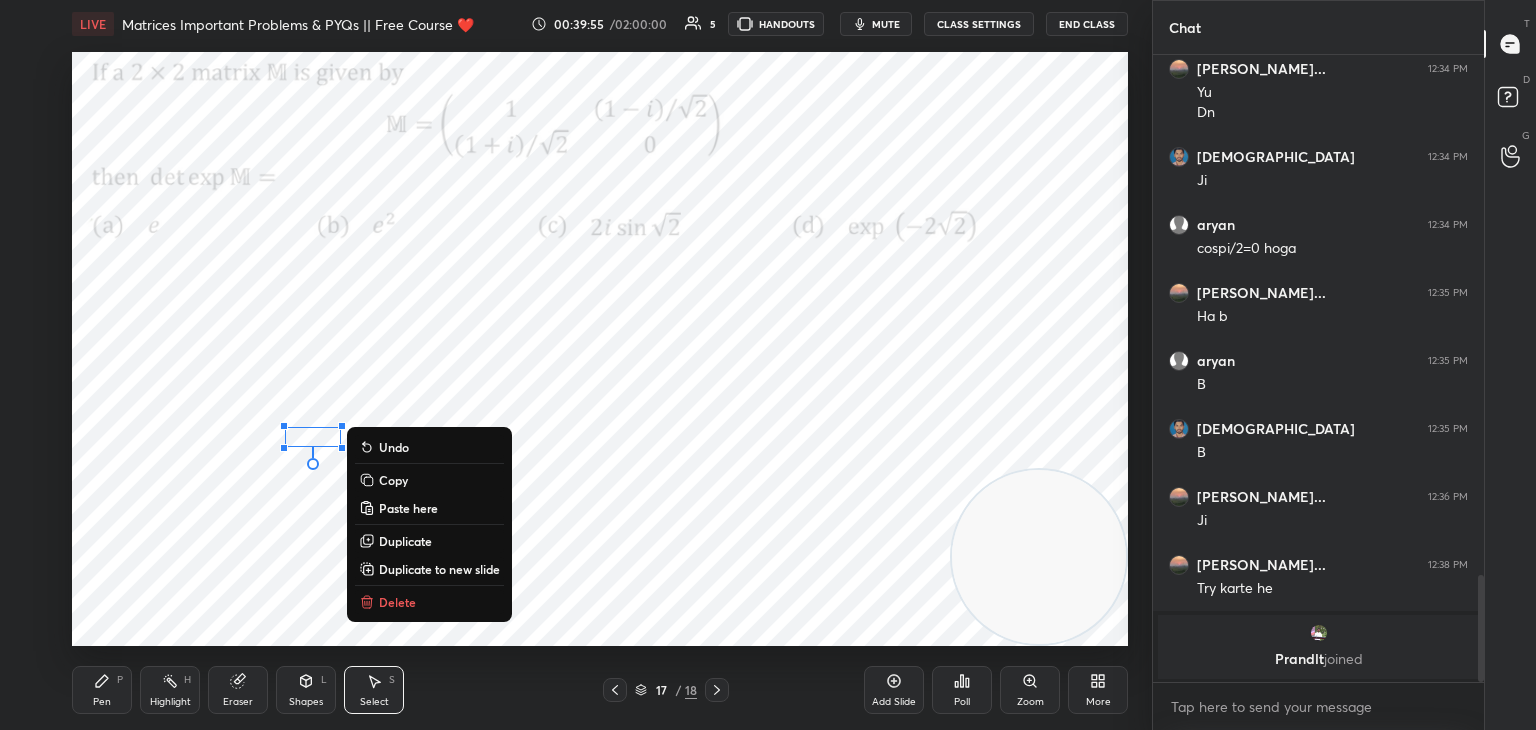 click on "Pen P" at bounding box center (102, 690) 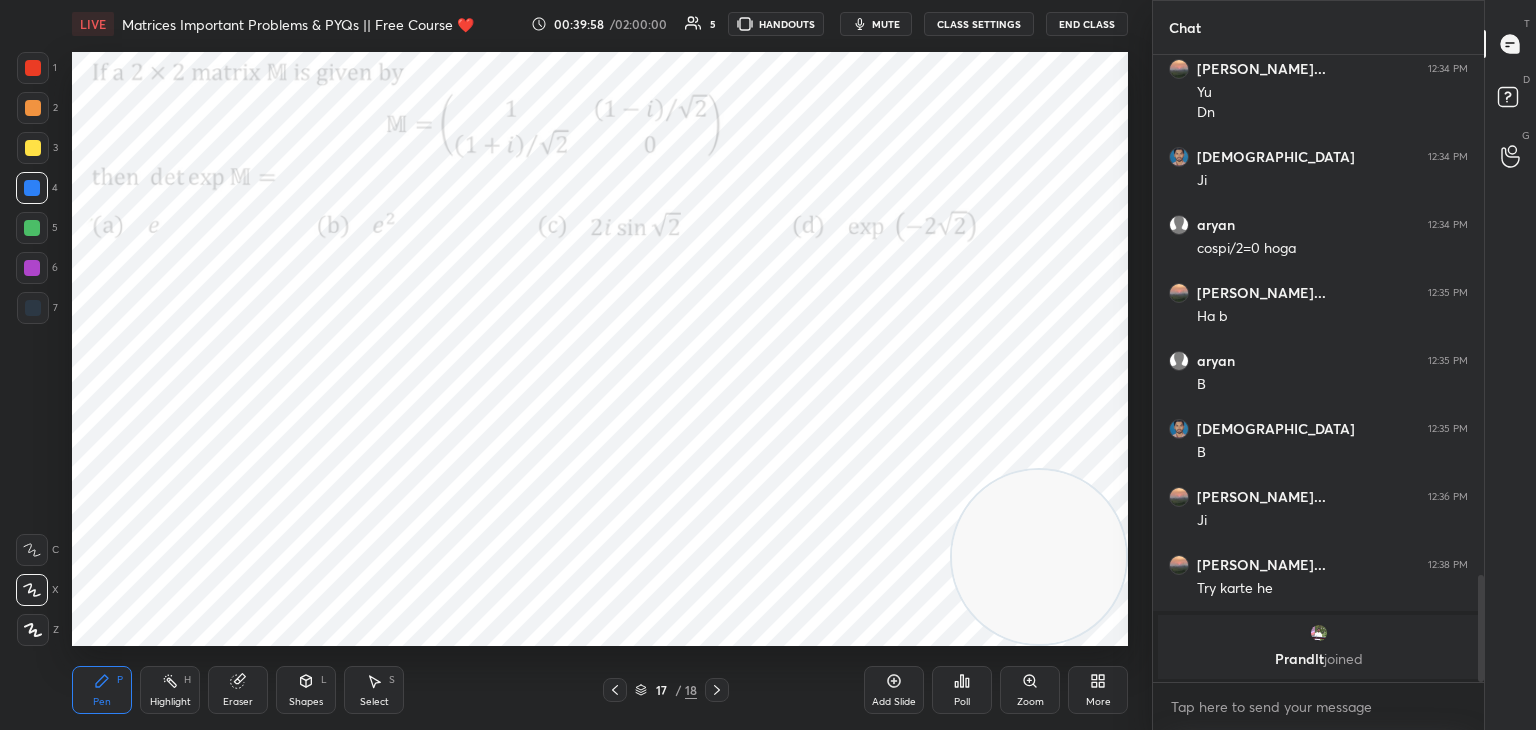 click at bounding box center (32, 228) 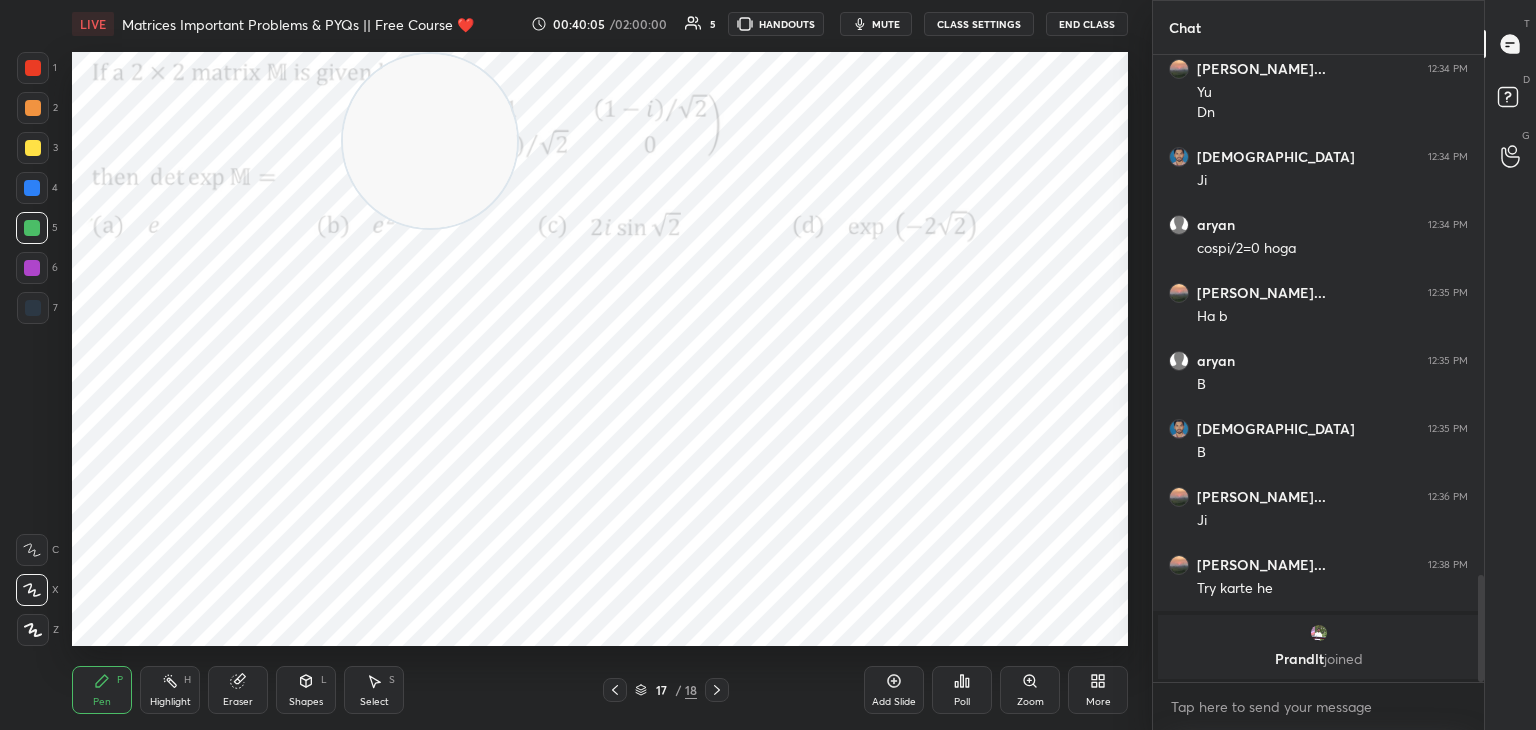 drag, startPoint x: 980, startPoint y: 497, endPoint x: 352, endPoint y: 84, distance: 751.63354 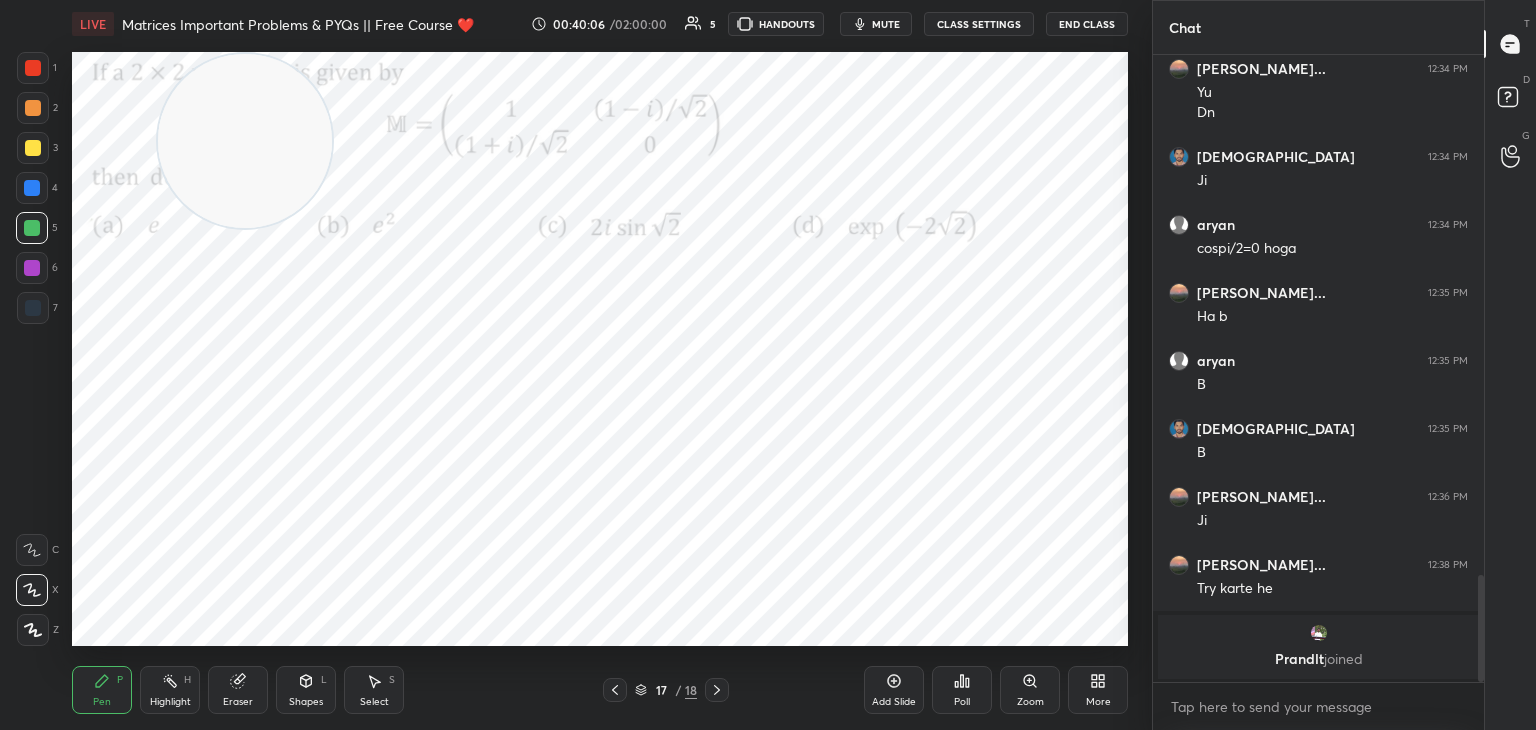 drag, startPoint x: 393, startPoint y: 158, endPoint x: 119, endPoint y: 94, distance: 281.37518 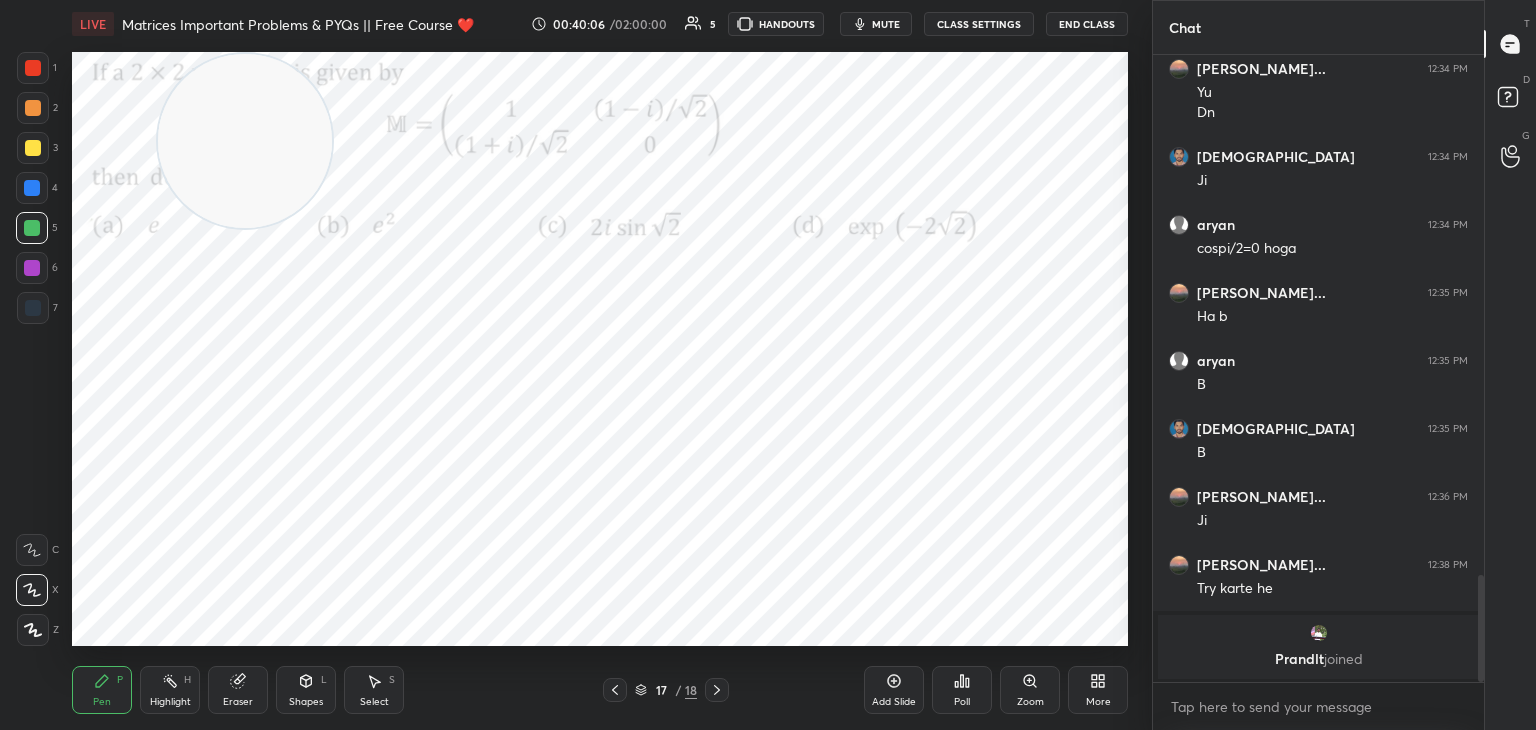 click at bounding box center (245, 141) 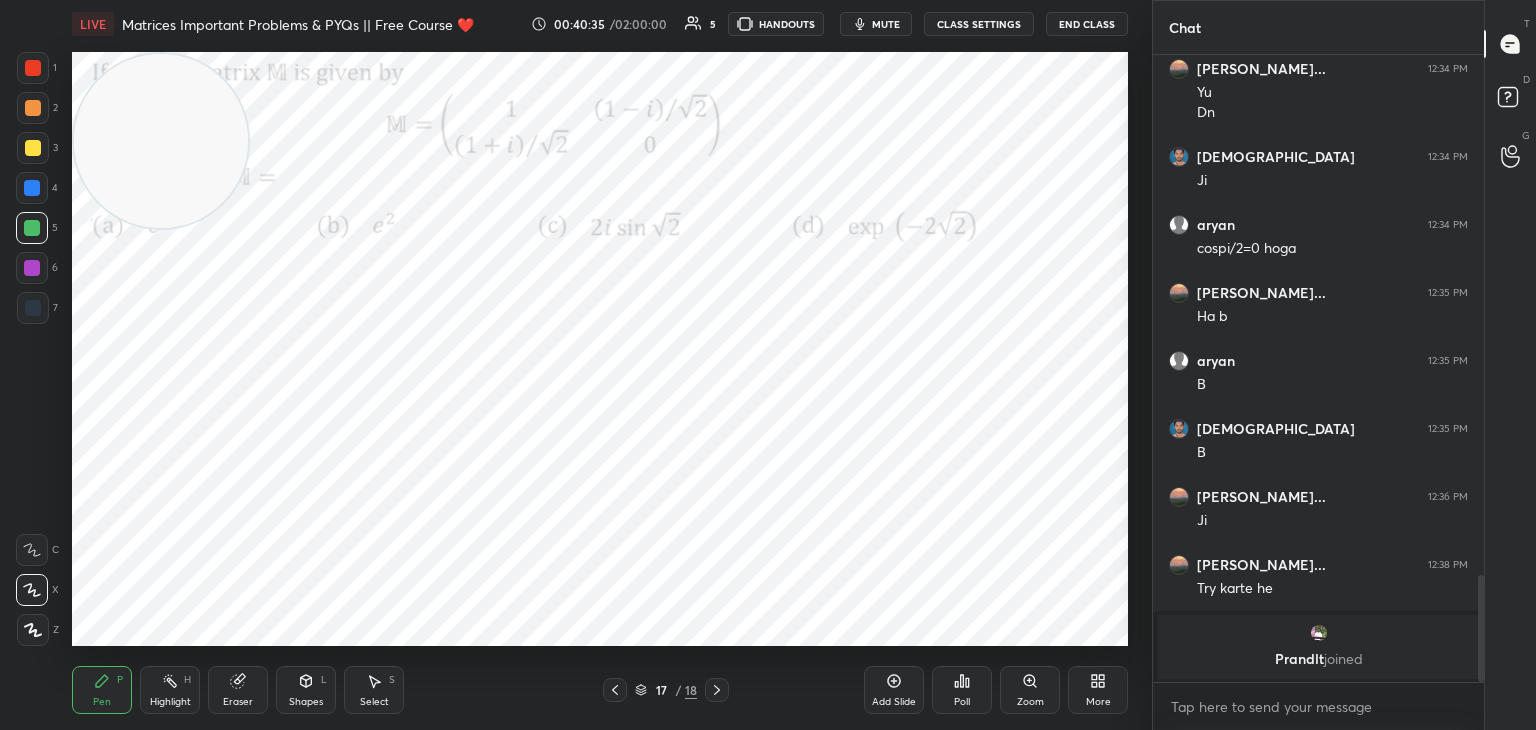 click on "Select S" at bounding box center (374, 690) 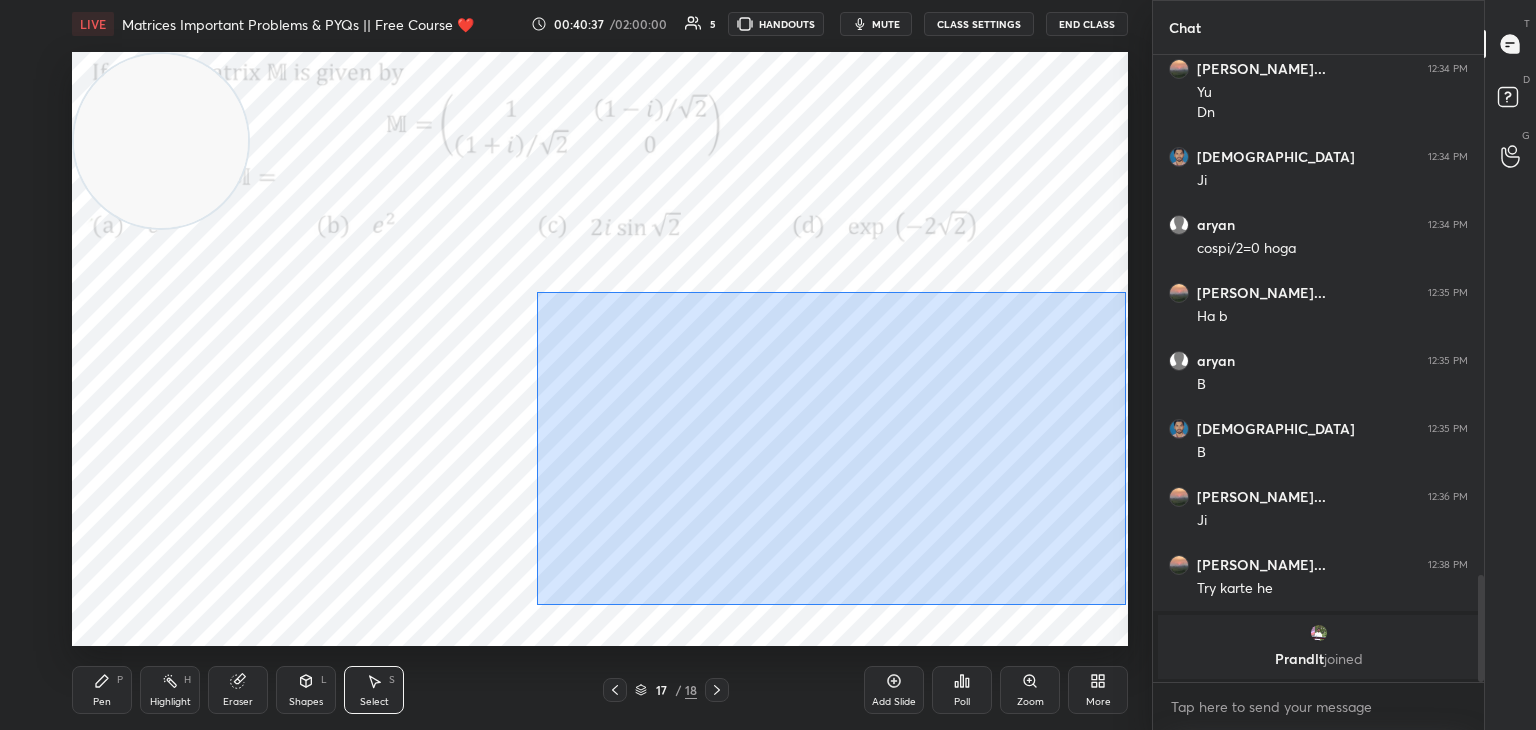 drag, startPoint x: 679, startPoint y: 406, endPoint x: 1125, endPoint y: 604, distance: 487.9754 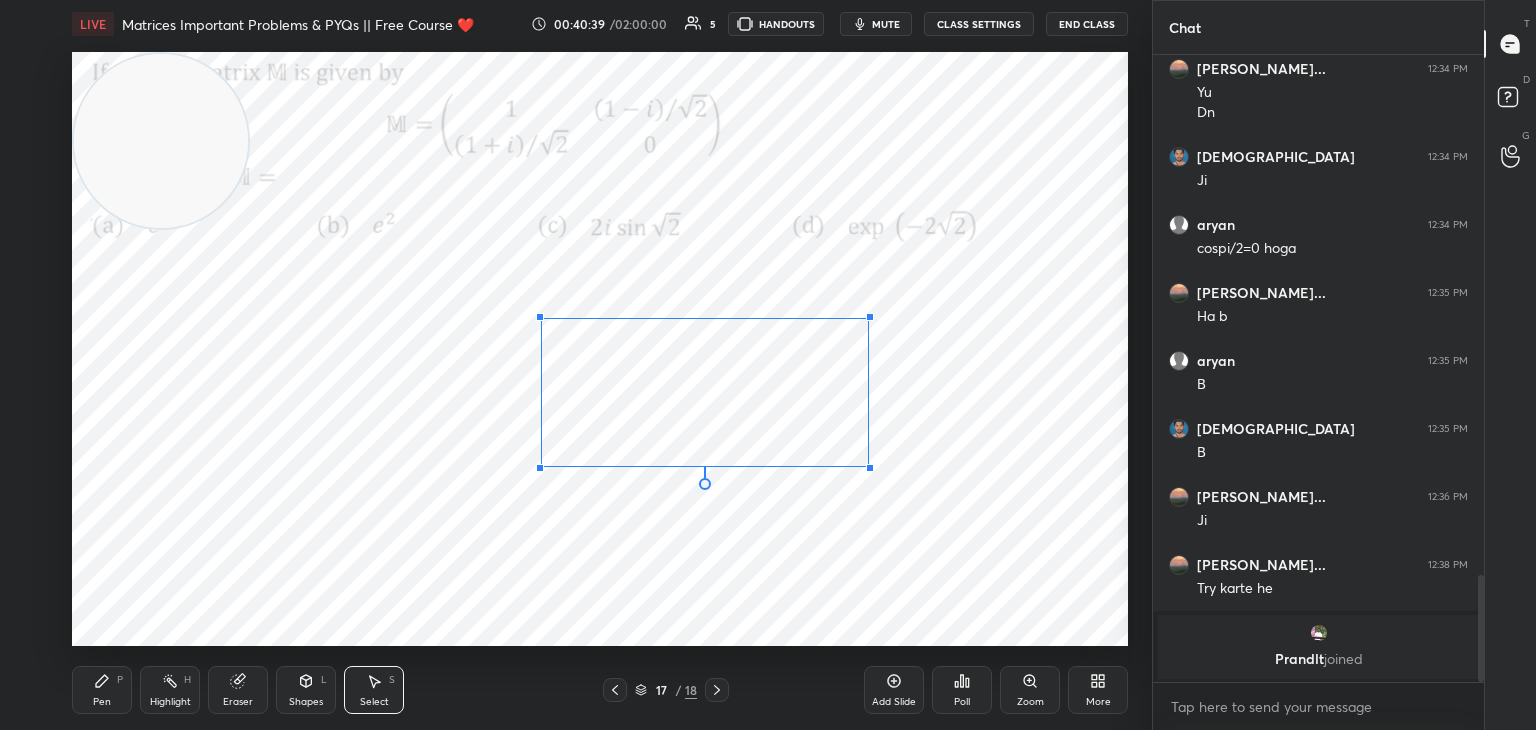 drag, startPoint x: 952, startPoint y: 501, endPoint x: 868, endPoint y: 466, distance: 91 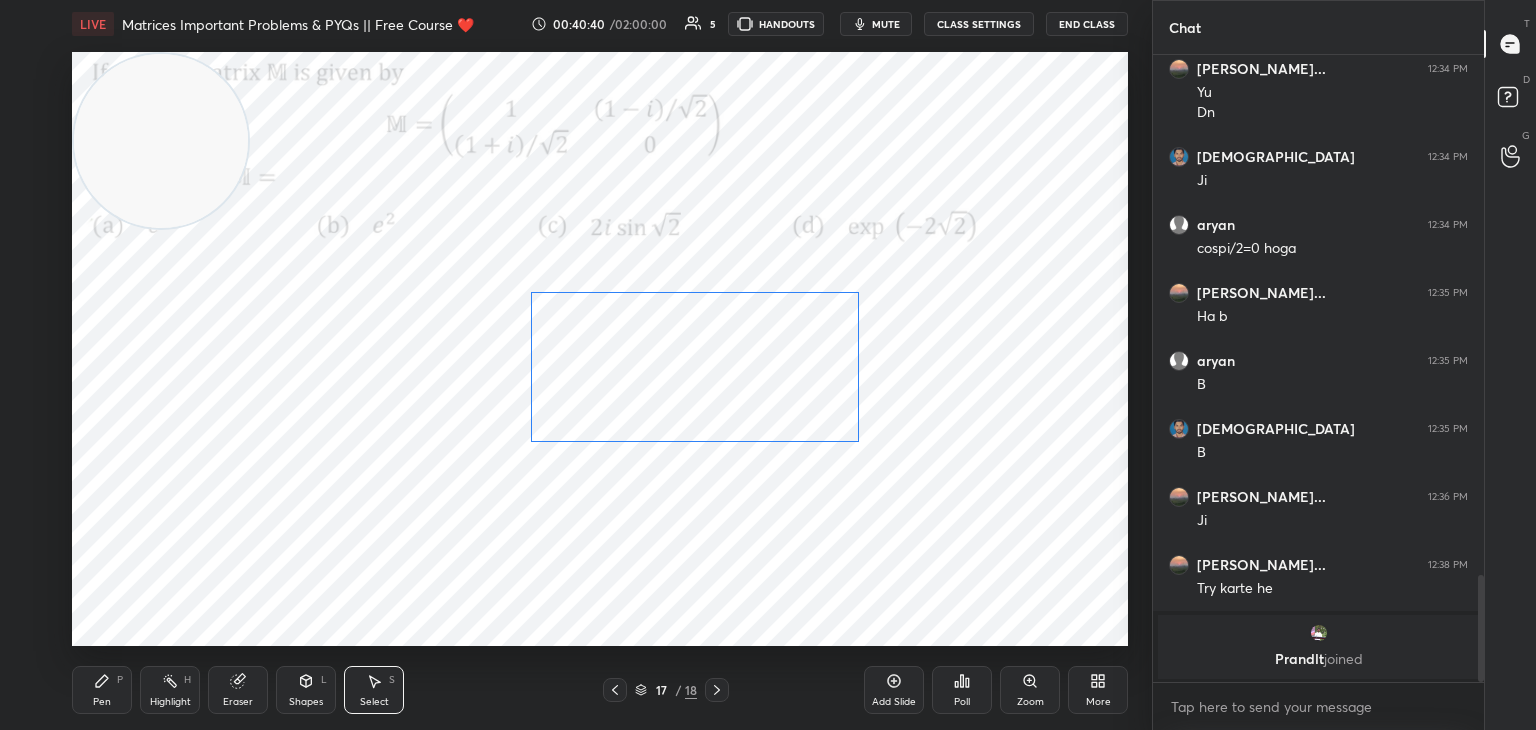 drag, startPoint x: 769, startPoint y: 430, endPoint x: 748, endPoint y: 389, distance: 46.06517 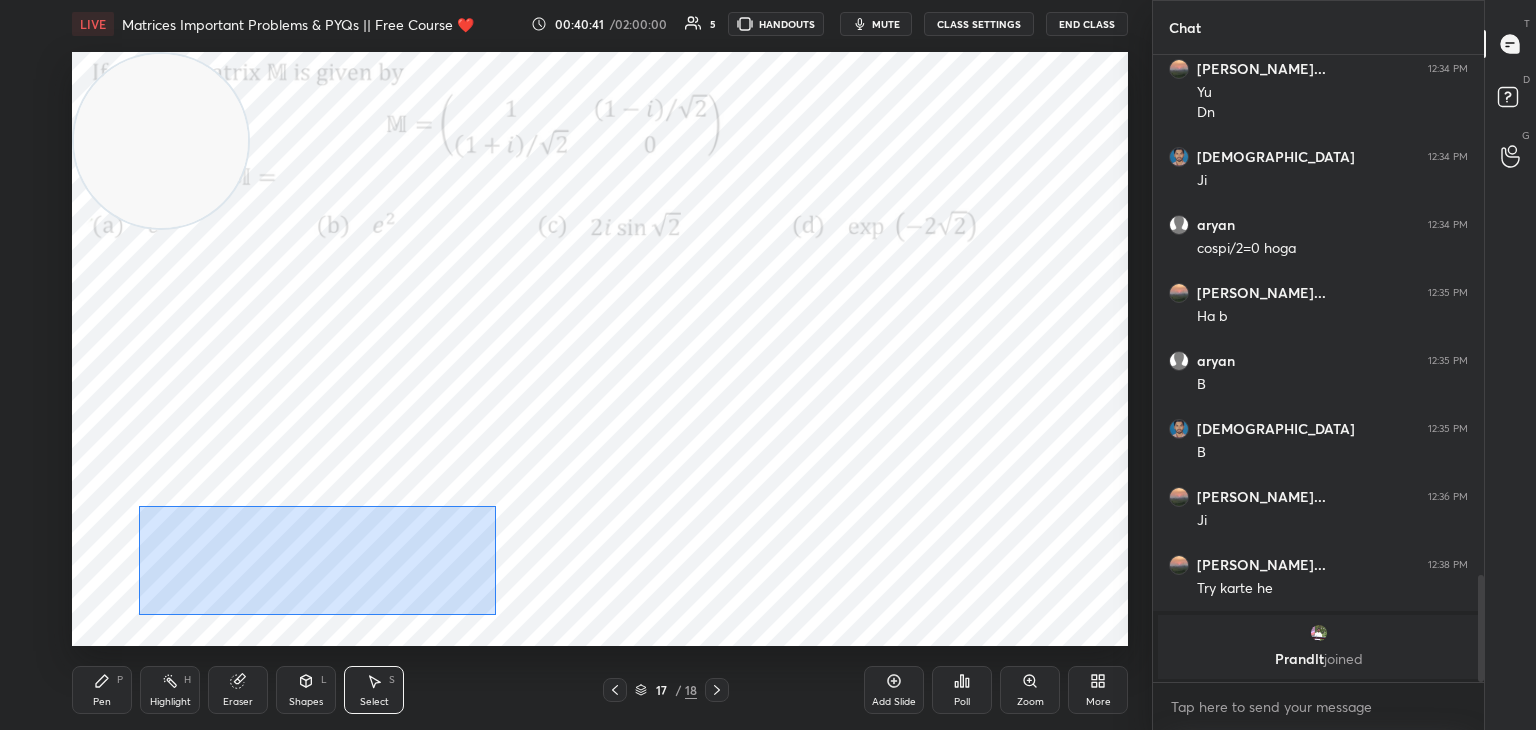 drag, startPoint x: 140, startPoint y: 506, endPoint x: 508, endPoint y: 617, distance: 384.37613 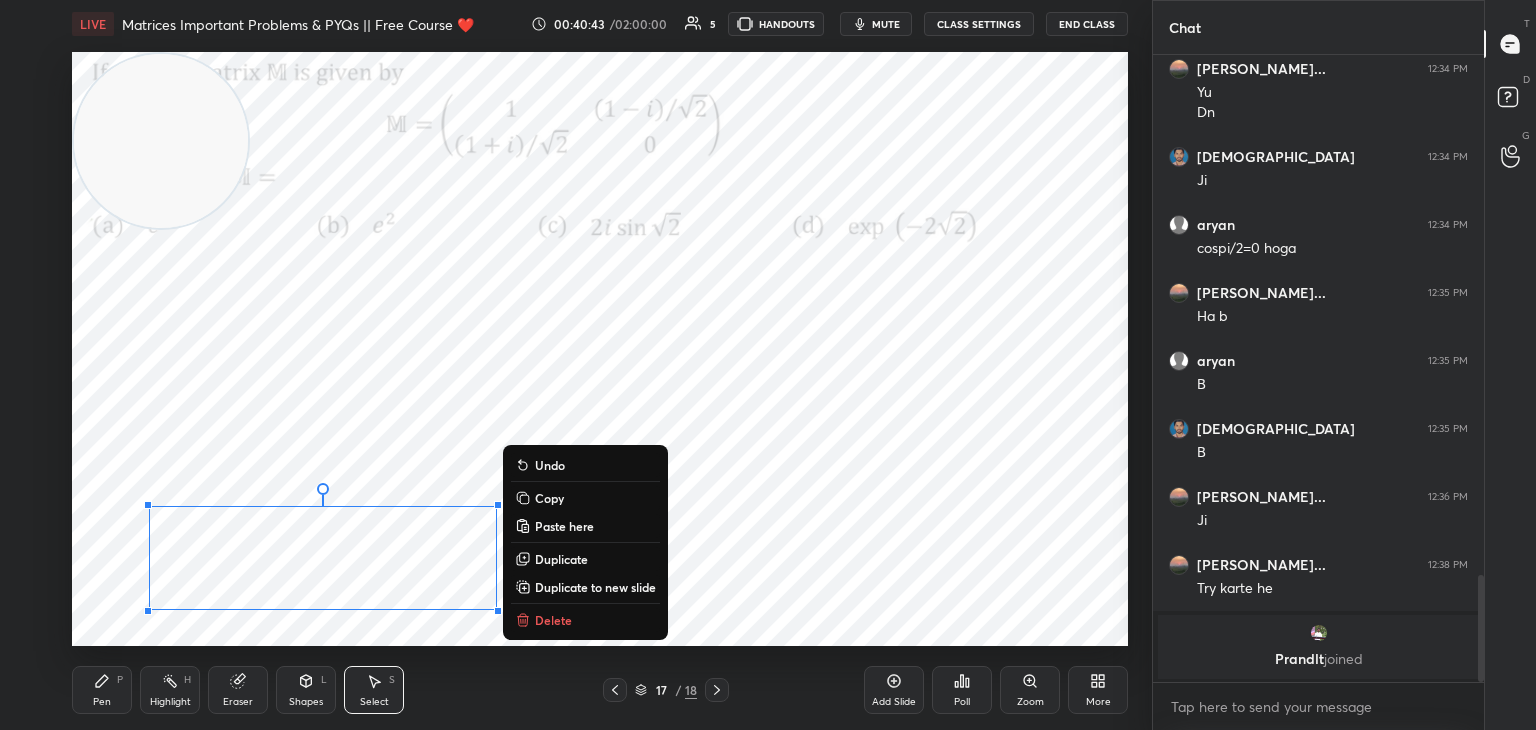 click on "0 ° Undo Copy Paste here Duplicate Duplicate to new slide Delete" at bounding box center [600, 349] 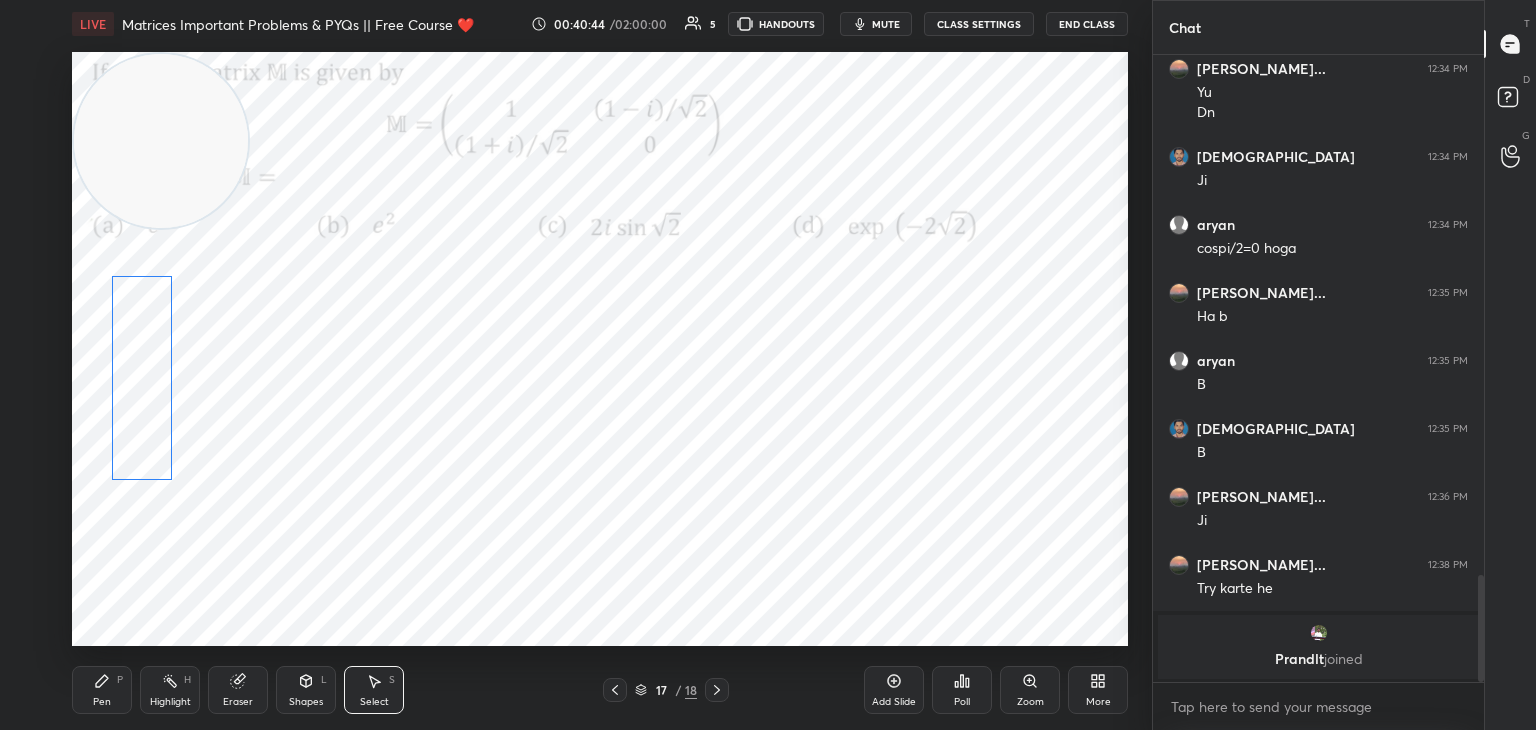 drag, startPoint x: 125, startPoint y: 390, endPoint x: 125, endPoint y: 378, distance: 12 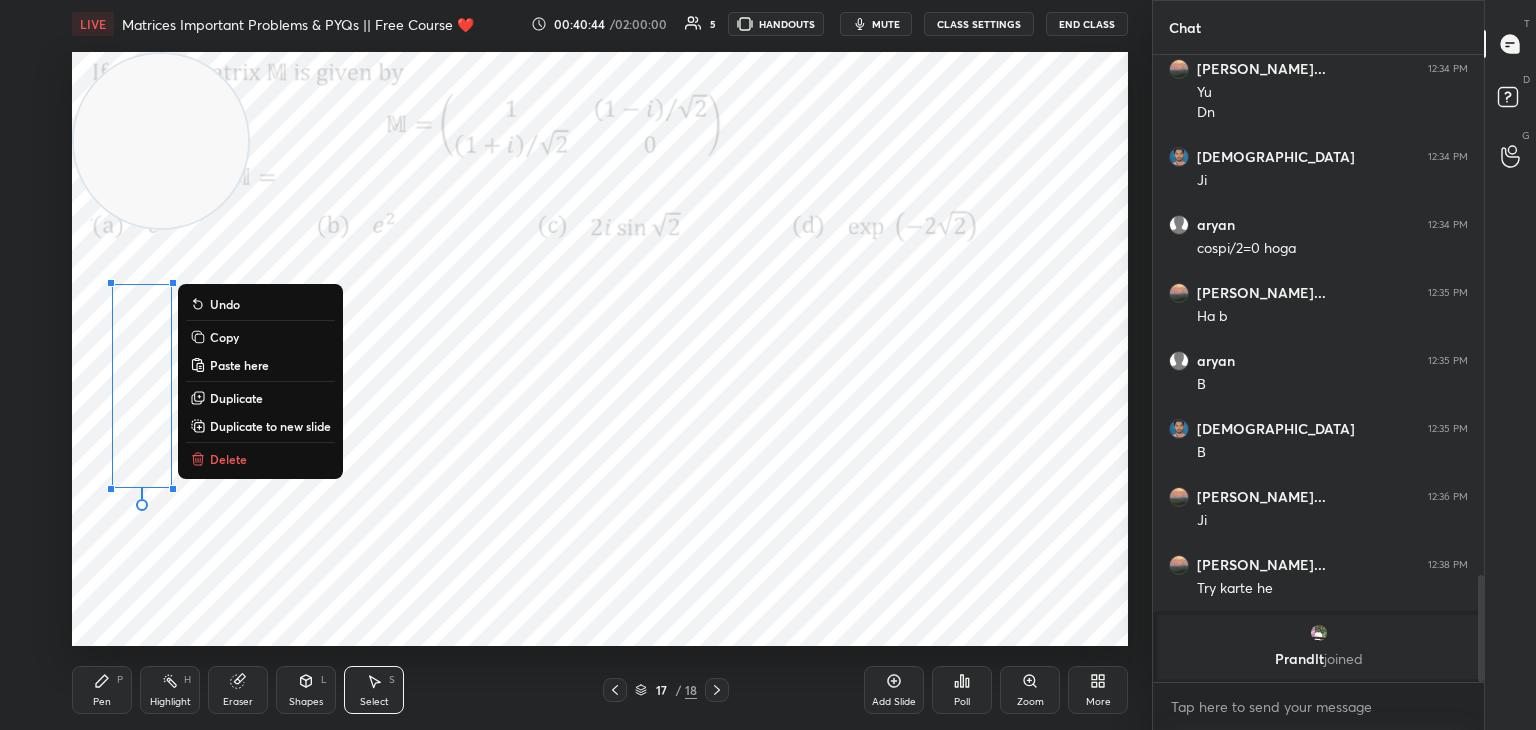 click on "0 ° Undo Copy Paste here Duplicate Duplicate to new slide Delete" at bounding box center [600, 349] 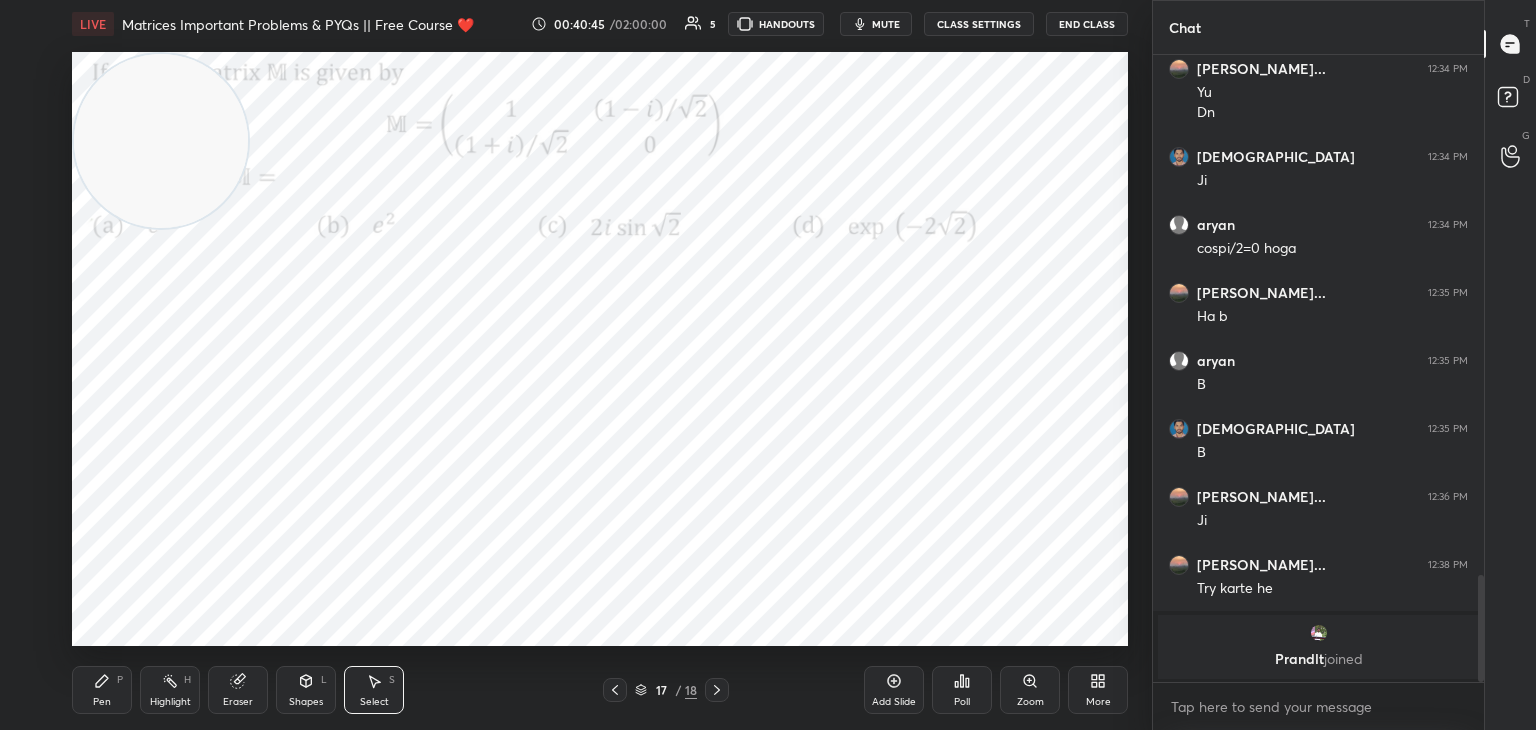 click on "0 ° Undo Copy Paste here Duplicate Duplicate to new slide Delete" at bounding box center [600, 349] 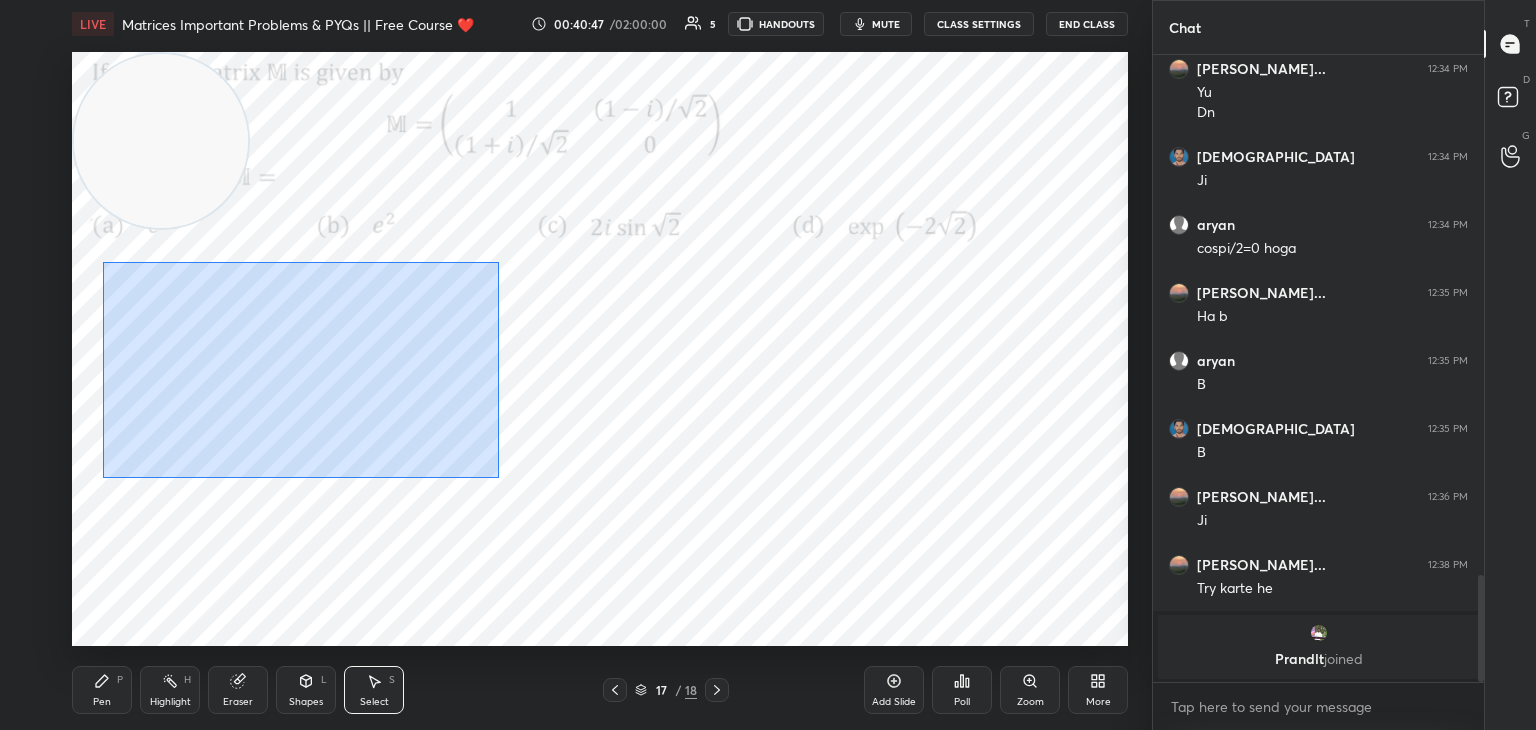 drag, startPoint x: 101, startPoint y: 272, endPoint x: 511, endPoint y: 473, distance: 456.6191 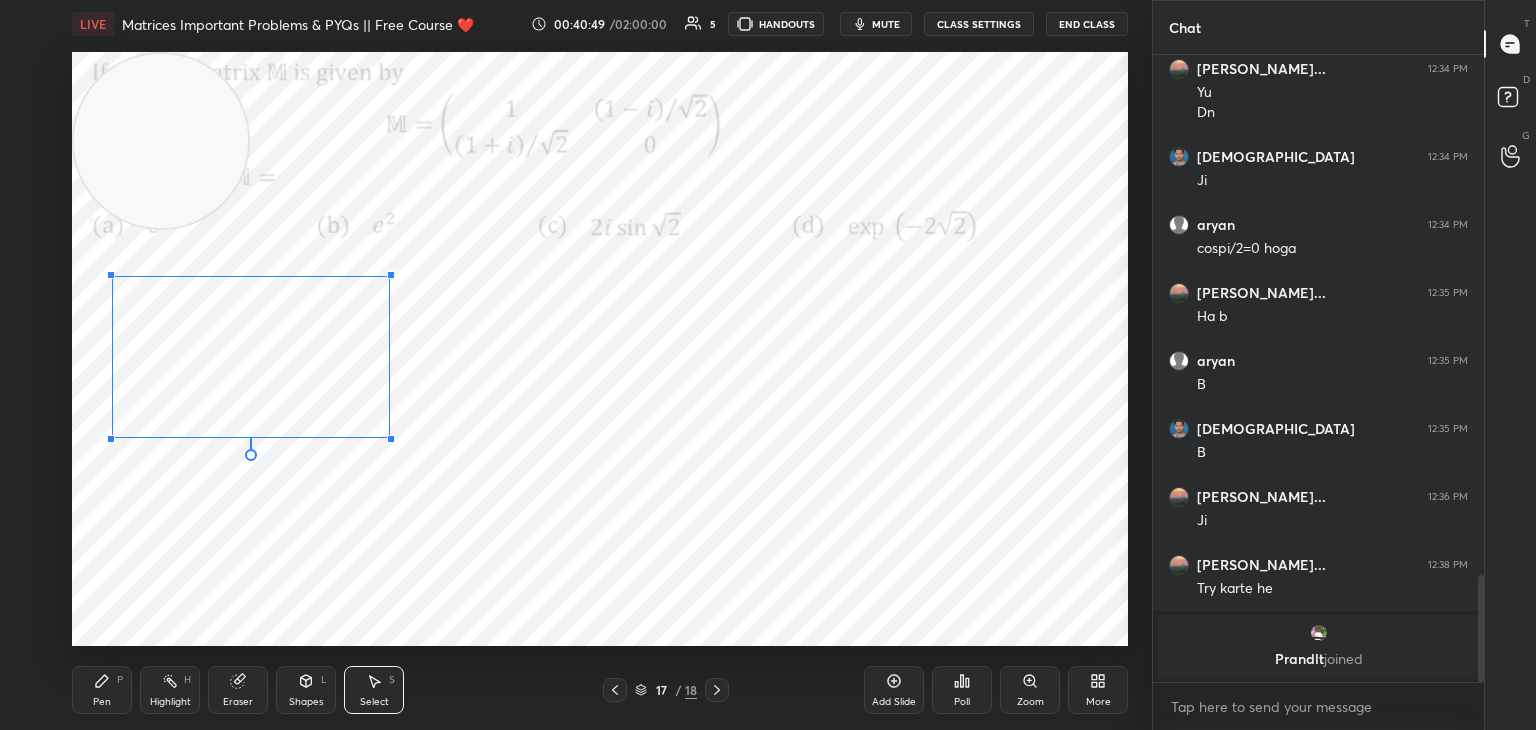 drag, startPoint x: 497, startPoint y: 486, endPoint x: 373, endPoint y: 421, distance: 140.00357 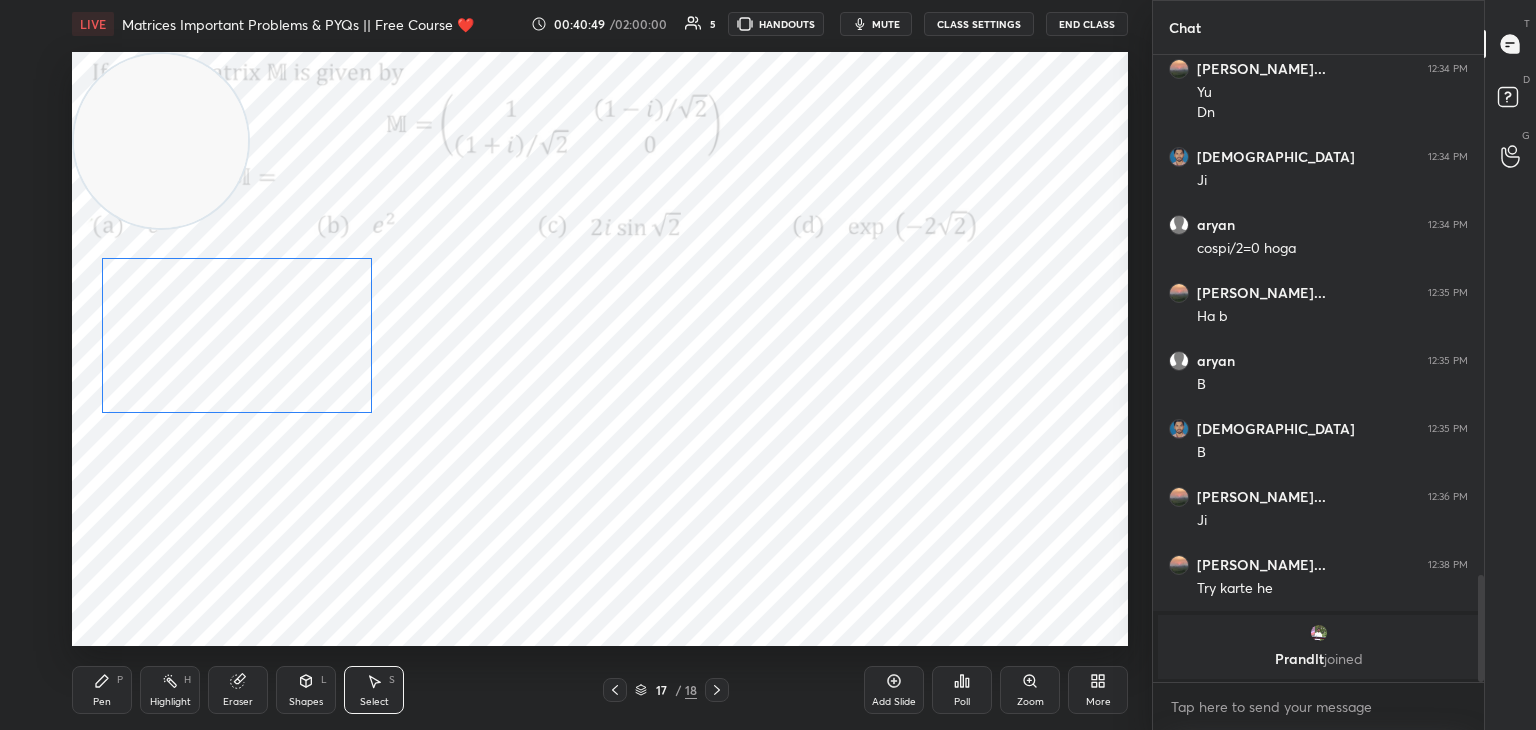 click on "0 ° Undo Copy Paste here Duplicate Duplicate to new slide Delete" at bounding box center (600, 349) 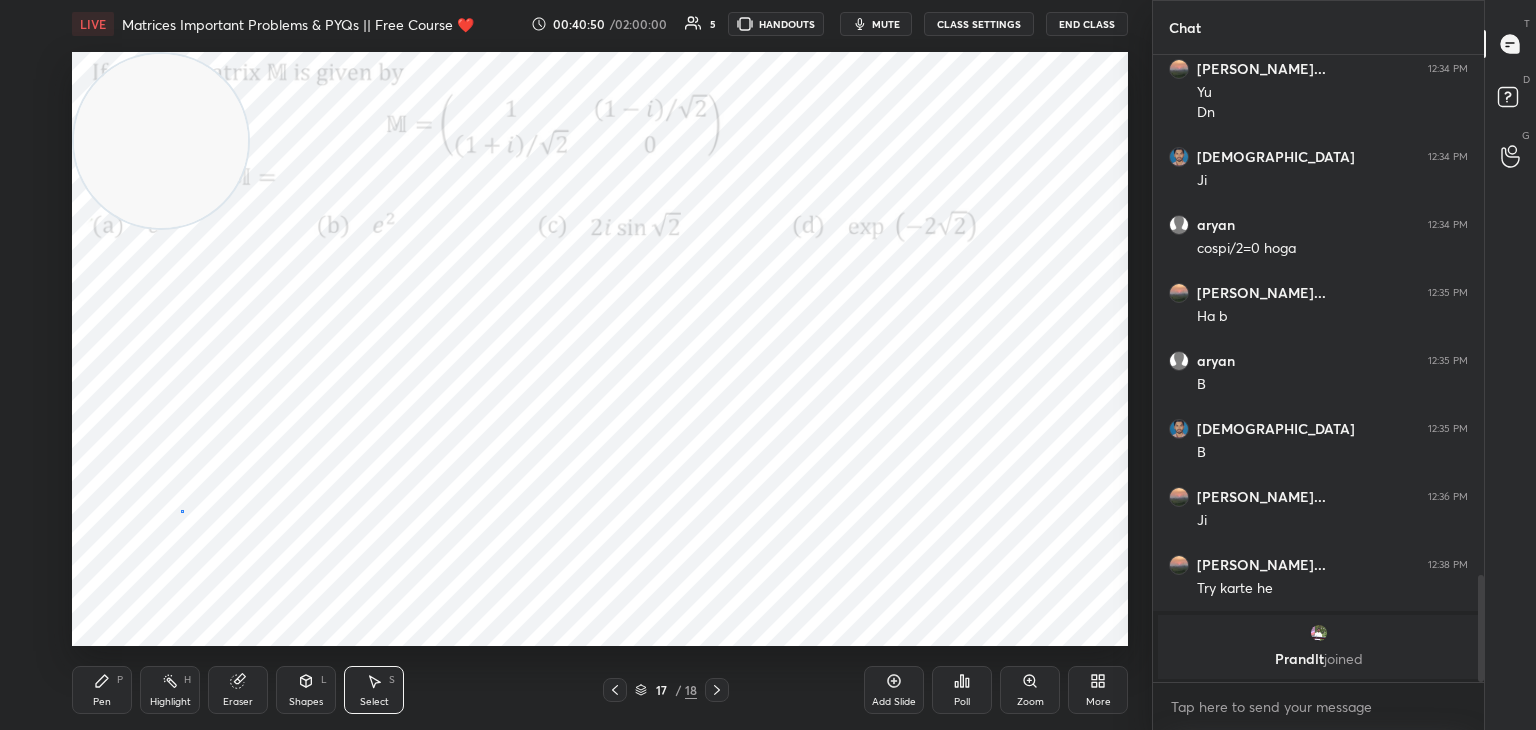 drag, startPoint x: 181, startPoint y: 510, endPoint x: 157, endPoint y: 494, distance: 28.84441 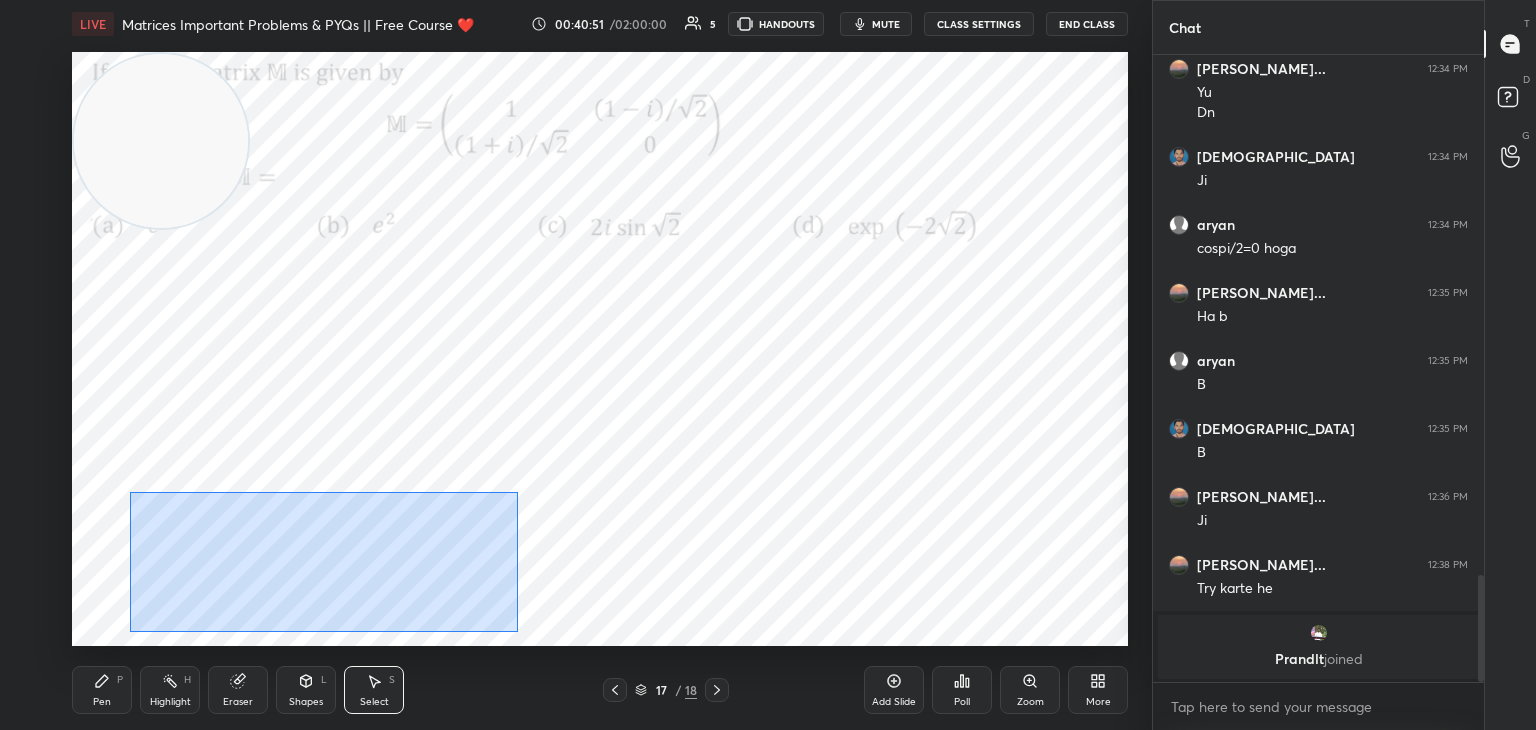 drag, startPoint x: 129, startPoint y: 492, endPoint x: 521, endPoint y: 626, distance: 414.27045 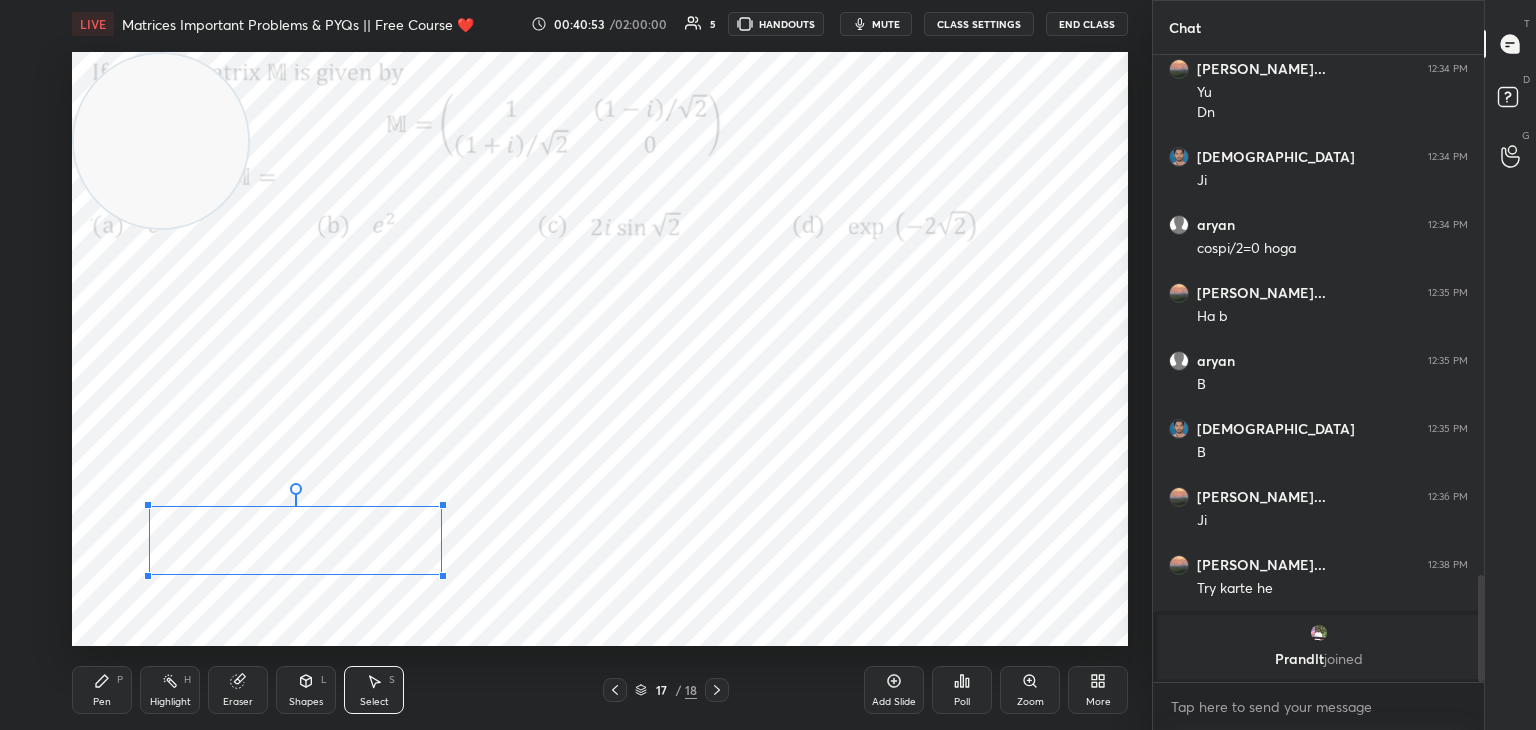drag, startPoint x: 501, startPoint y: 613, endPoint x: 441, endPoint y: 574, distance: 71.561165 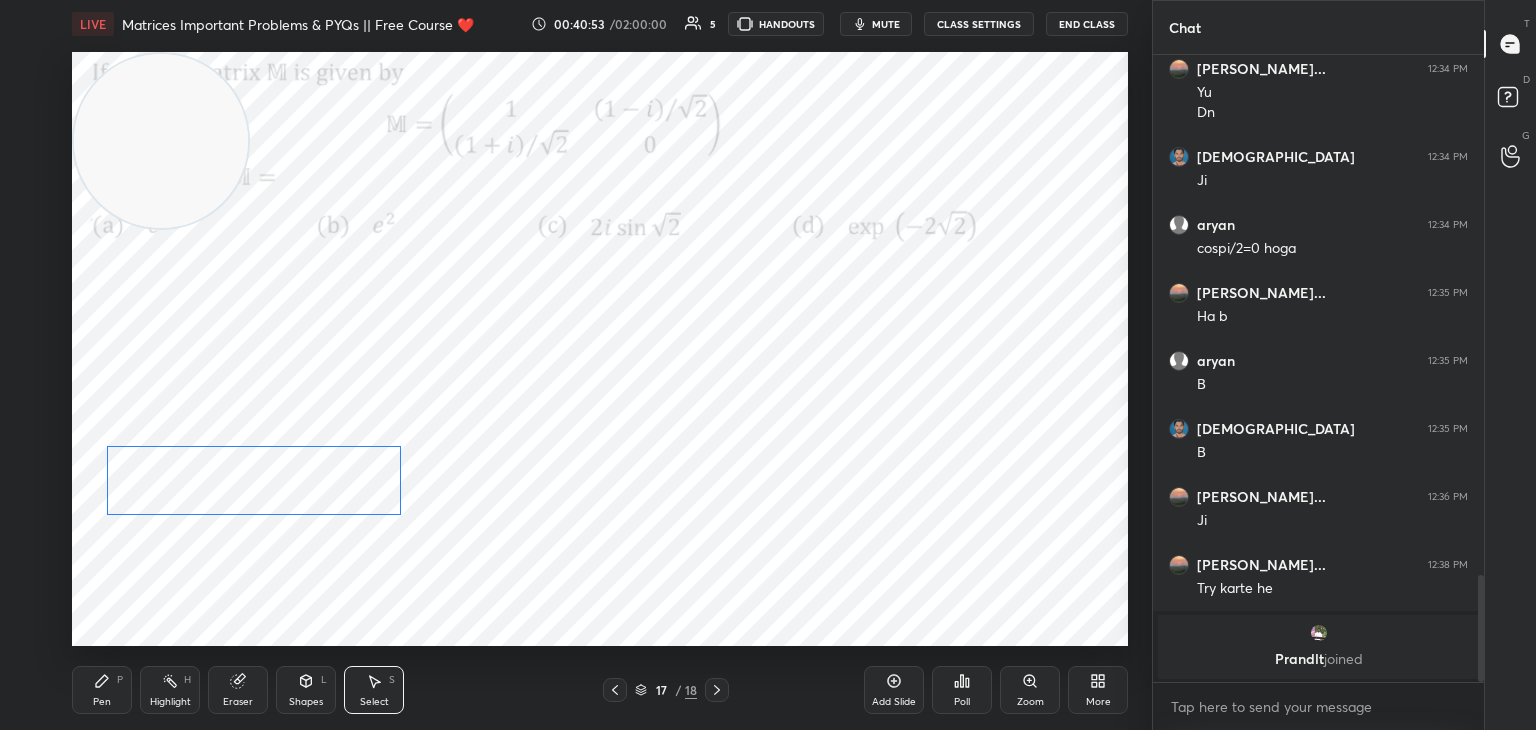 click on "0 ° Undo Copy Paste here Duplicate Duplicate to new slide Delete" at bounding box center (600, 349) 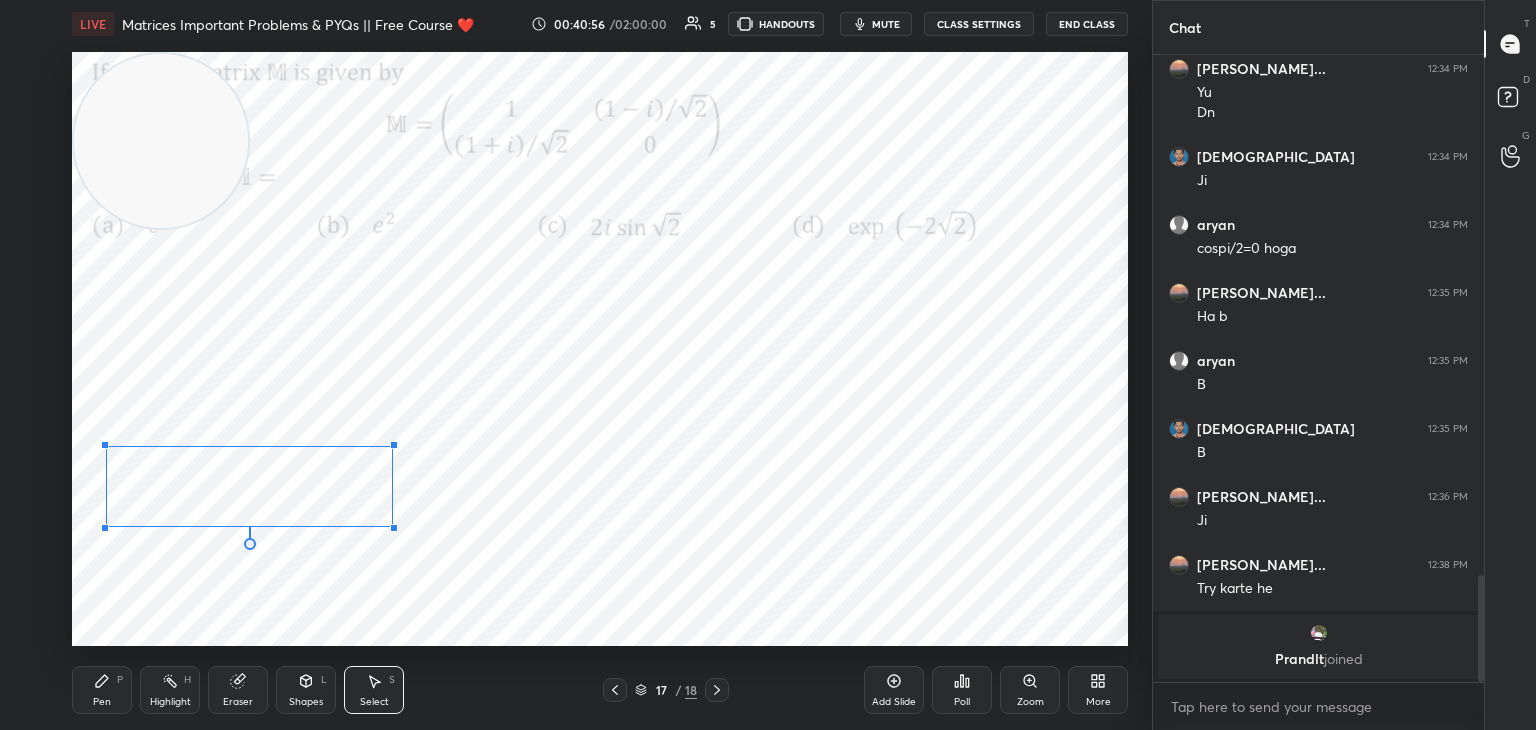 drag, startPoint x: 401, startPoint y: 518, endPoint x: 392, endPoint y: 526, distance: 12.0415945 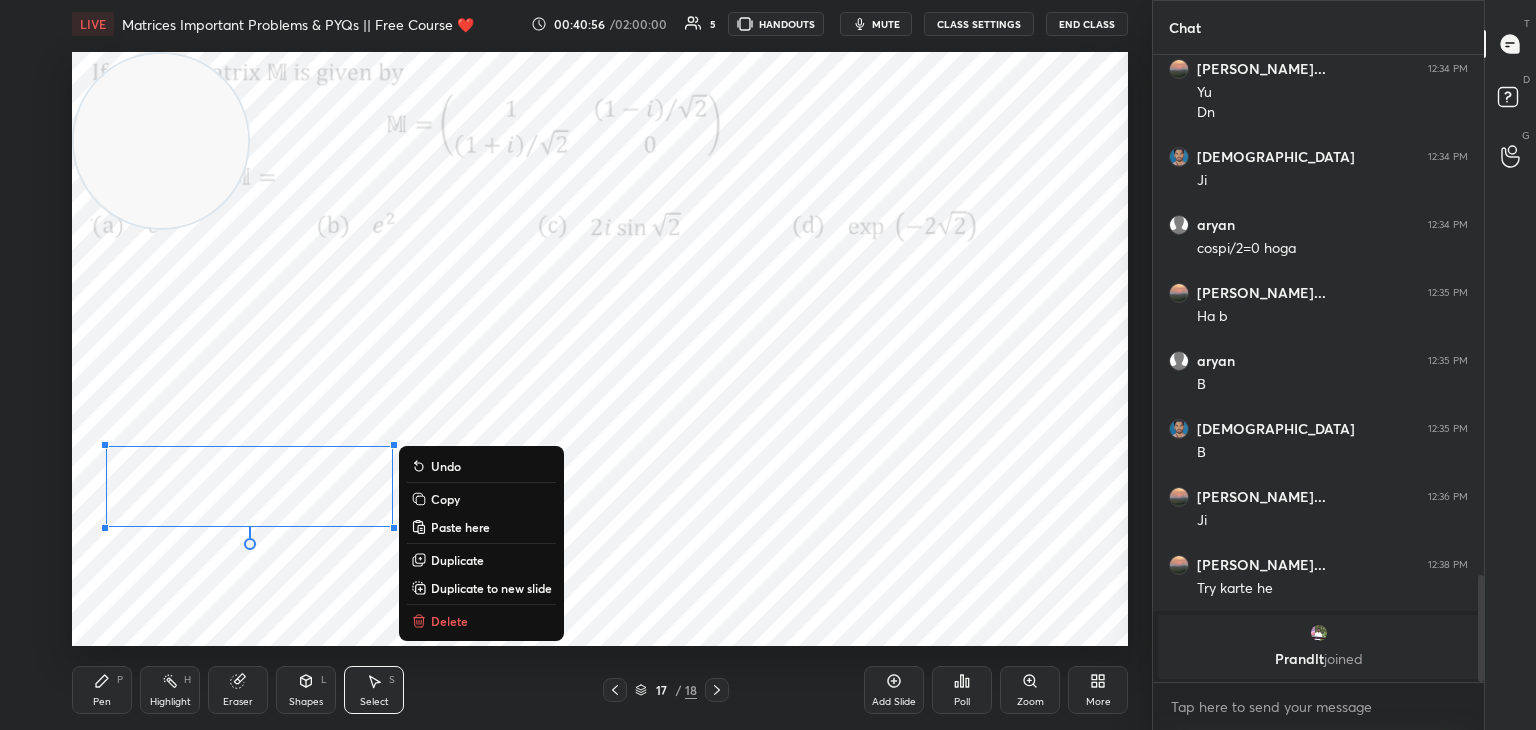 click on "0 ° Undo Copy Paste here Duplicate Duplicate to new slide Delete" at bounding box center [600, 349] 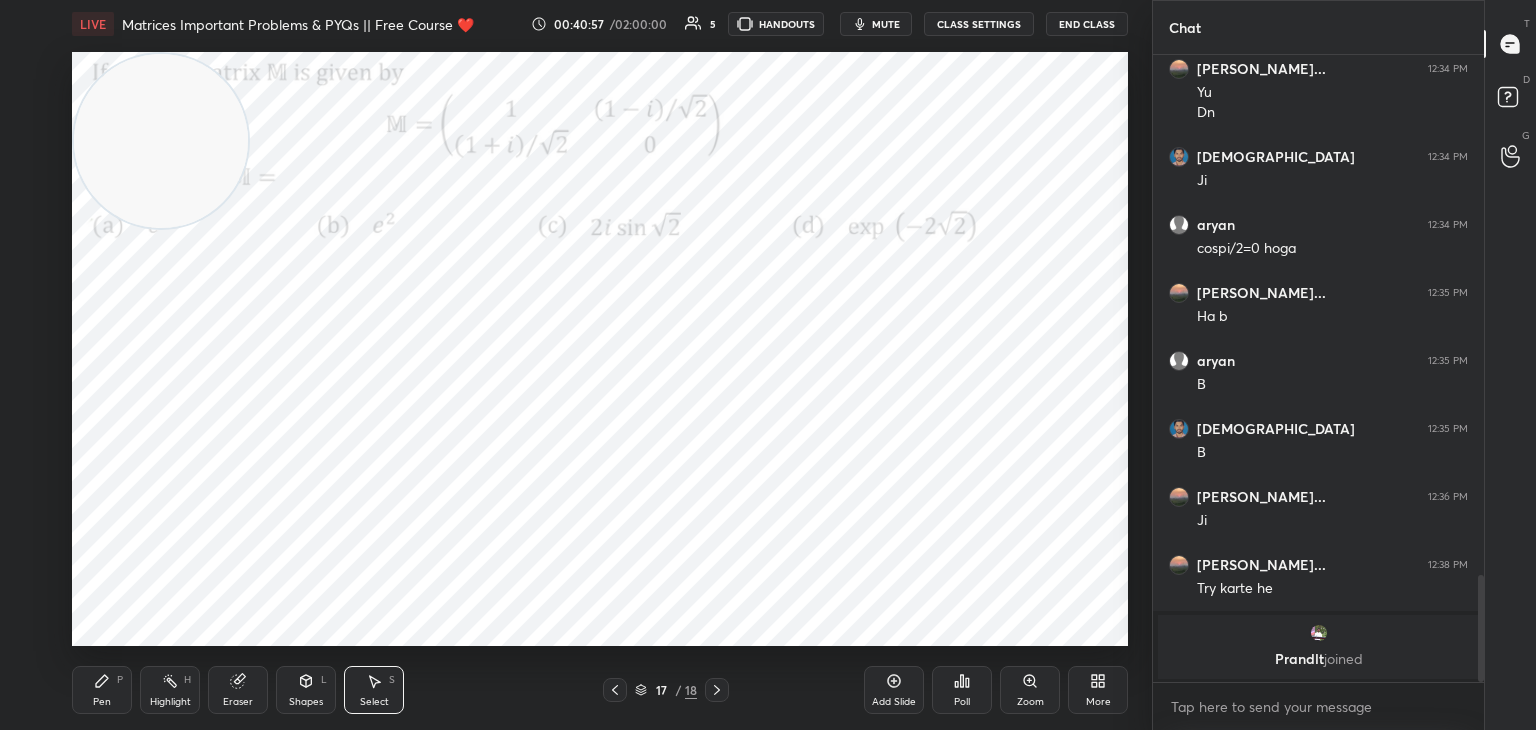 click on "Pen P" at bounding box center (102, 690) 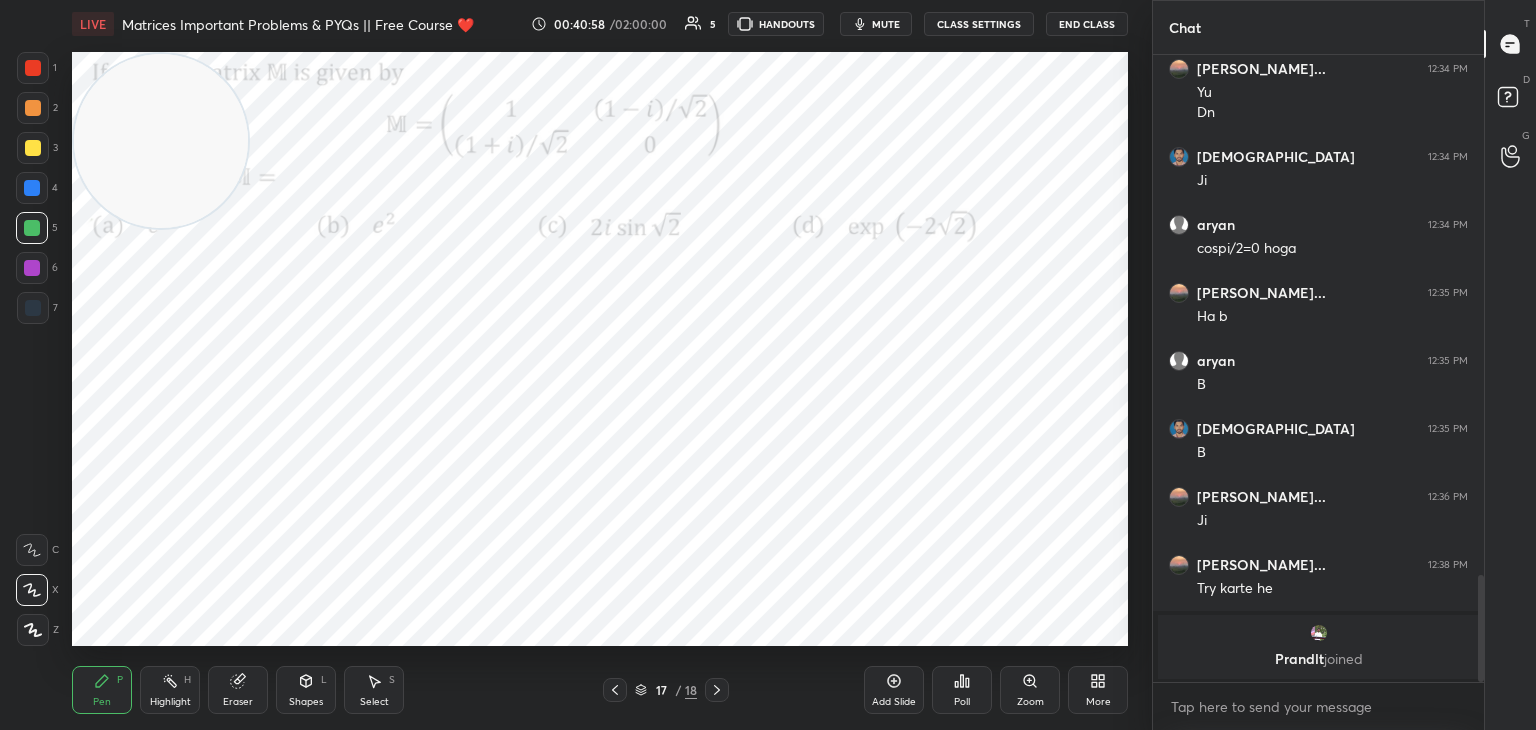 click at bounding box center (33, 108) 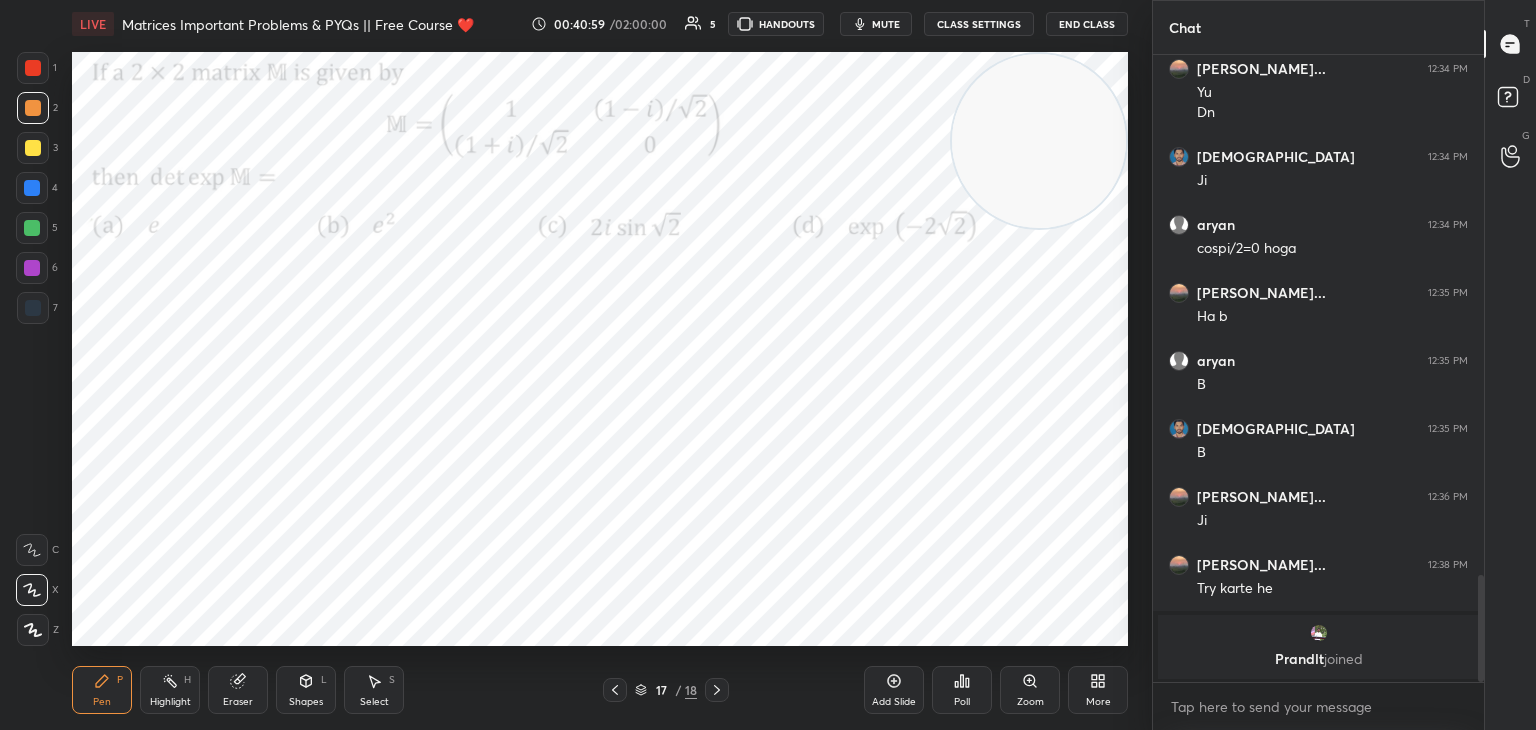 drag, startPoint x: 373, startPoint y: 90, endPoint x: 1055, endPoint y: 24, distance: 685.1861 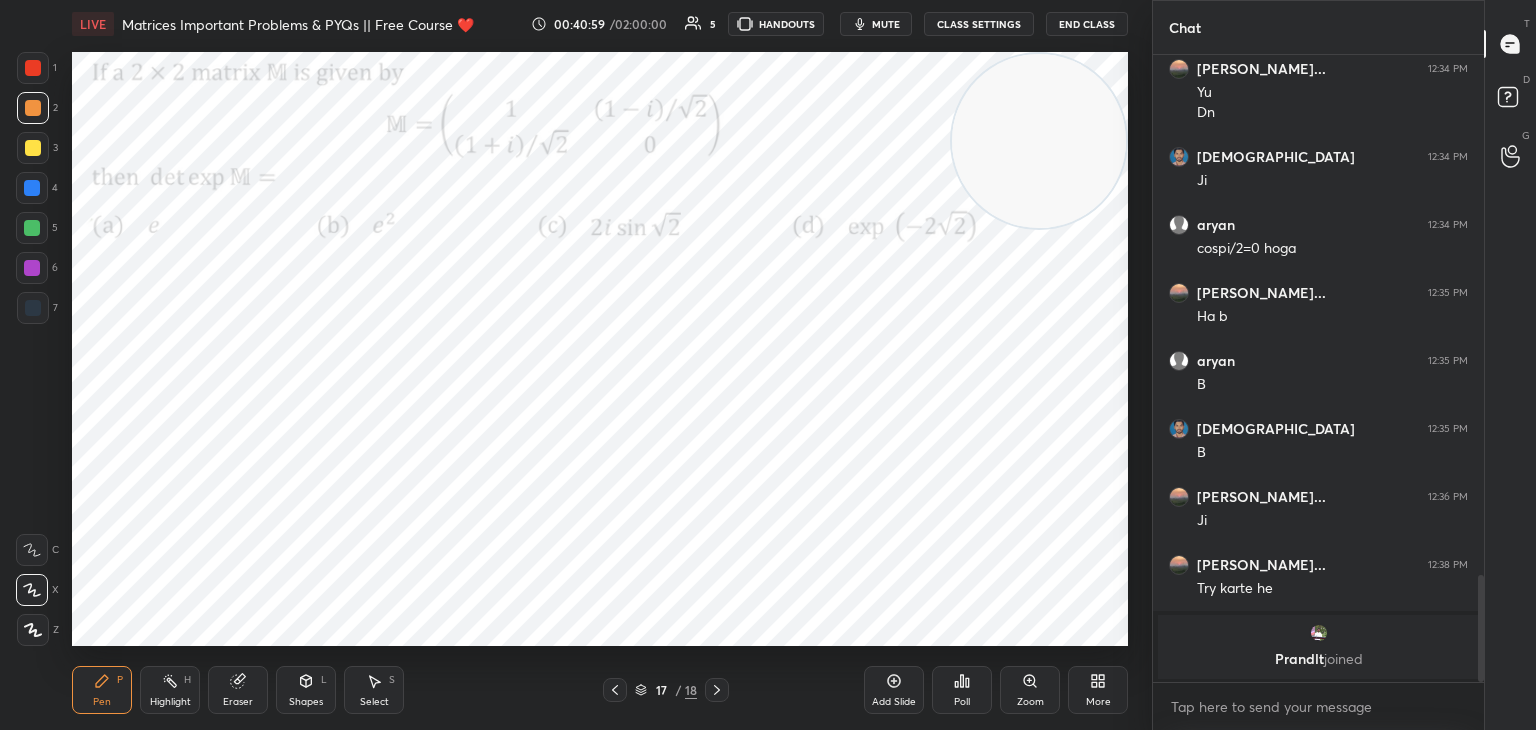 click on "LIVE Matrices Important Problems & PYQs || Free Course ❤️ 00:40:59 /  02:00:00 5 HANDOUTS mute CLASS SETTINGS End Class Setting up your live class Poll for   secs No correct answer Start poll Back Matrices Important Problems & PYQs || Free Course ❤️ [PERSON_NAME] Pen P Highlight H Eraser Shapes L Select S 17 / 18 Add Slide Poll Zoom More" at bounding box center (600, 365) 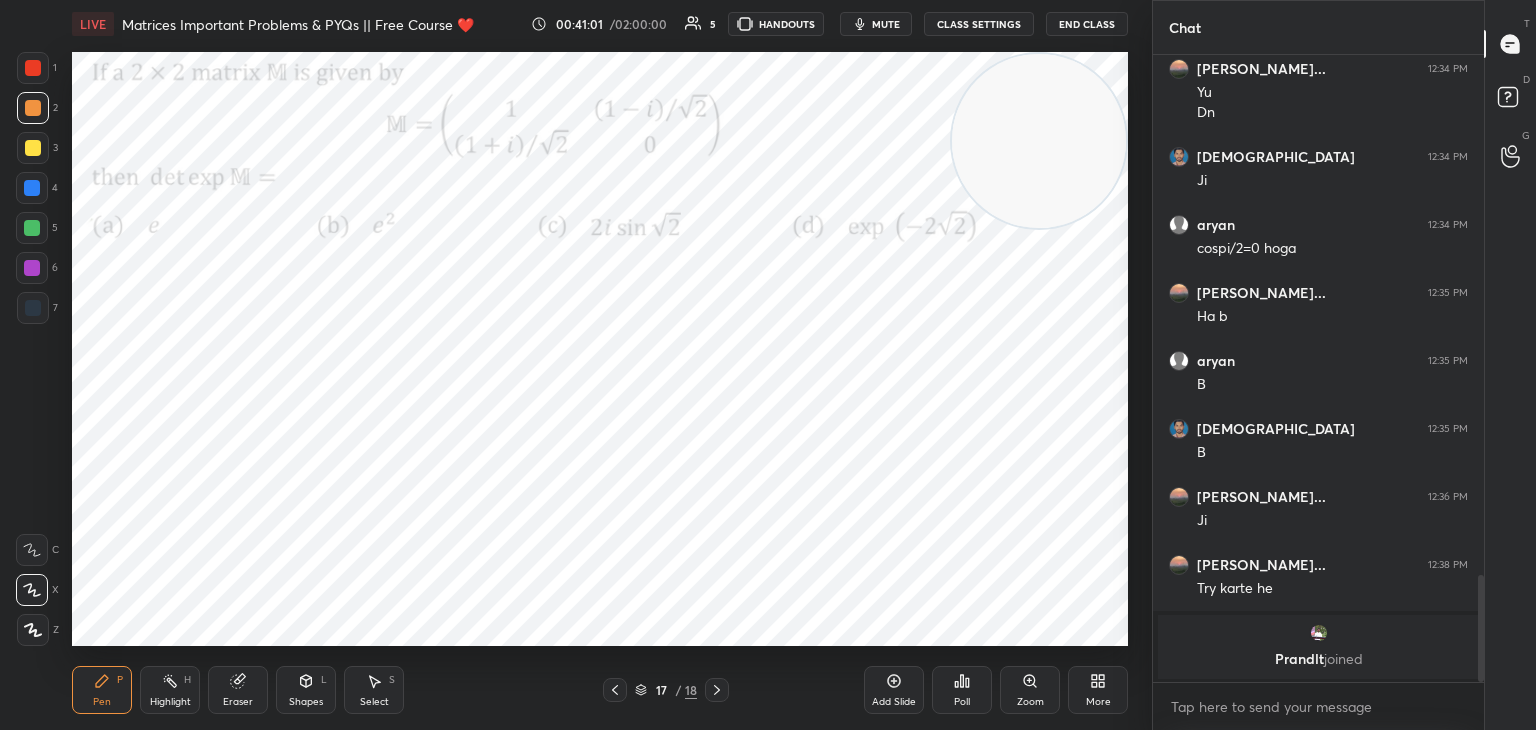 click on "joined" at bounding box center [1343, 658] 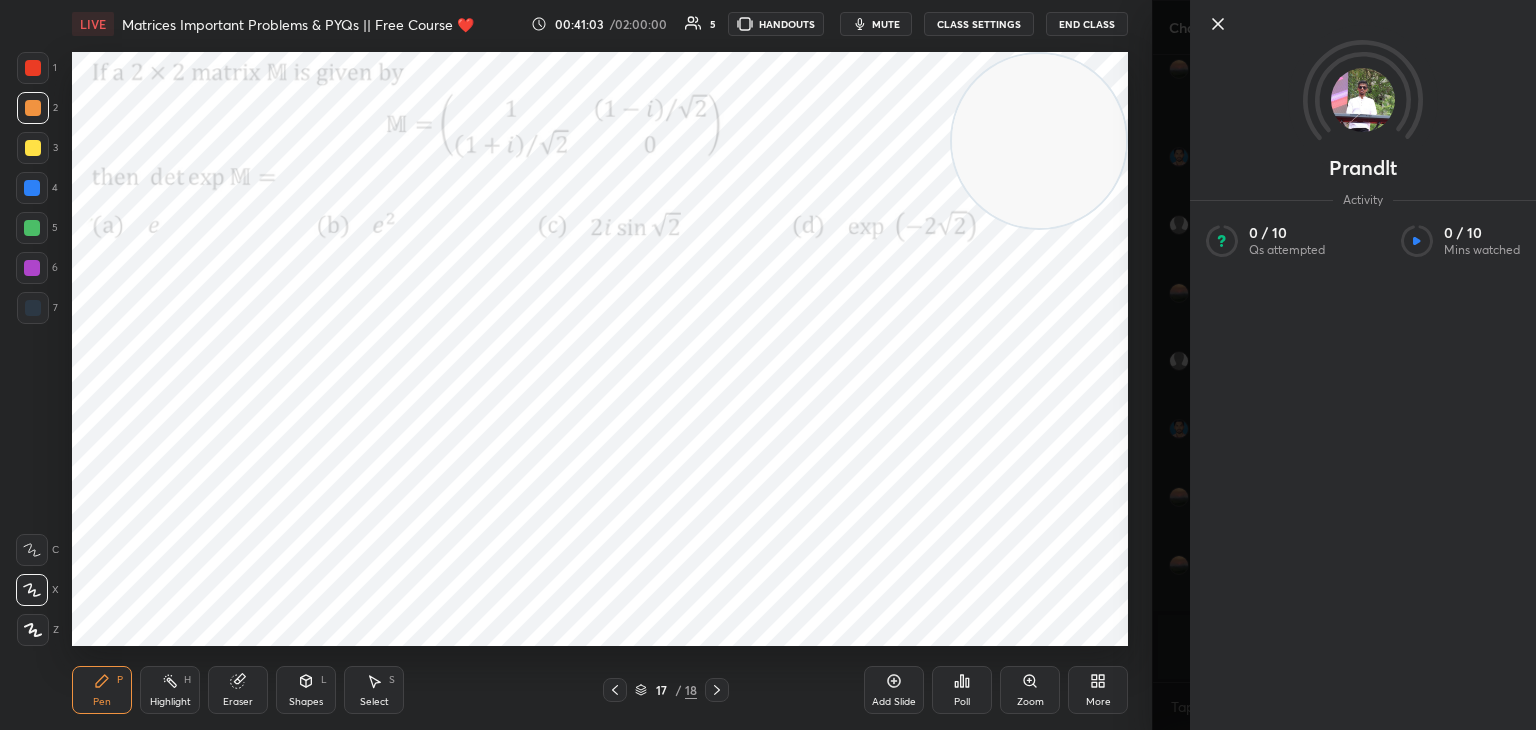 drag, startPoint x: 1183, startPoint y: 550, endPoint x: 1197, endPoint y: 398, distance: 152.64337 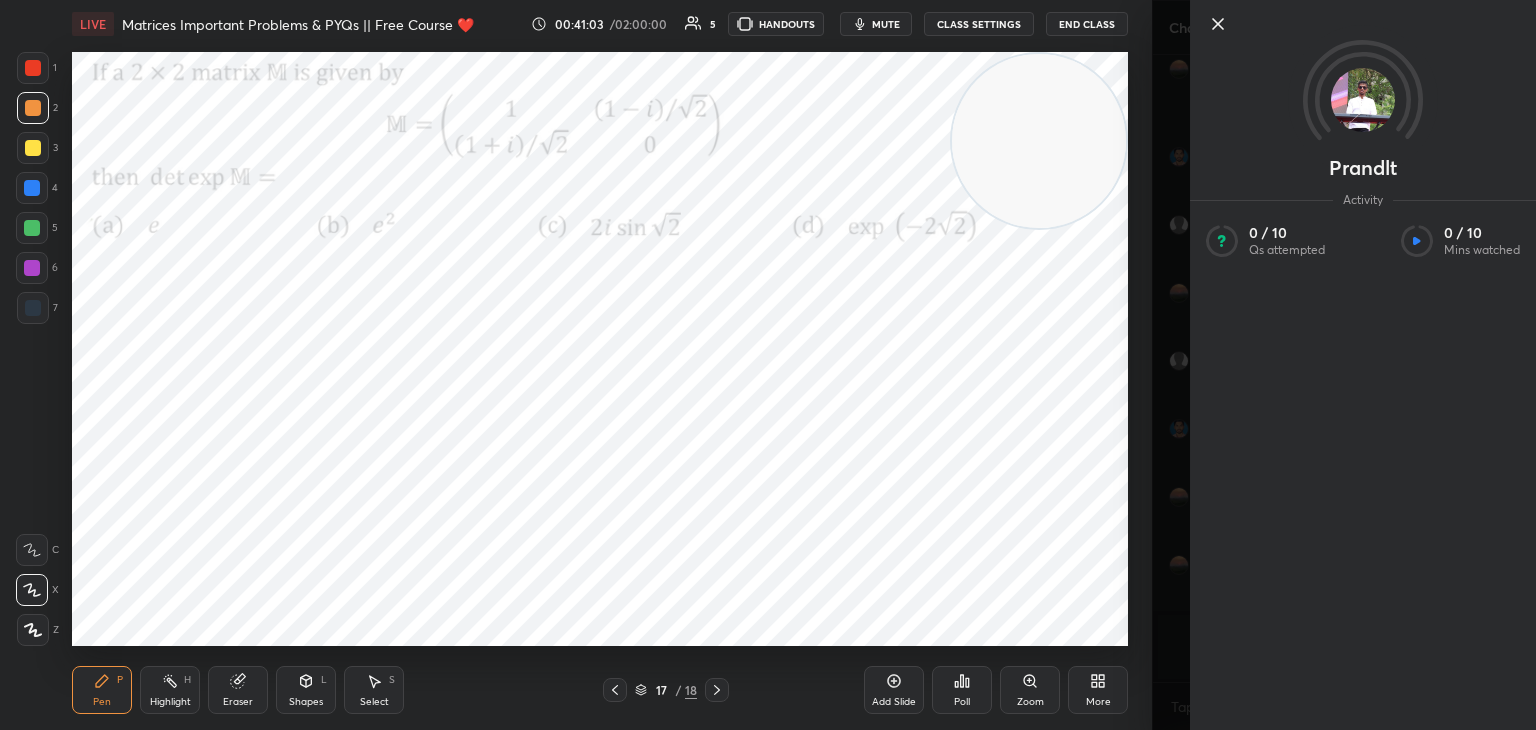 click on "Prandlt Activity 0 / 10 Qs attempted 0 / 10 Mins watched" at bounding box center (1344, 365) 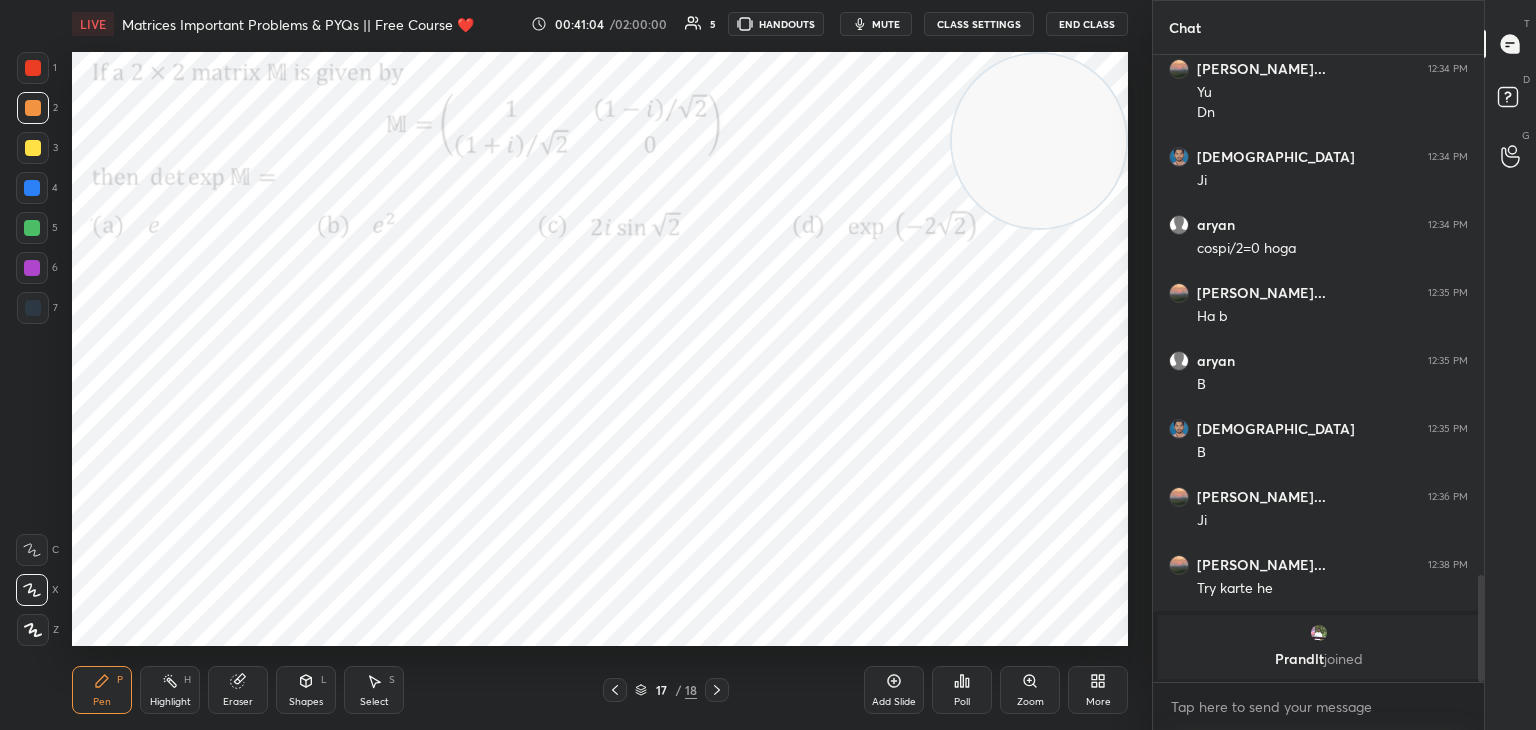 click on "mute" at bounding box center [886, 24] 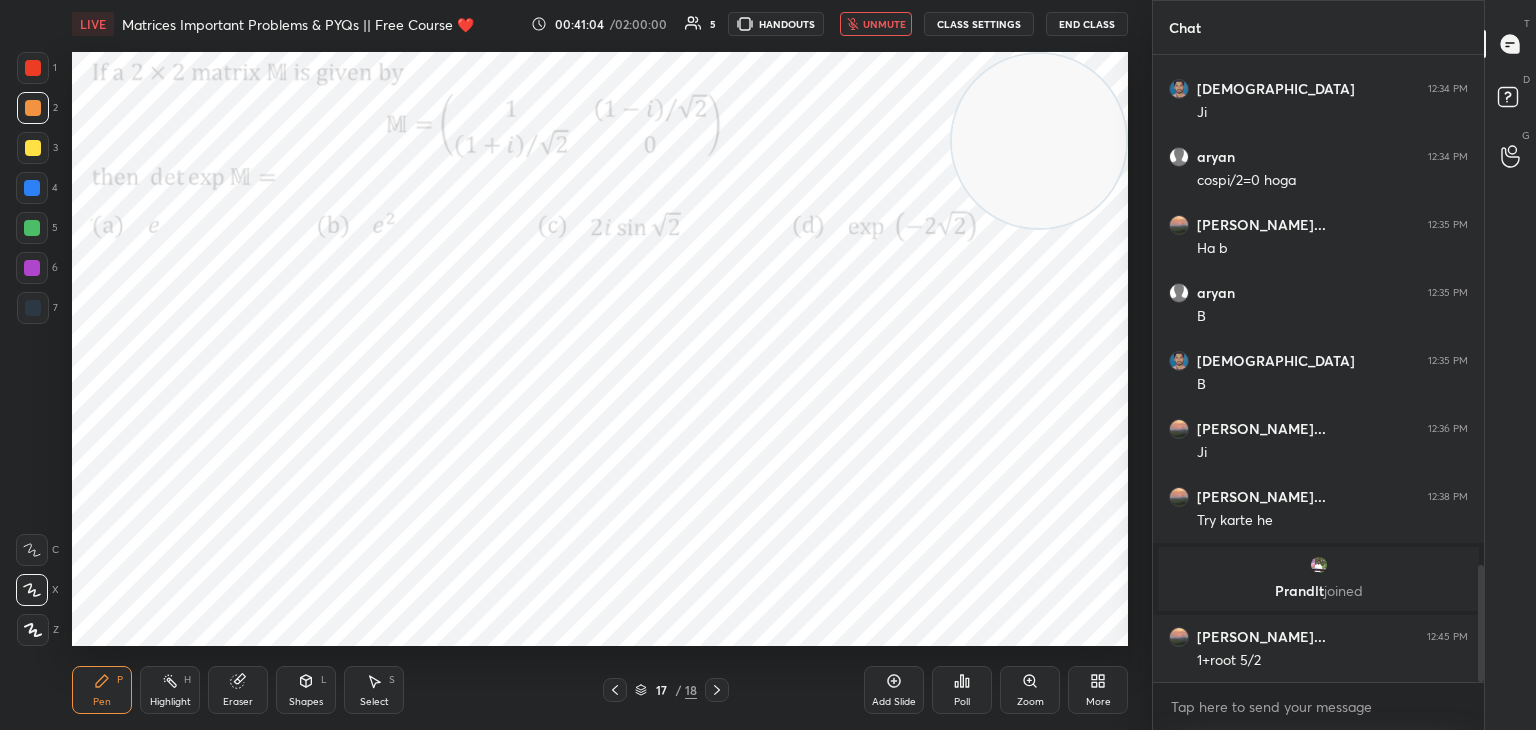 scroll, scrollTop: 2748, scrollLeft: 0, axis: vertical 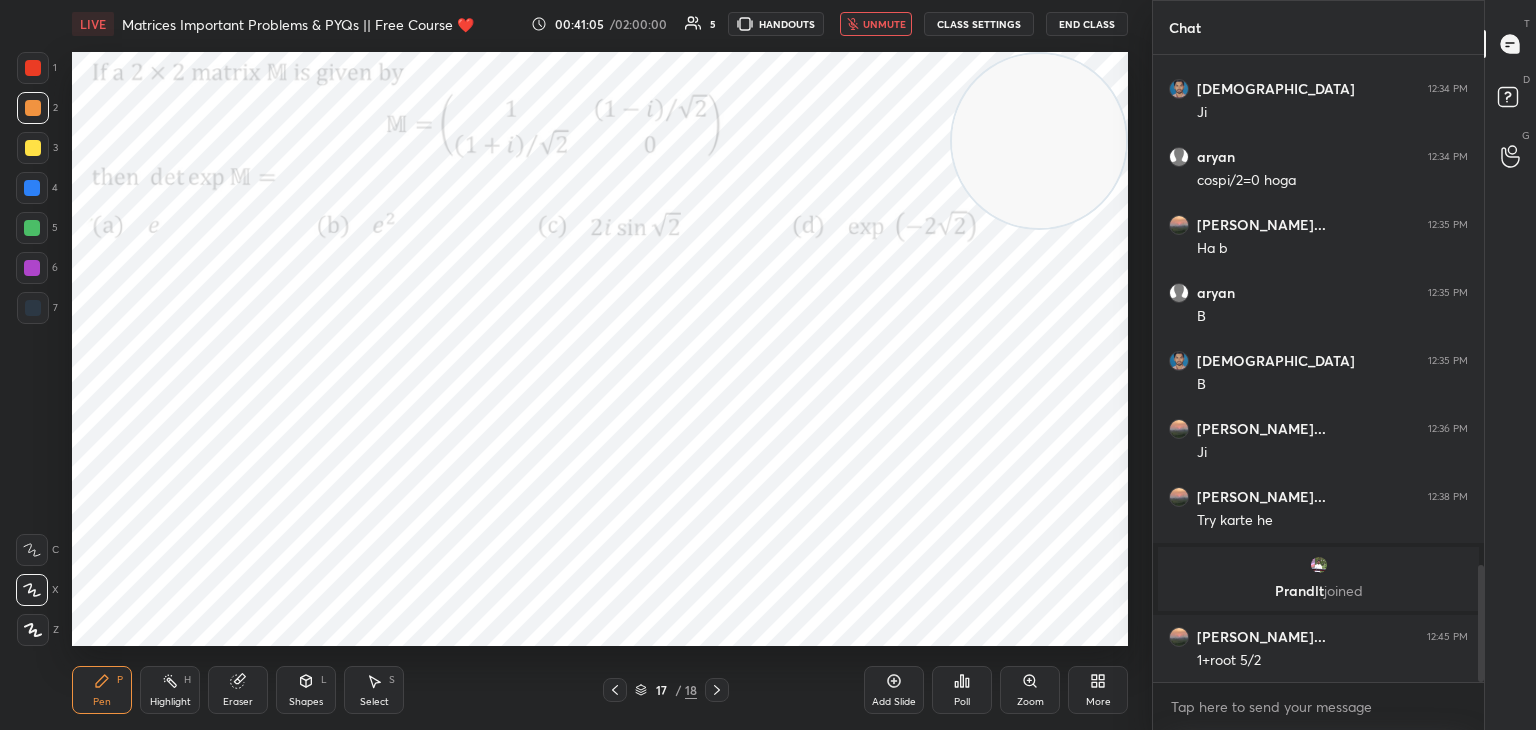 click on "unmute" at bounding box center (884, 24) 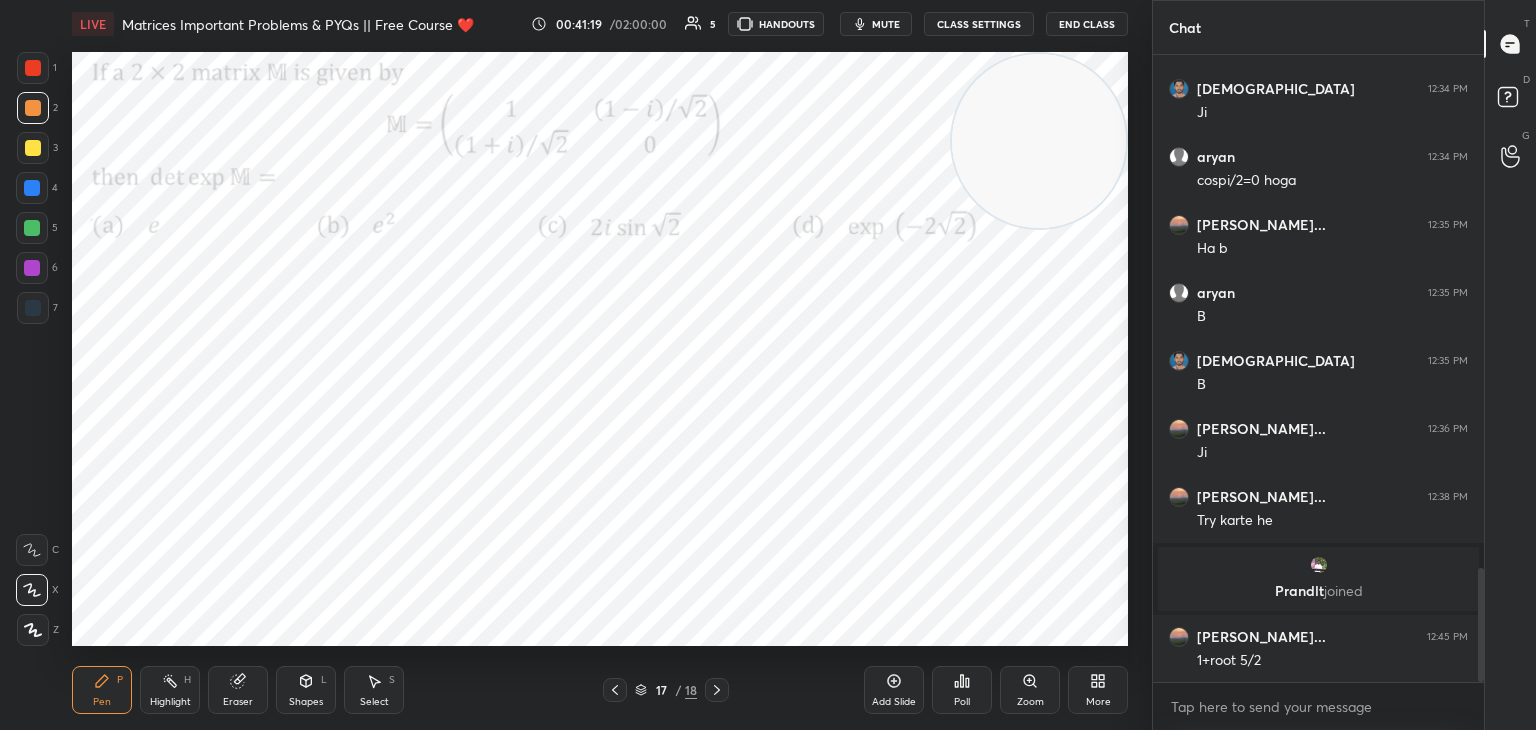 scroll, scrollTop: 2816, scrollLeft: 0, axis: vertical 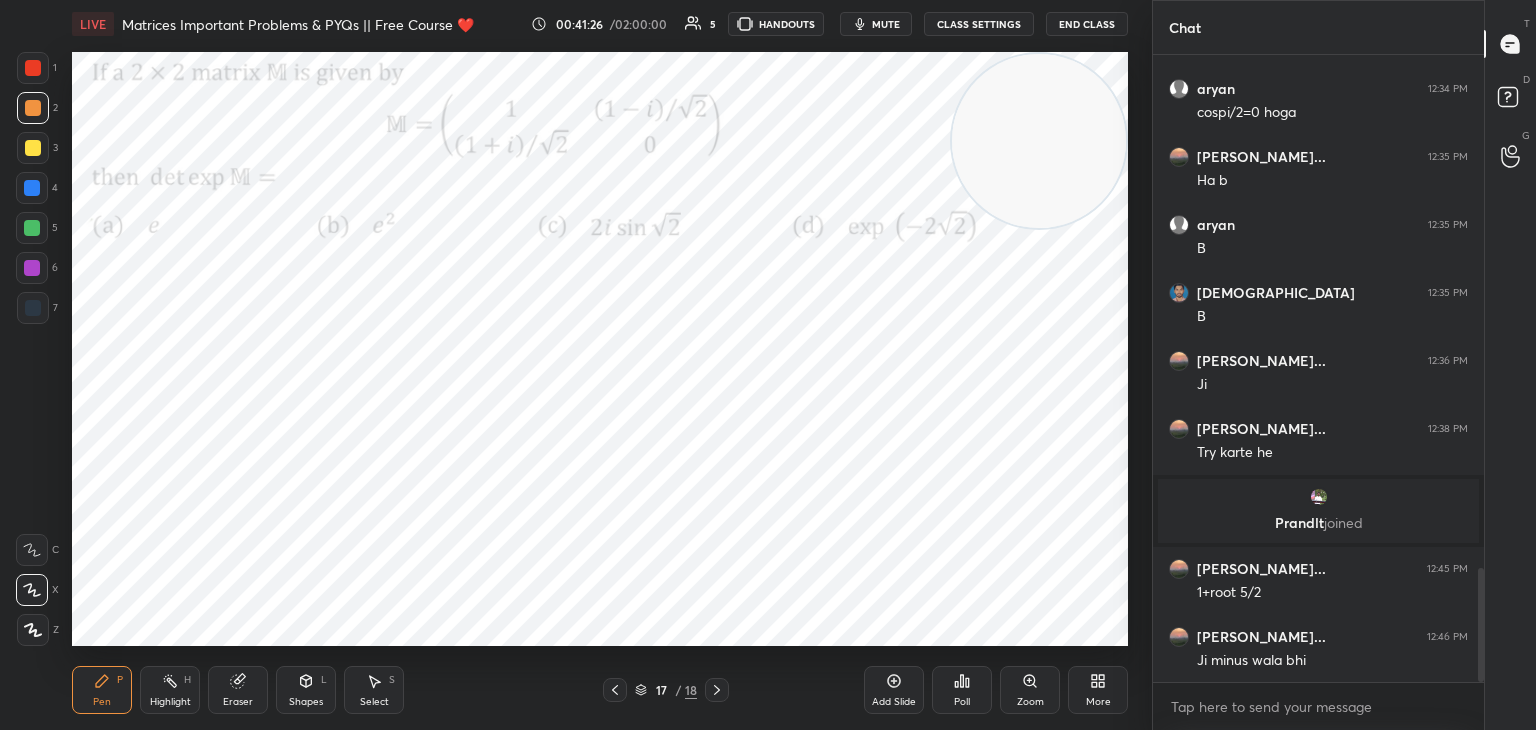 drag, startPoint x: 719, startPoint y: 690, endPoint x: 716, endPoint y: 670, distance: 20.22375 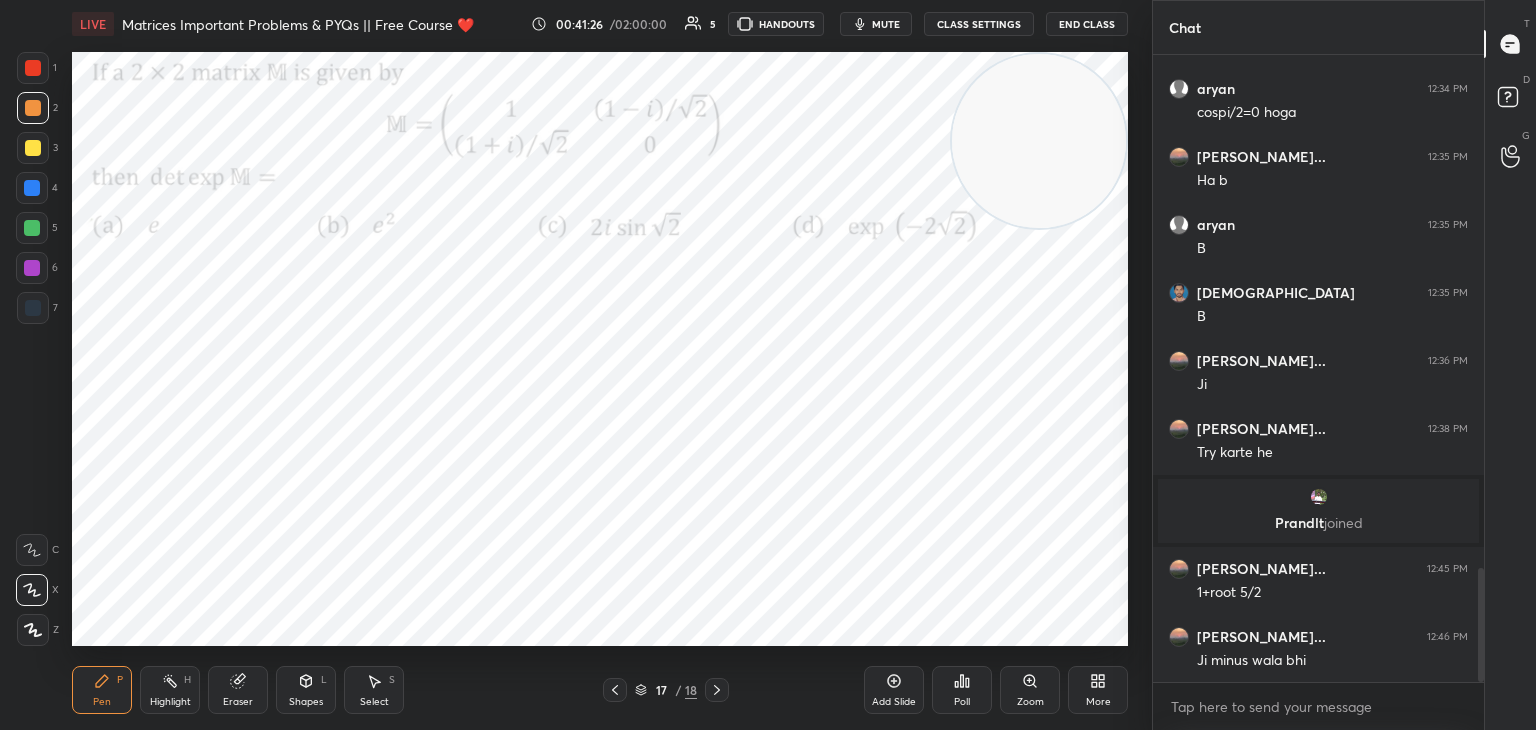 click 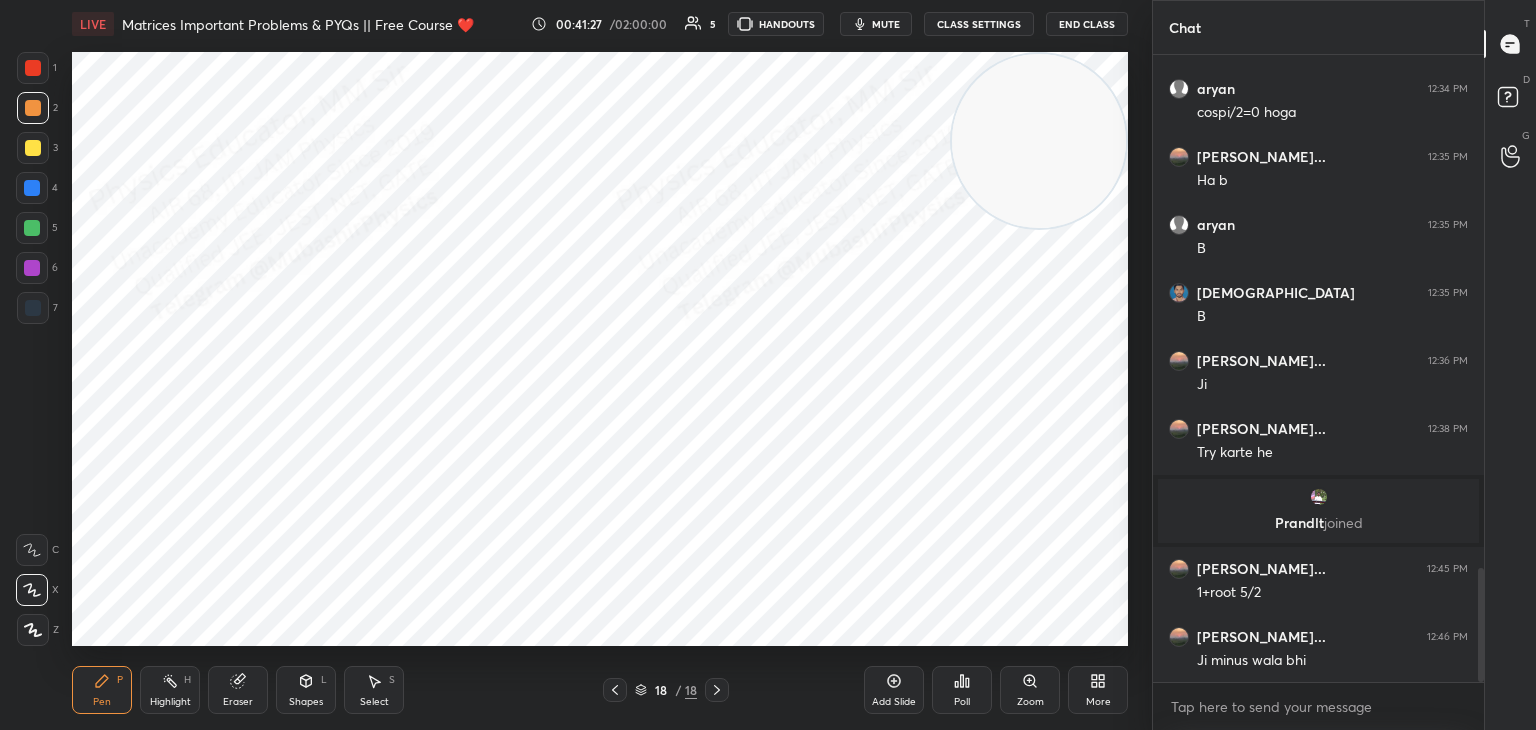 click at bounding box center [32, 188] 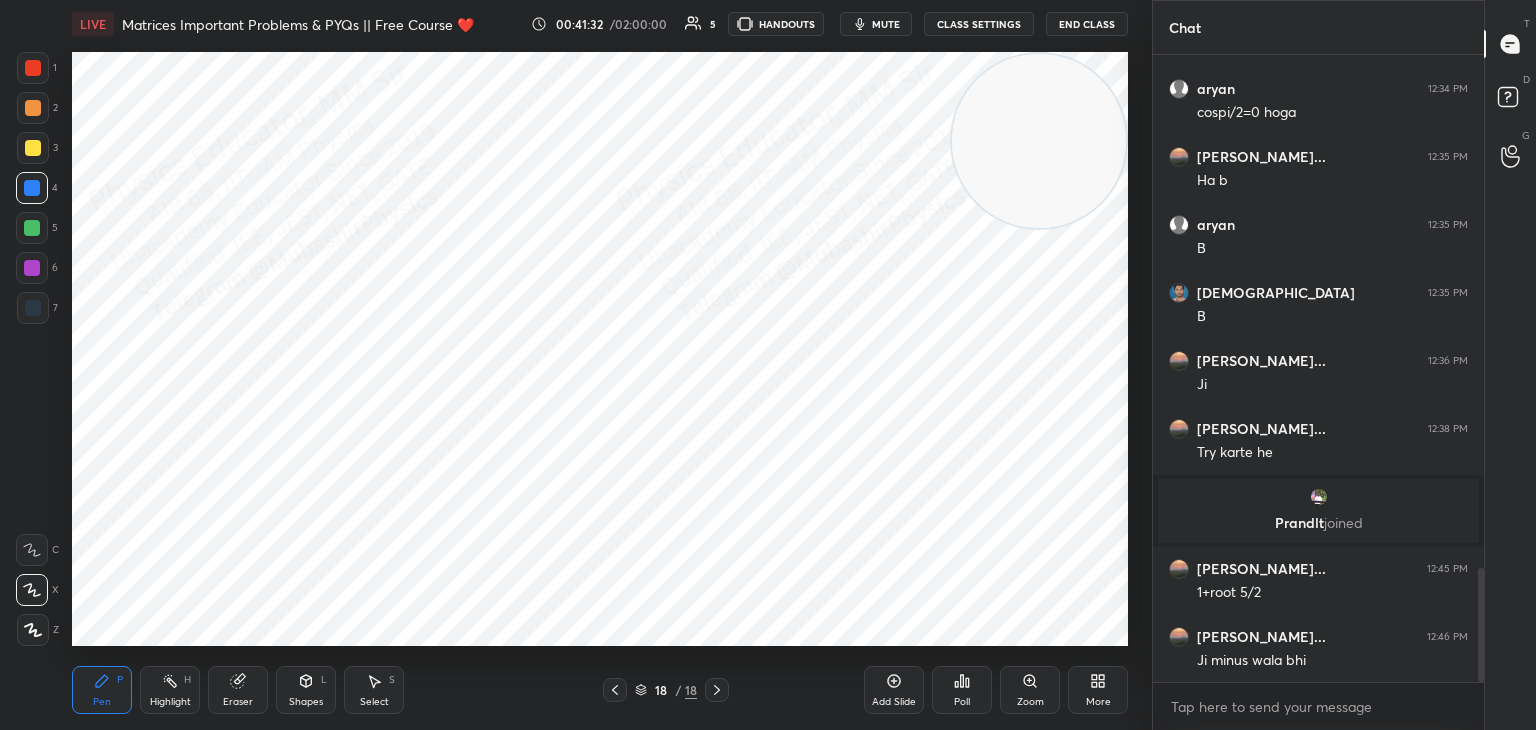scroll, scrollTop: 2884, scrollLeft: 0, axis: vertical 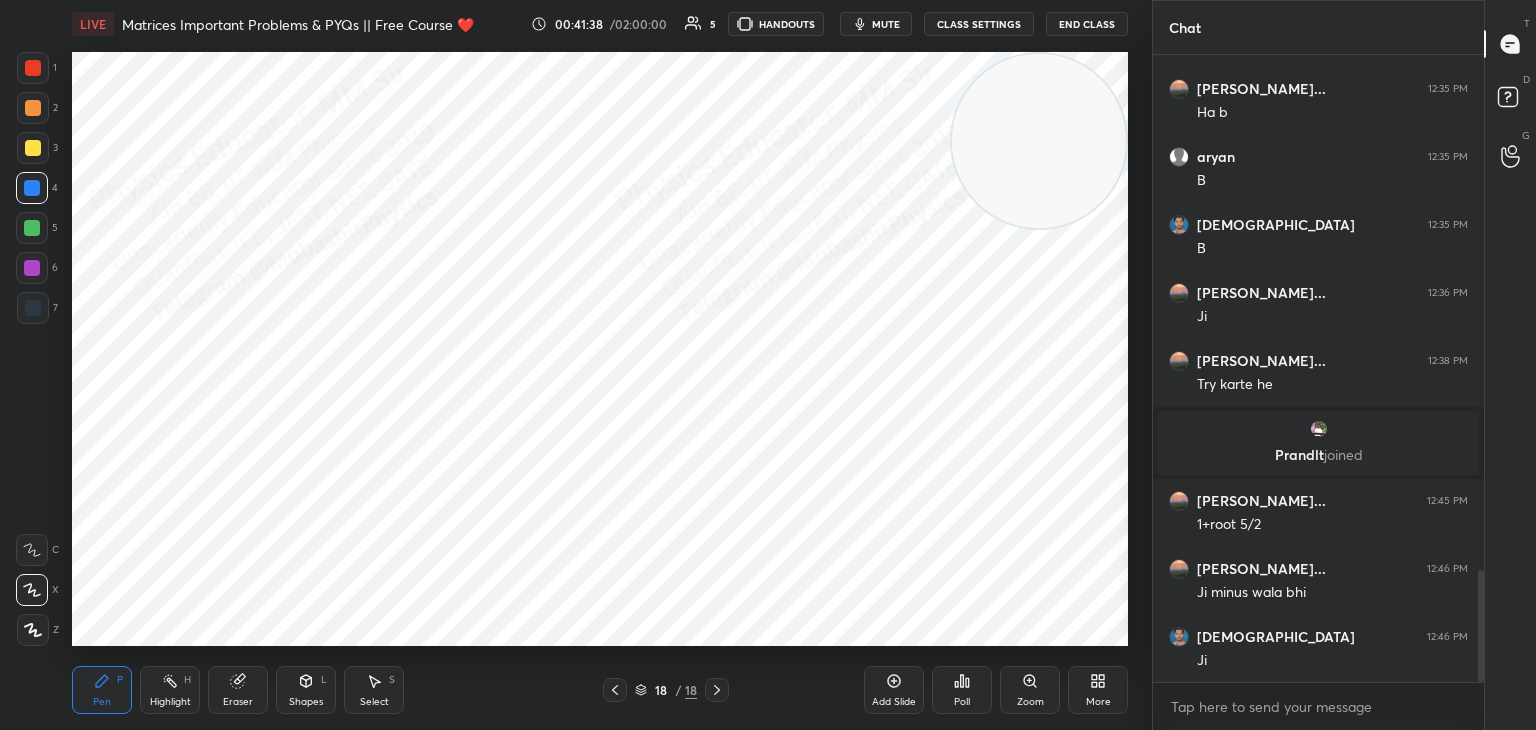 click 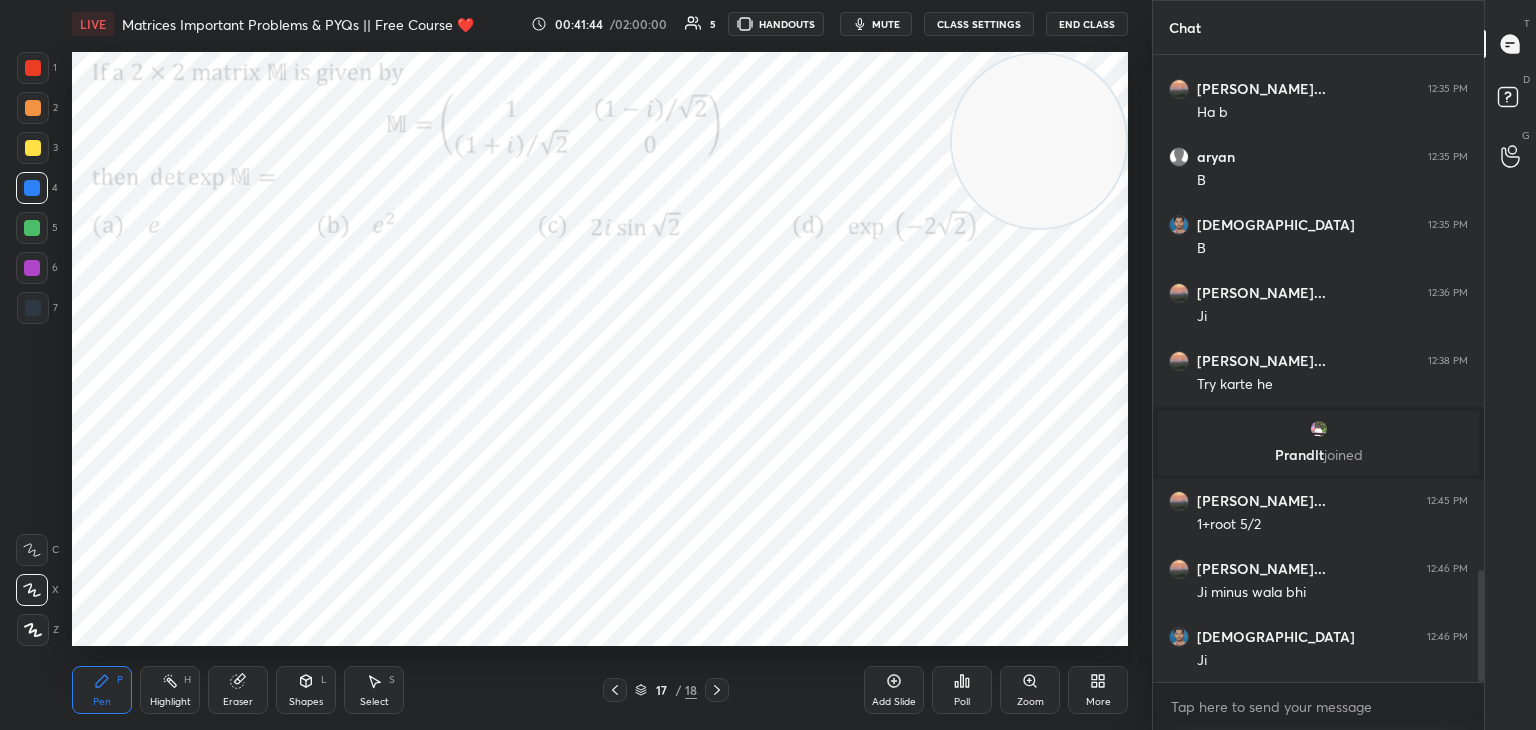 click at bounding box center (717, 690) 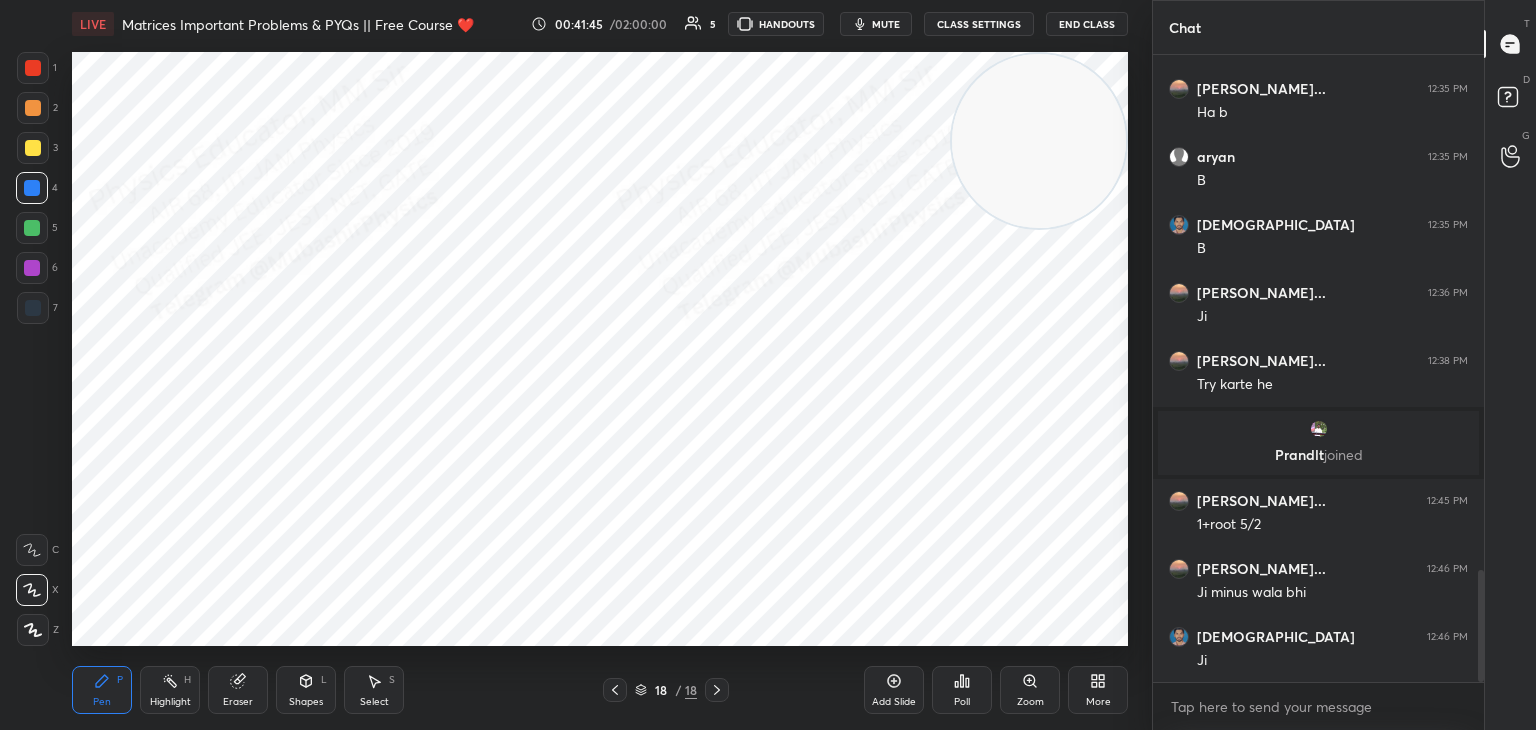 click 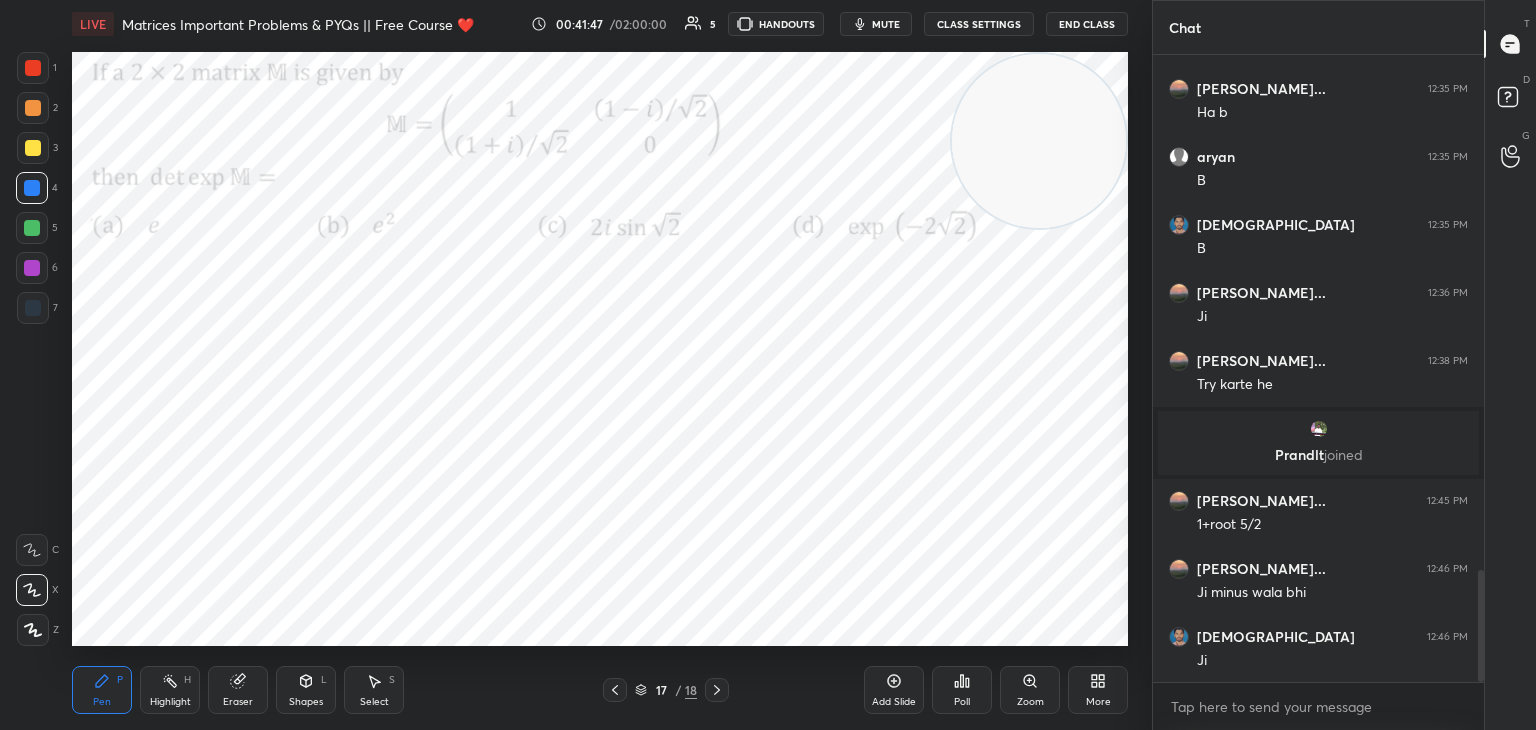 click 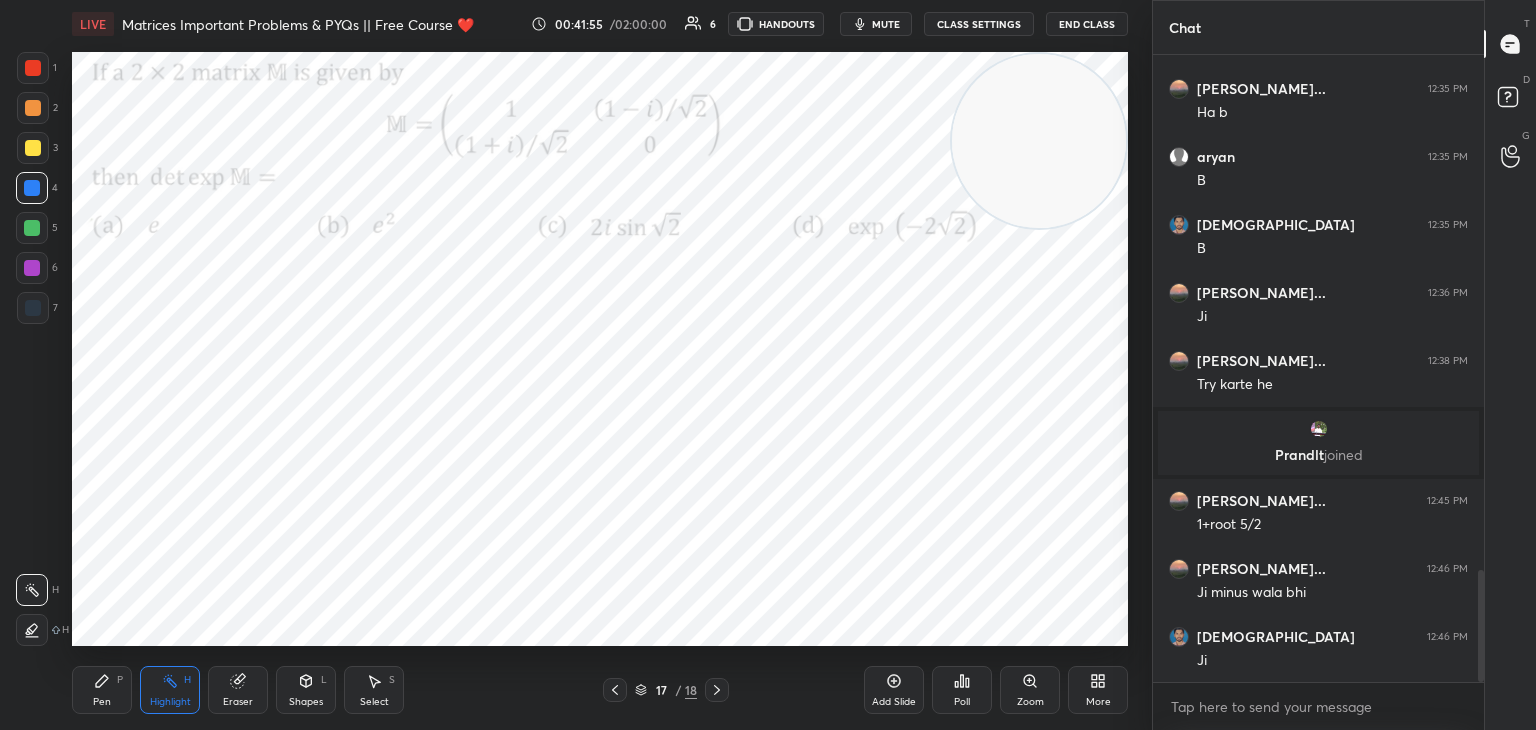 click 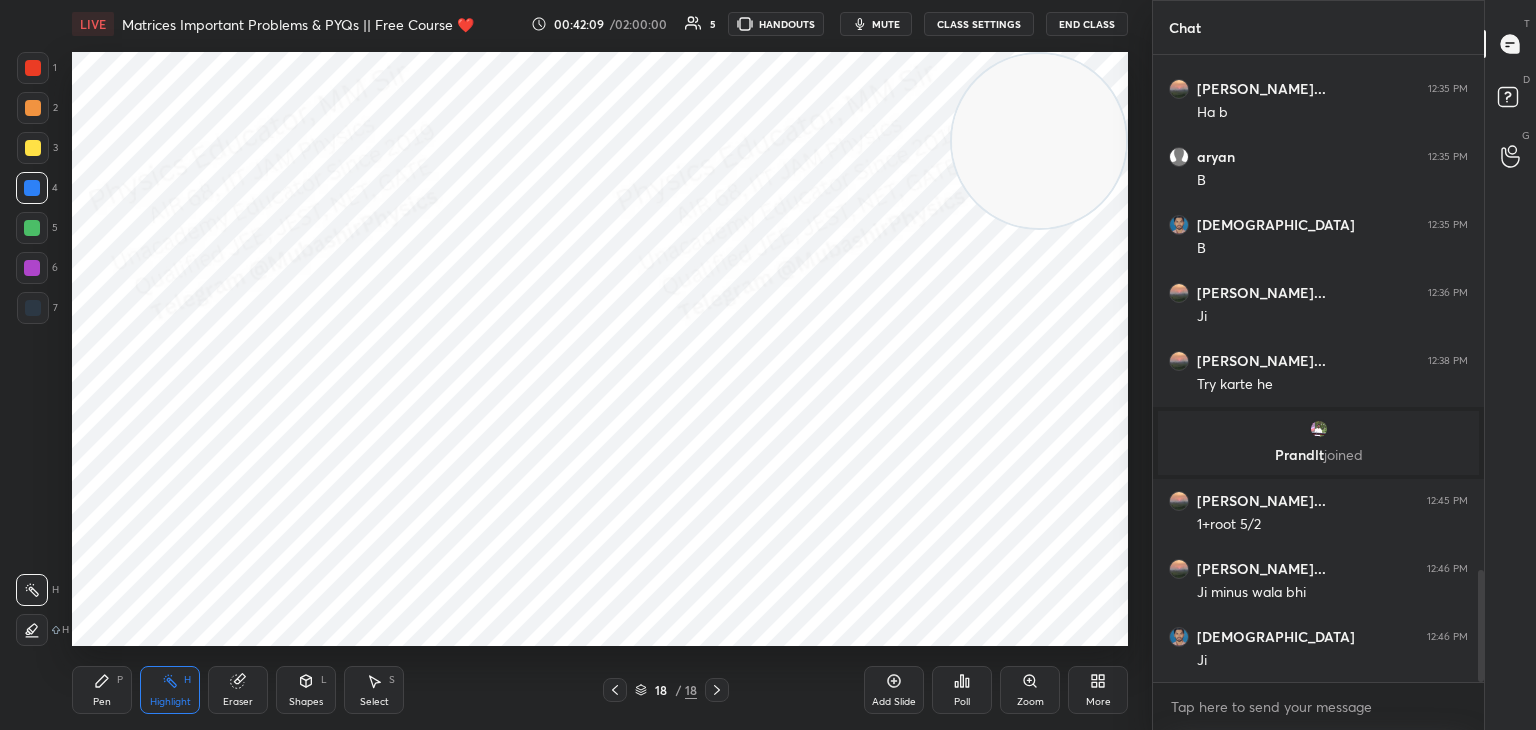 drag, startPoint x: 105, startPoint y: 692, endPoint x: 93, endPoint y: 654, distance: 39.849716 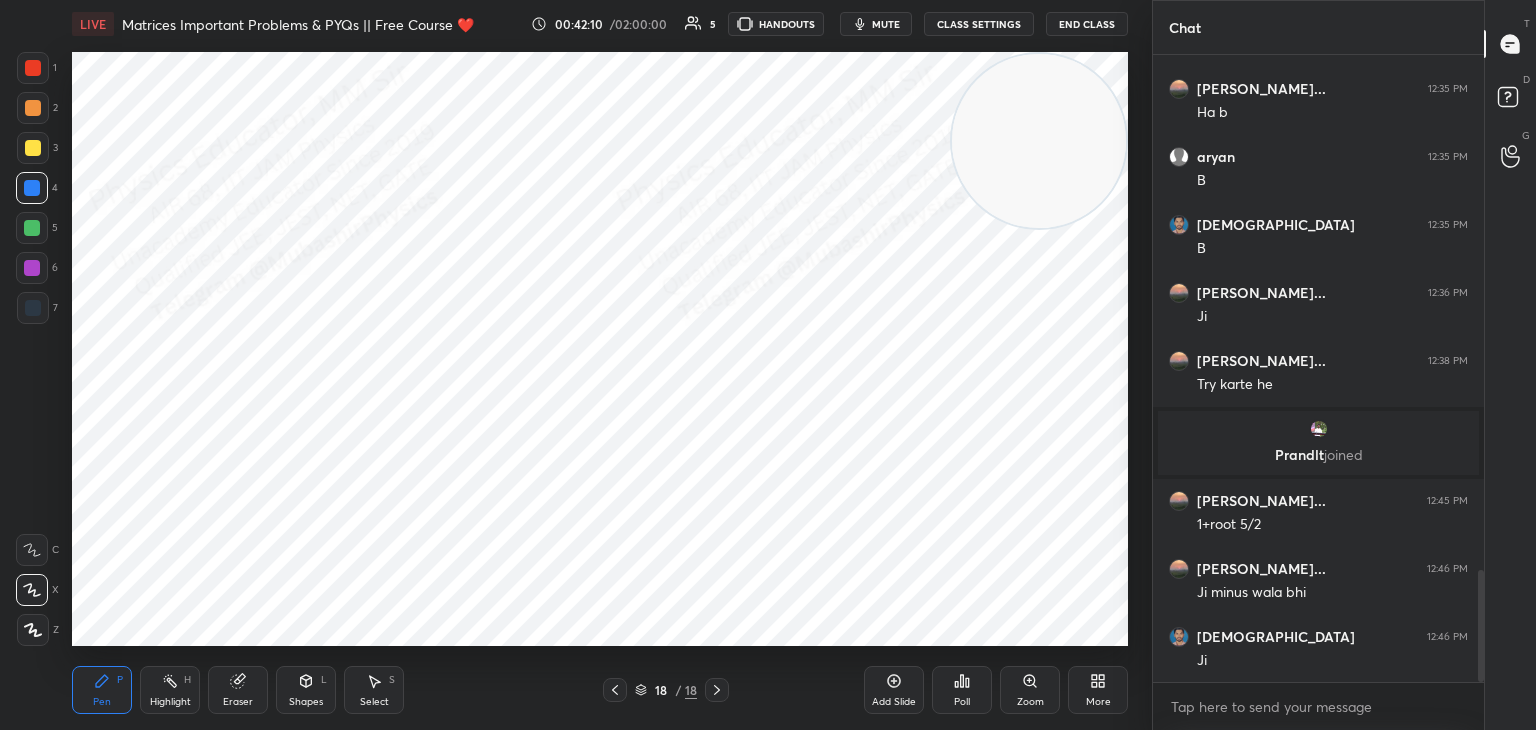 drag, startPoint x: 24, startPoint y: 282, endPoint x: 59, endPoint y: 284, distance: 35.057095 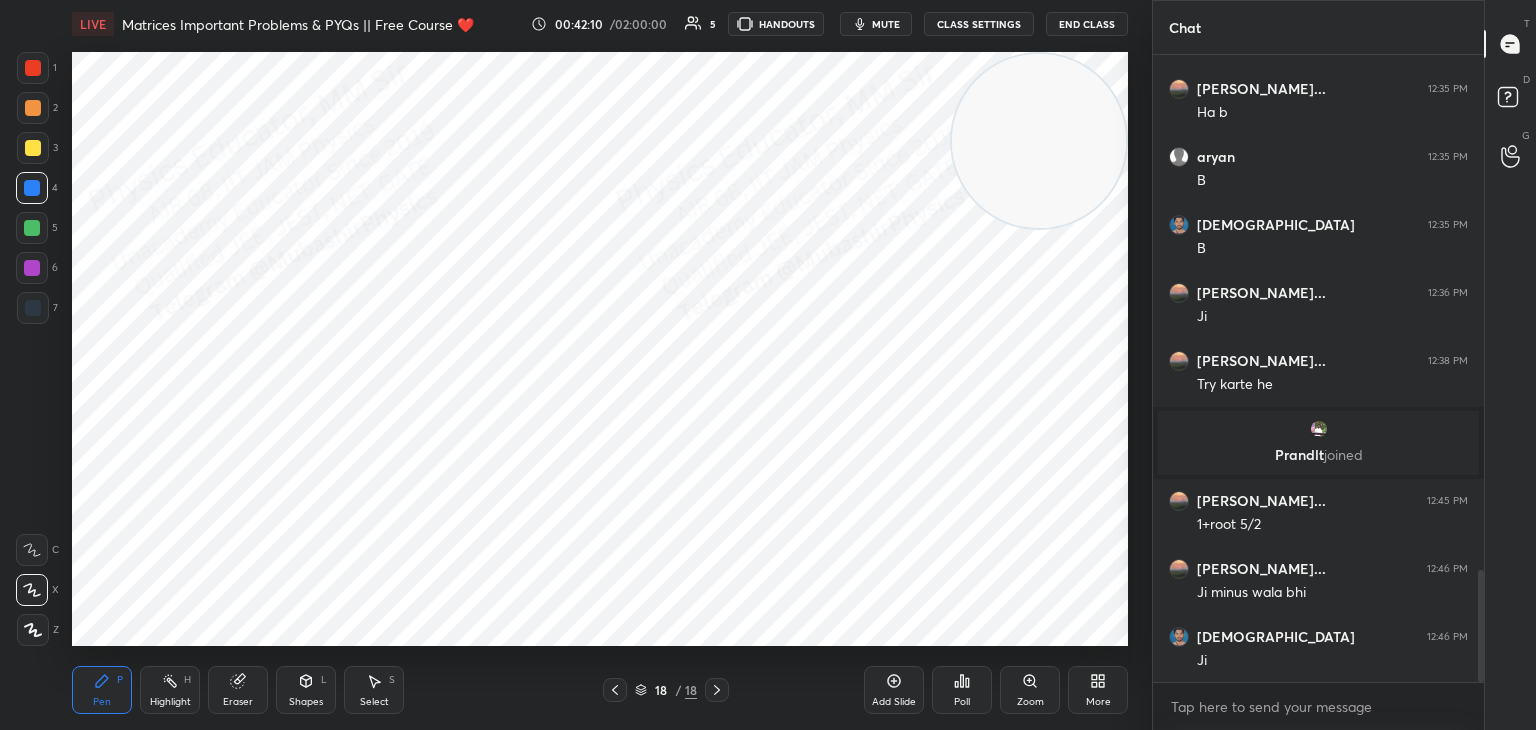 click on "6" at bounding box center [37, 272] 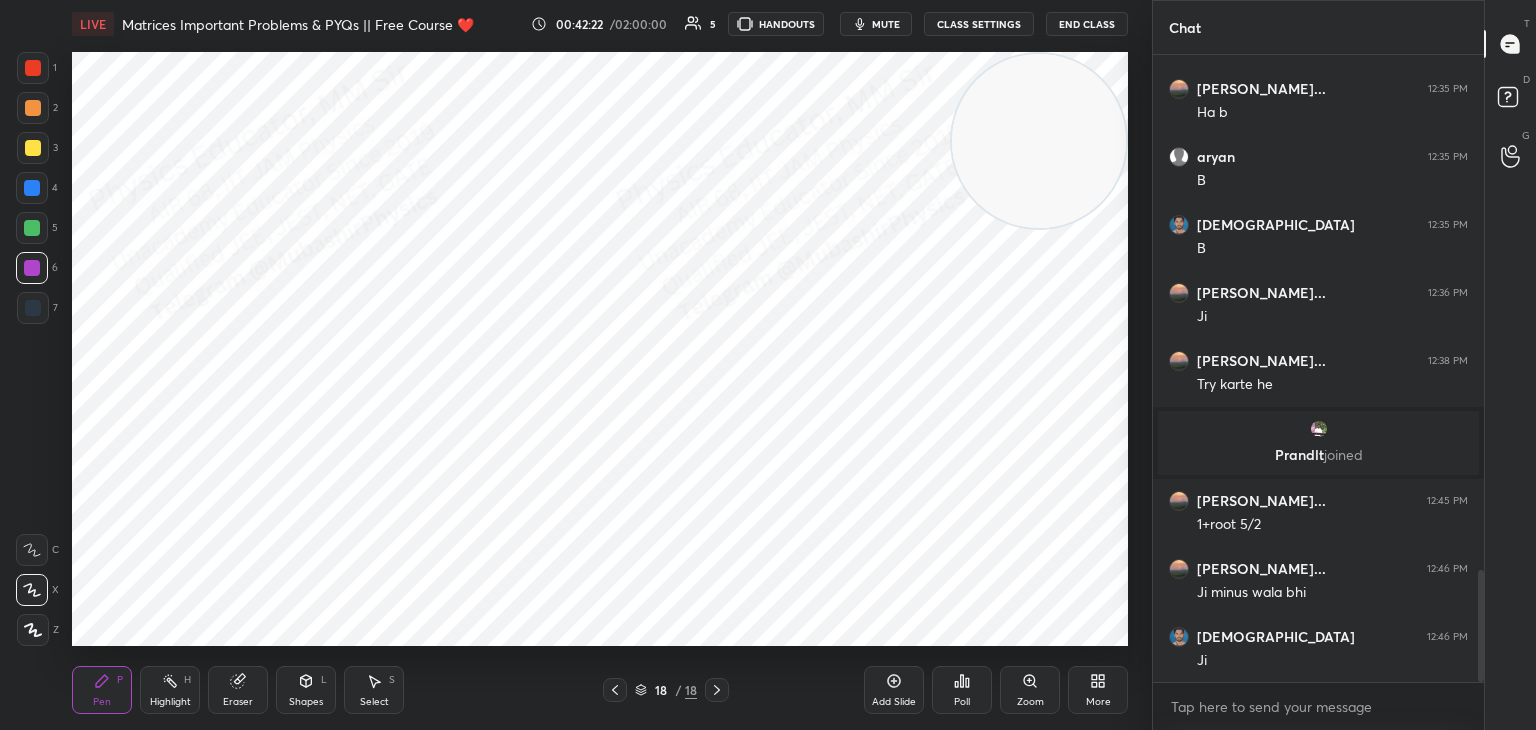 drag, startPoint x: 39, startPoint y: 226, endPoint x: 49, endPoint y: 246, distance: 22.36068 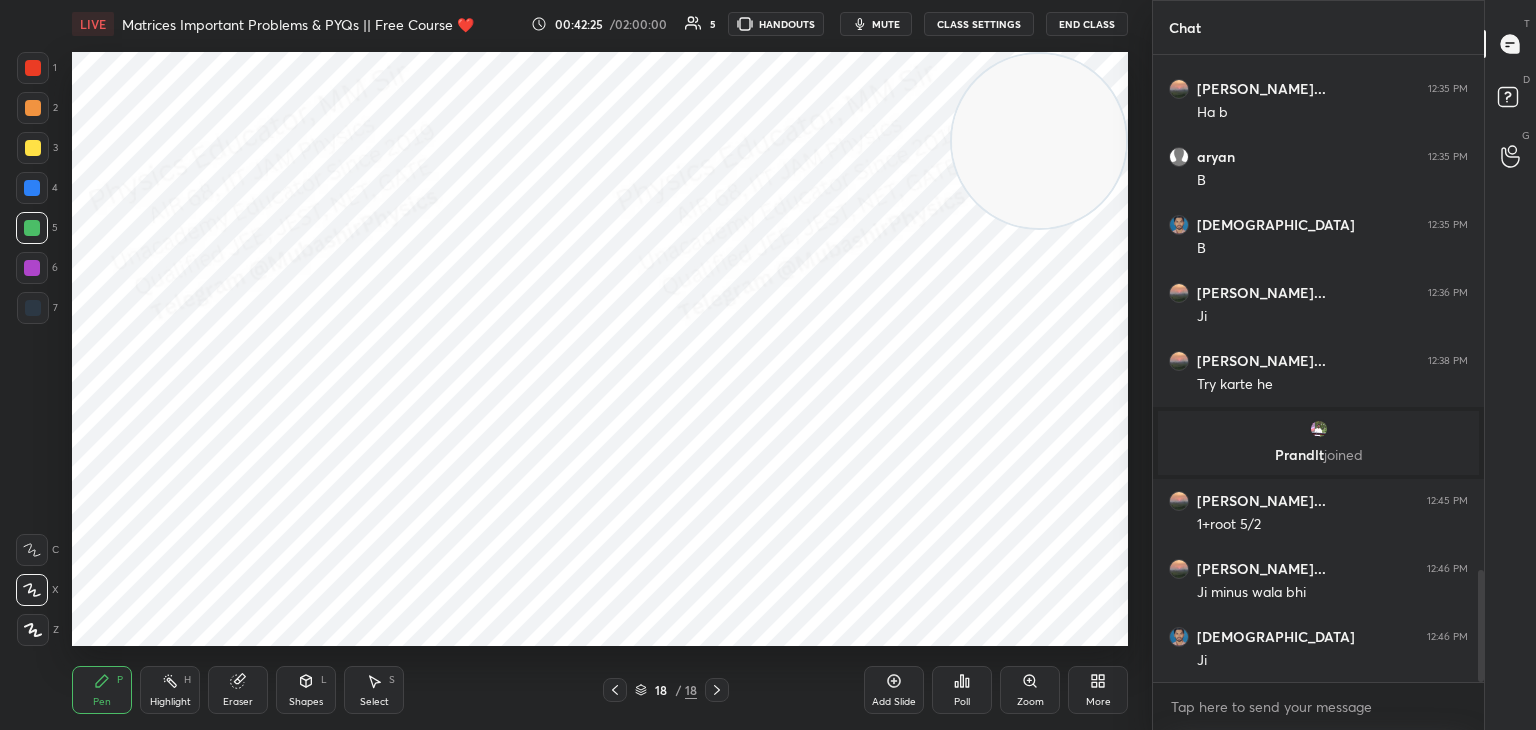 scroll, scrollTop: 2952, scrollLeft: 0, axis: vertical 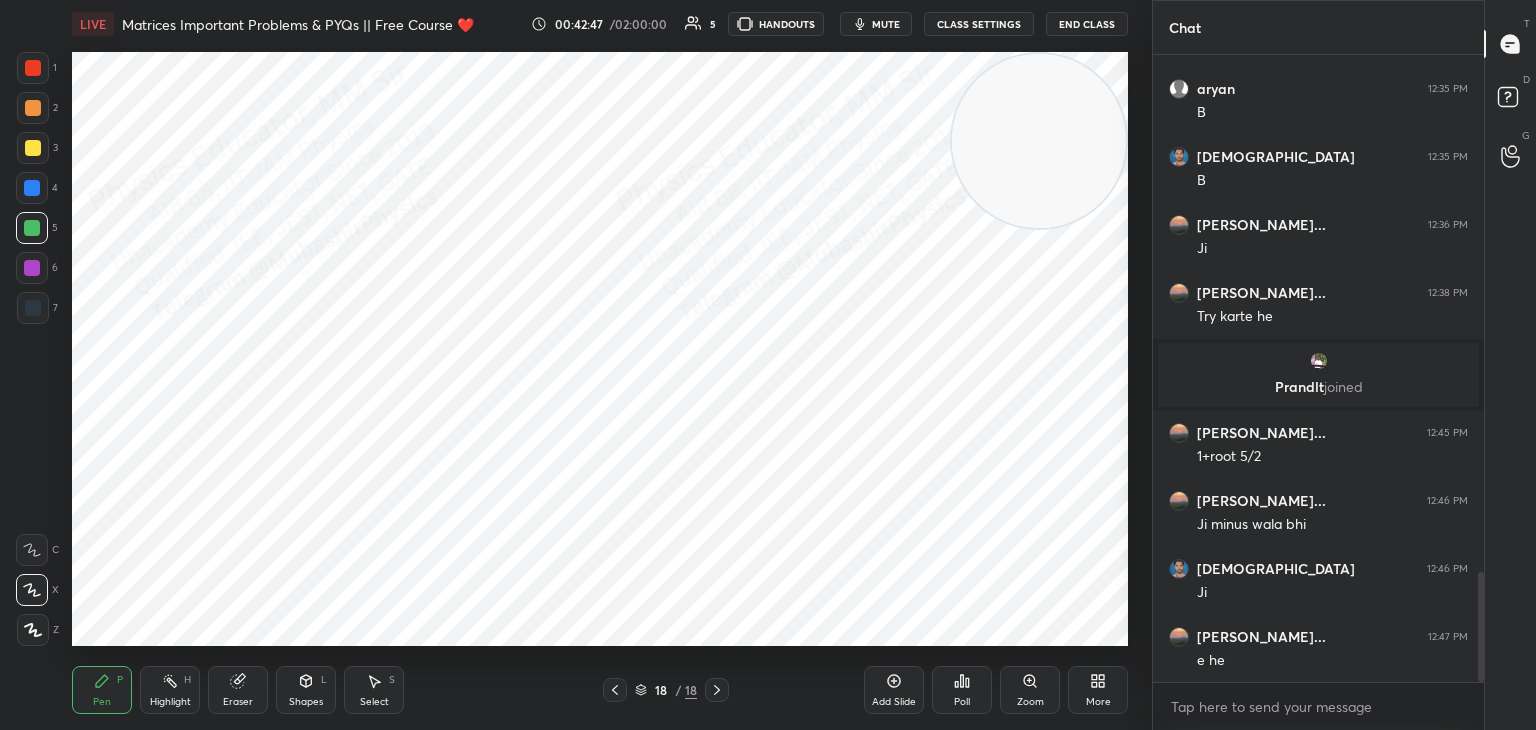 click 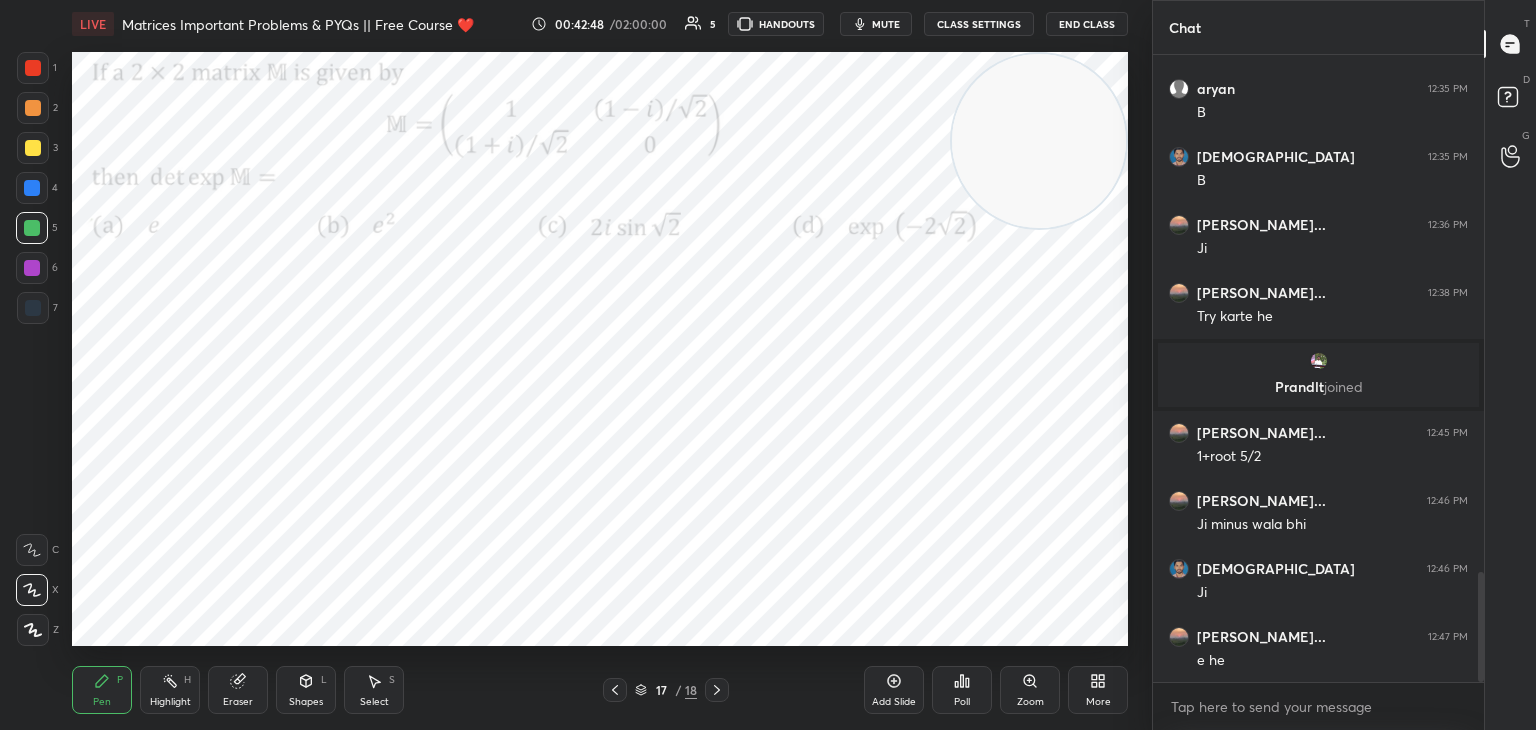 click at bounding box center (33, 148) 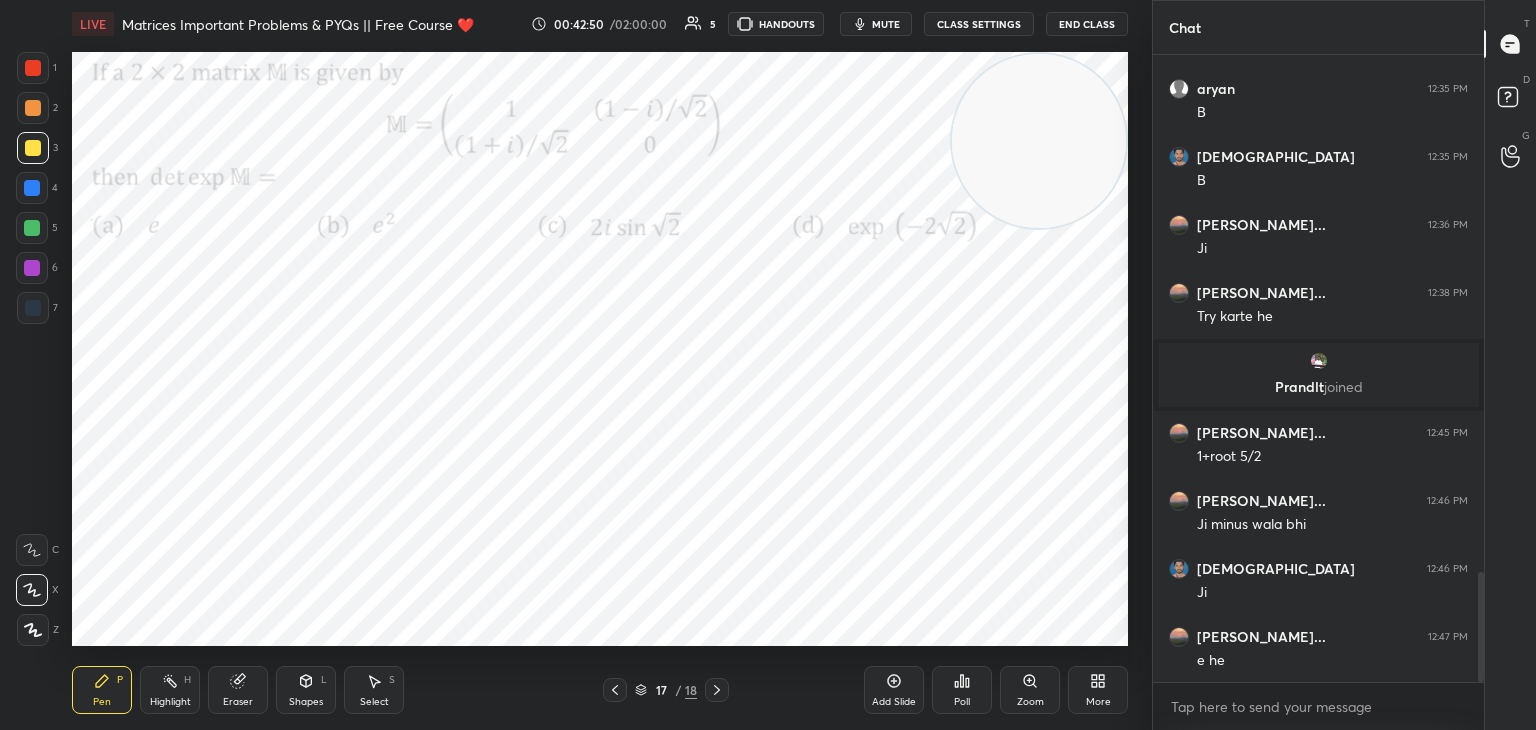 drag, startPoint x: 712, startPoint y: 694, endPoint x: 727, endPoint y: 658, distance: 39 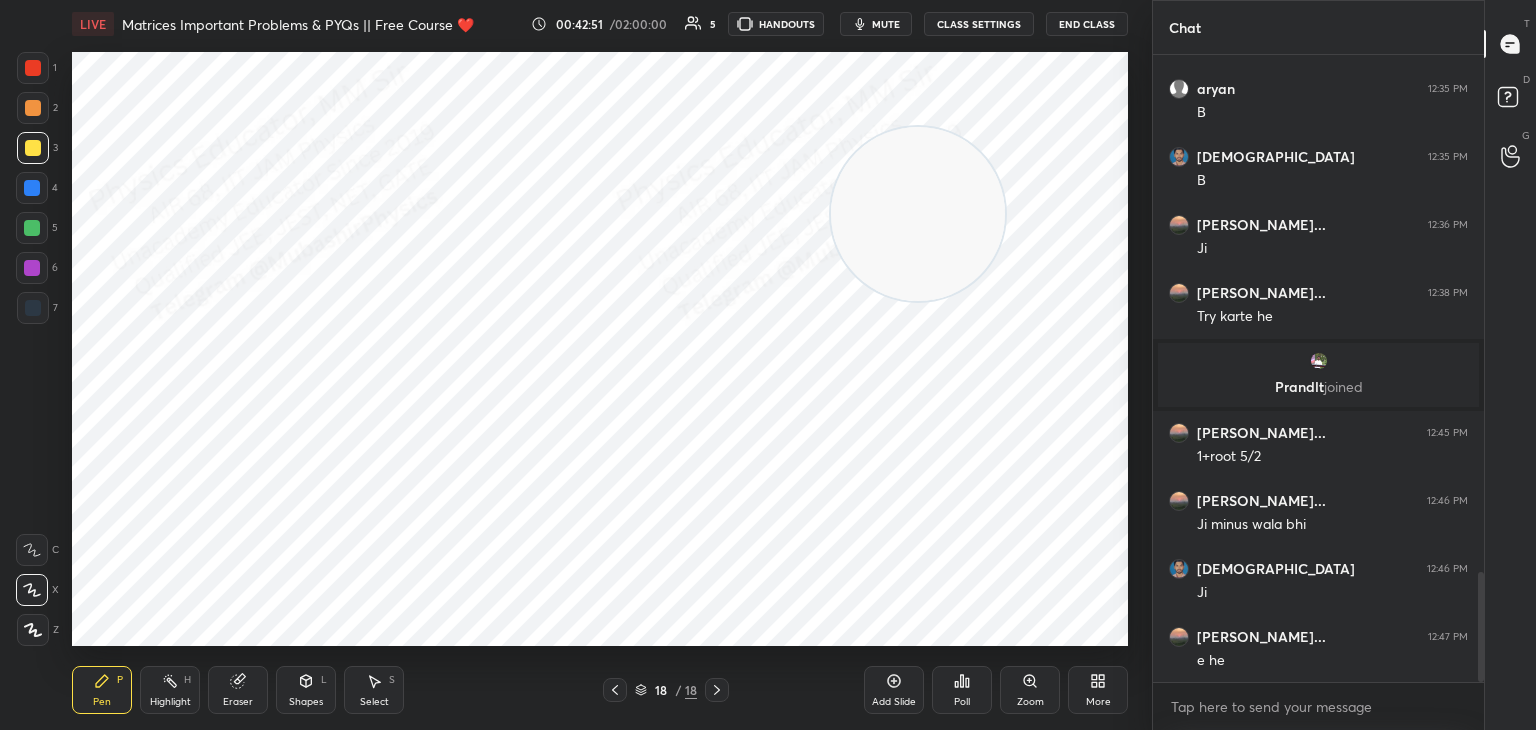 drag, startPoint x: 932, startPoint y: 178, endPoint x: 17, endPoint y: 301, distance: 923.2302 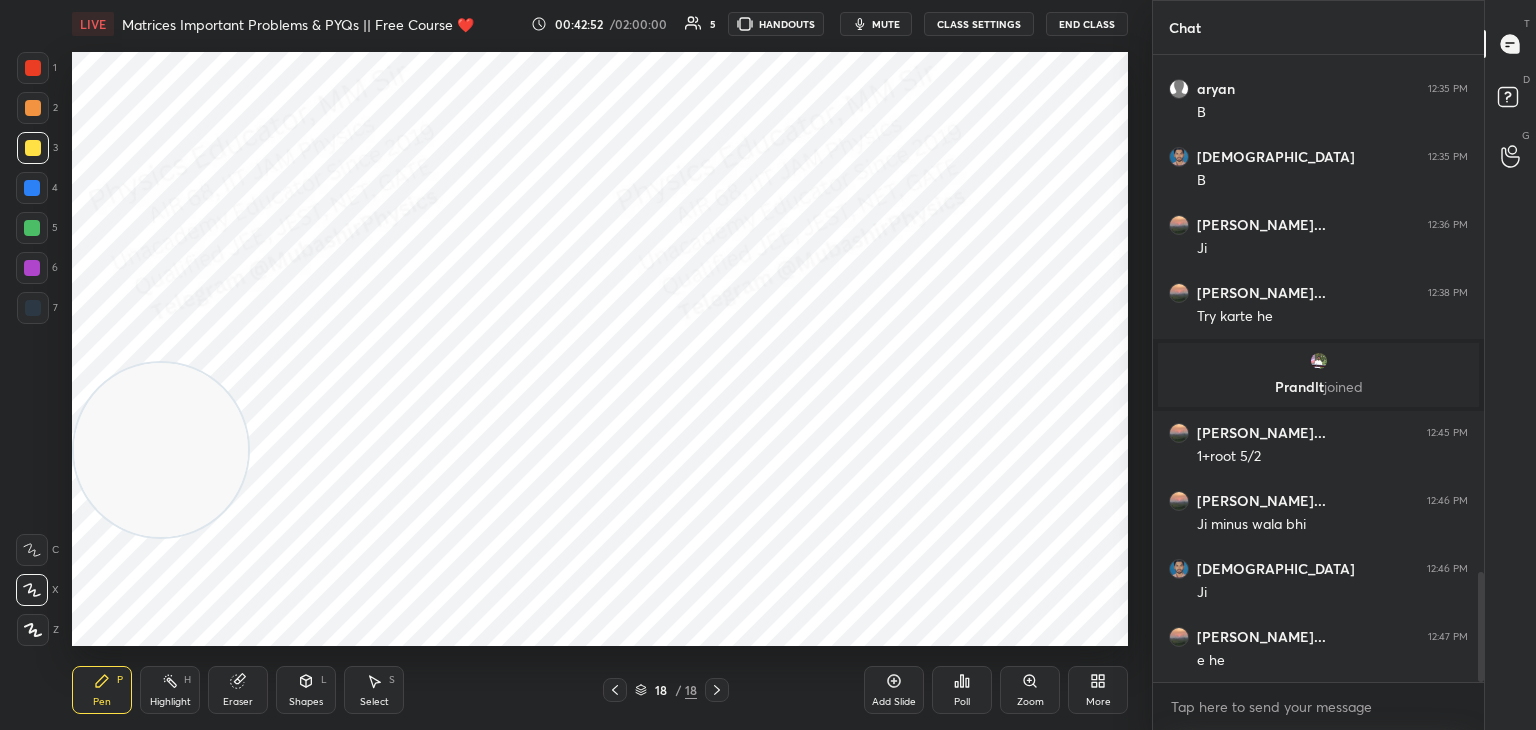 click at bounding box center [33, 108] 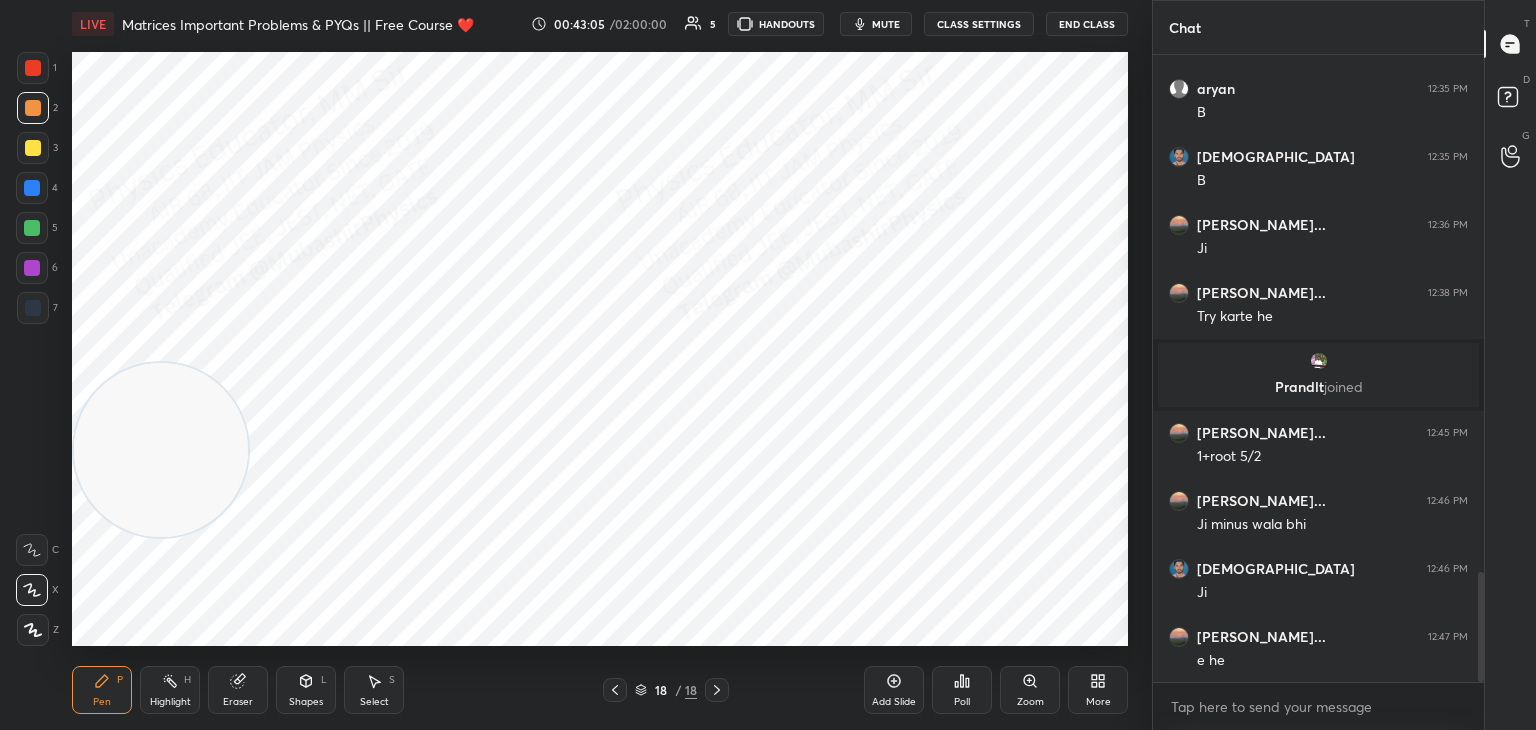 click 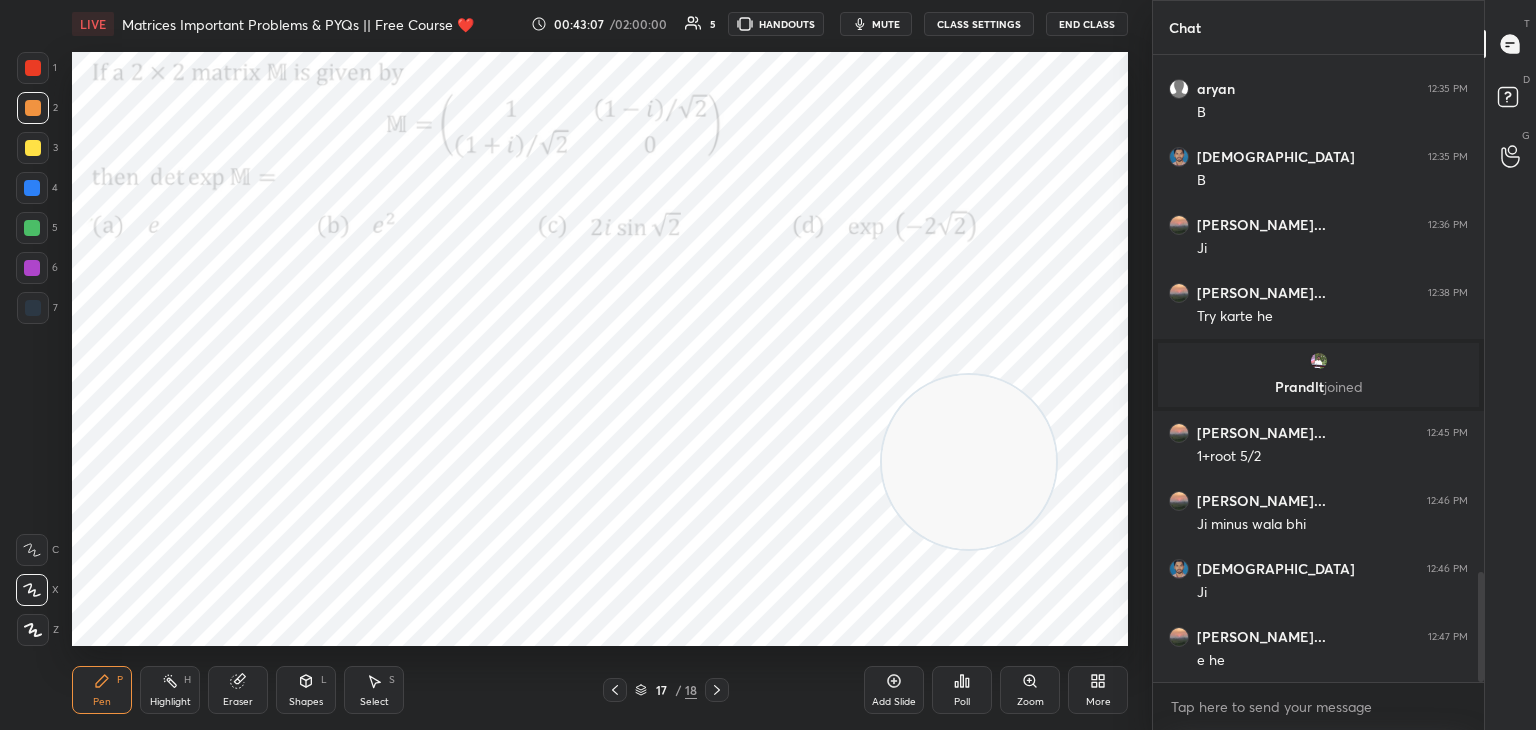 drag, startPoint x: 100, startPoint y: 420, endPoint x: 907, endPoint y: 418, distance: 807.0025 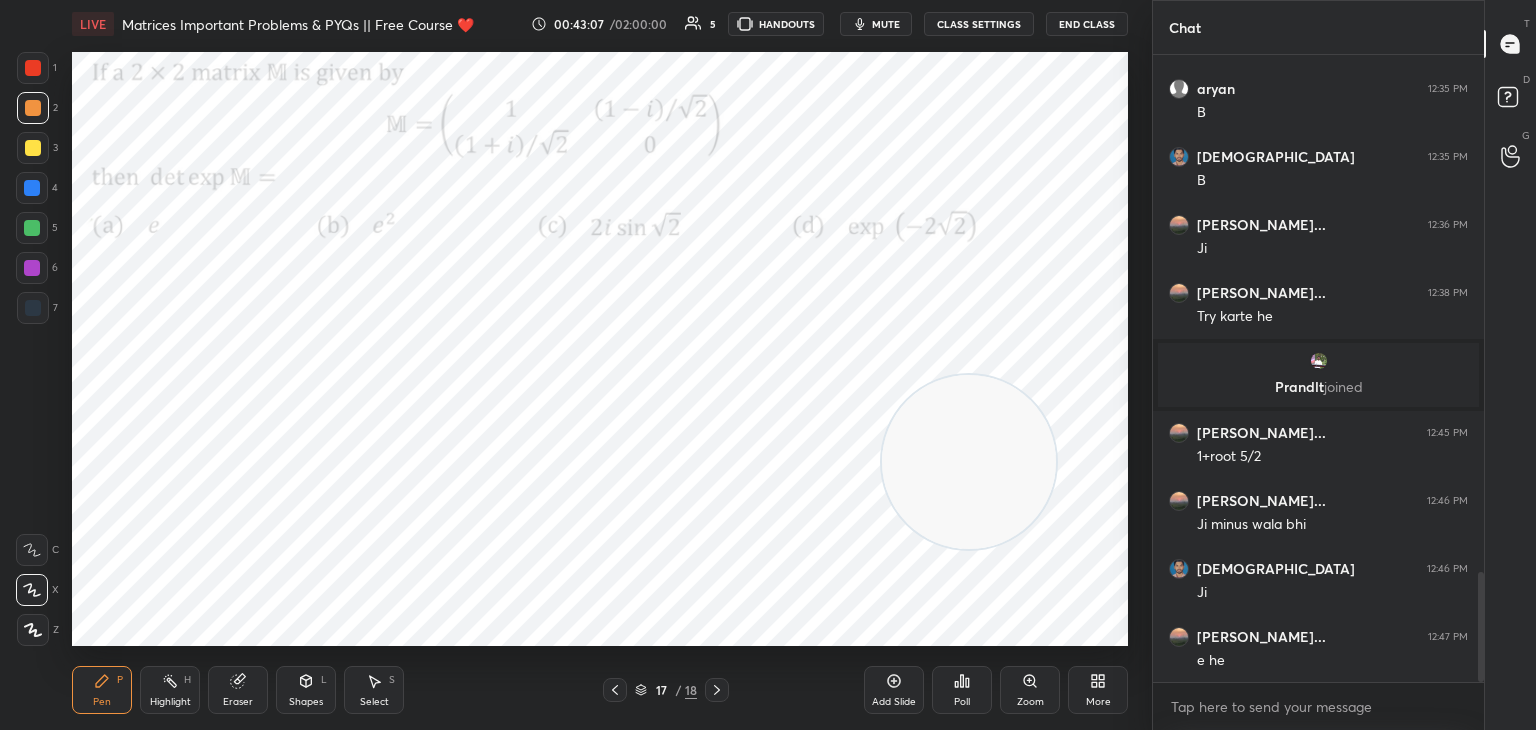 click at bounding box center [969, 462] 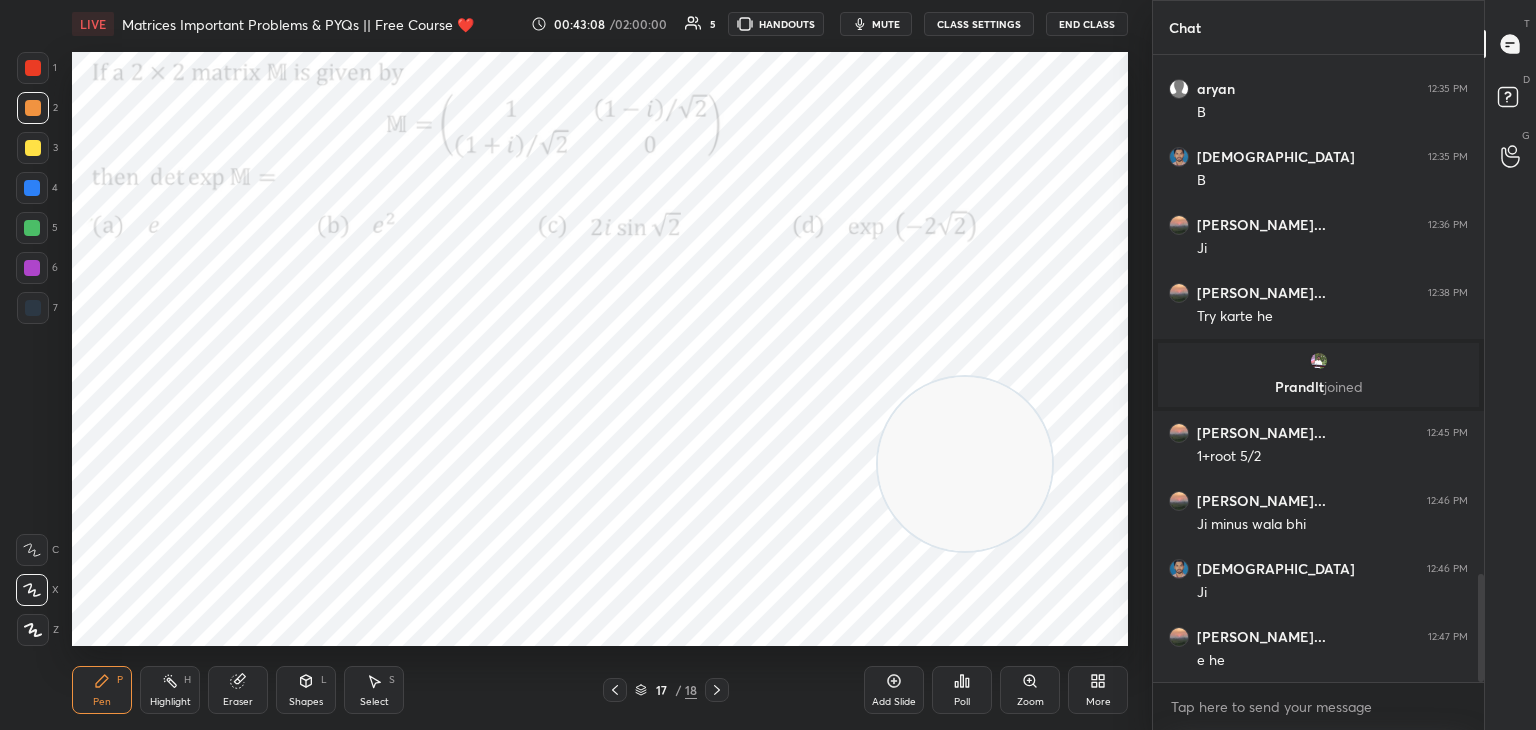 scroll, scrollTop: 3020, scrollLeft: 0, axis: vertical 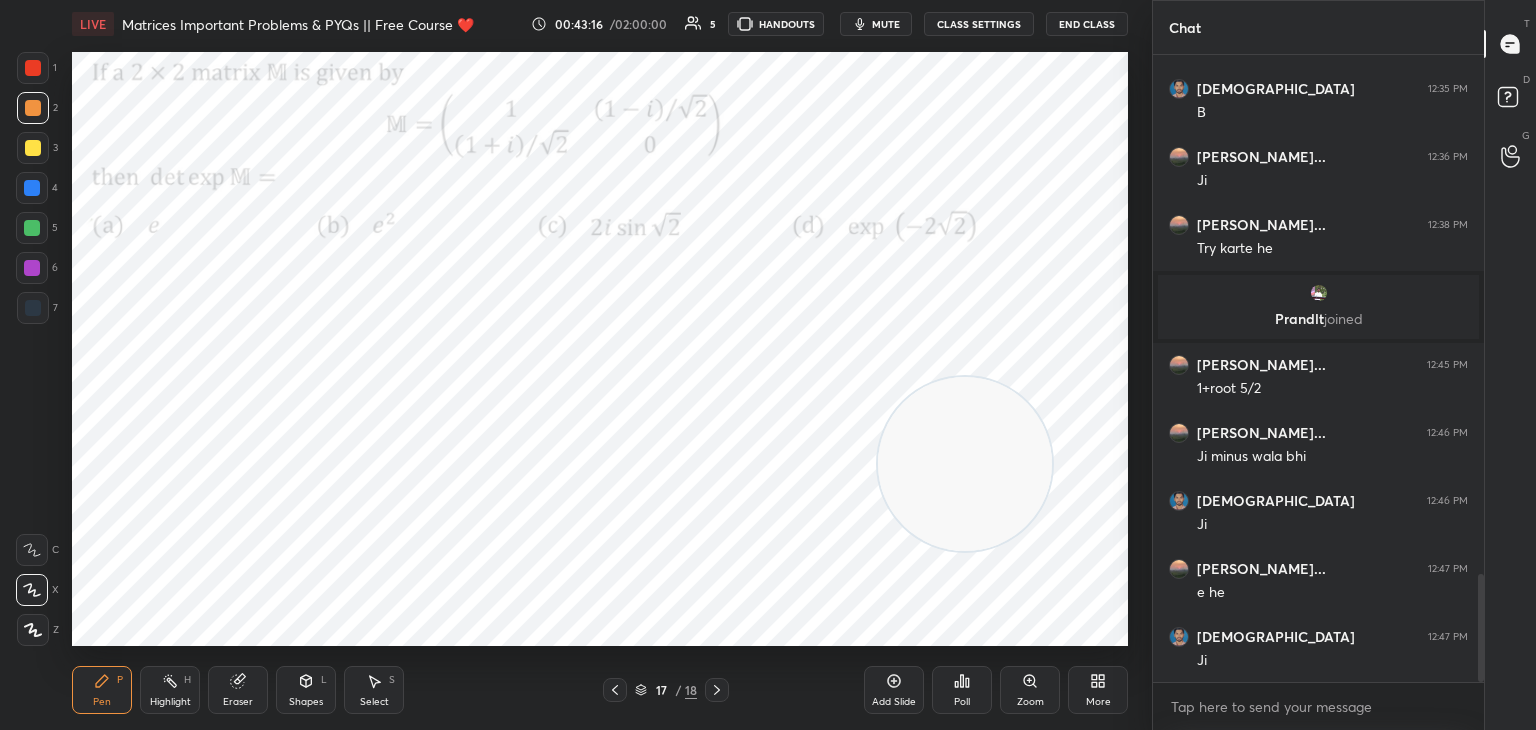 click on "mute" at bounding box center [886, 24] 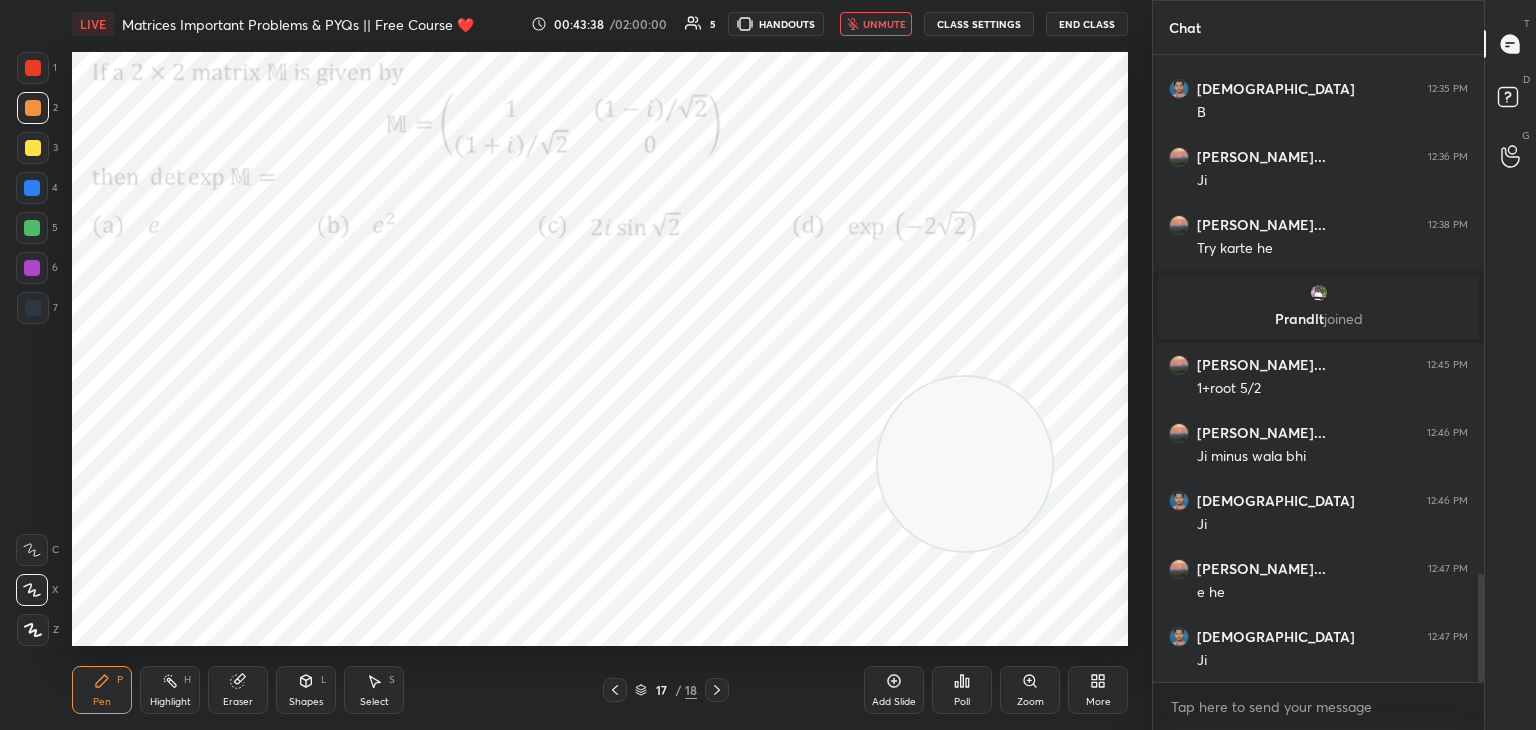 click on "unmute" at bounding box center [884, 24] 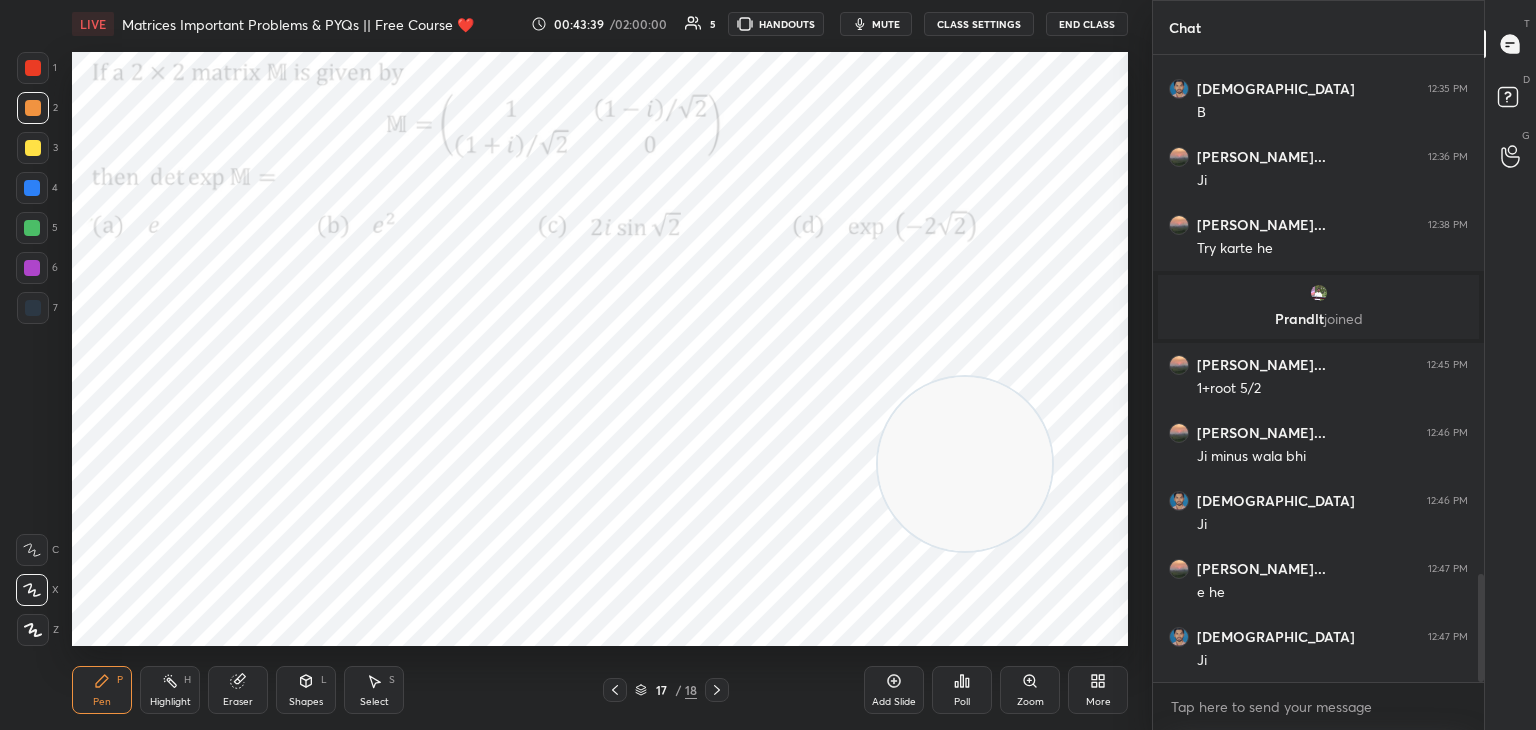 drag, startPoint x: 28, startPoint y: 64, endPoint x: 43, endPoint y: 74, distance: 18.027756 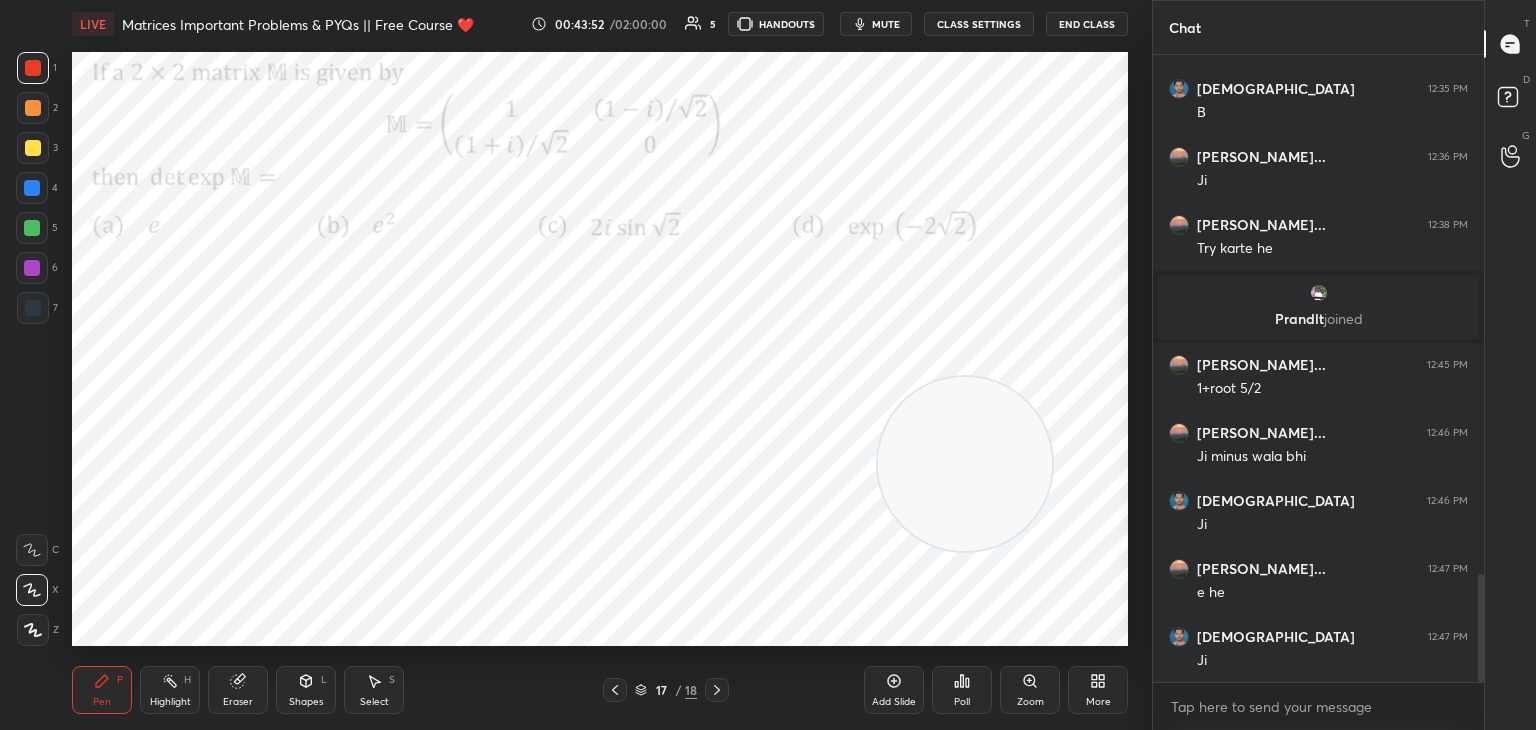 click 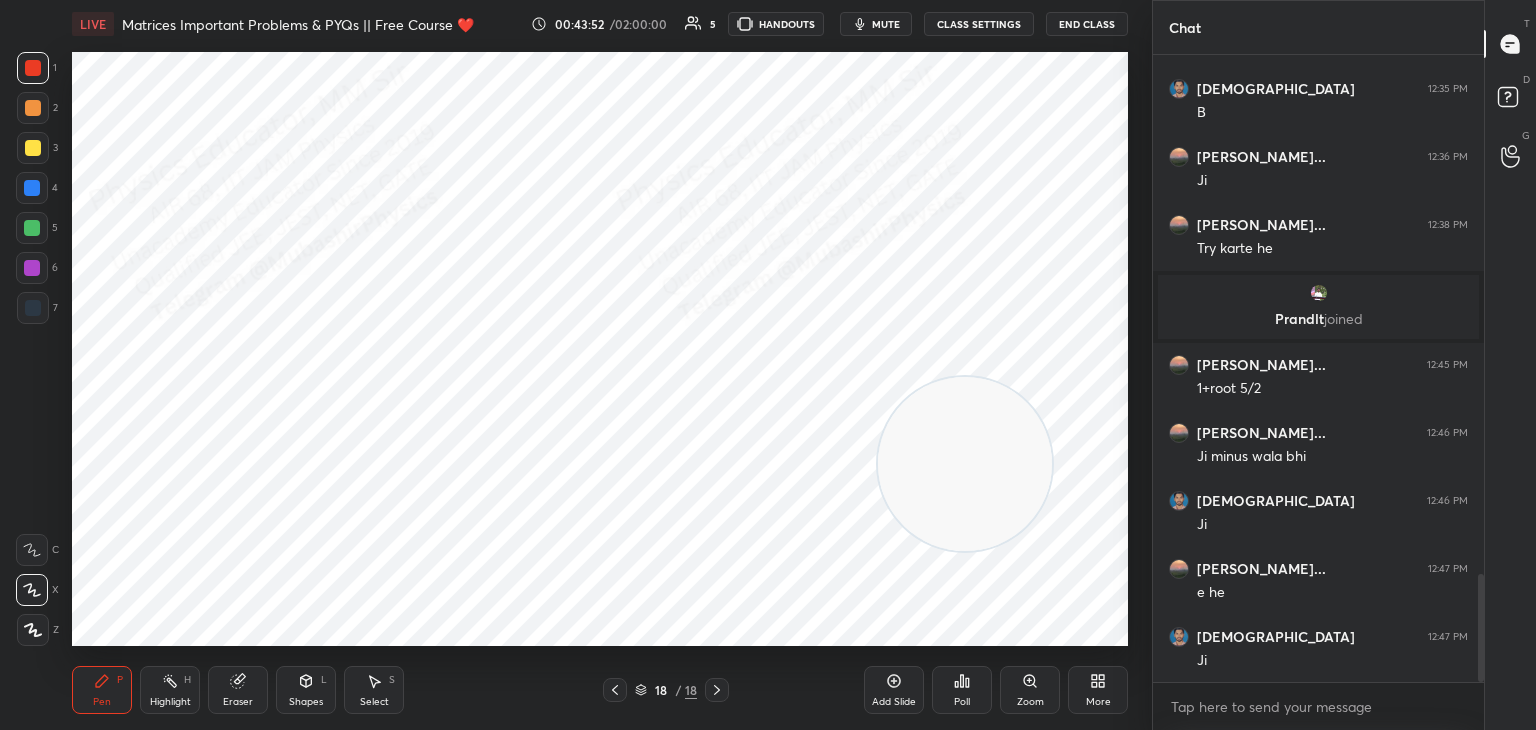 click 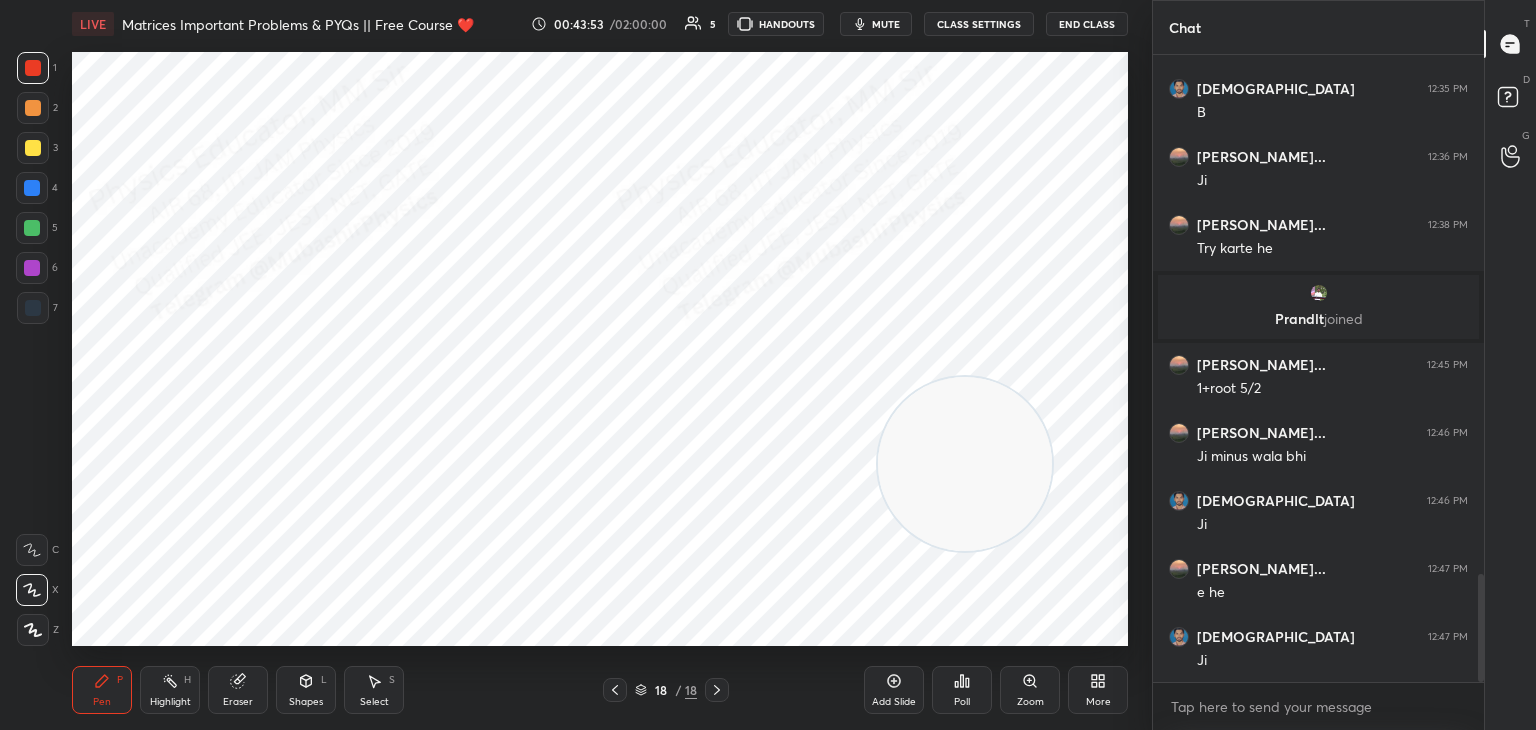 click 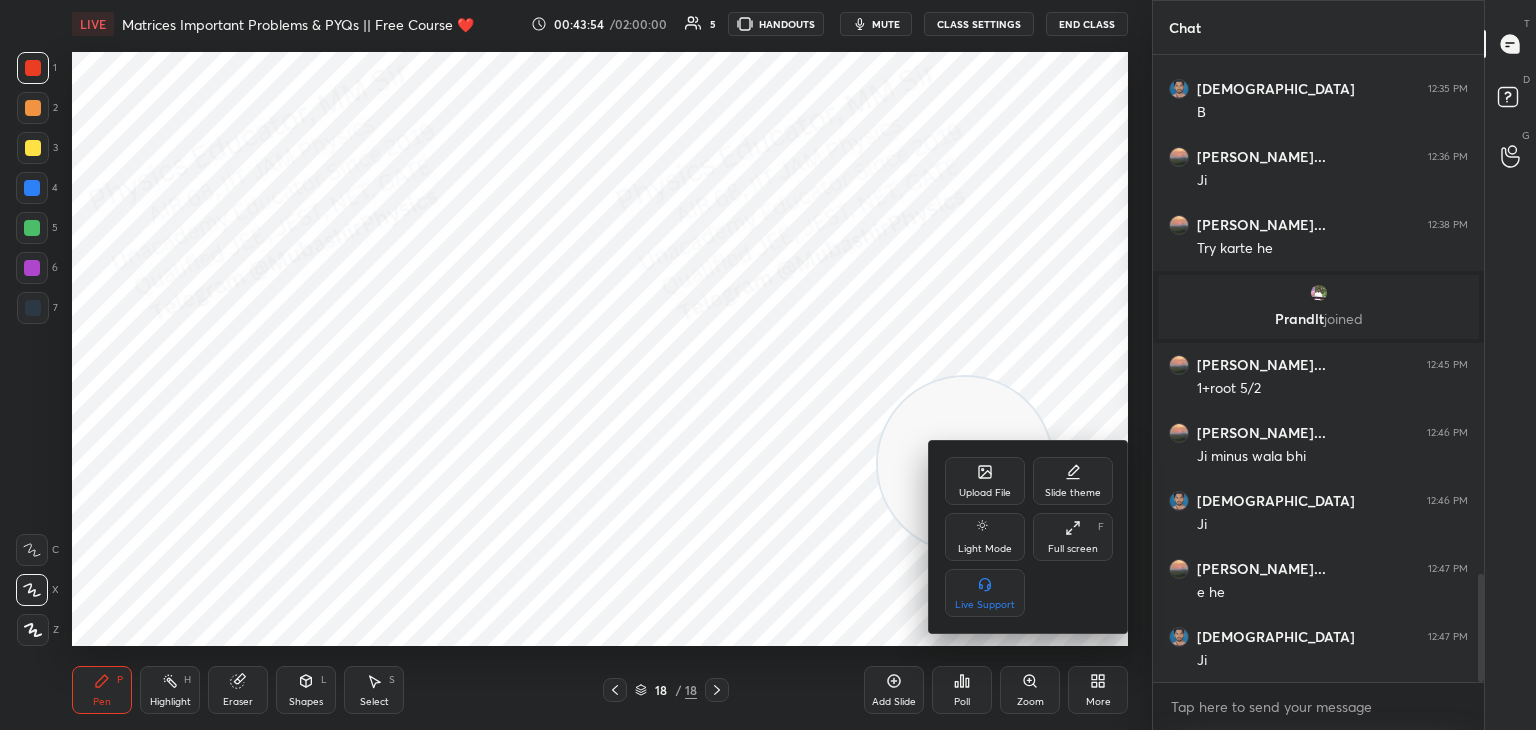 click on "Upload File" at bounding box center (985, 493) 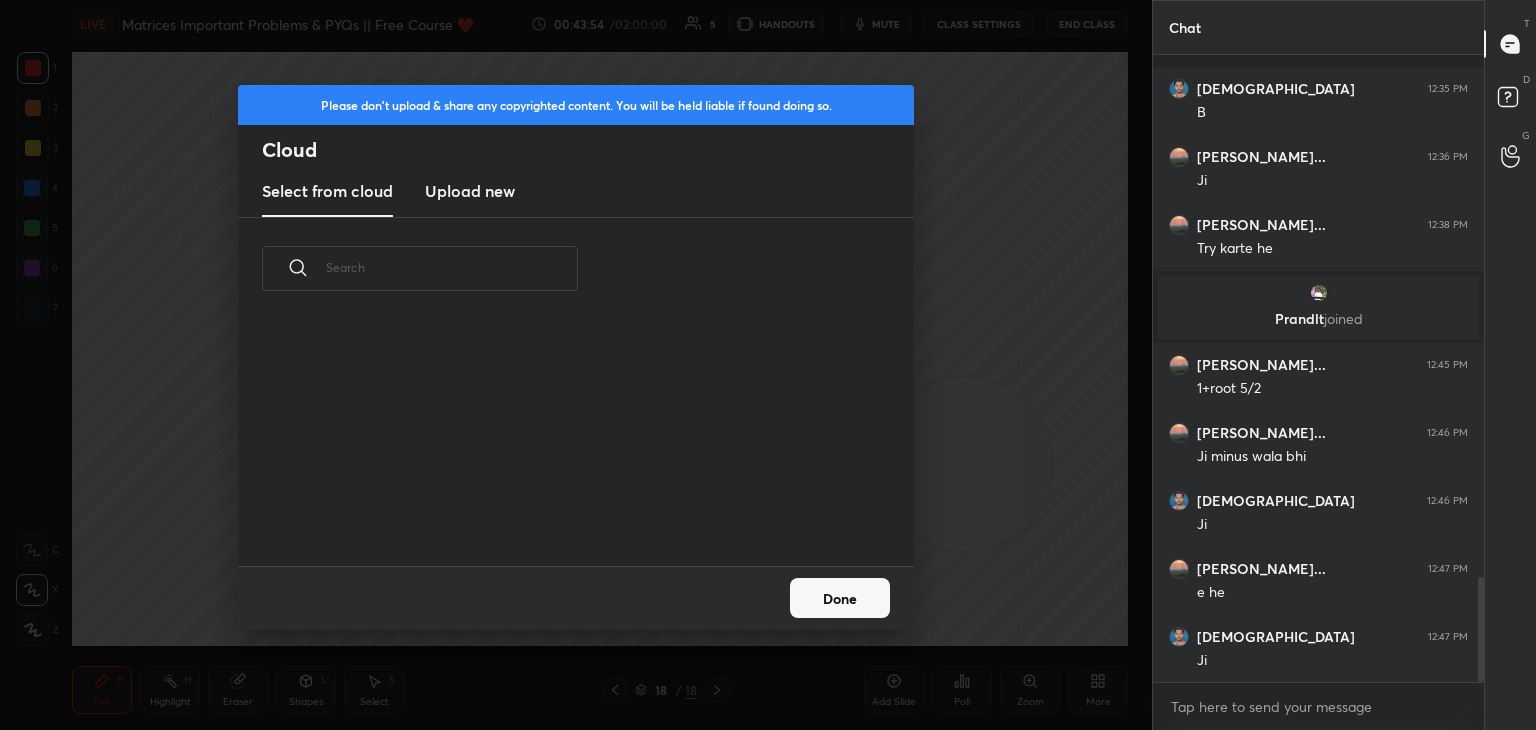 scroll, scrollTop: 3106, scrollLeft: 0, axis: vertical 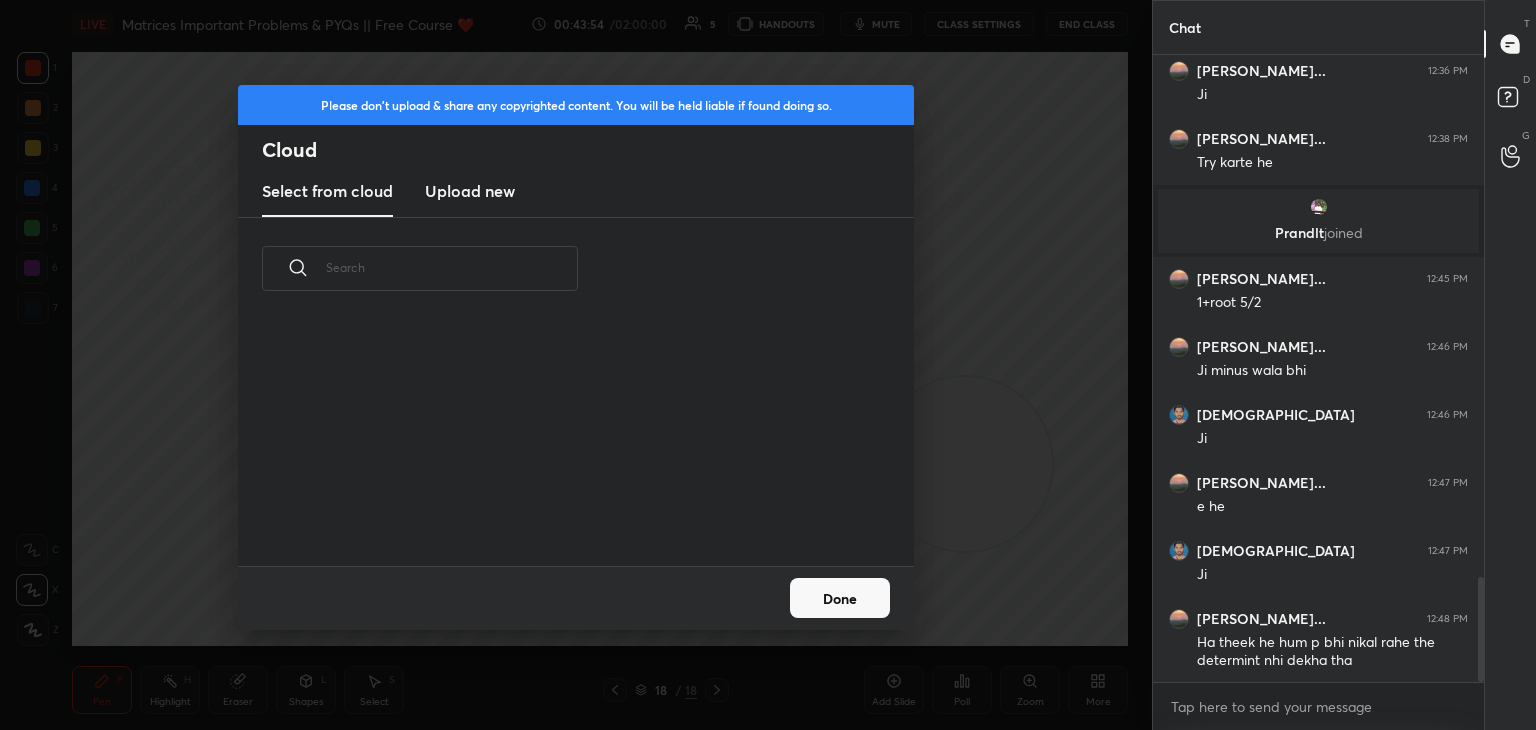 click on "Upload new" at bounding box center (470, 191) 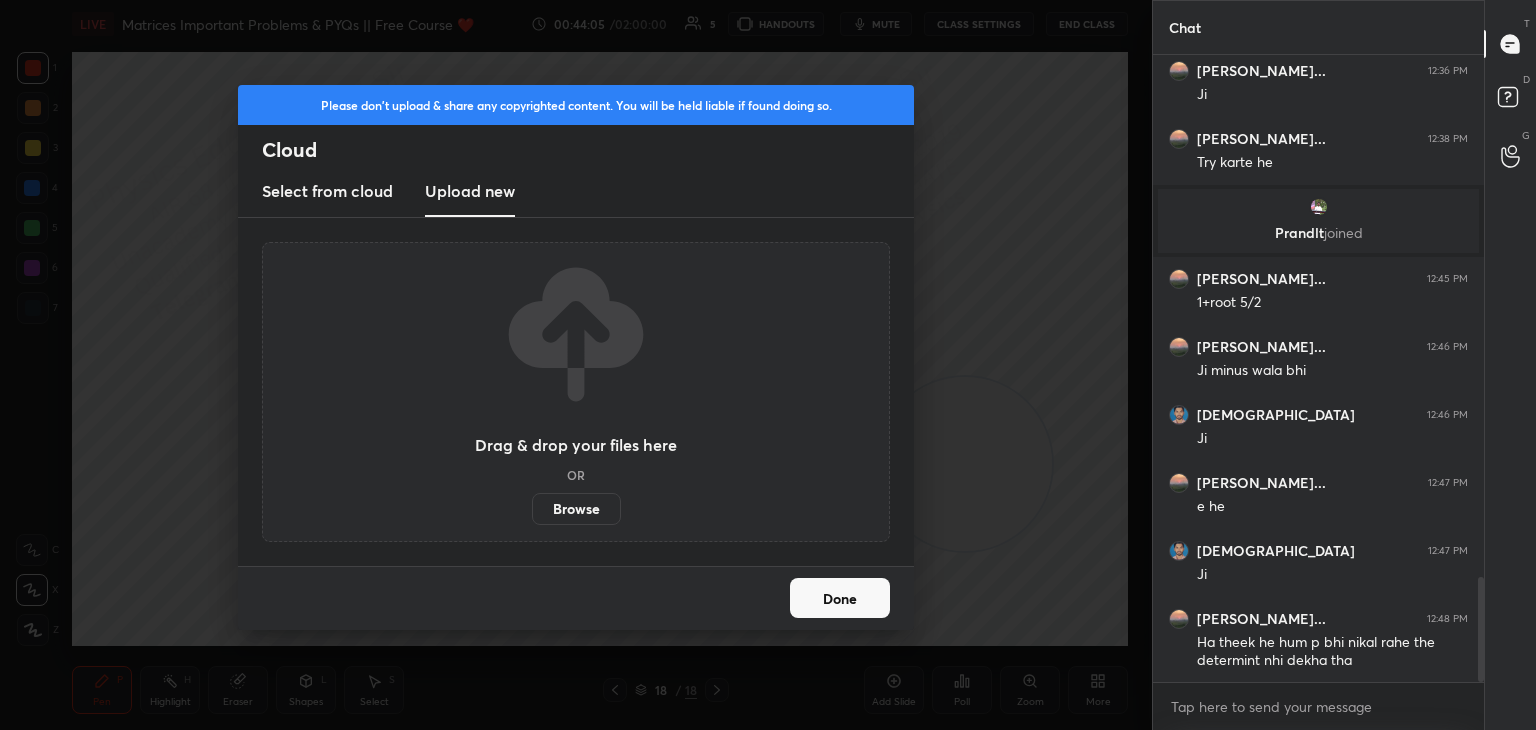 scroll, scrollTop: 3126, scrollLeft: 0, axis: vertical 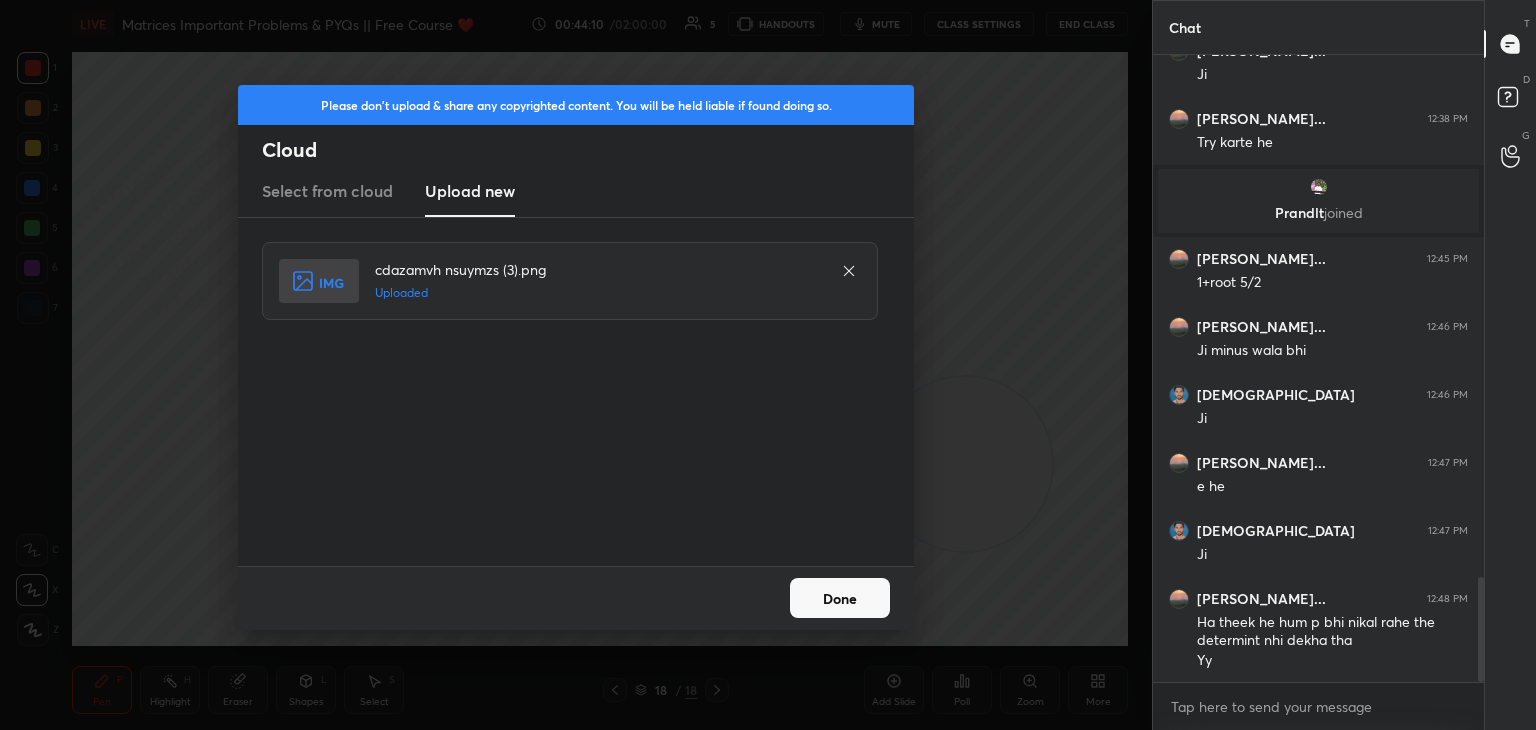 click on "Done" at bounding box center (840, 598) 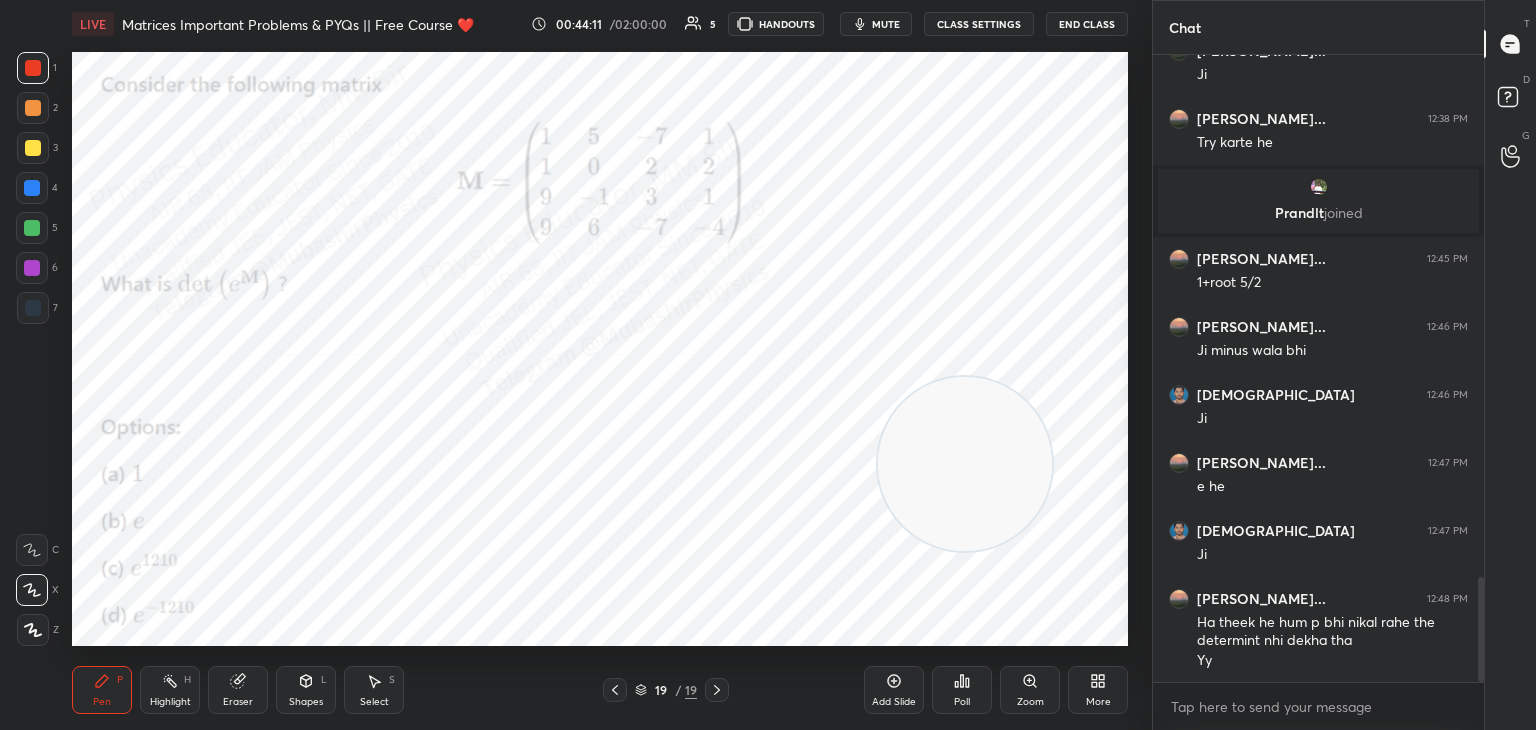 click on "mute" at bounding box center [886, 24] 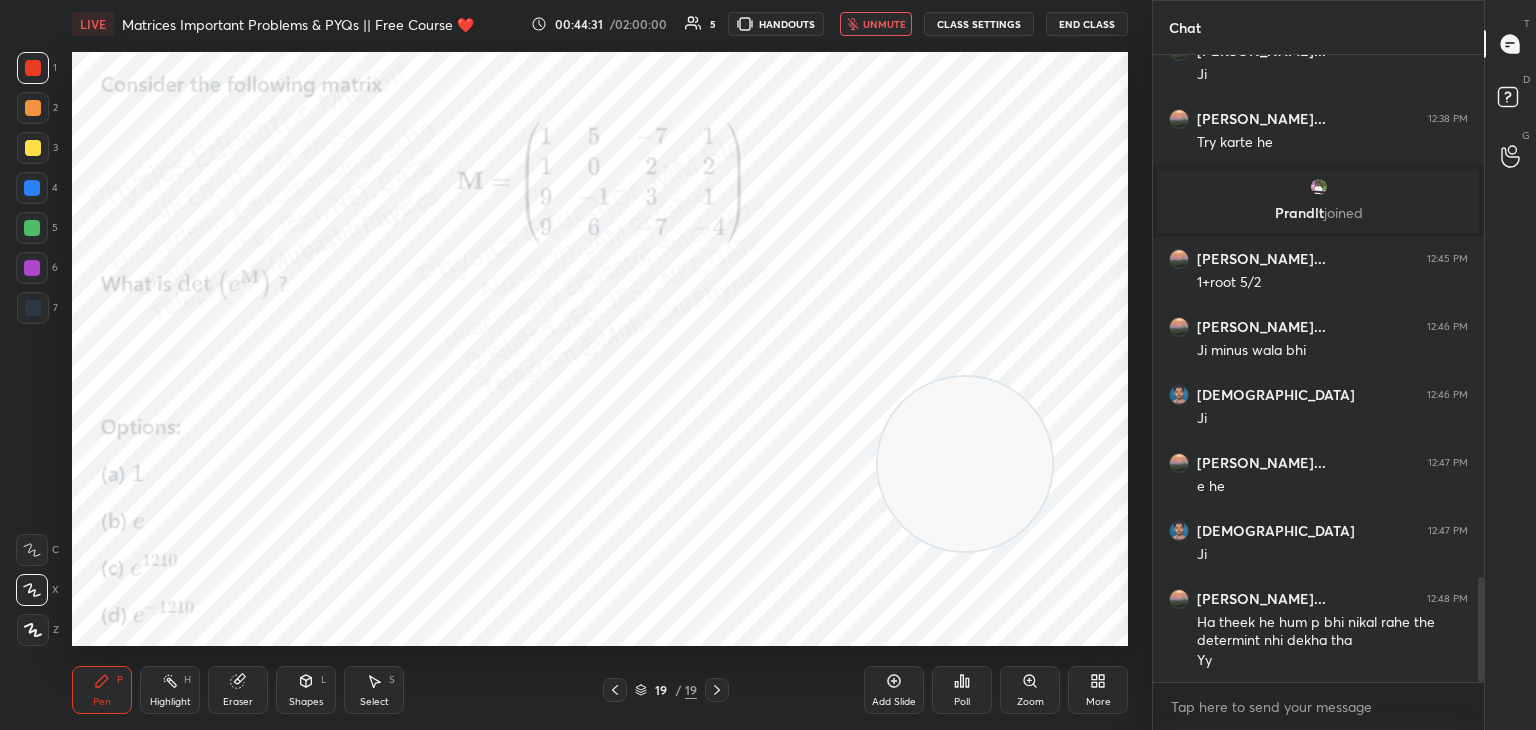 click on "Highlight H" at bounding box center [170, 690] 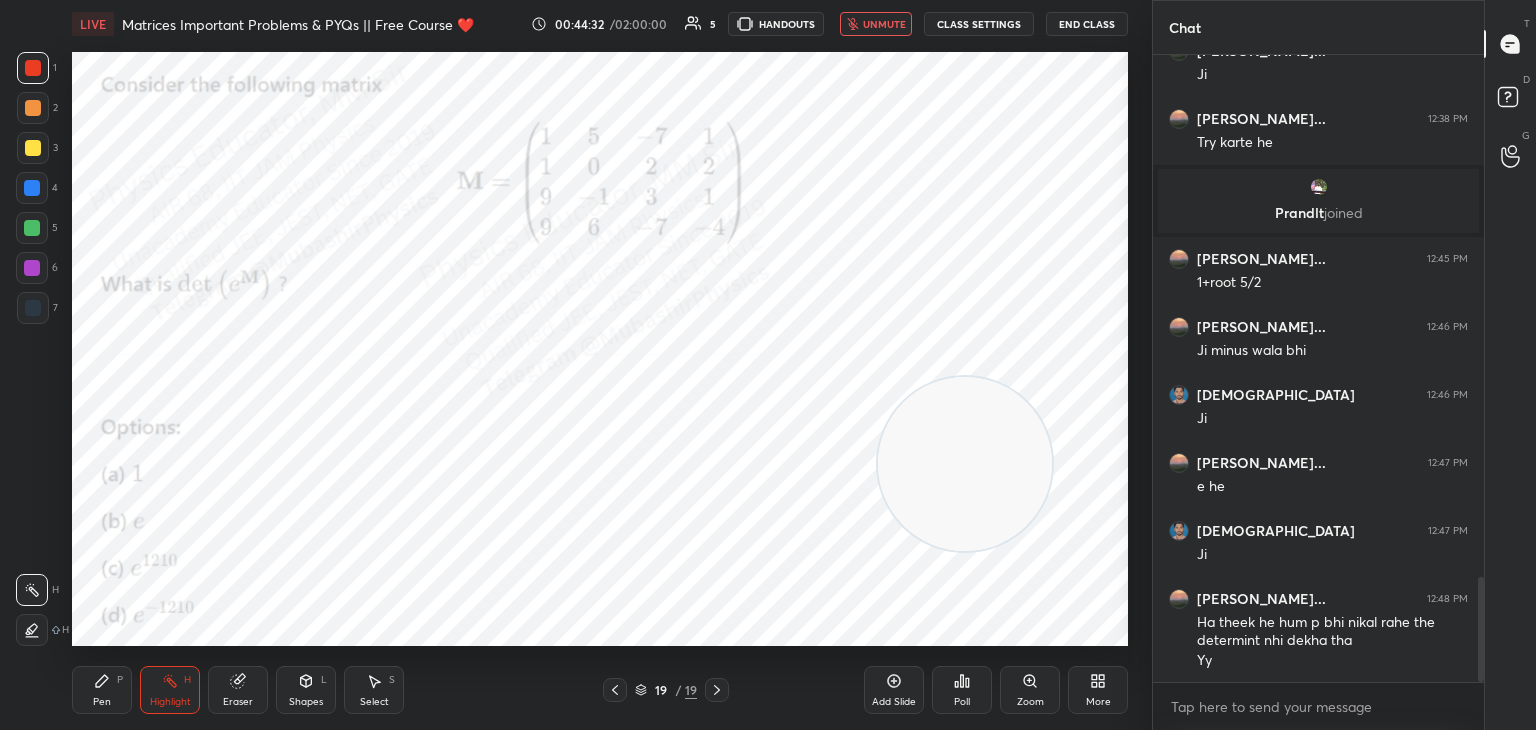 click on "Pen P Highlight H Eraser Shapes L Select S" at bounding box center [270, 690] 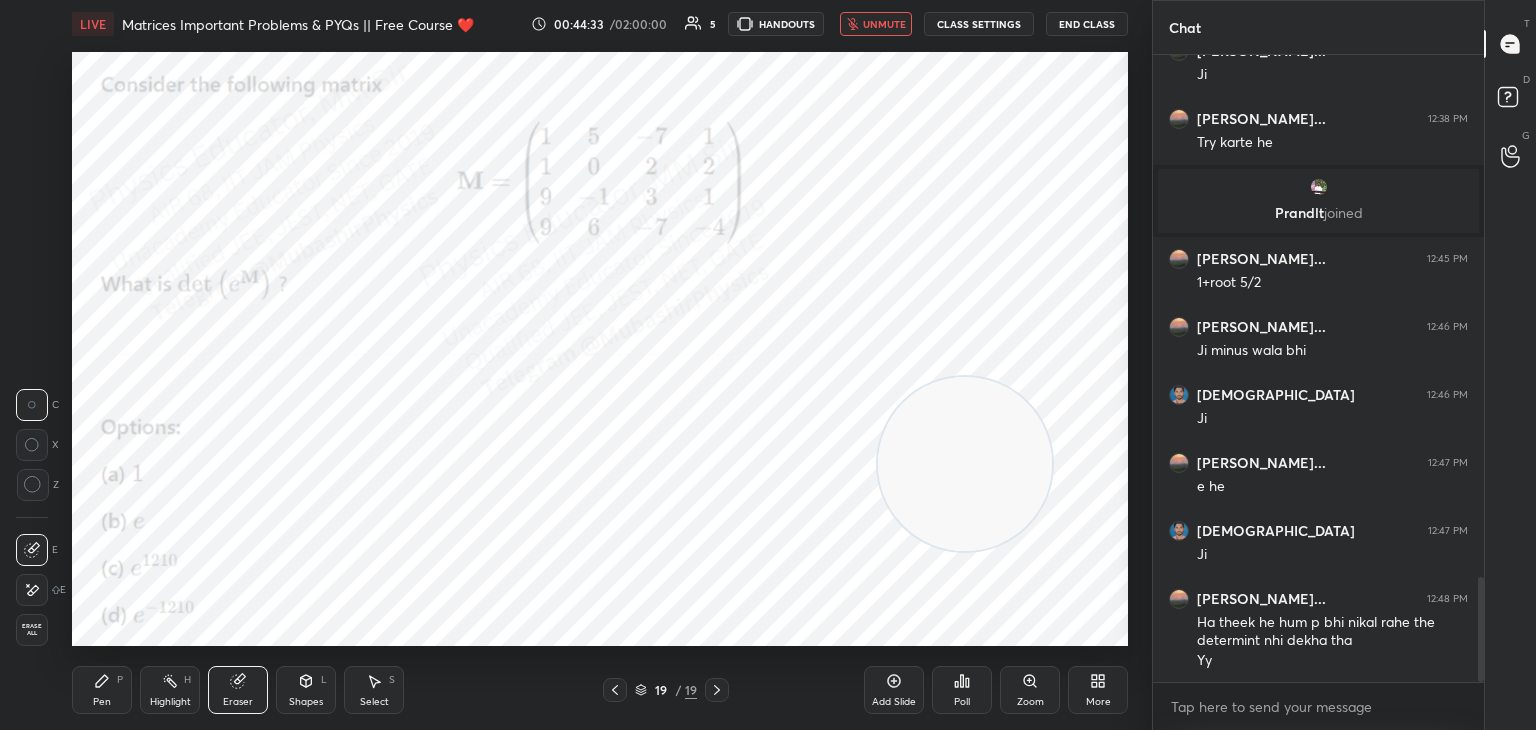 click on "Erase all" at bounding box center [32, 630] 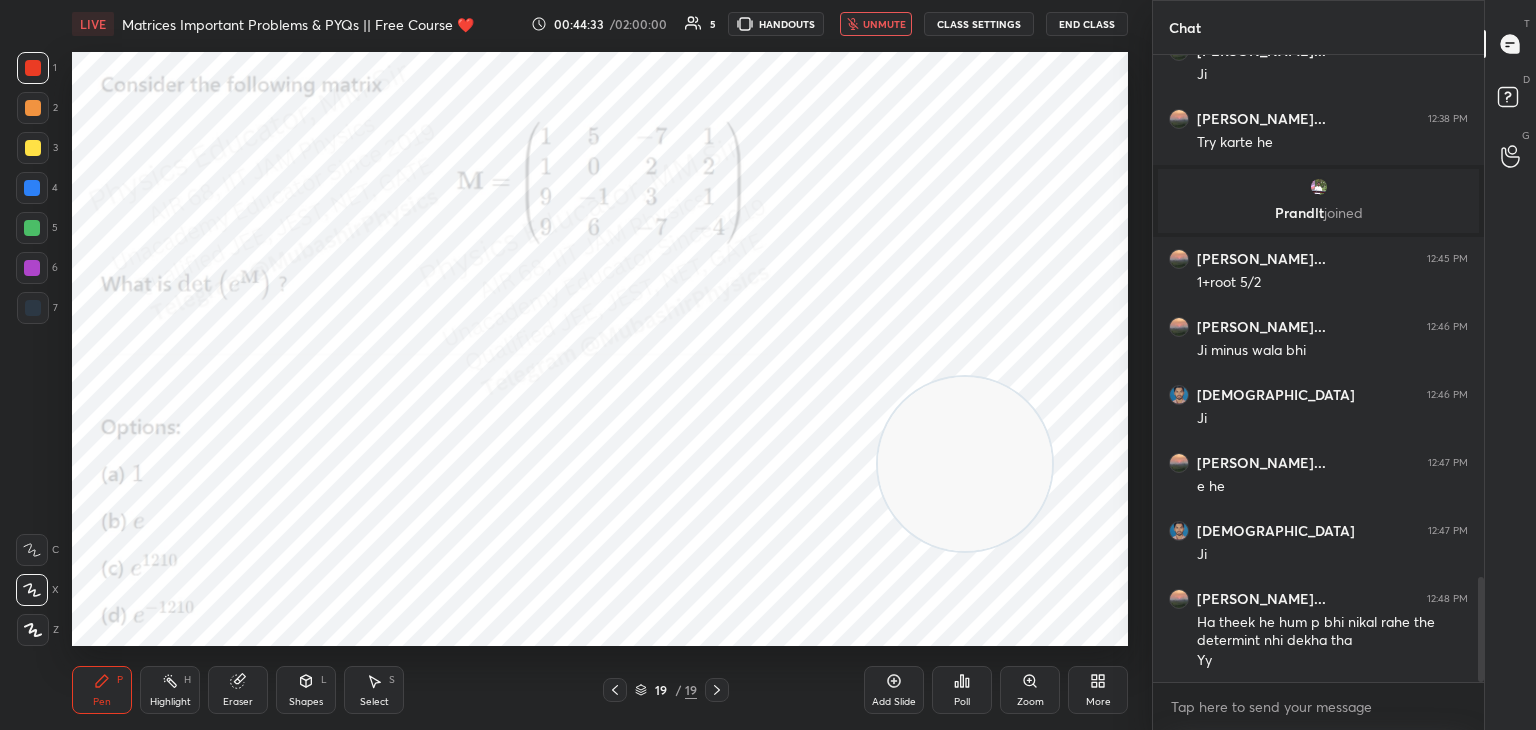 click 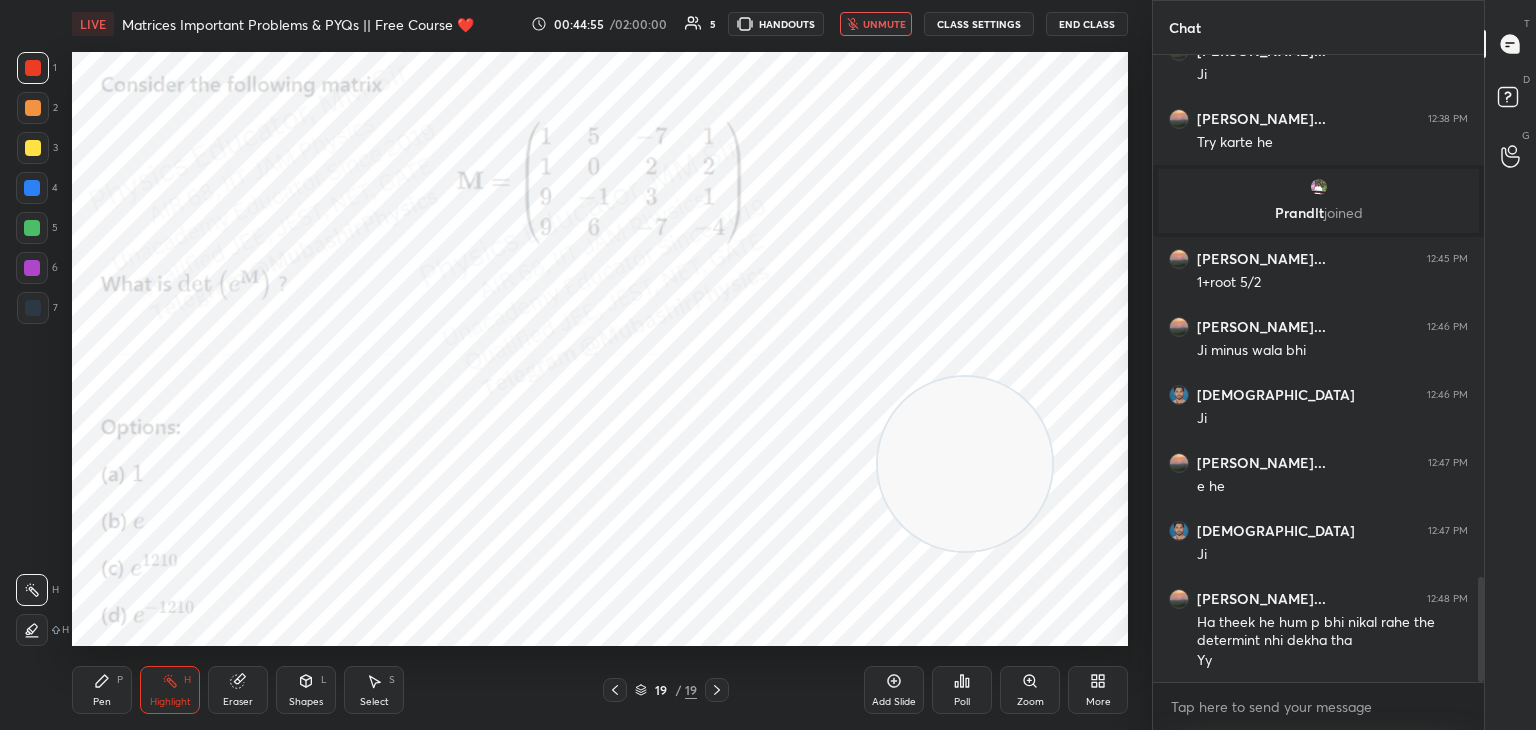 click on "unmute" at bounding box center (884, 24) 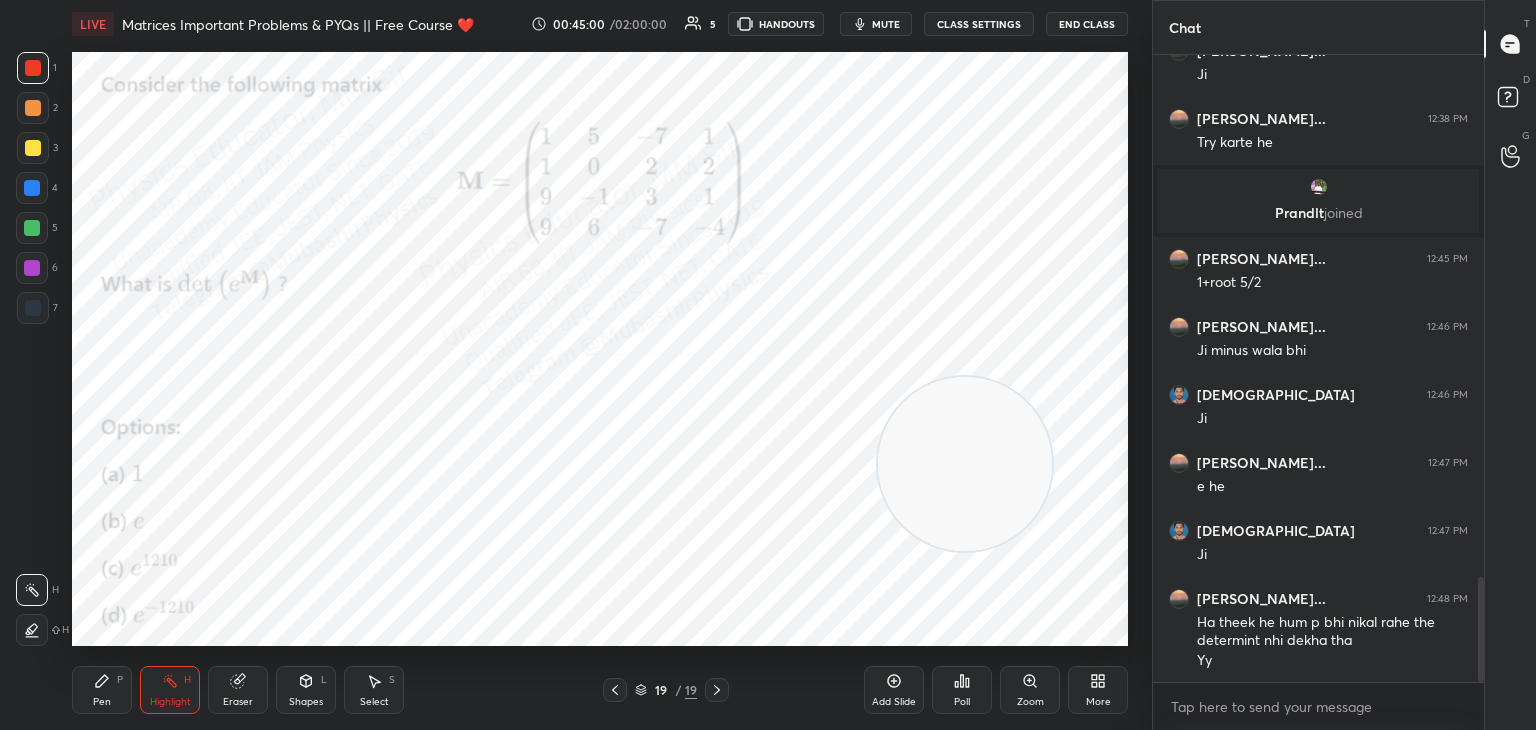 click on "Pen P" at bounding box center [102, 690] 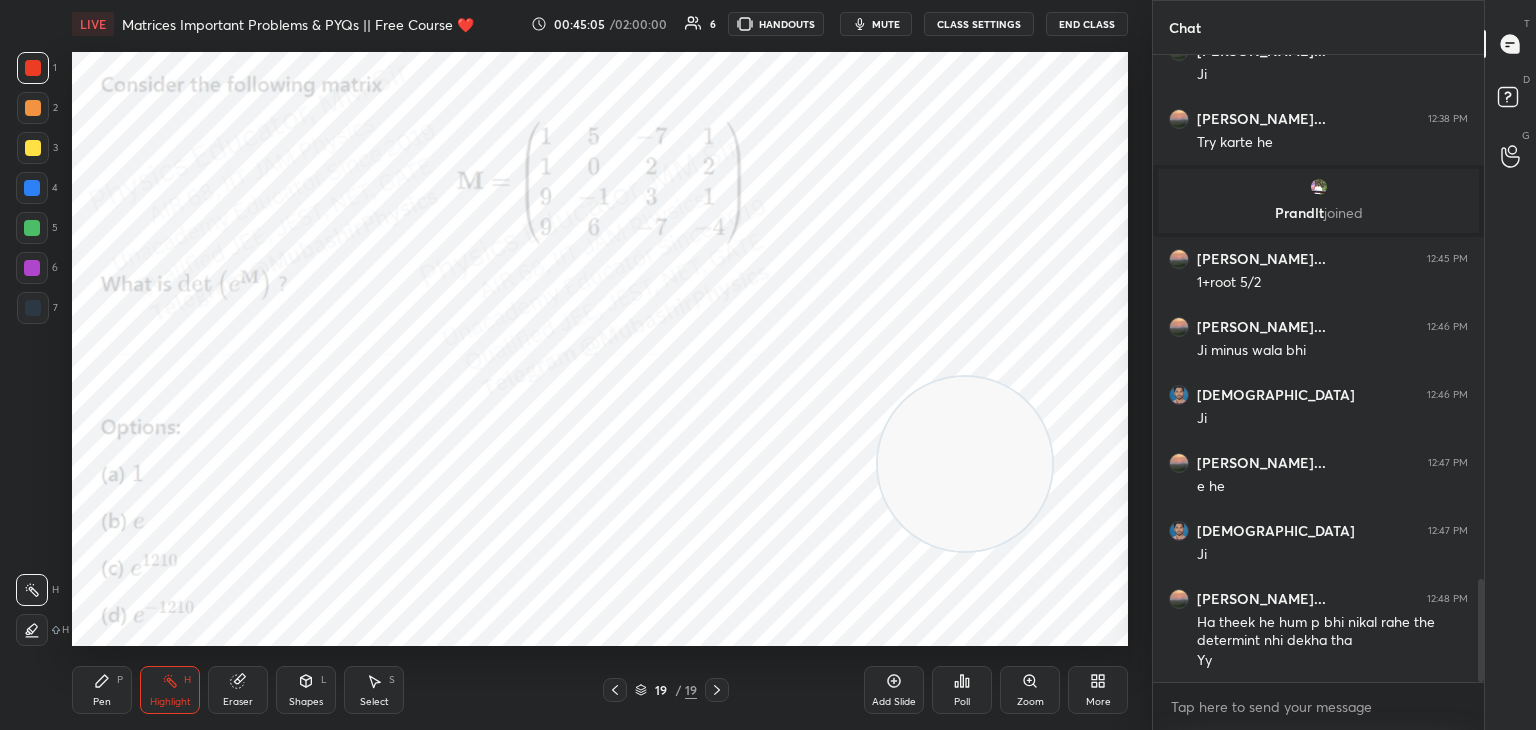scroll, scrollTop: 3194, scrollLeft: 0, axis: vertical 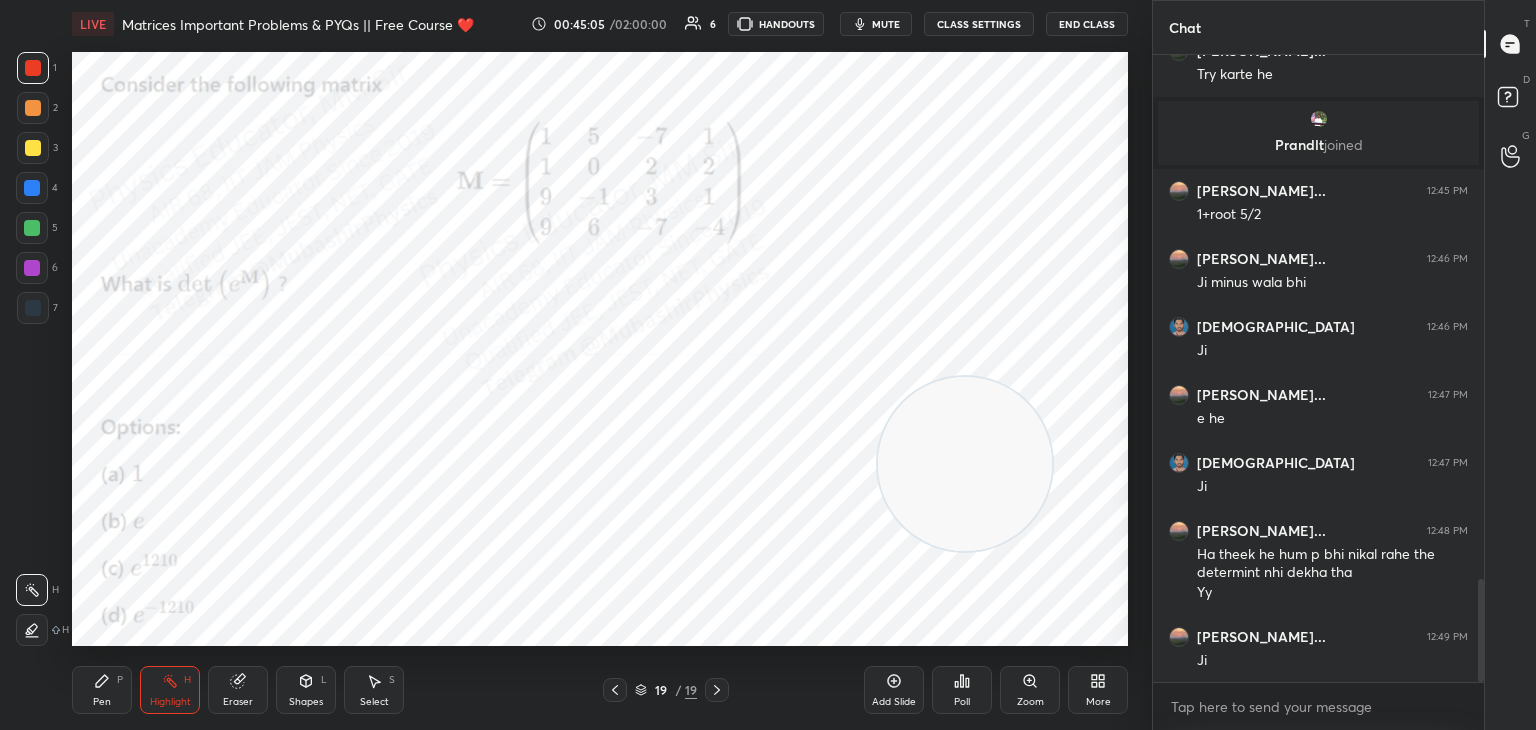 click on "mute" at bounding box center (876, 24) 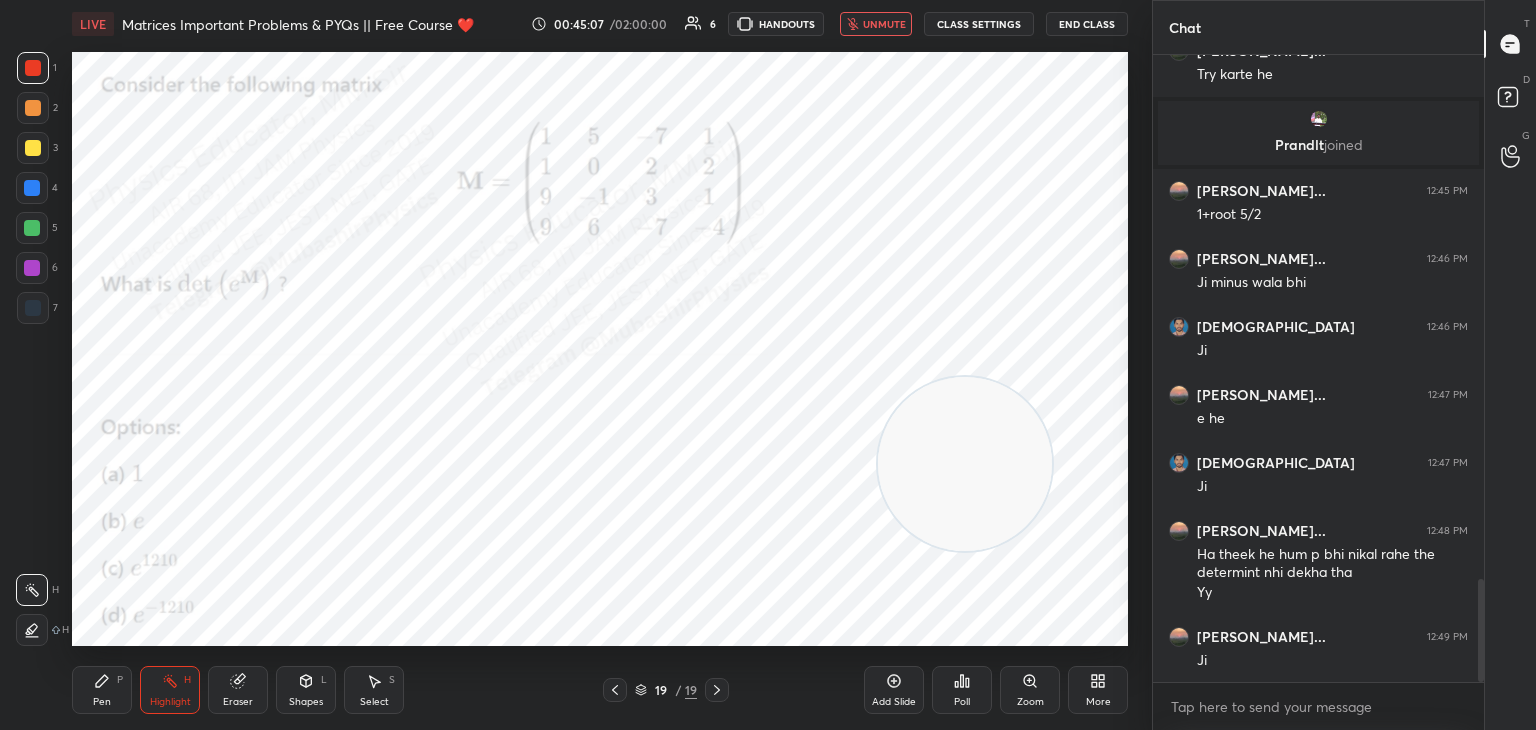 click on "unmute" at bounding box center (884, 24) 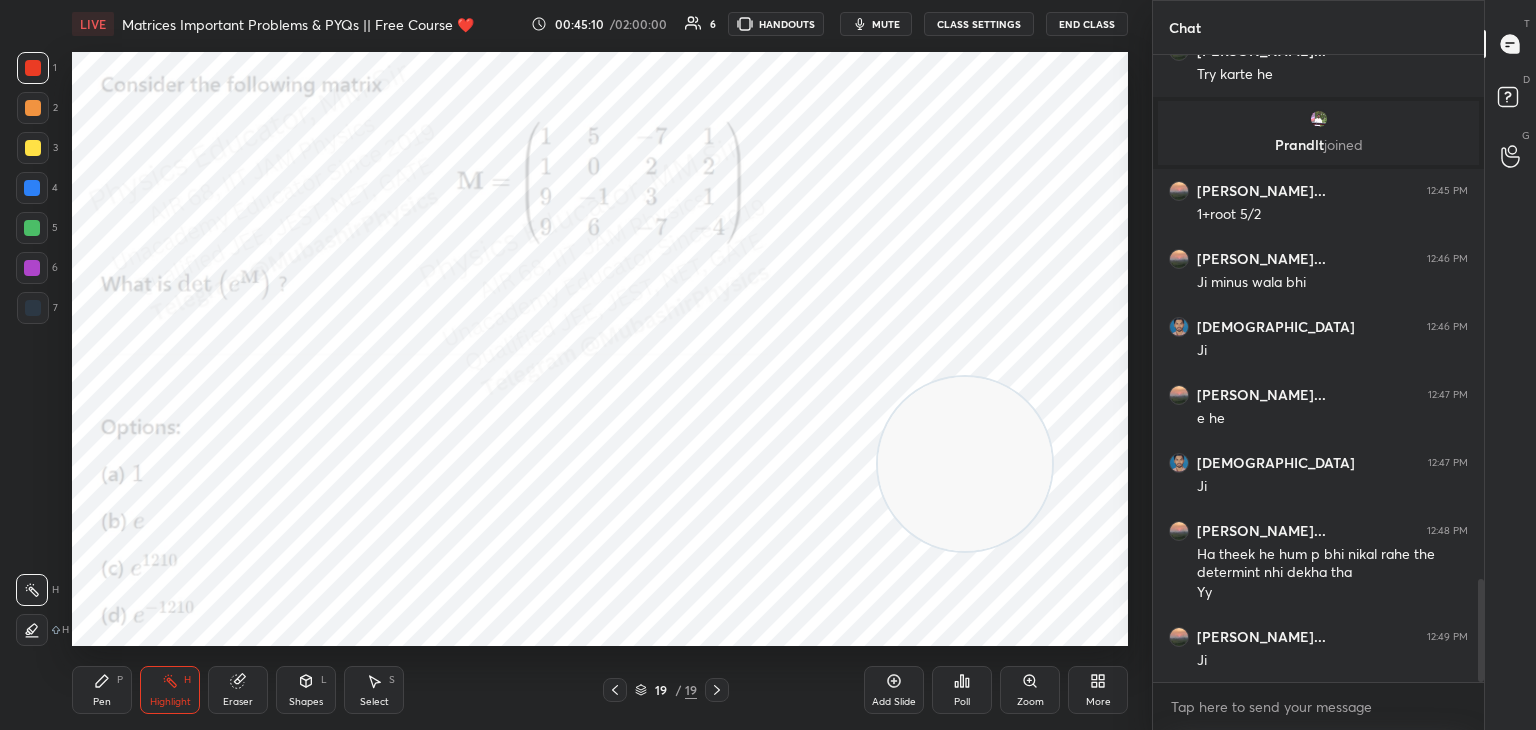 drag, startPoint x: 89, startPoint y: 690, endPoint x: 99, endPoint y: 694, distance: 10.770329 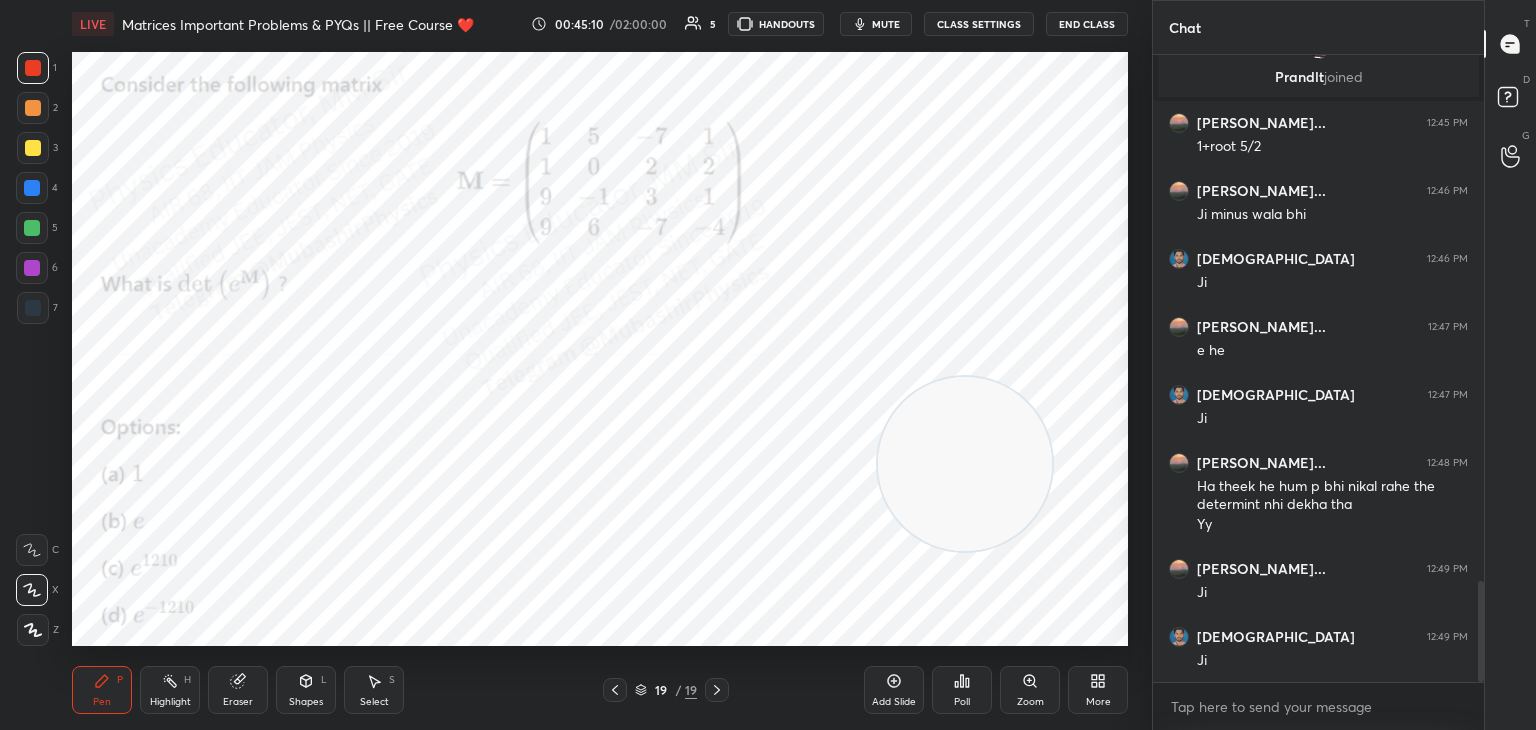 drag, startPoint x: 171, startPoint y: 682, endPoint x: 160, endPoint y: 686, distance: 11.7046995 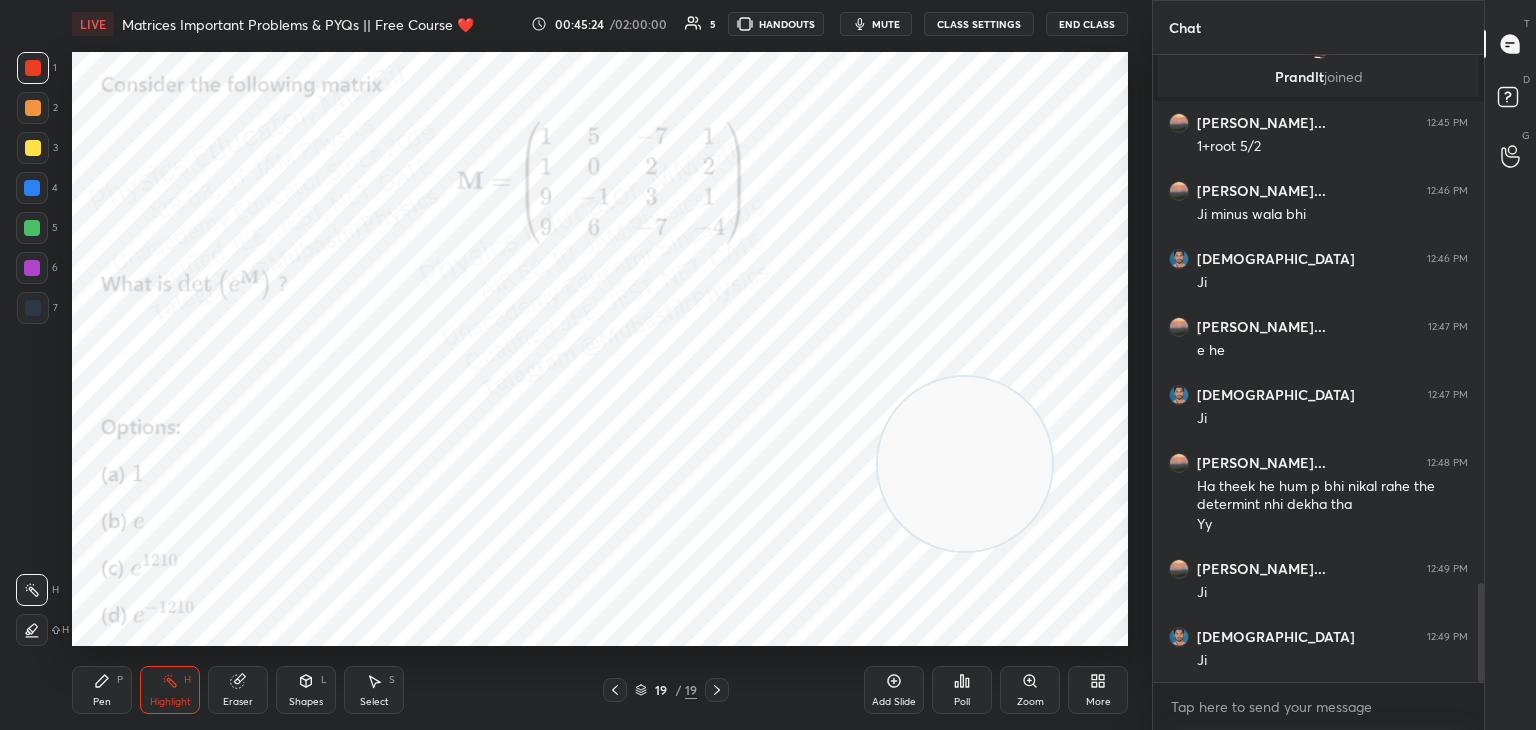 scroll, scrollTop: 3330, scrollLeft: 0, axis: vertical 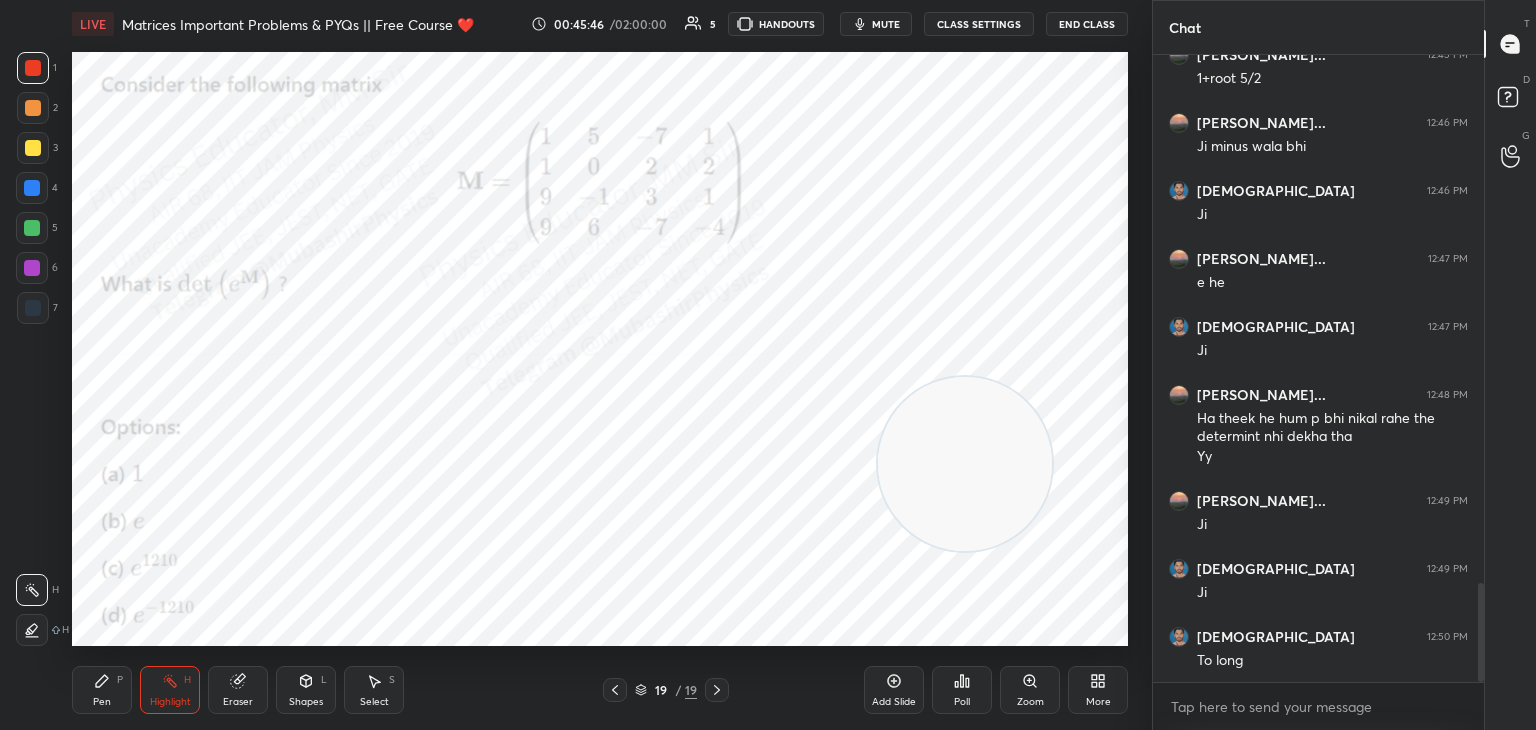 click on "Pen P Highlight H Eraser Shapes L Select S 19 / 19 Add Slide Poll Zoom More" at bounding box center (600, 690) 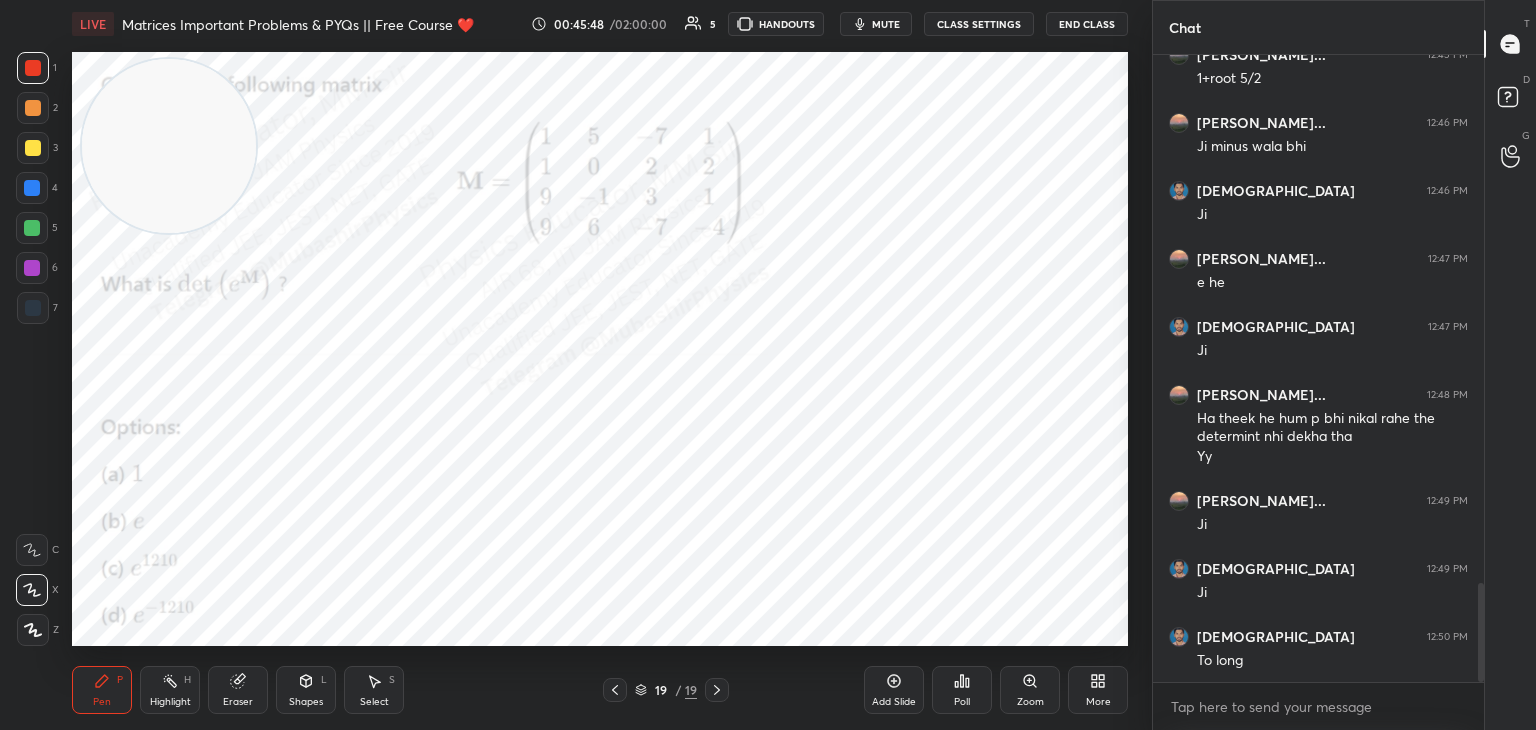 drag, startPoint x: 965, startPoint y: 472, endPoint x: 140, endPoint y: 158, distance: 882.7349 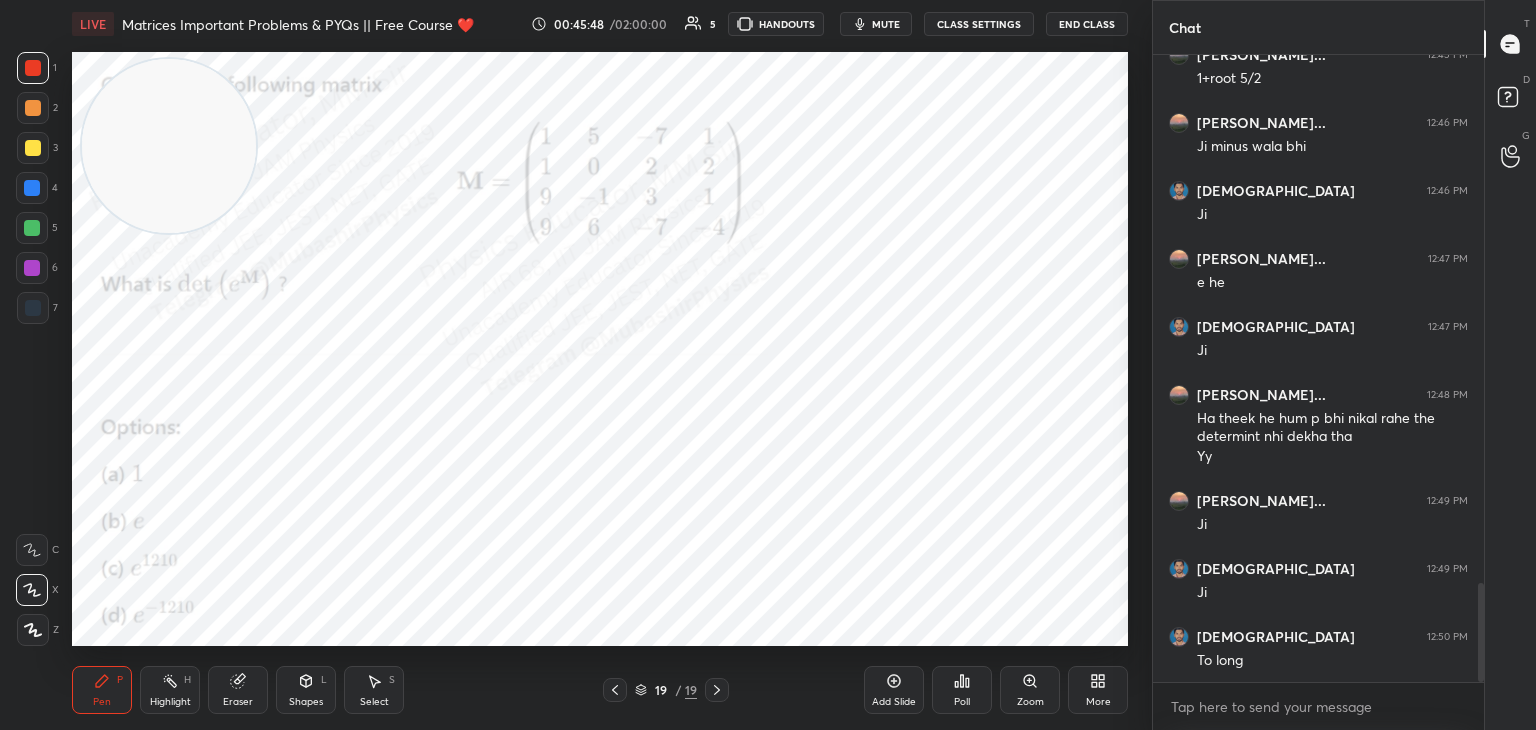 click at bounding box center (169, 146) 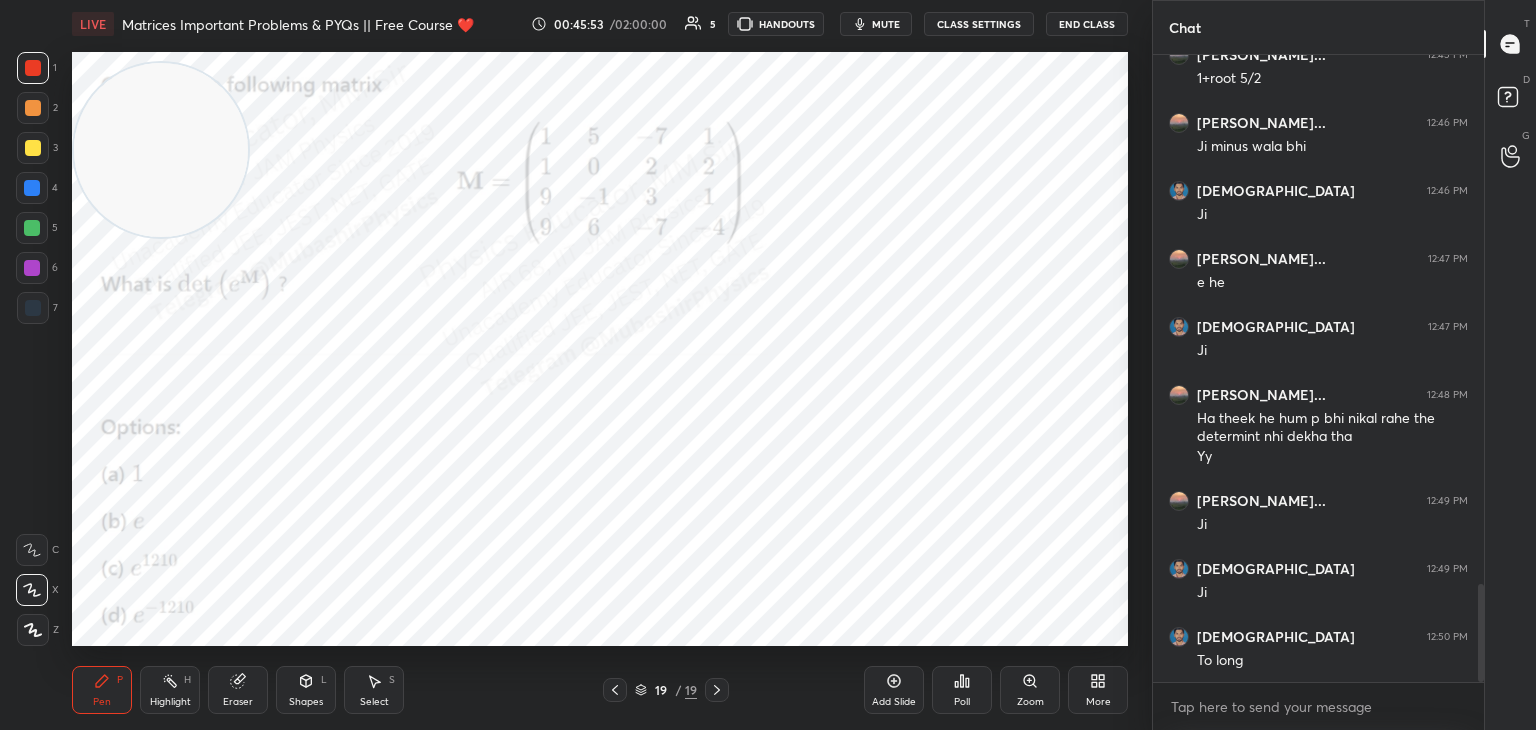 scroll, scrollTop: 3398, scrollLeft: 0, axis: vertical 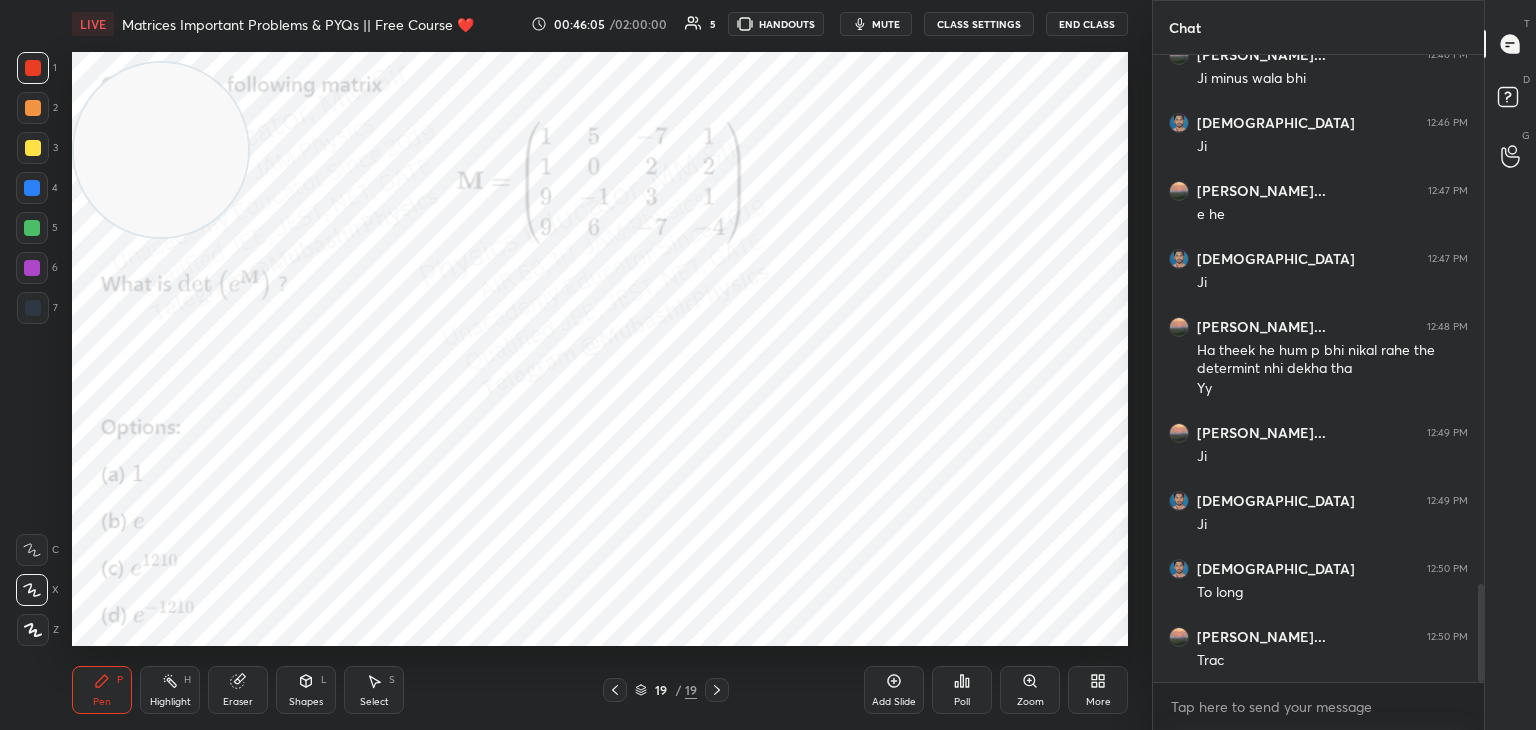click at bounding box center (32, 188) 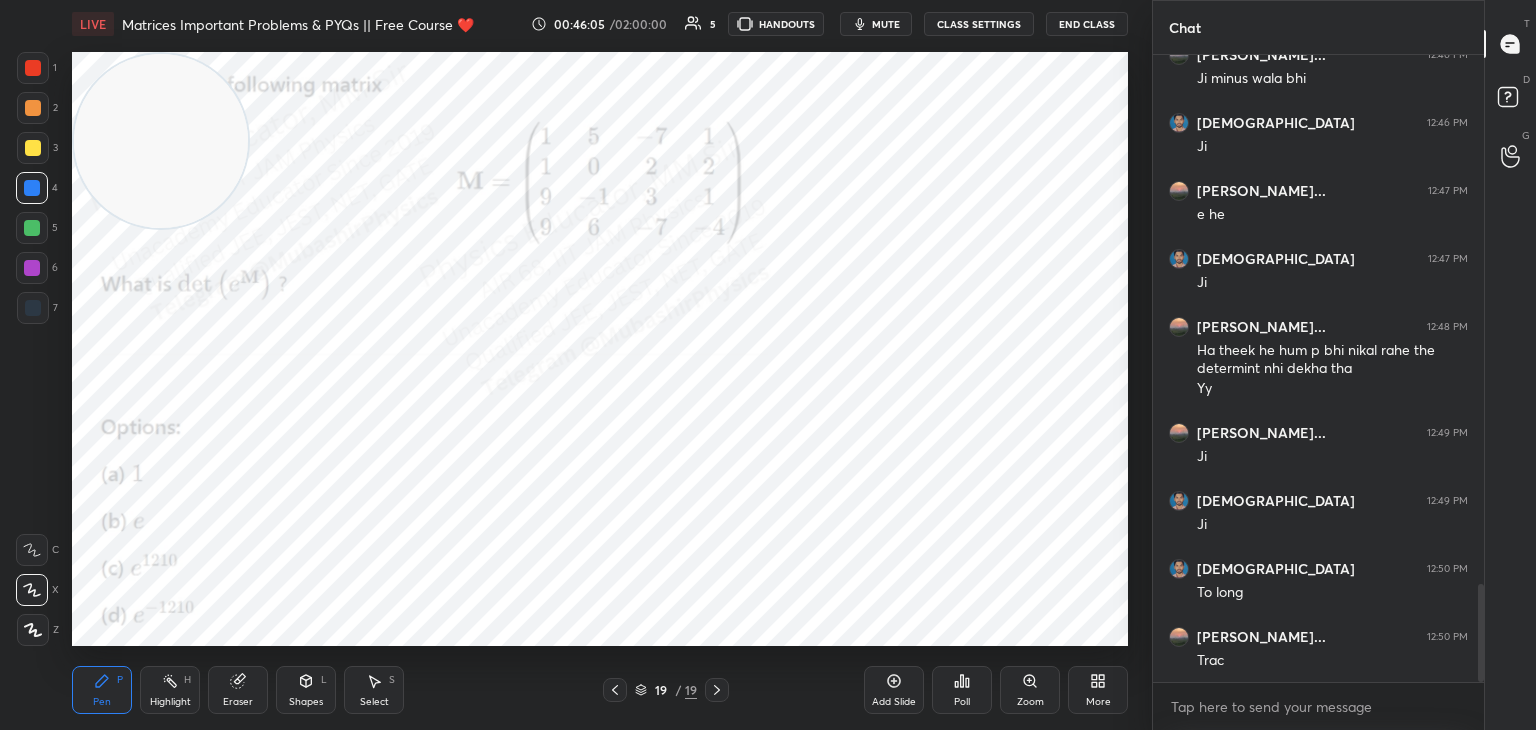 drag, startPoint x: 155, startPoint y: 182, endPoint x: 197, endPoint y: 202, distance: 46.518814 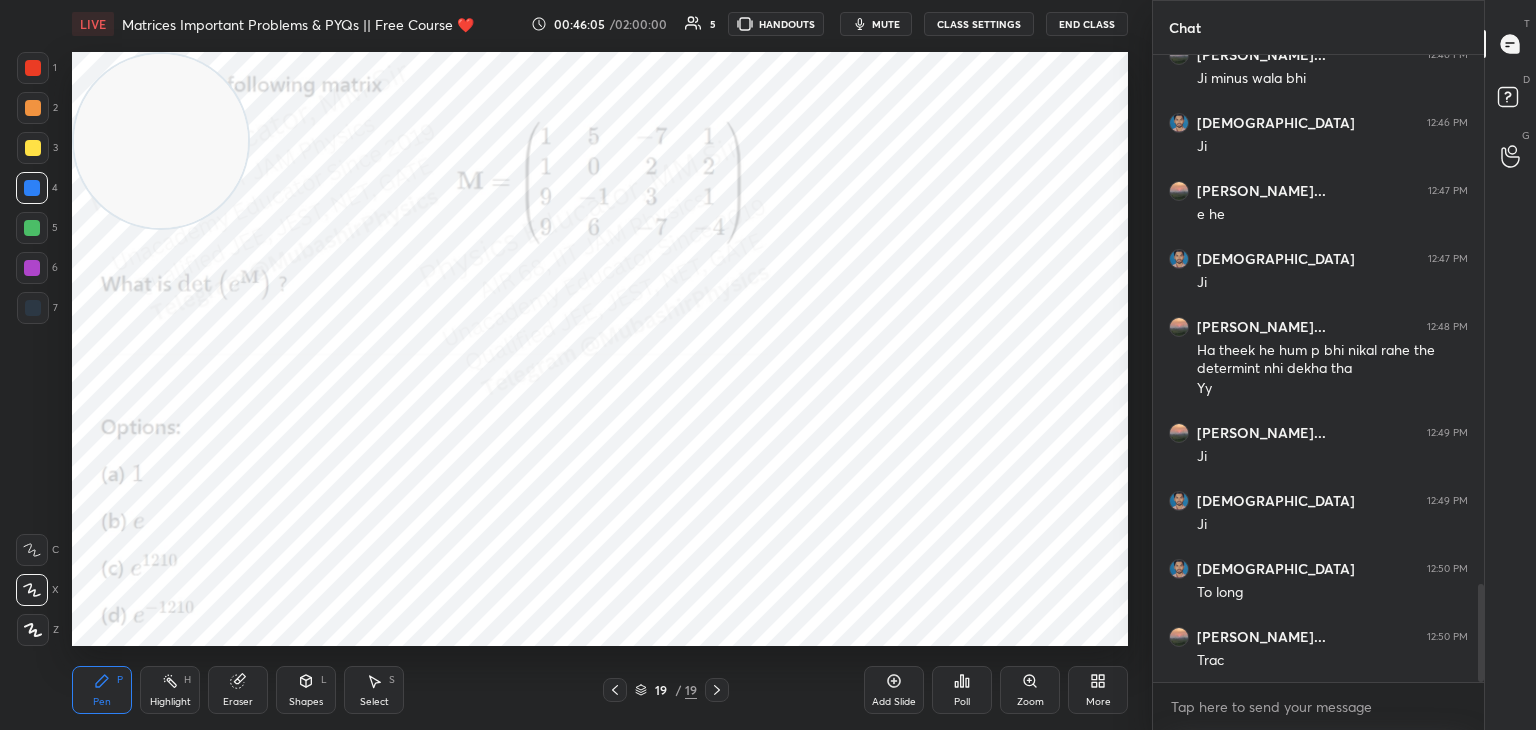 click at bounding box center (161, 141) 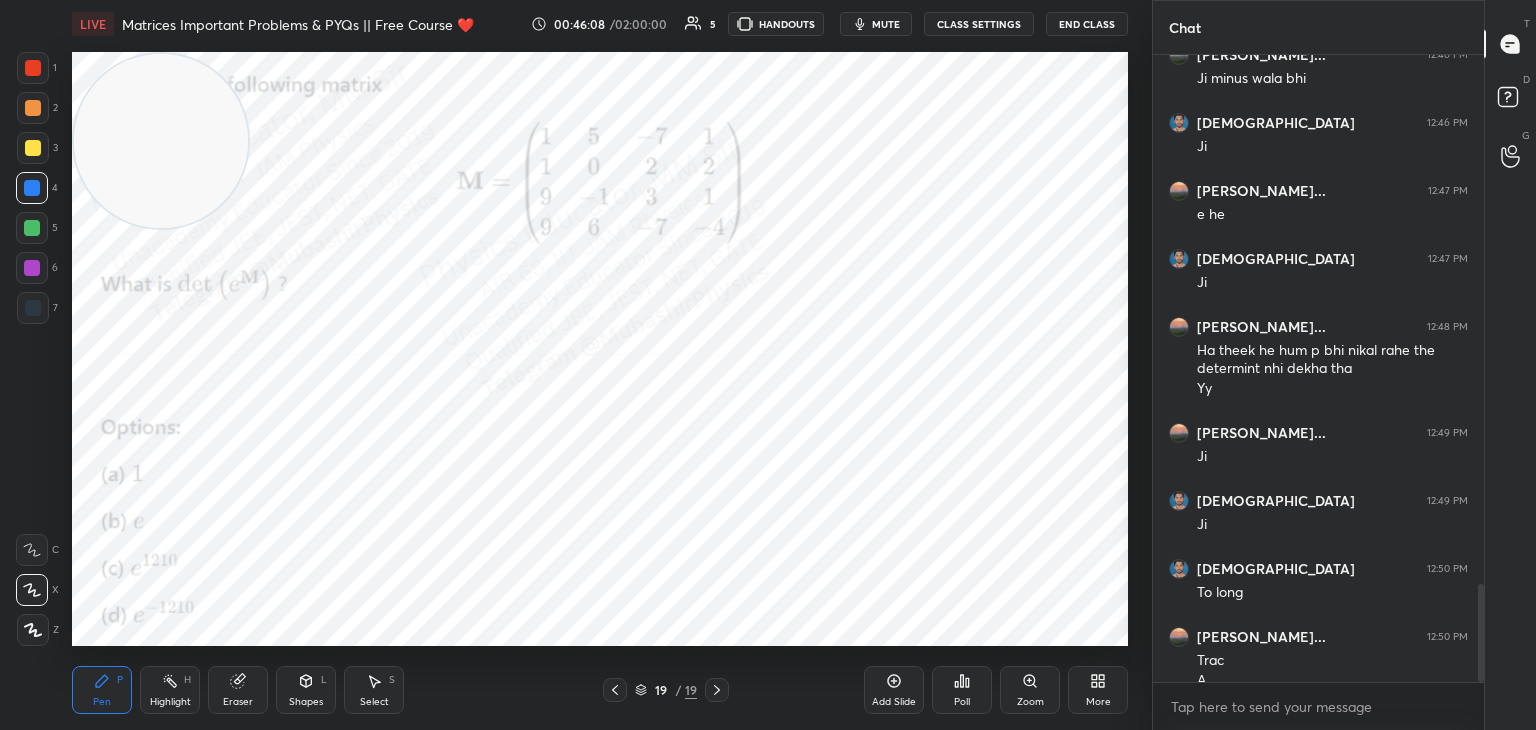 scroll, scrollTop: 3418, scrollLeft: 0, axis: vertical 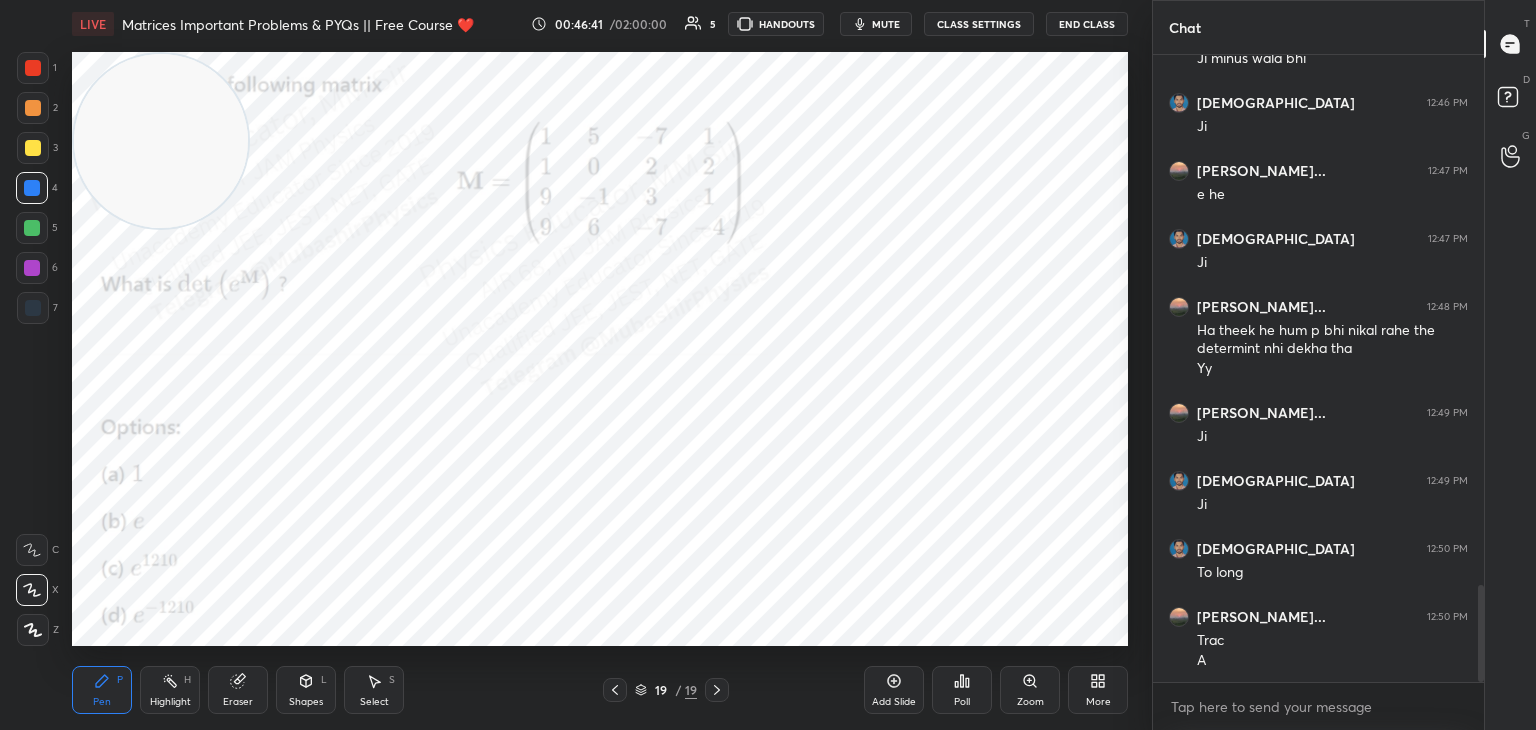 drag, startPoint x: 29, startPoint y: 266, endPoint x: 41, endPoint y: 276, distance: 15.6205 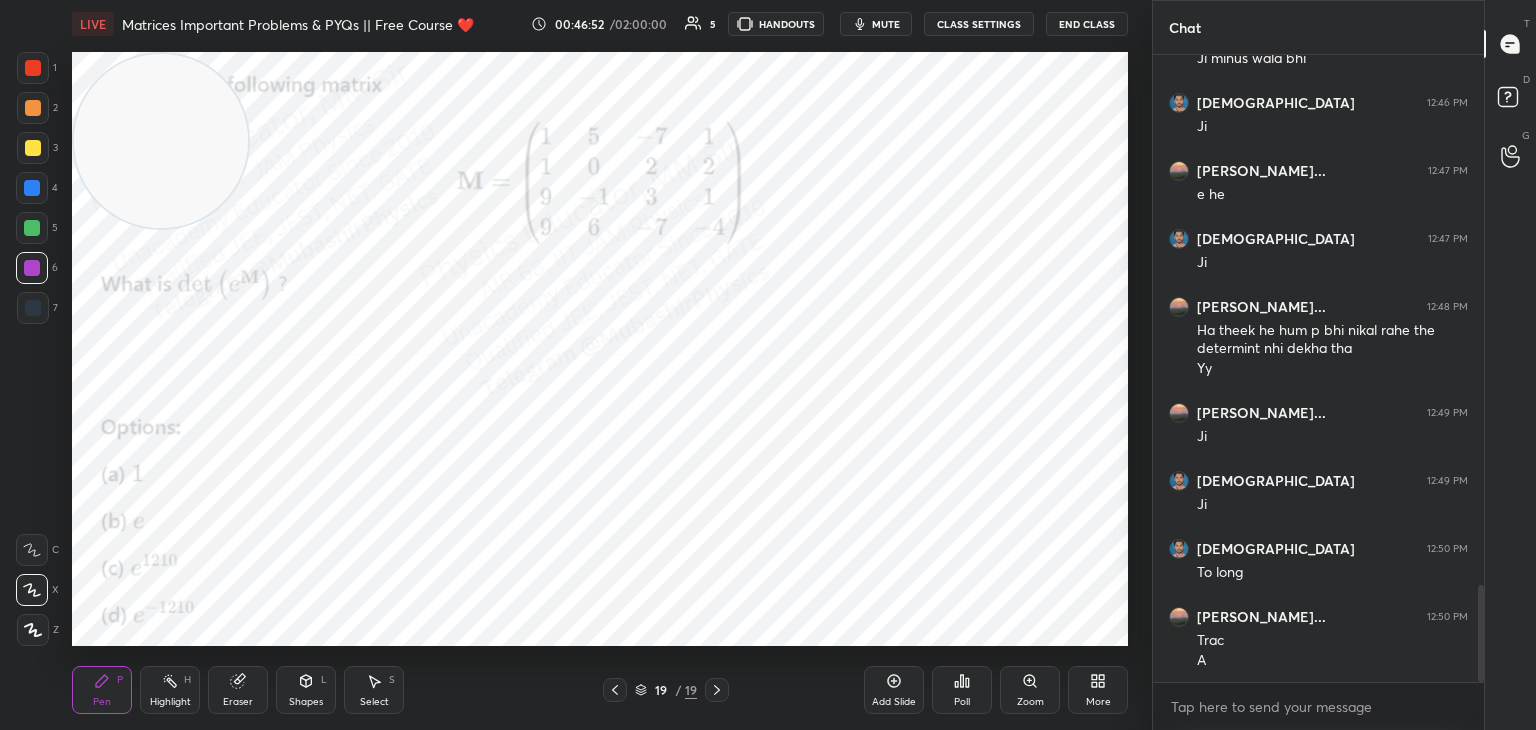 click at bounding box center (33, 148) 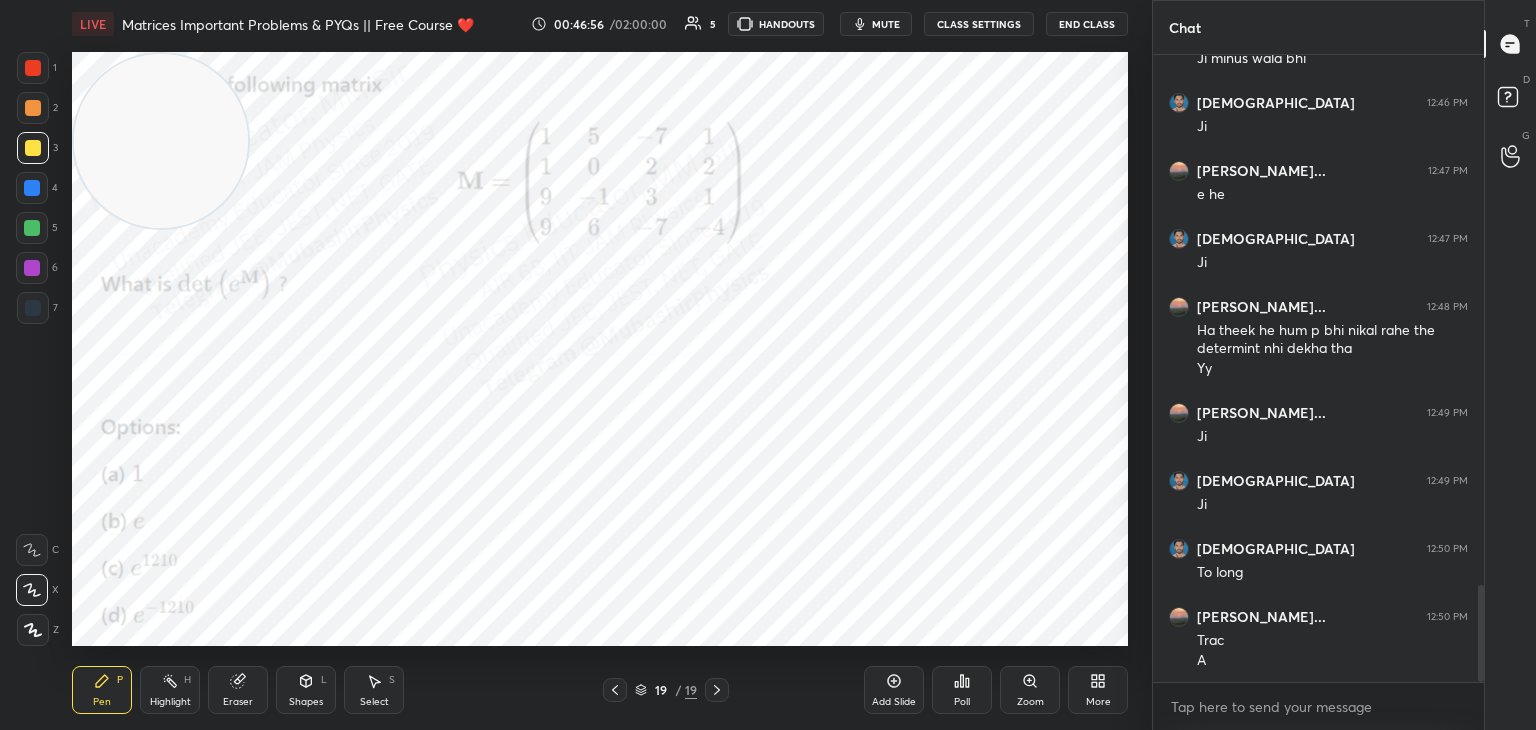 click at bounding box center (32, 228) 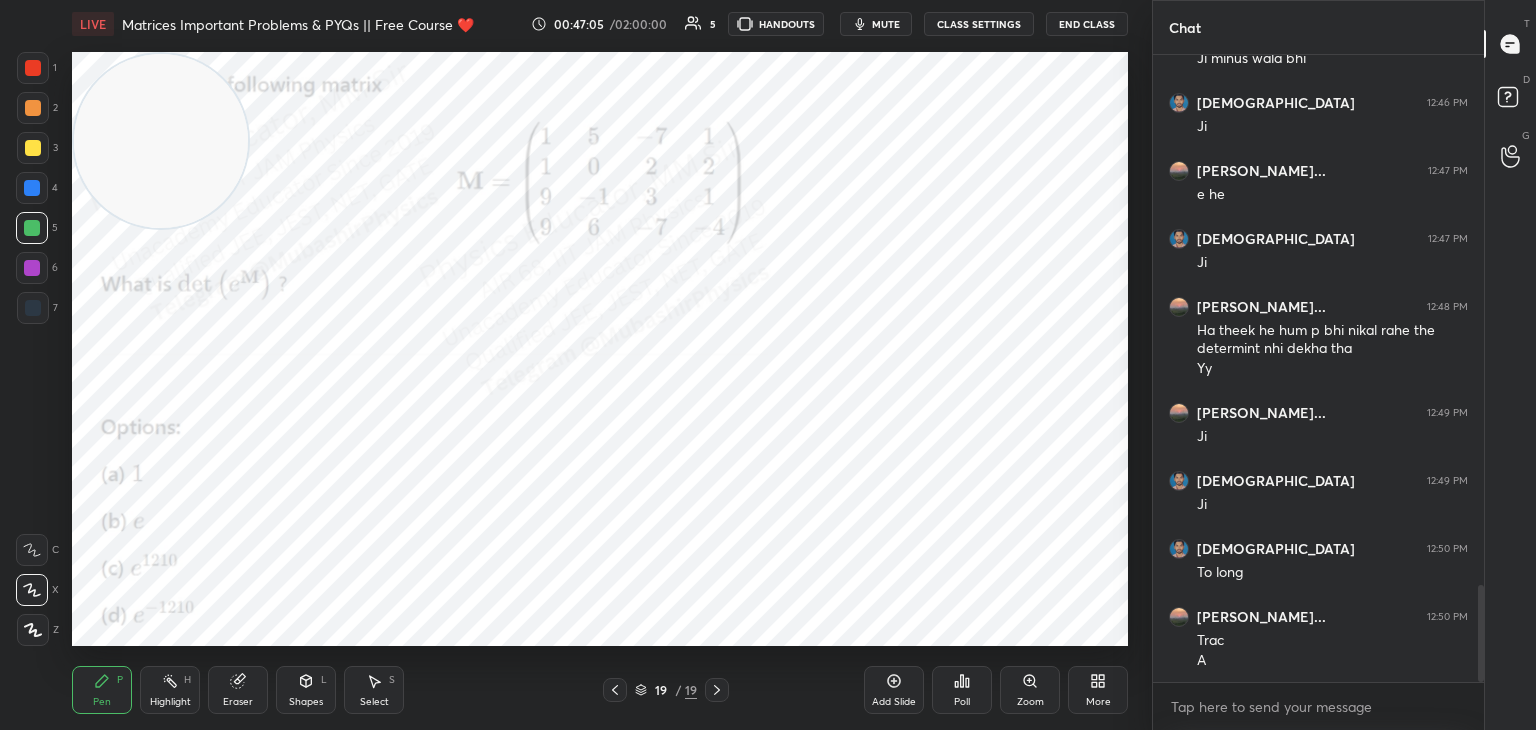 click on "Highlight" at bounding box center [170, 702] 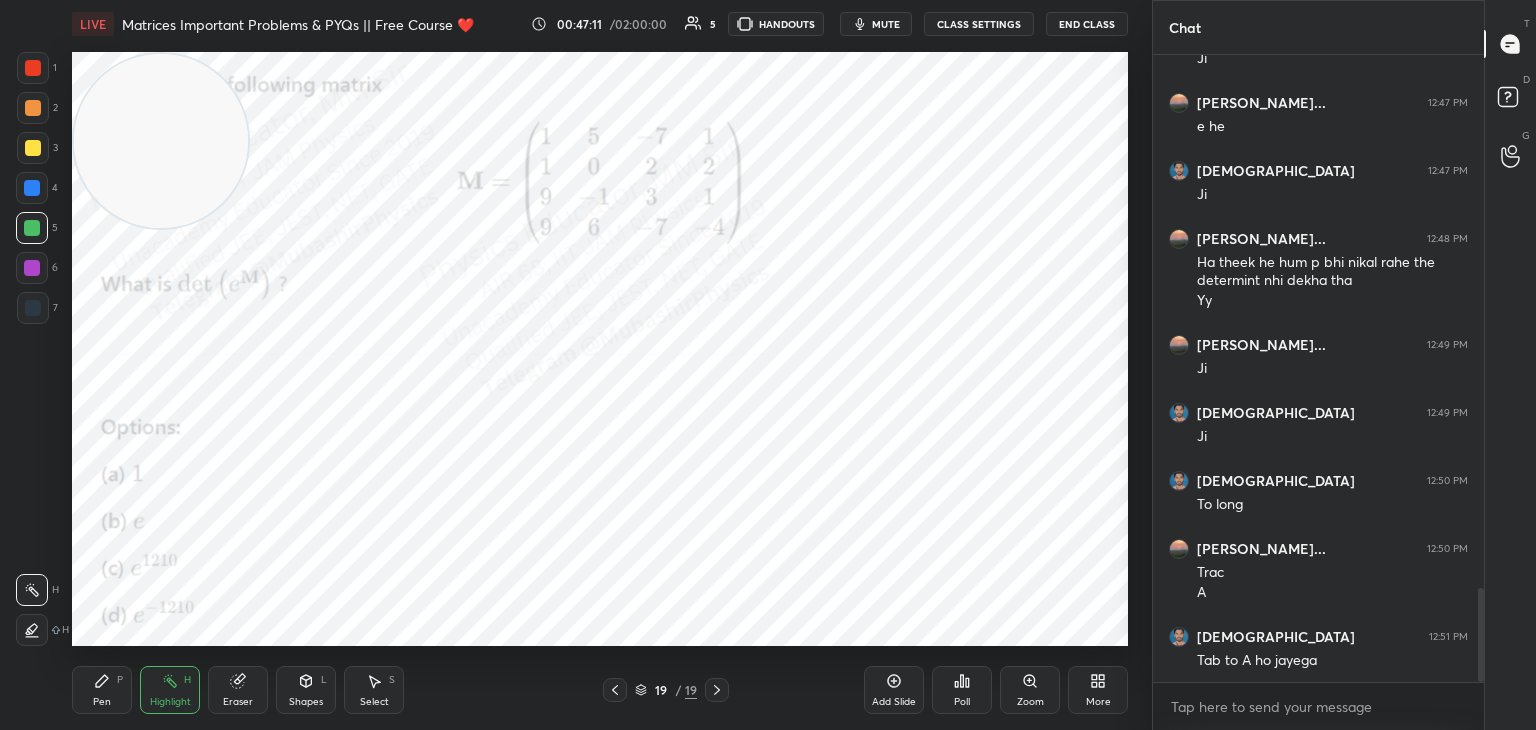 scroll, scrollTop: 3554, scrollLeft: 0, axis: vertical 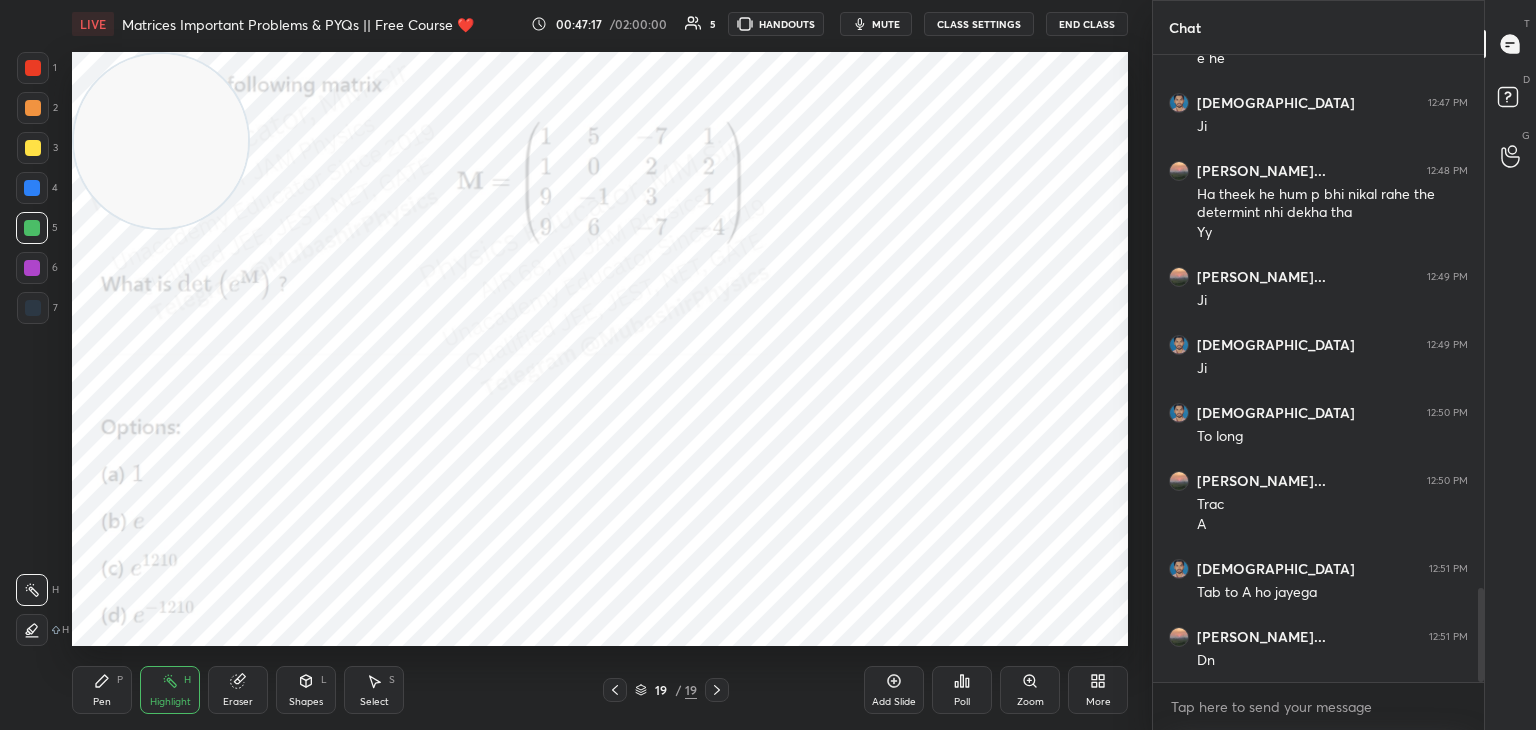 click on "More" at bounding box center (1098, 690) 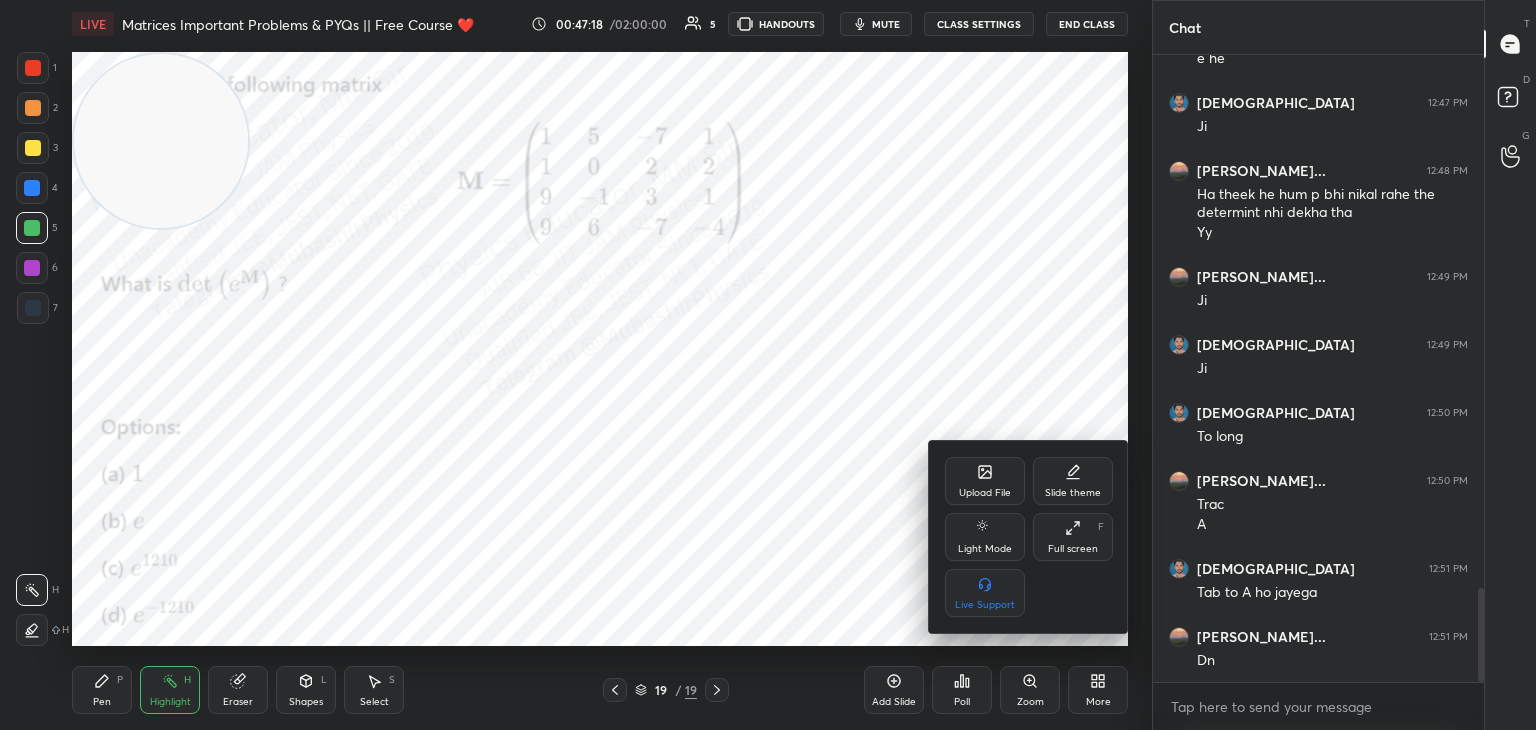click on "Upload File" at bounding box center (985, 493) 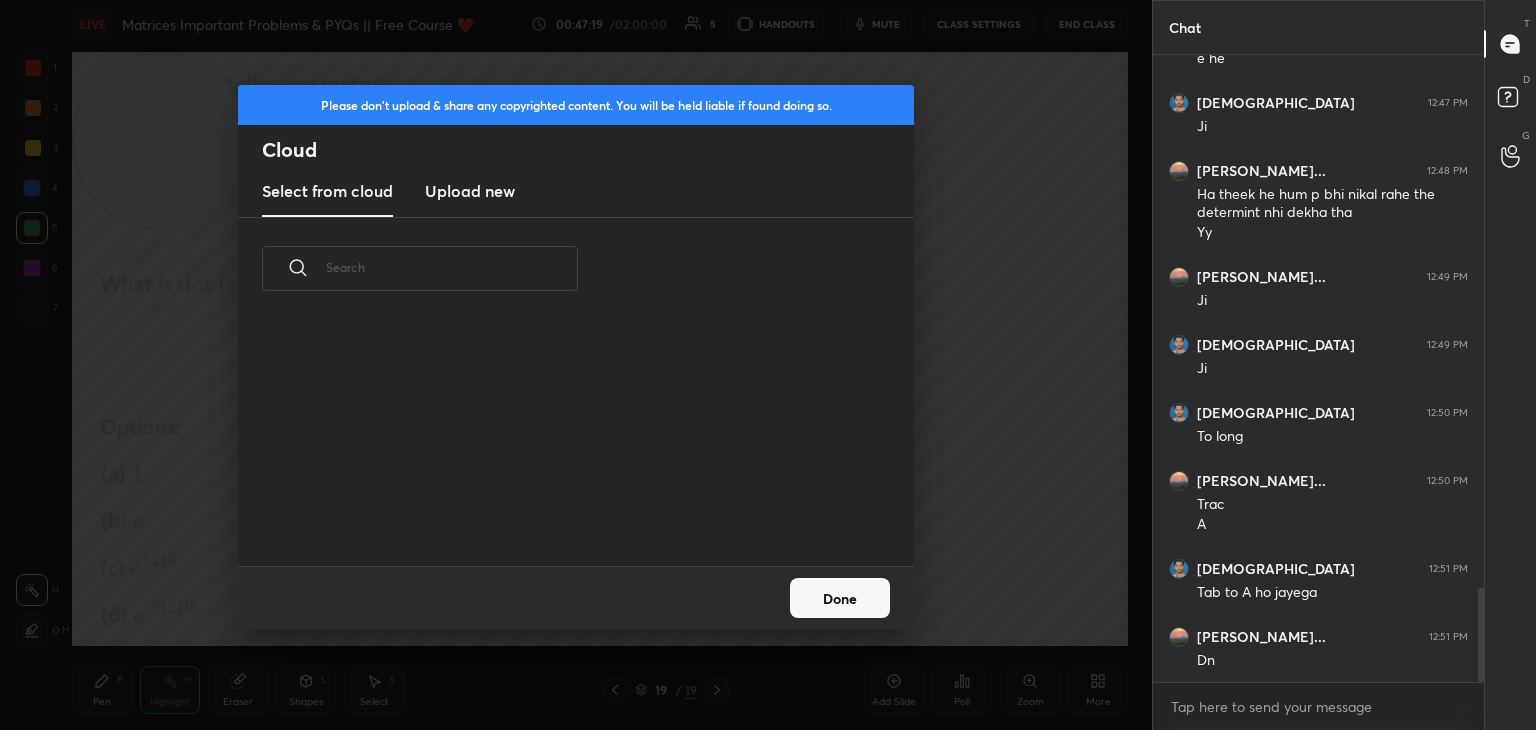 click on "Upload new" at bounding box center (470, 191) 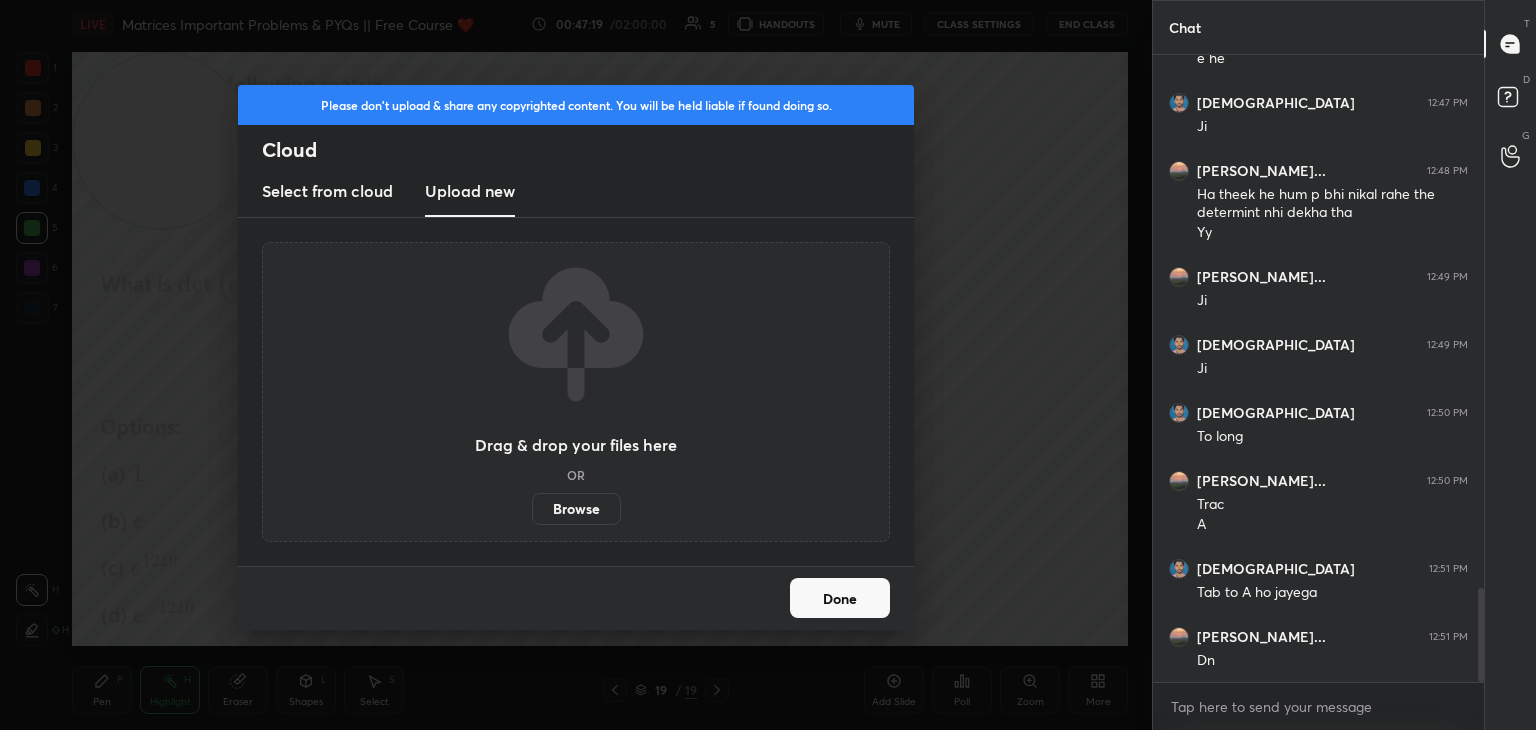 click on "Browse" at bounding box center (576, 509) 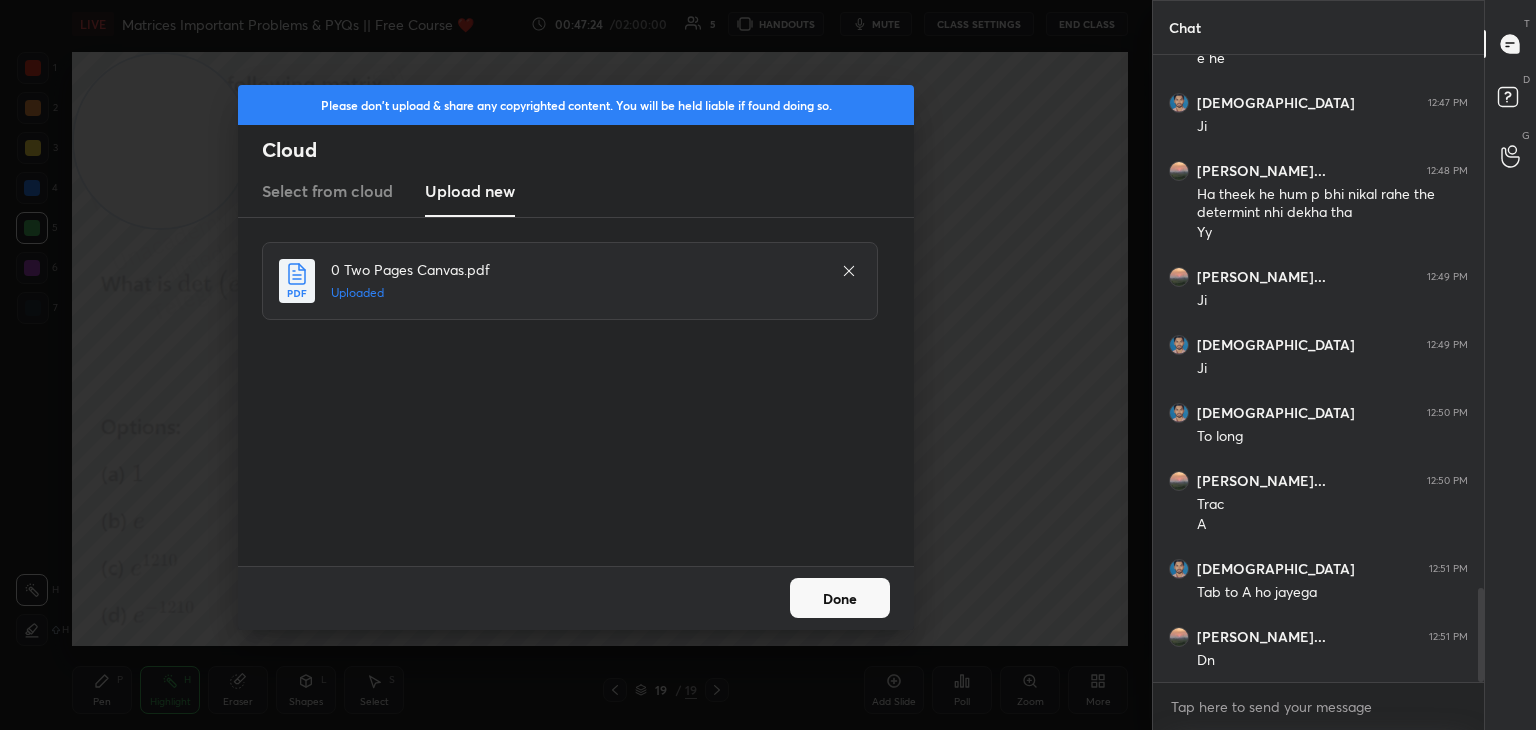 click on "Done" at bounding box center (840, 598) 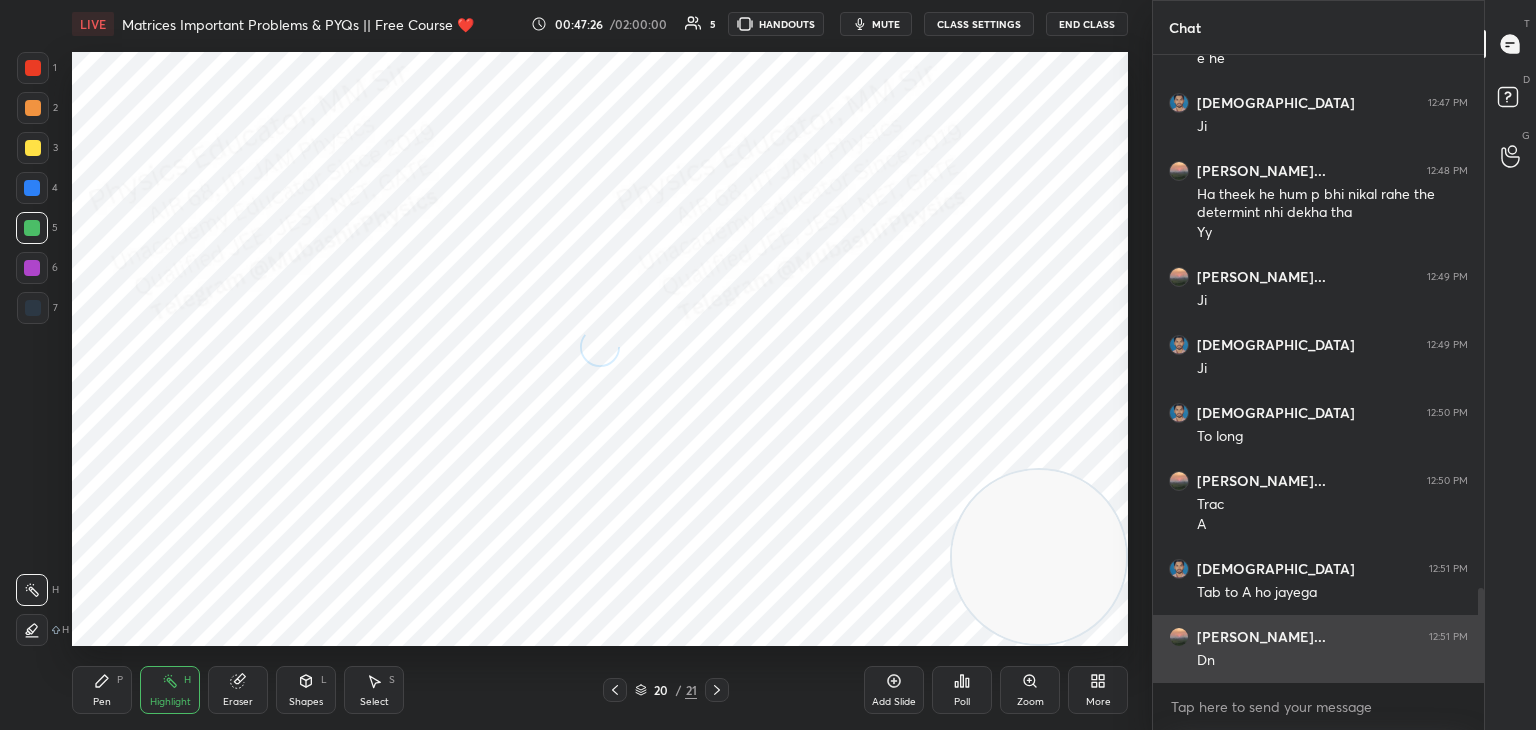 drag, startPoint x: 145, startPoint y: 158, endPoint x: 1153, endPoint y: 678, distance: 1134.224 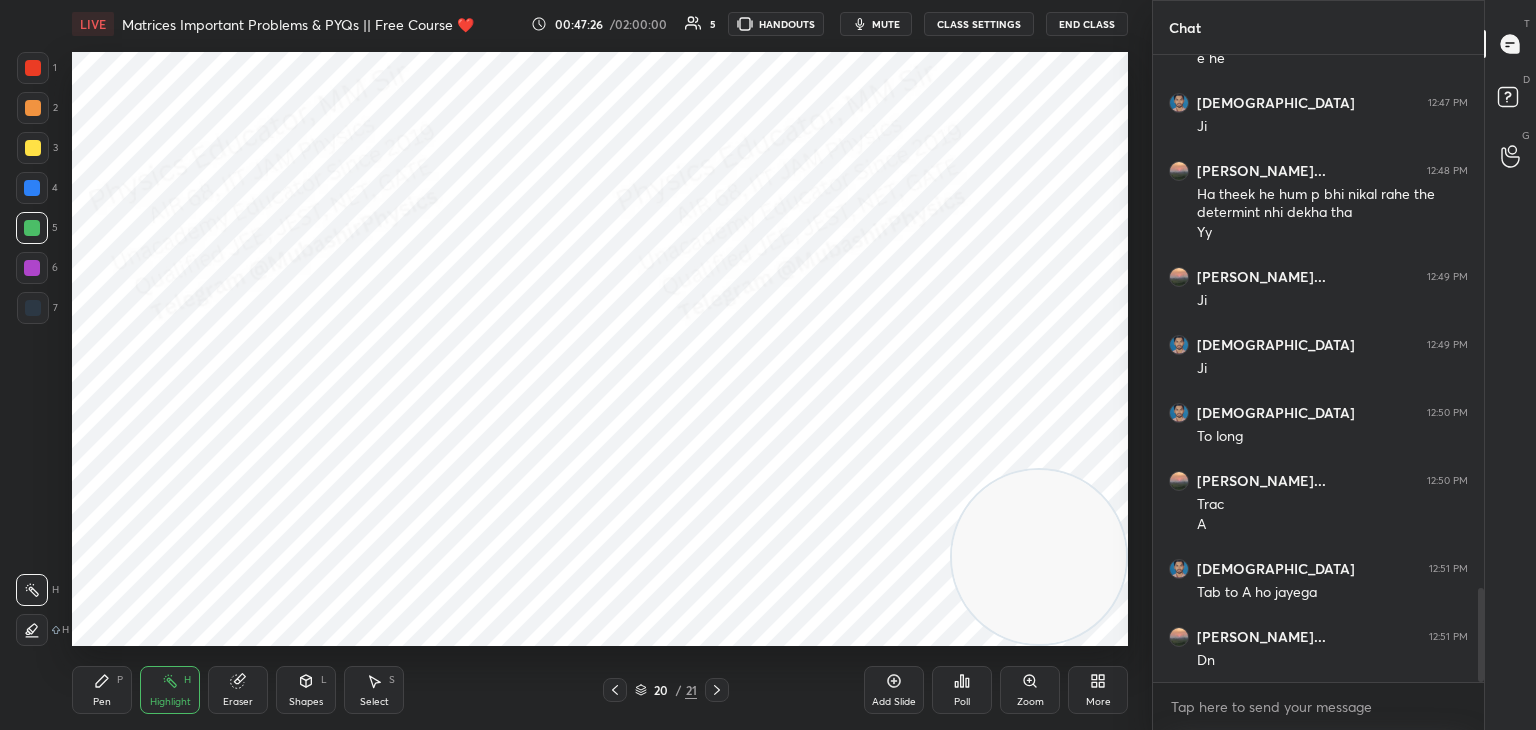 click 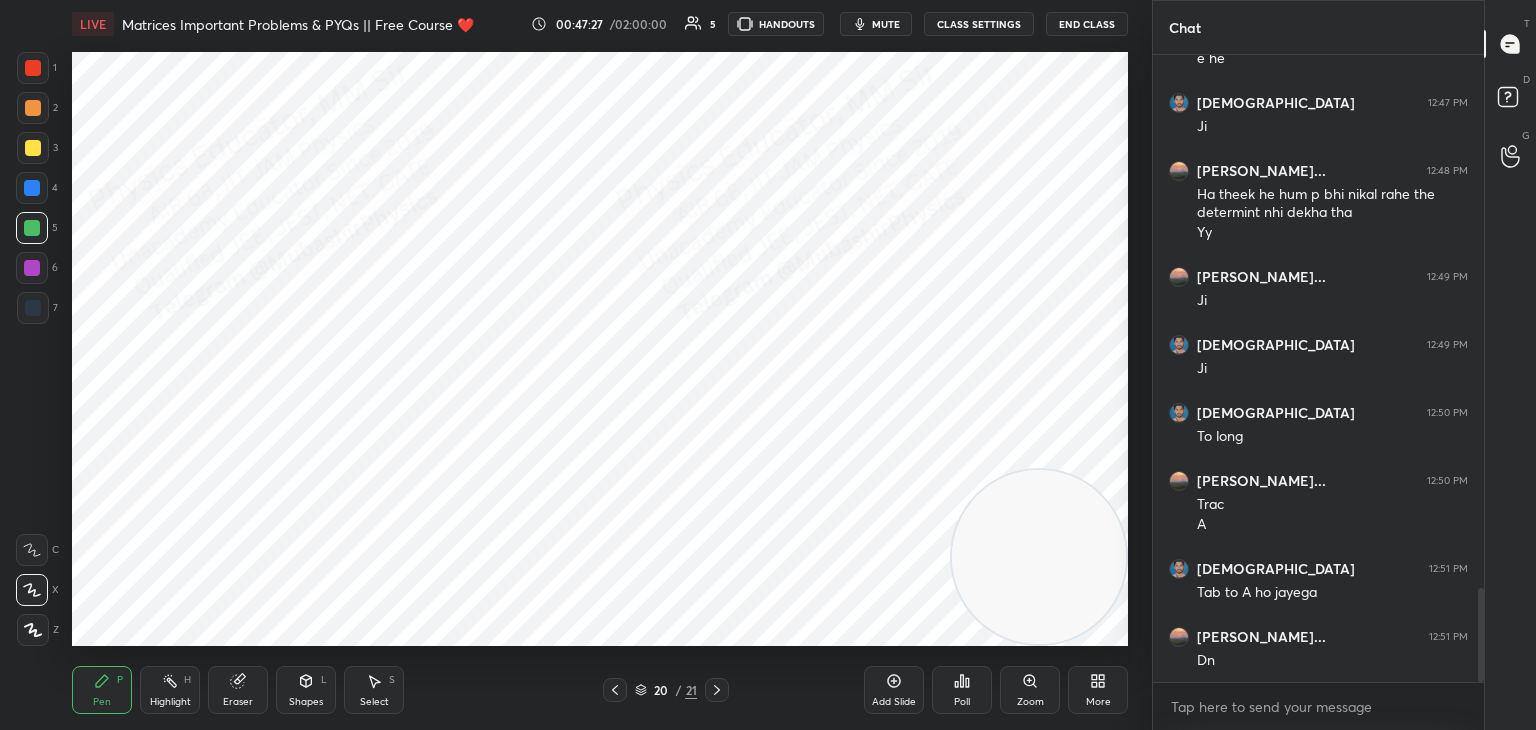 click at bounding box center [32, 188] 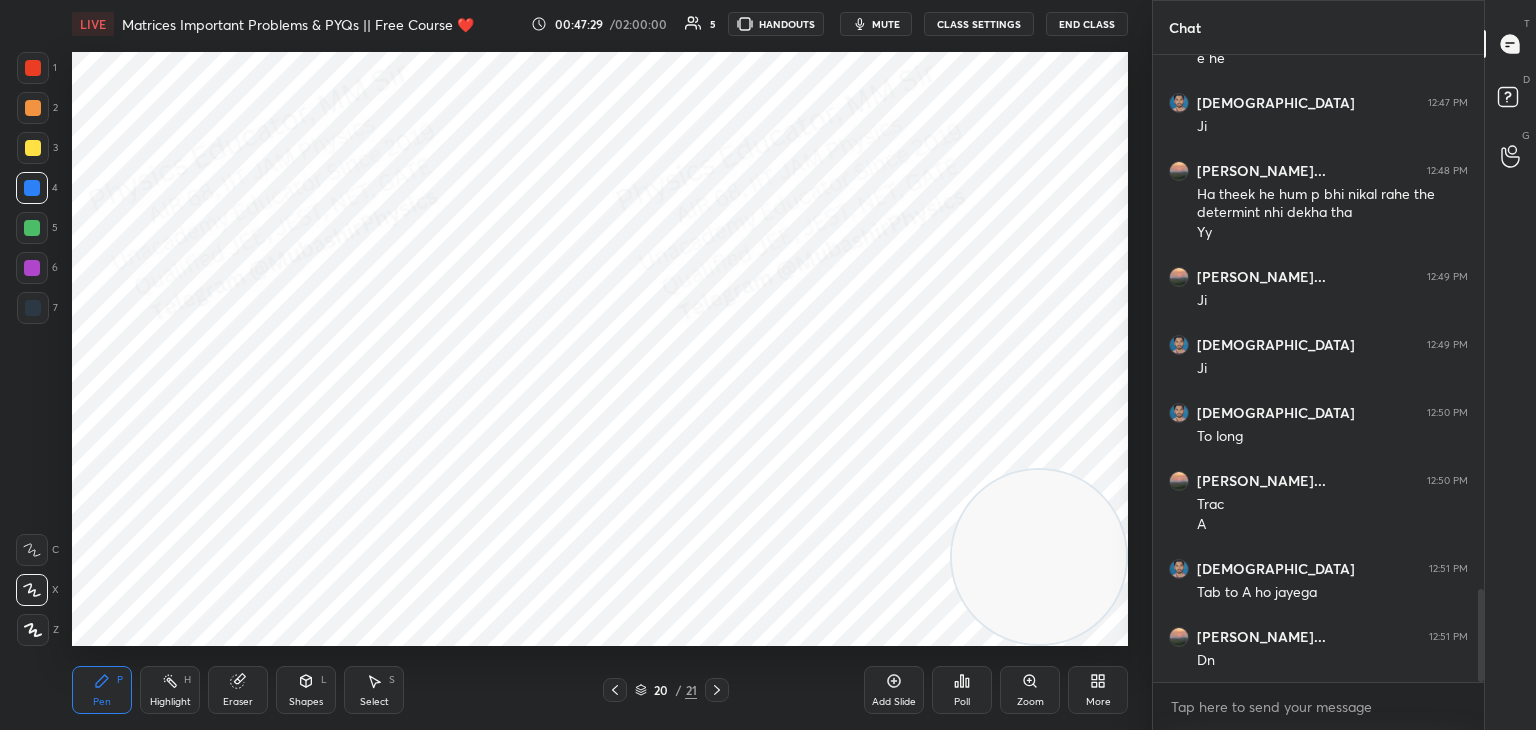 scroll, scrollTop: 3626, scrollLeft: 0, axis: vertical 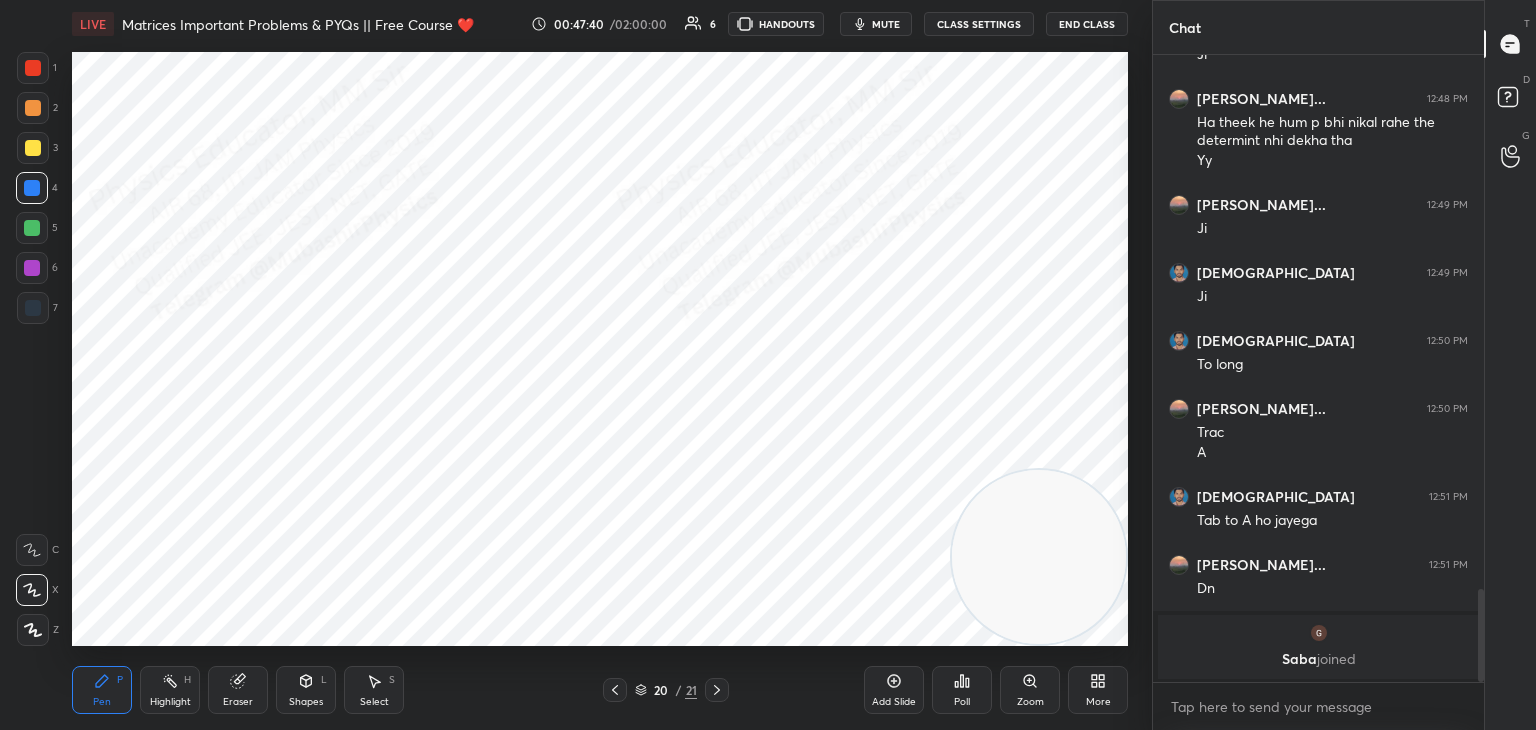 click on "Select S" at bounding box center [374, 690] 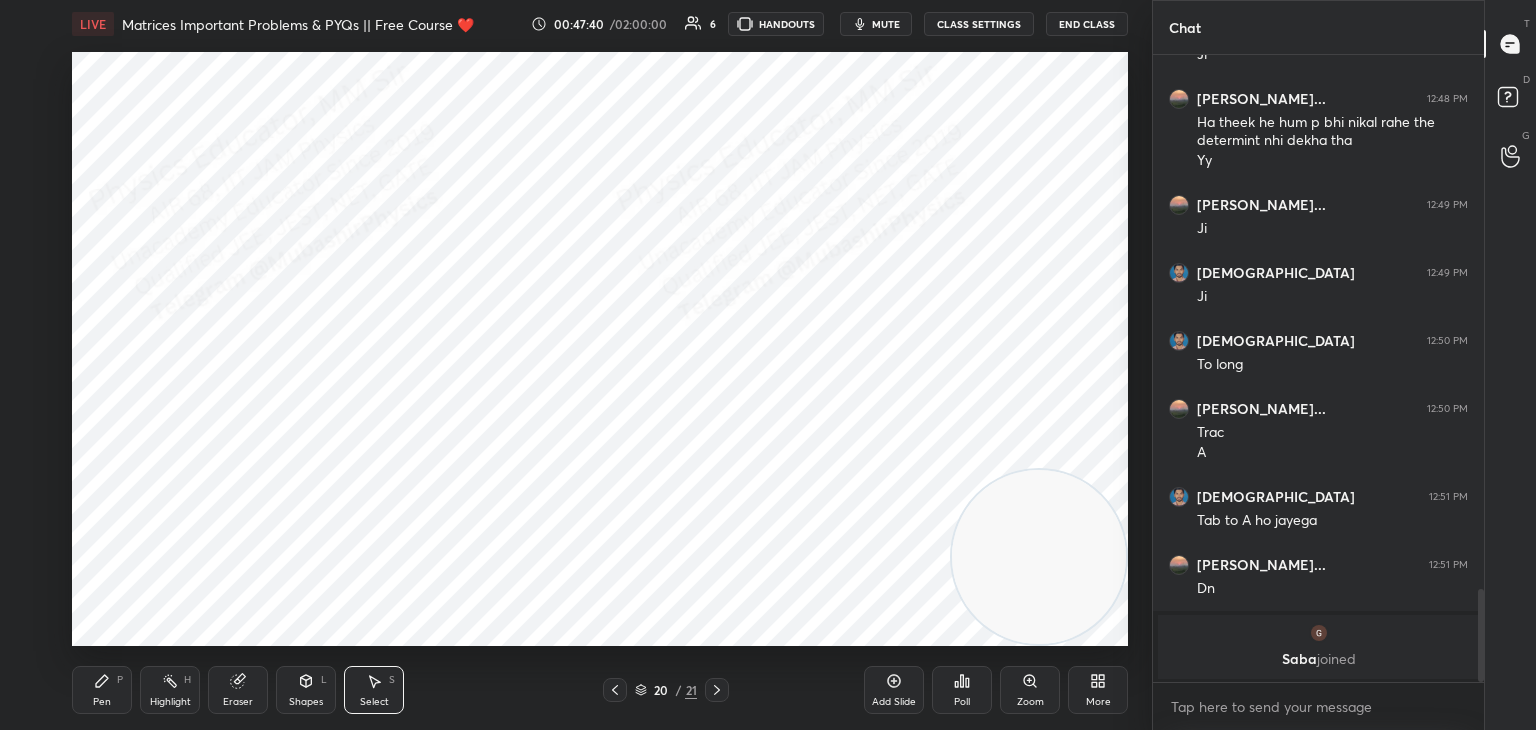 click on "Shapes L" at bounding box center [306, 690] 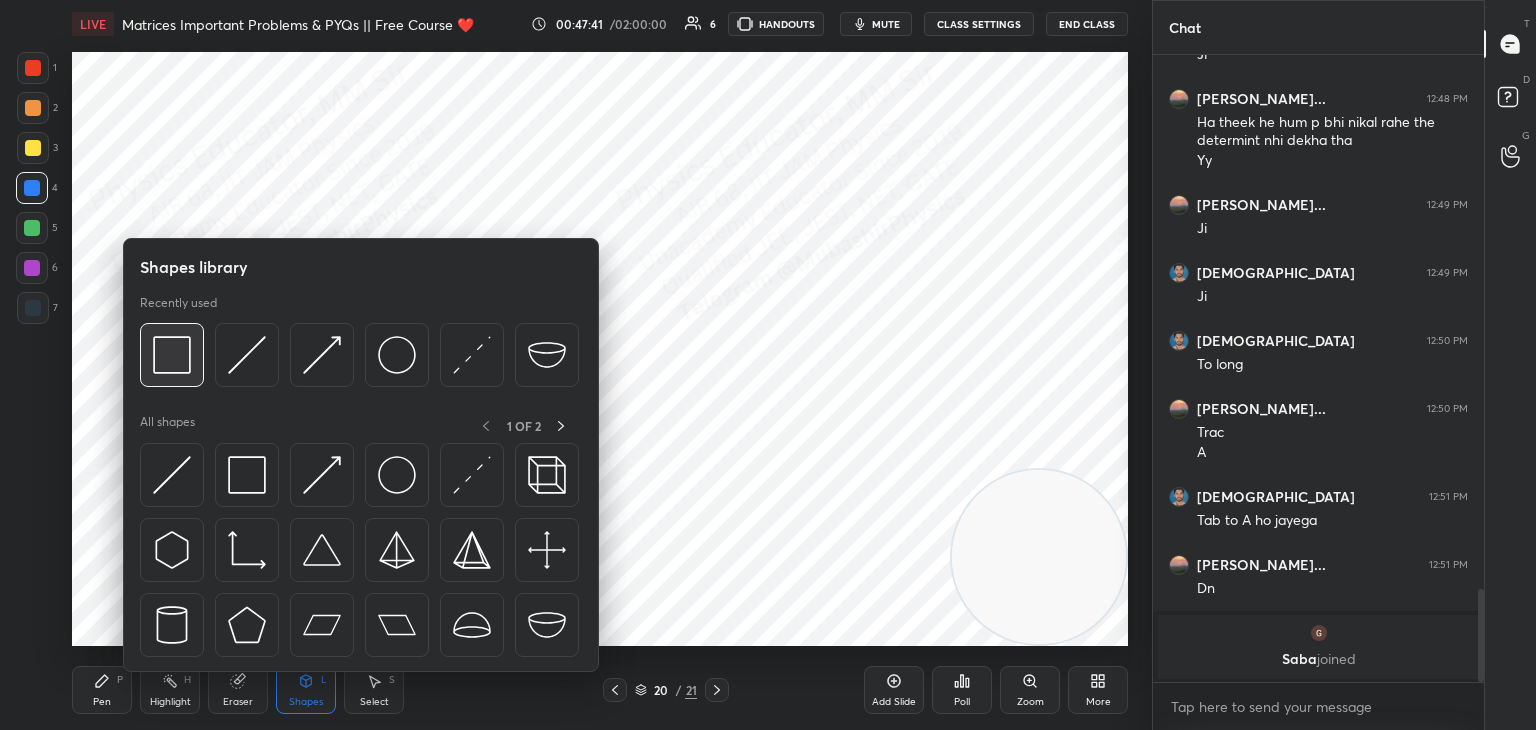 drag, startPoint x: 160, startPoint y: 364, endPoint x: 157, endPoint y: 354, distance: 10.440307 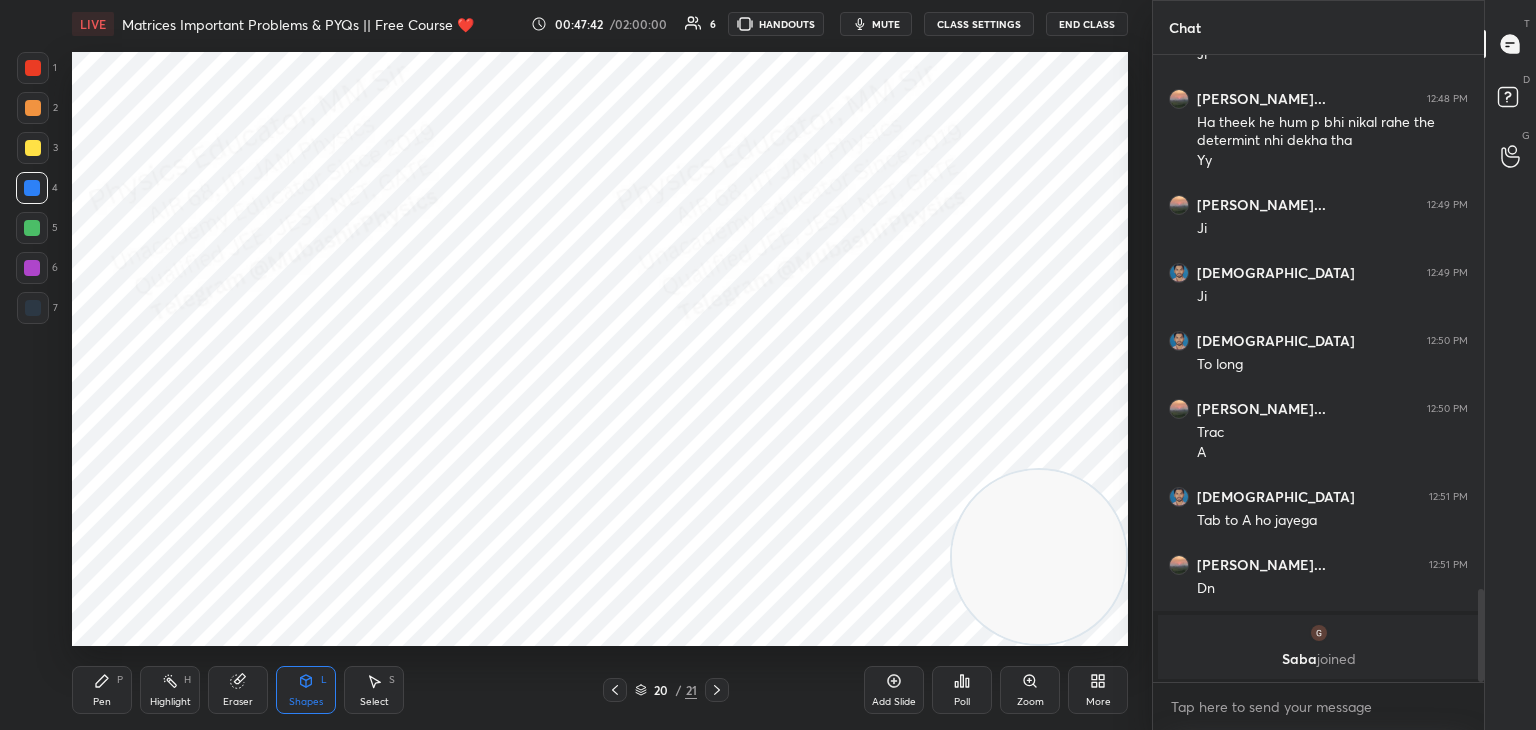 click at bounding box center [33, 308] 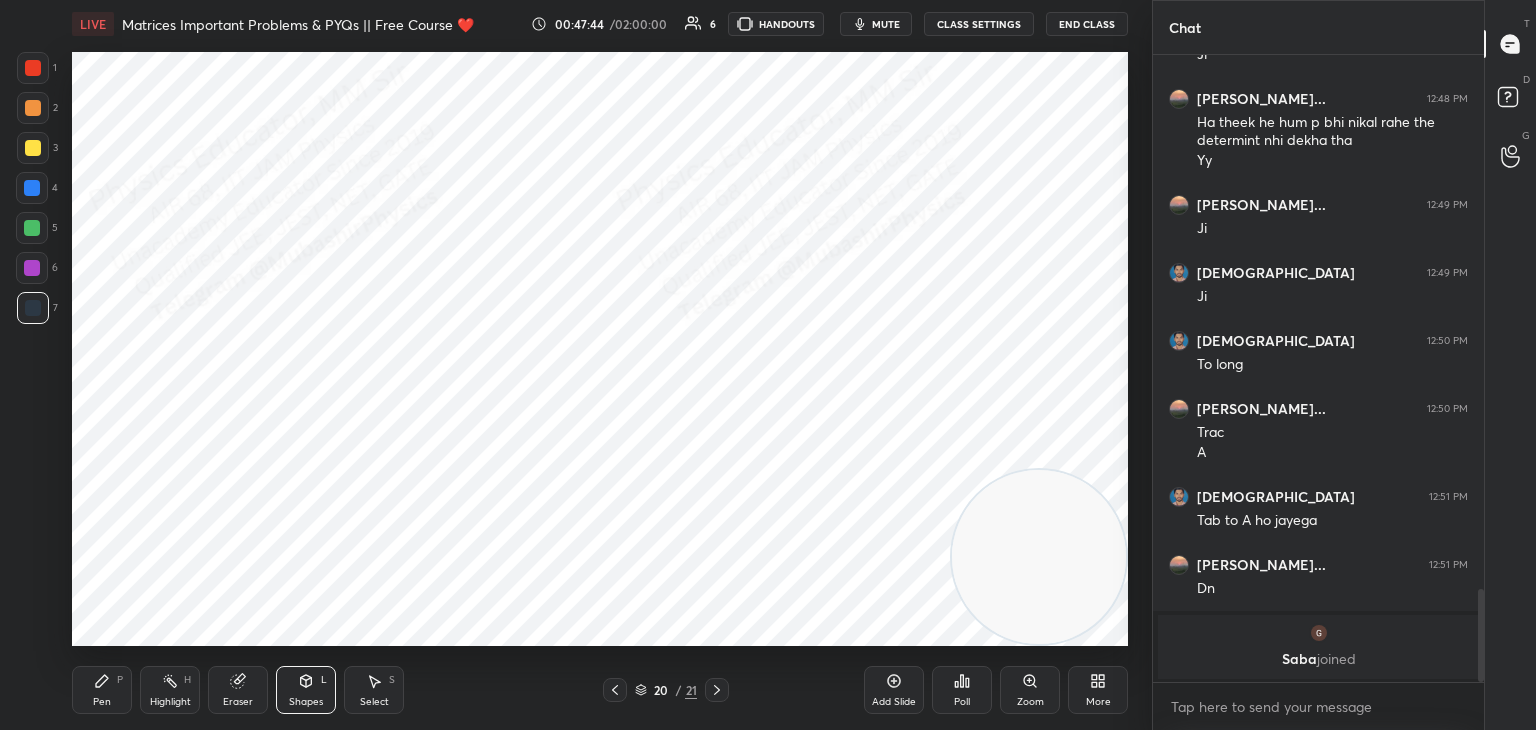 click on "Pen P" at bounding box center (102, 690) 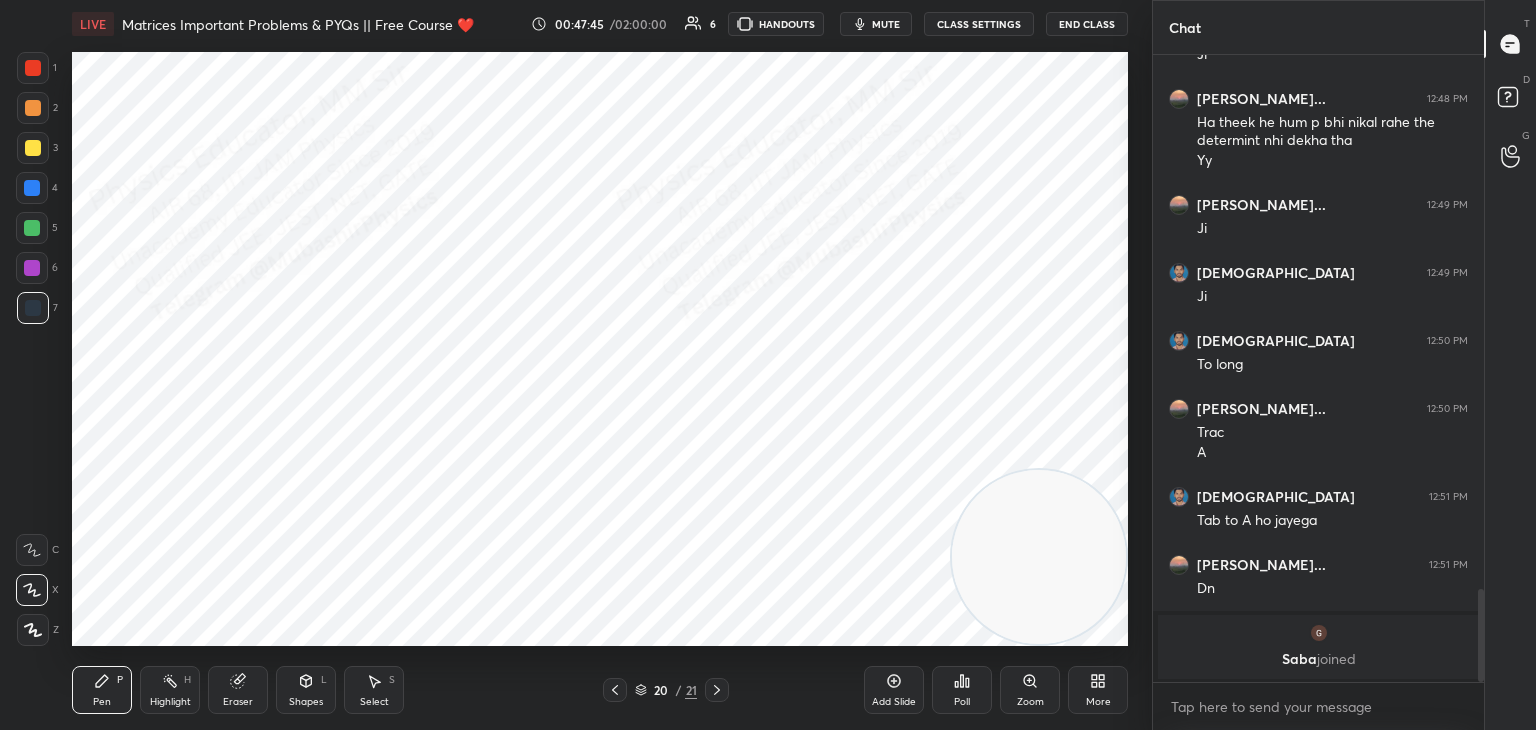 drag, startPoint x: 37, startPoint y: 73, endPoint x: 53, endPoint y: 69, distance: 16.492422 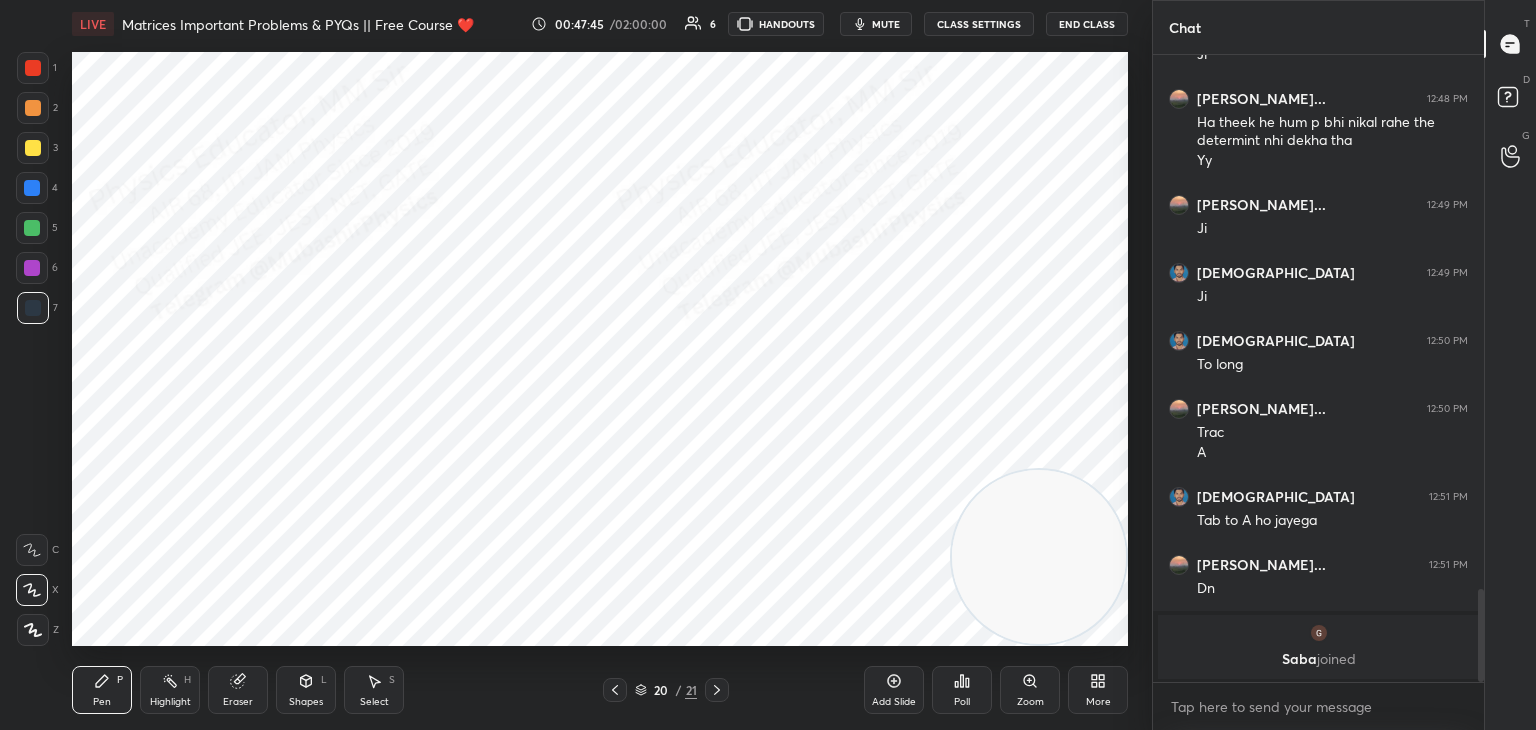 click at bounding box center [33, 68] 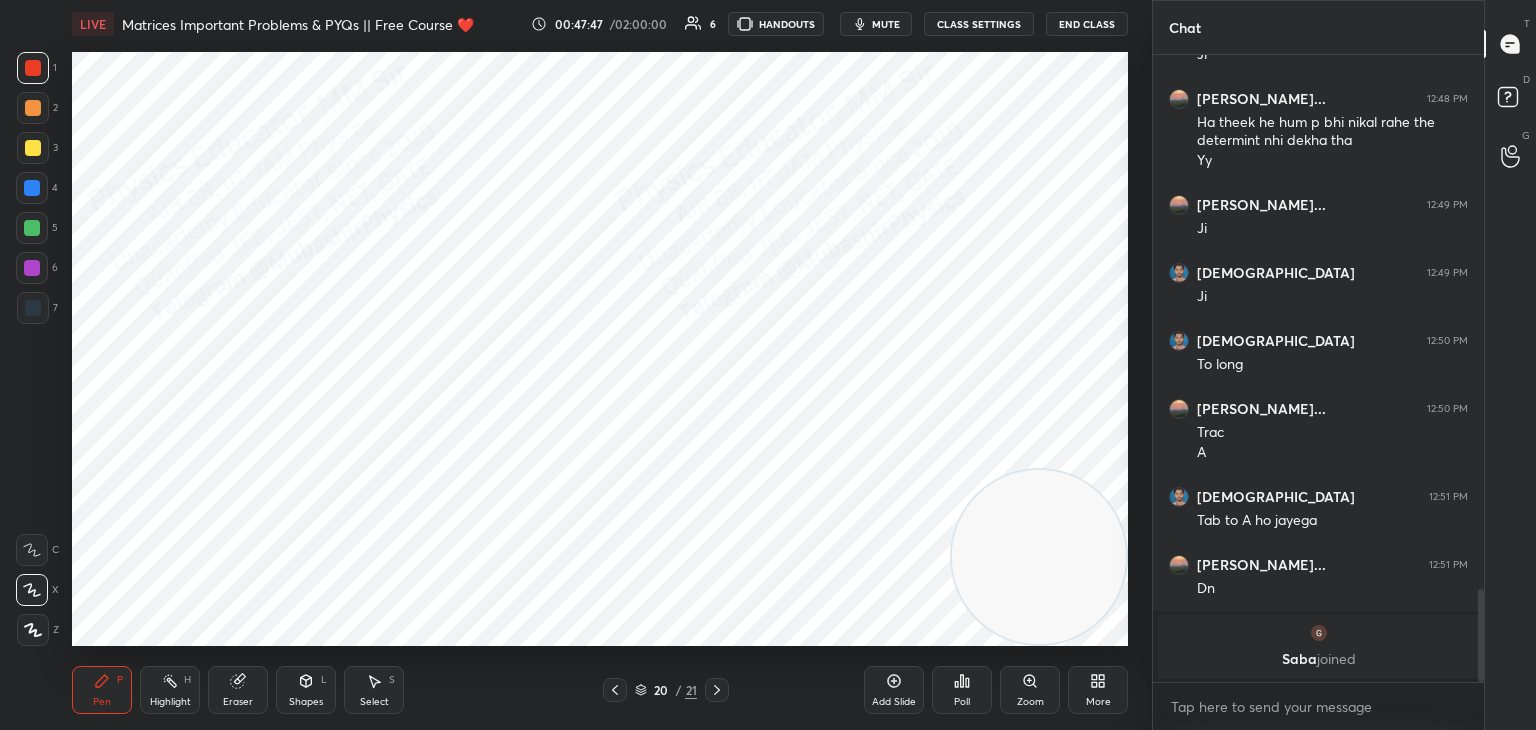drag, startPoint x: 165, startPoint y: 684, endPoint x: 199, endPoint y: 654, distance: 45.343136 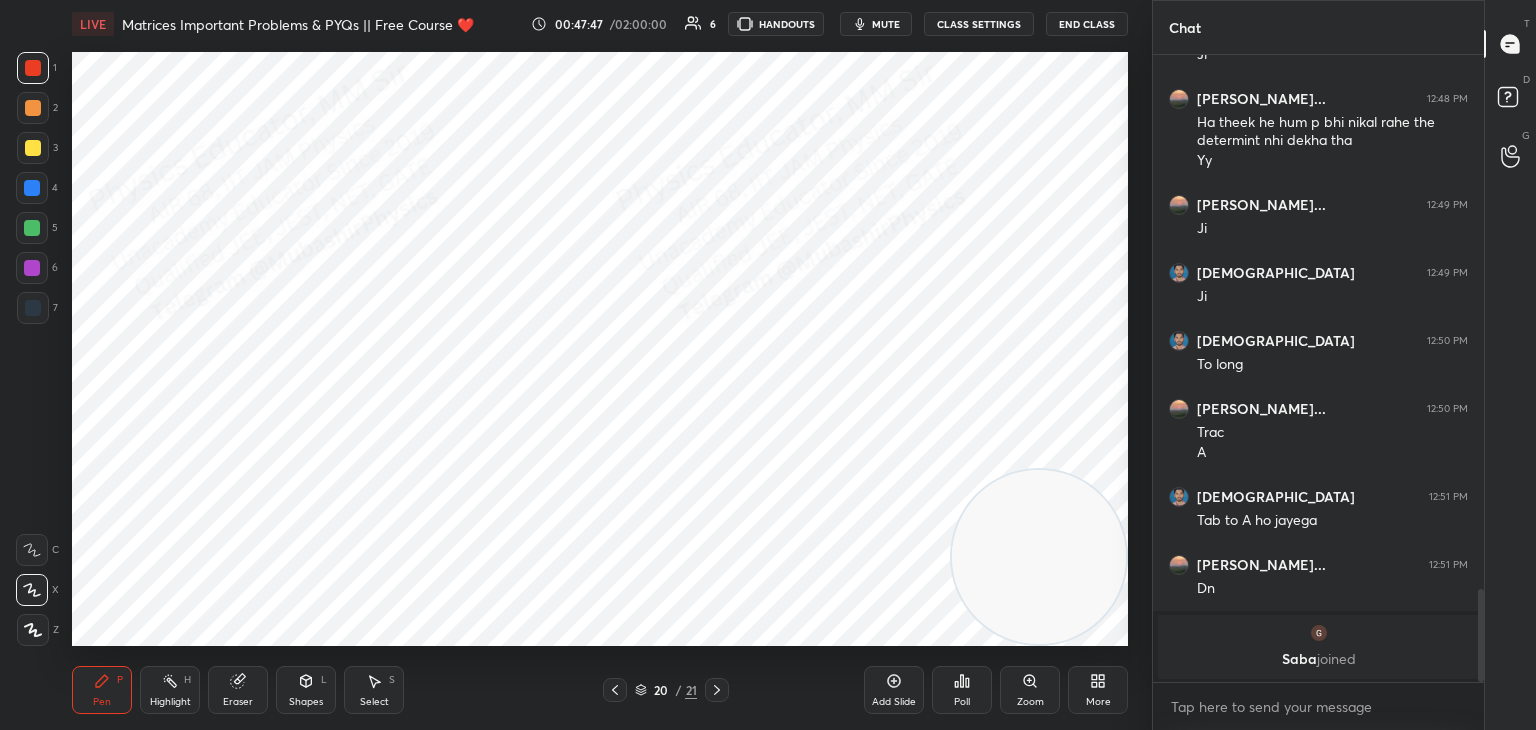 click 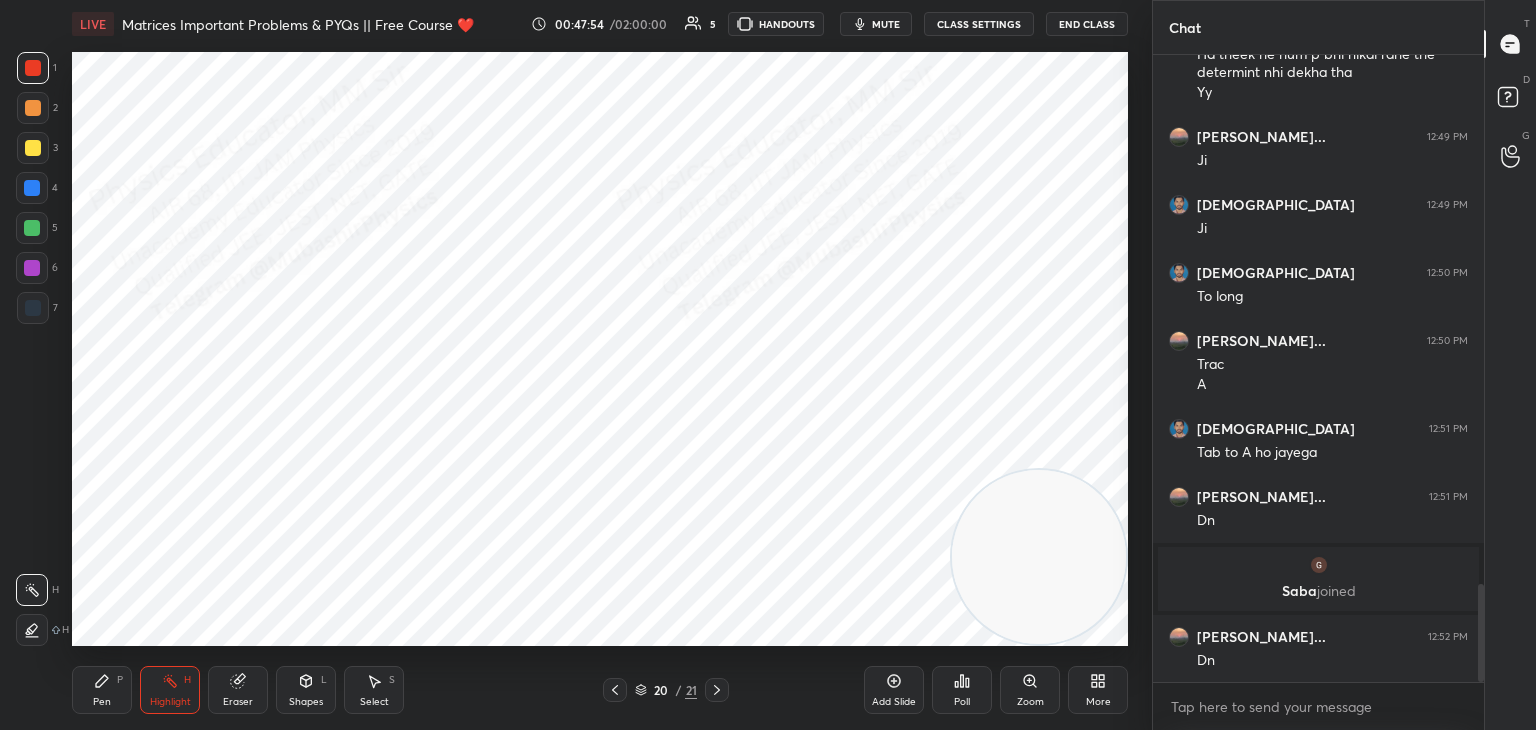 scroll, scrollTop: 3398, scrollLeft: 0, axis: vertical 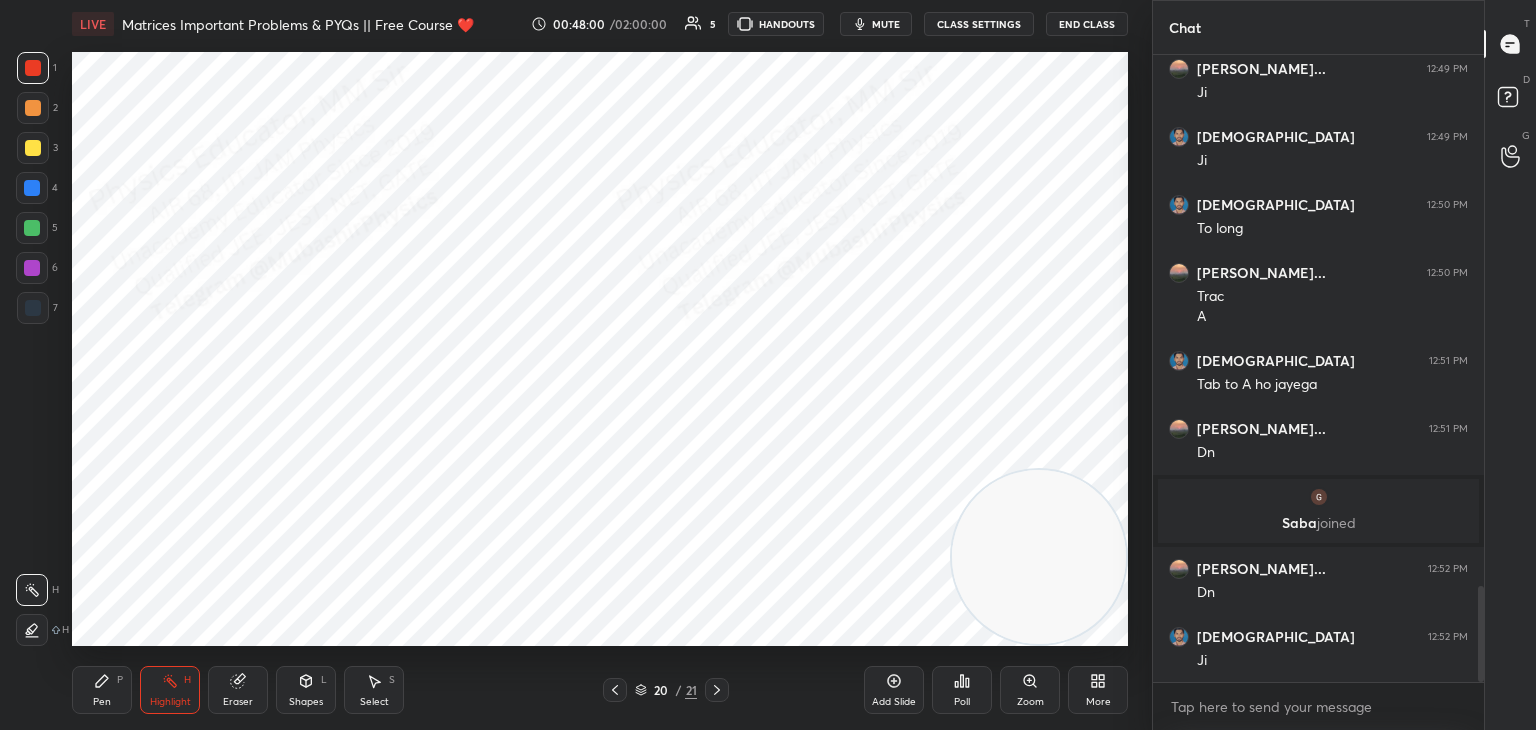 click on "More" at bounding box center (1098, 690) 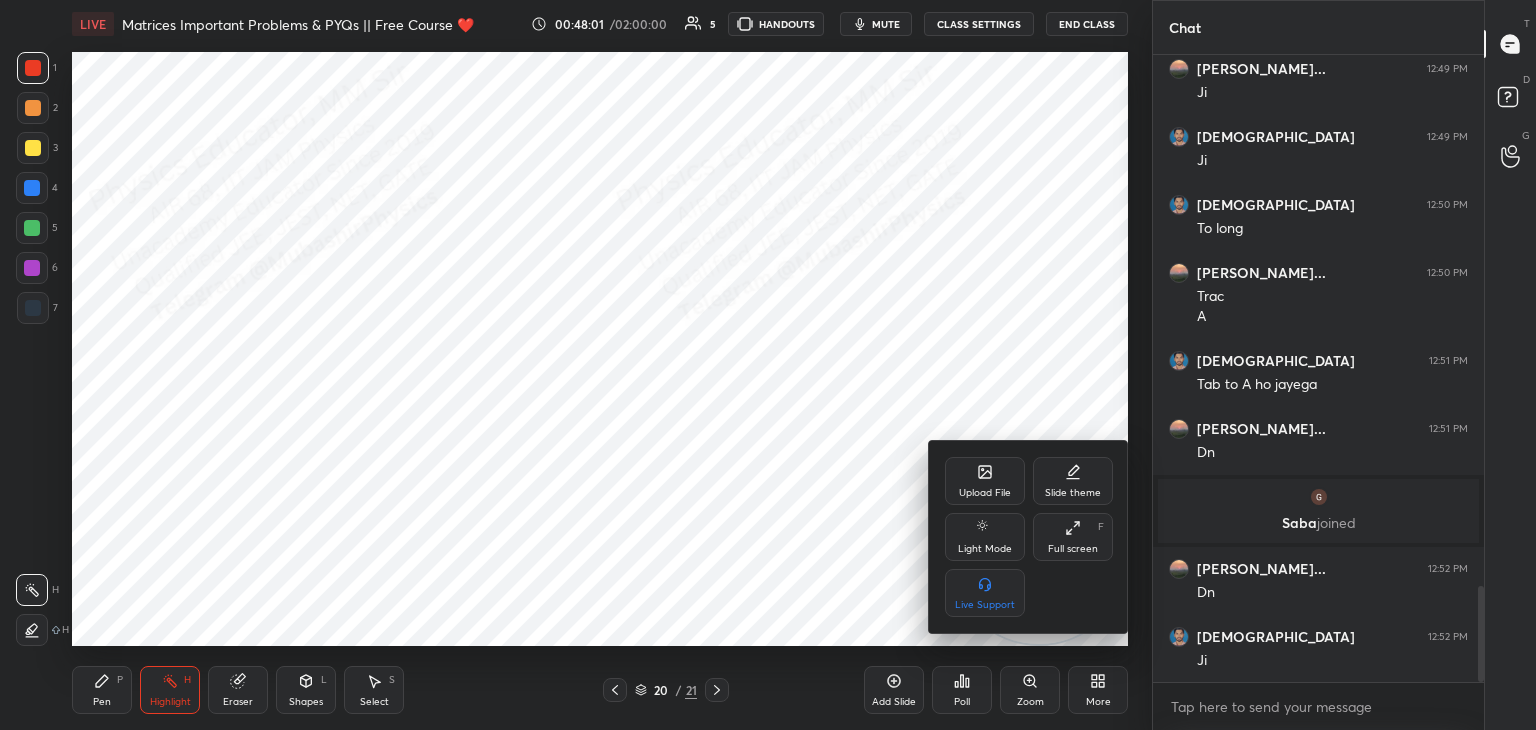 click on "Upload File" at bounding box center (985, 481) 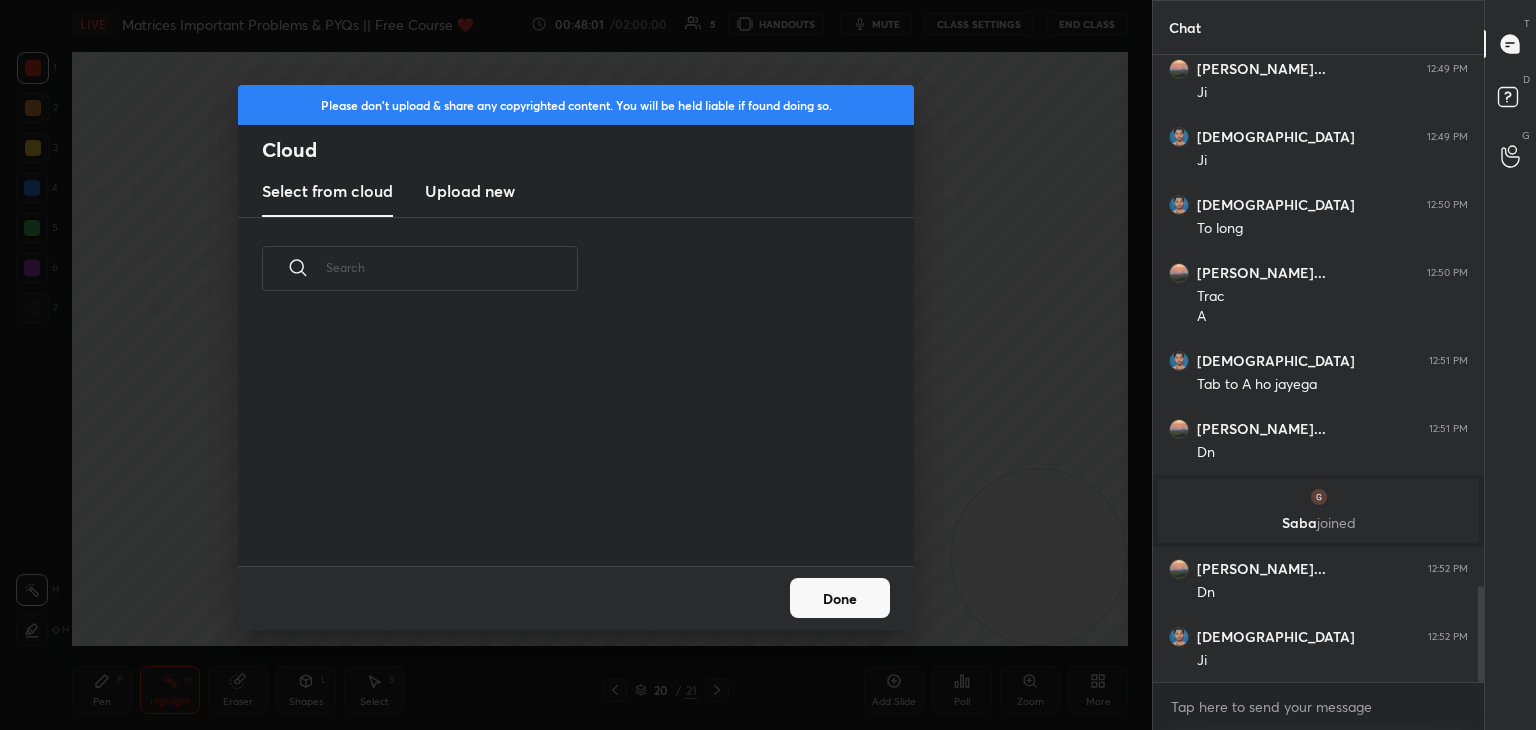 click on "Upload new" at bounding box center [470, 191] 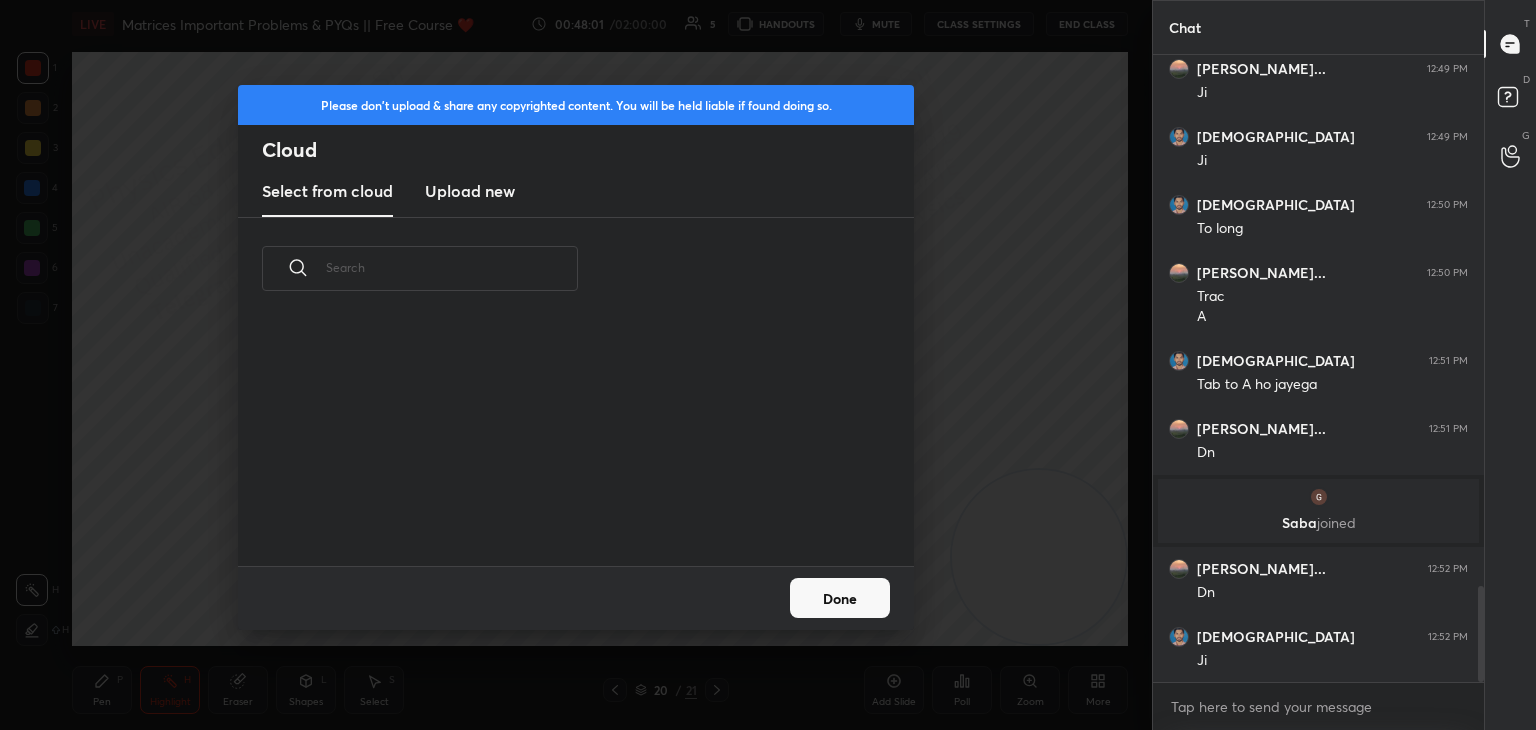 scroll, scrollTop: 0, scrollLeft: 0, axis: both 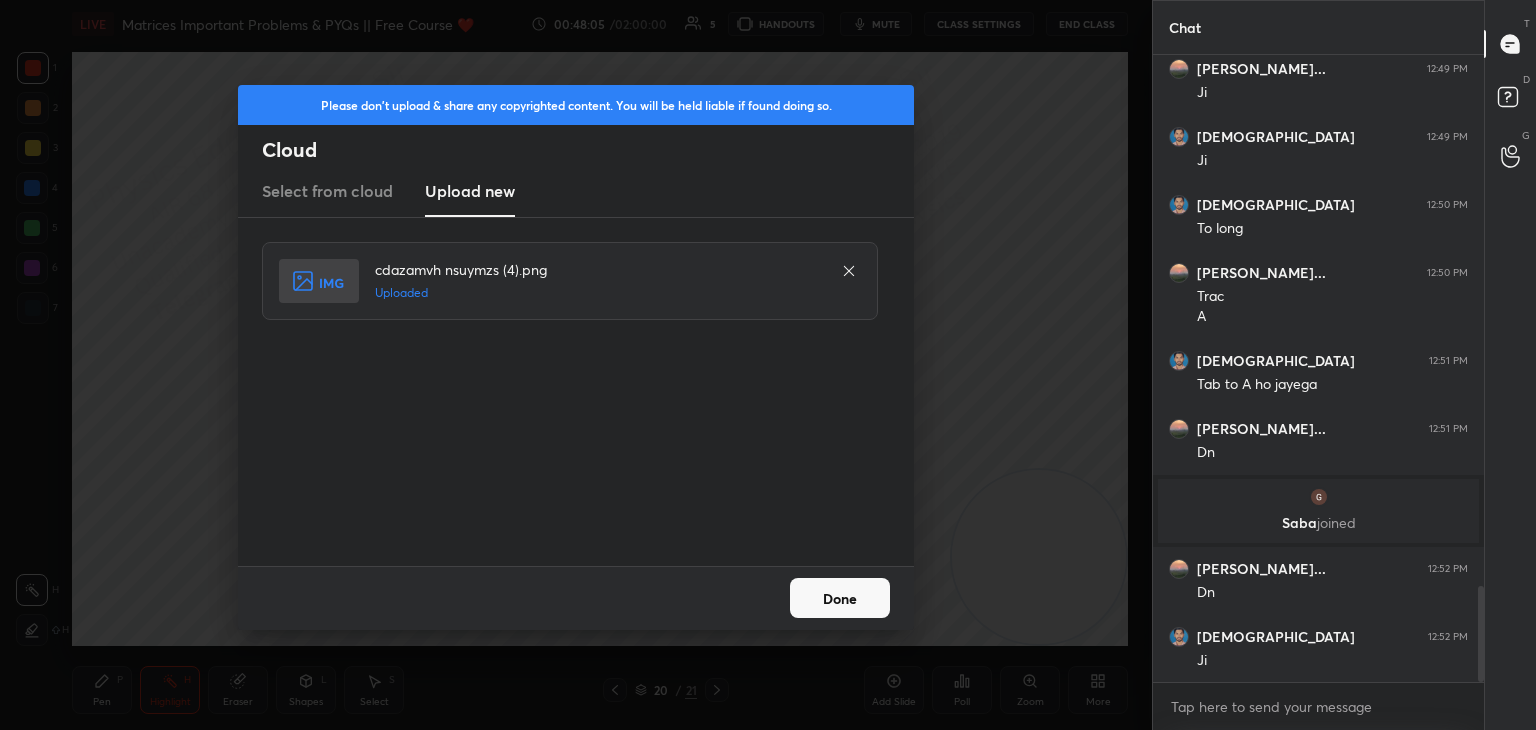 click on "Done" at bounding box center (840, 598) 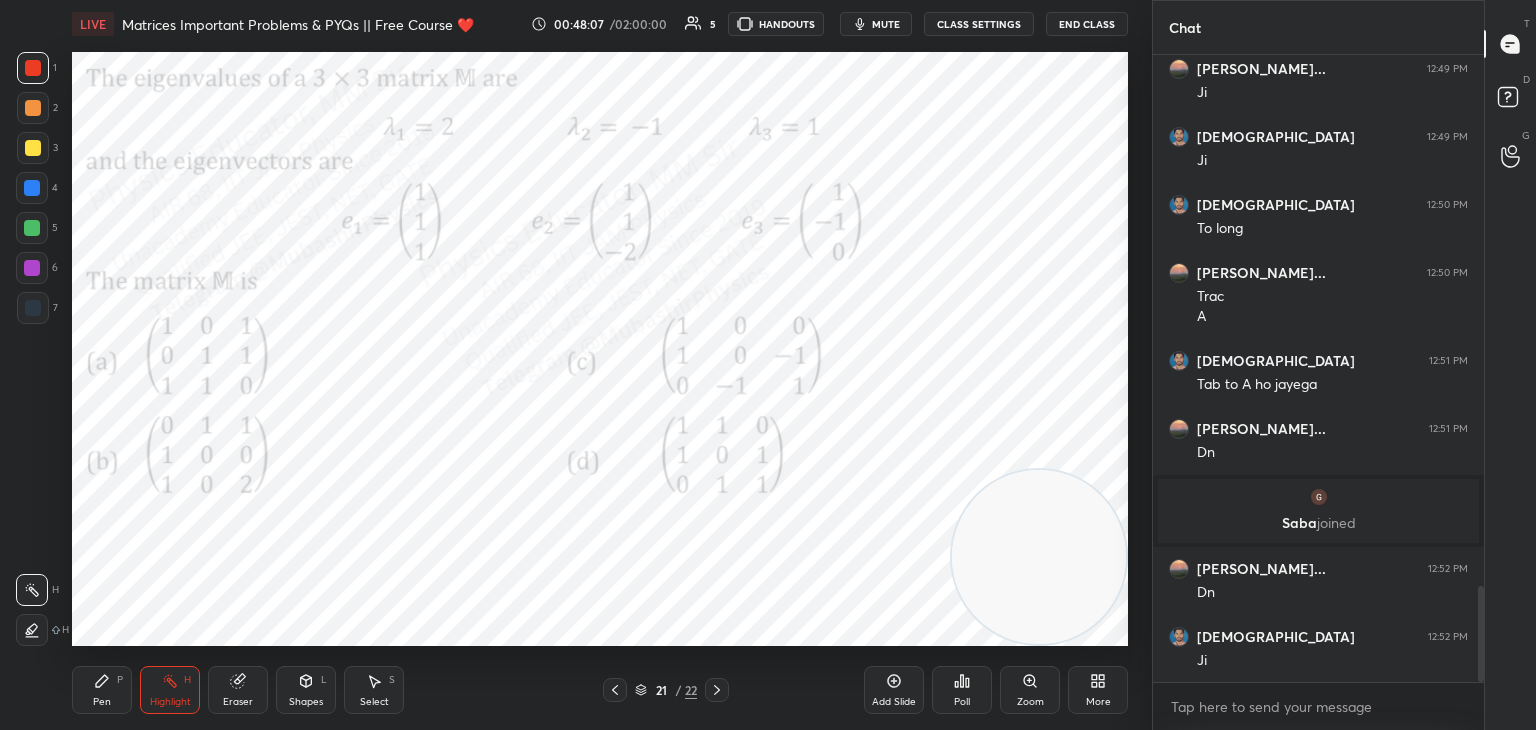 click on "mute" at bounding box center (886, 24) 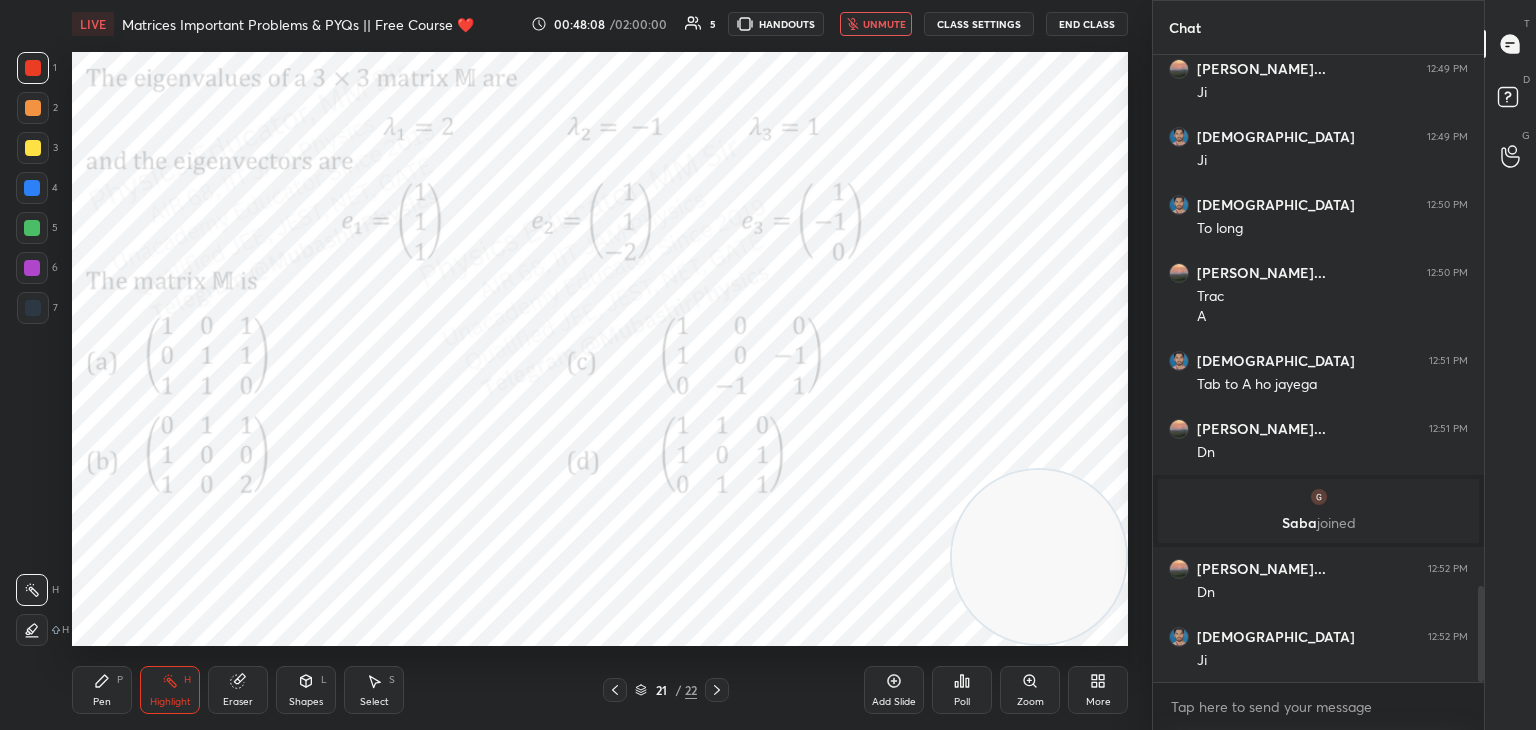 drag, startPoint x: 1067, startPoint y: 581, endPoint x: 1095, endPoint y: 599, distance: 33.286633 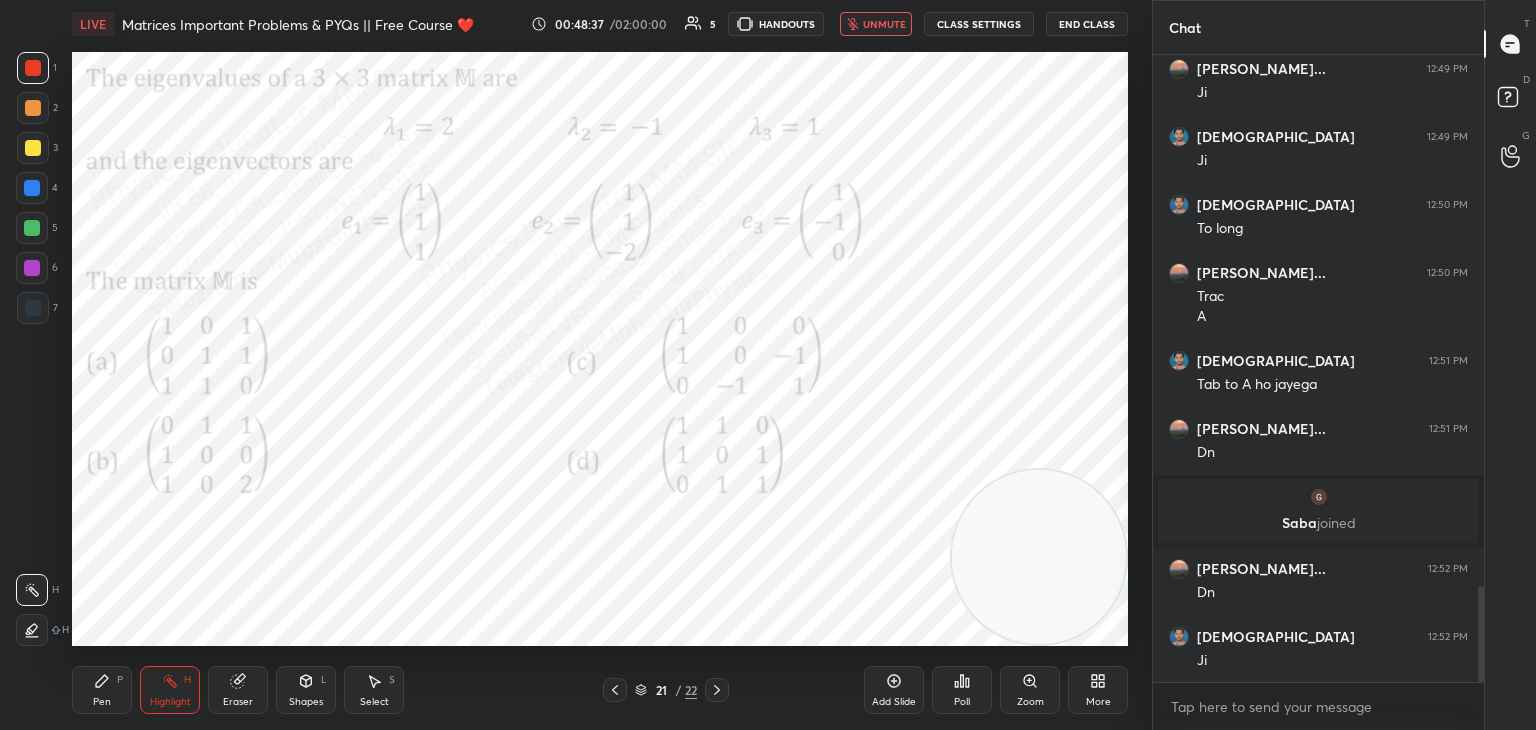click on "unmute" at bounding box center [884, 24] 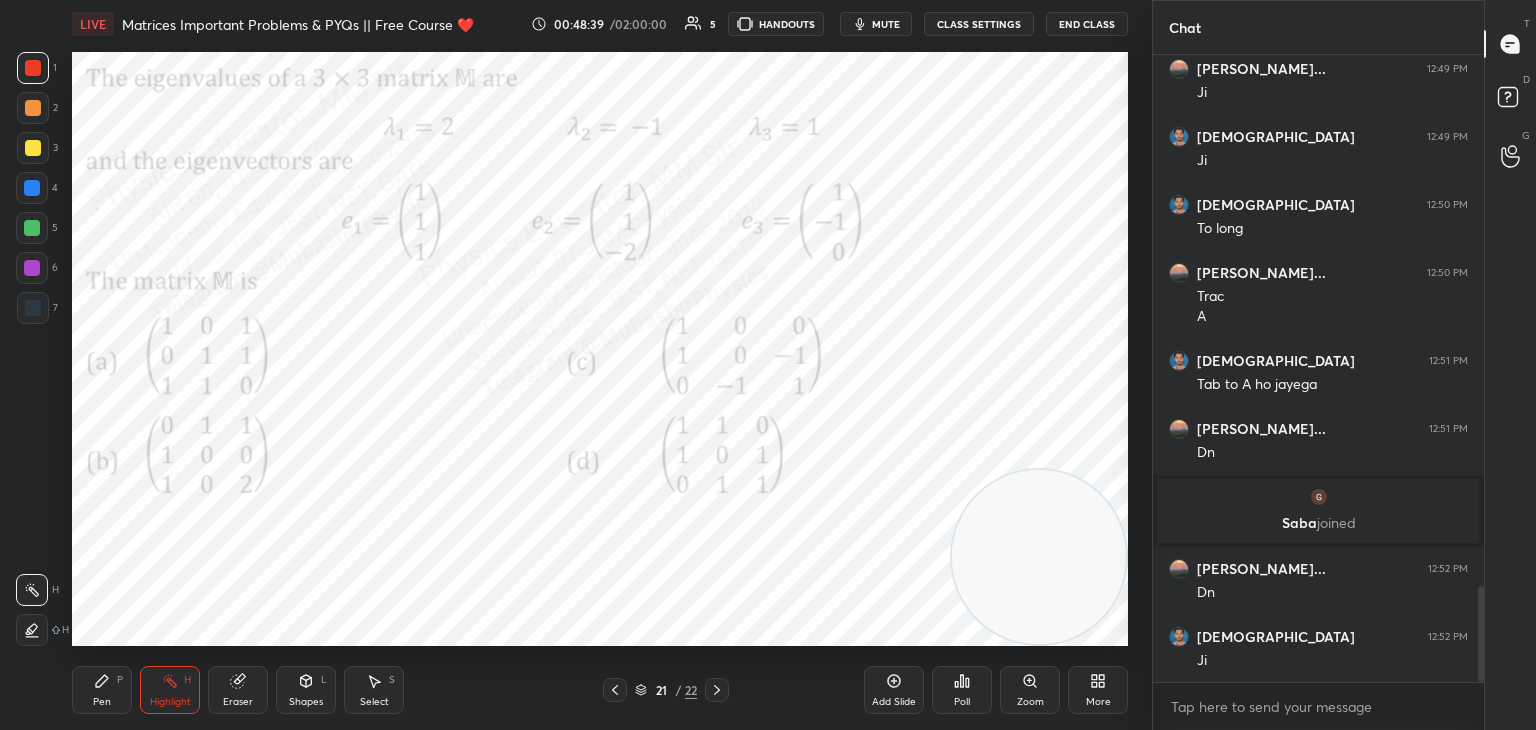 drag, startPoint x: 881, startPoint y: 19, endPoint x: 899, endPoint y: 30, distance: 21.095022 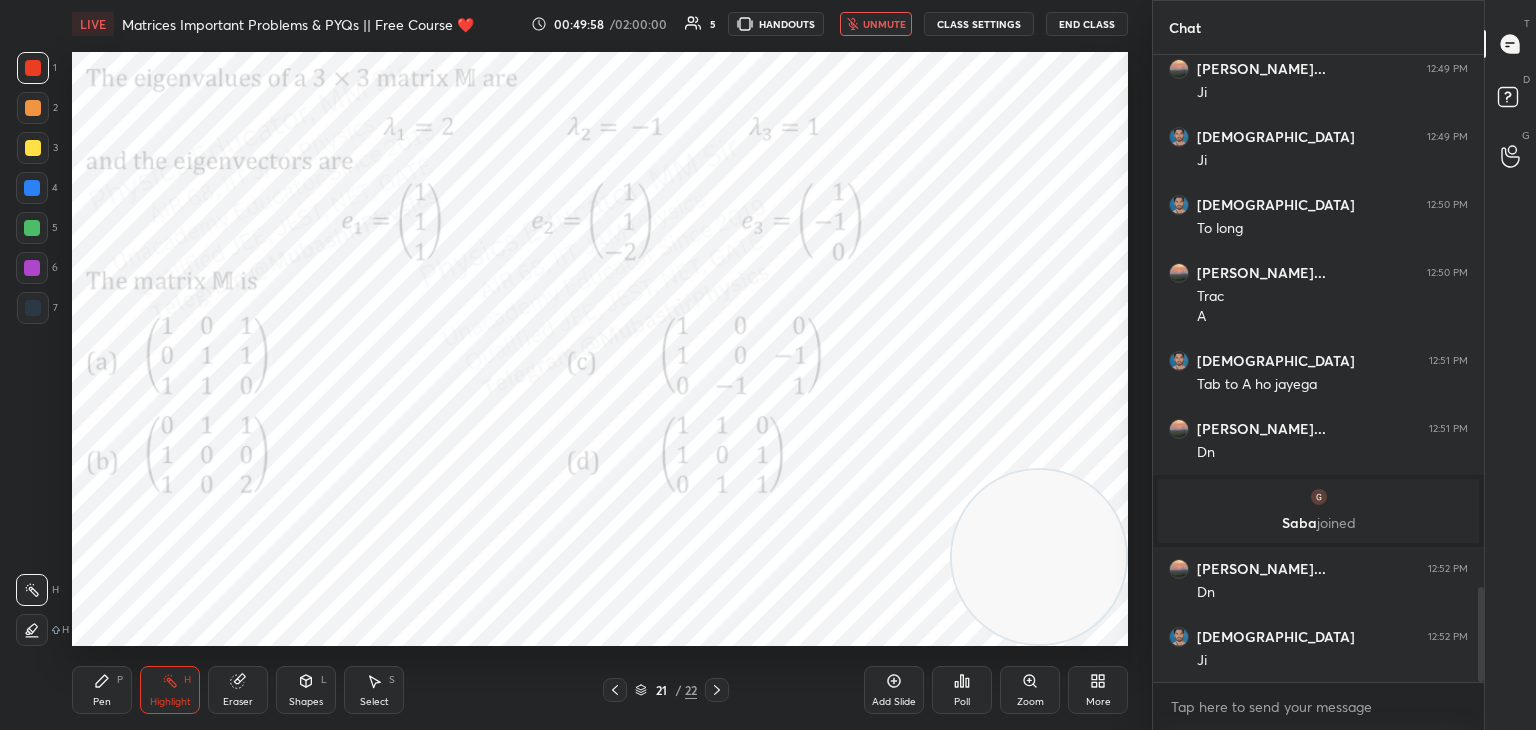 scroll, scrollTop: 3534, scrollLeft: 0, axis: vertical 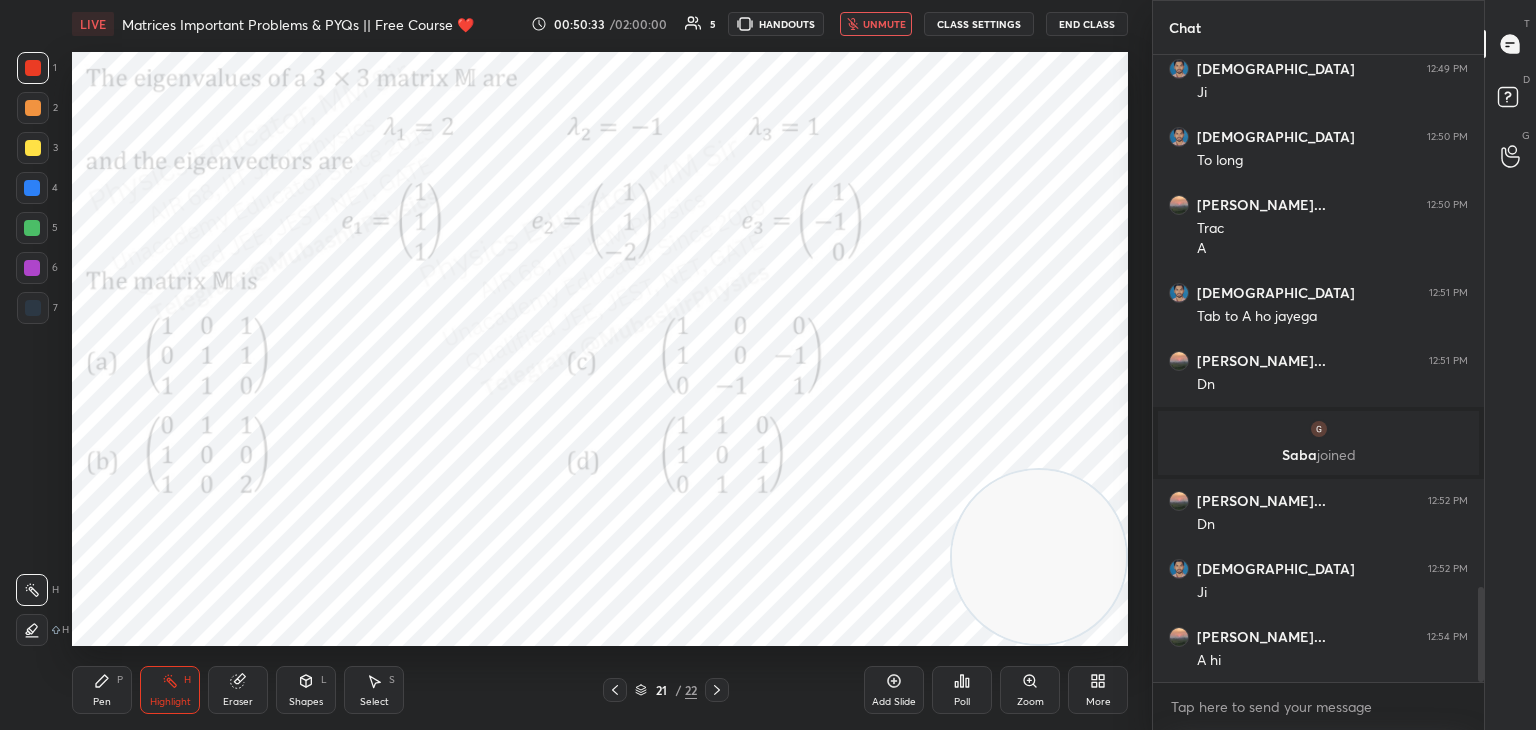 click on "unmute" at bounding box center [884, 24] 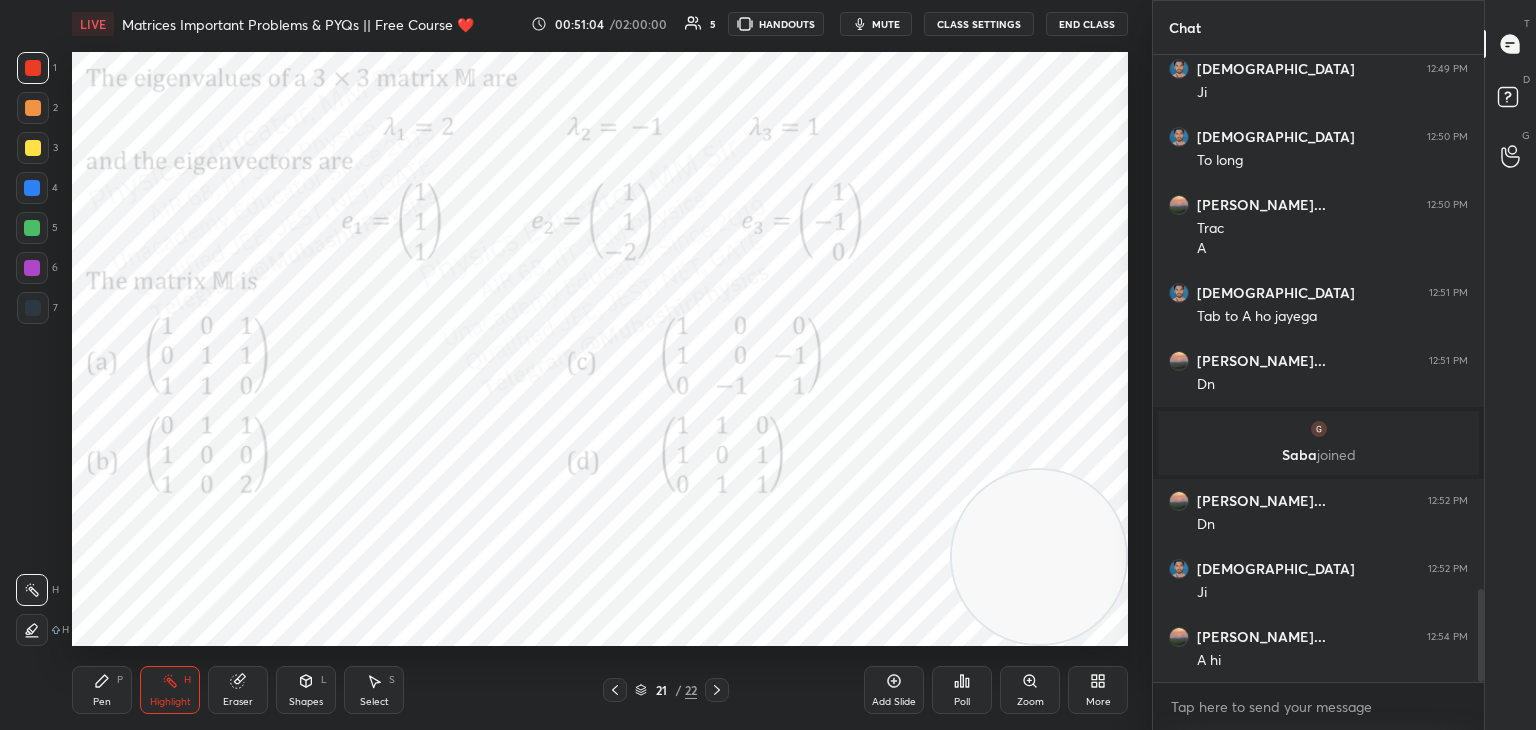 scroll, scrollTop: 3602, scrollLeft: 0, axis: vertical 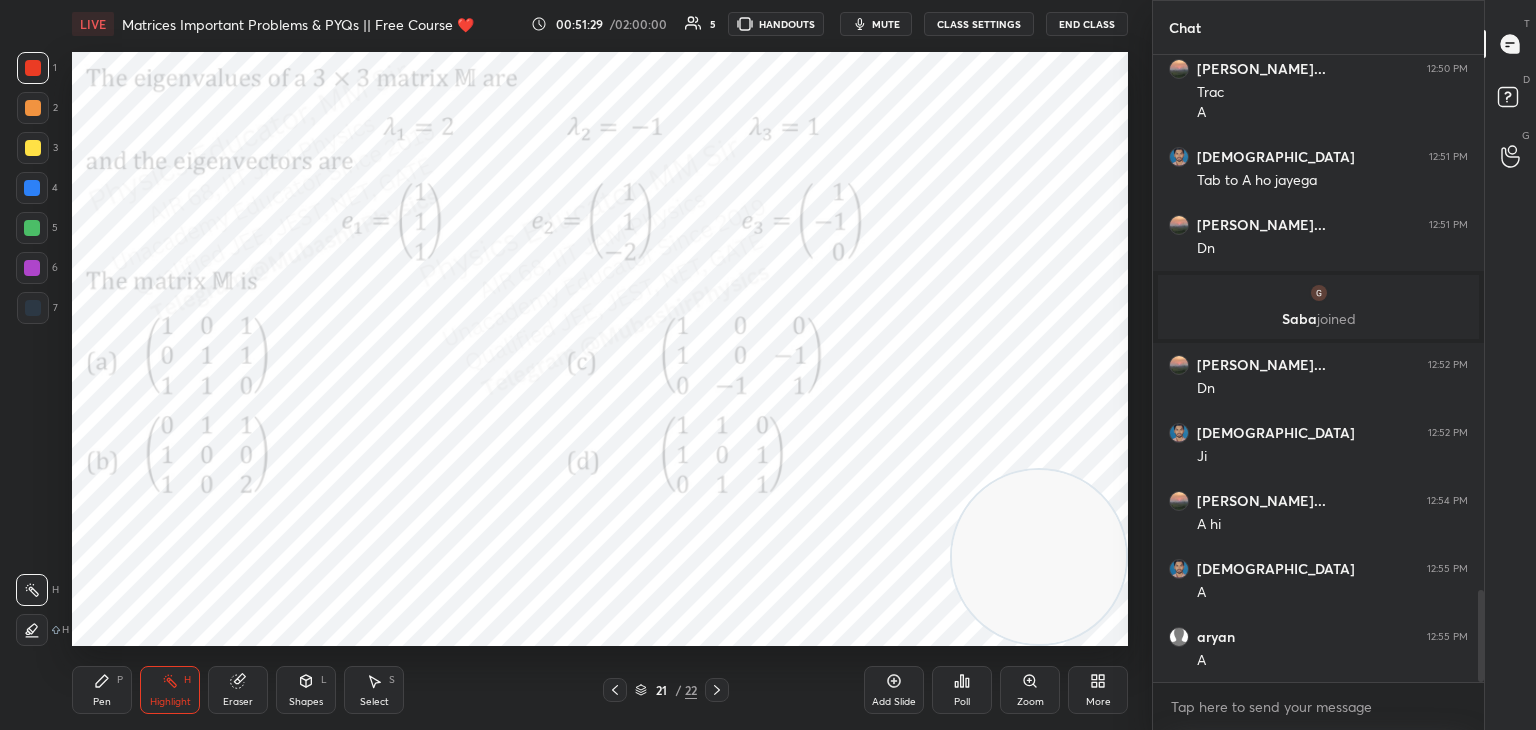 click on "1 2 3 4 5 6 7 C X Z C X Z E E Erase all   H H LIVE Matrices Important Problems & PYQs || Free Course ❤️ 00:51:29 /  02:00:00 5 HANDOUTS mute CLASS SETTINGS End Class Setting up your live class Poll for   secs No correct answer Start poll Back Matrices Important Problems & PYQs || Free Course ❤️ [PERSON_NAME] Pen P Highlight H Eraser Shapes L Select S 21 / 22 Add Slide Poll Zoom More" at bounding box center (576, 365) 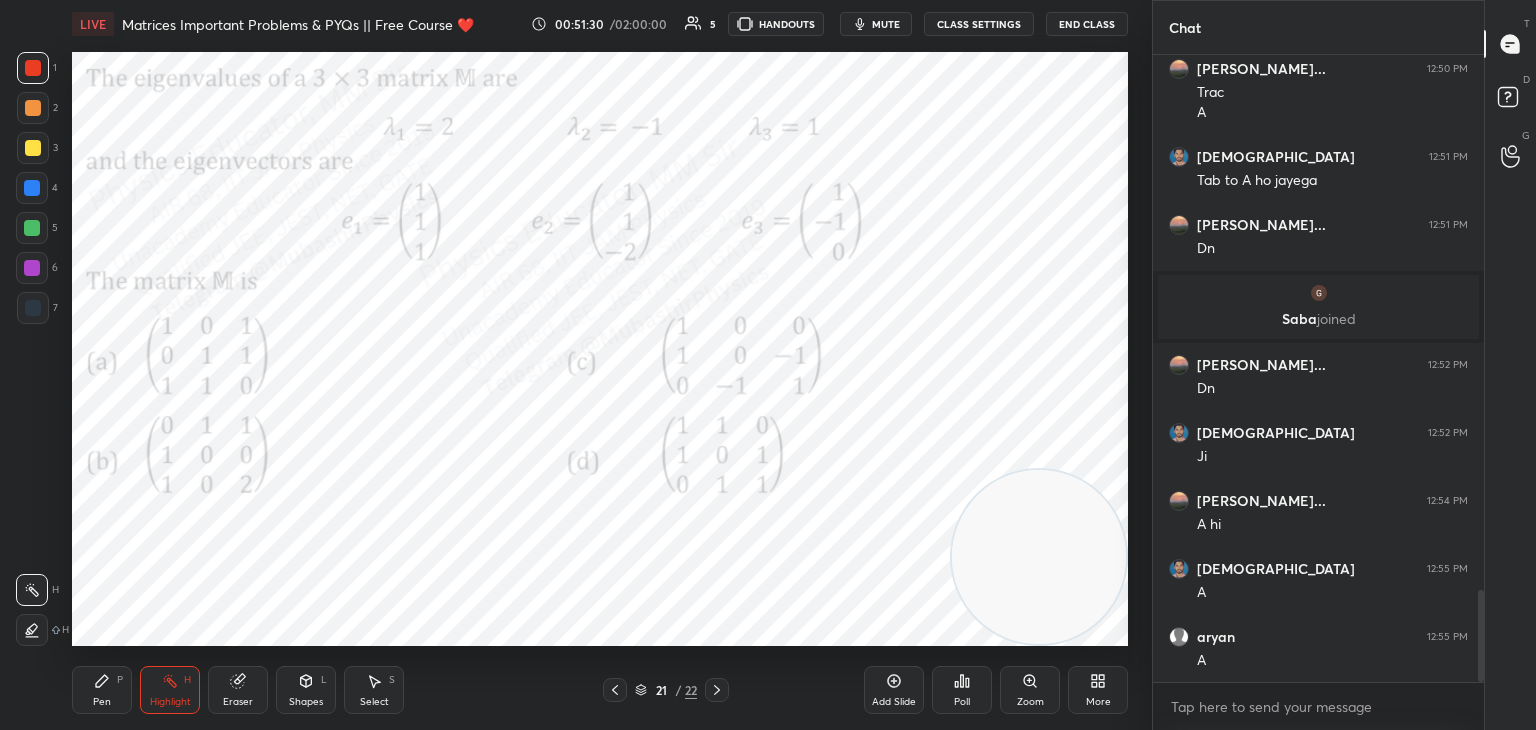 click on "Pen P" at bounding box center (102, 690) 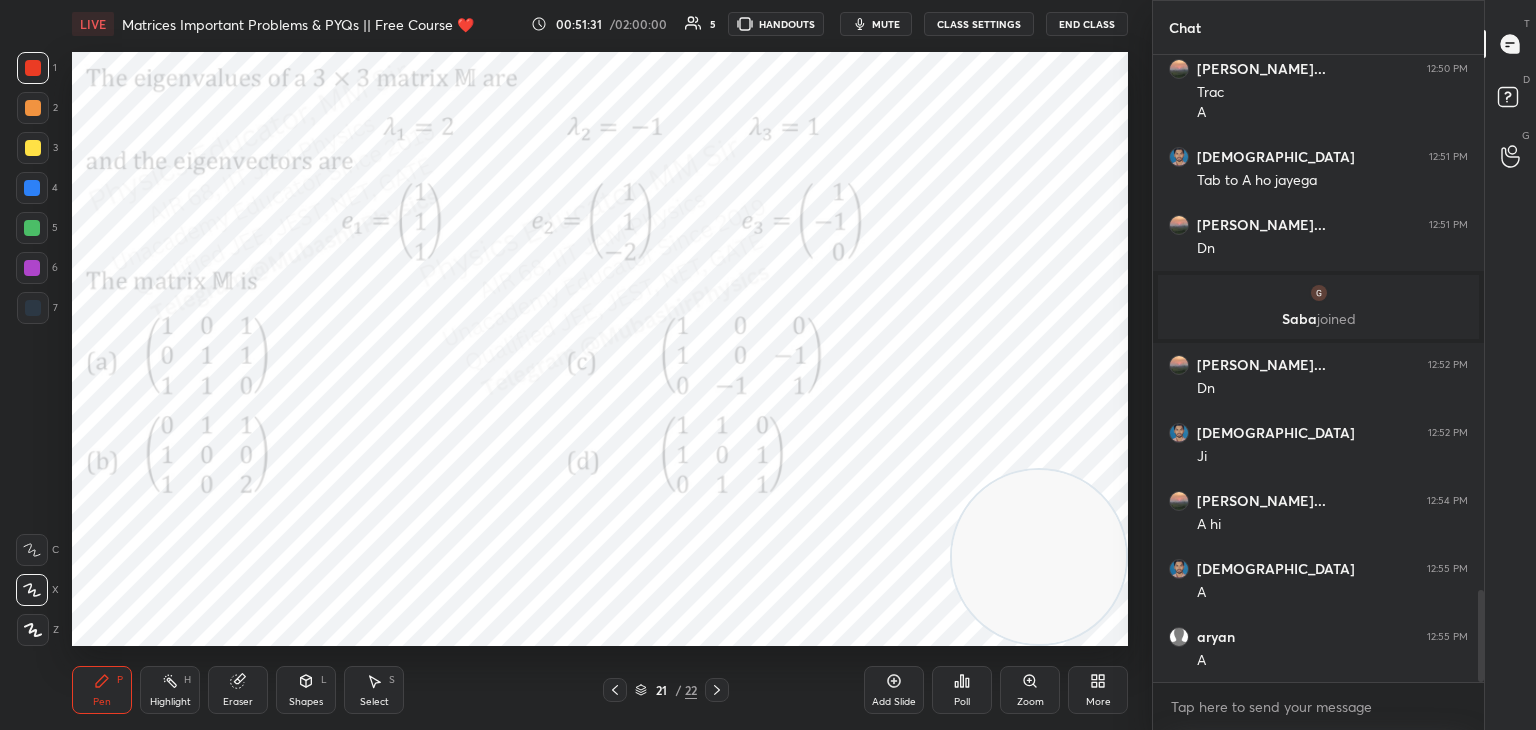click at bounding box center [32, 188] 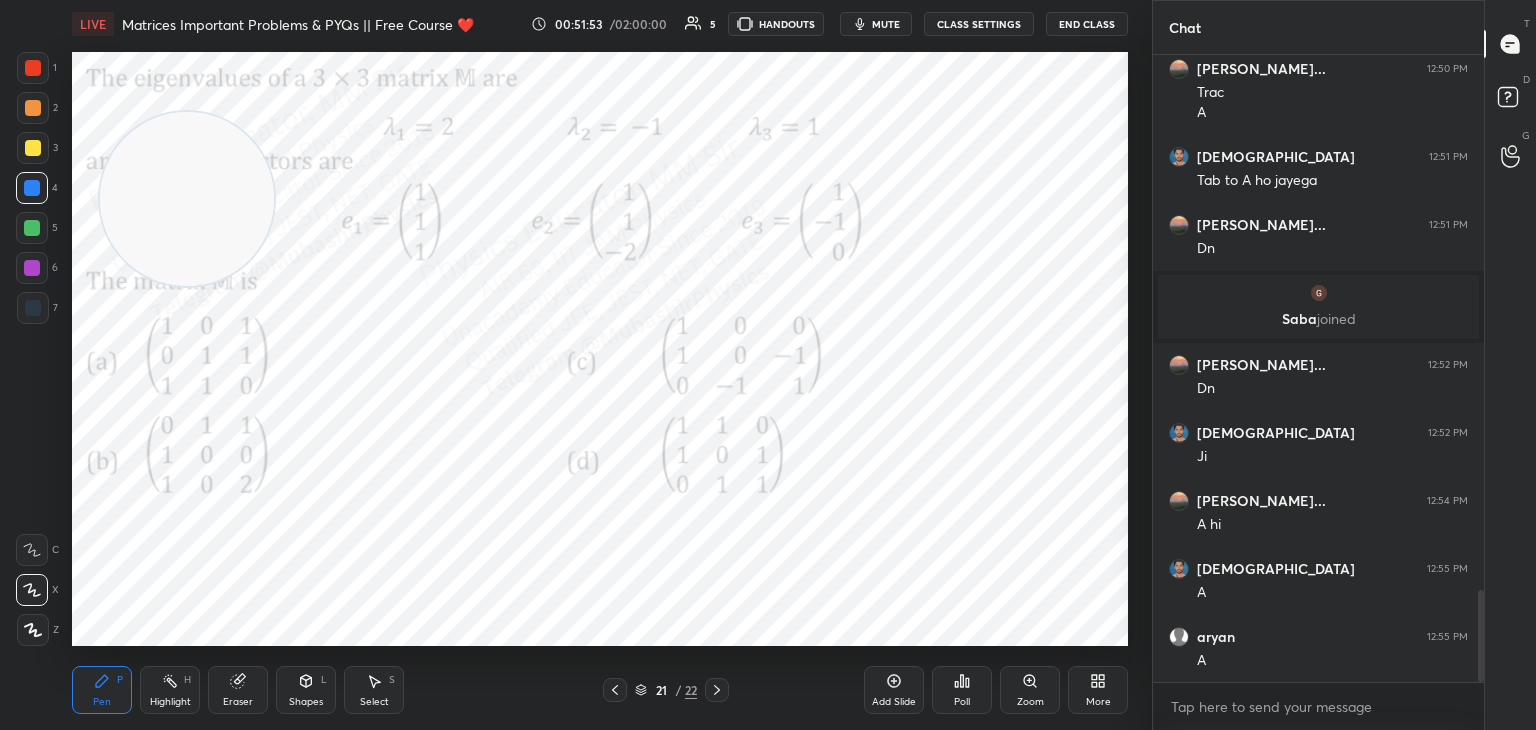 drag, startPoint x: 1005, startPoint y: 557, endPoint x: 65, endPoint y: 165, distance: 1018.4616 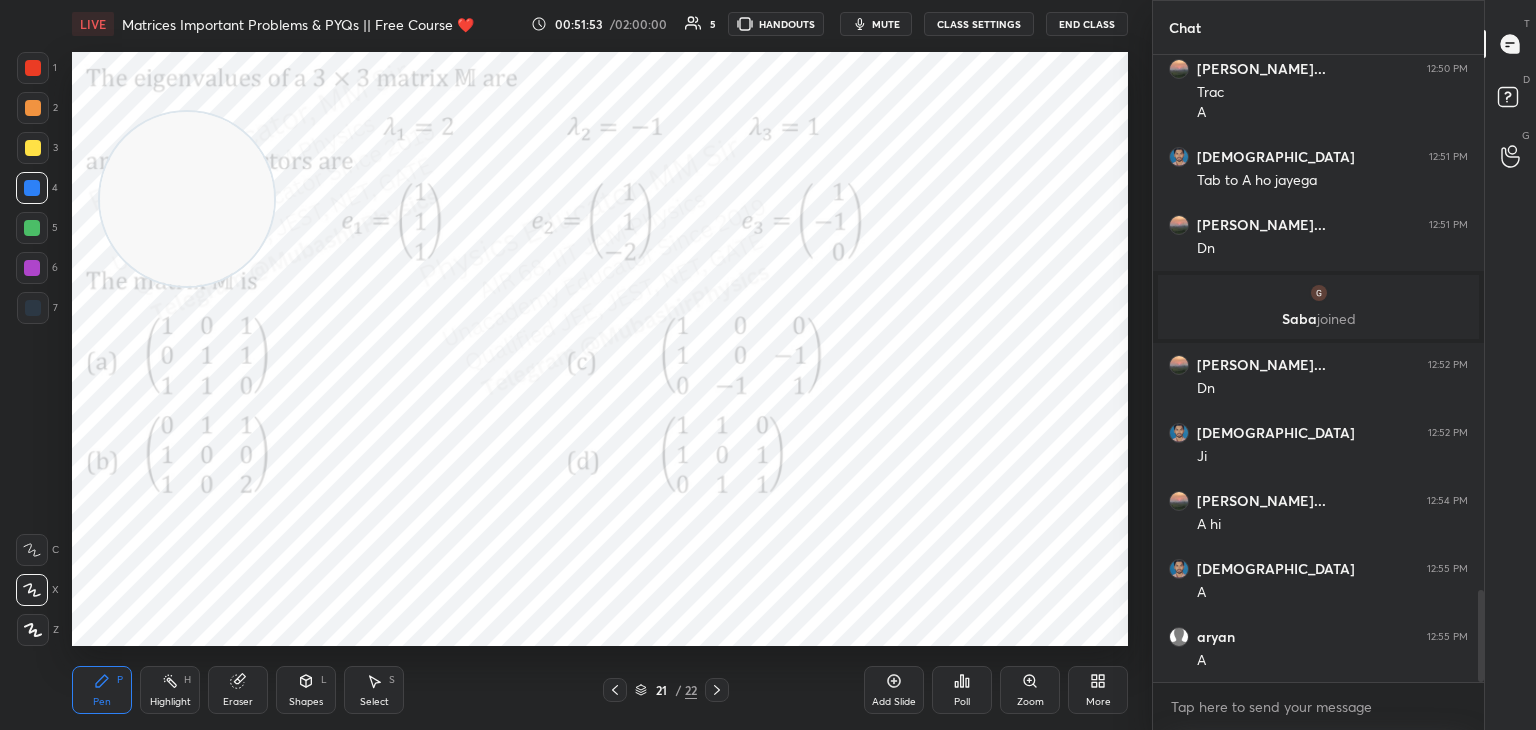 click at bounding box center (187, 199) 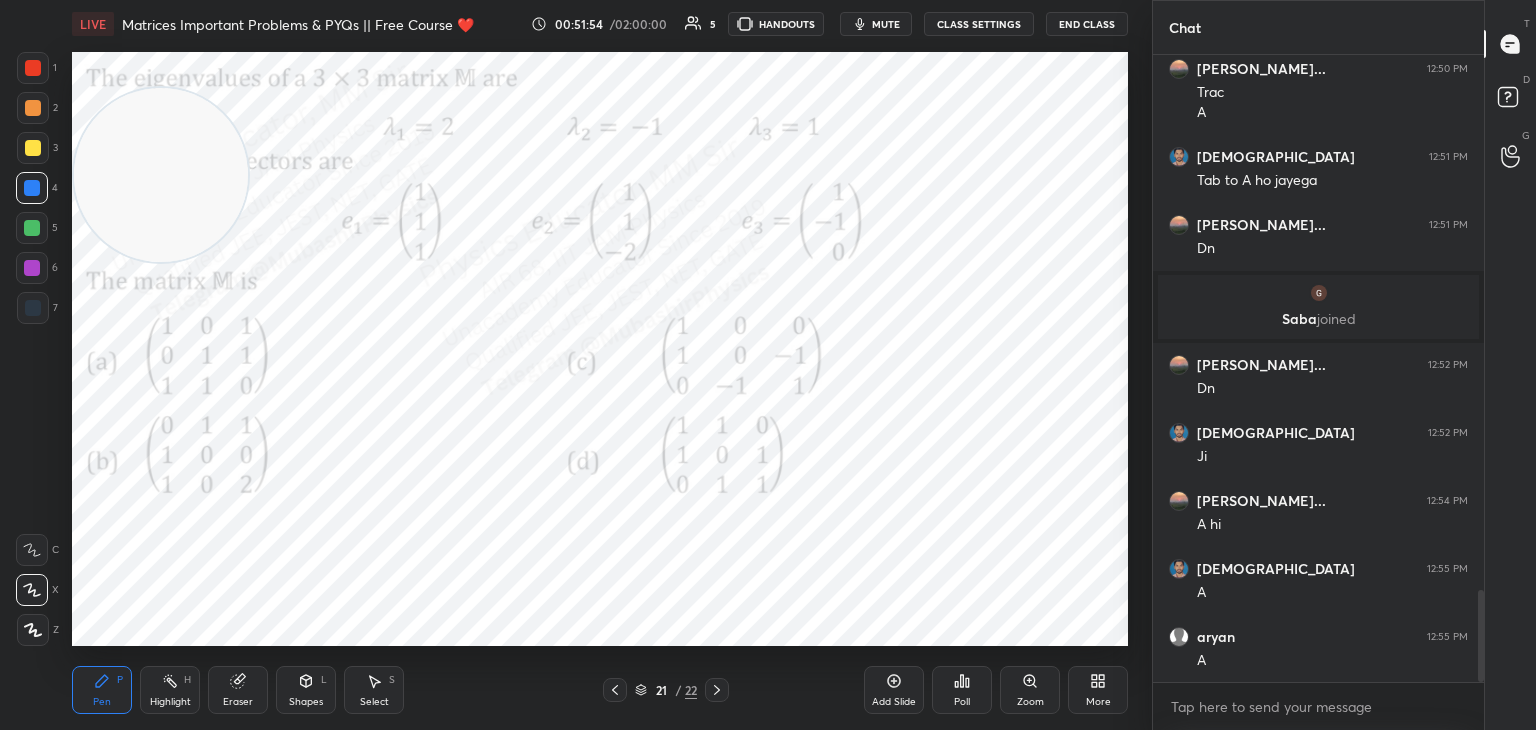 drag, startPoint x: 32, startPoint y: 233, endPoint x: 75, endPoint y: 246, distance: 44.922153 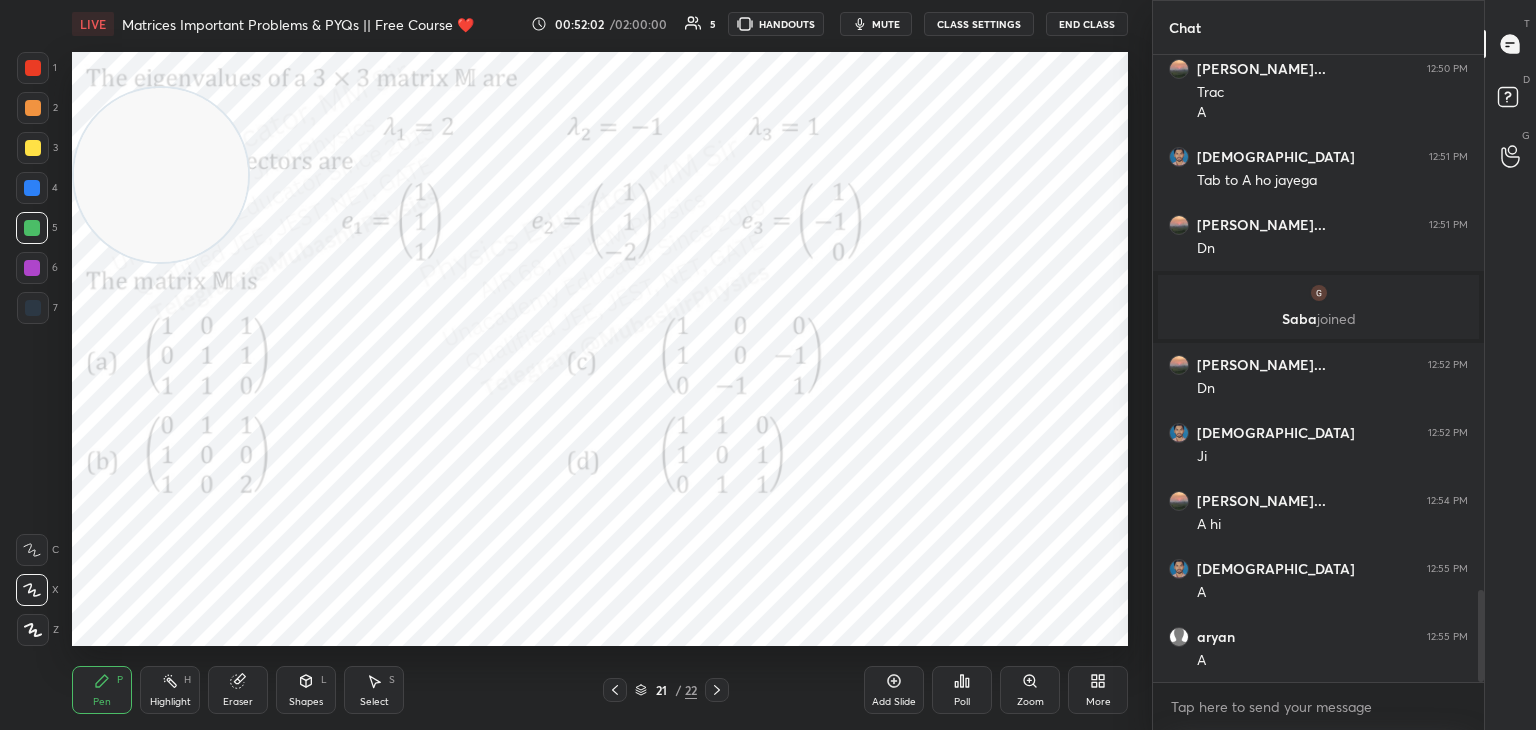 drag, startPoint x: 175, startPoint y: 687, endPoint x: 195, endPoint y: 693, distance: 20.880613 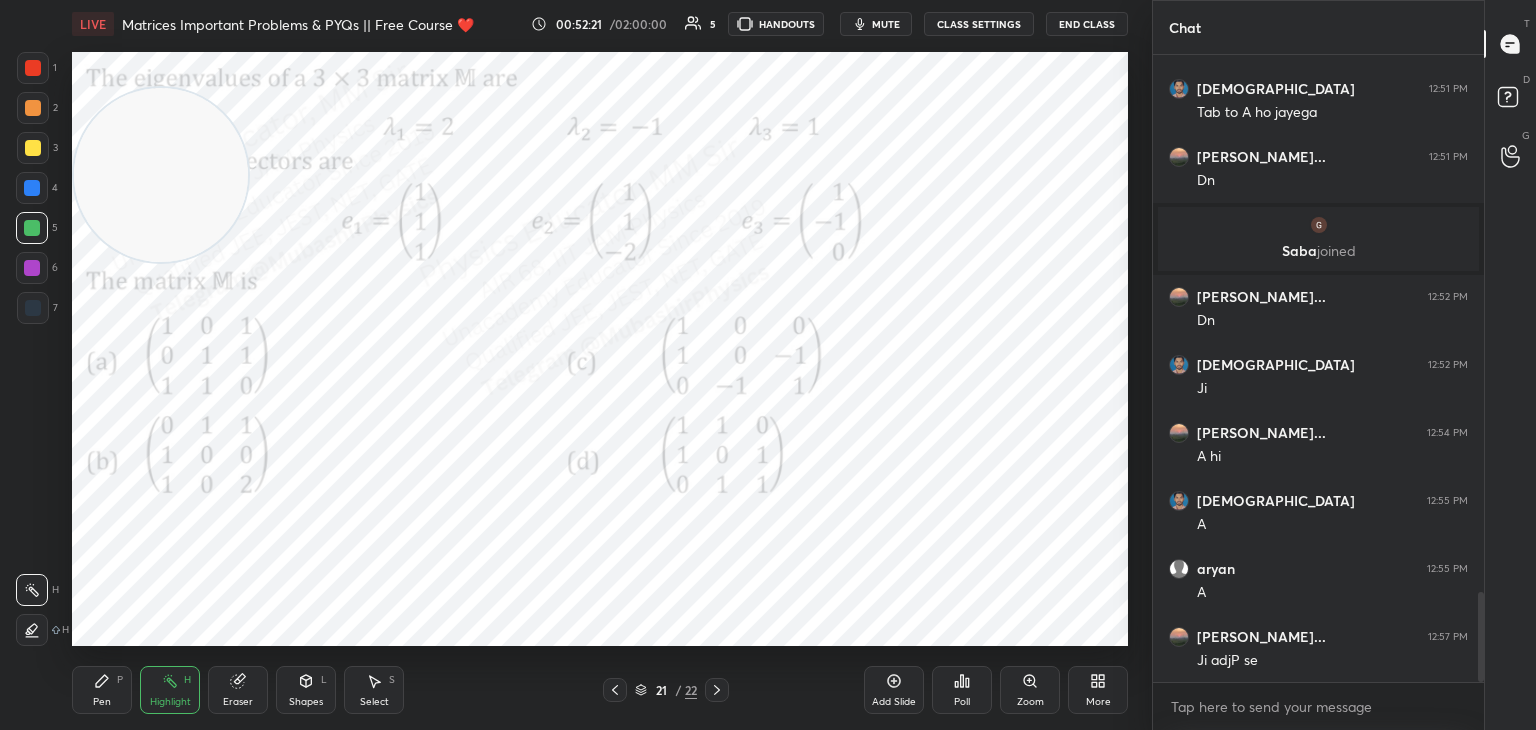 scroll, scrollTop: 3806, scrollLeft: 0, axis: vertical 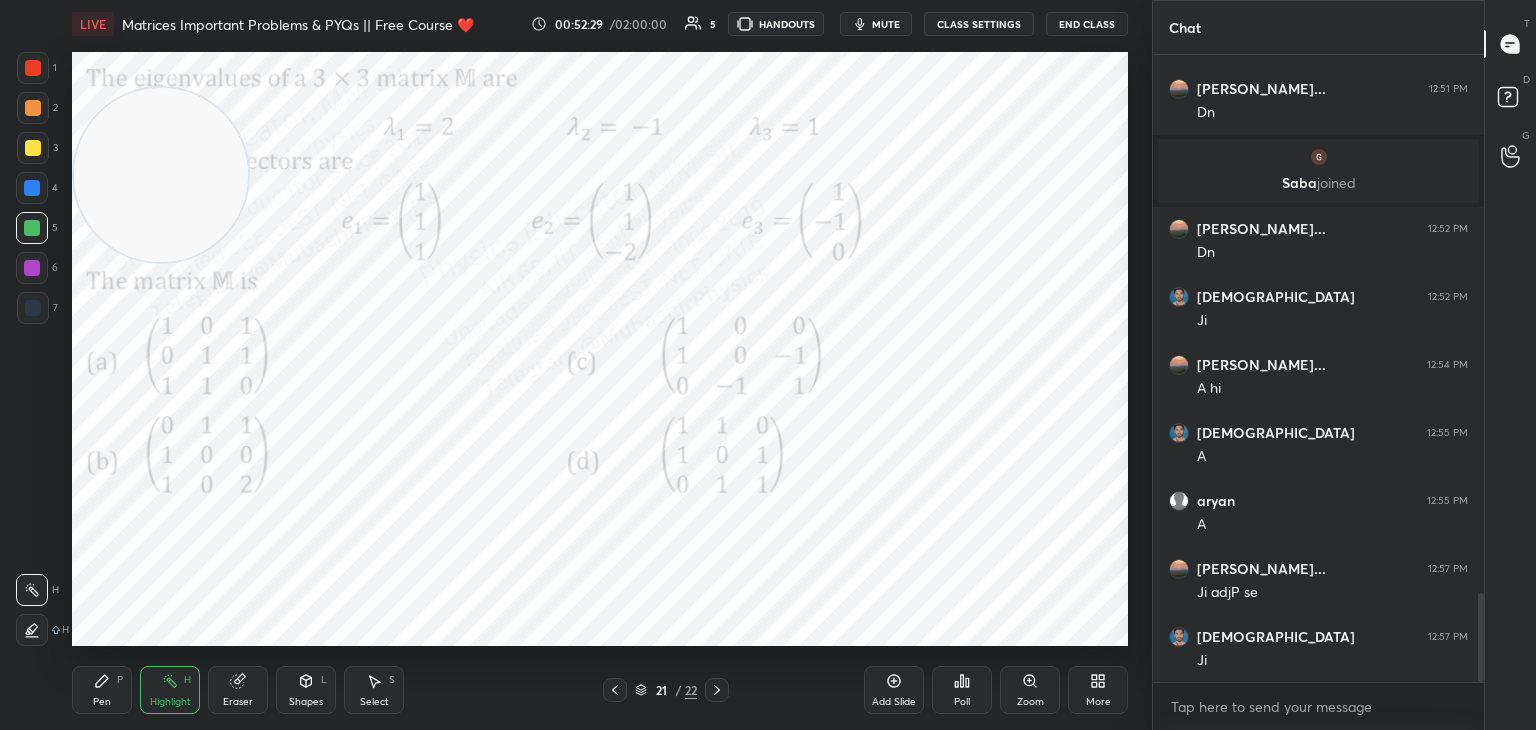 drag, startPoint x: 99, startPoint y: 689, endPoint x: 333, endPoint y: 649, distance: 237.39418 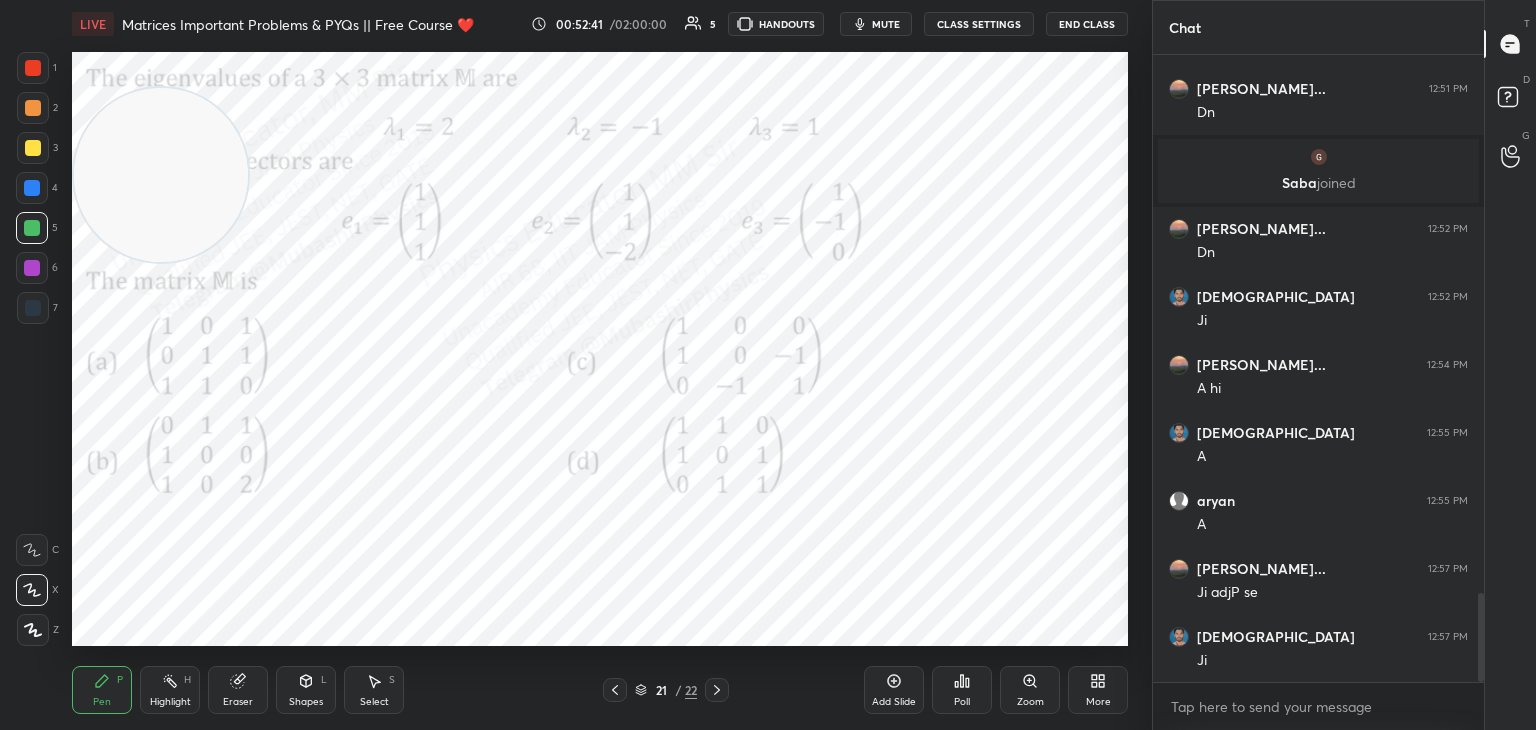 drag, startPoint x: 364, startPoint y: 694, endPoint x: 389, endPoint y: 685, distance: 26.57066 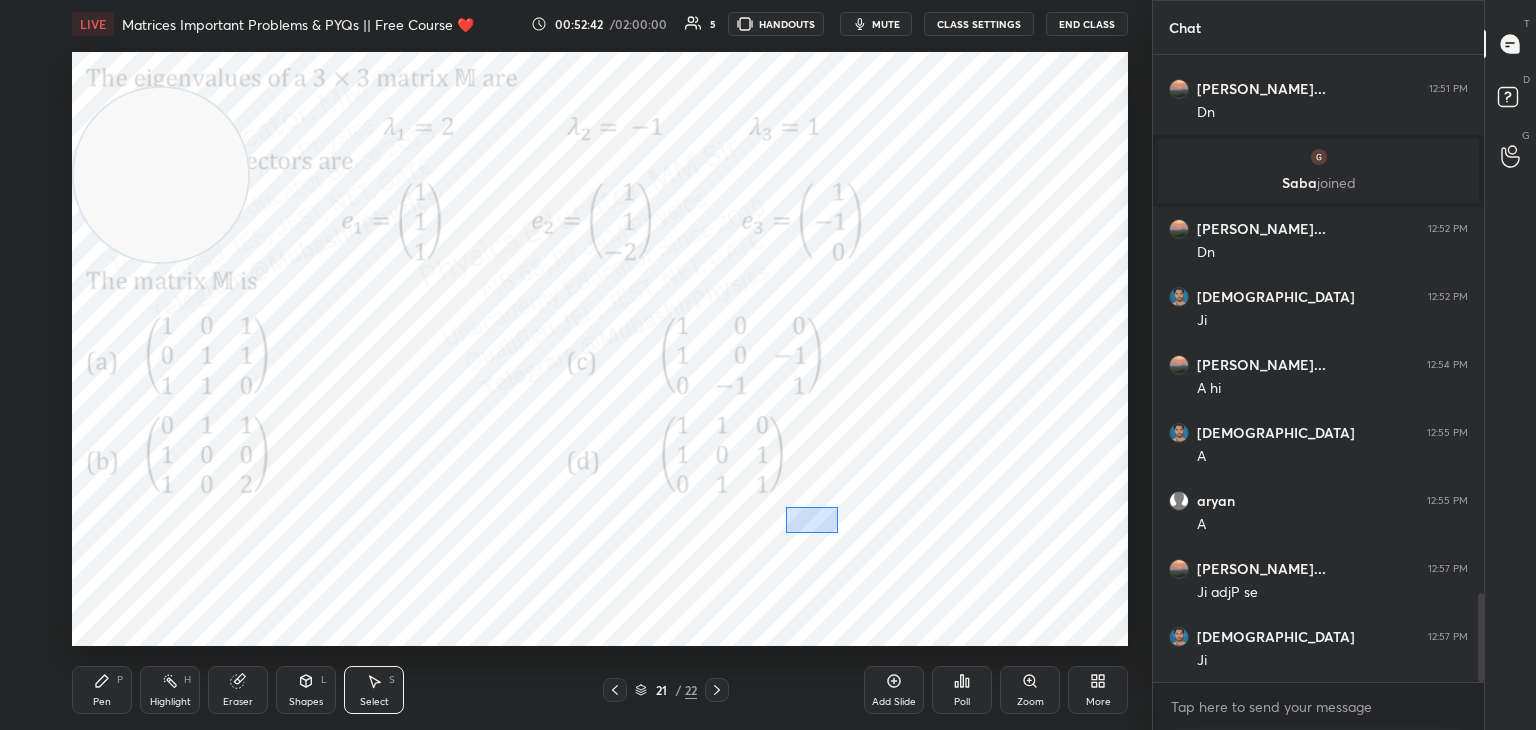 drag, startPoint x: 803, startPoint y: 514, endPoint x: 1013, endPoint y: 595, distance: 225.07999 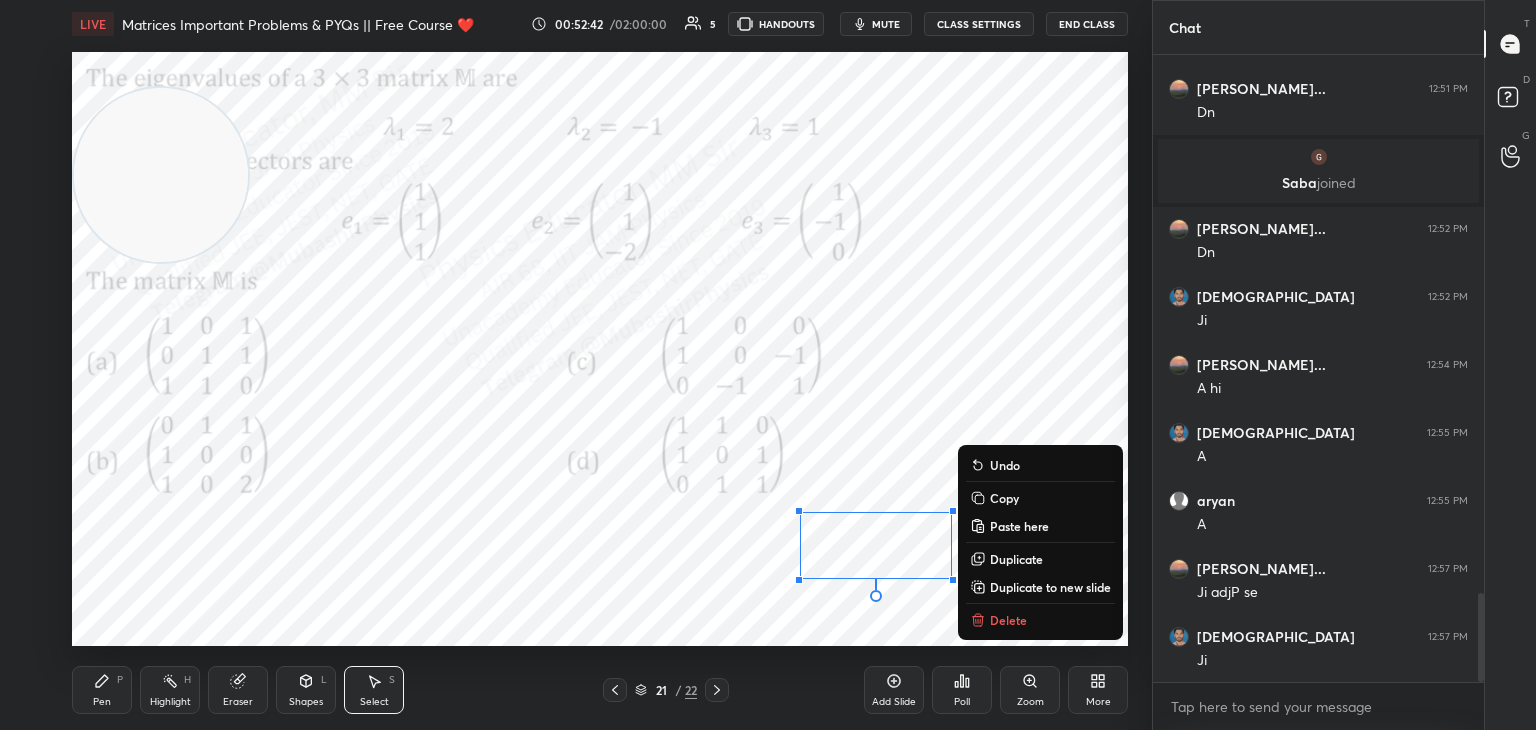 drag, startPoint x: 999, startPoint y: 621, endPoint x: 940, endPoint y: 615, distance: 59.3043 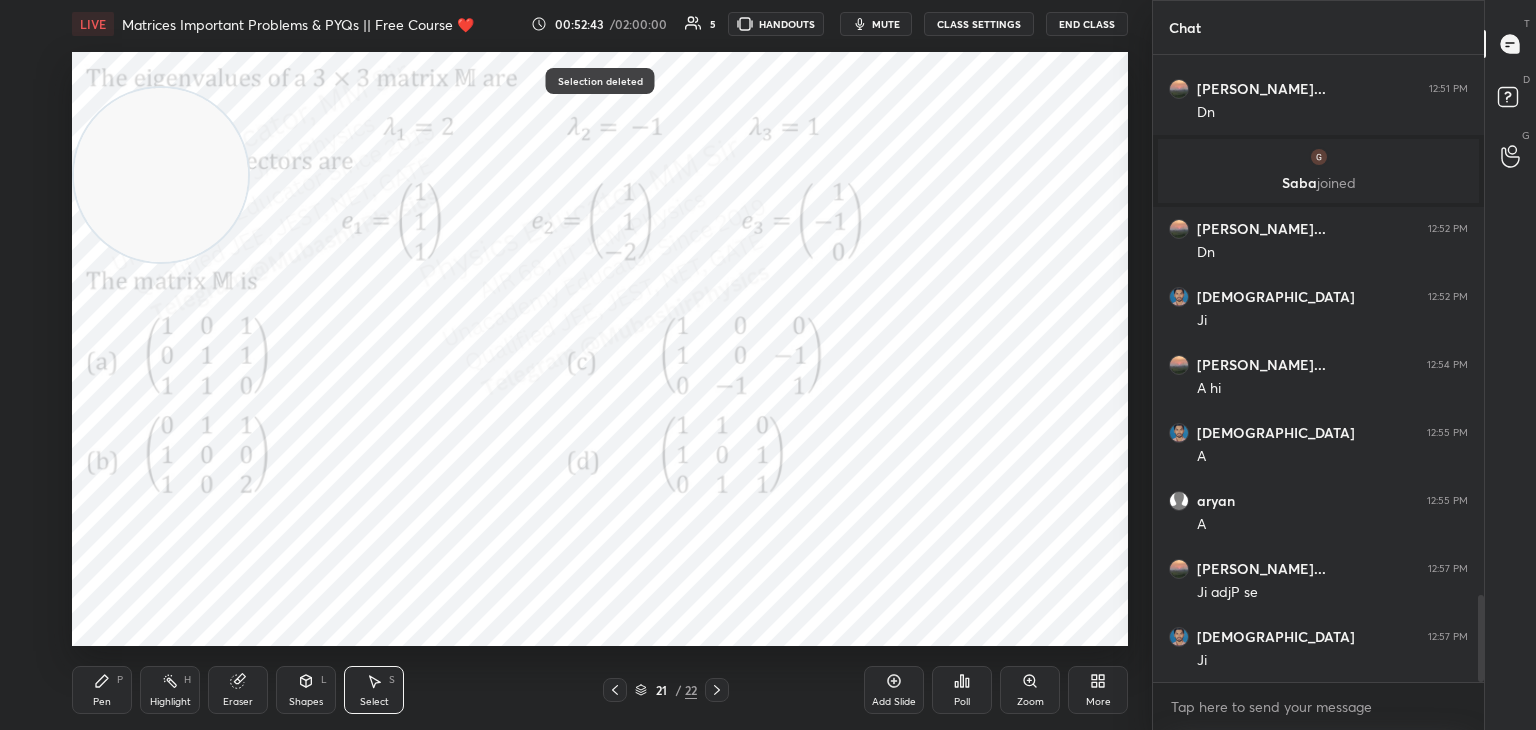 scroll, scrollTop: 3874, scrollLeft: 0, axis: vertical 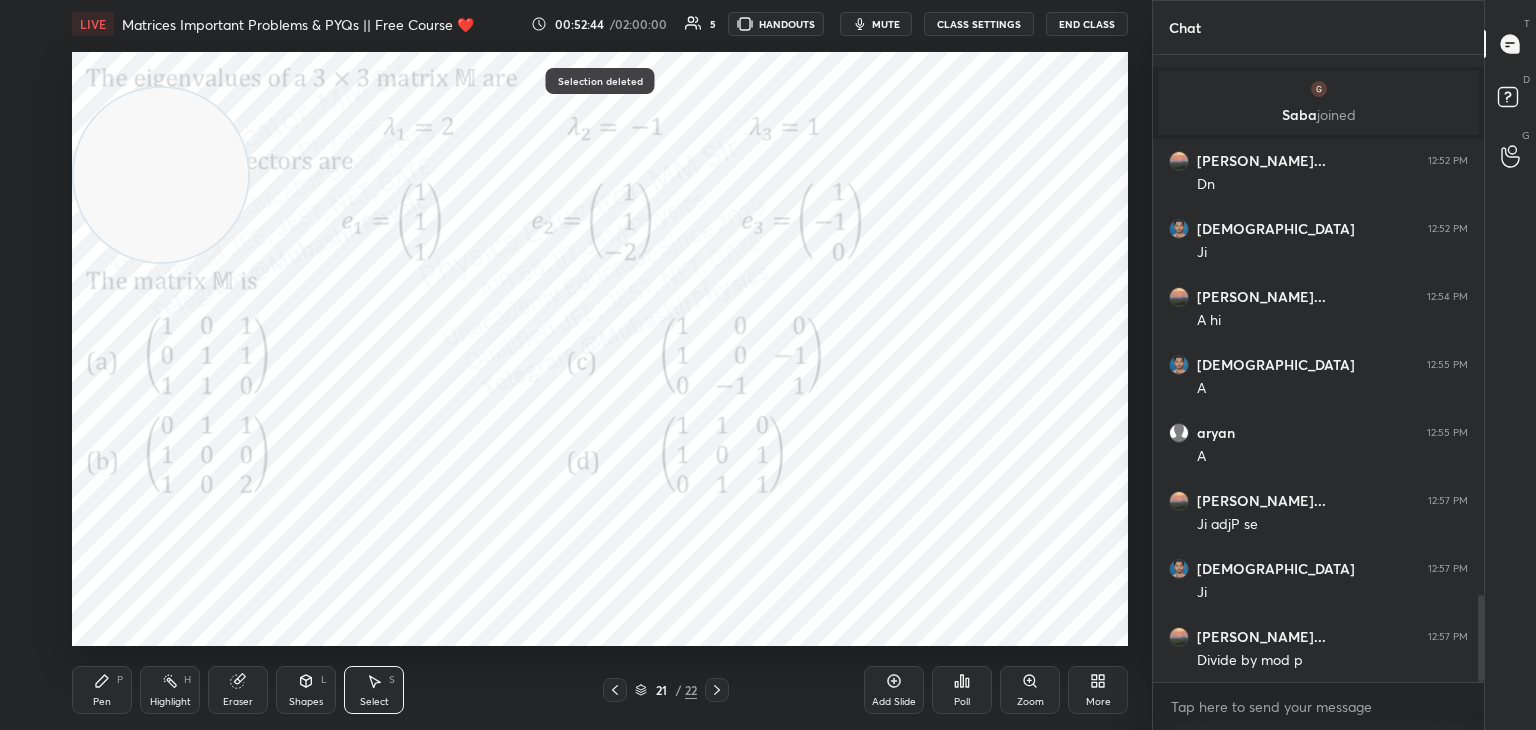 click on "Pen P" at bounding box center [102, 690] 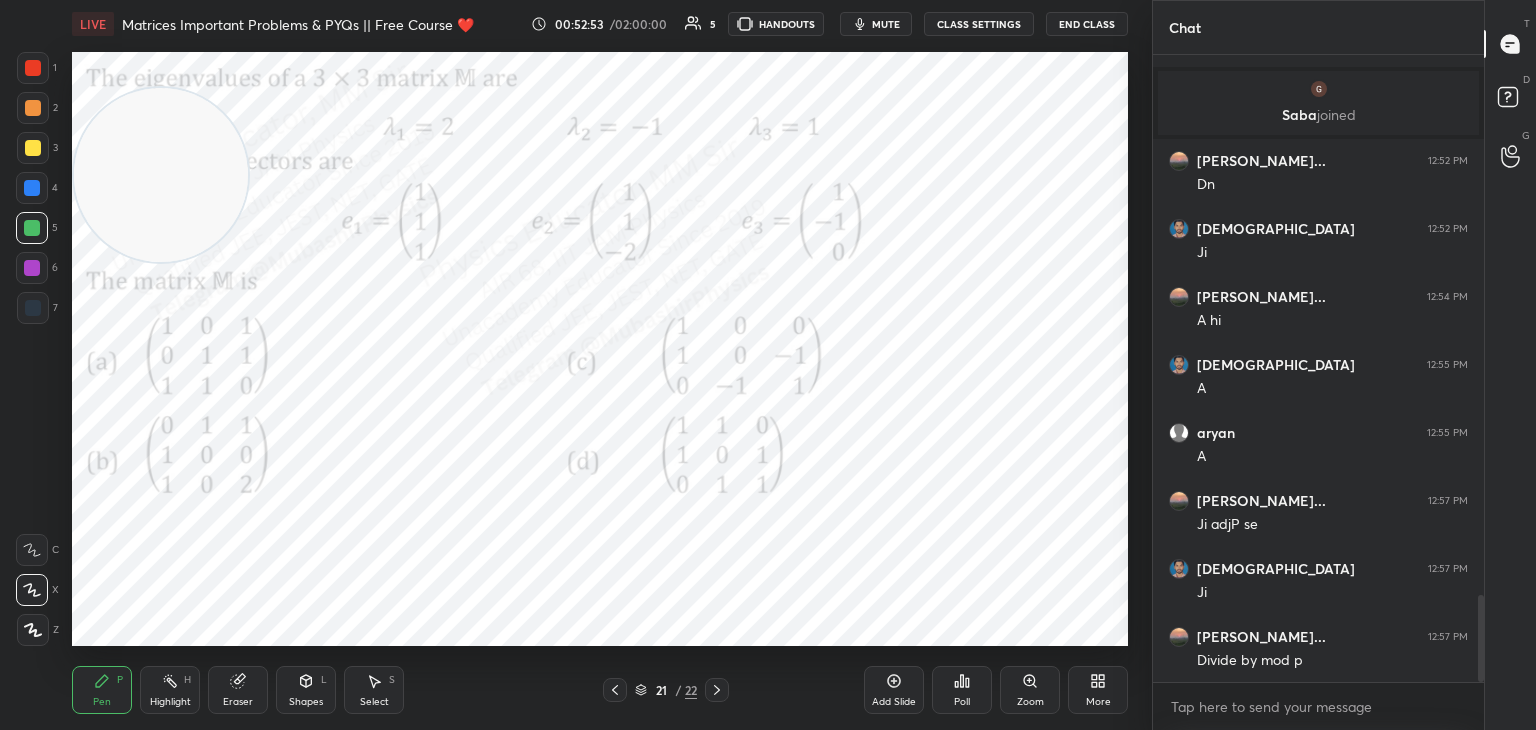 drag, startPoint x: 52, startPoint y: 263, endPoint x: 67, endPoint y: 262, distance: 15.033297 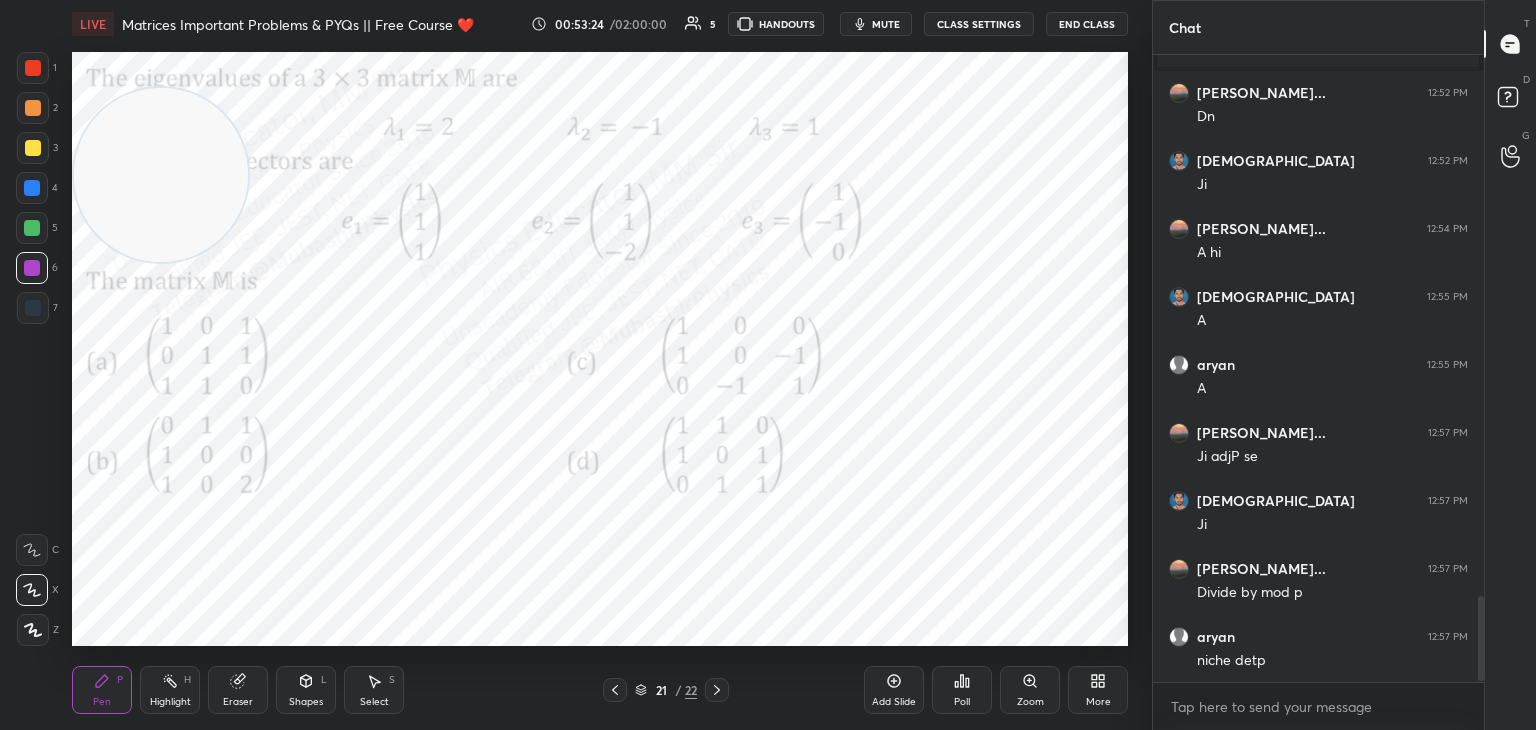 scroll, scrollTop: 4010, scrollLeft: 0, axis: vertical 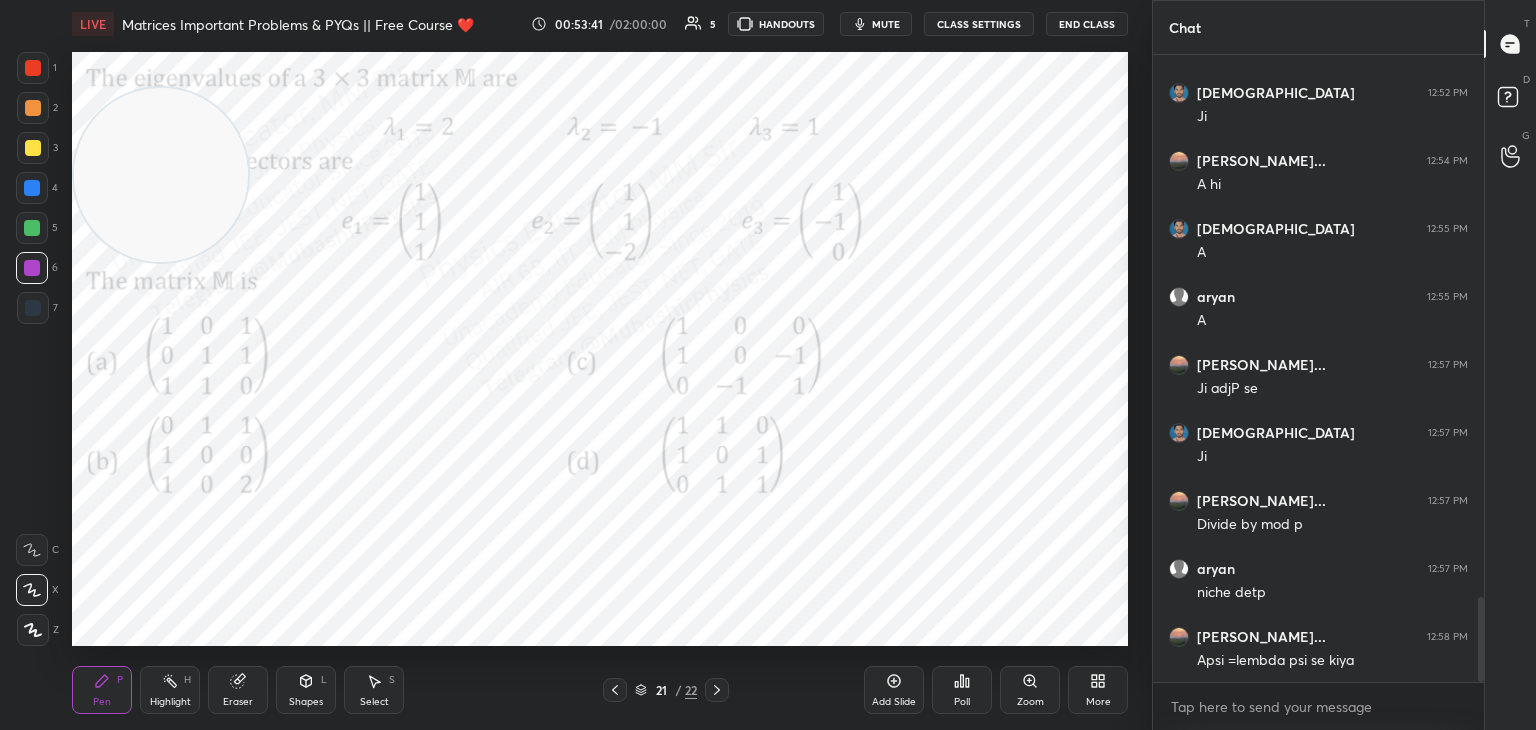 click 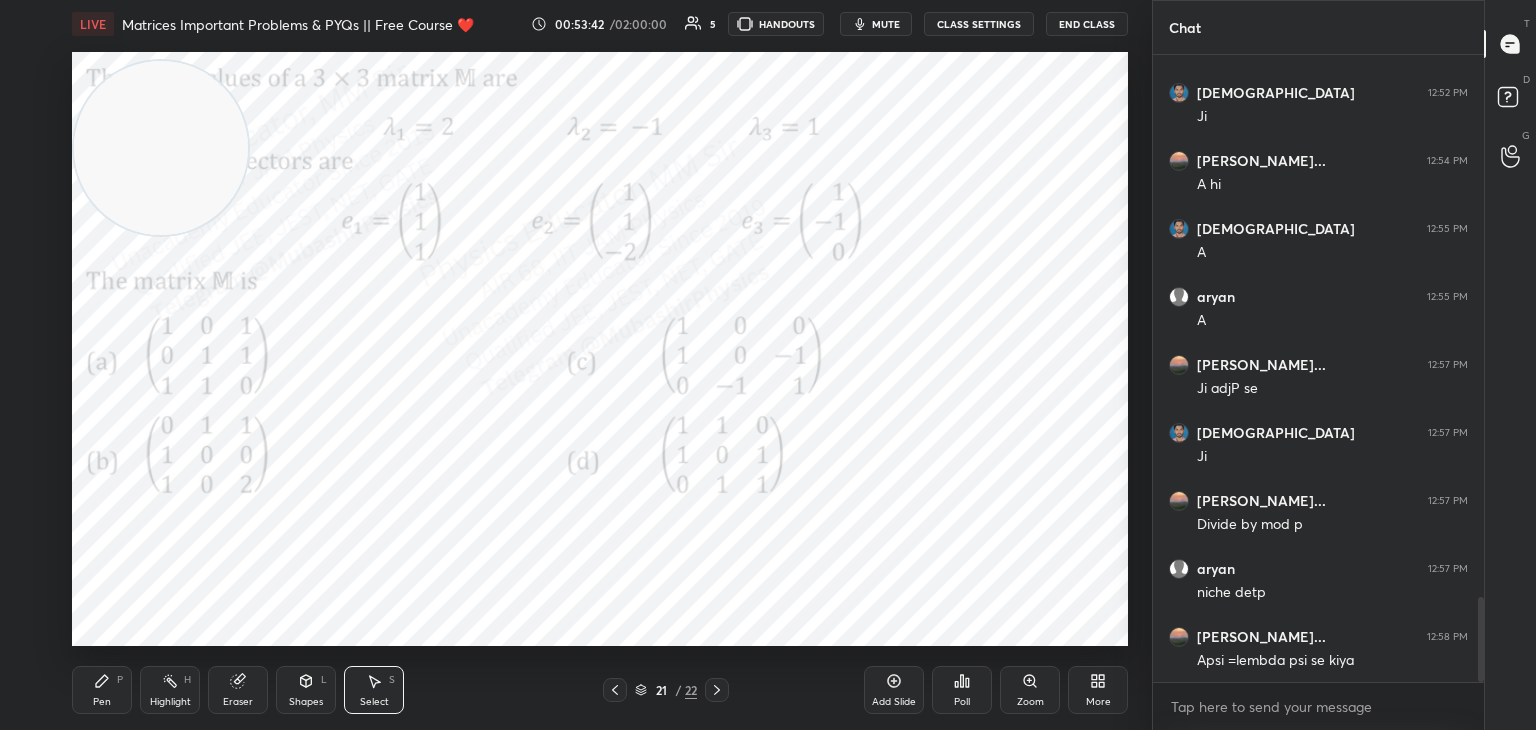 drag, startPoint x: 184, startPoint y: 214, endPoint x: 169, endPoint y: 186, distance: 31.764761 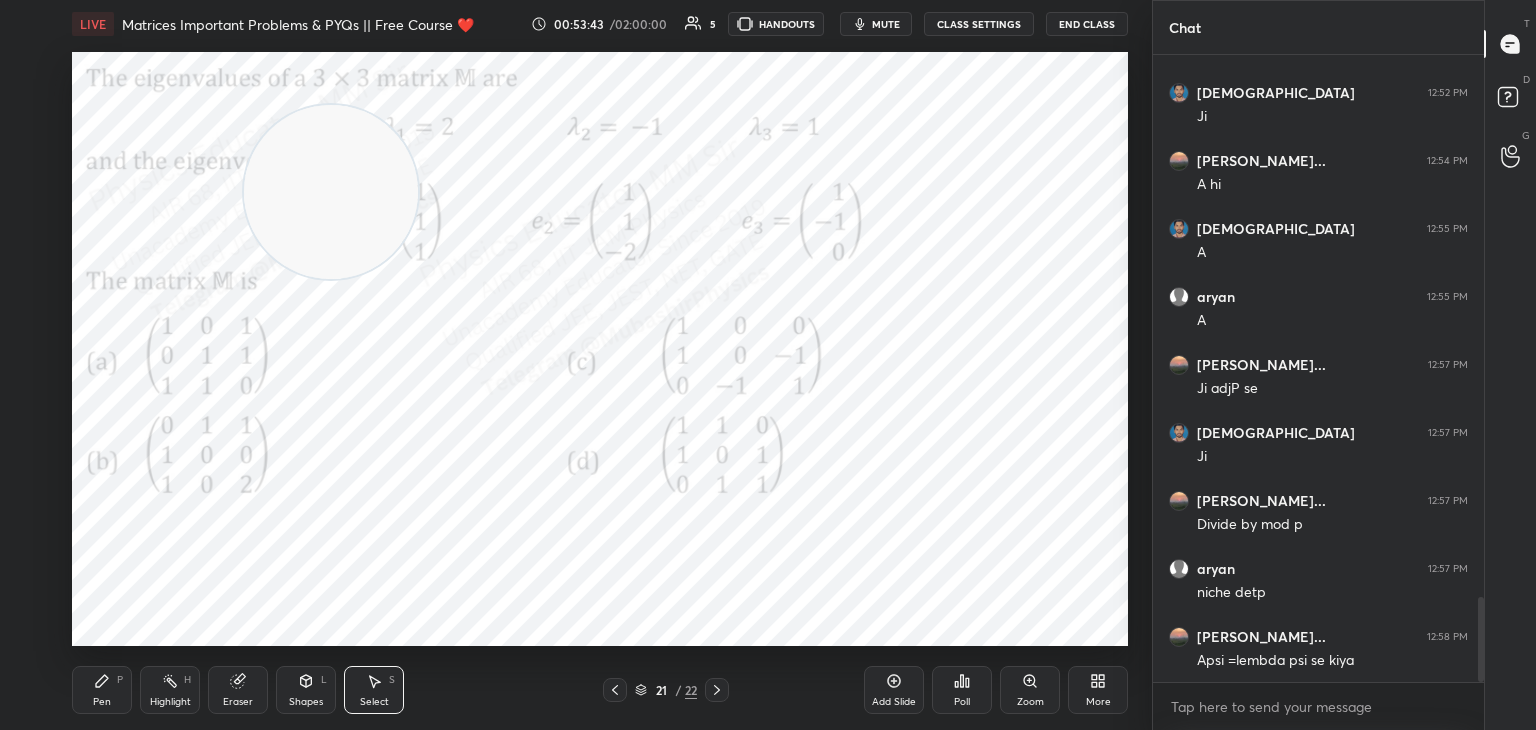 drag, startPoint x: 169, startPoint y: 182, endPoint x: 328, endPoint y: 219, distance: 163.24828 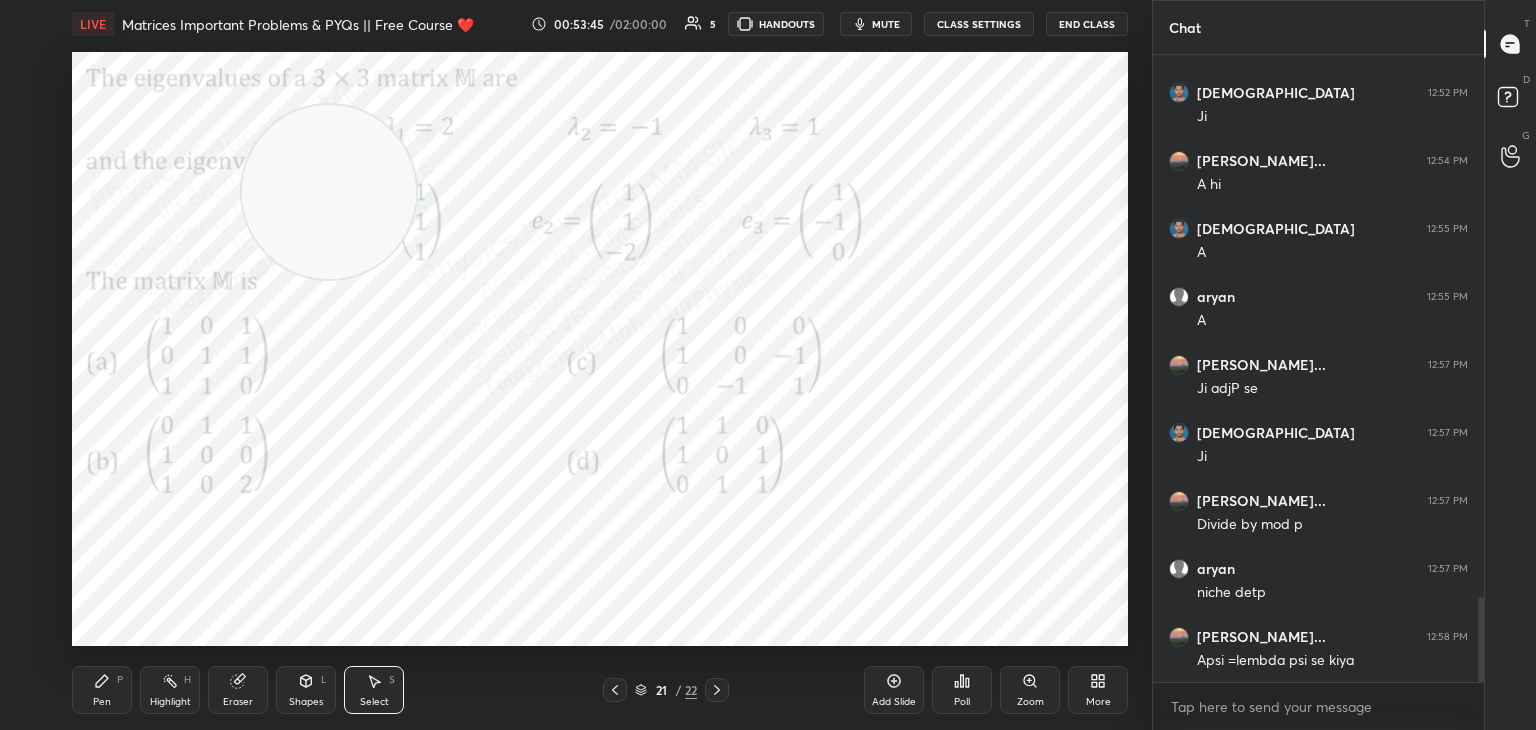 drag, startPoint x: 337, startPoint y: 189, endPoint x: 31, endPoint y: 101, distance: 318.40225 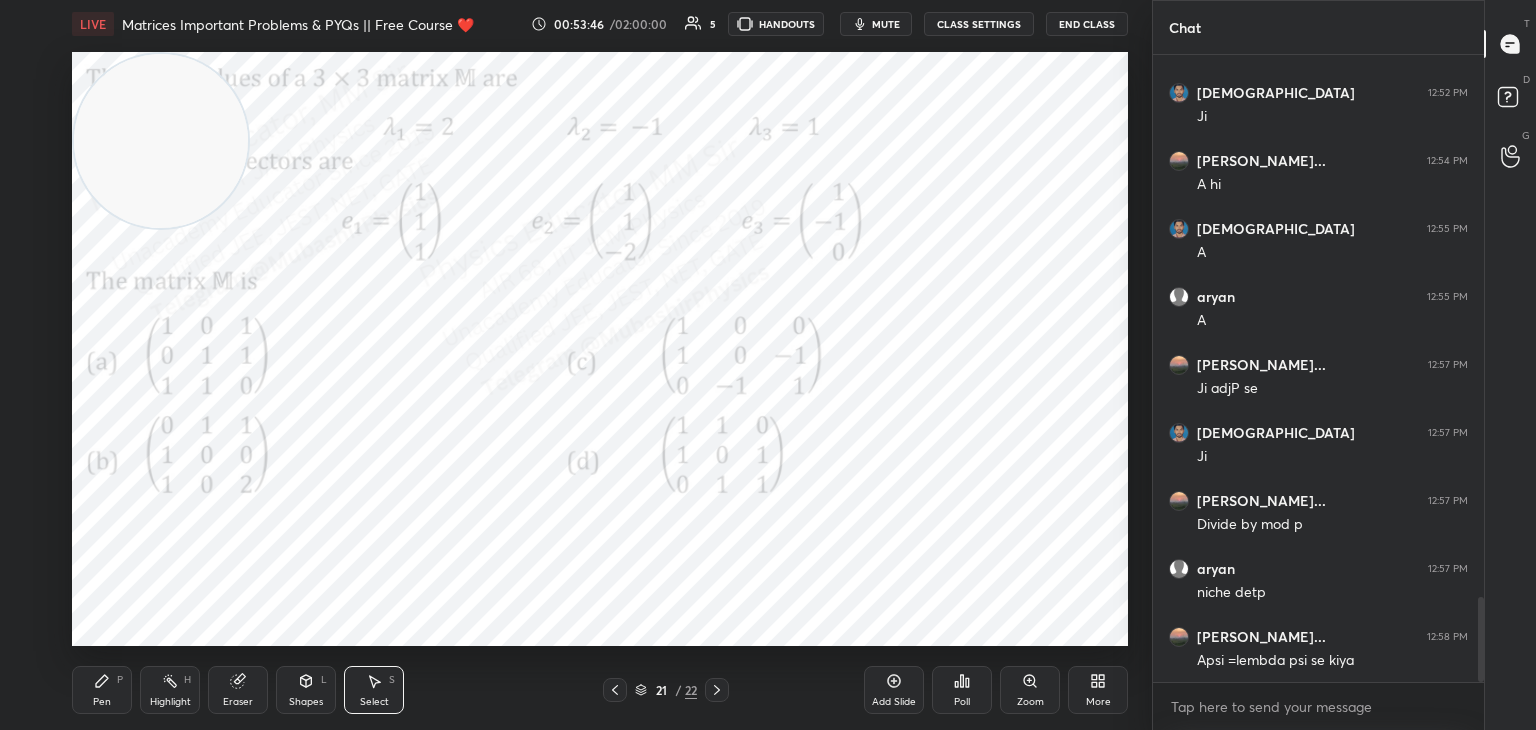 click 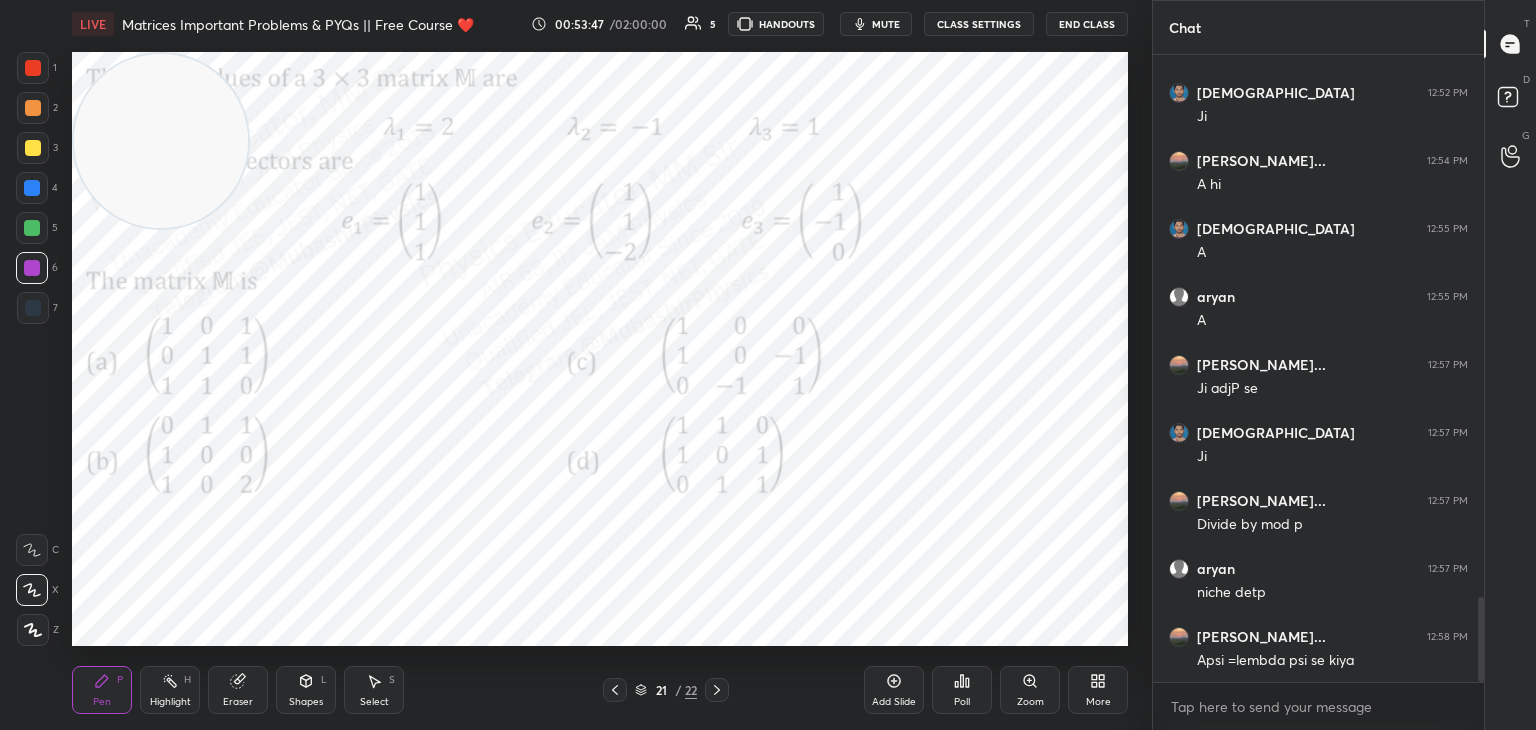drag, startPoint x: 29, startPoint y: 154, endPoint x: 59, endPoint y: 161, distance: 30.805843 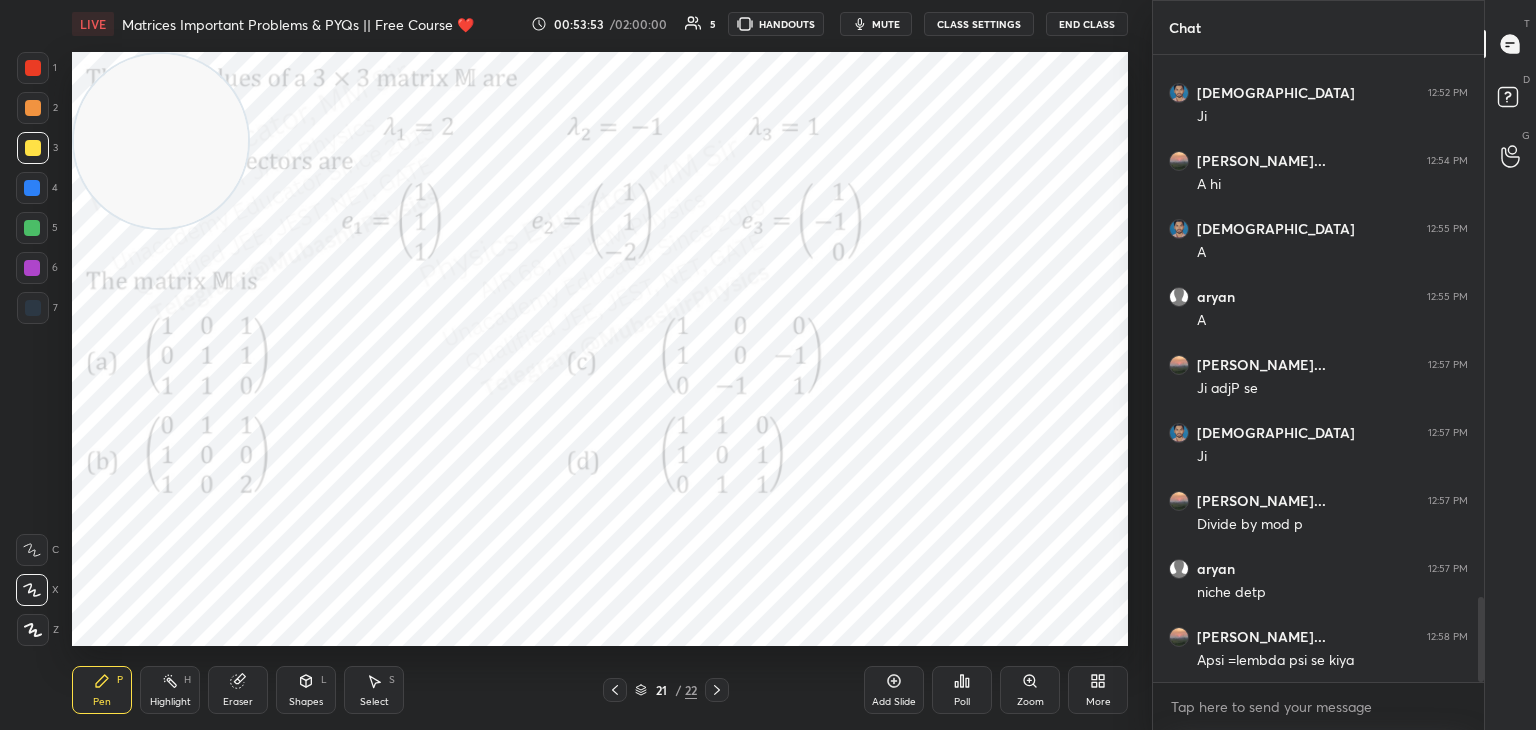 scroll, scrollTop: 4078, scrollLeft: 0, axis: vertical 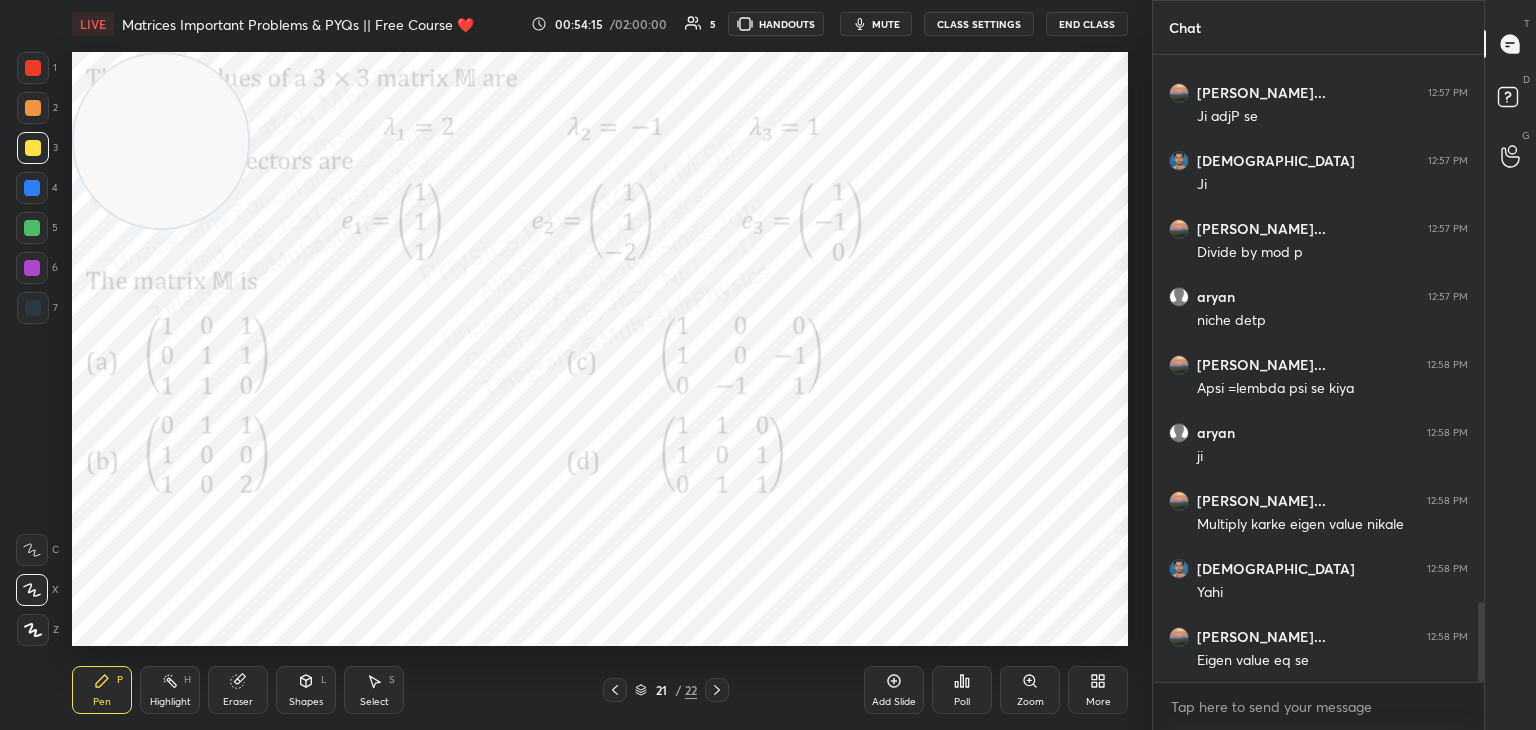 click 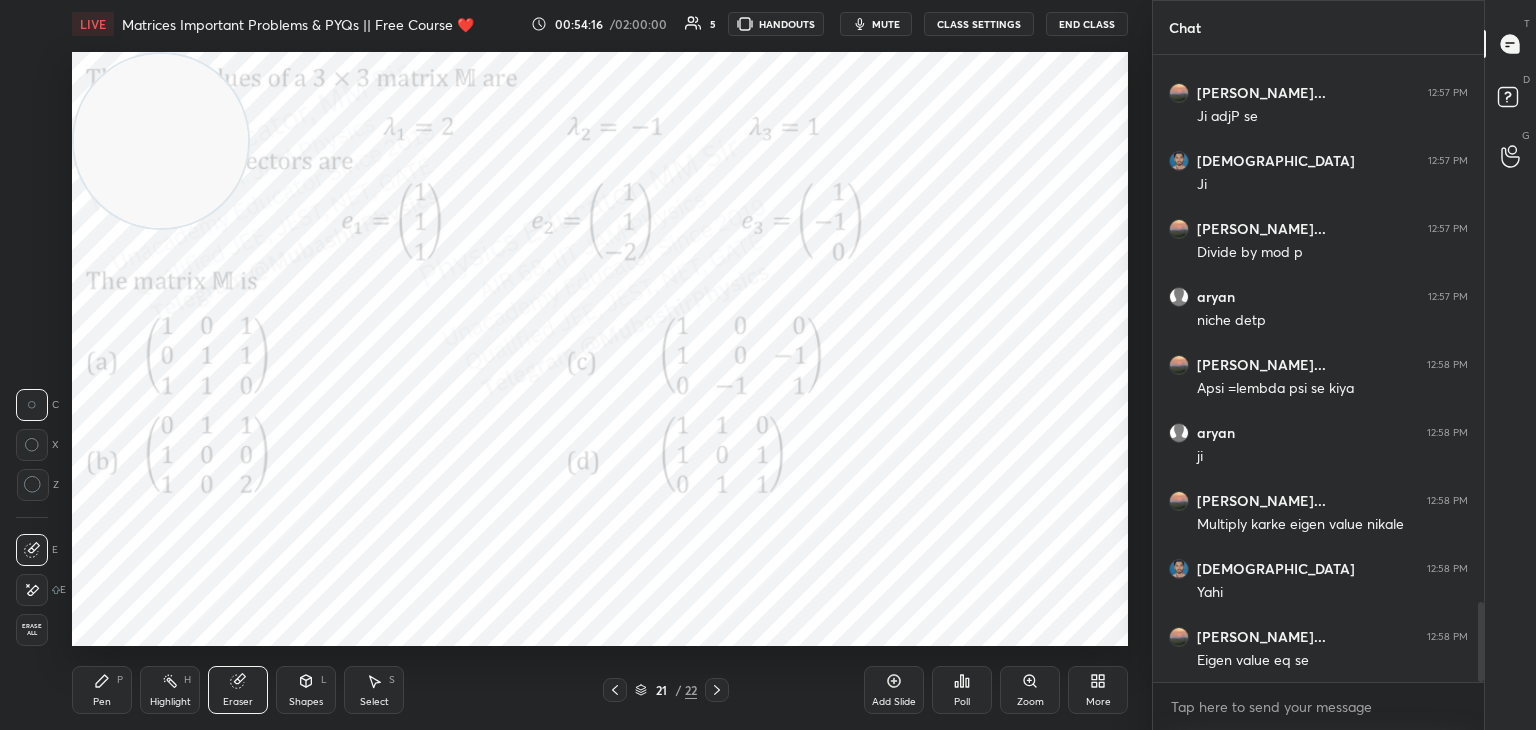 click on "Pen P" at bounding box center (102, 690) 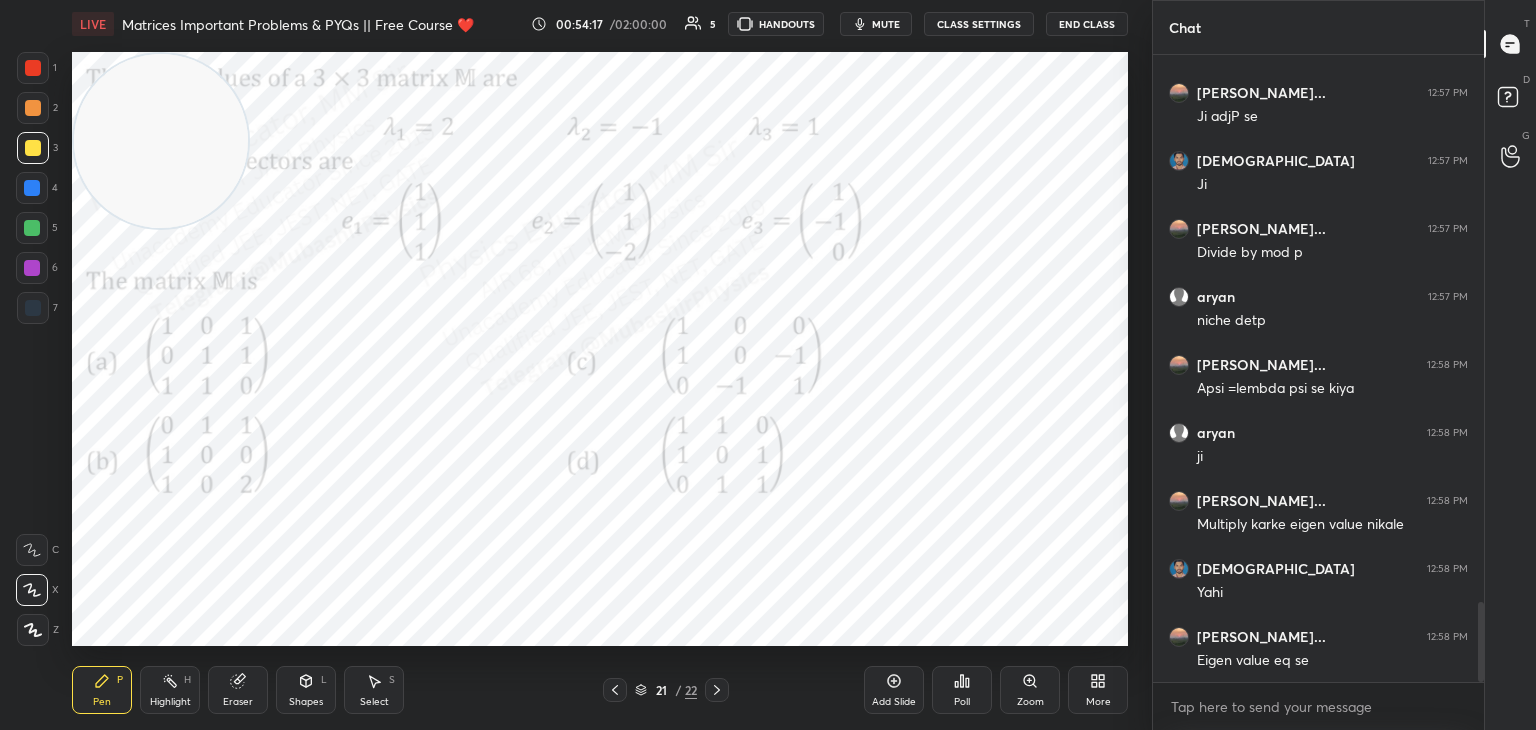 drag, startPoint x: 33, startPoint y: 68, endPoint x: 187, endPoint y: 92, distance: 155.85892 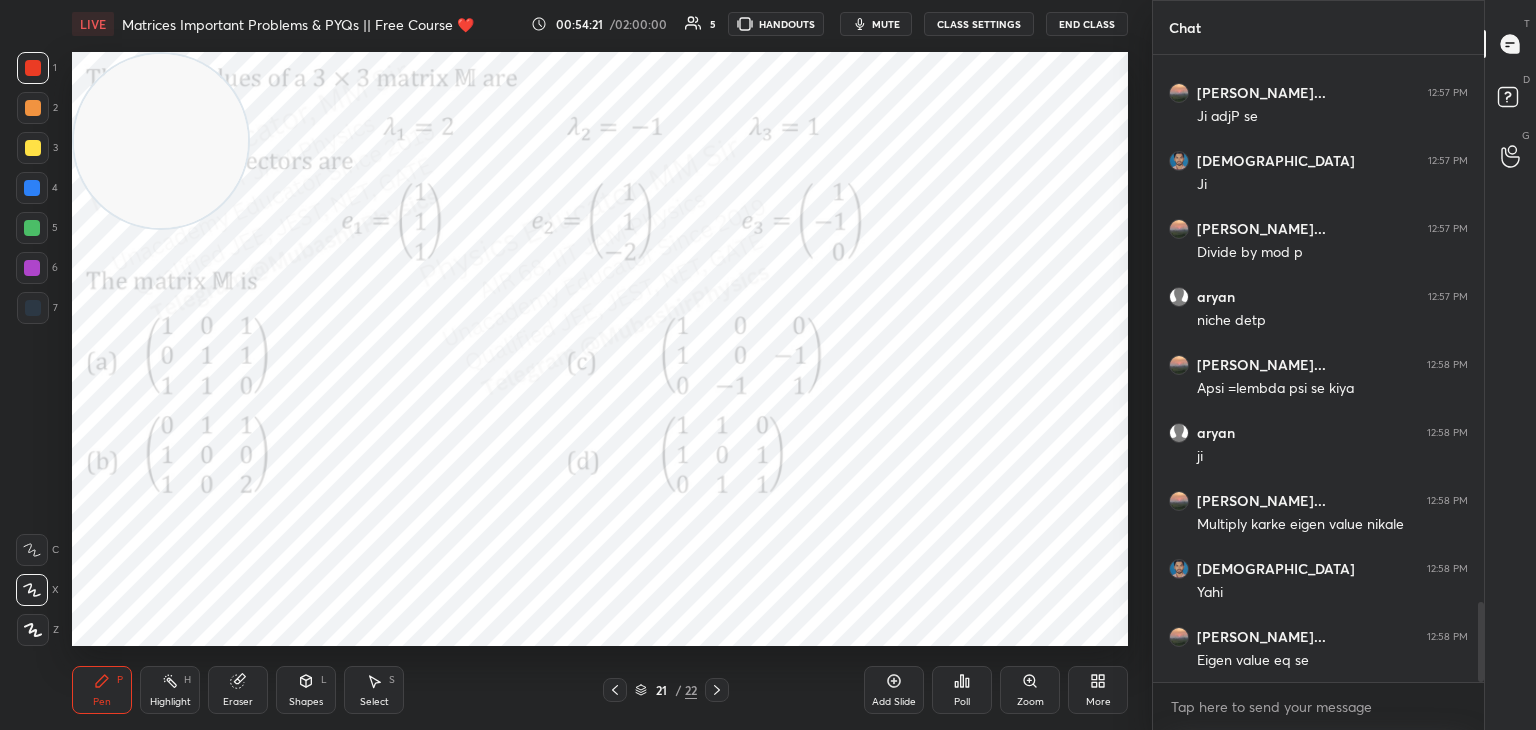 click 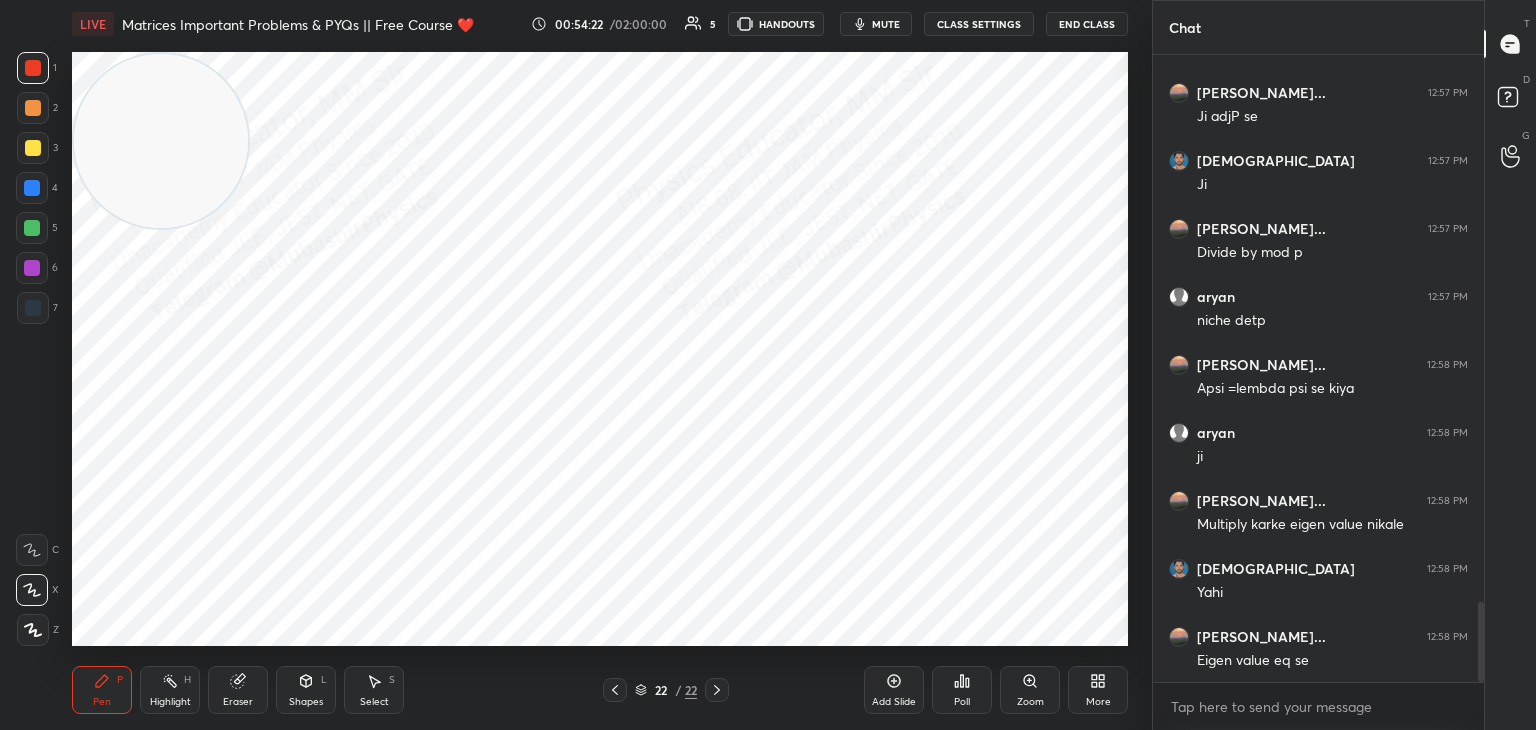 click 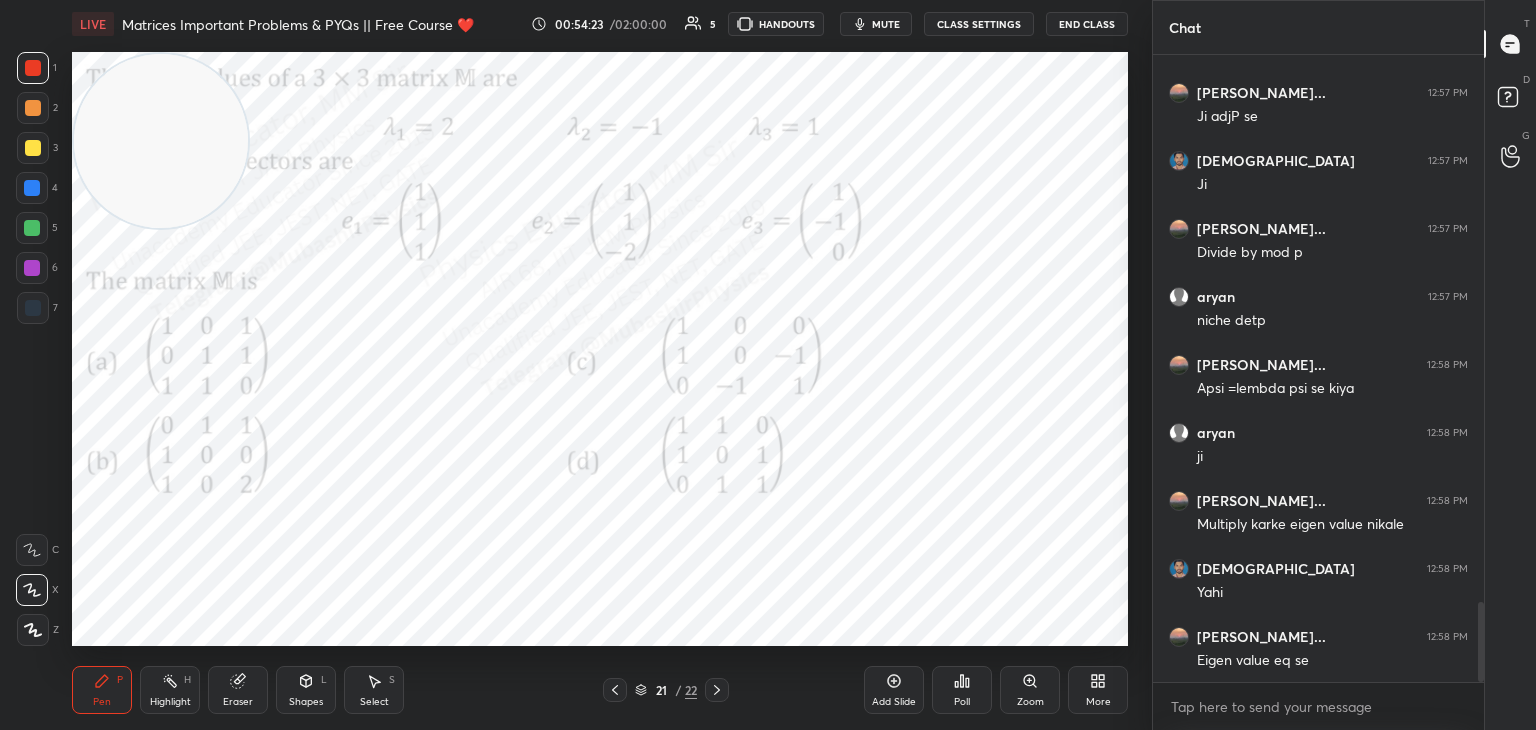 click on "More" at bounding box center (1098, 690) 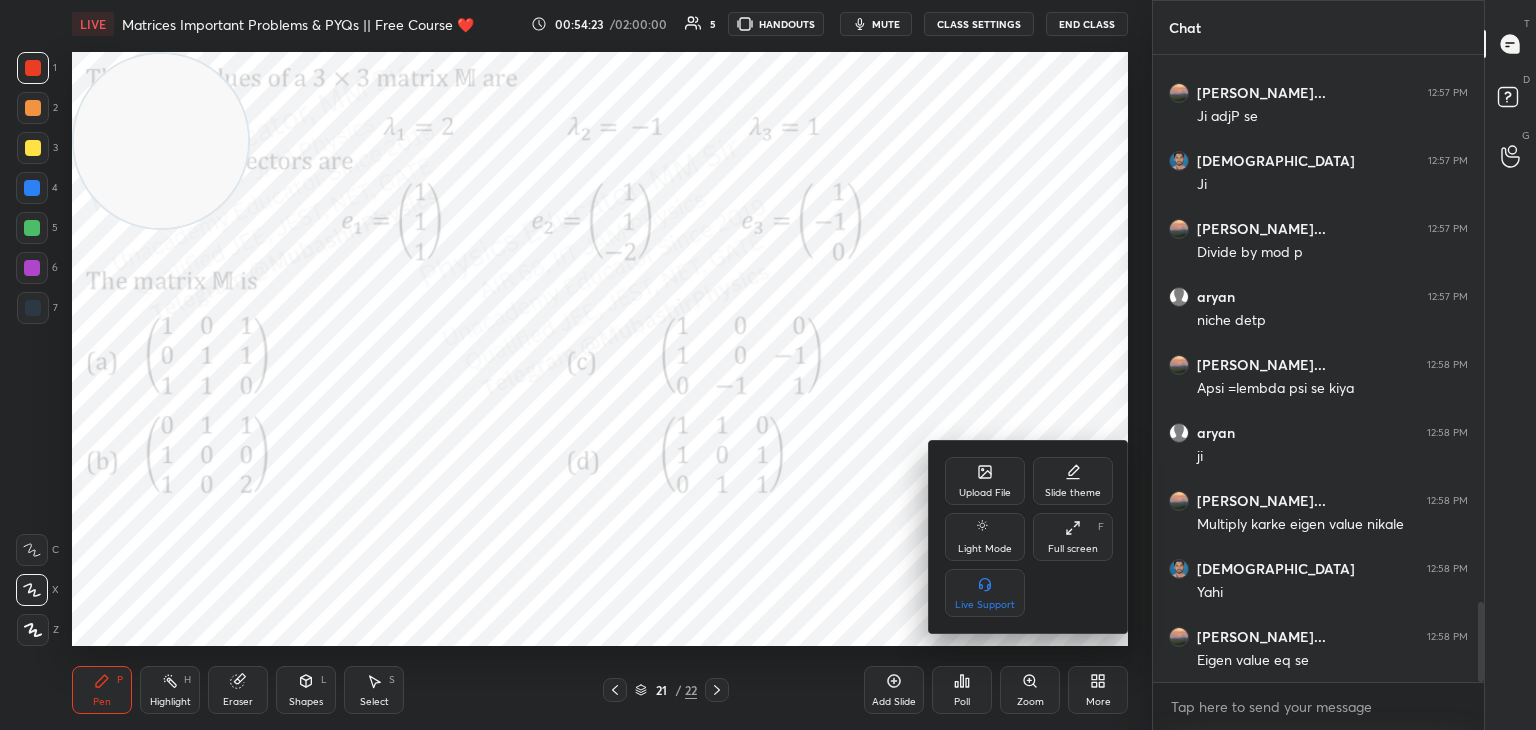 click 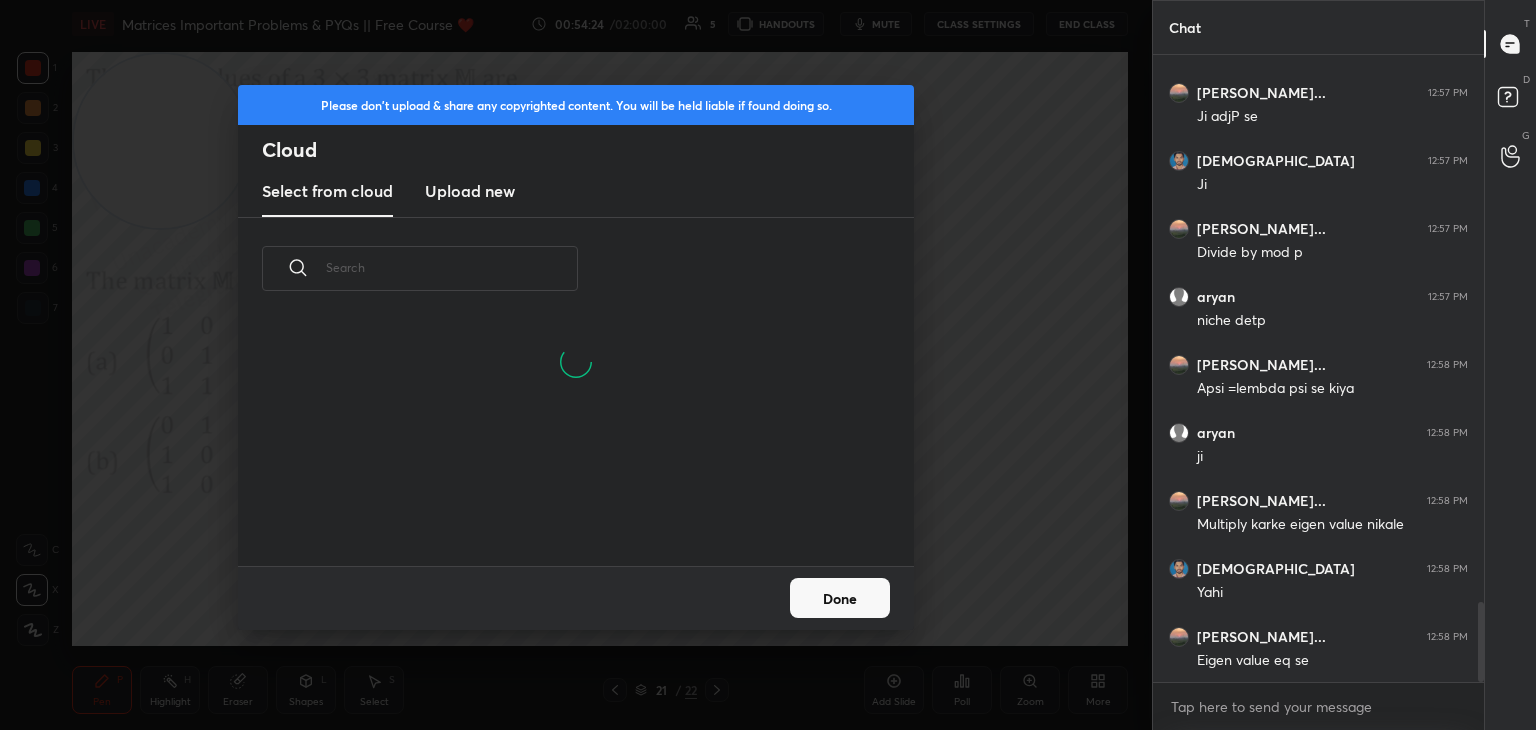 click on "Upload new" at bounding box center [470, 191] 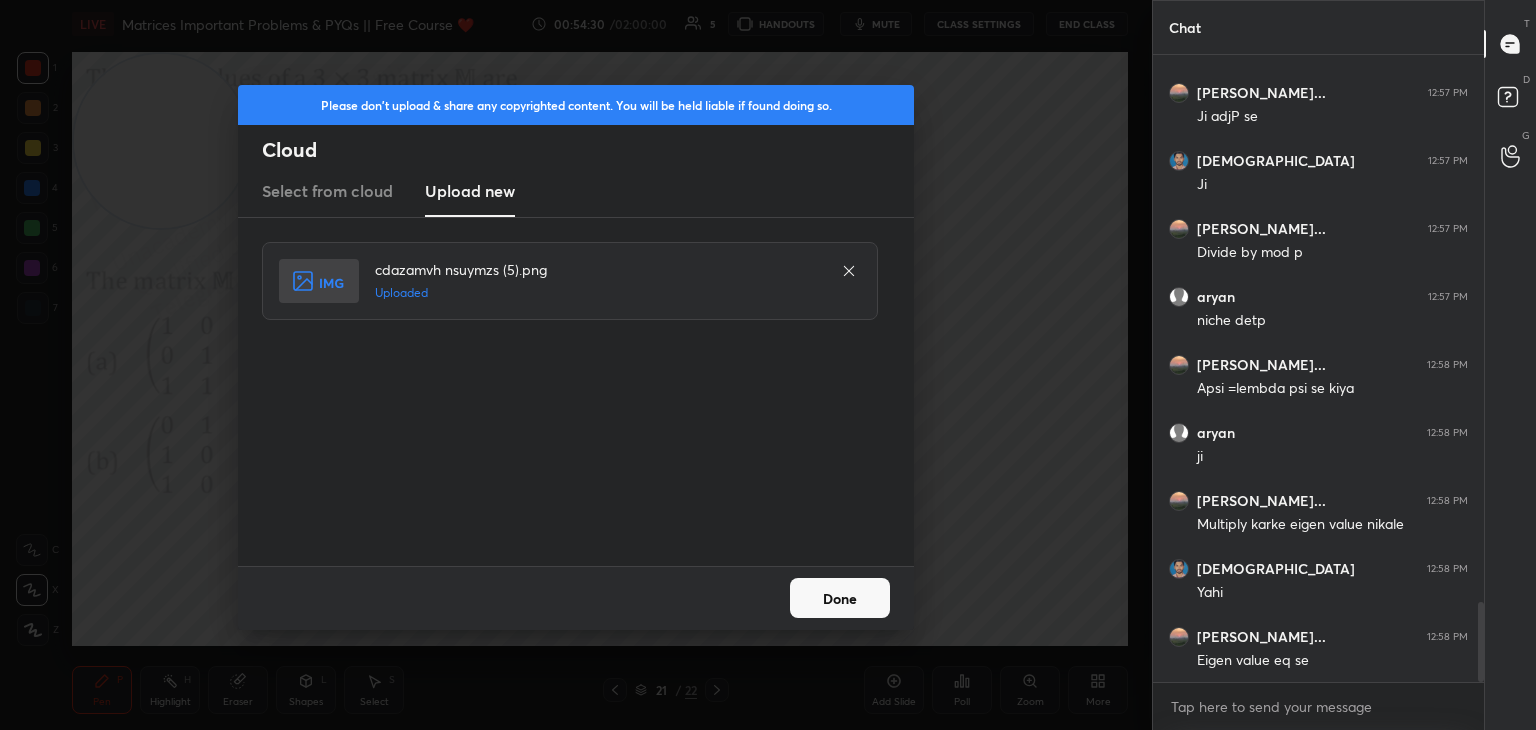 click on "Done" at bounding box center (840, 598) 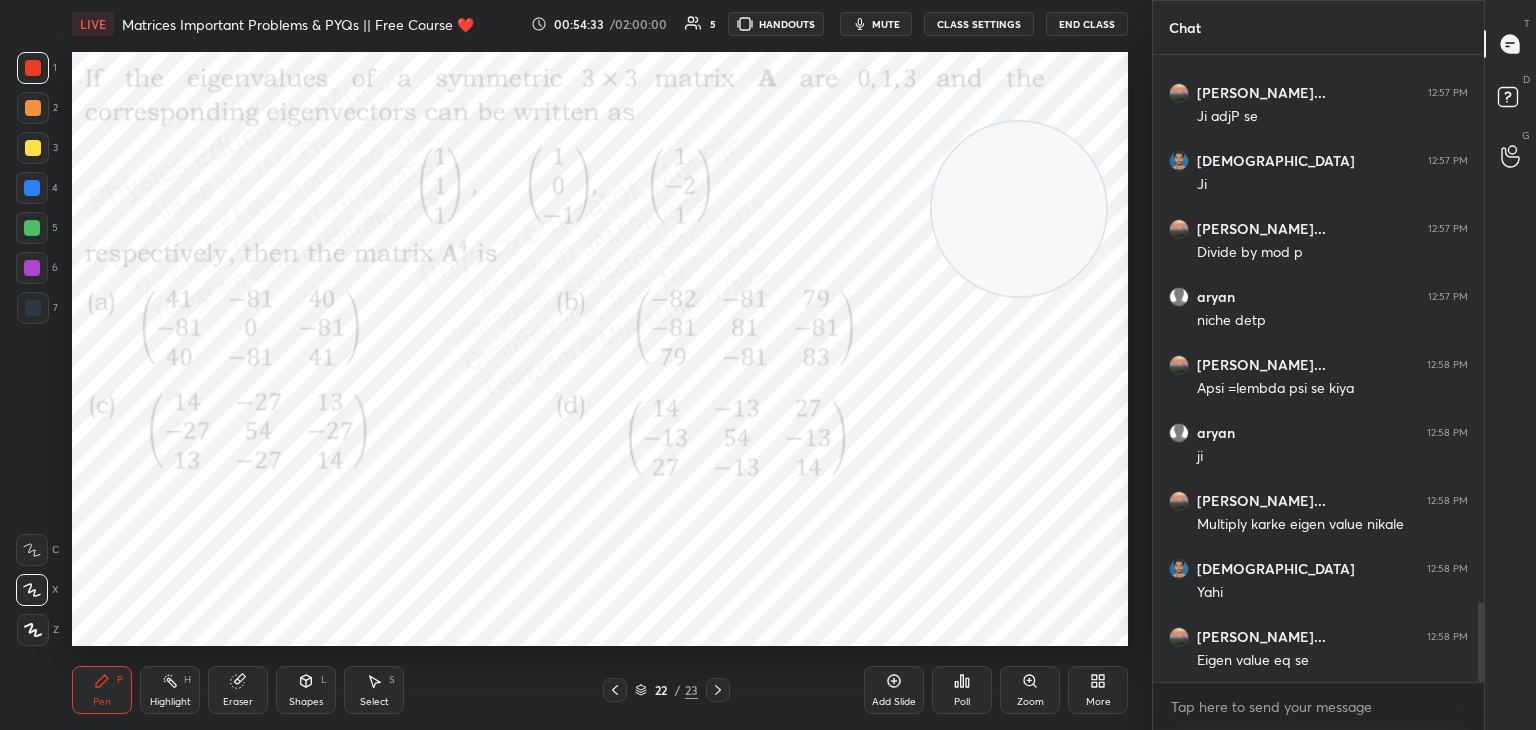 drag, startPoint x: 145, startPoint y: 153, endPoint x: 1009, endPoint y: 207, distance: 865.68585 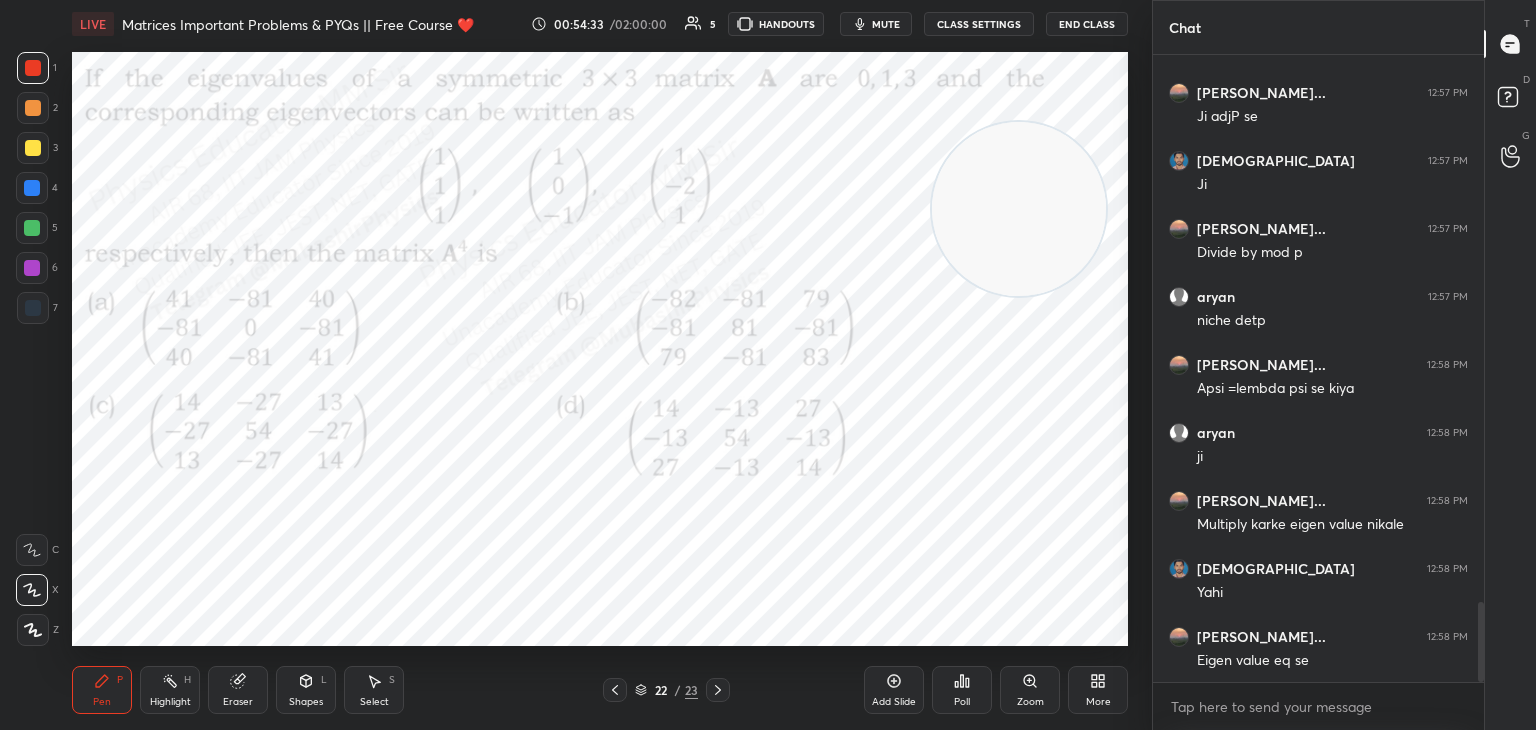 click at bounding box center [1019, 209] 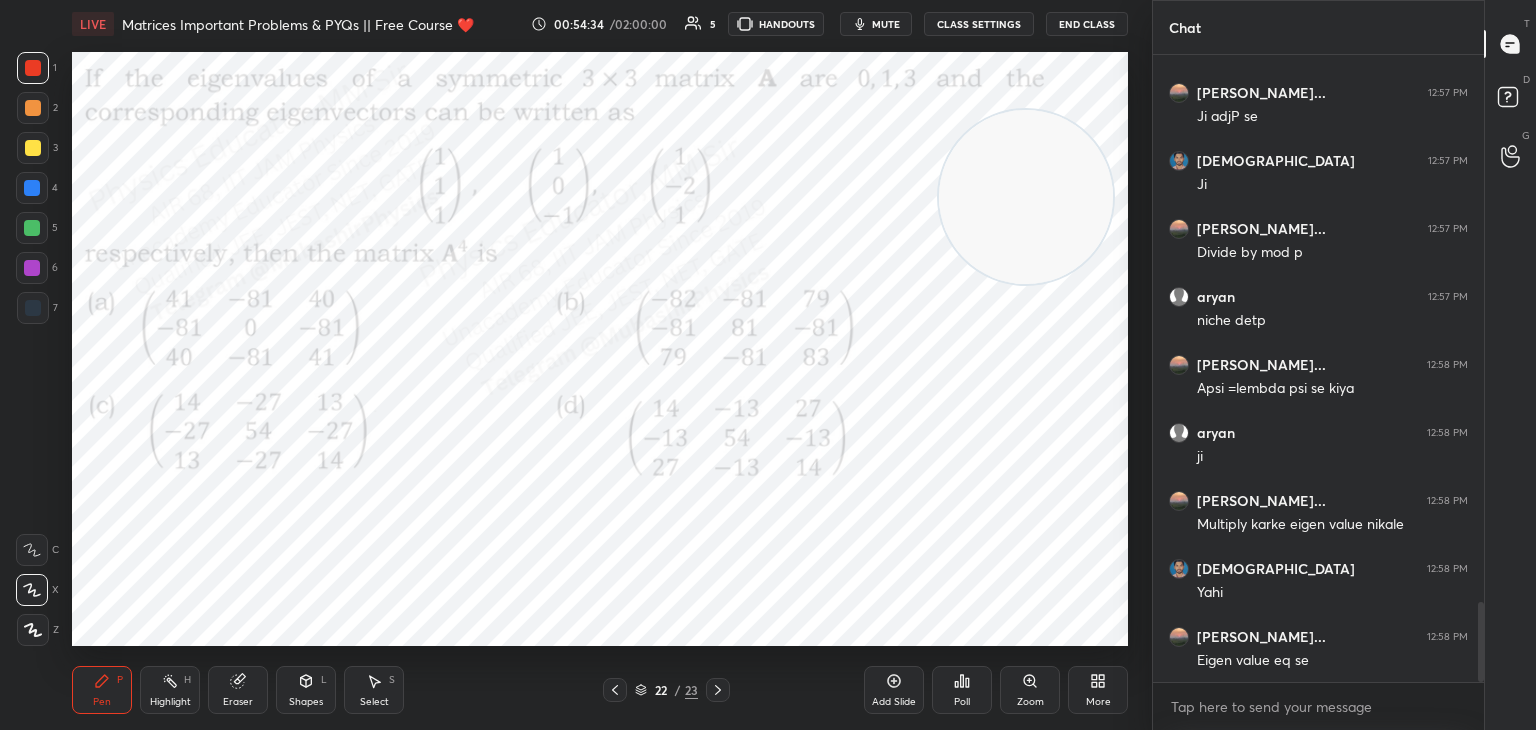 drag, startPoint x: 1025, startPoint y: 229, endPoint x: 1021, endPoint y: 213, distance: 16.492422 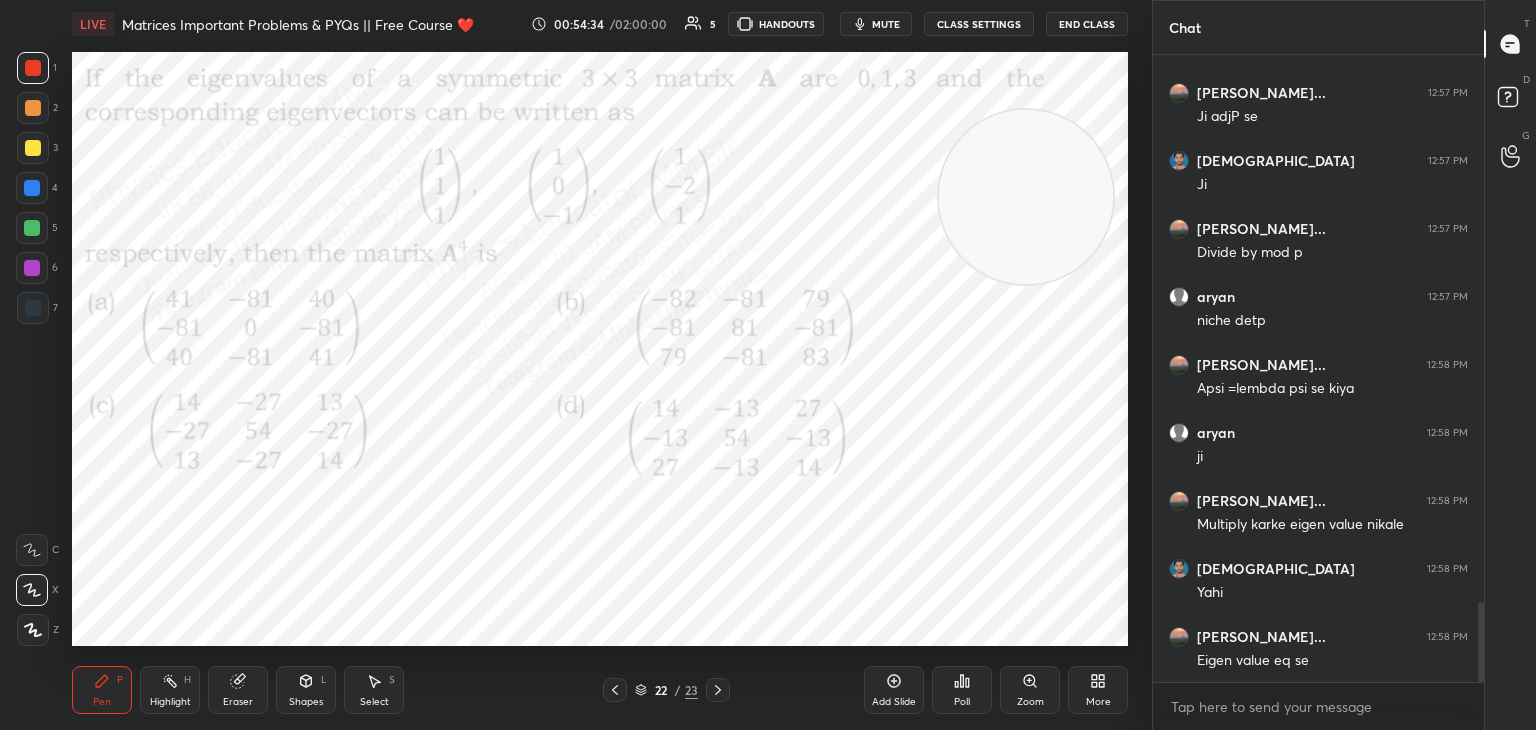 click at bounding box center (1026, 197) 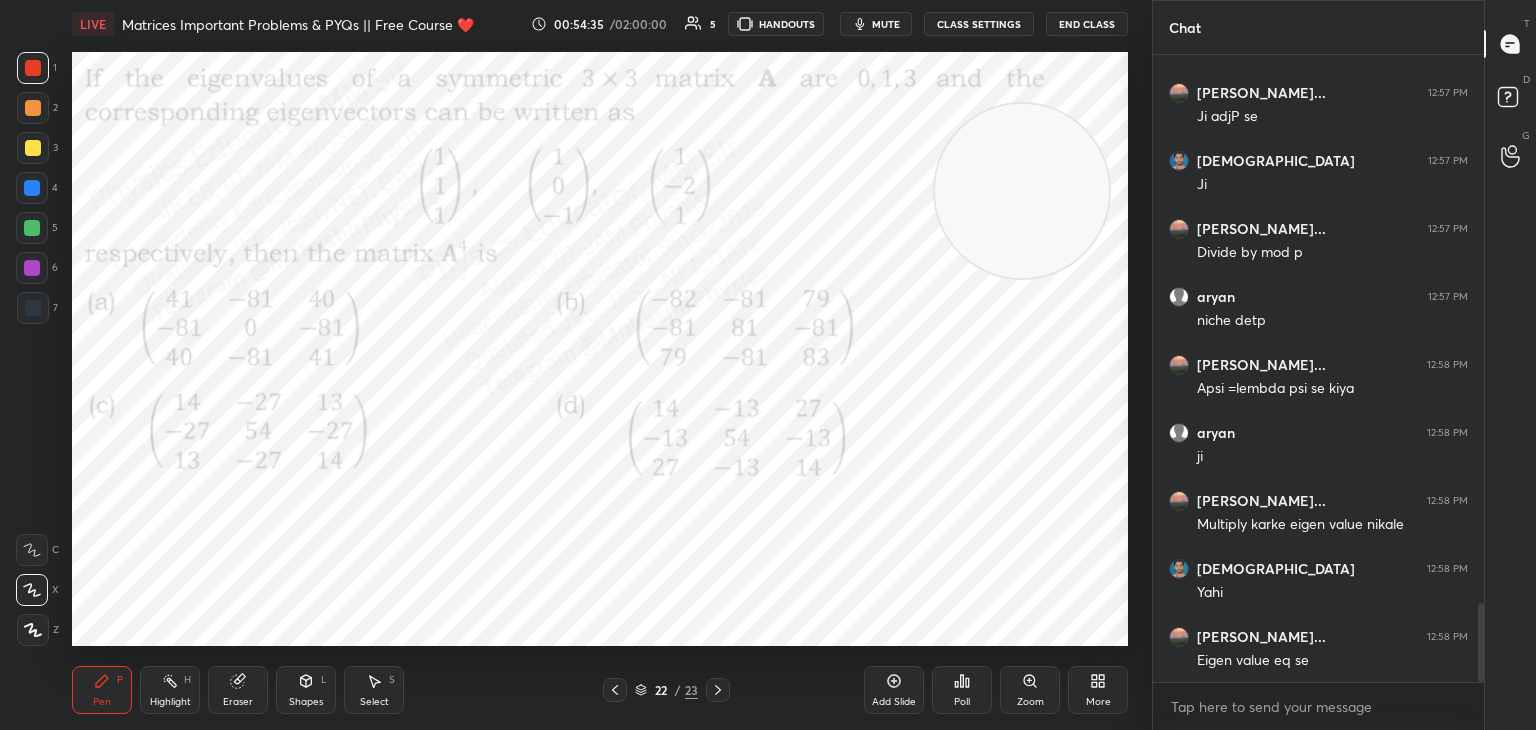 scroll, scrollTop: 4350, scrollLeft: 0, axis: vertical 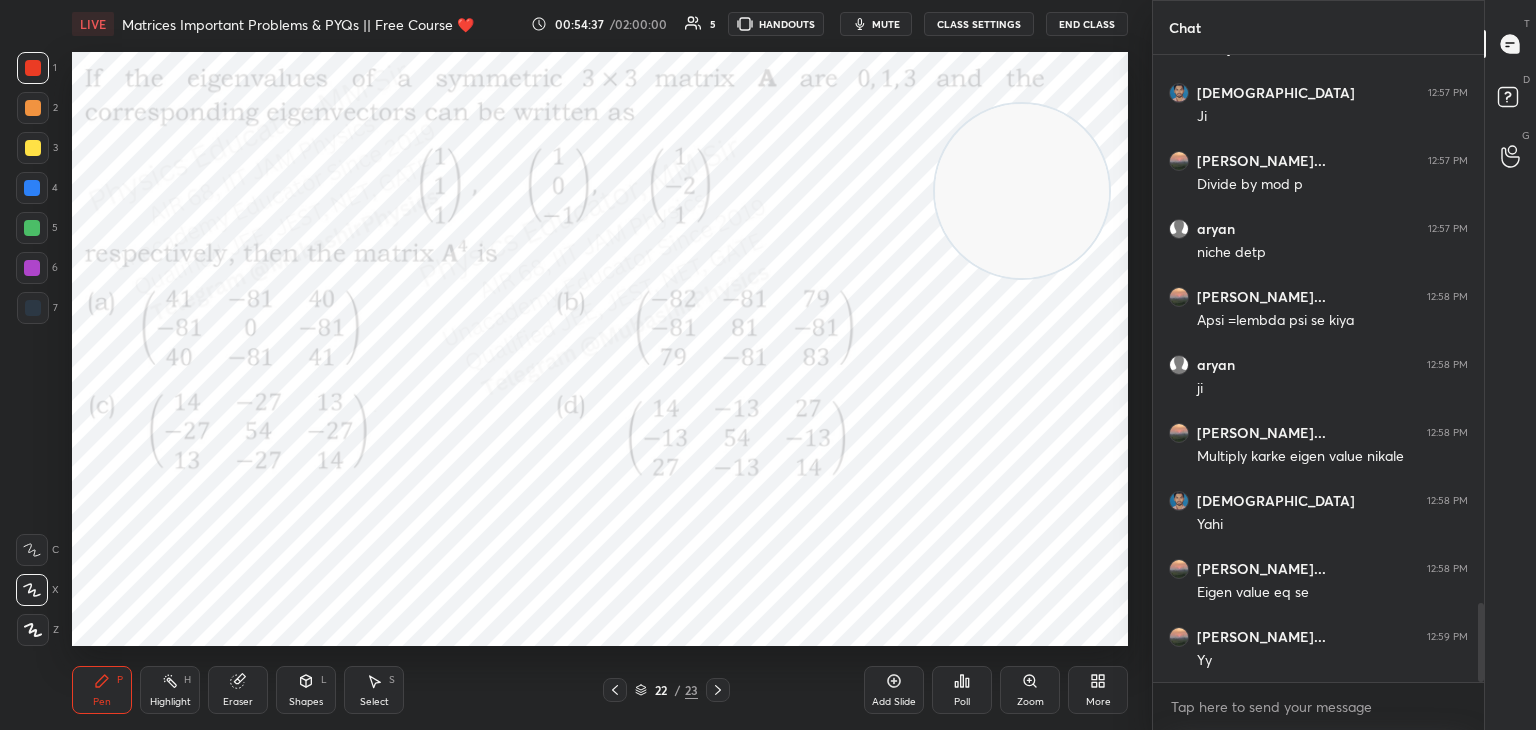 click on "mute" at bounding box center [886, 24] 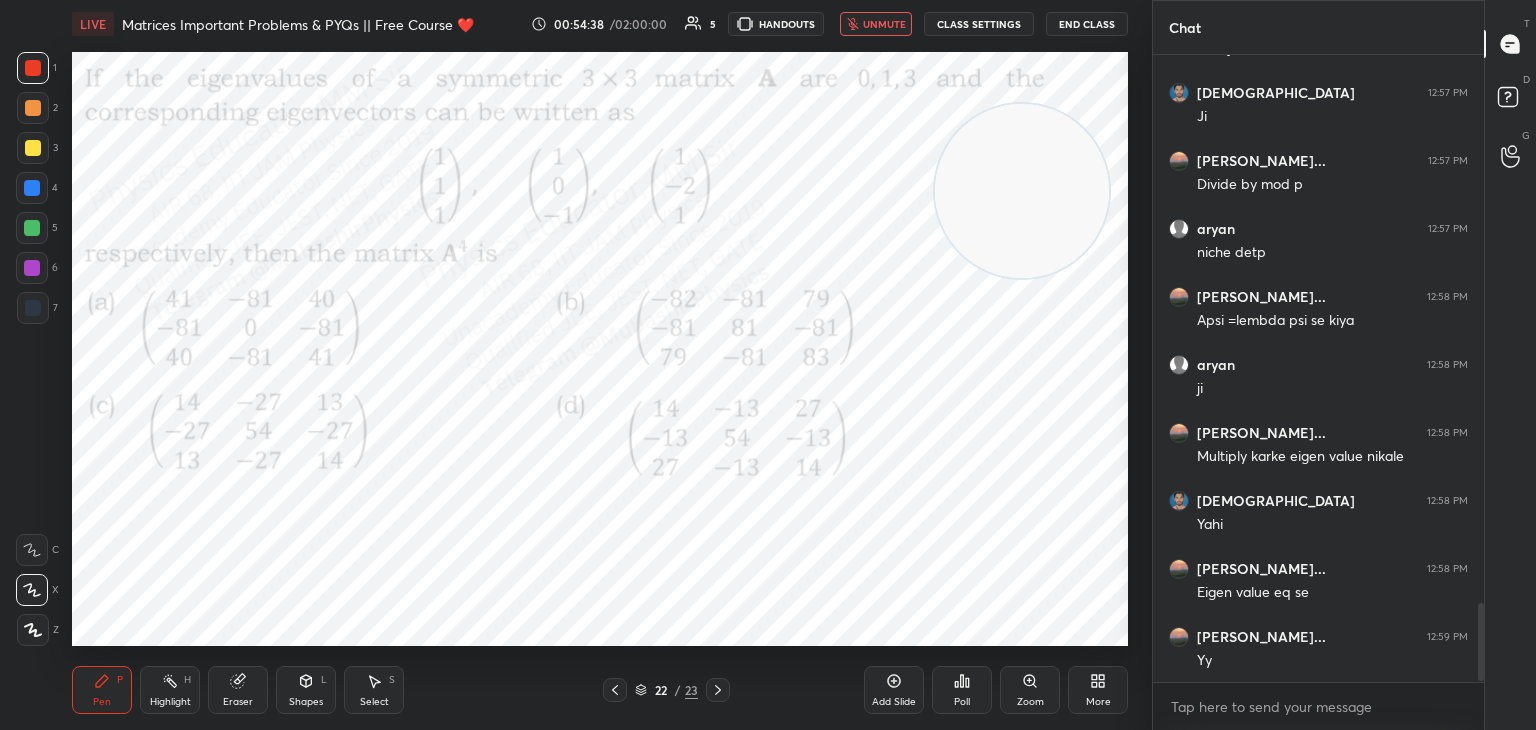 scroll, scrollTop: 4418, scrollLeft: 0, axis: vertical 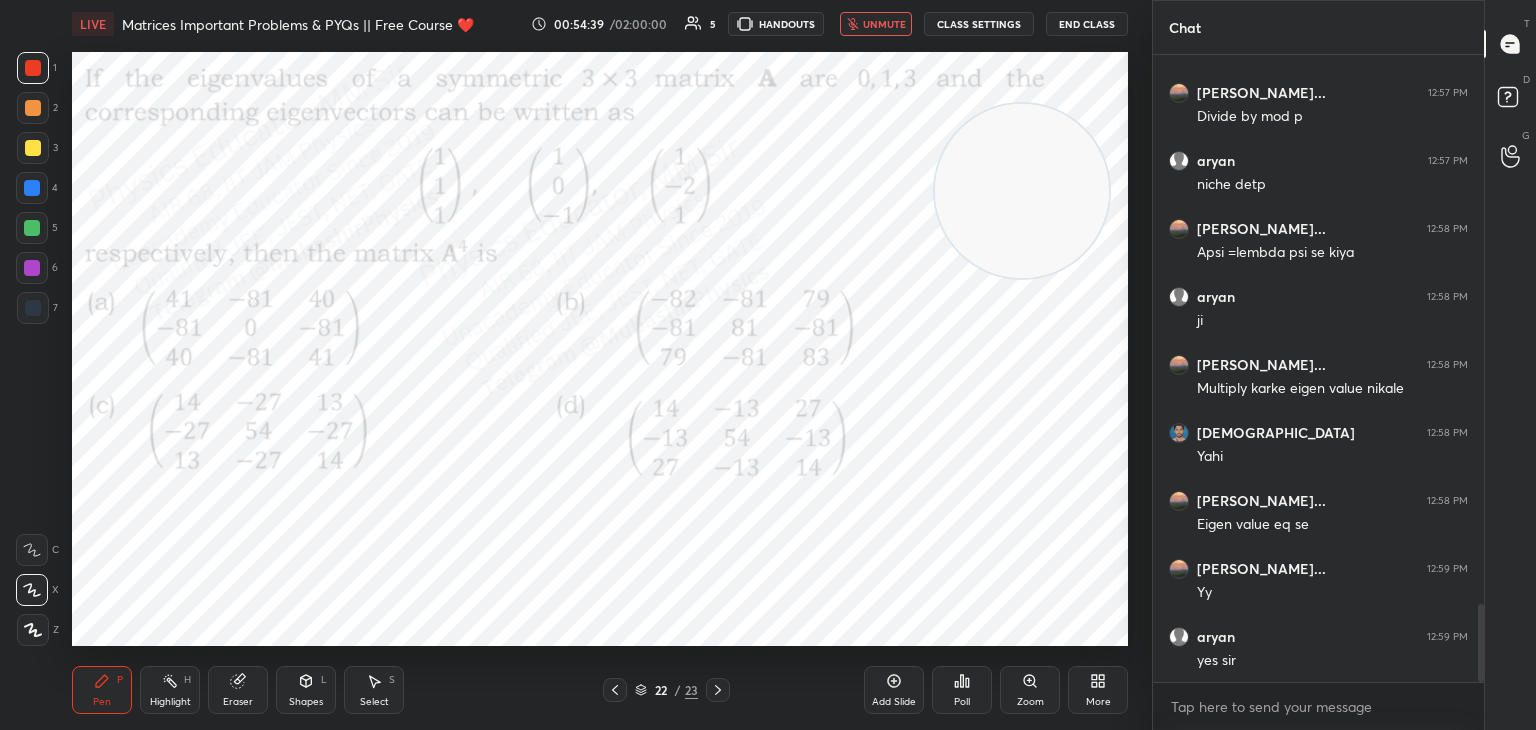 click on "unmute" at bounding box center [876, 24] 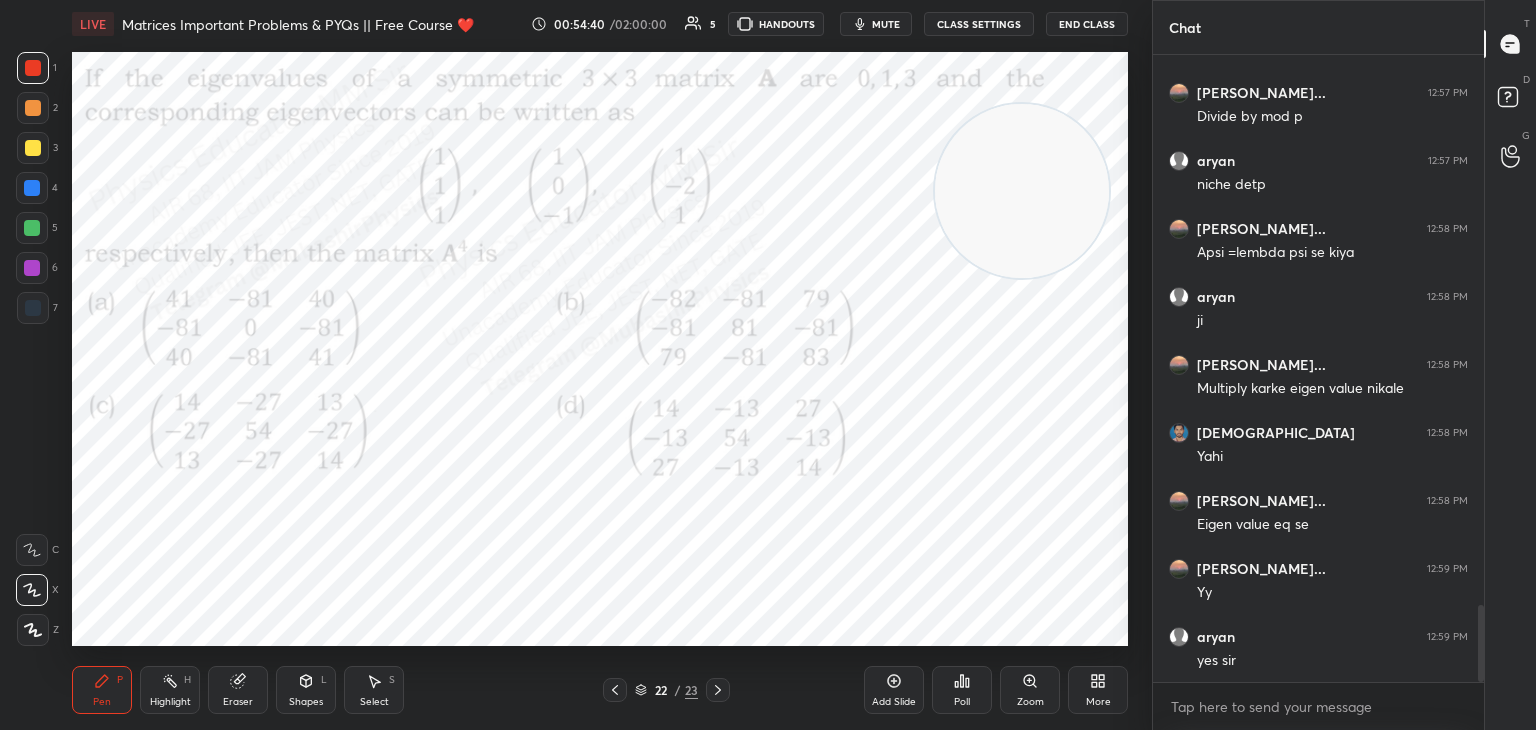 scroll, scrollTop: 4486, scrollLeft: 0, axis: vertical 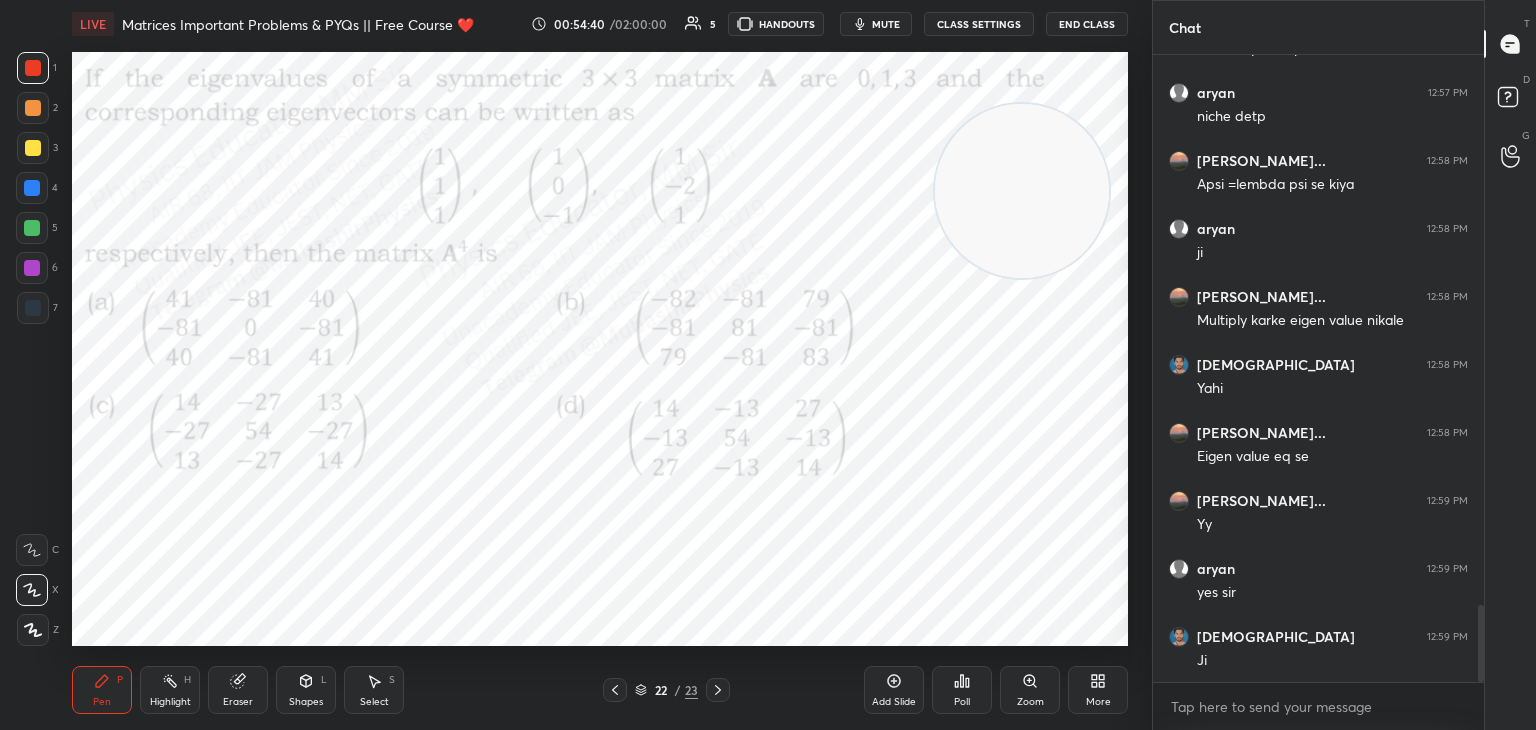 click on "mute" at bounding box center (886, 24) 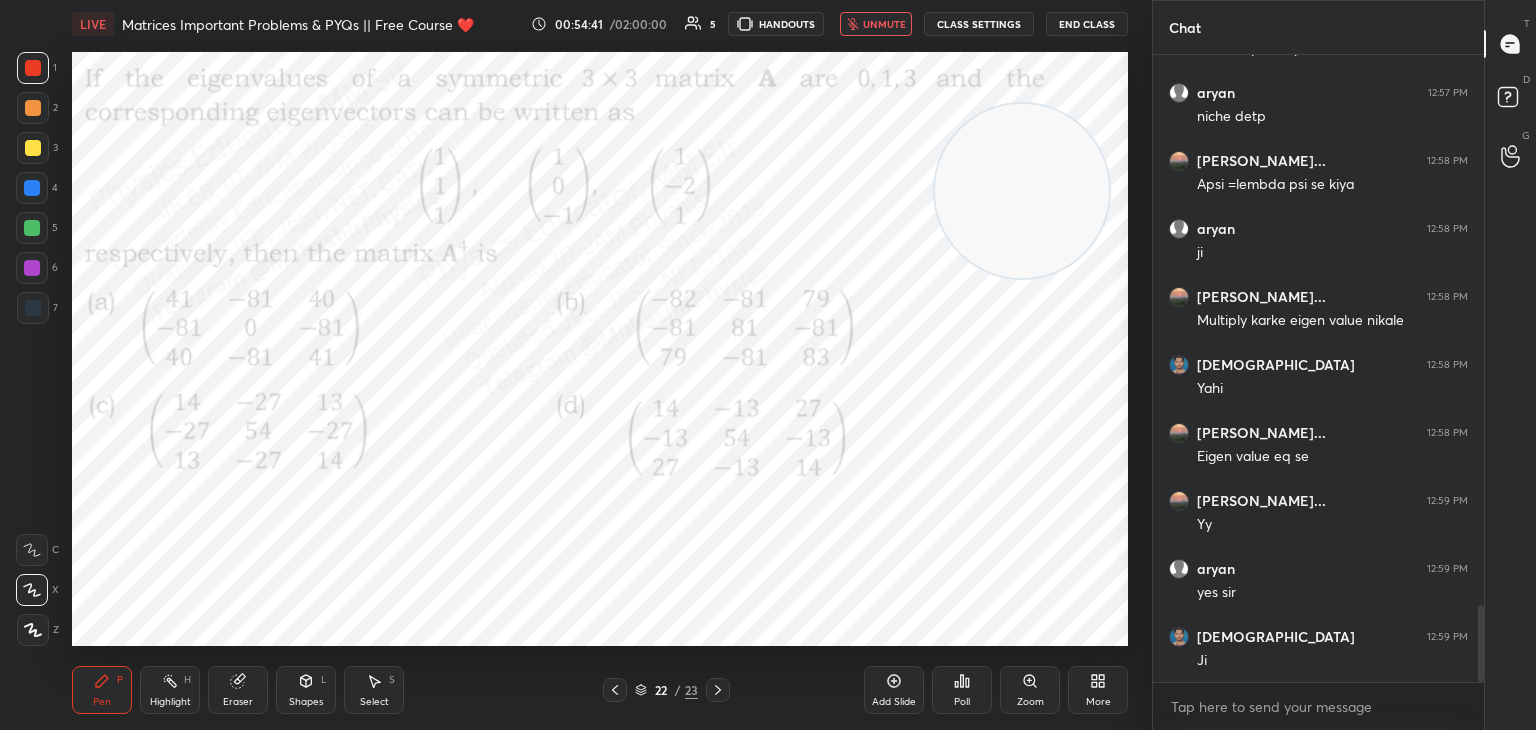 click on "unmute" at bounding box center (884, 24) 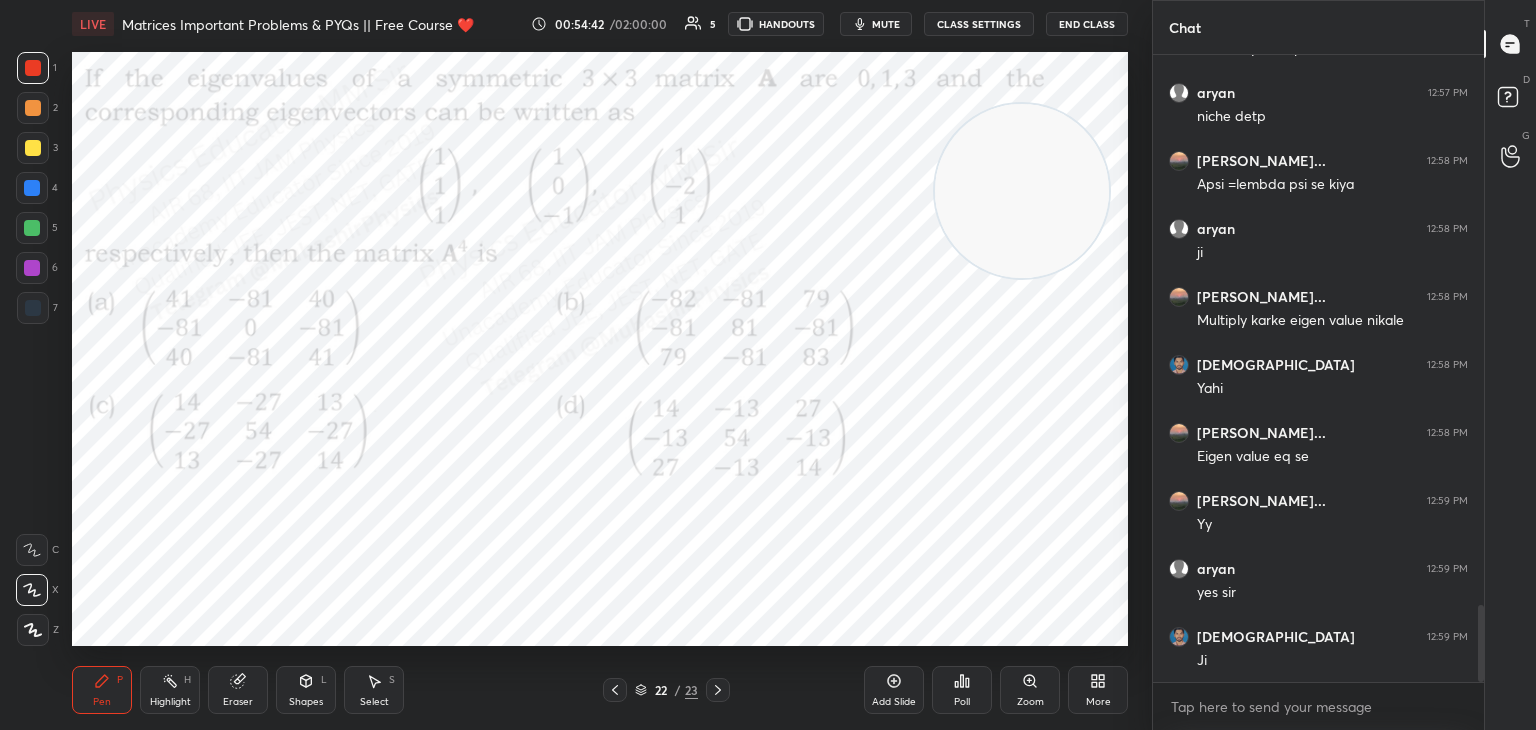 click on "mute" at bounding box center [886, 24] 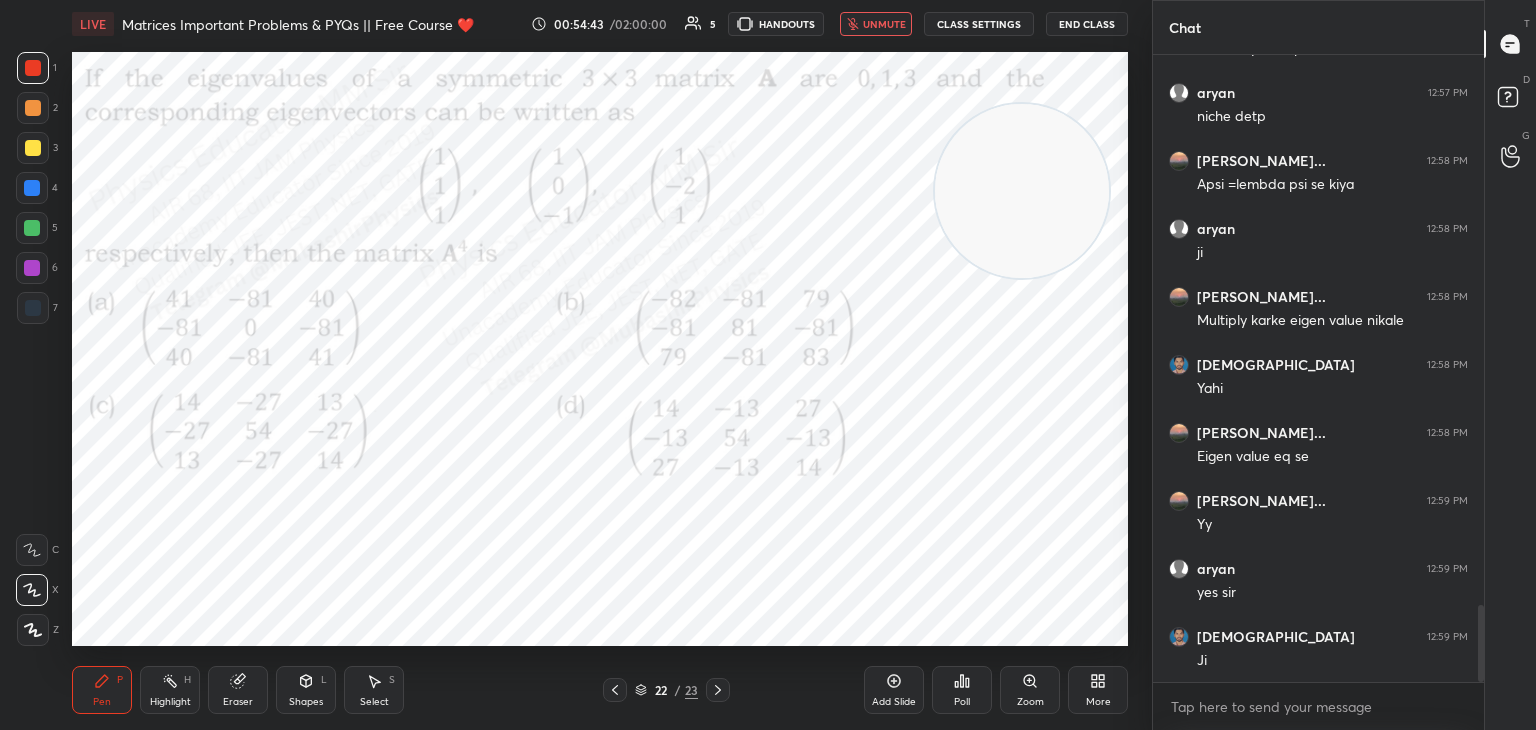 click on "unmute" at bounding box center (884, 24) 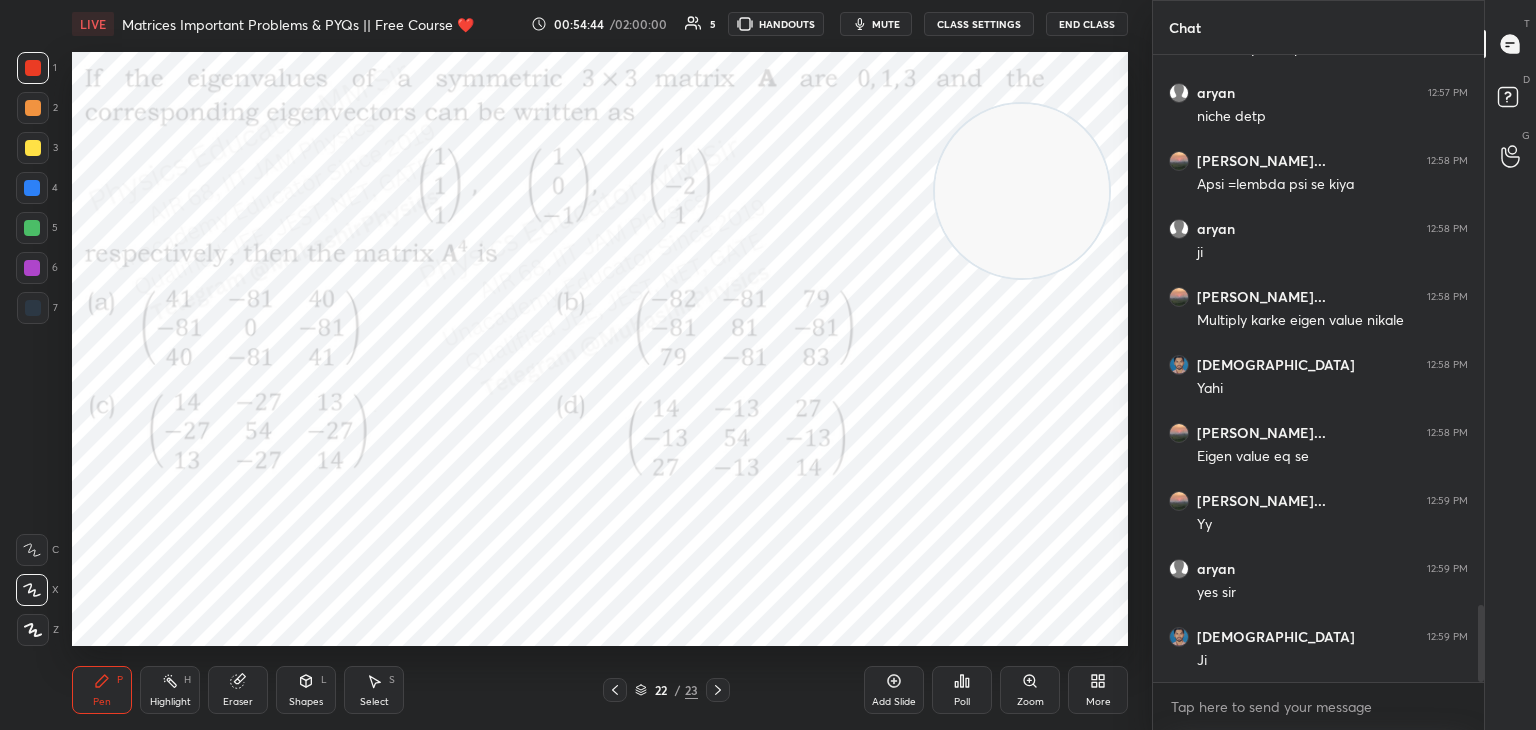 click on "mute" at bounding box center [886, 24] 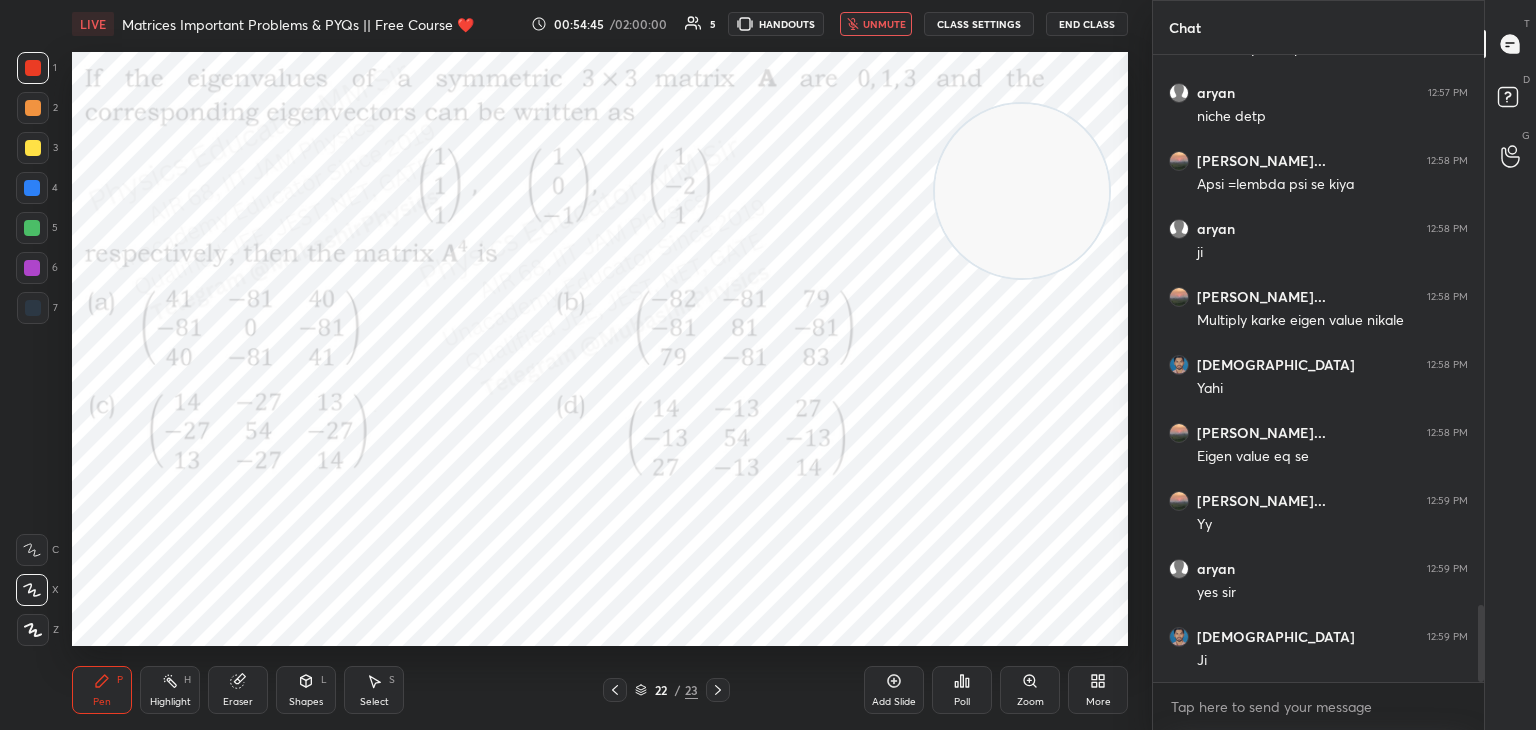 click on "unmute" at bounding box center (884, 24) 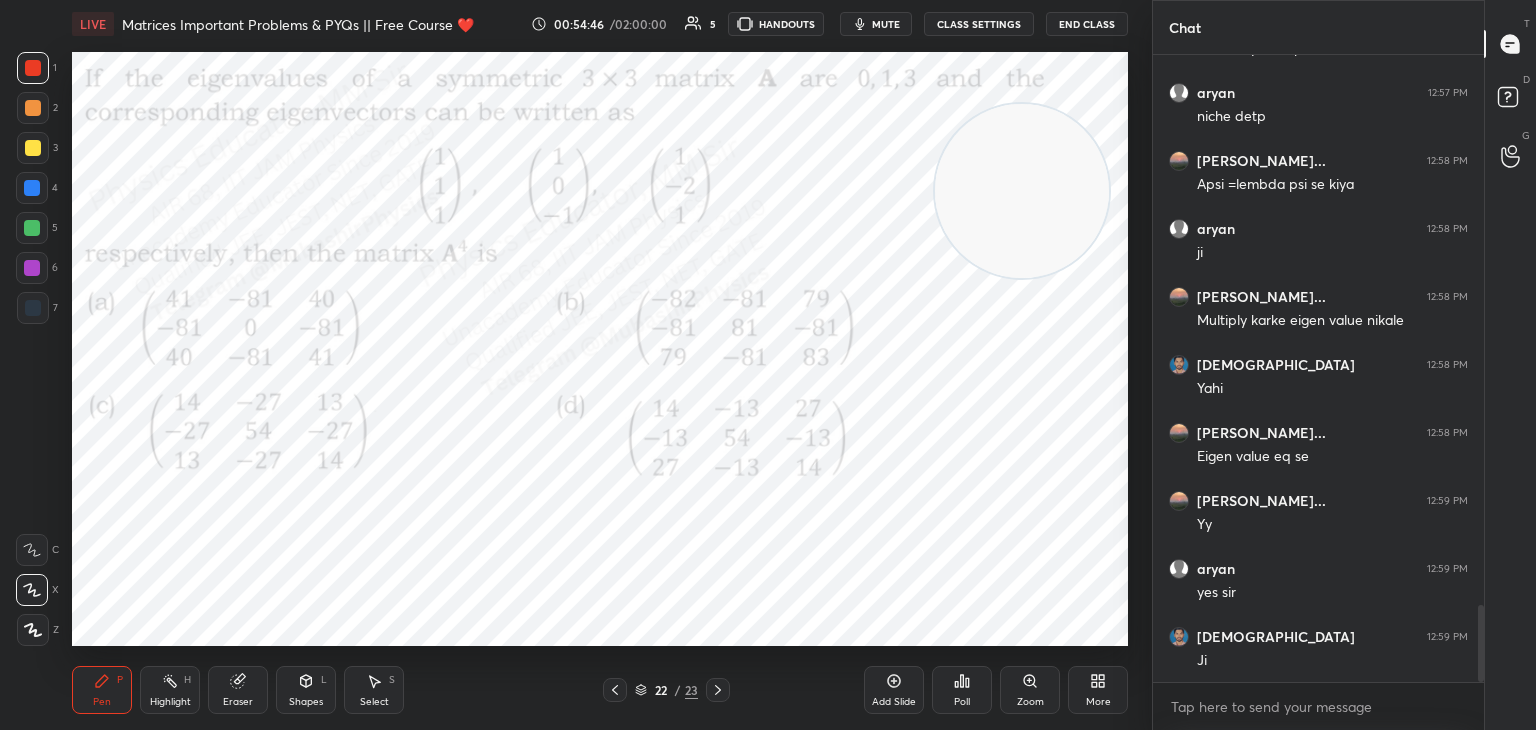 click on "mute" at bounding box center (886, 24) 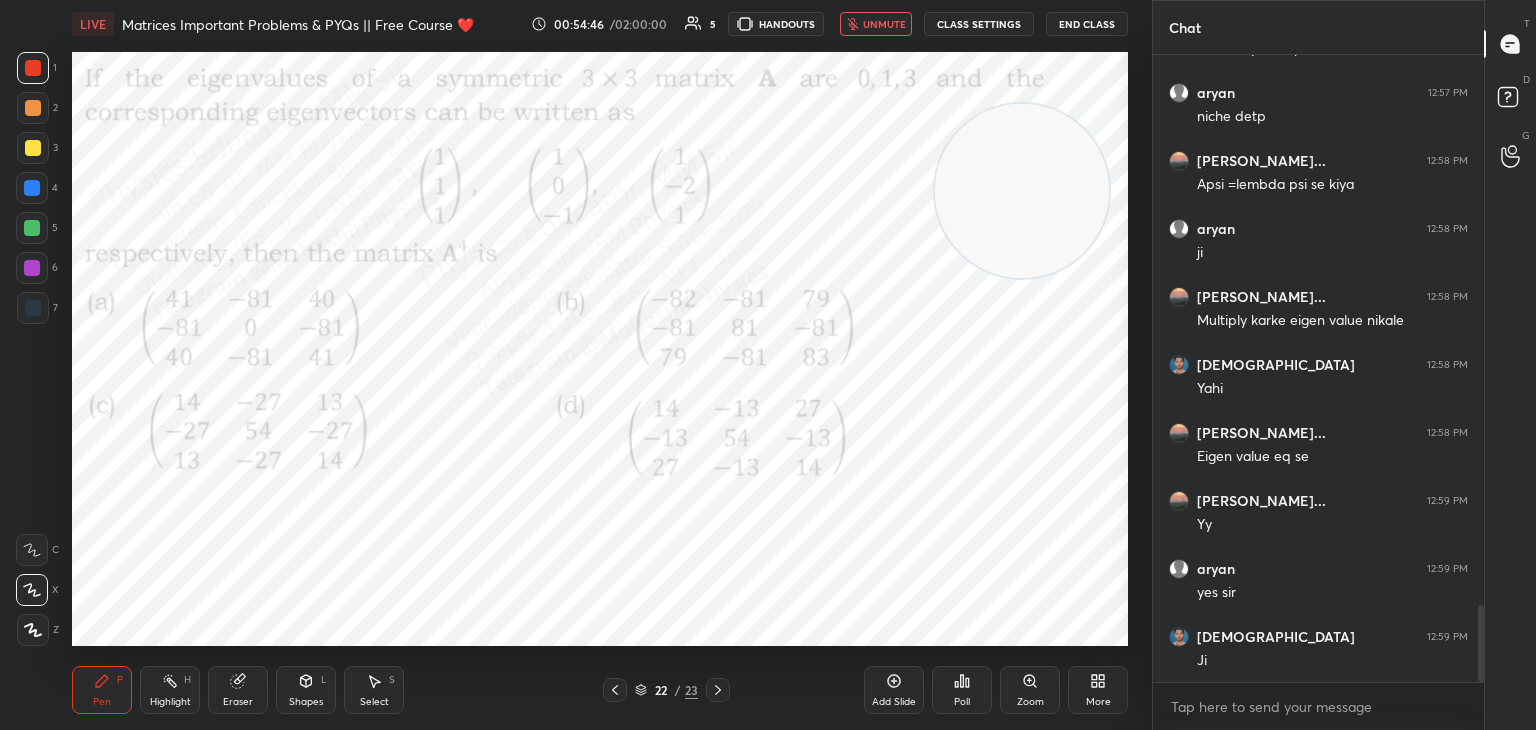 click on "unmute" at bounding box center (884, 24) 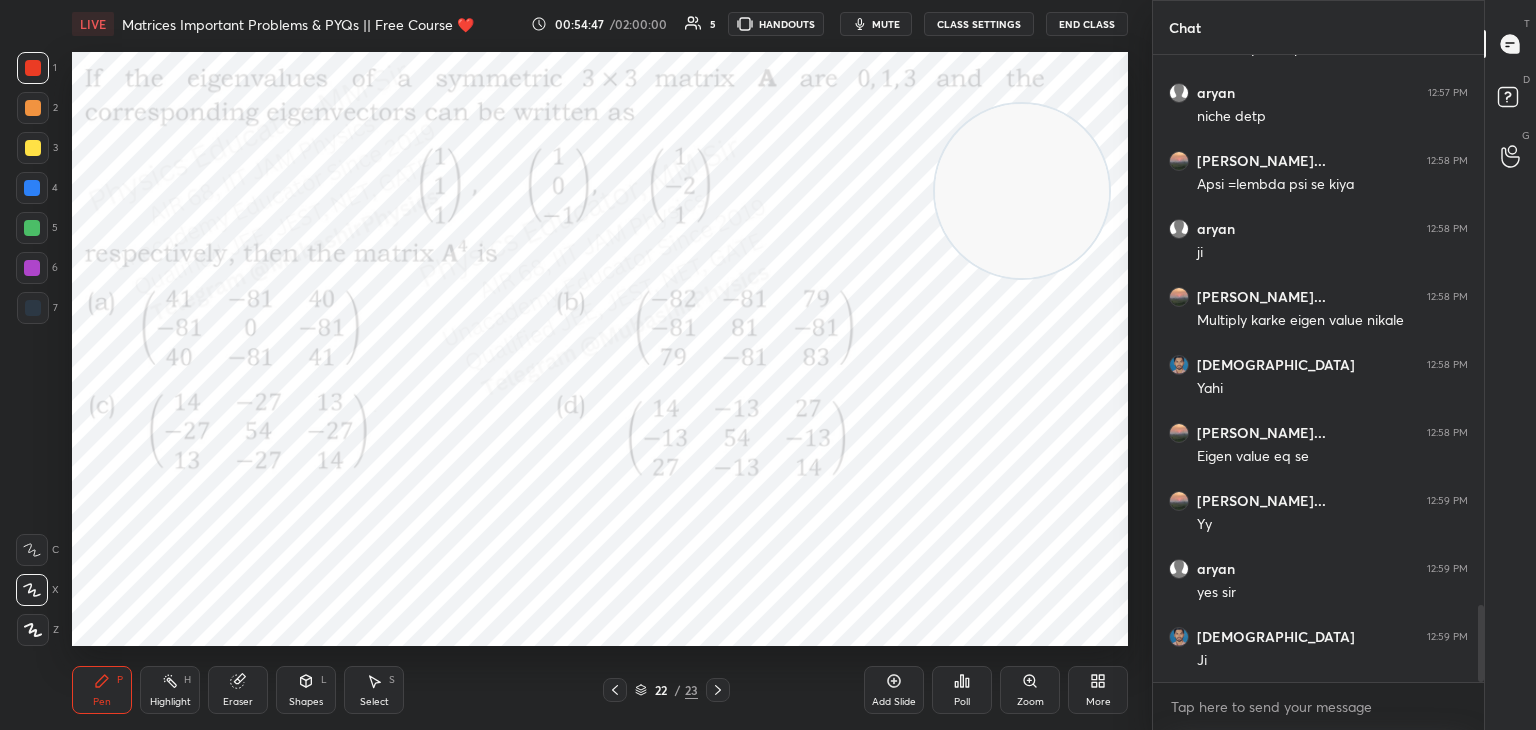 click on "mute" at bounding box center [886, 24] 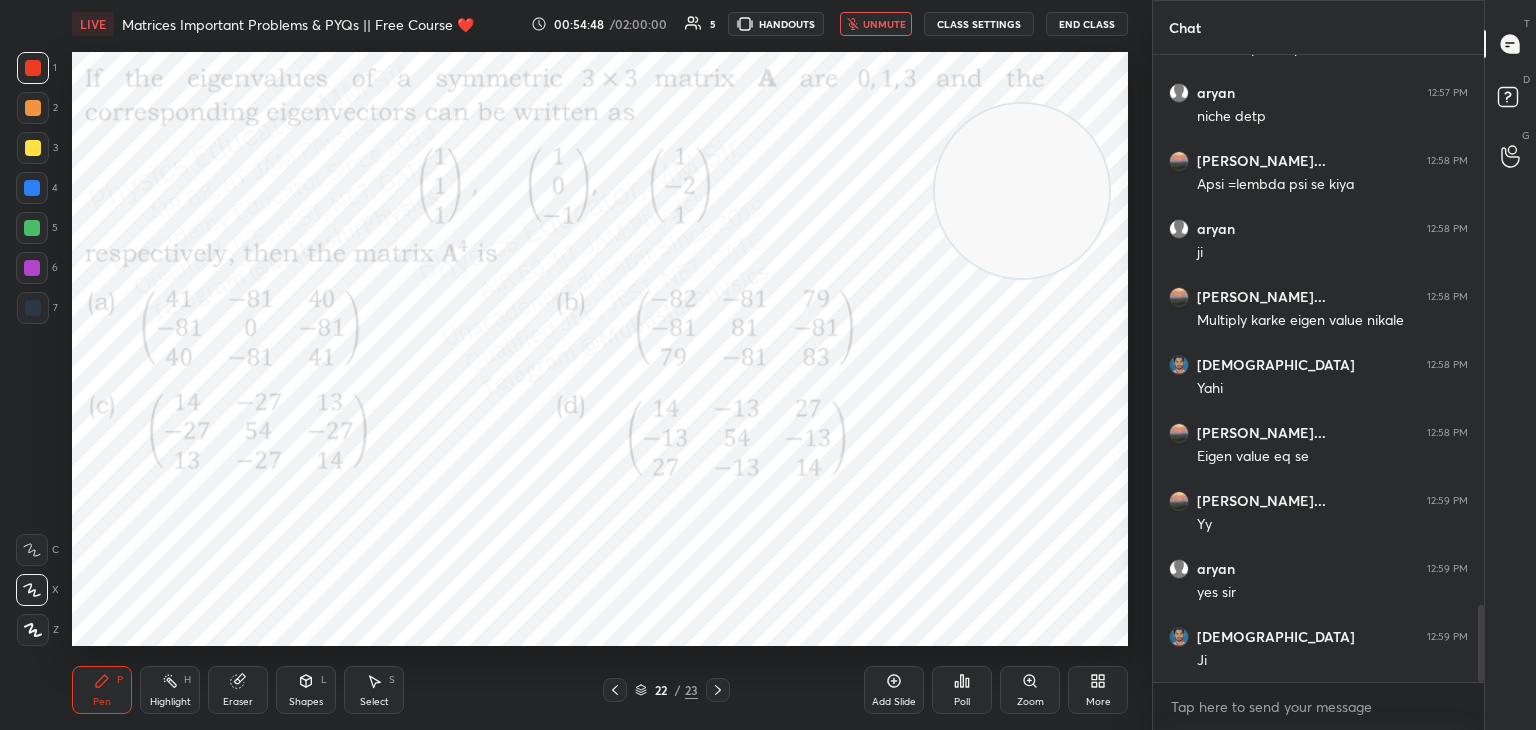 click on "unmute" at bounding box center (876, 24) 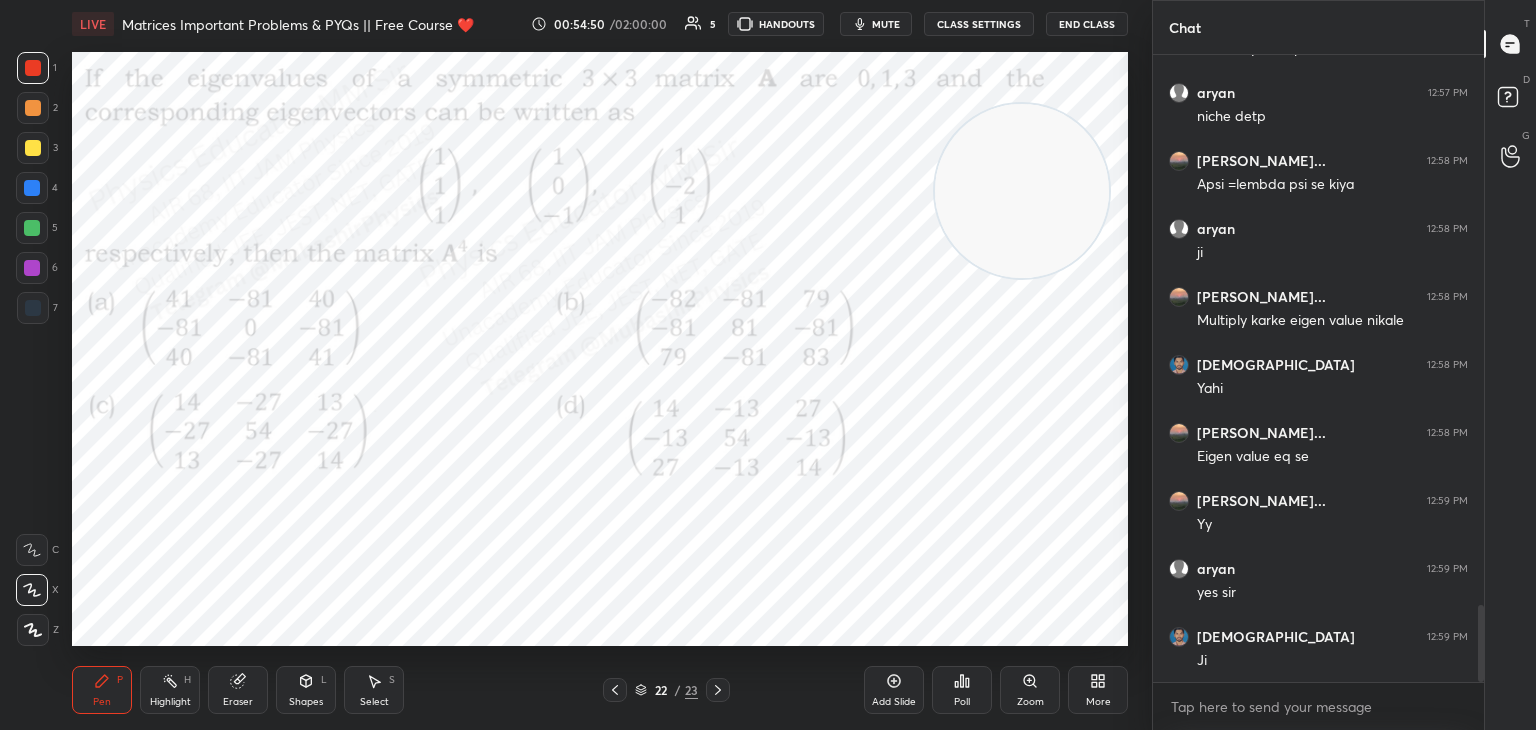 click on "mute" at bounding box center (886, 24) 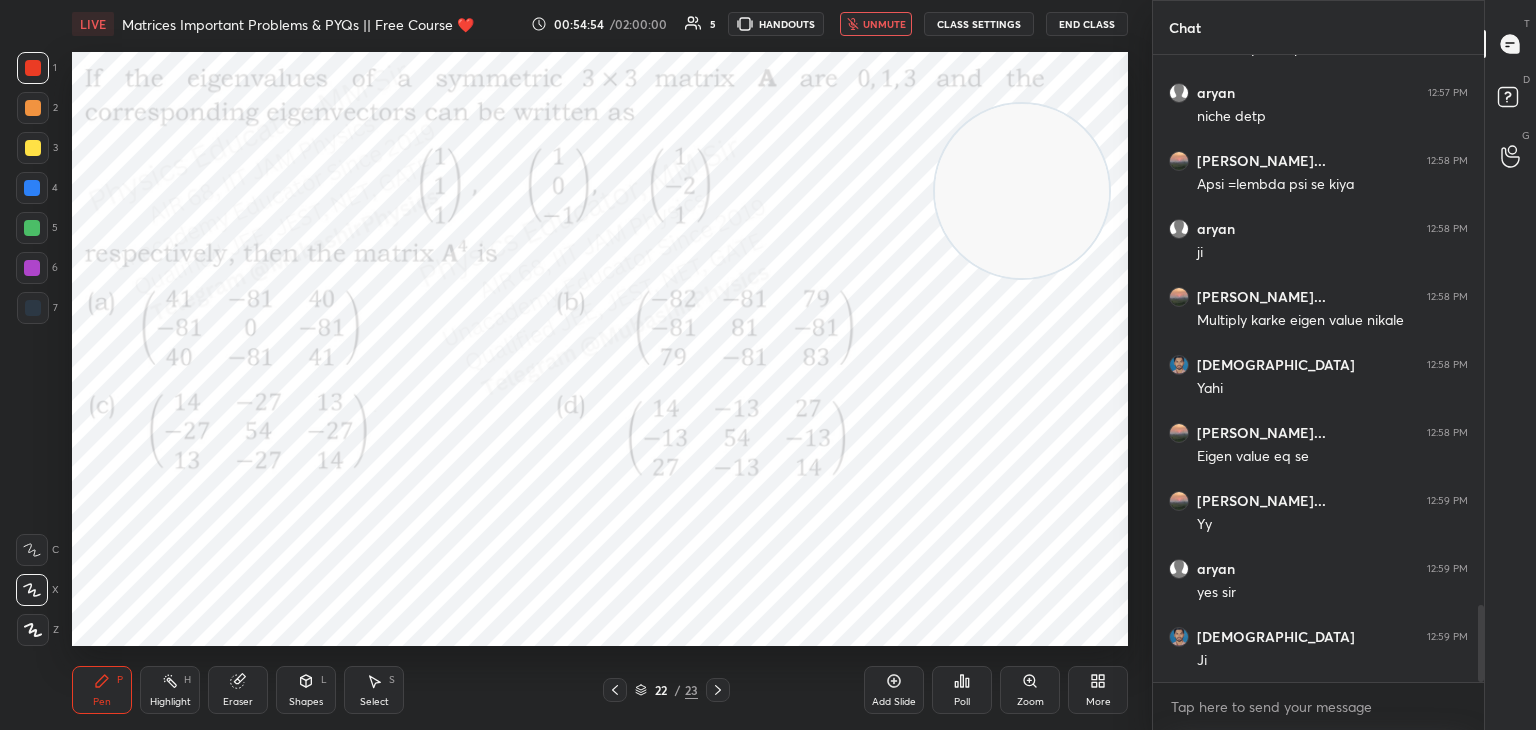 click on "unmute" at bounding box center [876, 24] 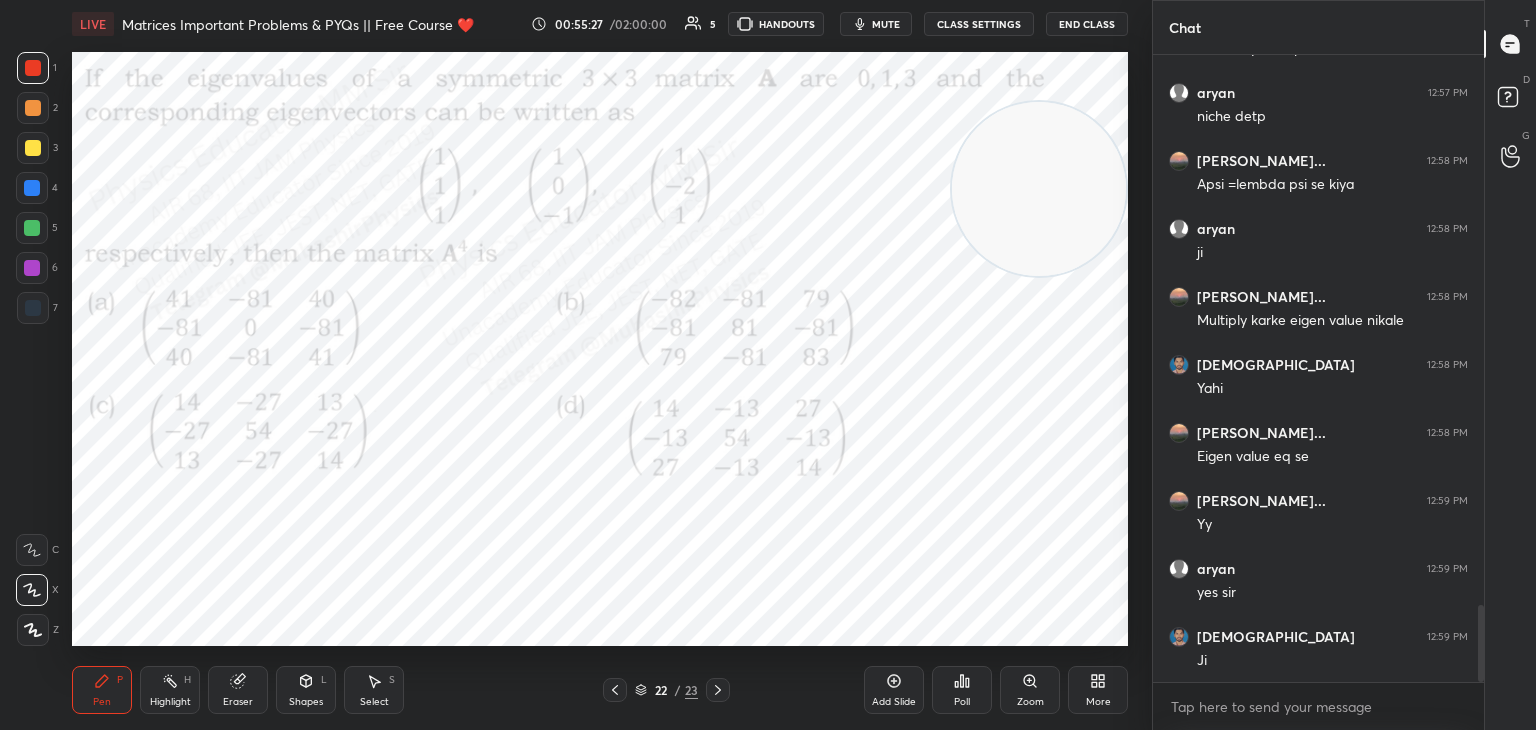 drag, startPoint x: 999, startPoint y: 179, endPoint x: 1092, endPoint y: 197, distance: 94.72592 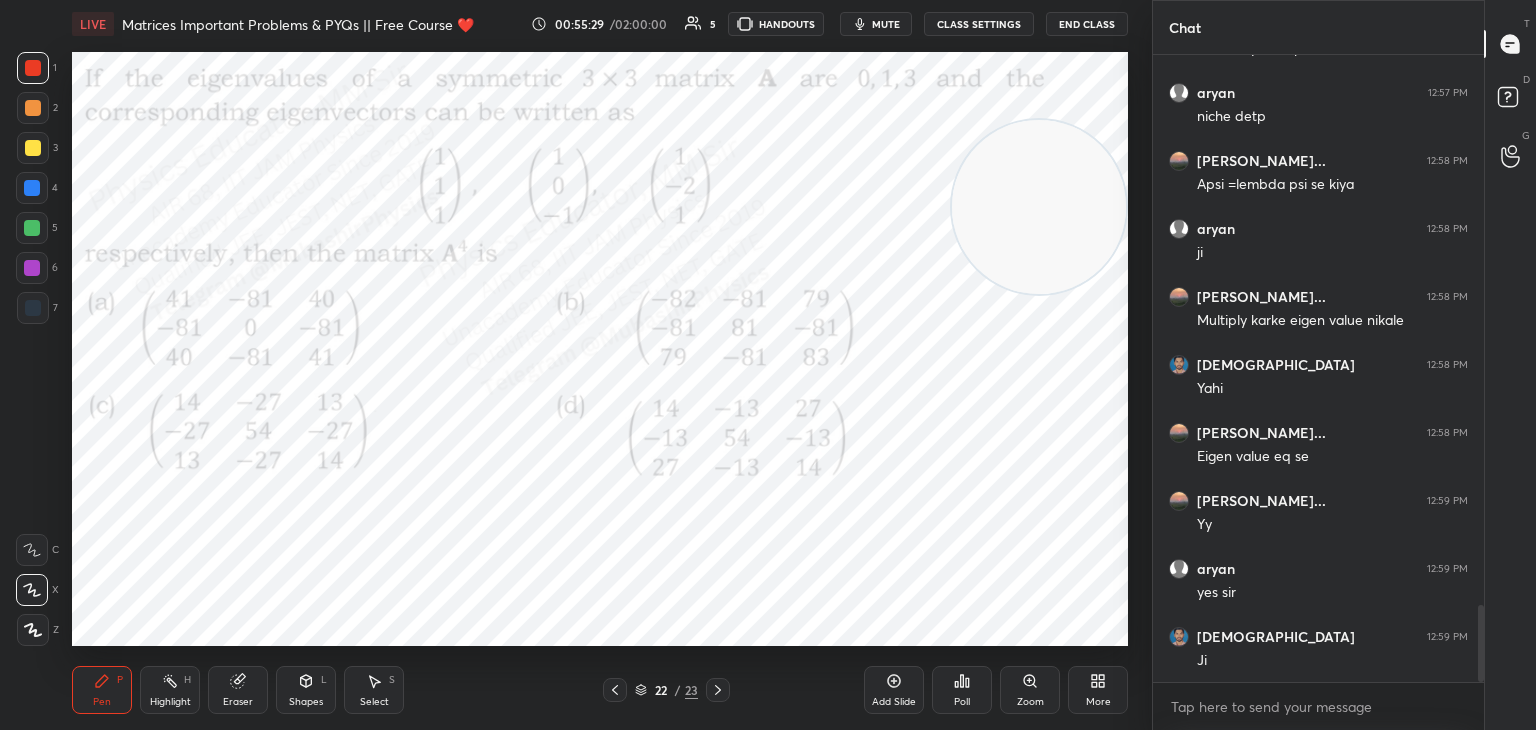 click on "mute" at bounding box center [886, 24] 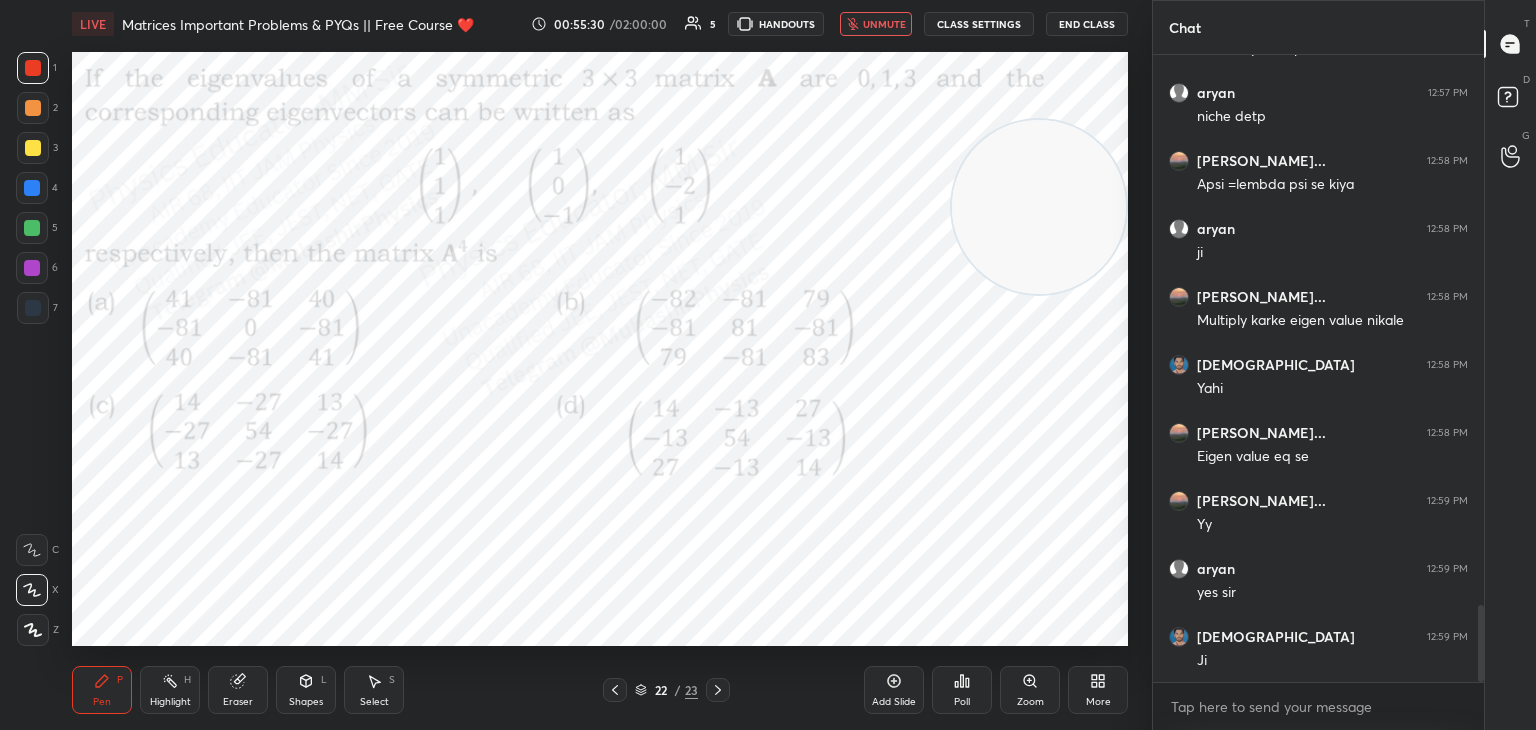click on "unmute" at bounding box center (884, 24) 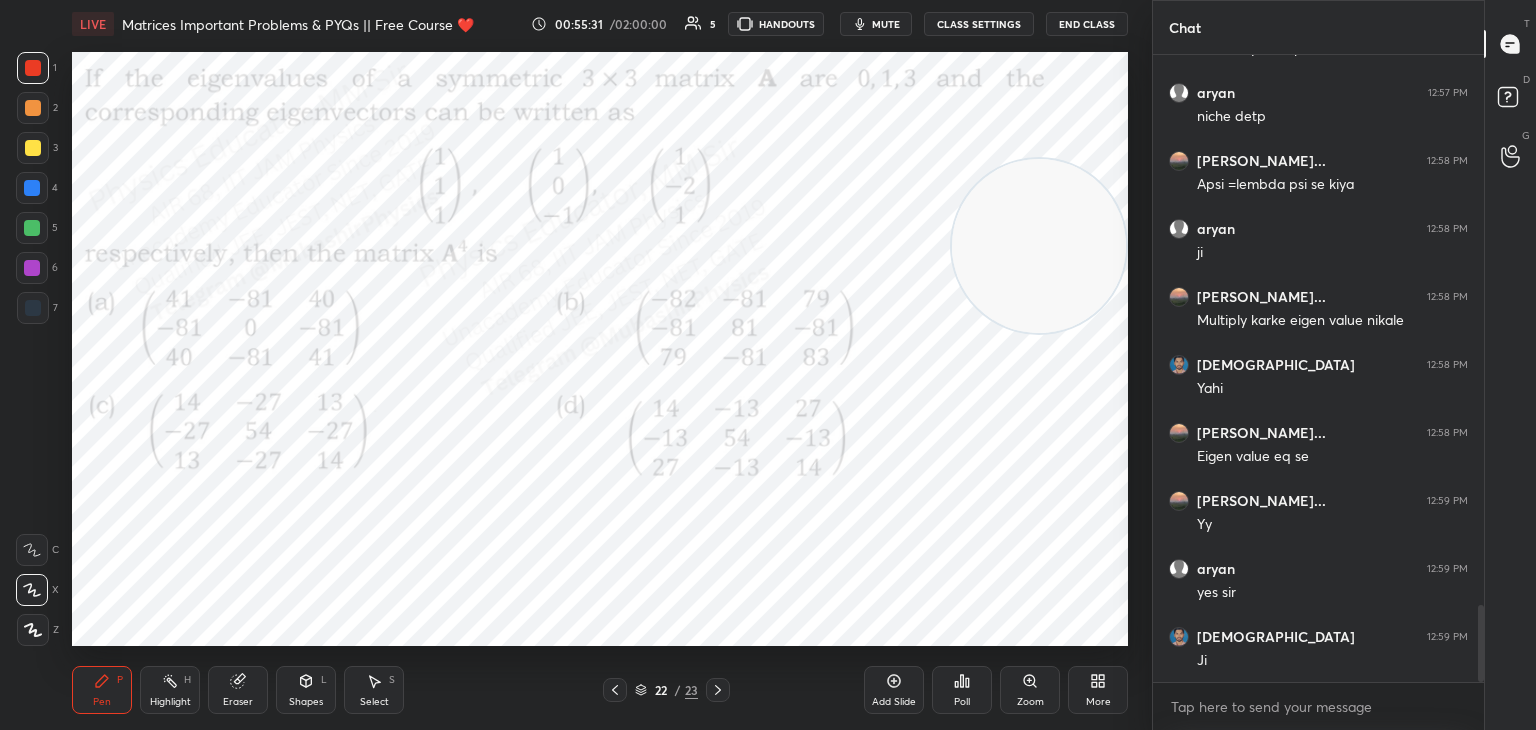 drag, startPoint x: 1025, startPoint y: 219, endPoint x: 1045, endPoint y: 258, distance: 43.829212 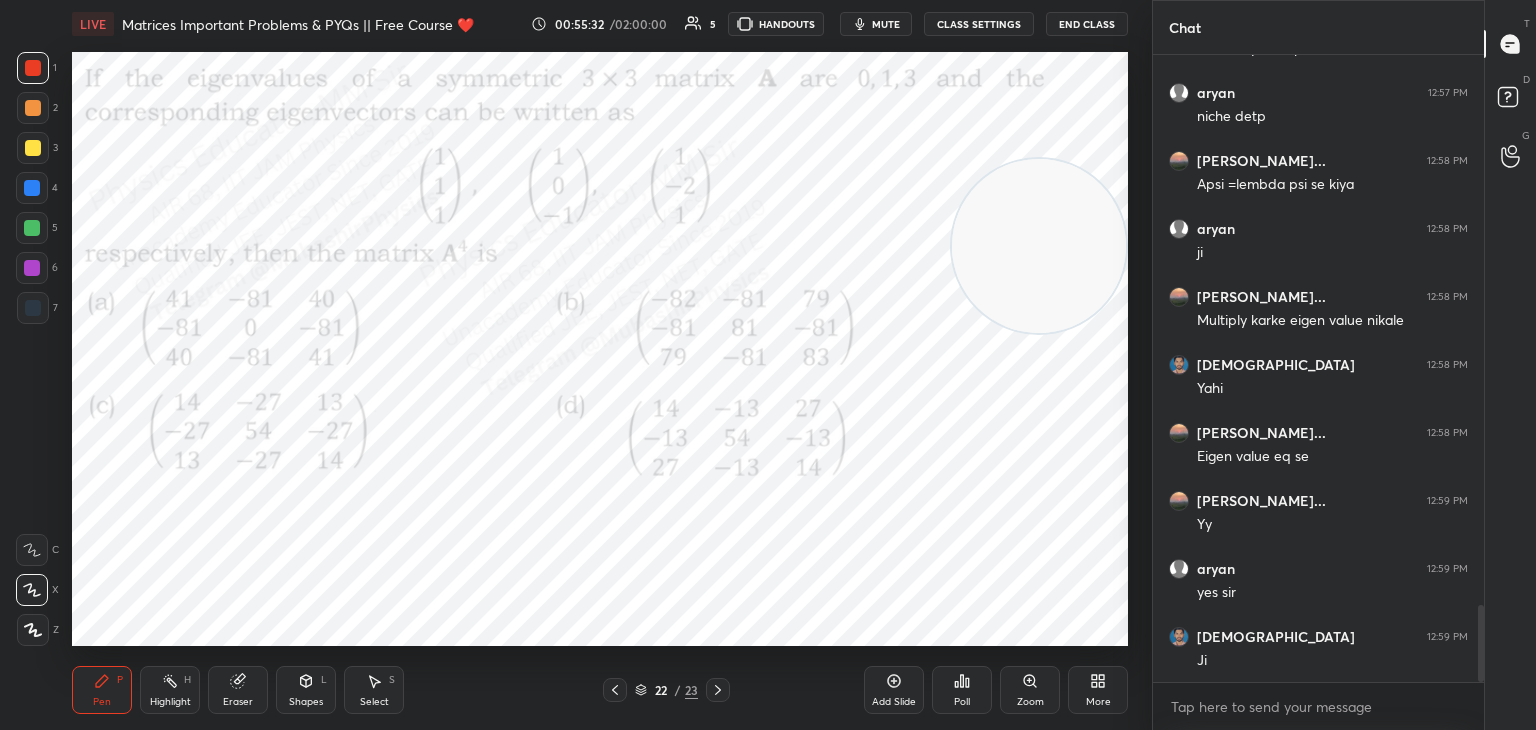 click at bounding box center (32, 188) 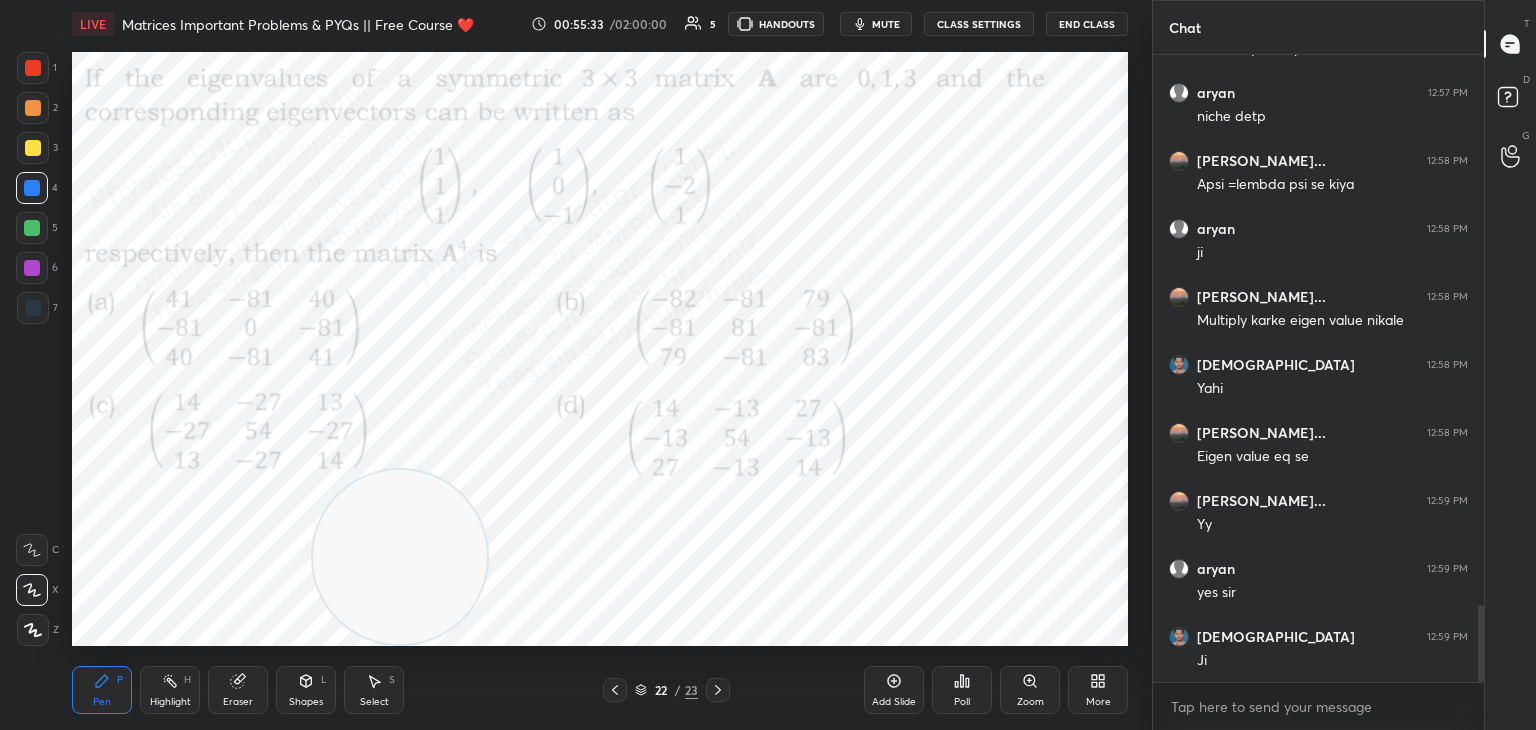 drag, startPoint x: 945, startPoint y: 282, endPoint x: 529, endPoint y: 477, distance: 459.43552 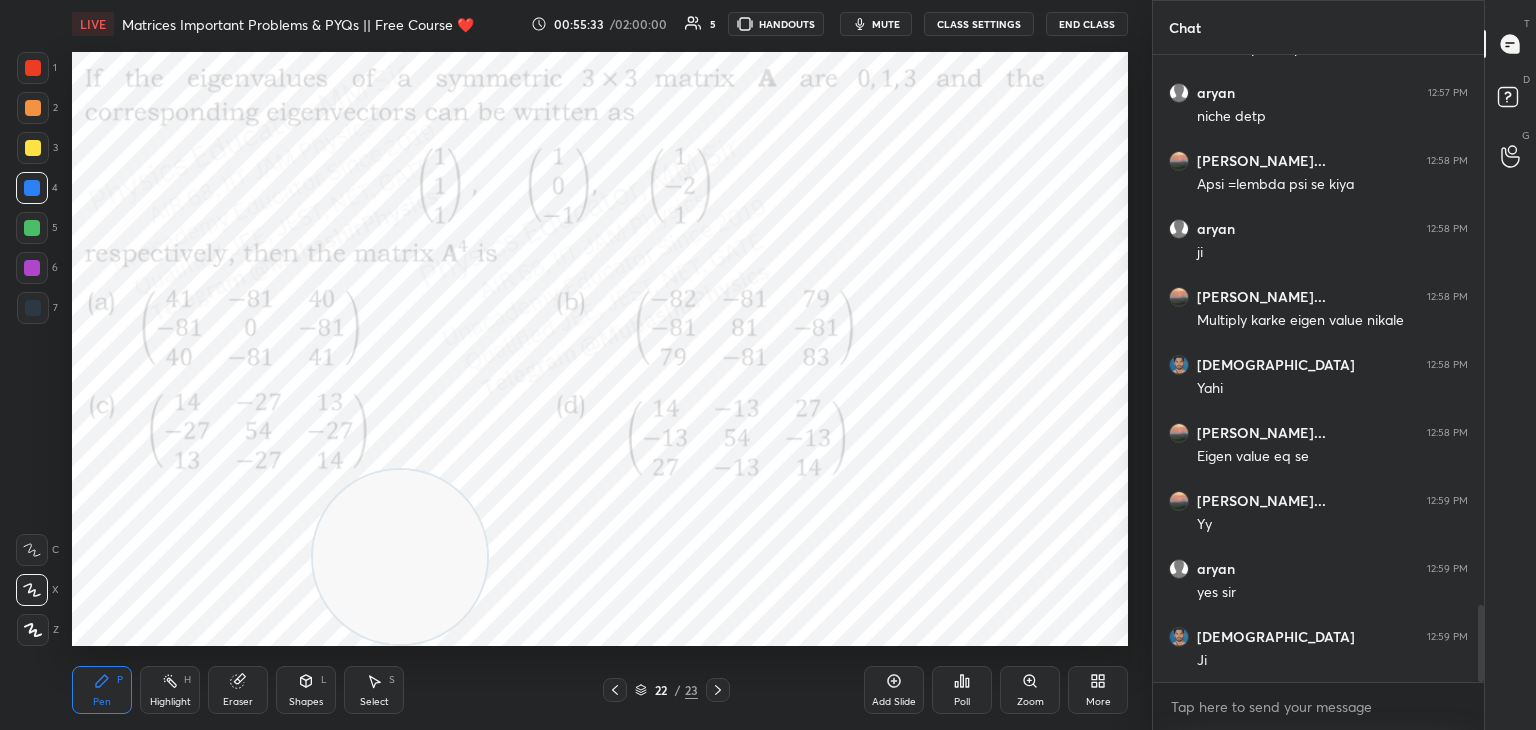 click at bounding box center (400, 557) 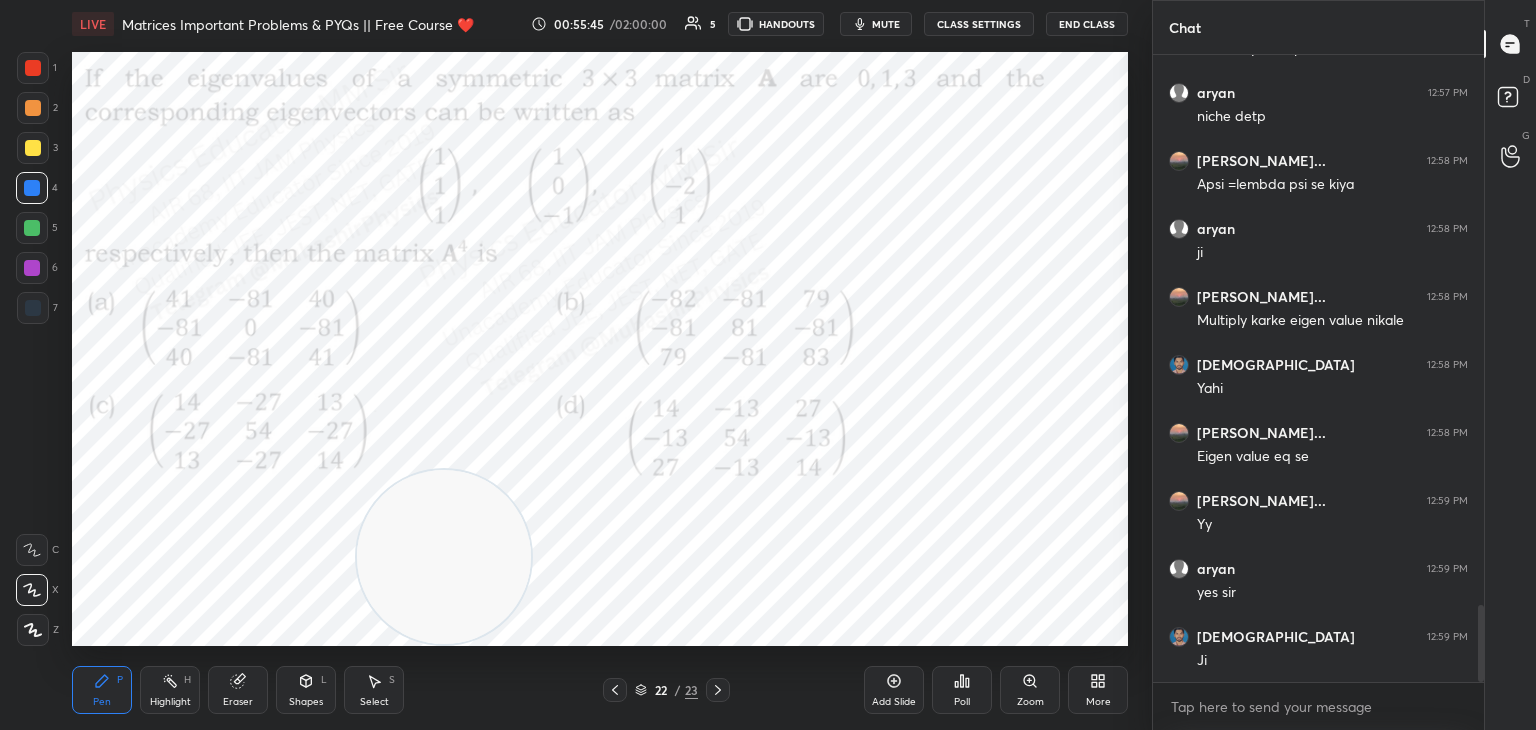 drag, startPoint x: 21, startPoint y: 233, endPoint x: 53, endPoint y: 229, distance: 32.24903 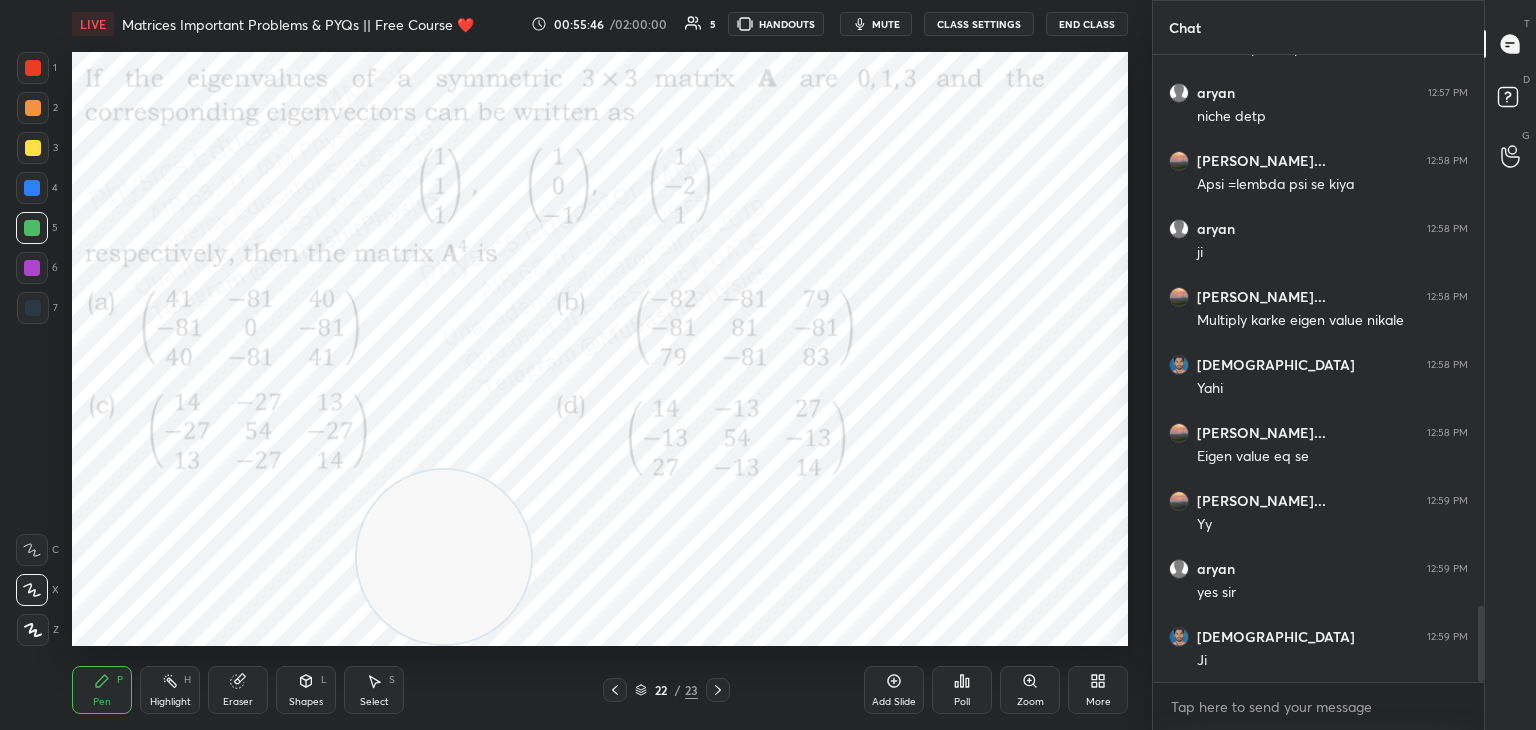 scroll, scrollTop: 4554, scrollLeft: 0, axis: vertical 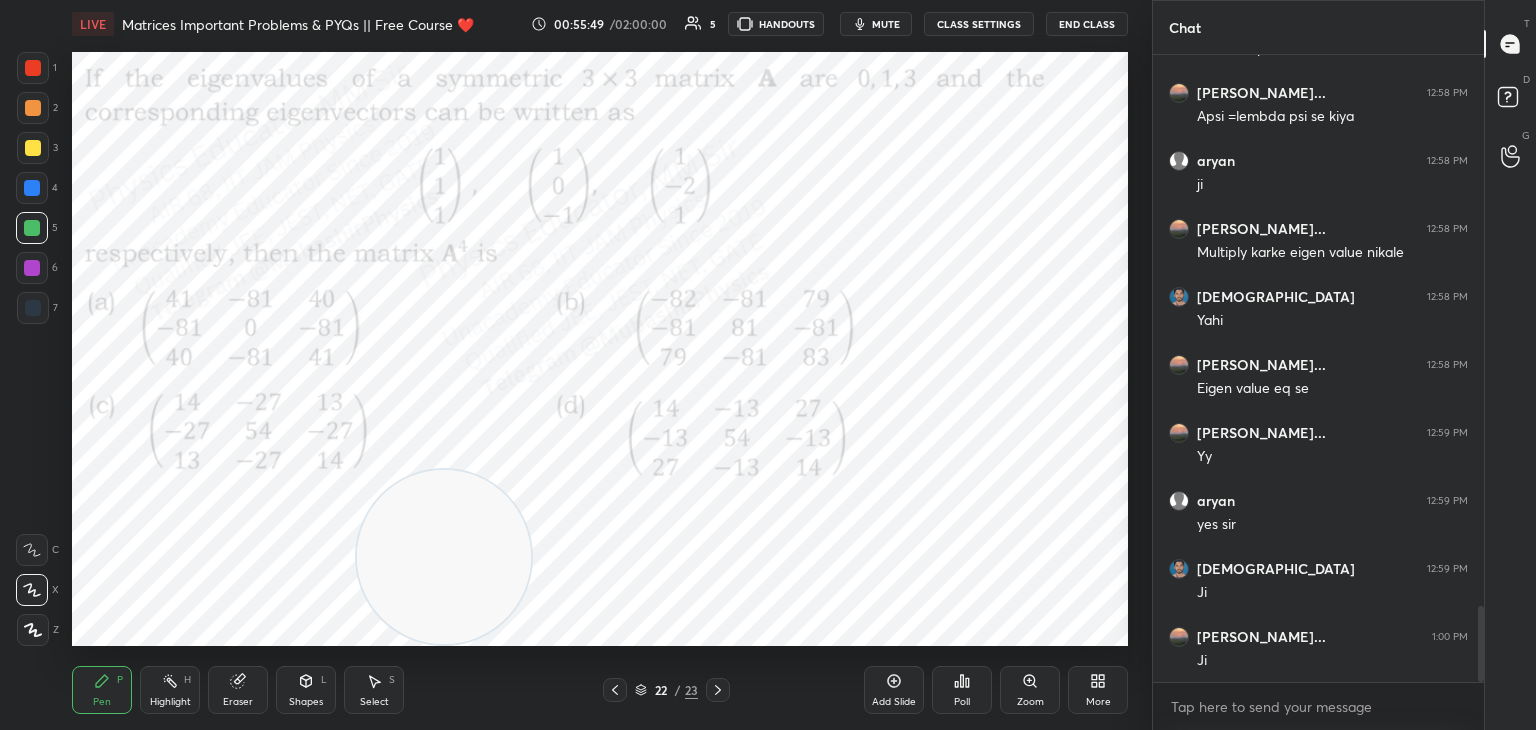 click at bounding box center (615, 690) 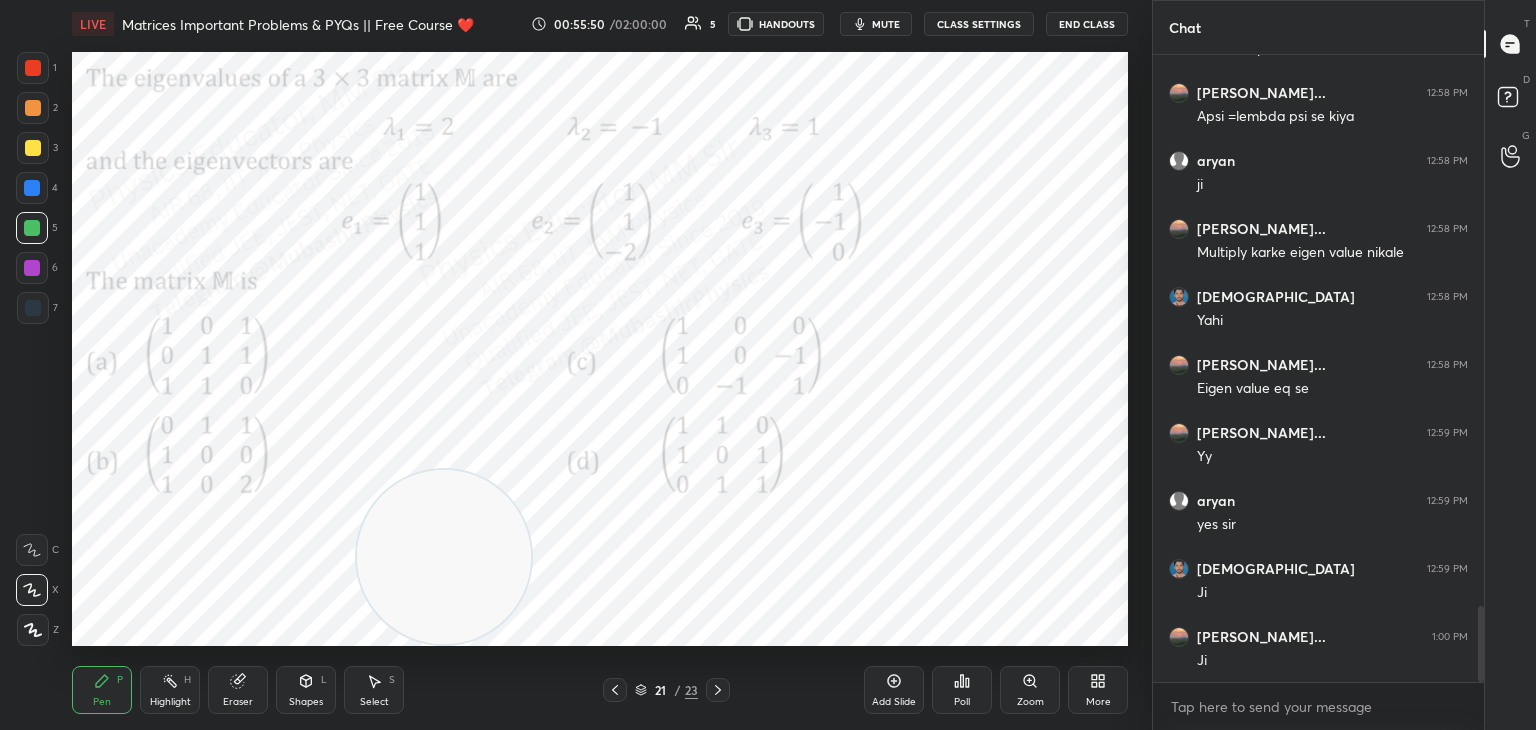 click 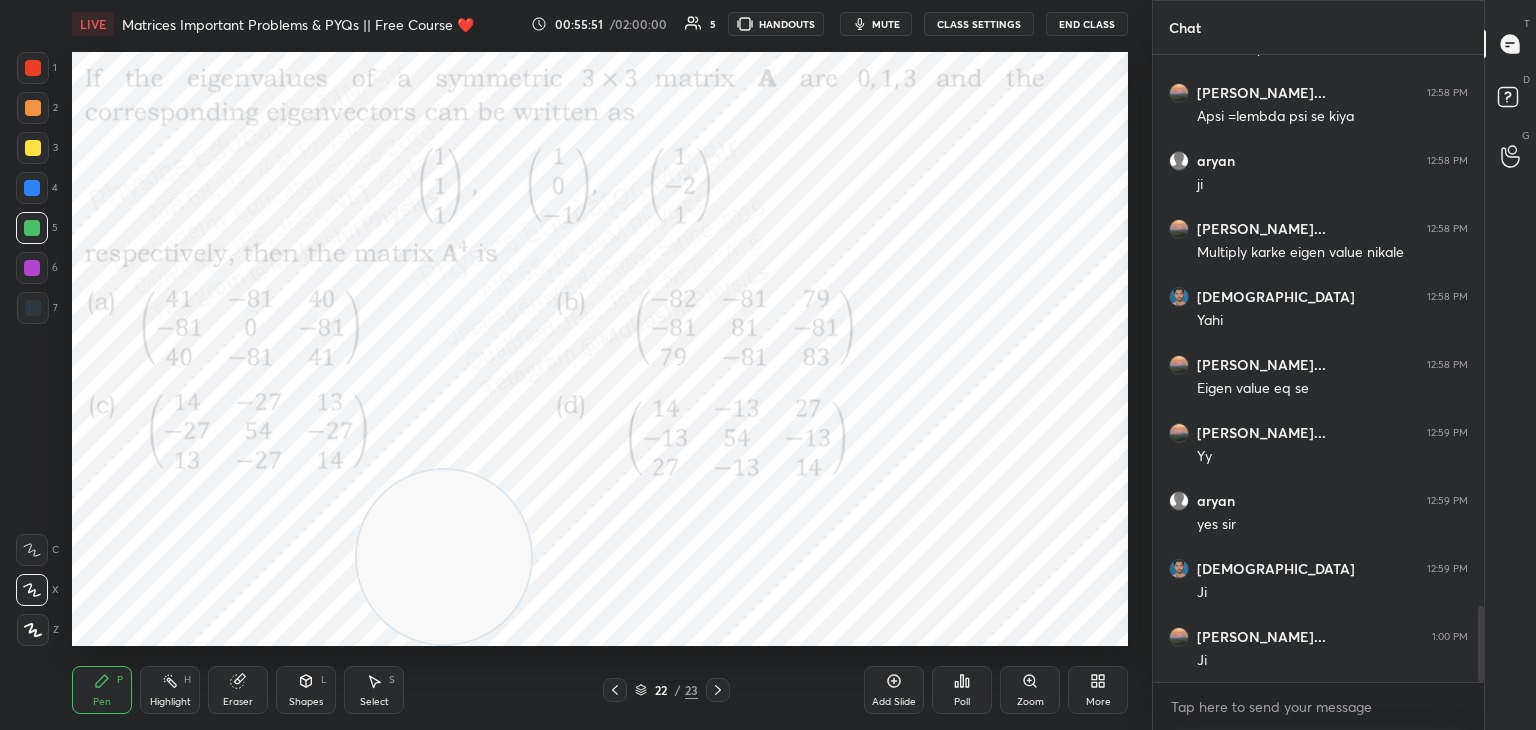 click 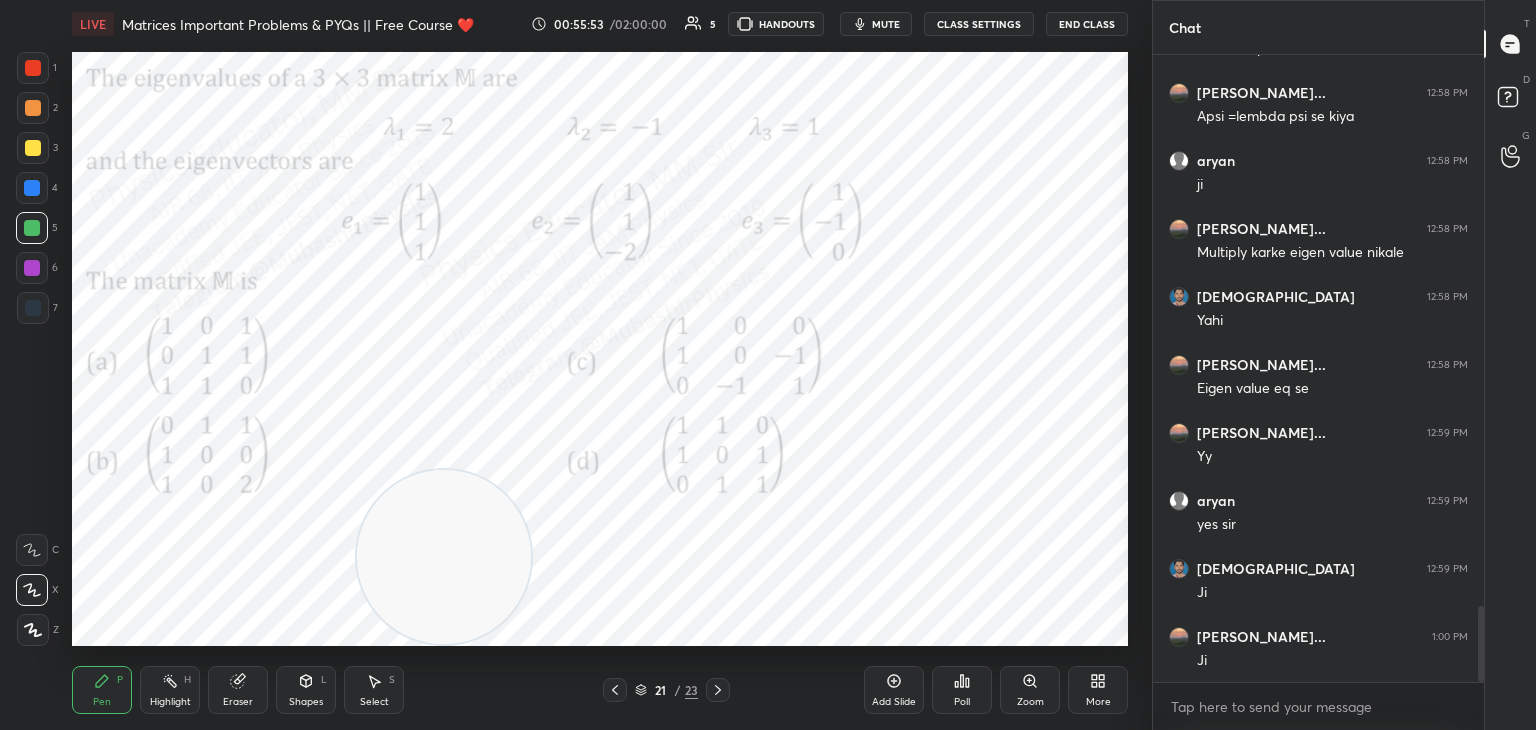click 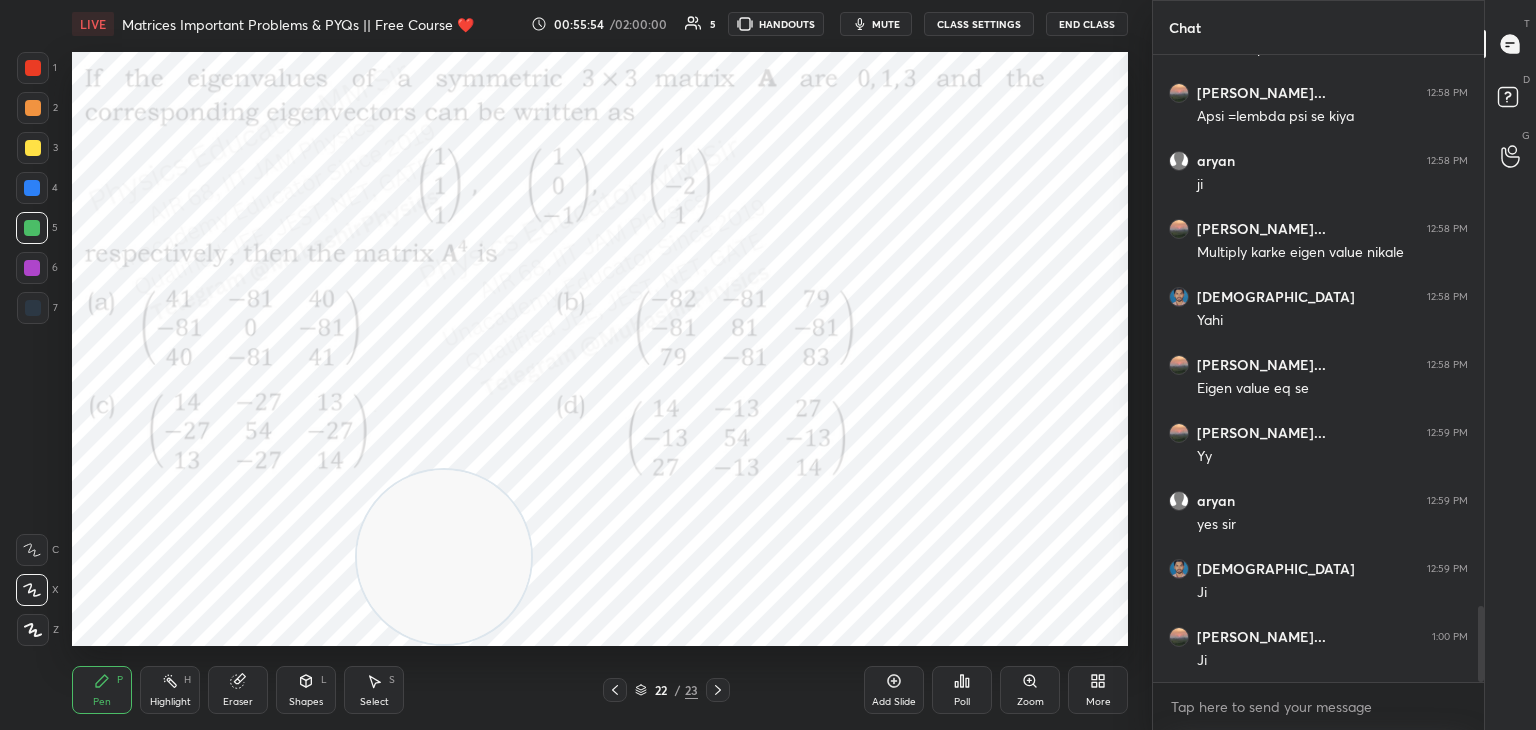 drag, startPoint x: 180, startPoint y: 681, endPoint x: 223, endPoint y: 655, distance: 50.24938 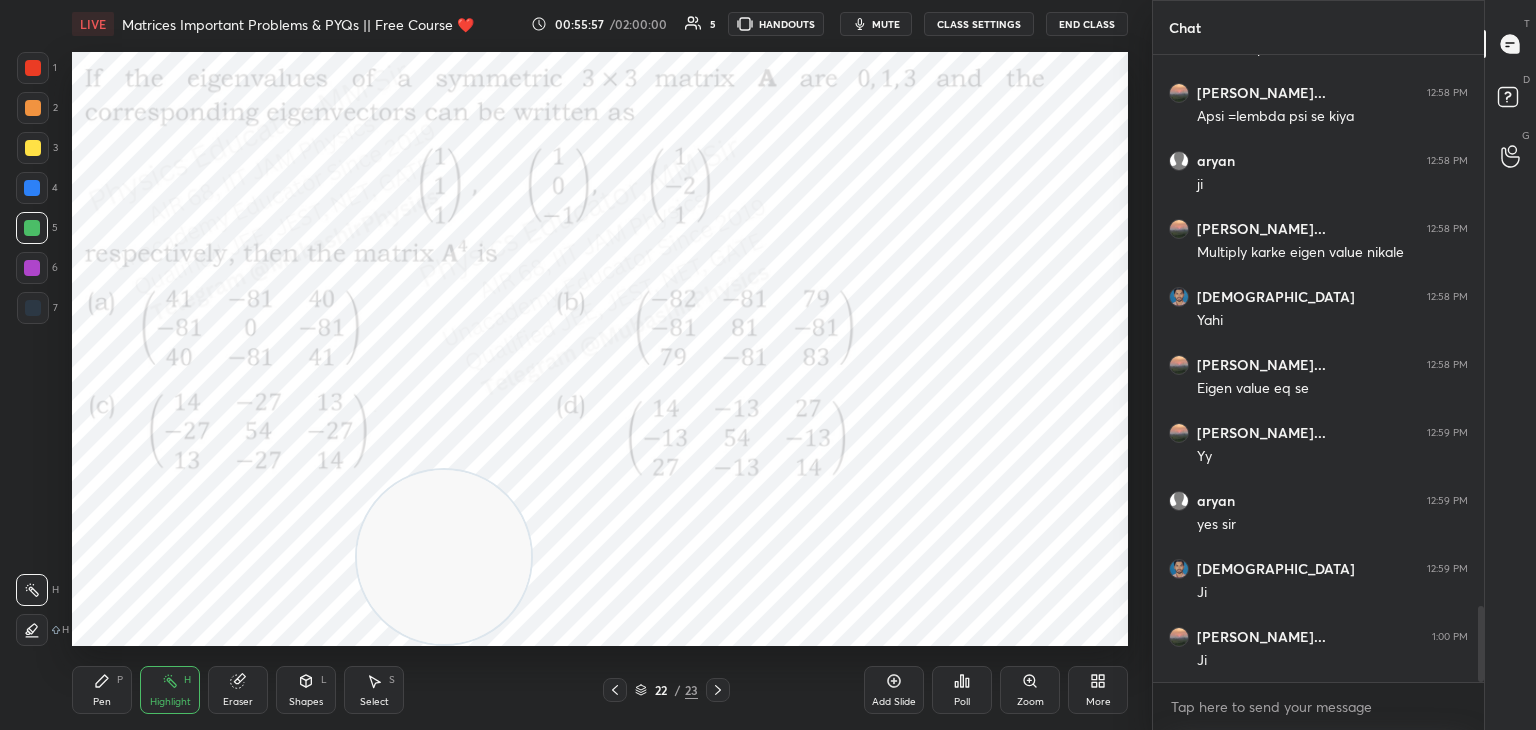 click on "mute" at bounding box center (876, 24) 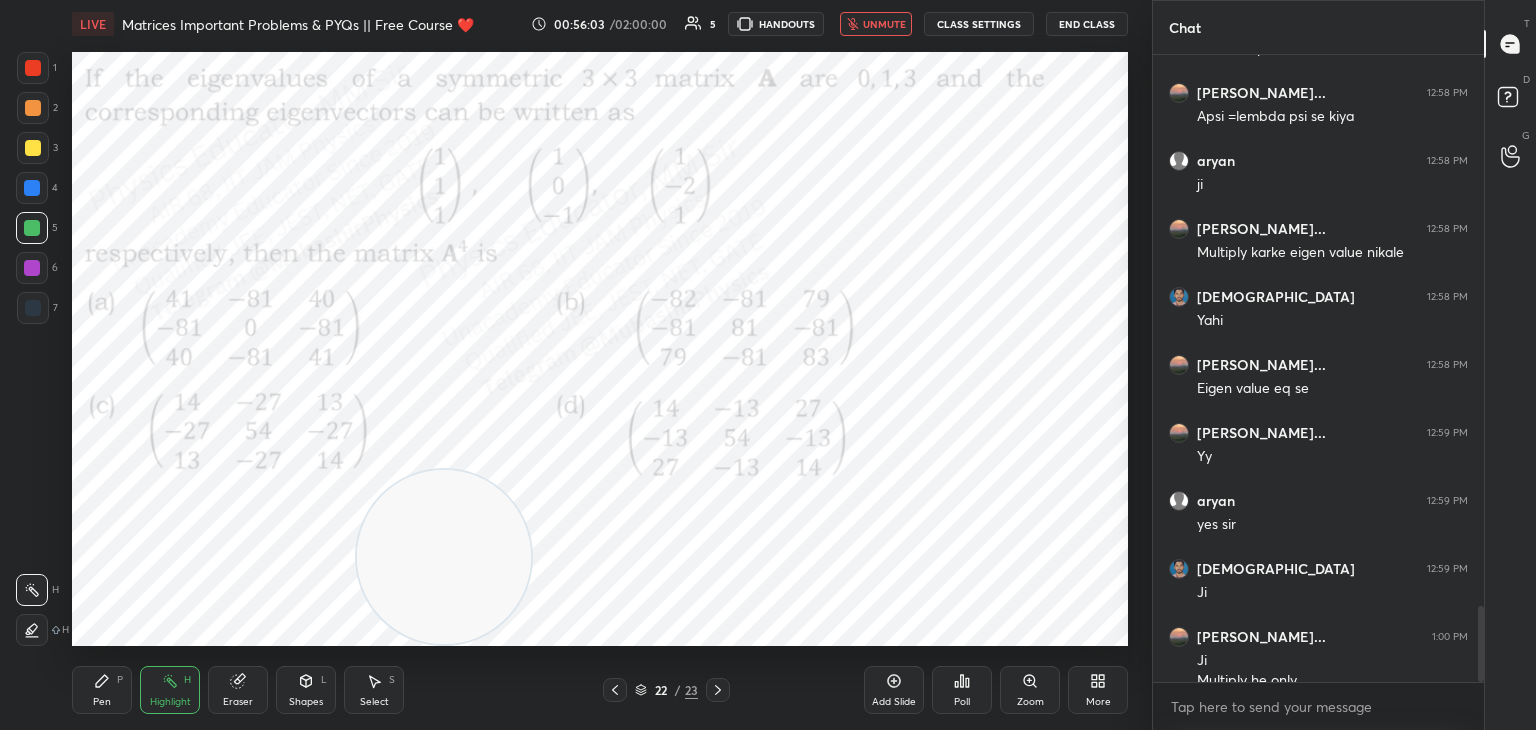 scroll, scrollTop: 4574, scrollLeft: 0, axis: vertical 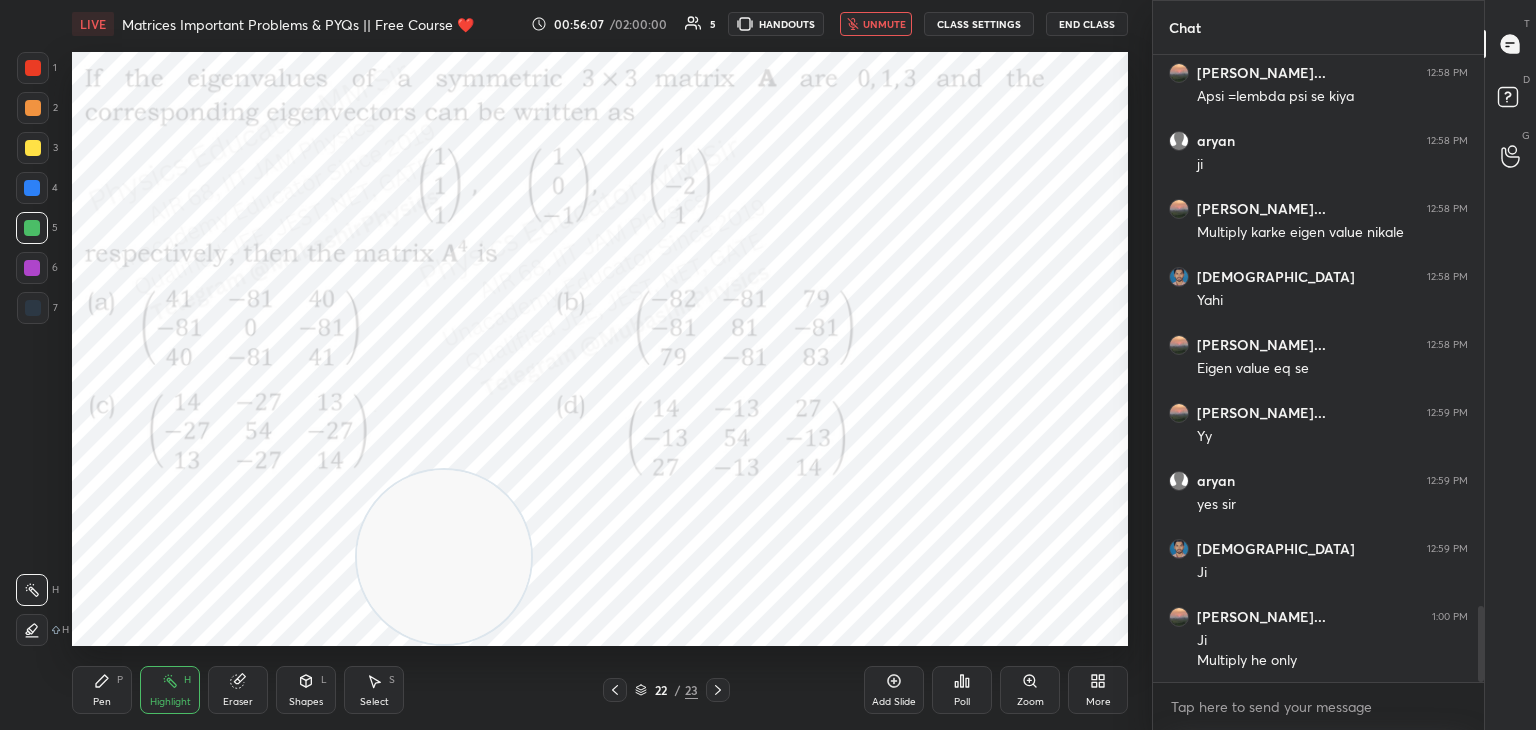 click on "unmute" at bounding box center (884, 24) 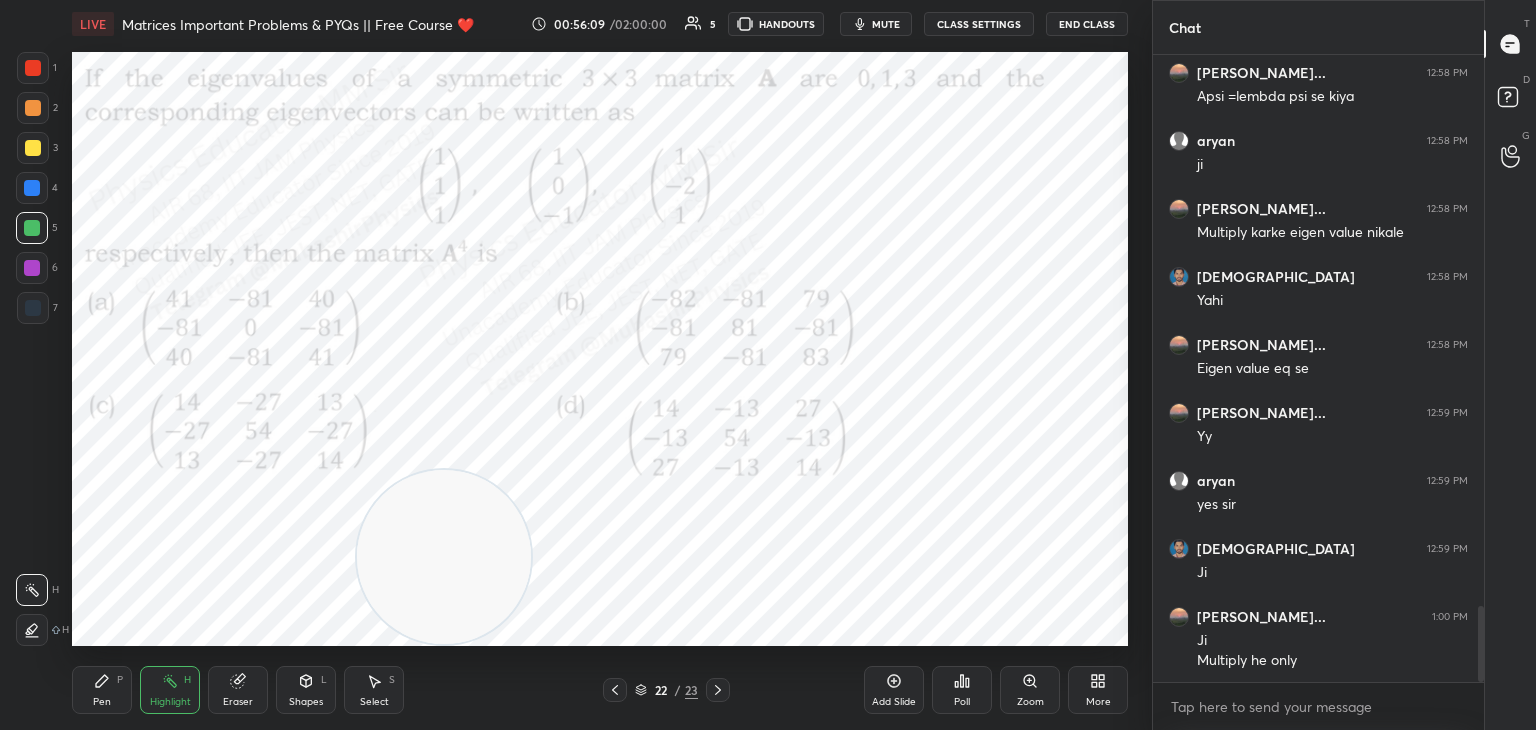 click at bounding box center (33, 68) 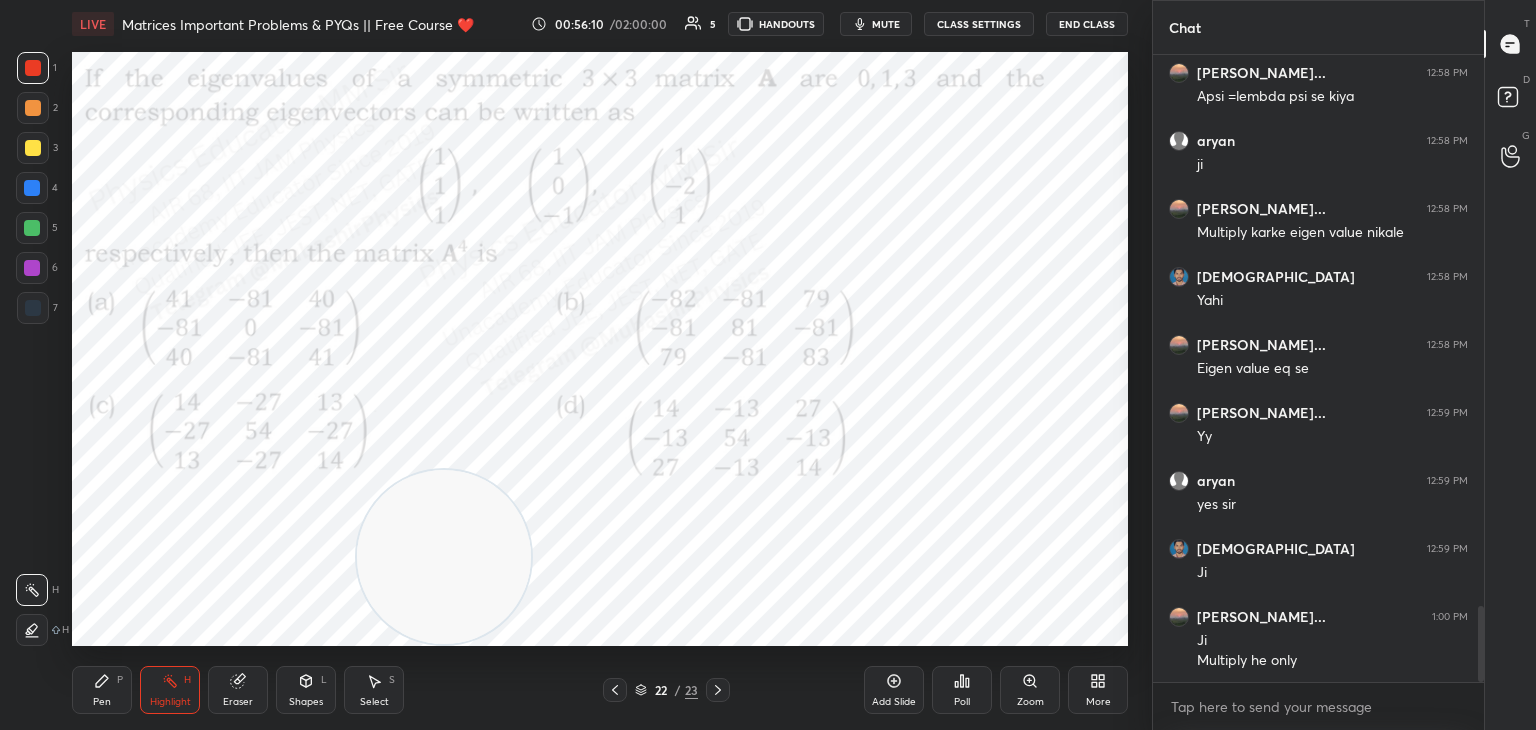 click on "mute" at bounding box center (886, 24) 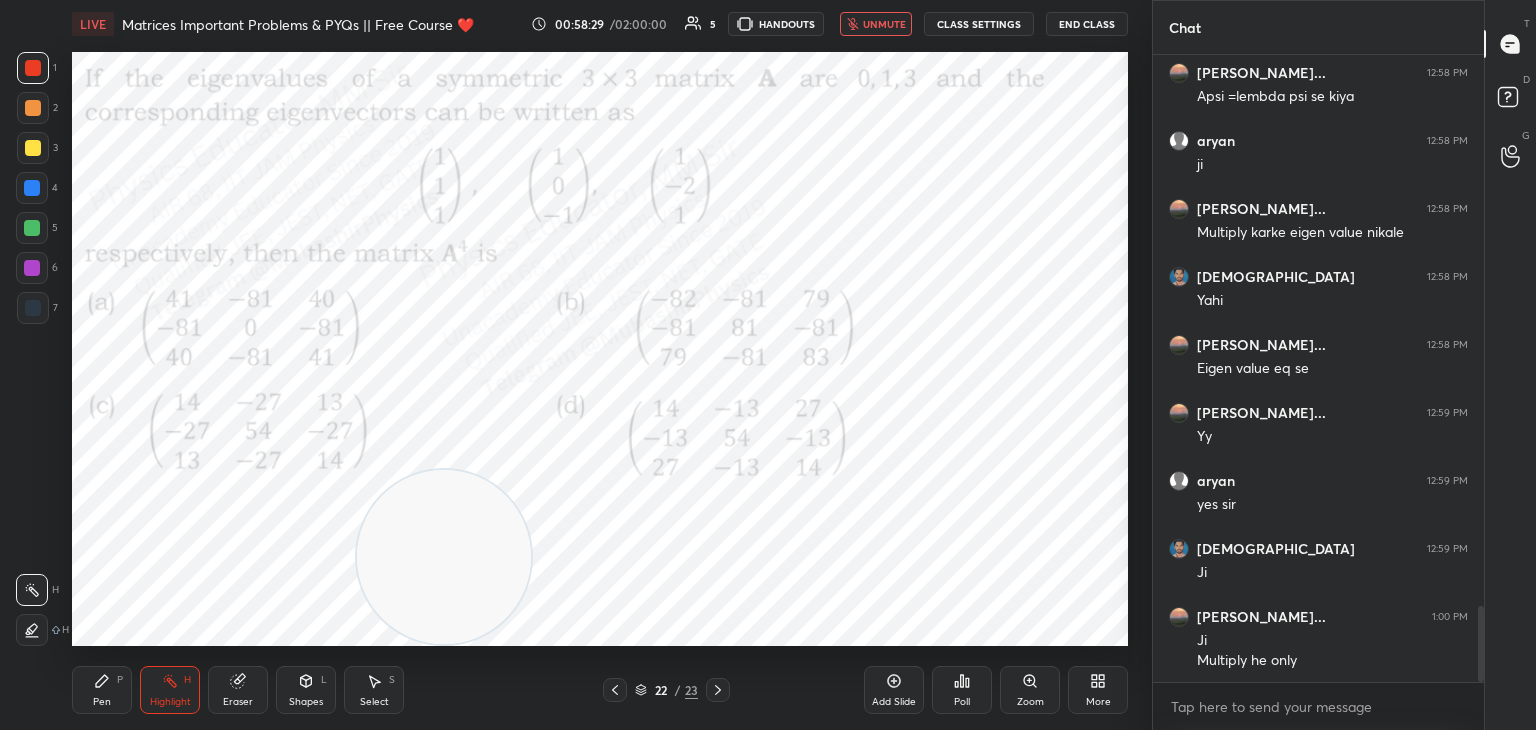 click on "unmute" at bounding box center (884, 24) 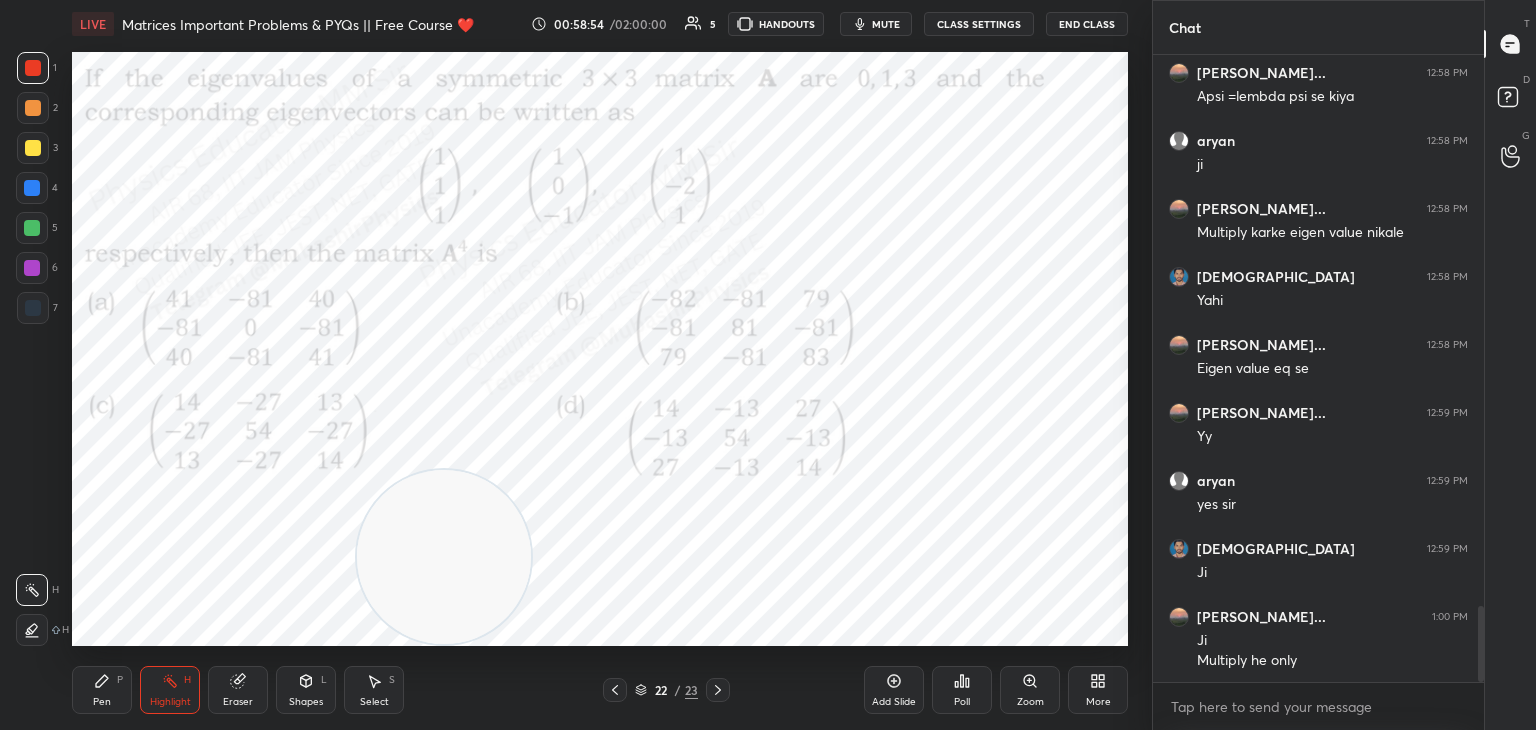 drag, startPoint x: 93, startPoint y: 701, endPoint x: 93, endPoint y: 687, distance: 14 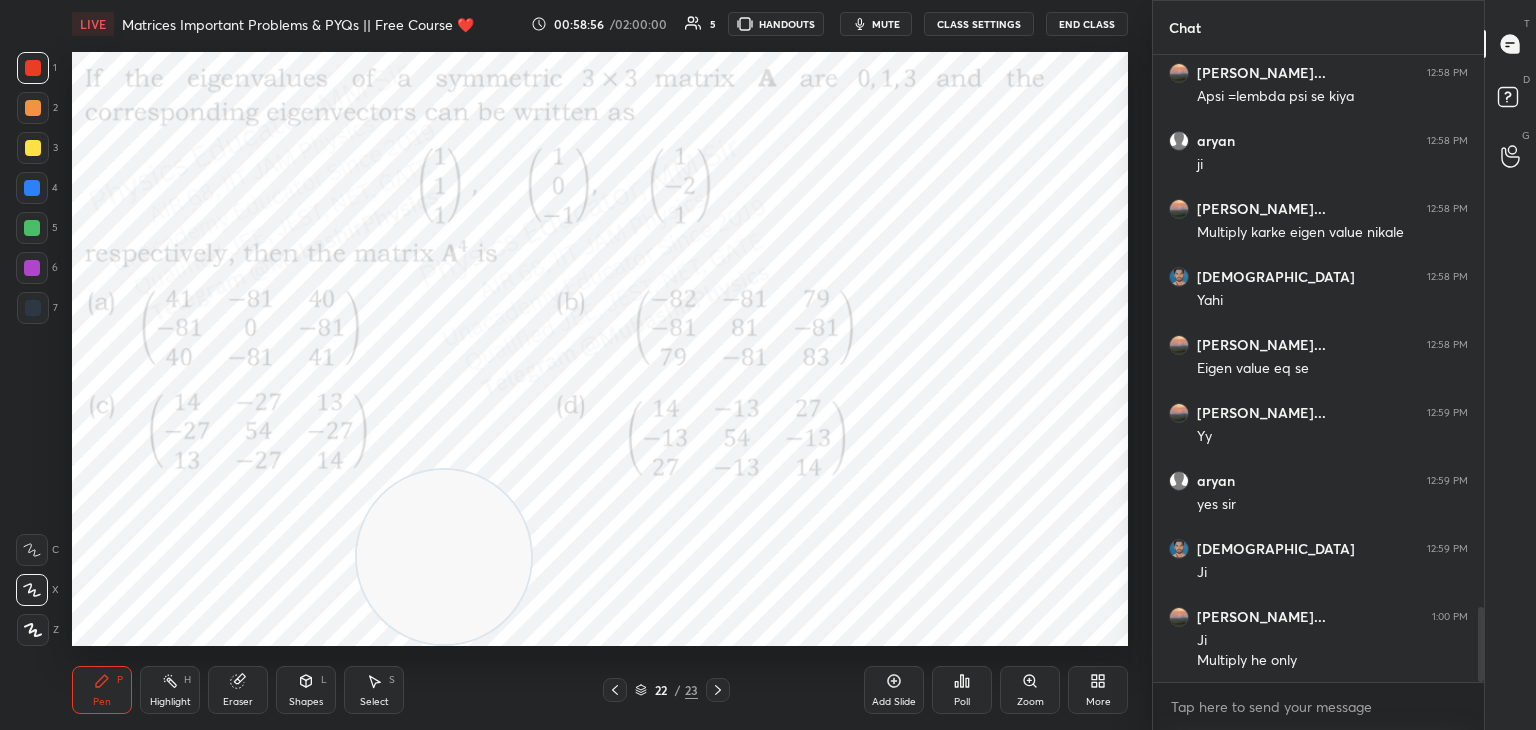 scroll, scrollTop: 4642, scrollLeft: 0, axis: vertical 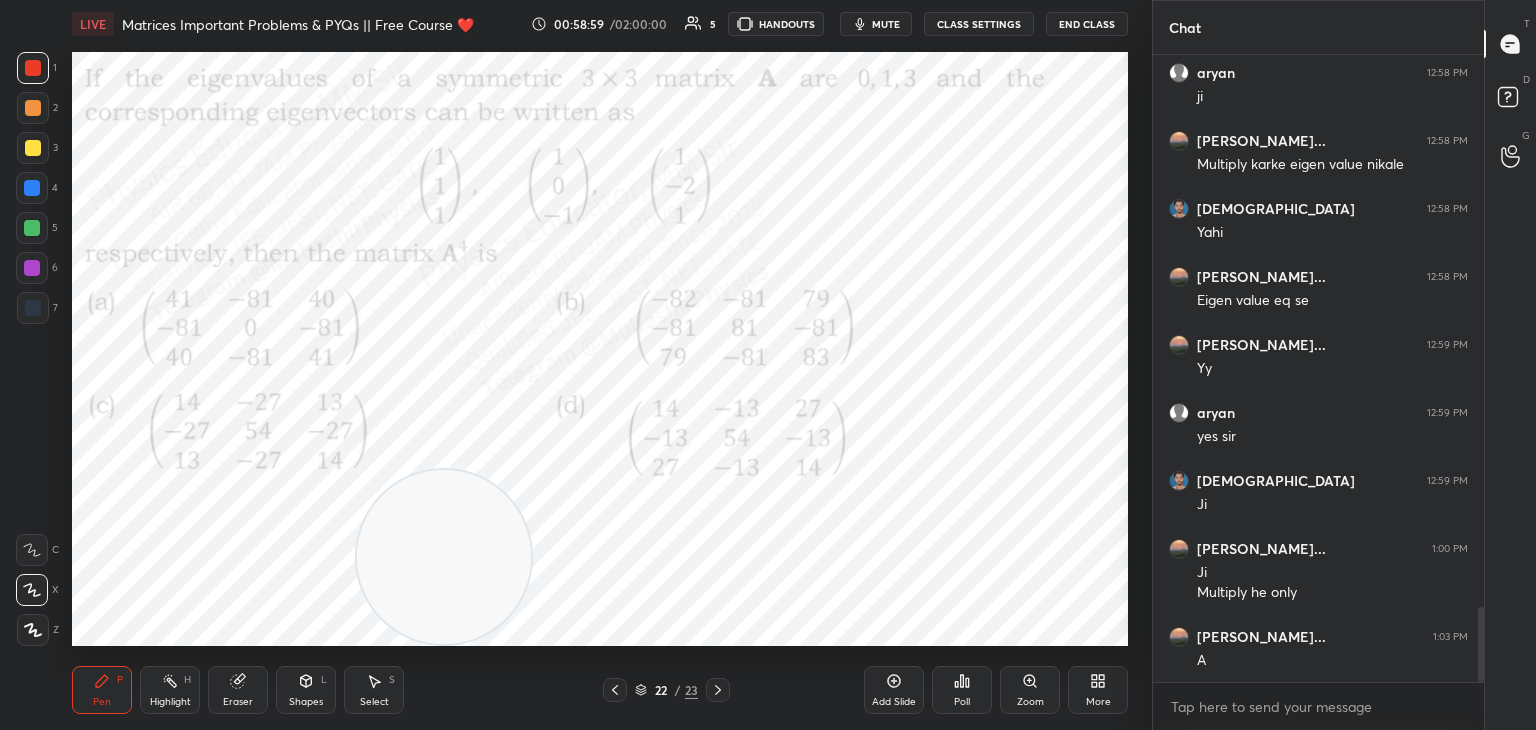 click on "Highlight H" at bounding box center (170, 690) 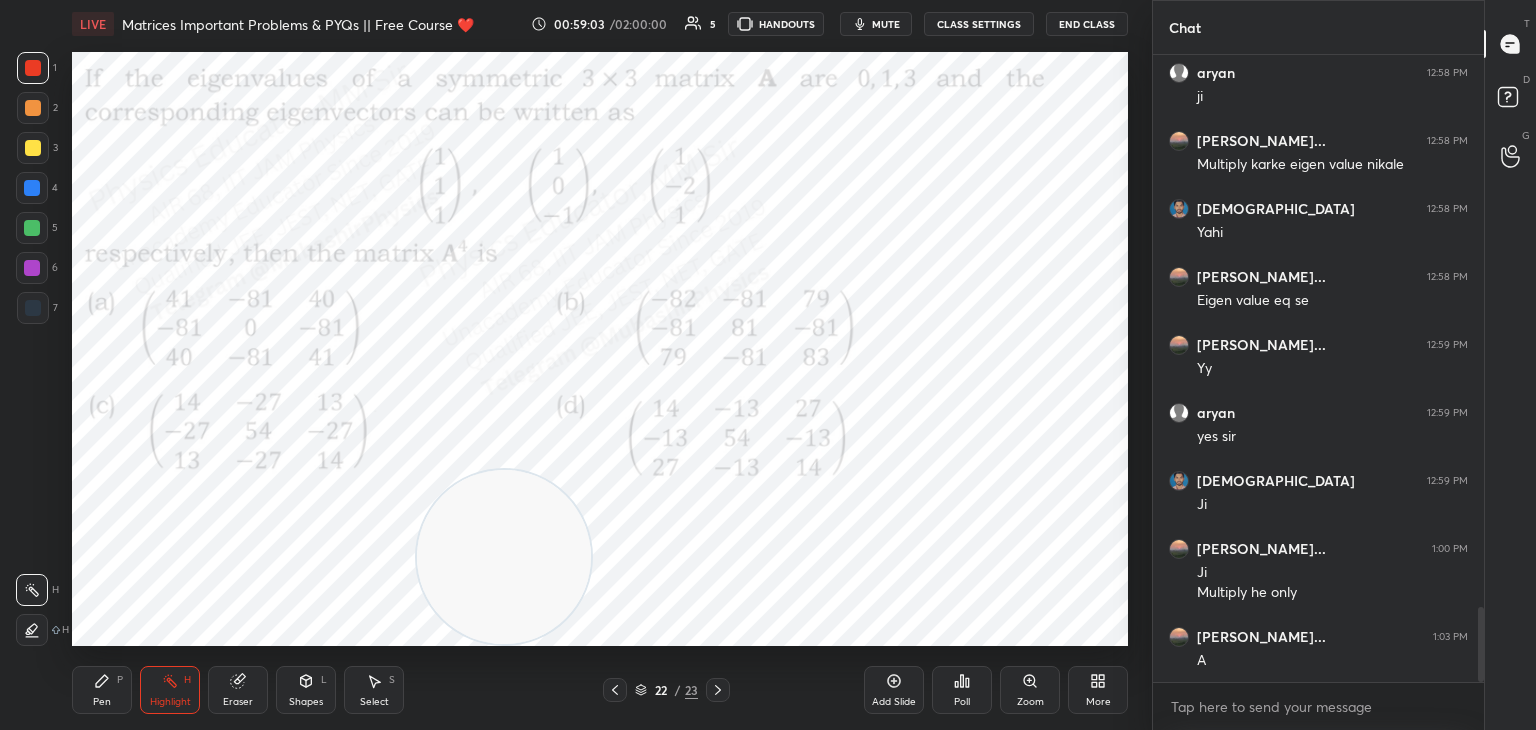drag, startPoint x: 529, startPoint y: 613, endPoint x: 660, endPoint y: 607, distance: 131.13733 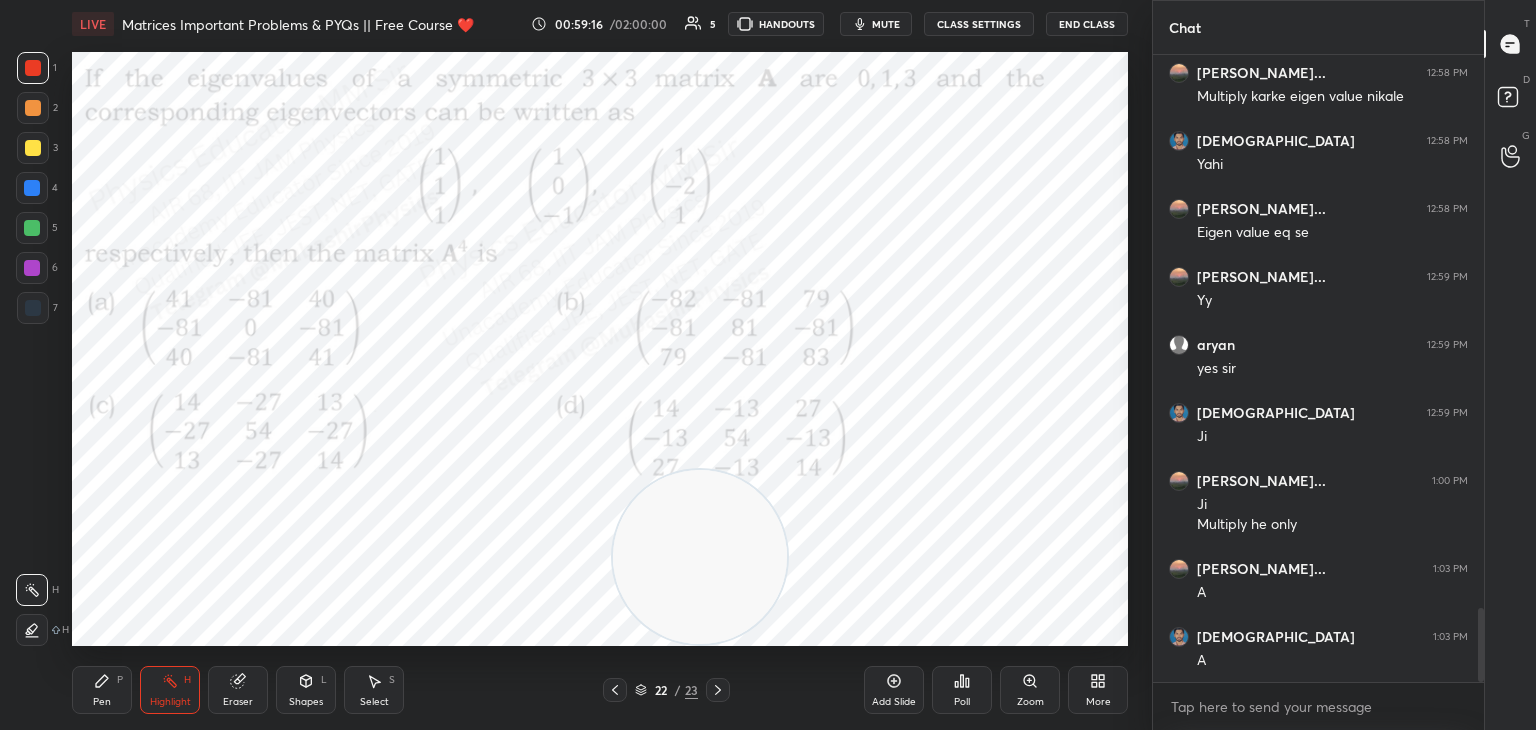 scroll, scrollTop: 4778, scrollLeft: 0, axis: vertical 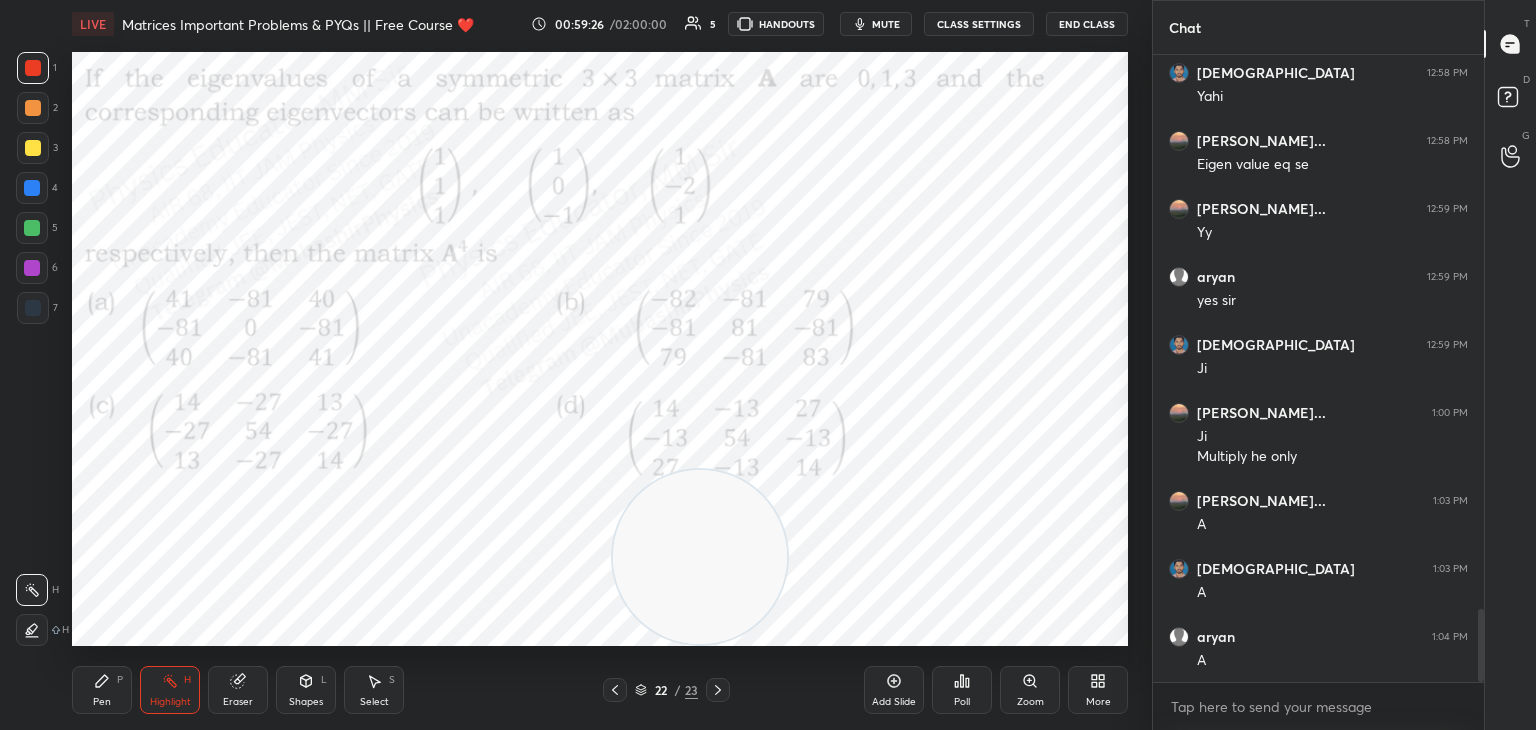 click 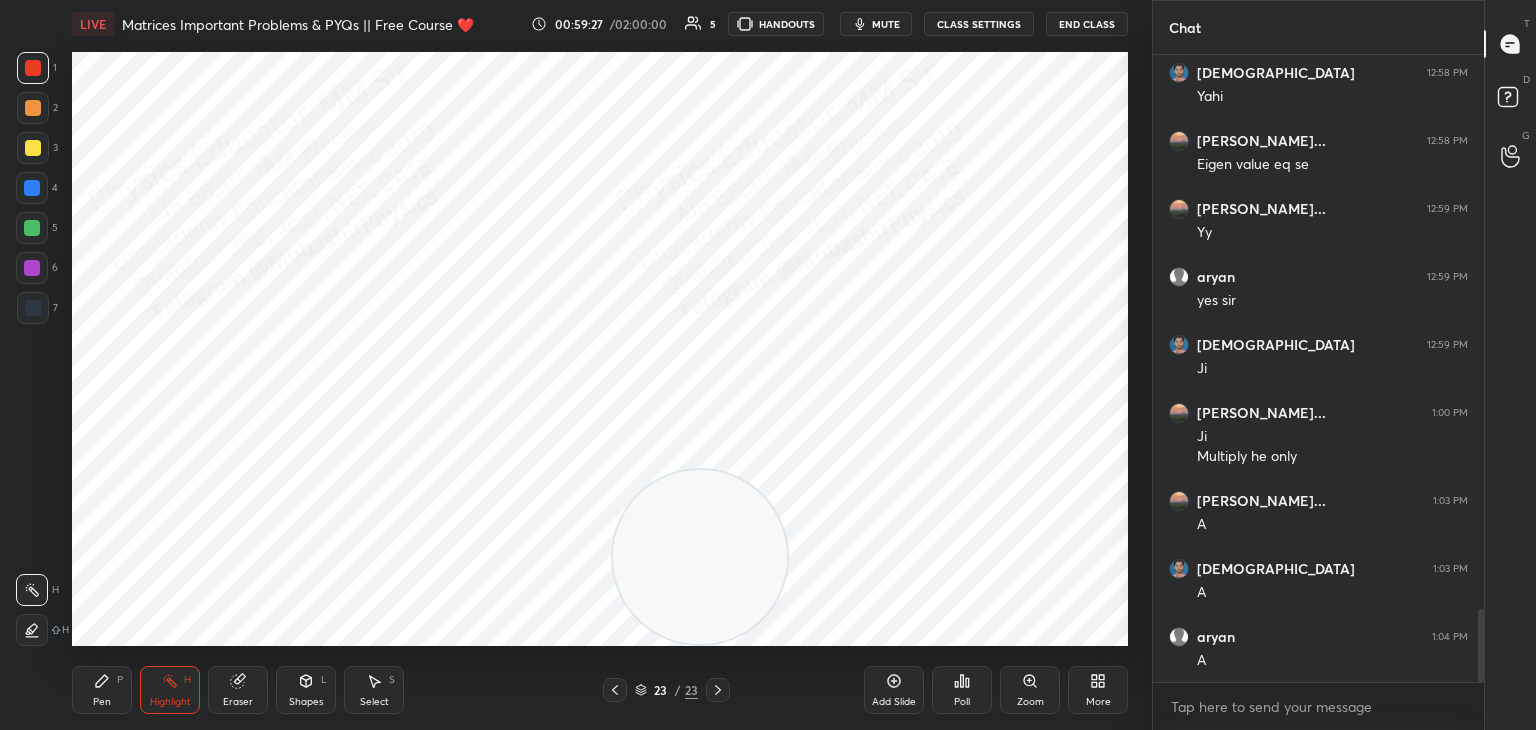 click on "Pen P" at bounding box center (102, 690) 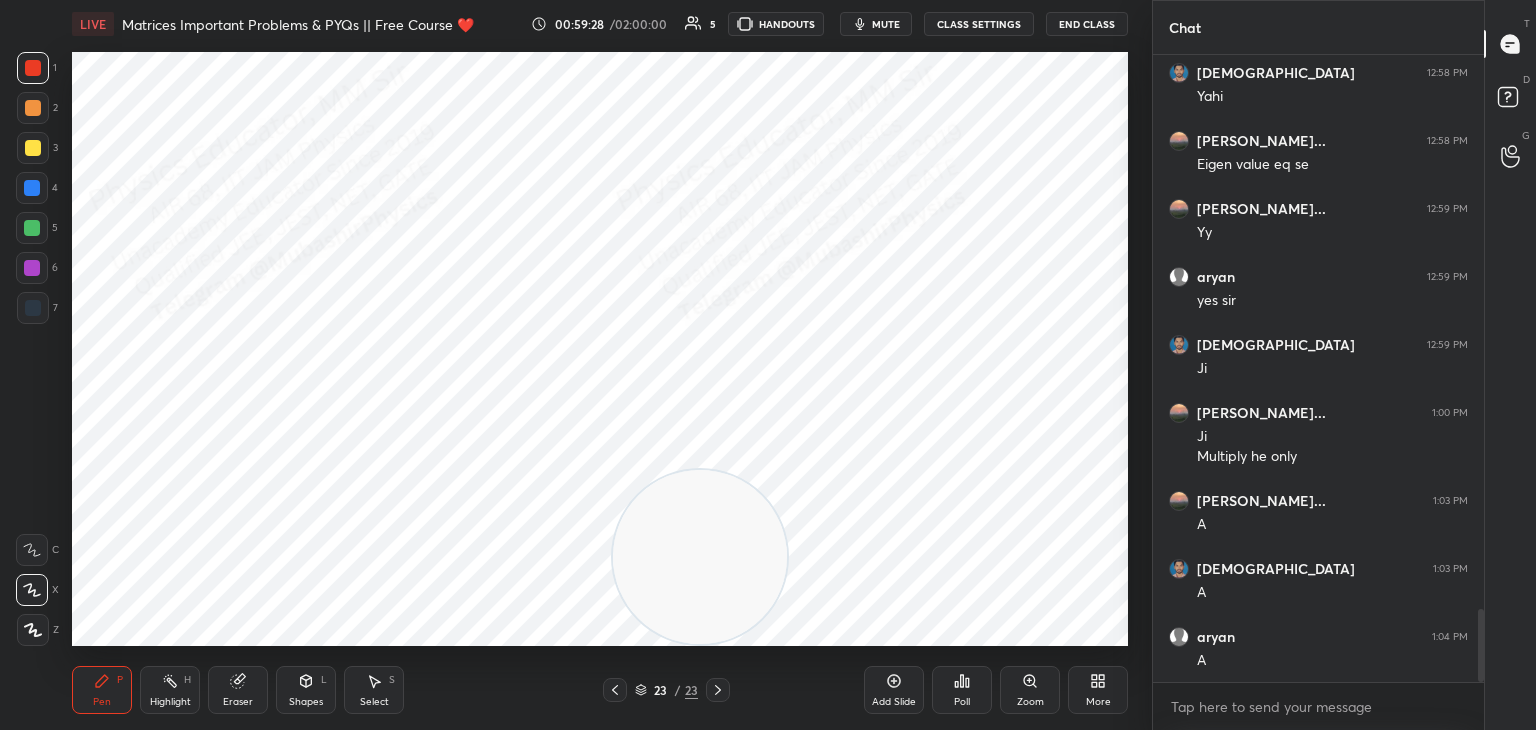 click at bounding box center (33, 308) 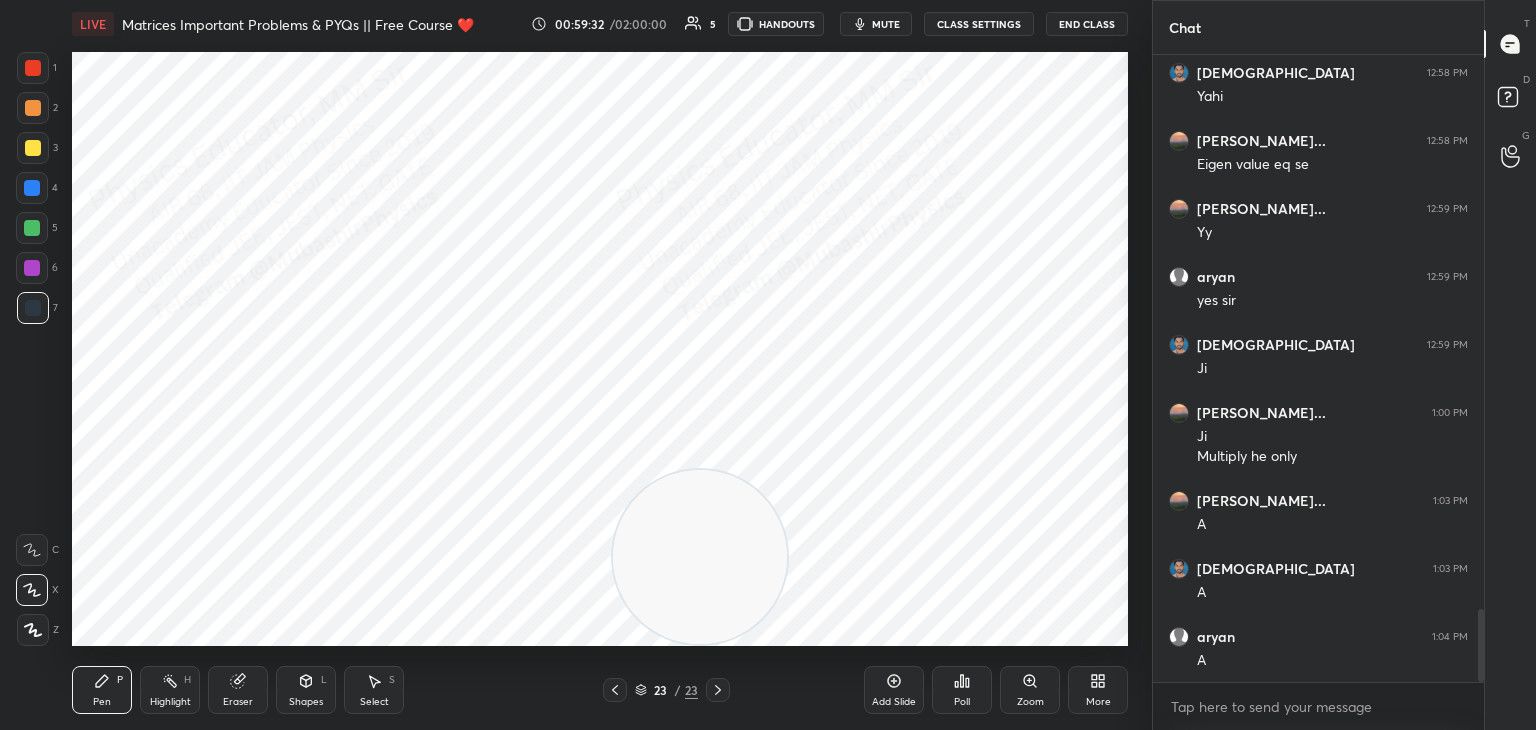 click on "Pen P Highlight H Eraser Shapes L Select S 23 / 23 Add Slide Poll Zoom More" at bounding box center [600, 690] 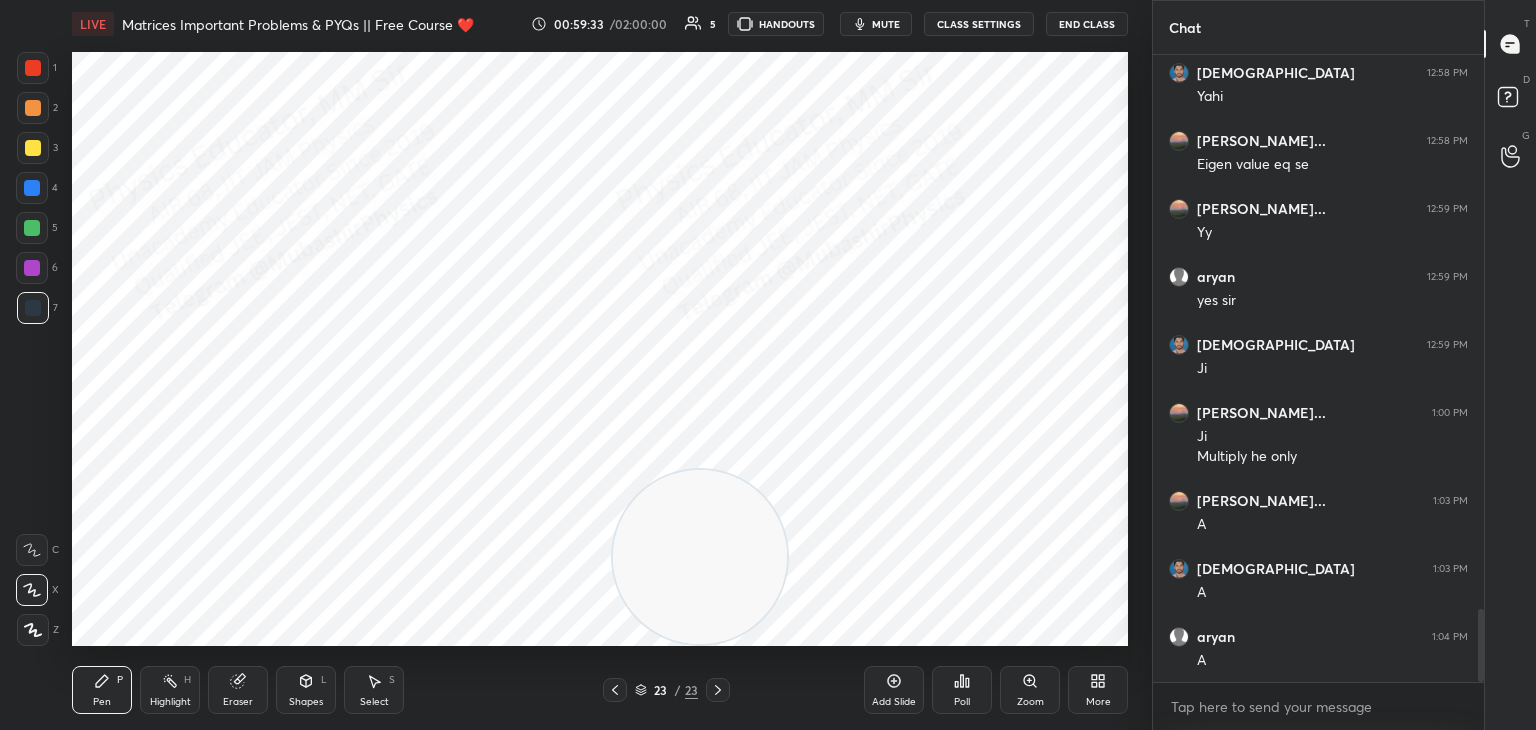 drag, startPoint x: 616, startPoint y: 689, endPoint x: 633, endPoint y: 697, distance: 18.788294 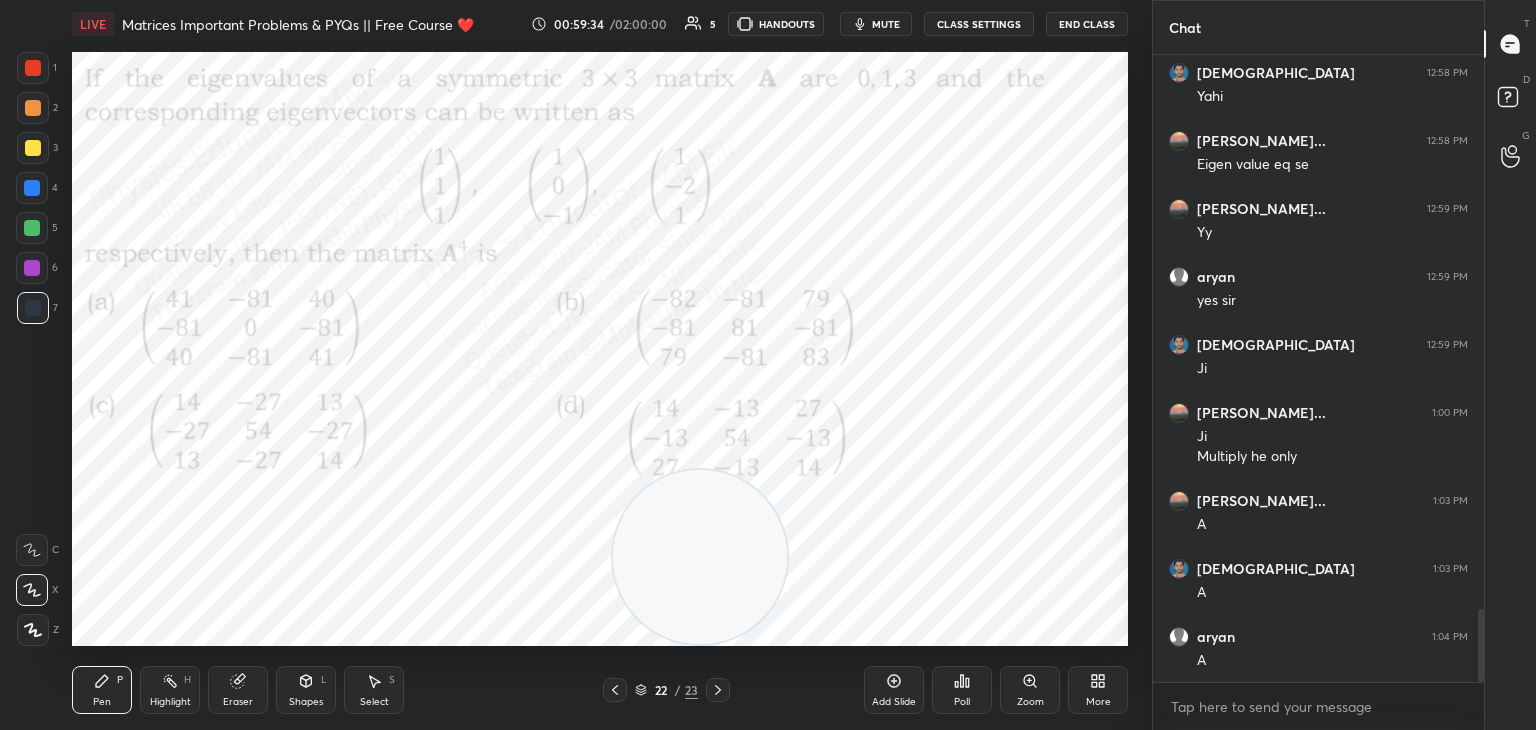click 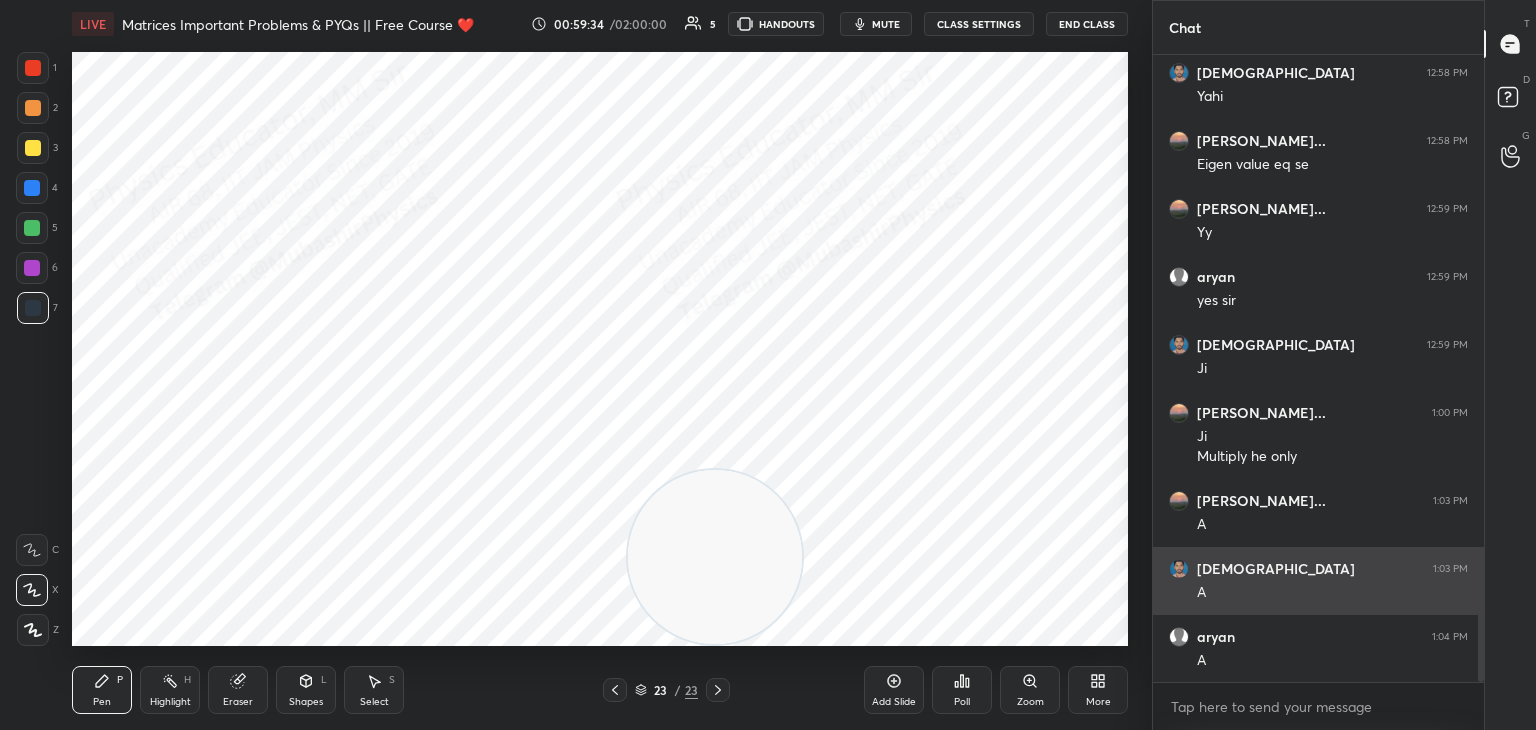 drag, startPoint x: 704, startPoint y: 551, endPoint x: 1159, endPoint y: 605, distance: 458.19318 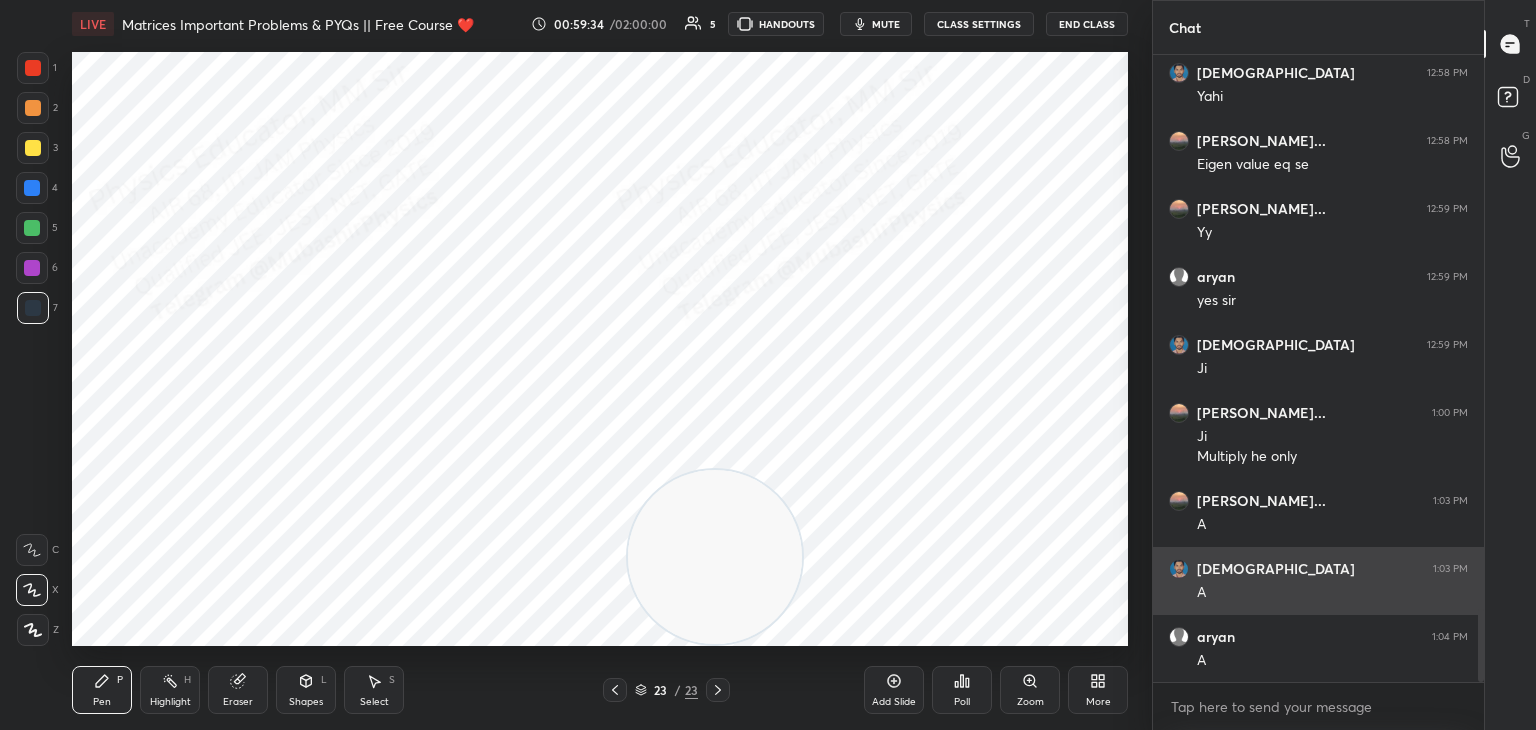 click on "1 2 3 4 5 6 7 C X Z C X Z E E Erase all   H H LIVE Matrices Important Problems & PYQs || Free Course ❤️ 00:59:34 /  02:00:00 5 HANDOUTS mute CLASS SETTINGS End Class Setting up your live class Poll for   secs No correct answer Start poll Back Matrices Important Problems & PYQs || Free Course ❤️ [PERSON_NAME] Pen P Highlight H Eraser Shapes L Select S 23 / 23 Add Slide Poll Zoom More Chat [PERSON_NAME] kum... 12:58 PM Multiply karke eigen value nikale Krishna 12:58 PM Yahi [PERSON_NAME]... 12:58 PM Eigen value eq se [PERSON_NAME] kum... 12:59 PM Yy aryan 12:59 PM yes [PERSON_NAME] 12:59 PM [PERSON_NAME]... 1:00 PM Ji Multiply he only [PERSON_NAME] kum... 1:03 PM A Krishna 1:03 PM A aryan 1:04 PM A JUMP TO LATEST Enable hand raising Enable raise hand to speak to learners. Once enabled, chat will be turned off temporarily. Enable x   Doubts asked by learners will show up here NEW DOUBTS ASKED No one has raised a hand yet Can't raise hand Got it T Messages (T) D Doubts (D) G Raise Hand (G) Report an issue Reason for reporting ​" at bounding box center [768, 365] 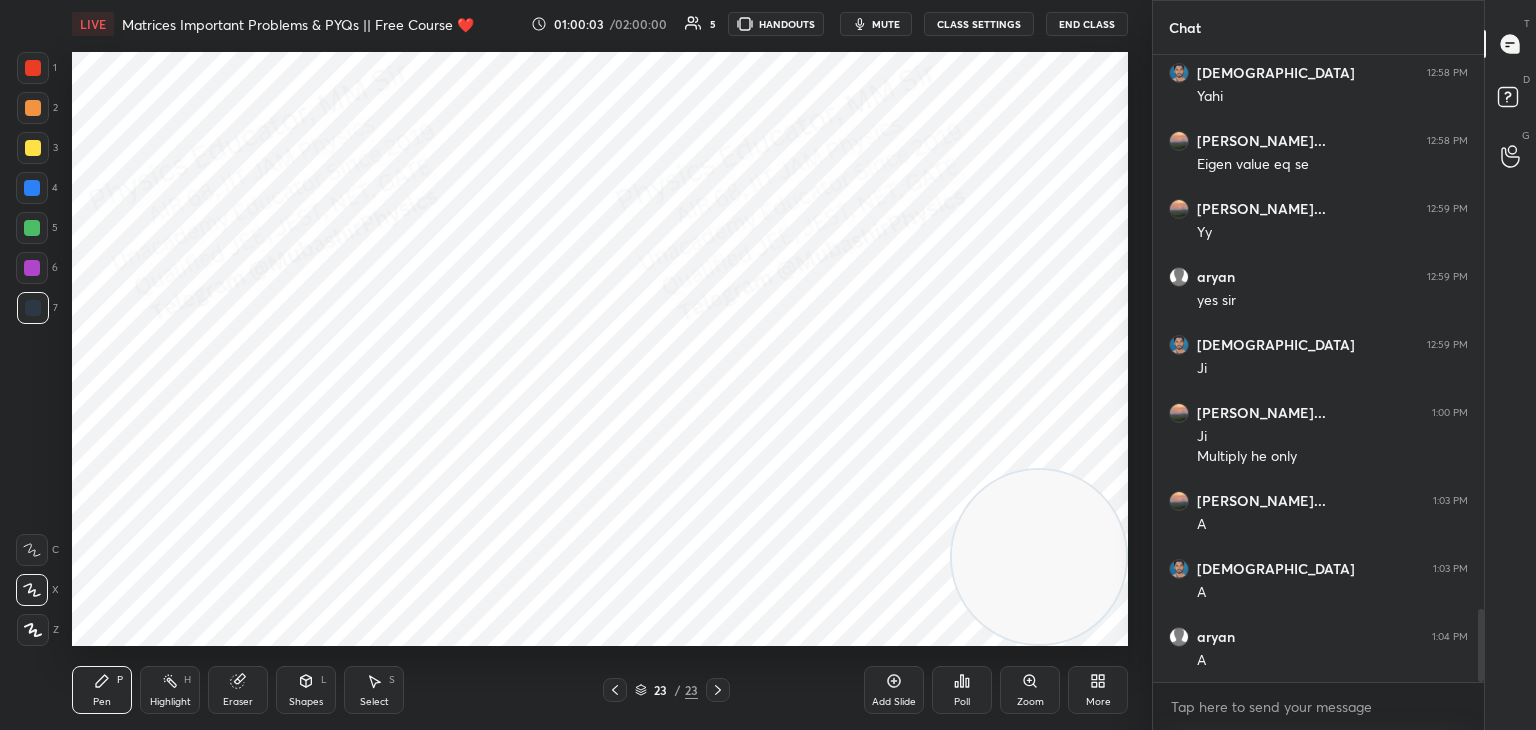 click at bounding box center (33, 68) 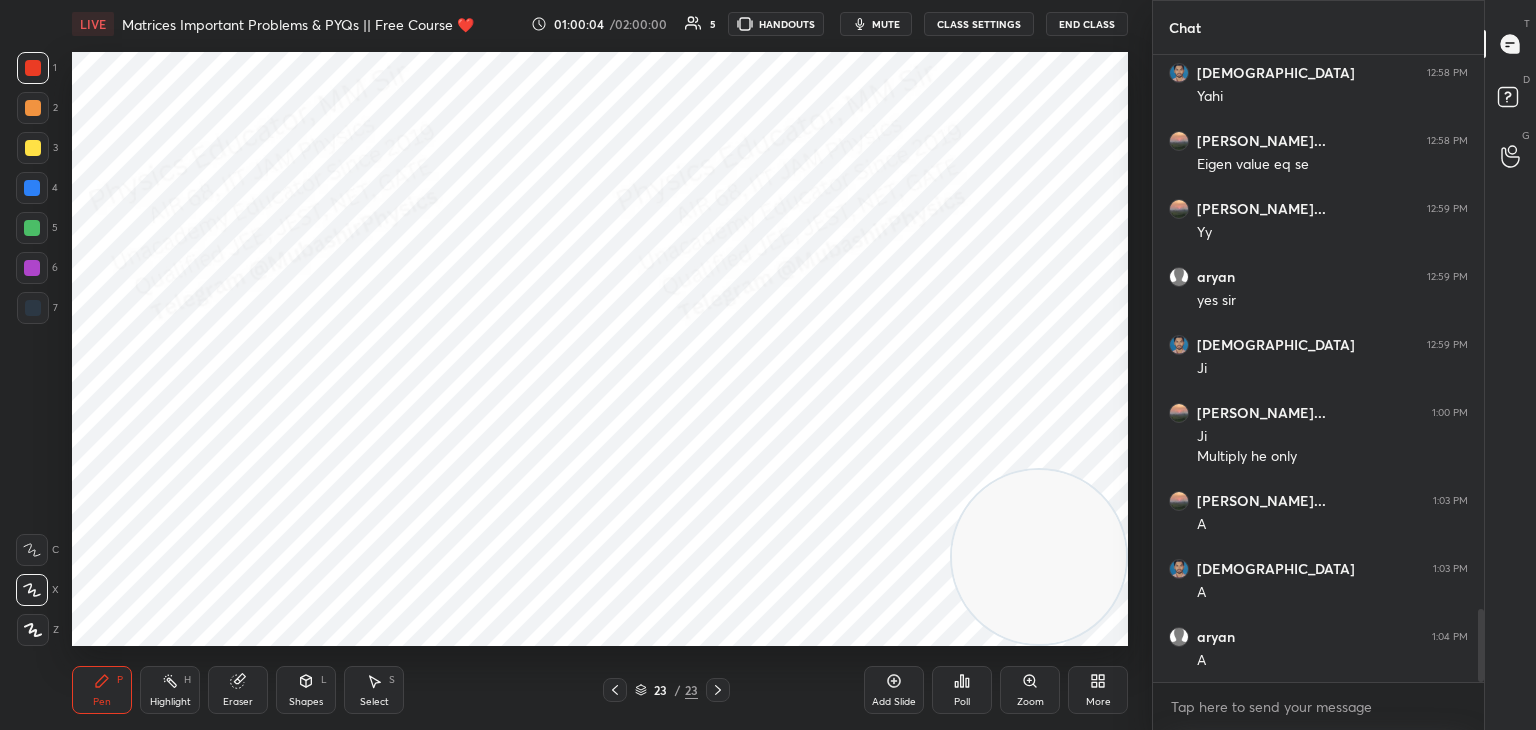 click at bounding box center (33, 308) 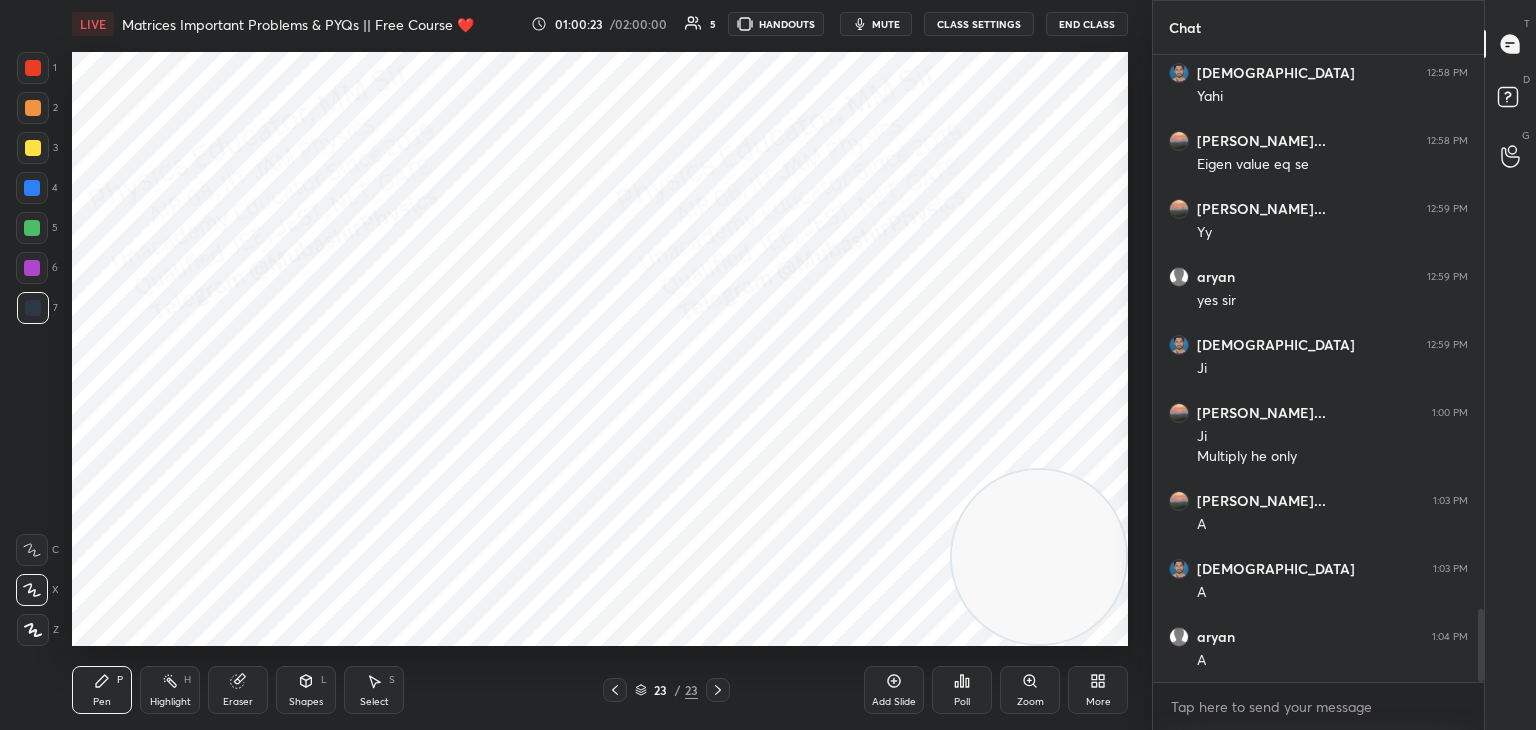 click on "Highlight" at bounding box center (170, 702) 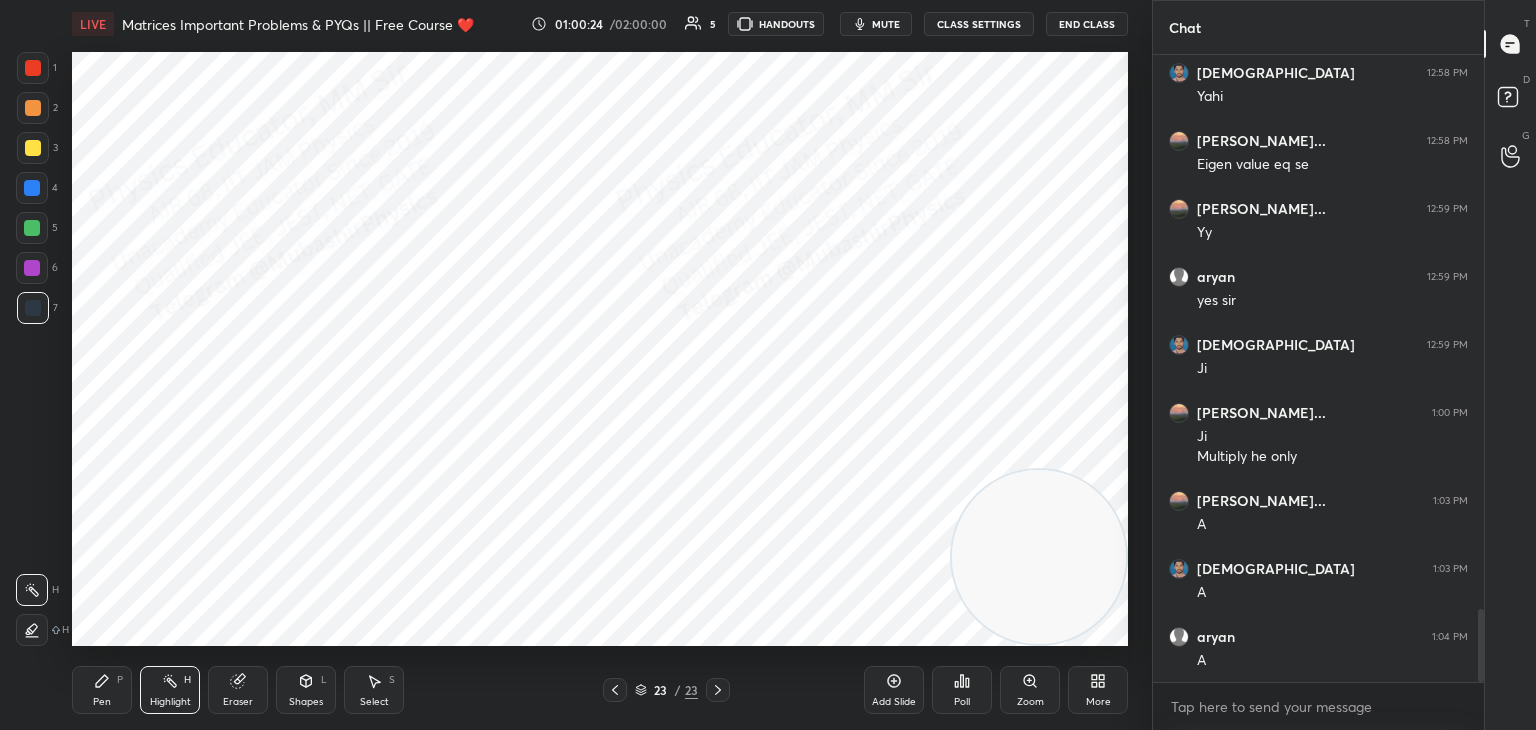 drag, startPoint x: 104, startPoint y: 701, endPoint x: 100, endPoint y: 653, distance: 48.166378 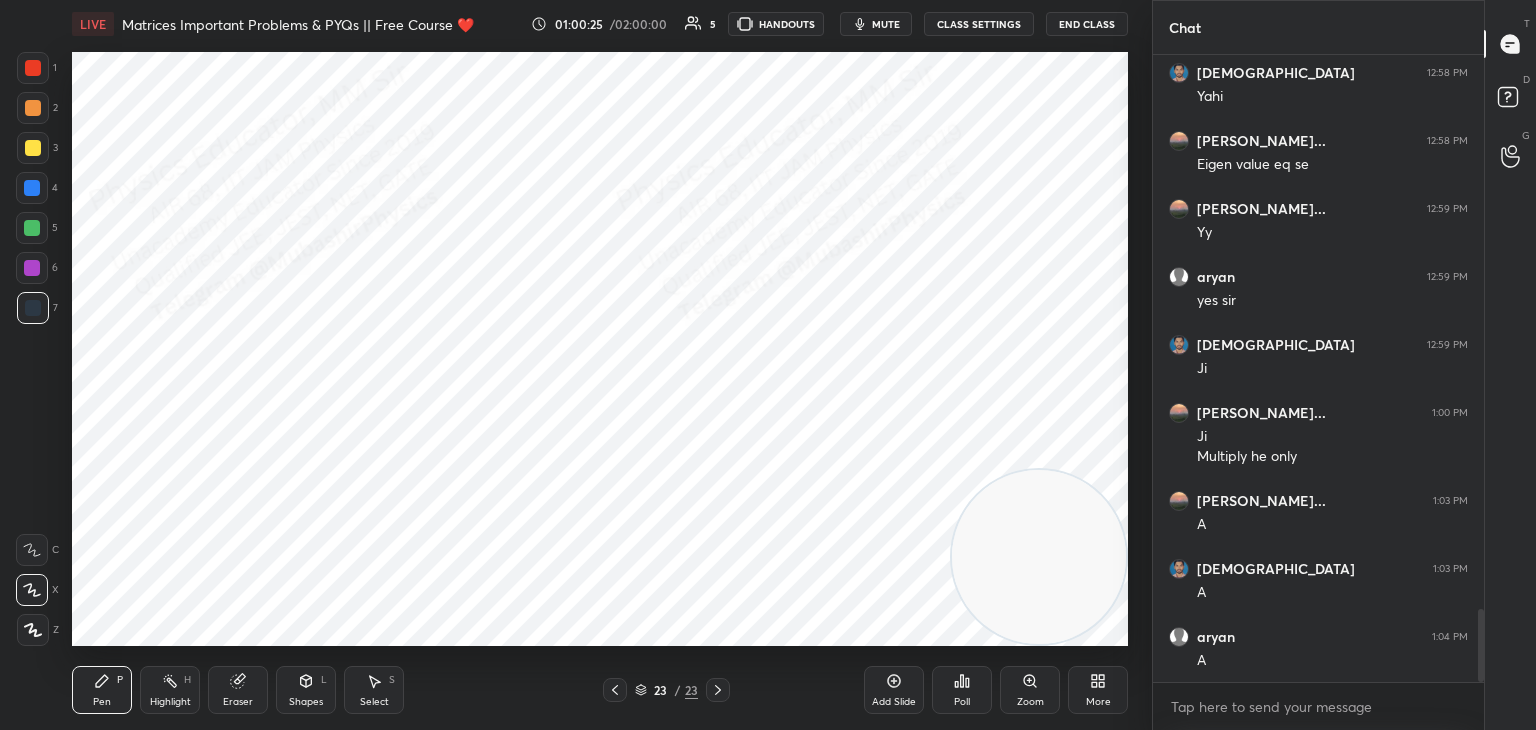 drag, startPoint x: 24, startPoint y: 73, endPoint x: 35, endPoint y: 61, distance: 16.27882 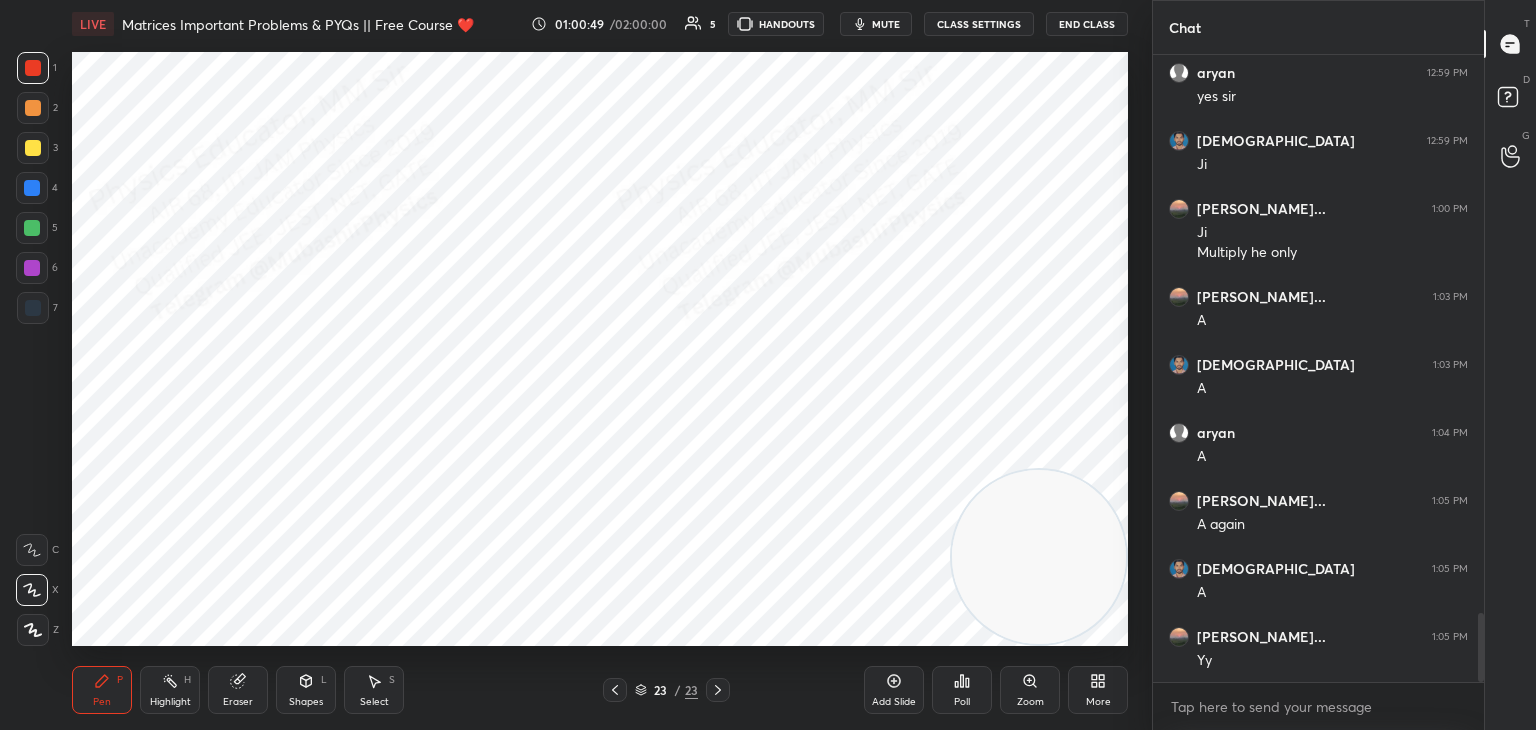 scroll, scrollTop: 5050, scrollLeft: 0, axis: vertical 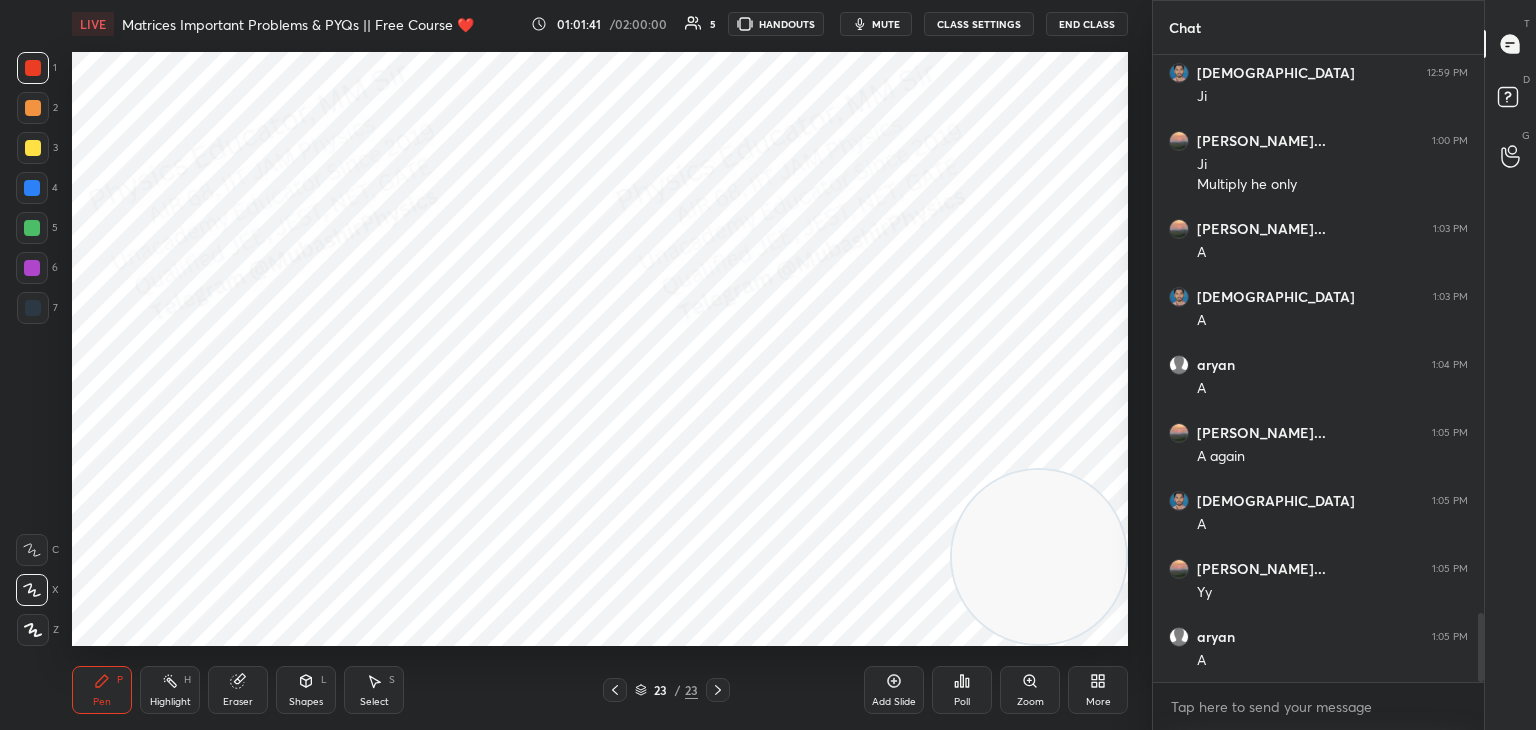 click 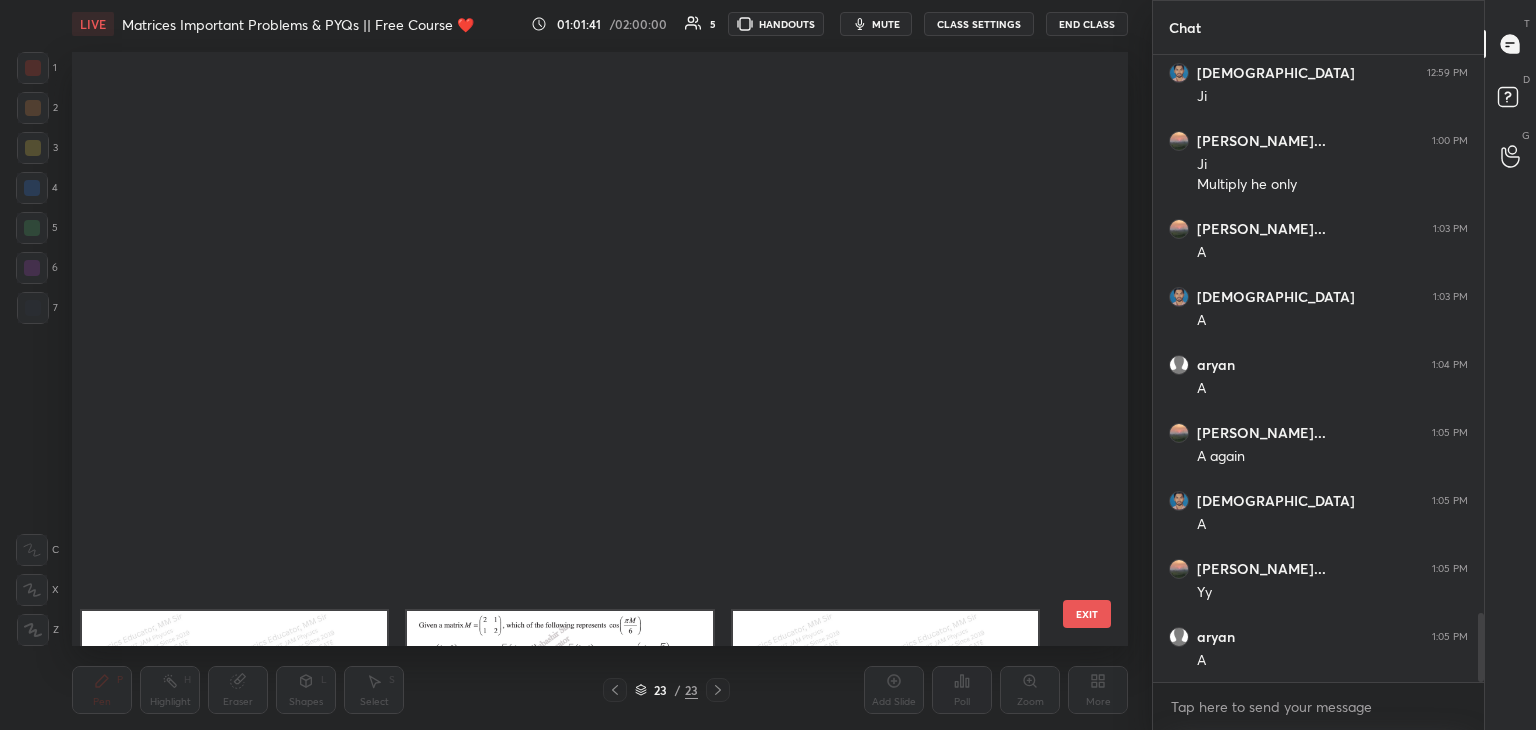 scroll, scrollTop: 869, scrollLeft: 0, axis: vertical 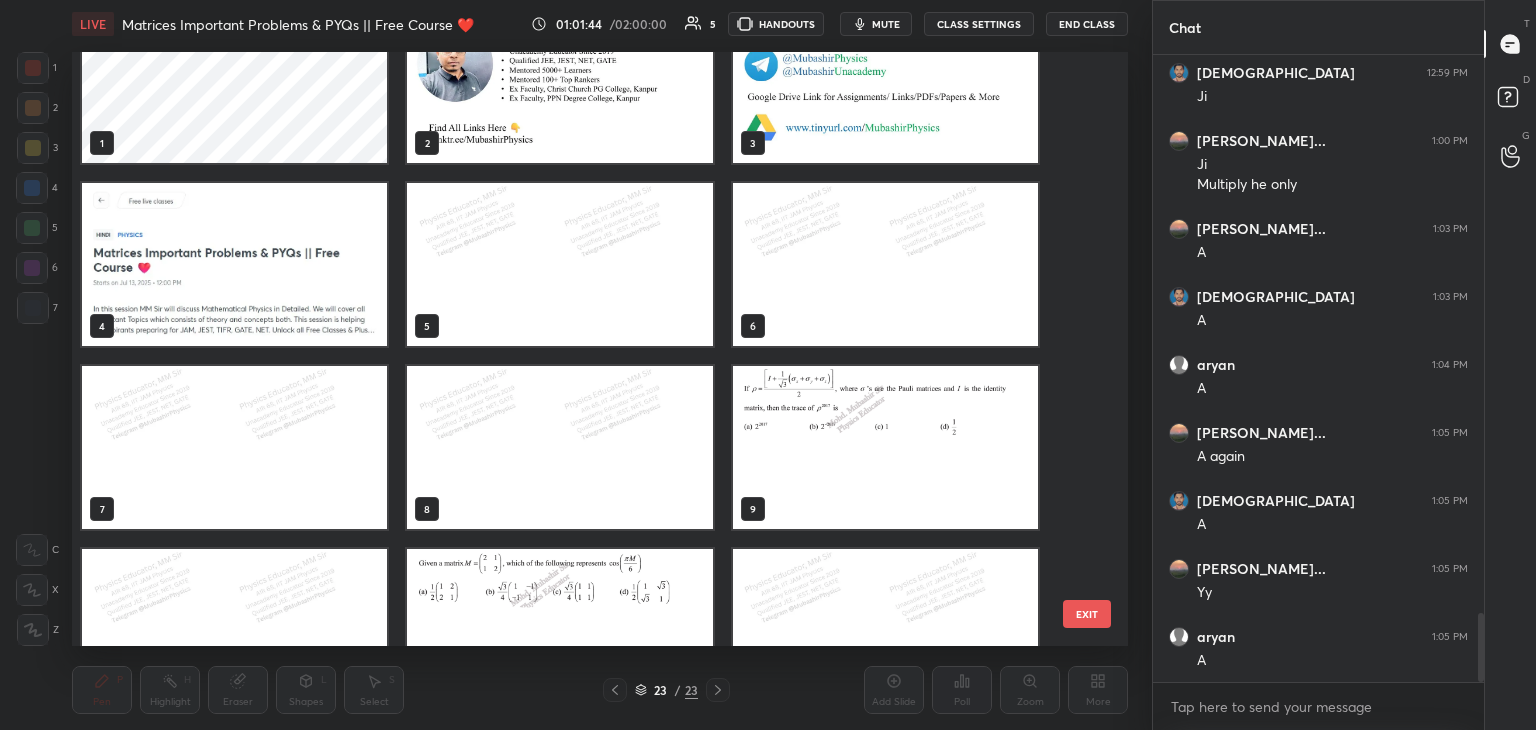 click at bounding box center [234, 264] 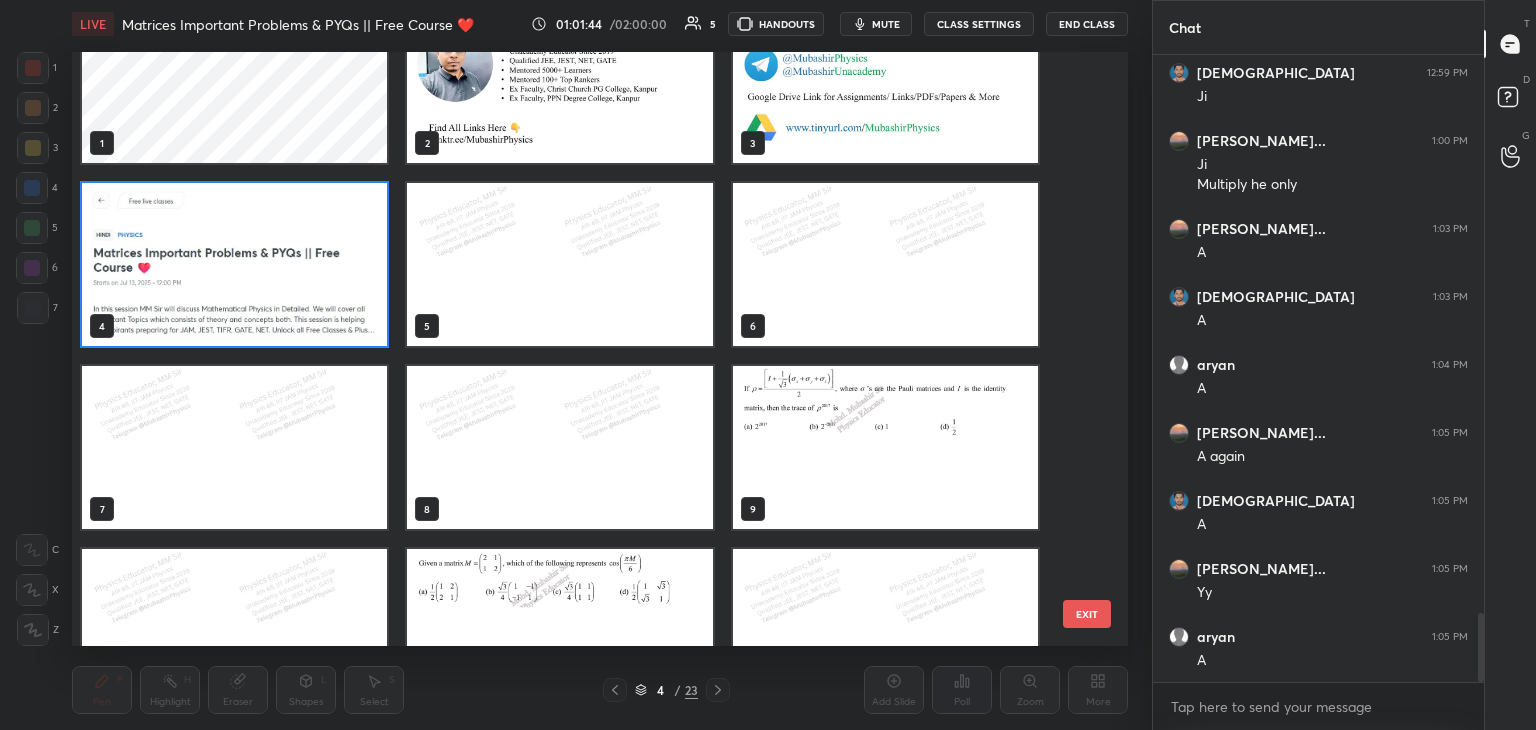 click at bounding box center (234, 264) 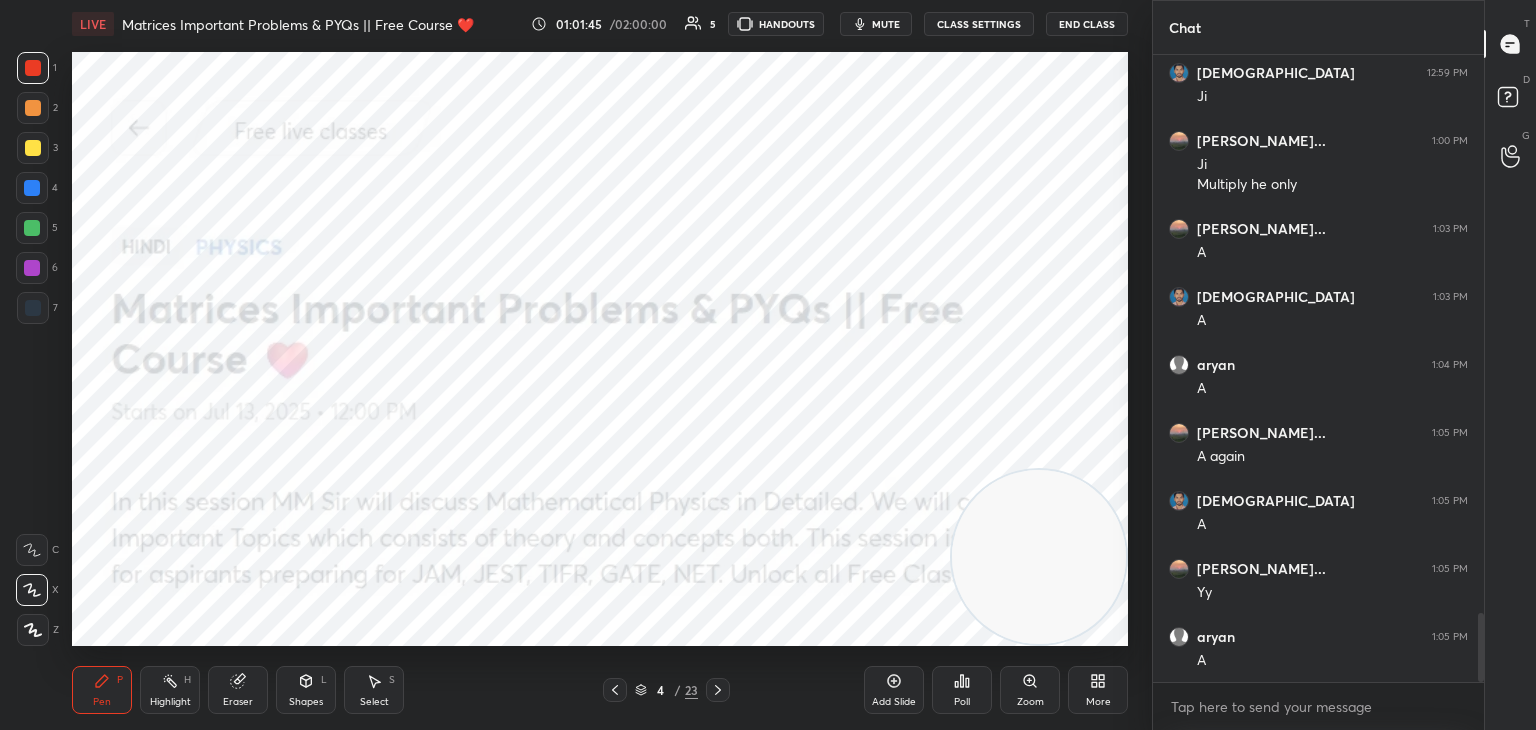 click 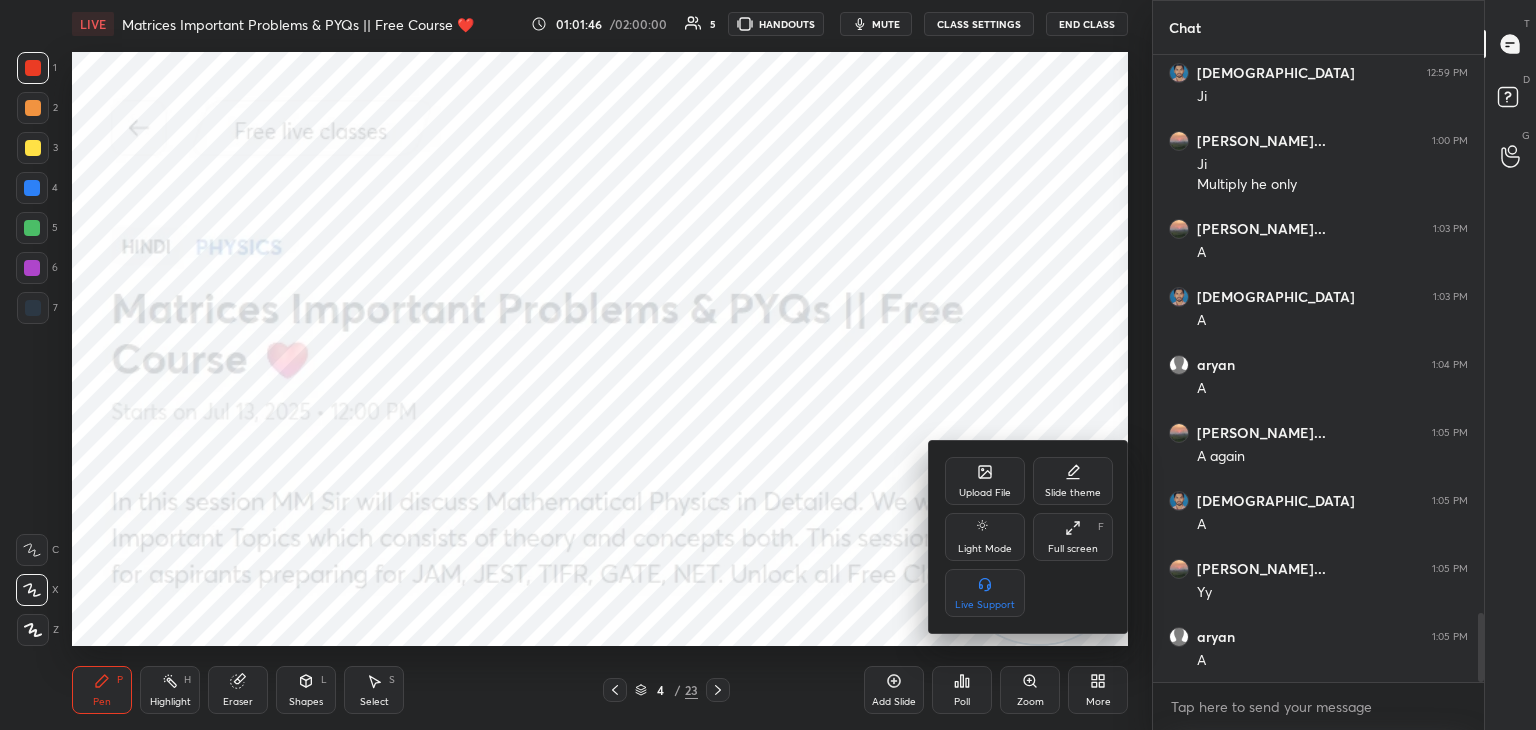 click on "Upload File" at bounding box center (985, 481) 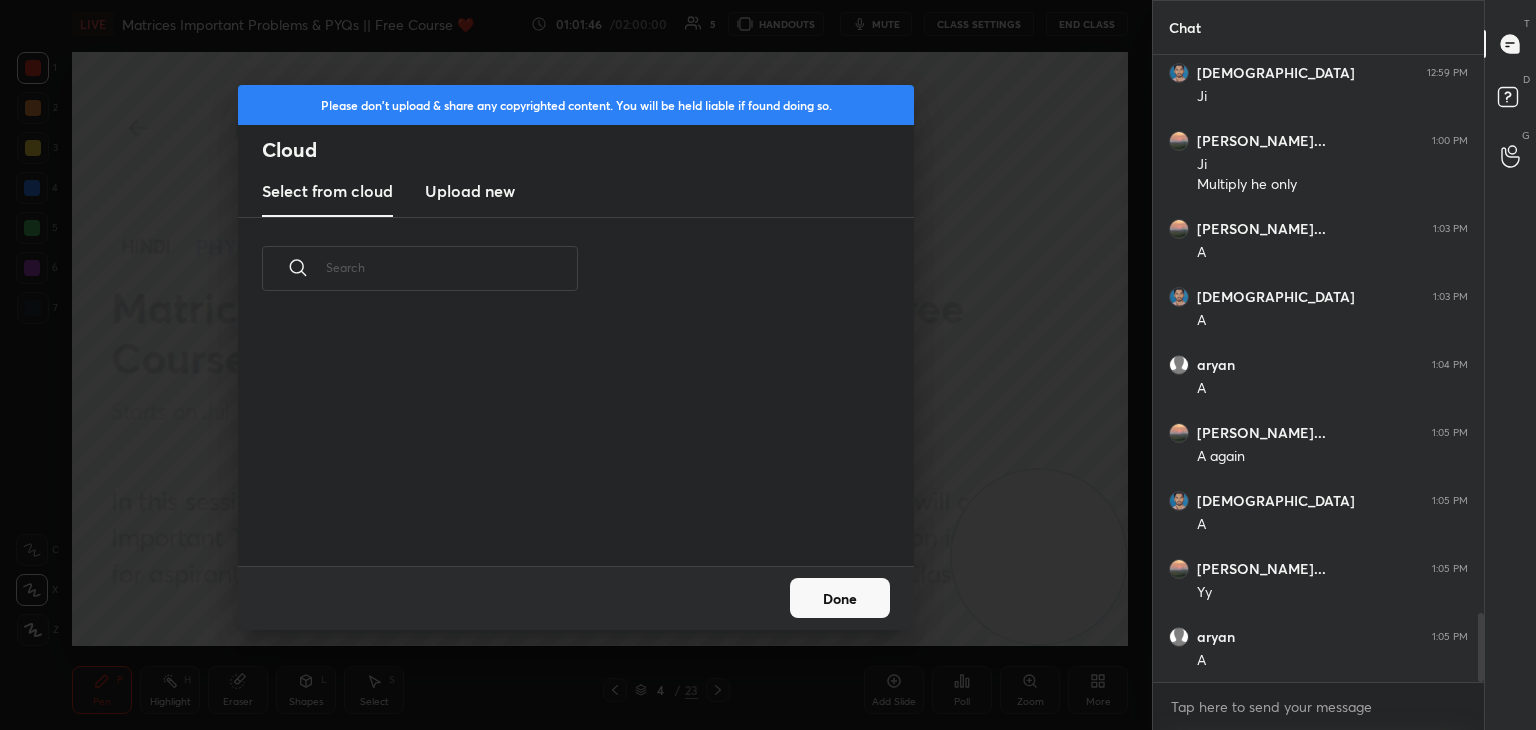 scroll, scrollTop: 5, scrollLeft: 10, axis: both 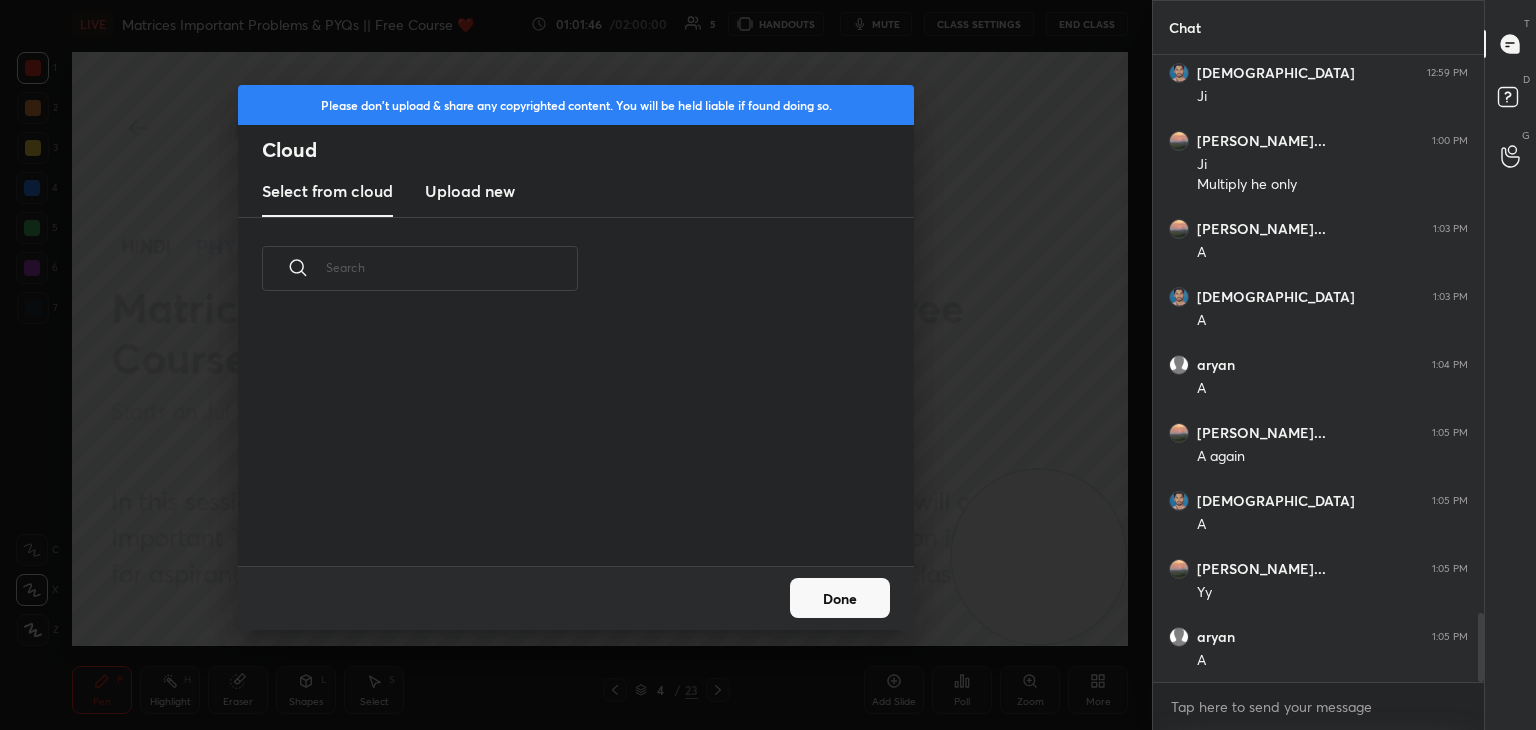 click on "Upload new" at bounding box center [470, 191] 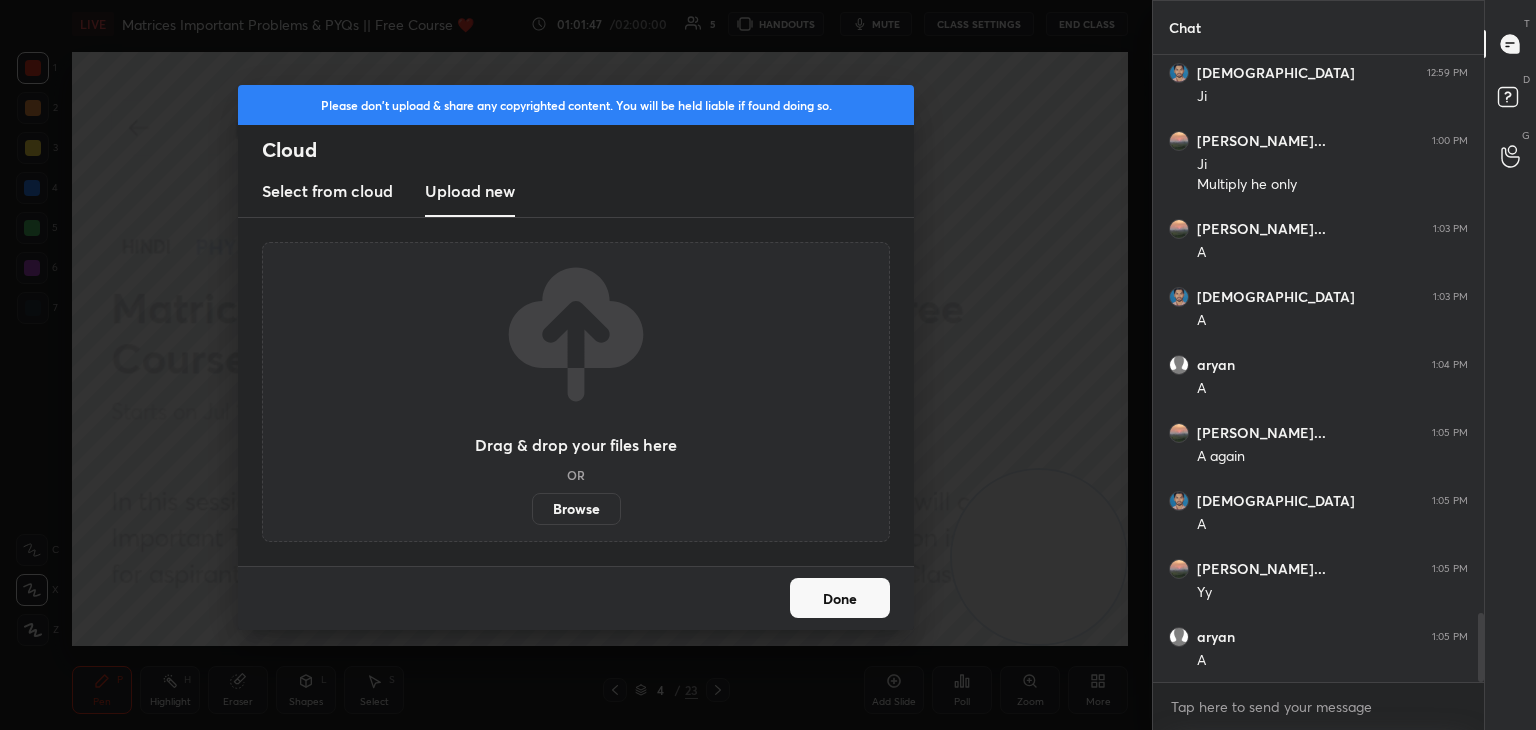 click on "Browse" at bounding box center [576, 509] 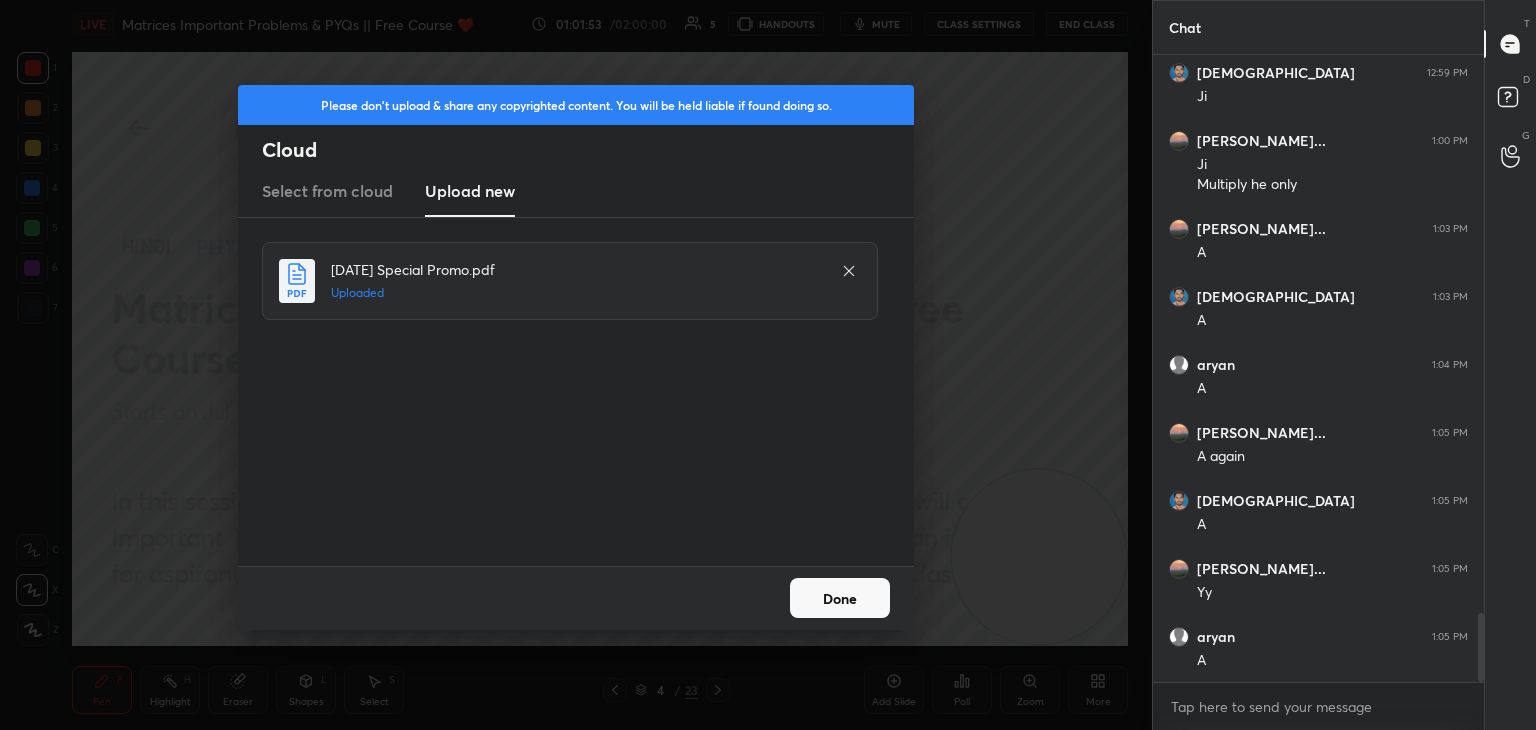 click on "Done" at bounding box center [840, 598] 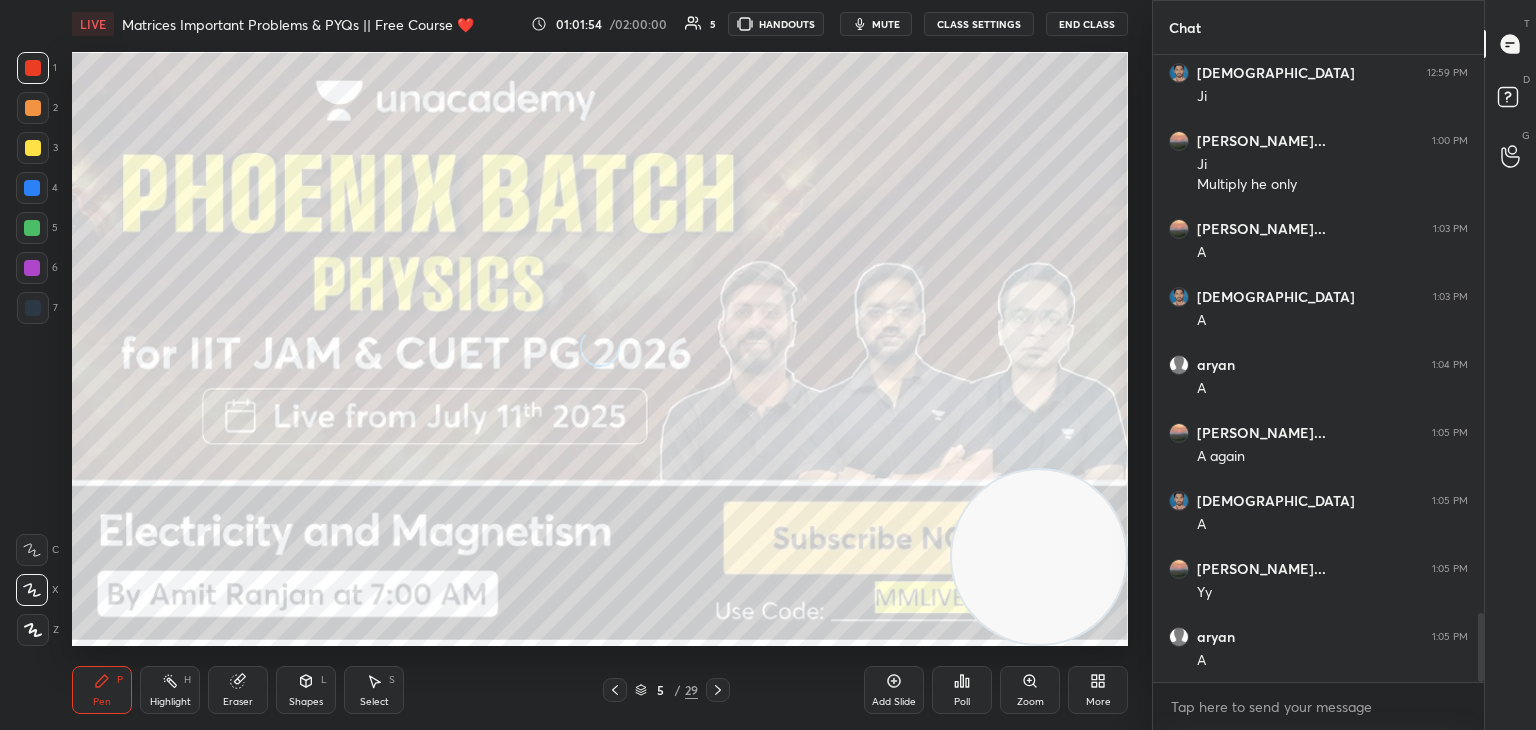 scroll, scrollTop: 581, scrollLeft: 325, axis: both 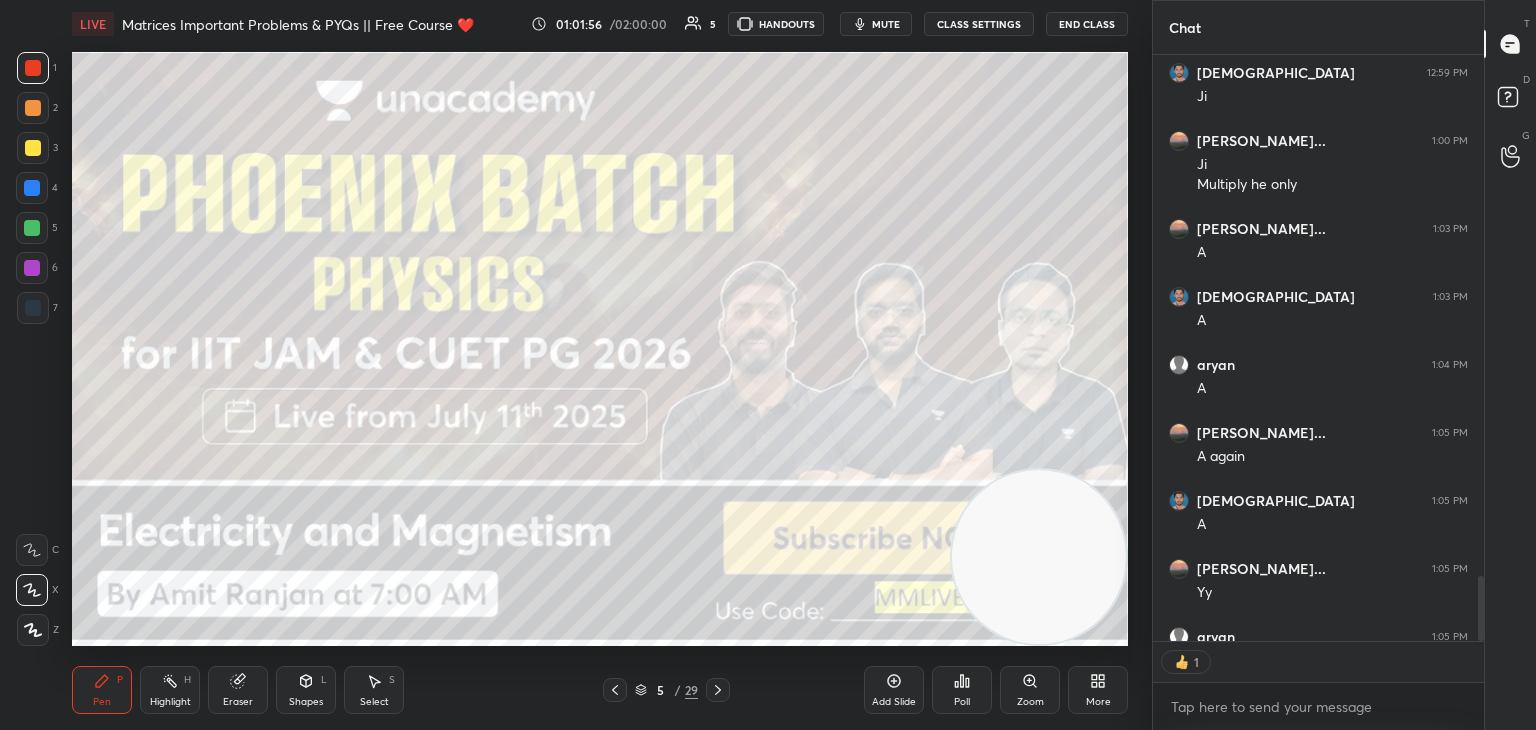 click at bounding box center [33, 148] 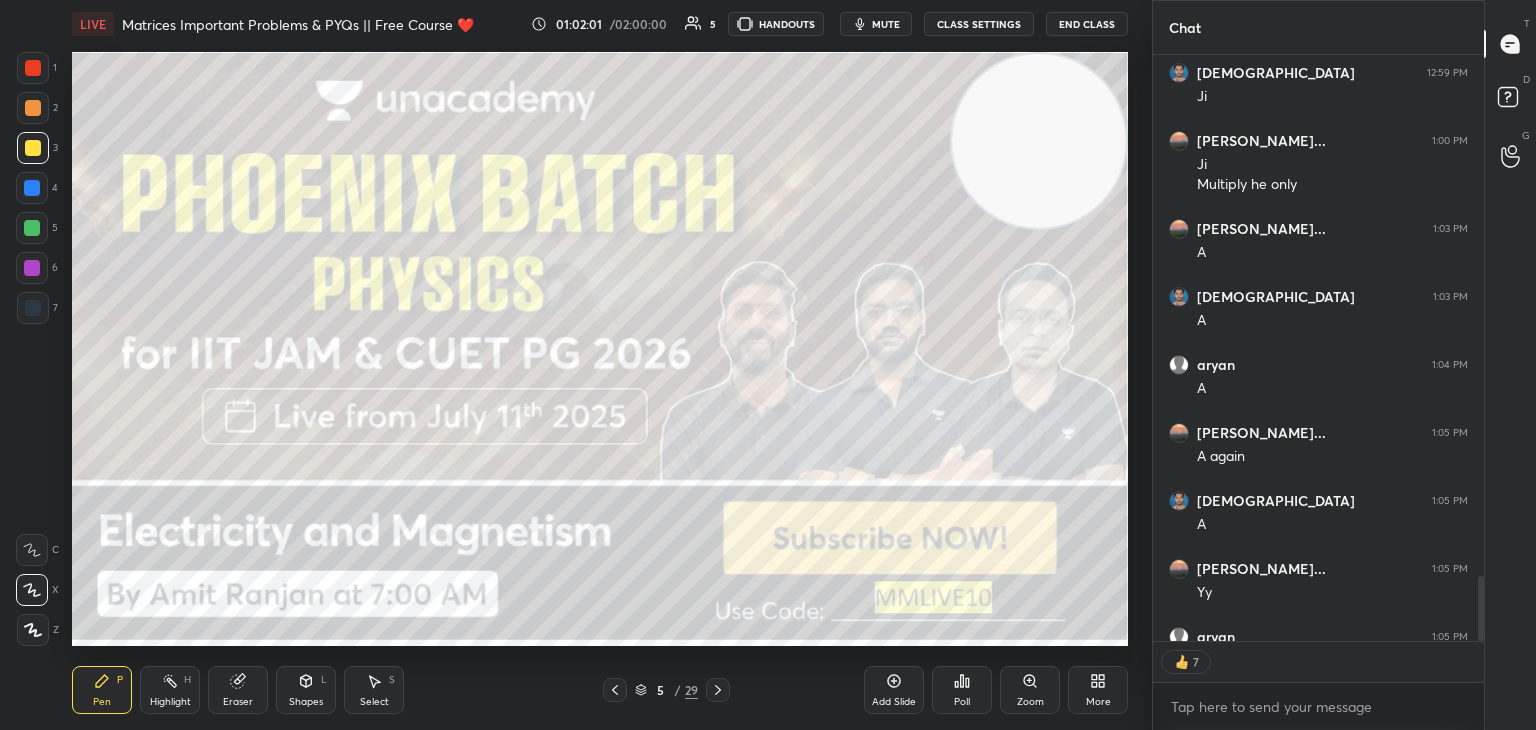 drag, startPoint x: 1069, startPoint y: 541, endPoint x: 1024, endPoint y: 213, distance: 331.0725 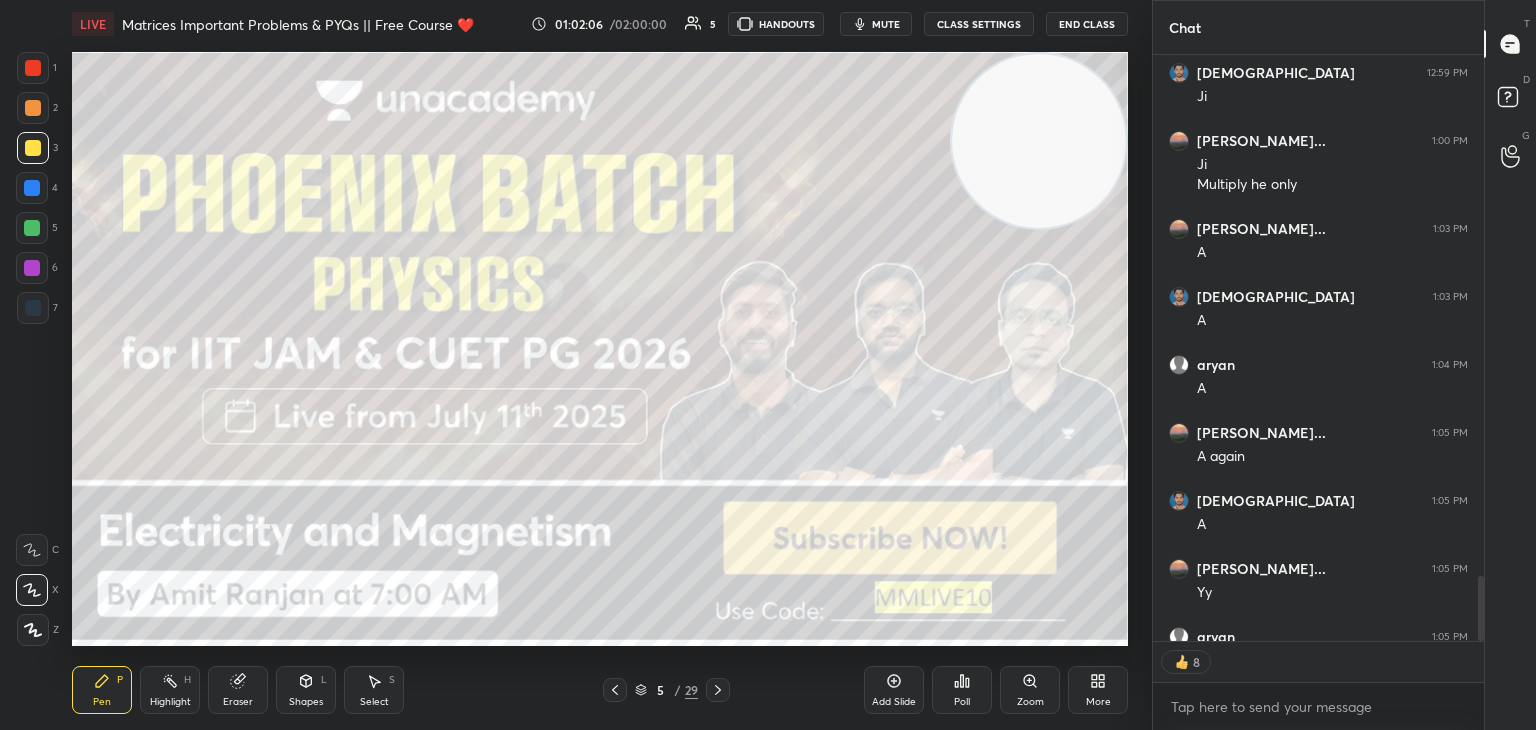 click 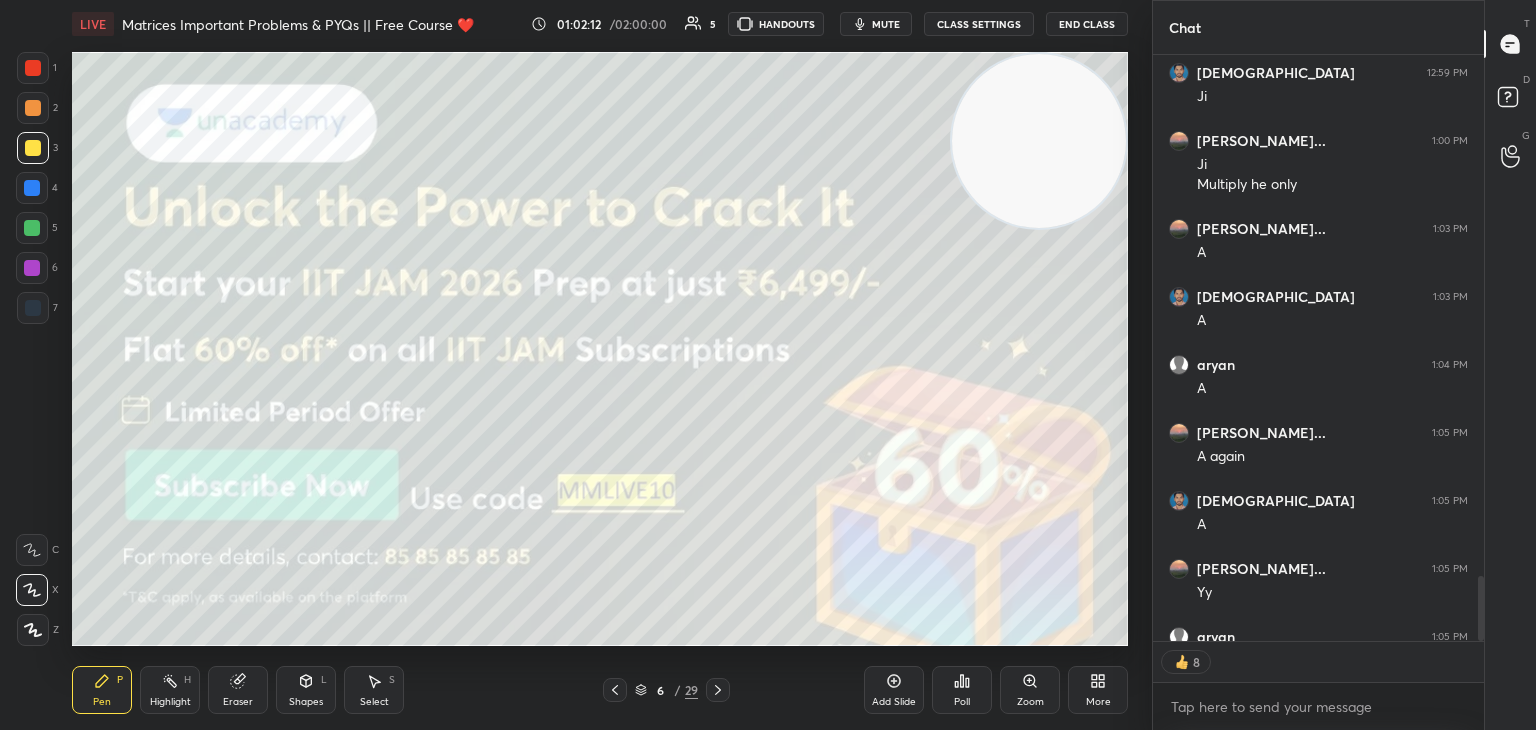 click at bounding box center [718, 690] 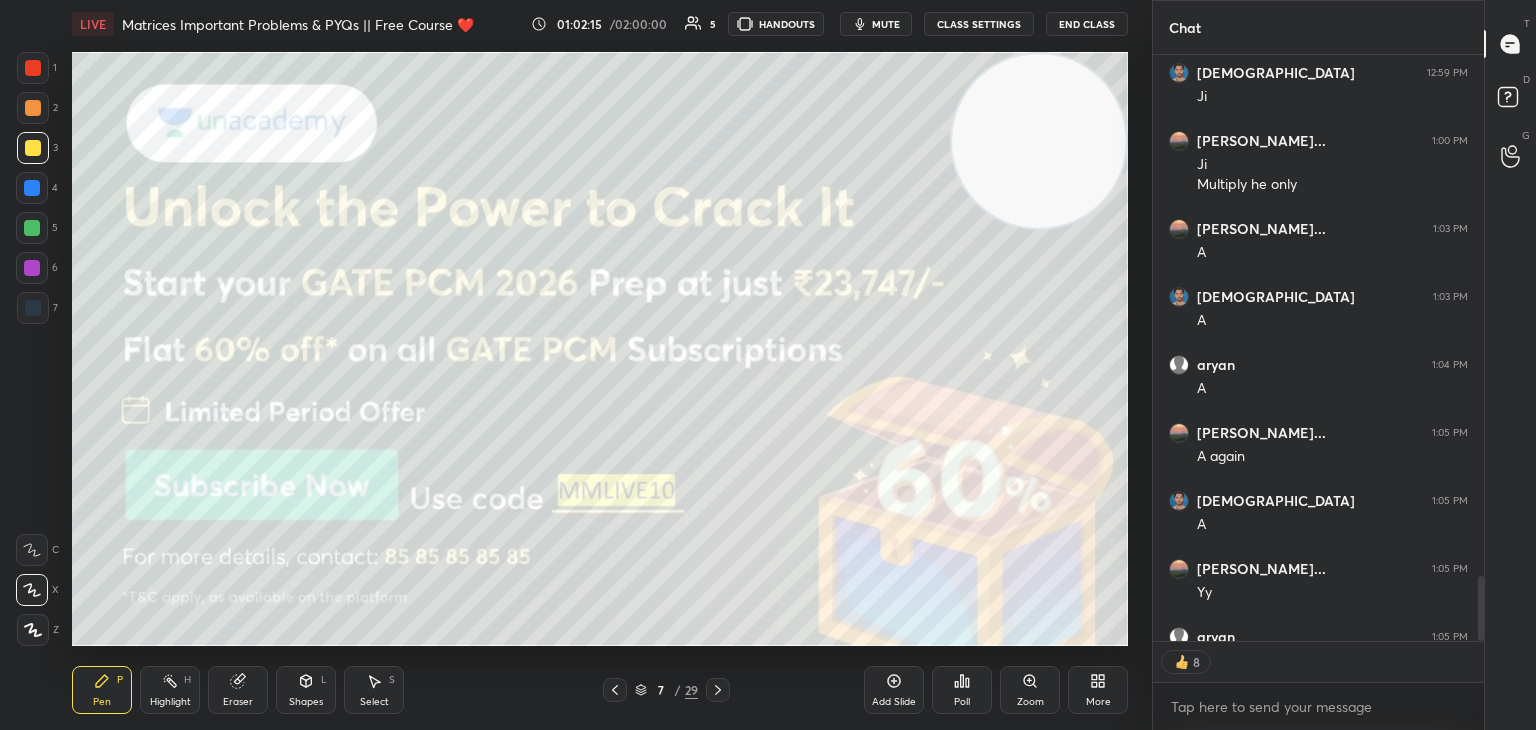 click 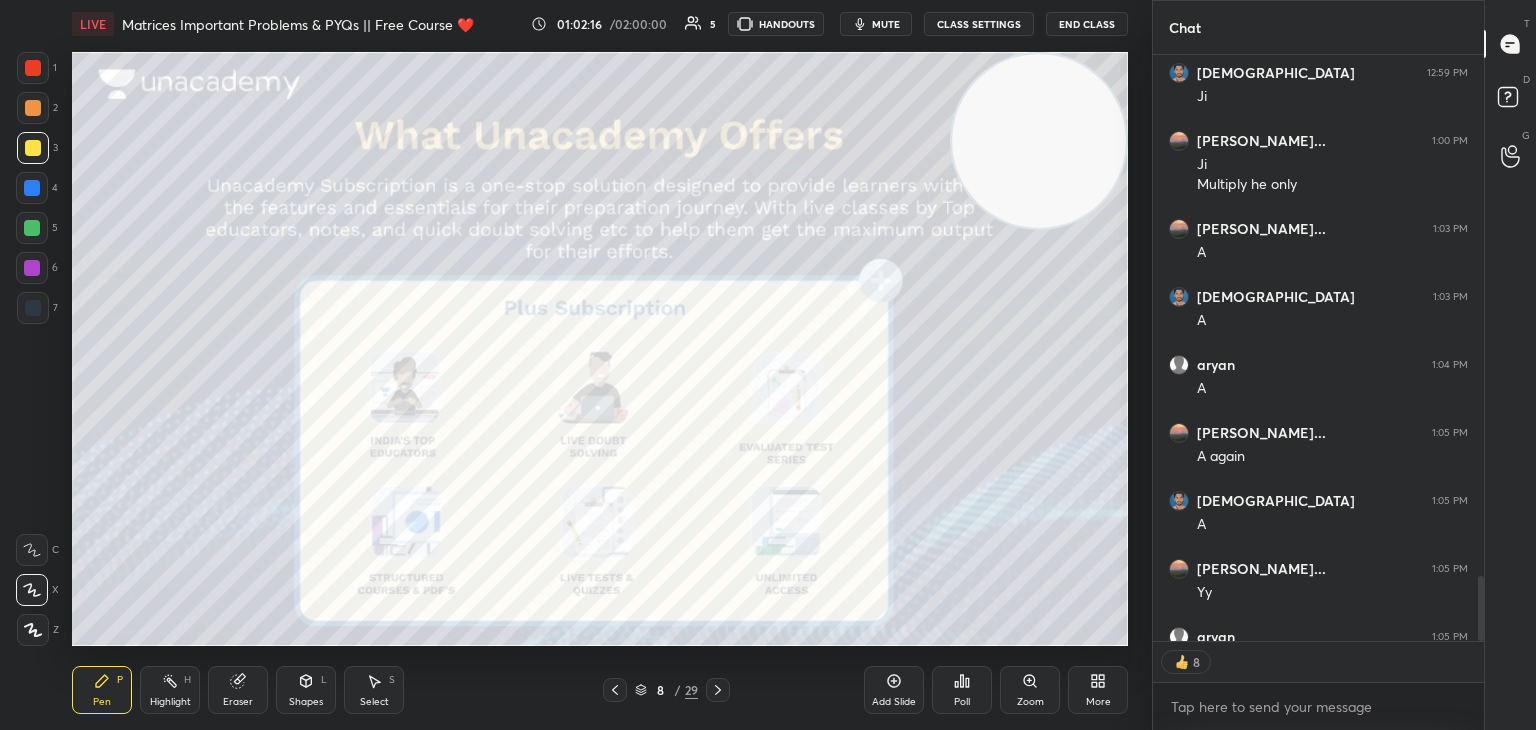 scroll, scrollTop: 6, scrollLeft: 6, axis: both 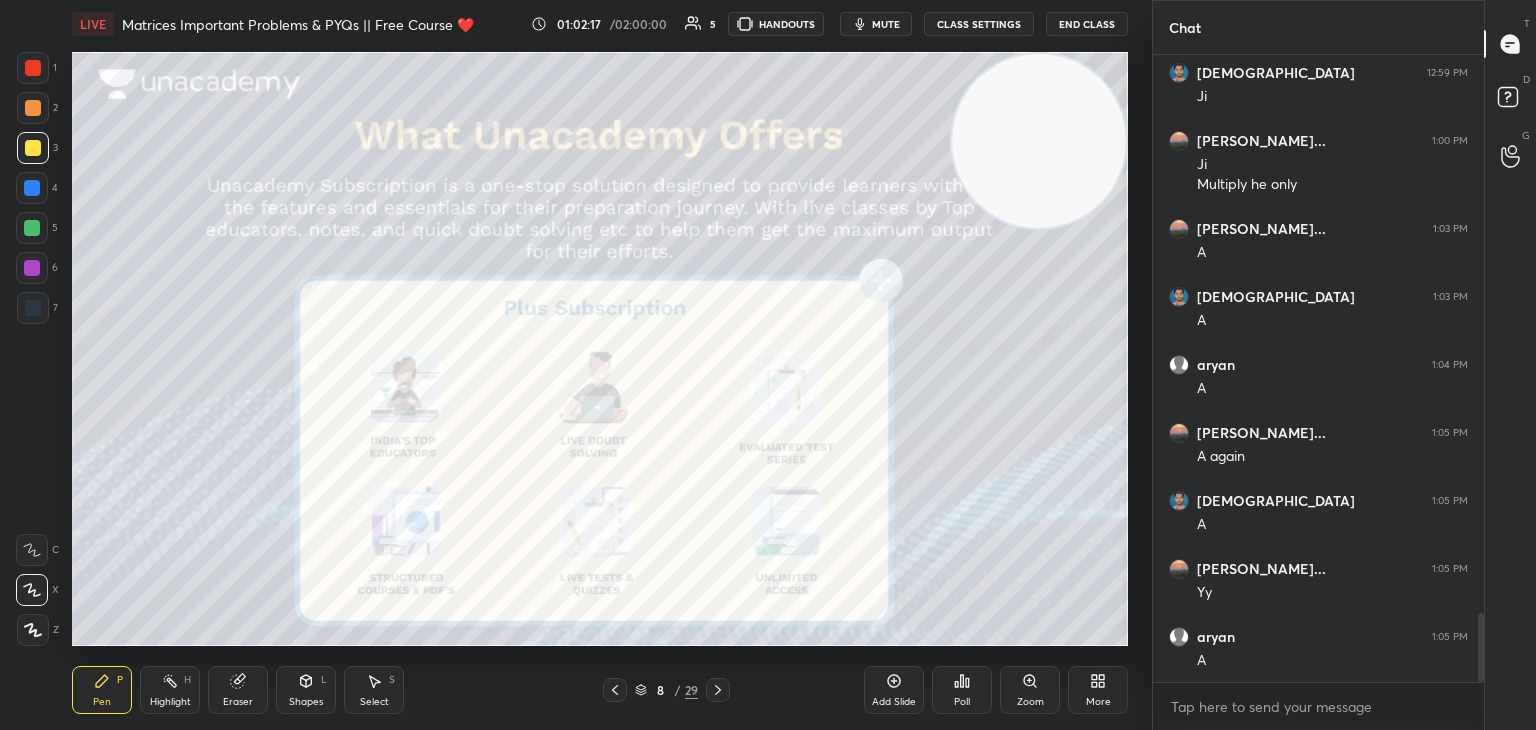 click at bounding box center (32, 188) 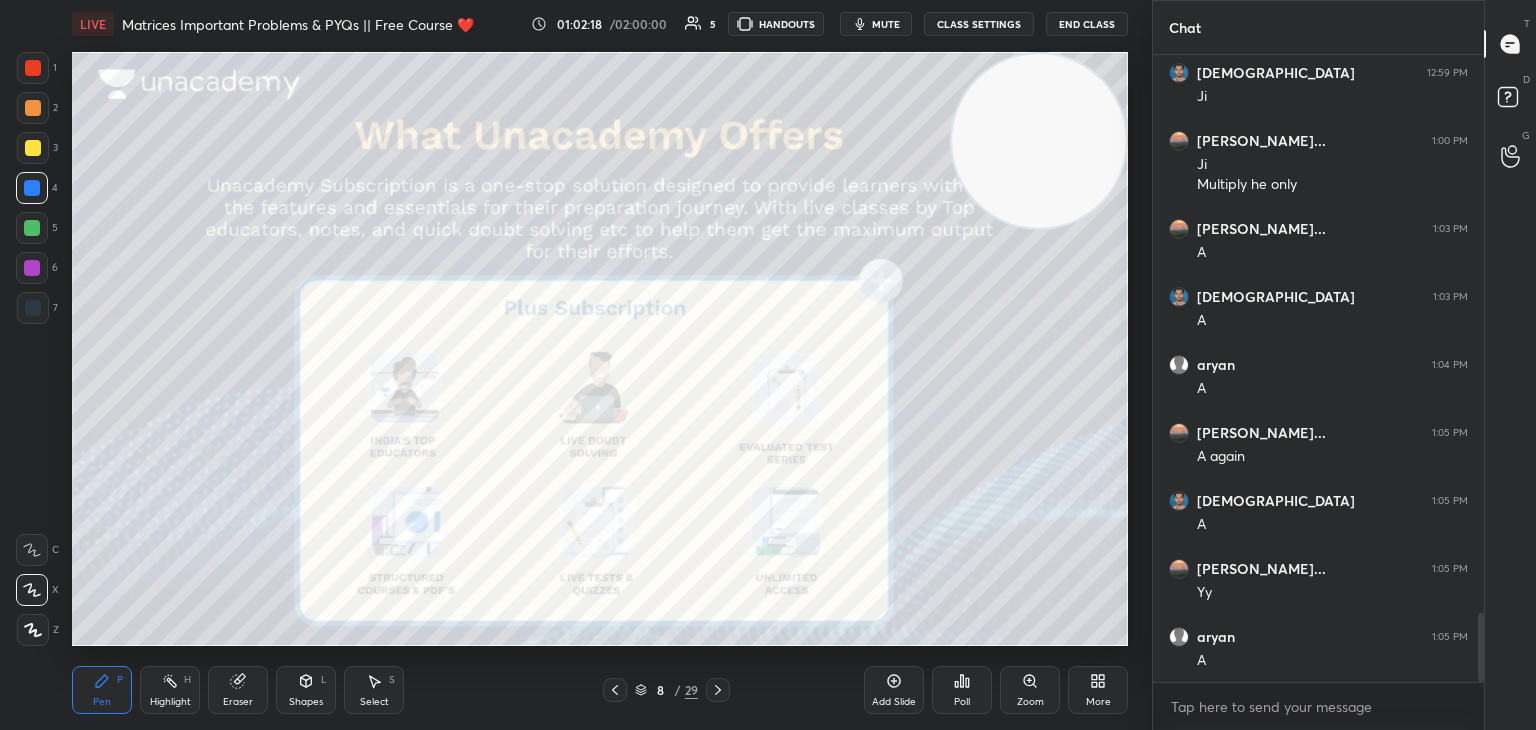 drag, startPoint x: 29, startPoint y: 115, endPoint x: 69, endPoint y: 142, distance: 48.259712 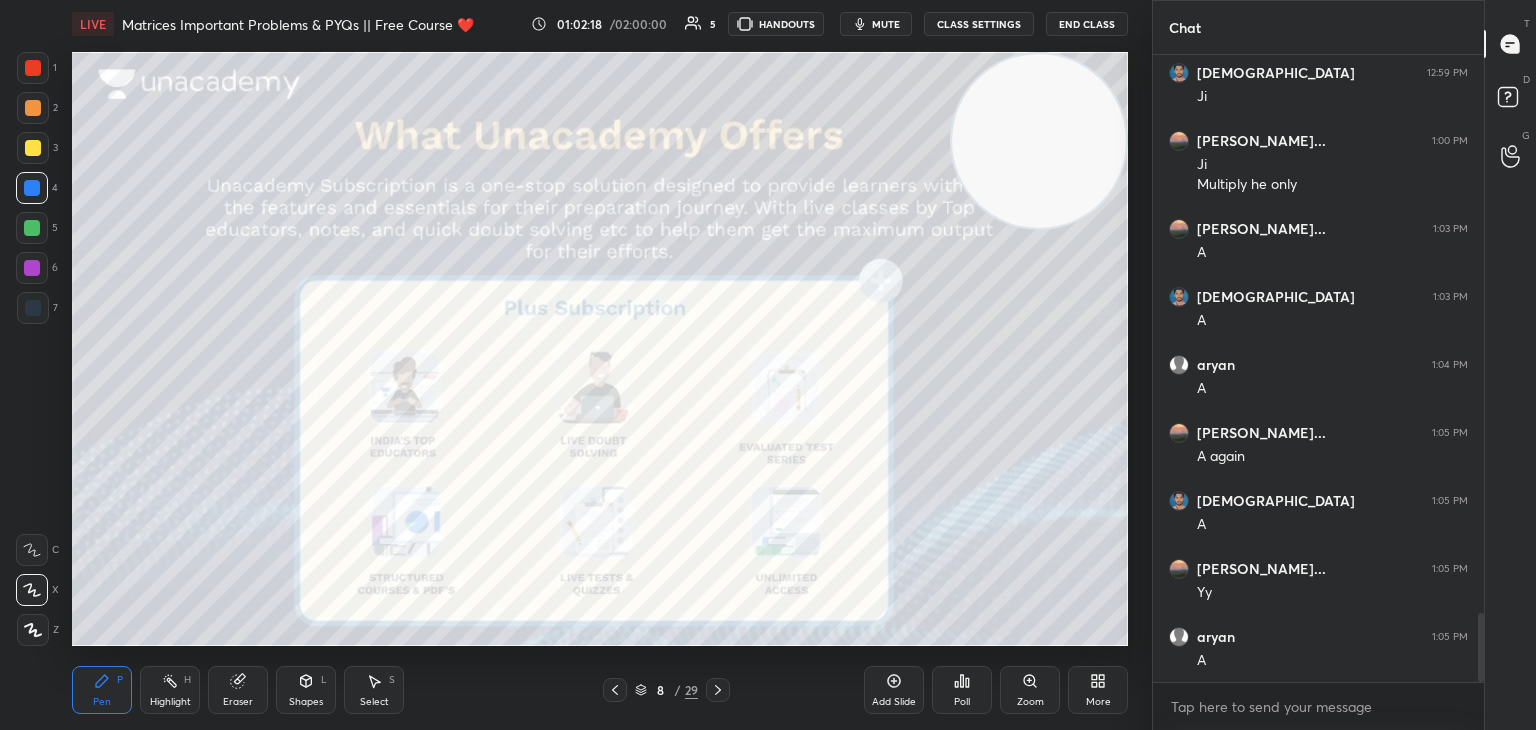 click at bounding box center (33, 108) 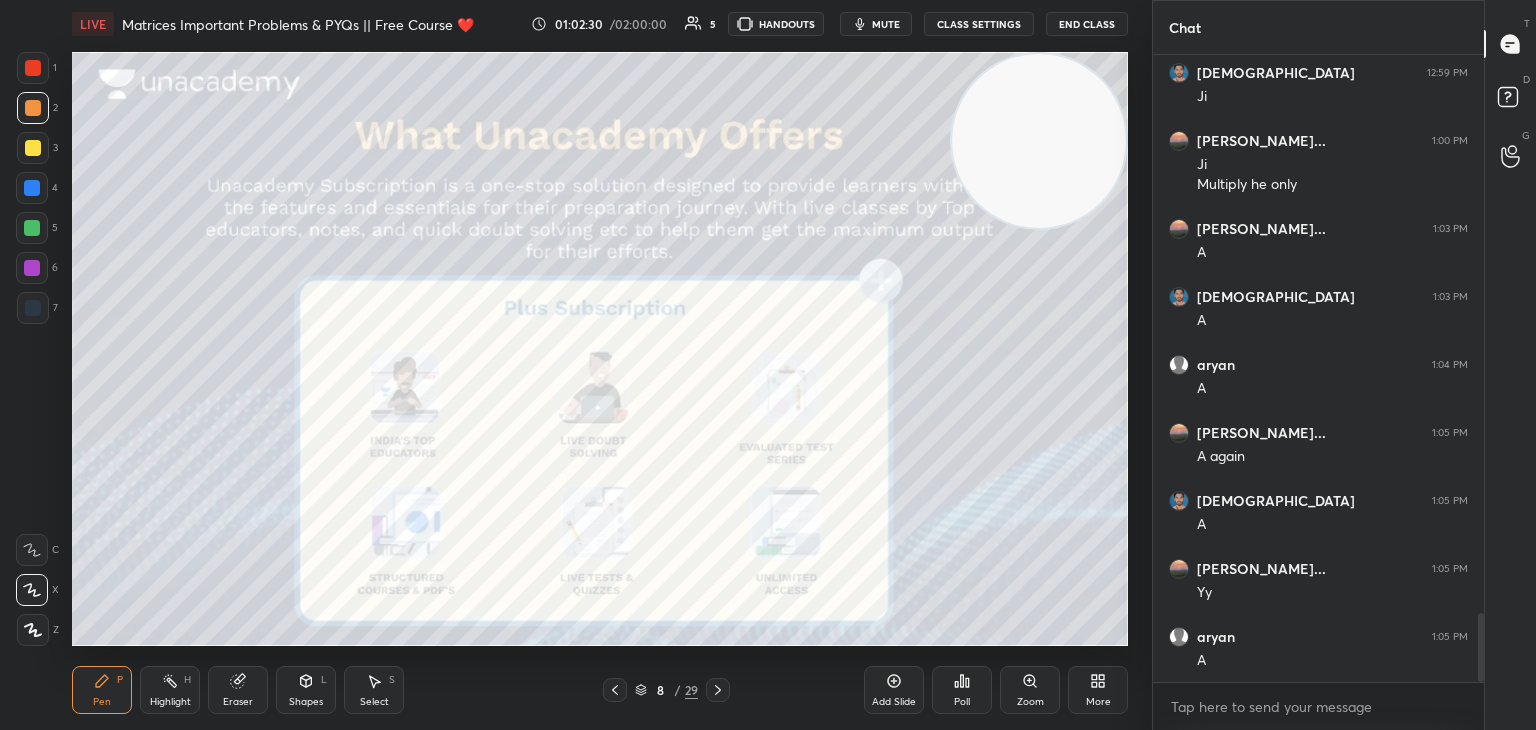 click 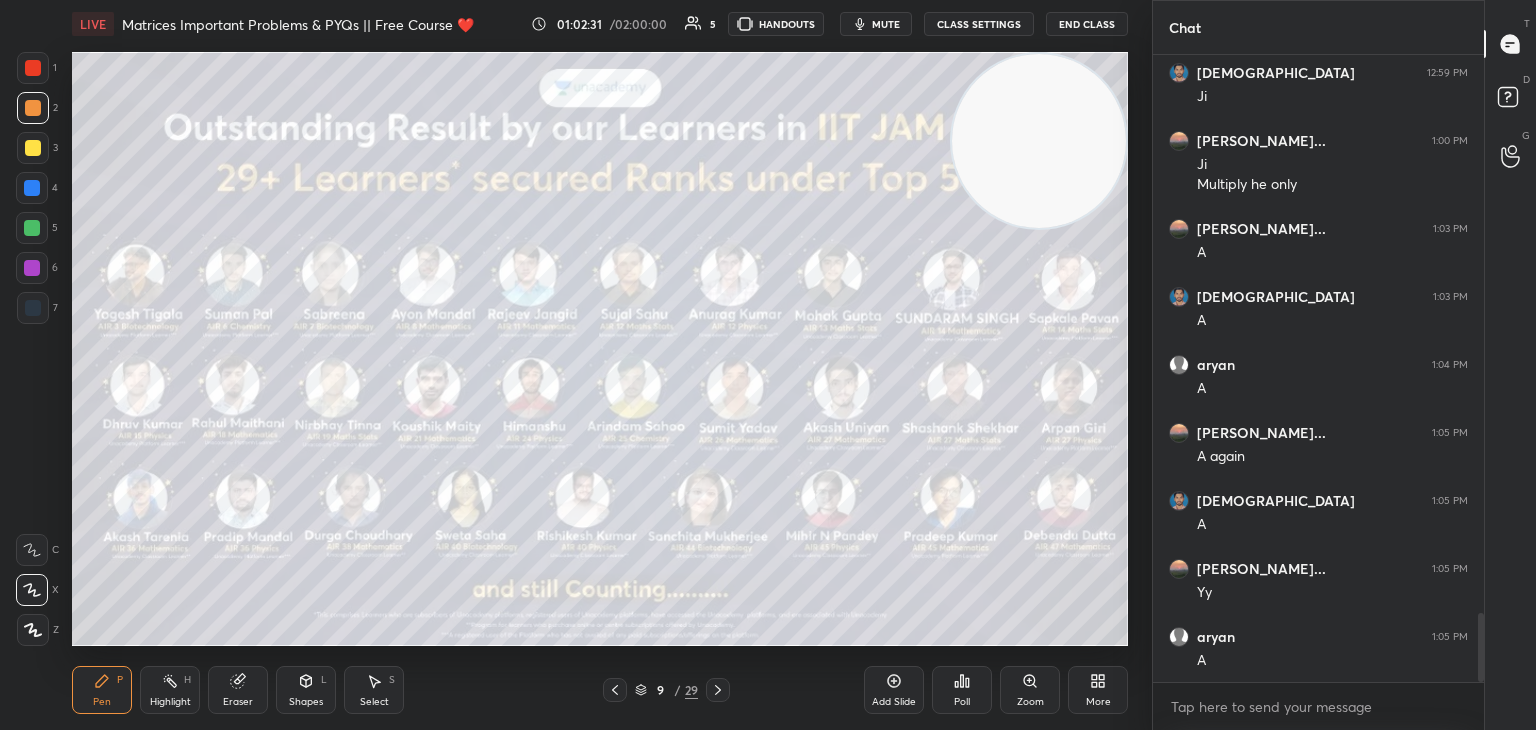 drag, startPoint x: 41, startPoint y: 143, endPoint x: 63, endPoint y: 154, distance: 24.596748 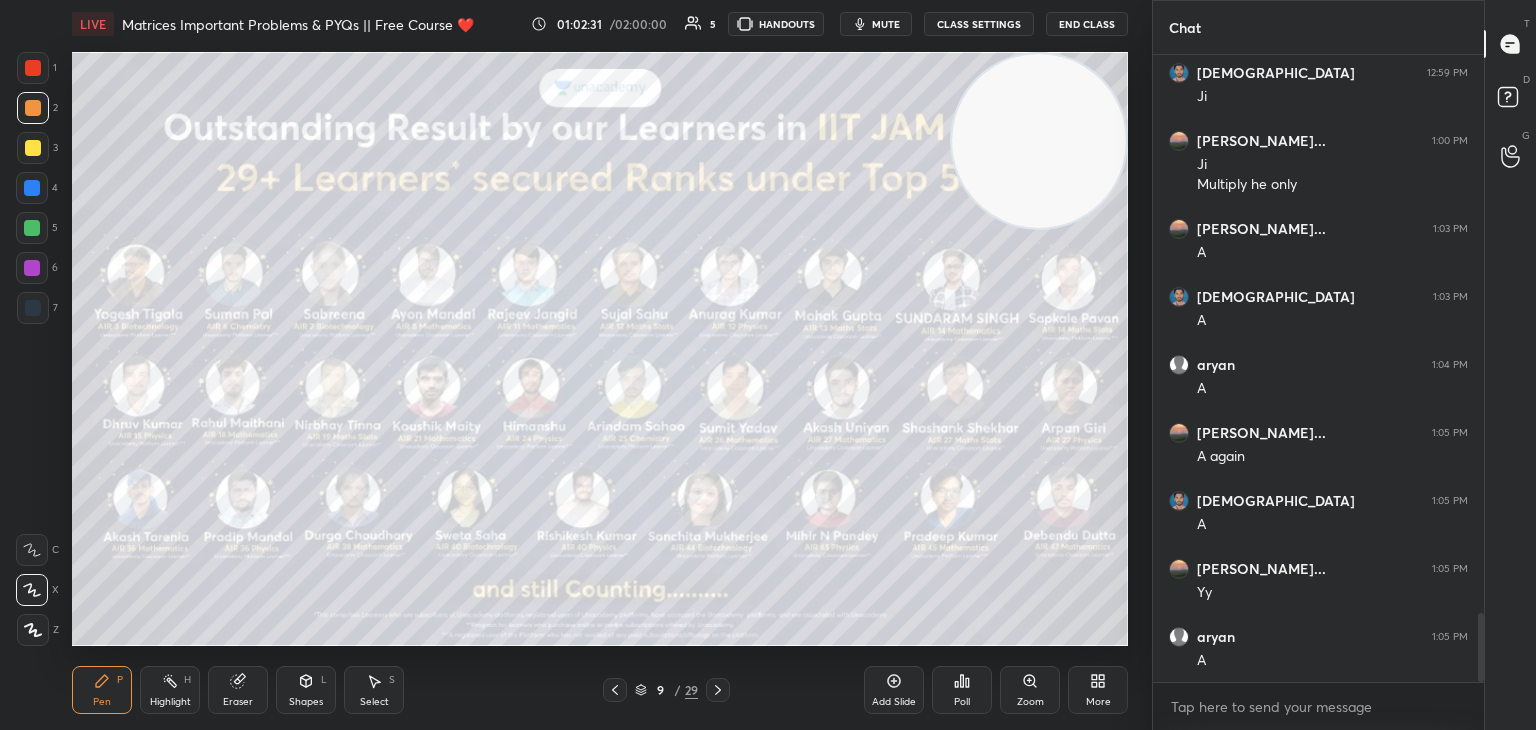 click at bounding box center (33, 148) 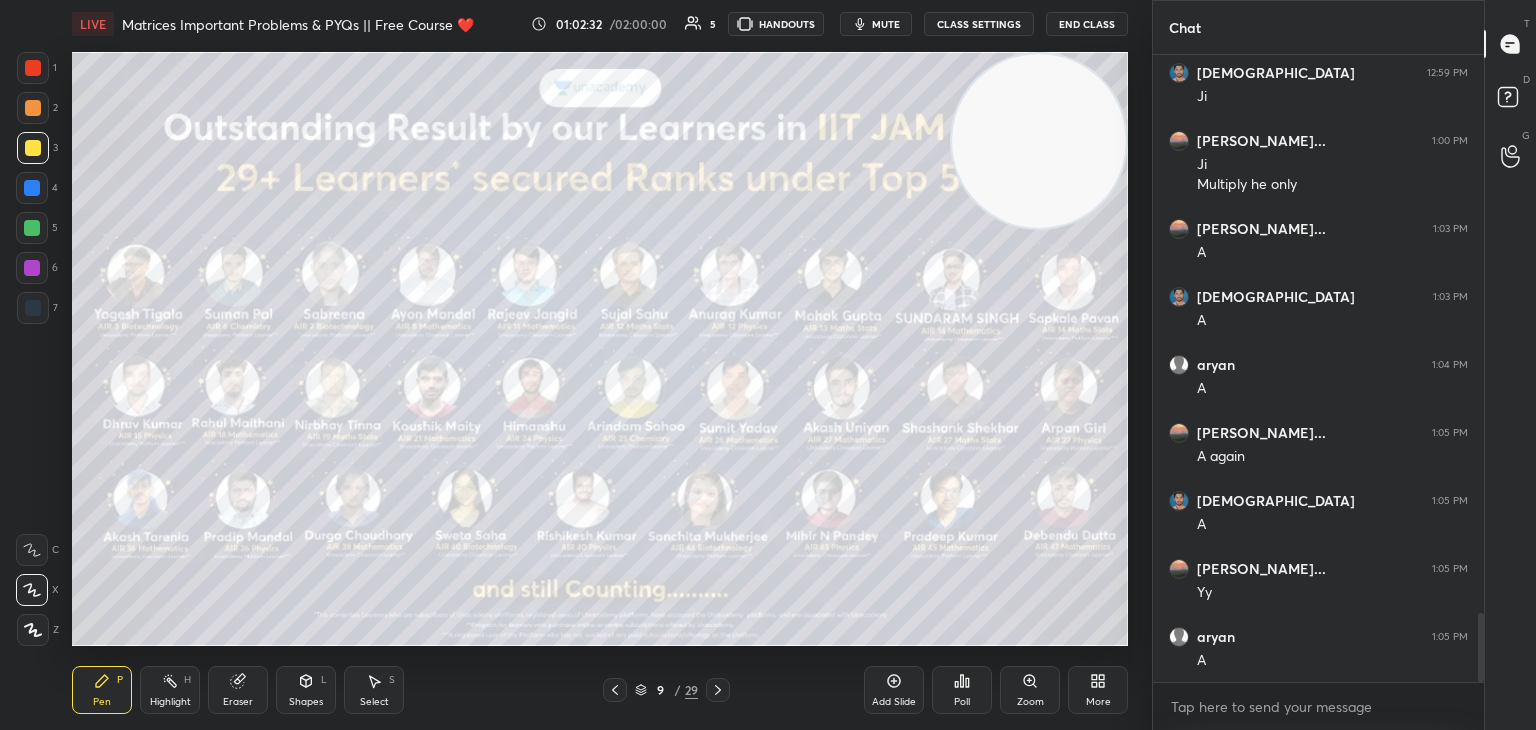 drag, startPoint x: 969, startPoint y: 161, endPoint x: 109, endPoint y: 537, distance: 938.6032 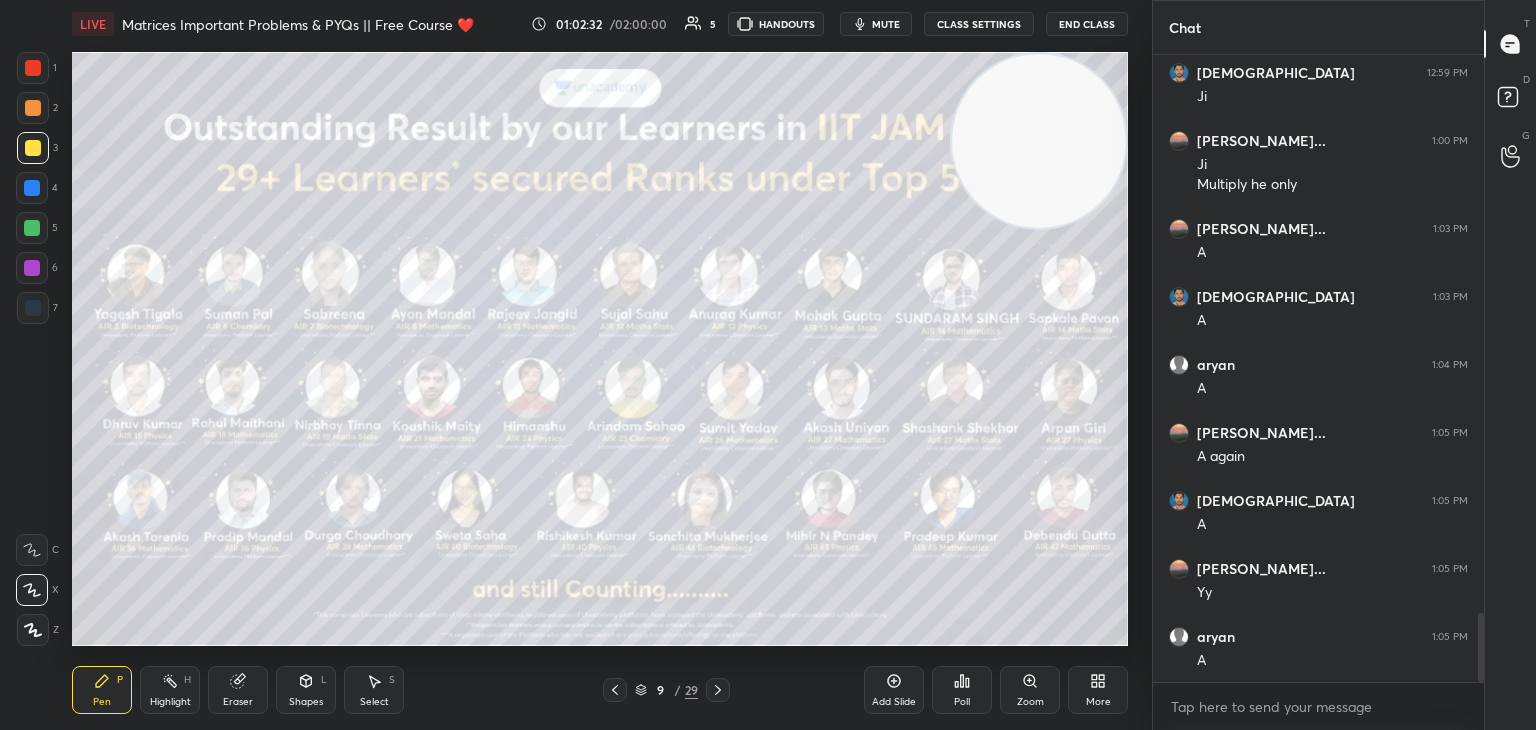 click on "Setting up your live class Poll for   secs No correct answer Start poll" at bounding box center (600, 349) 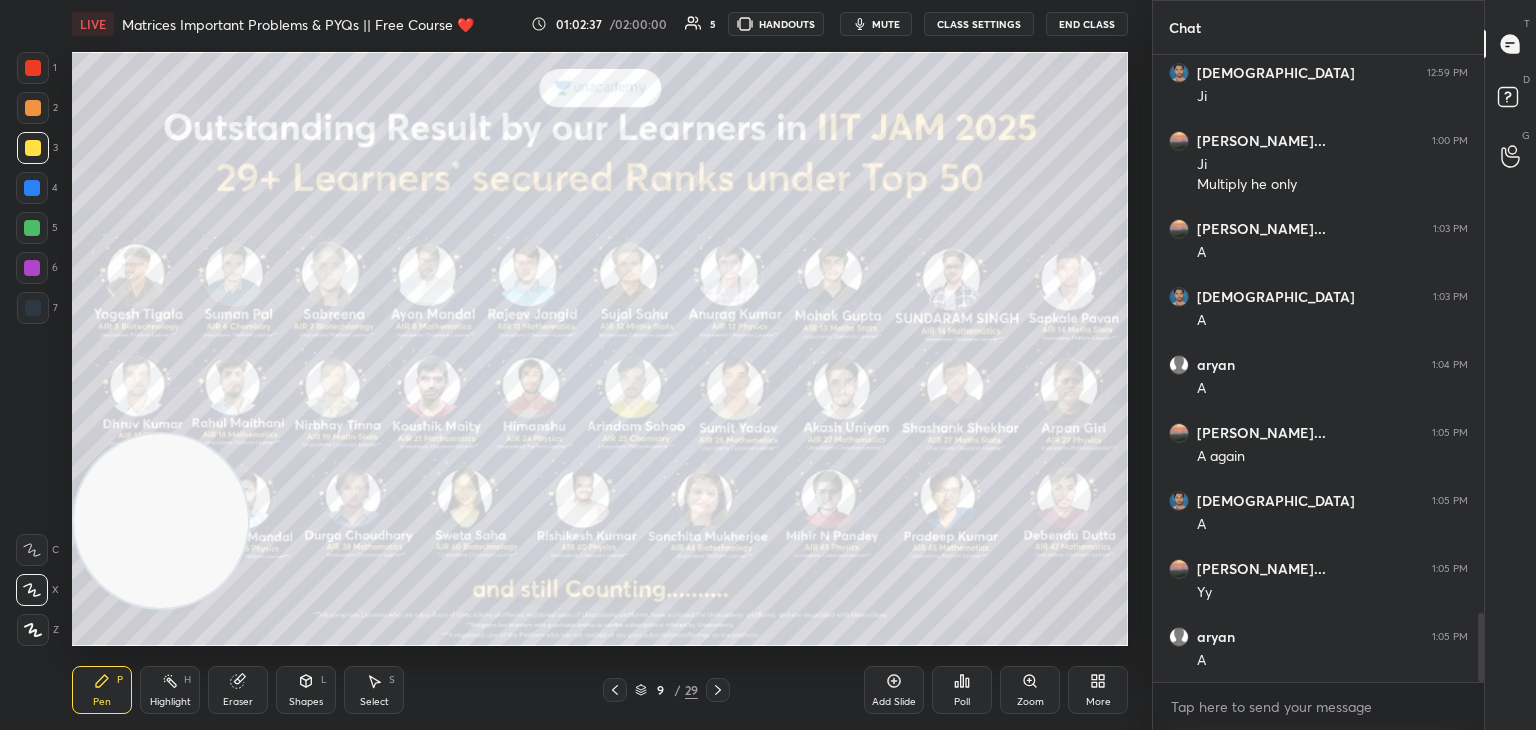 click 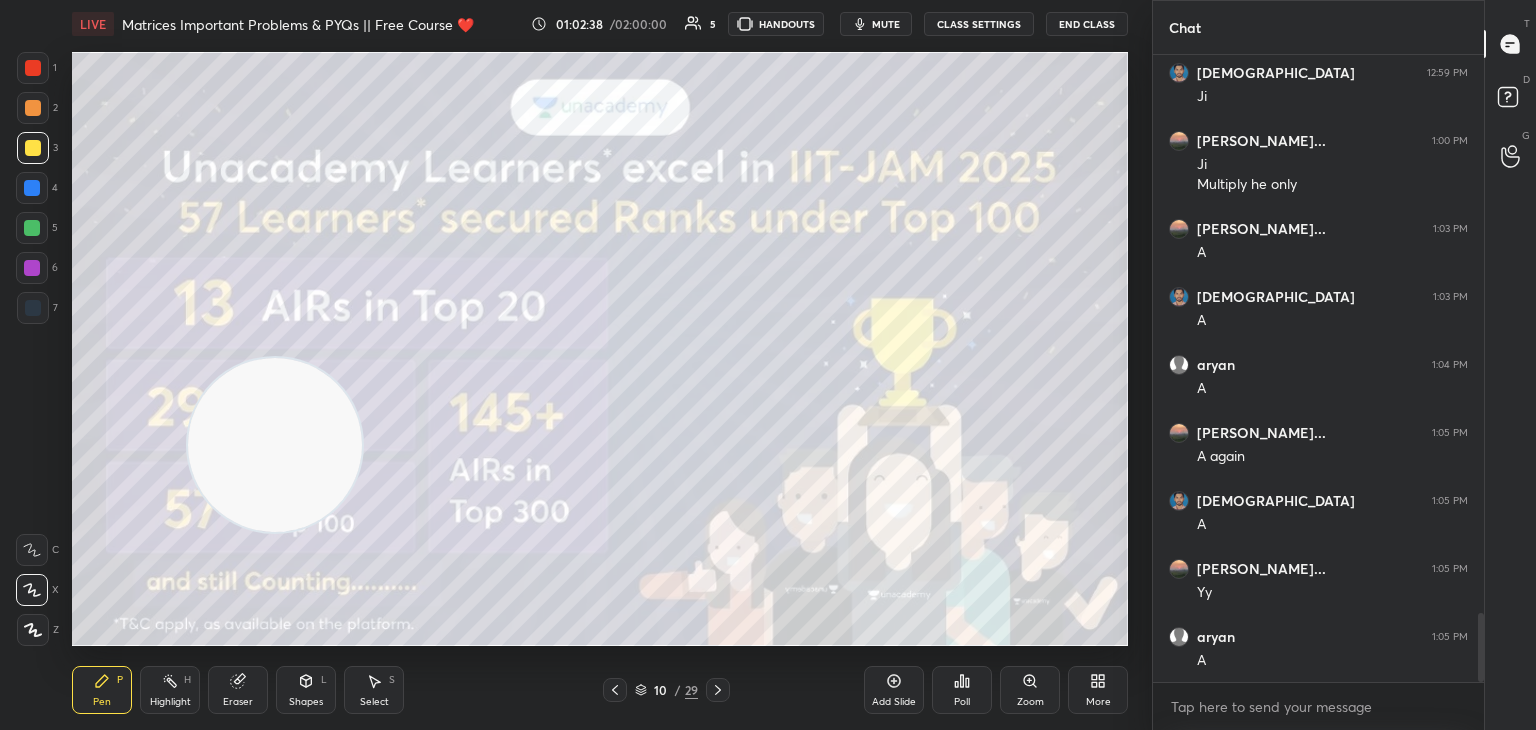 drag, startPoint x: 259, startPoint y: 435, endPoint x: 653, endPoint y: 237, distance: 440.95352 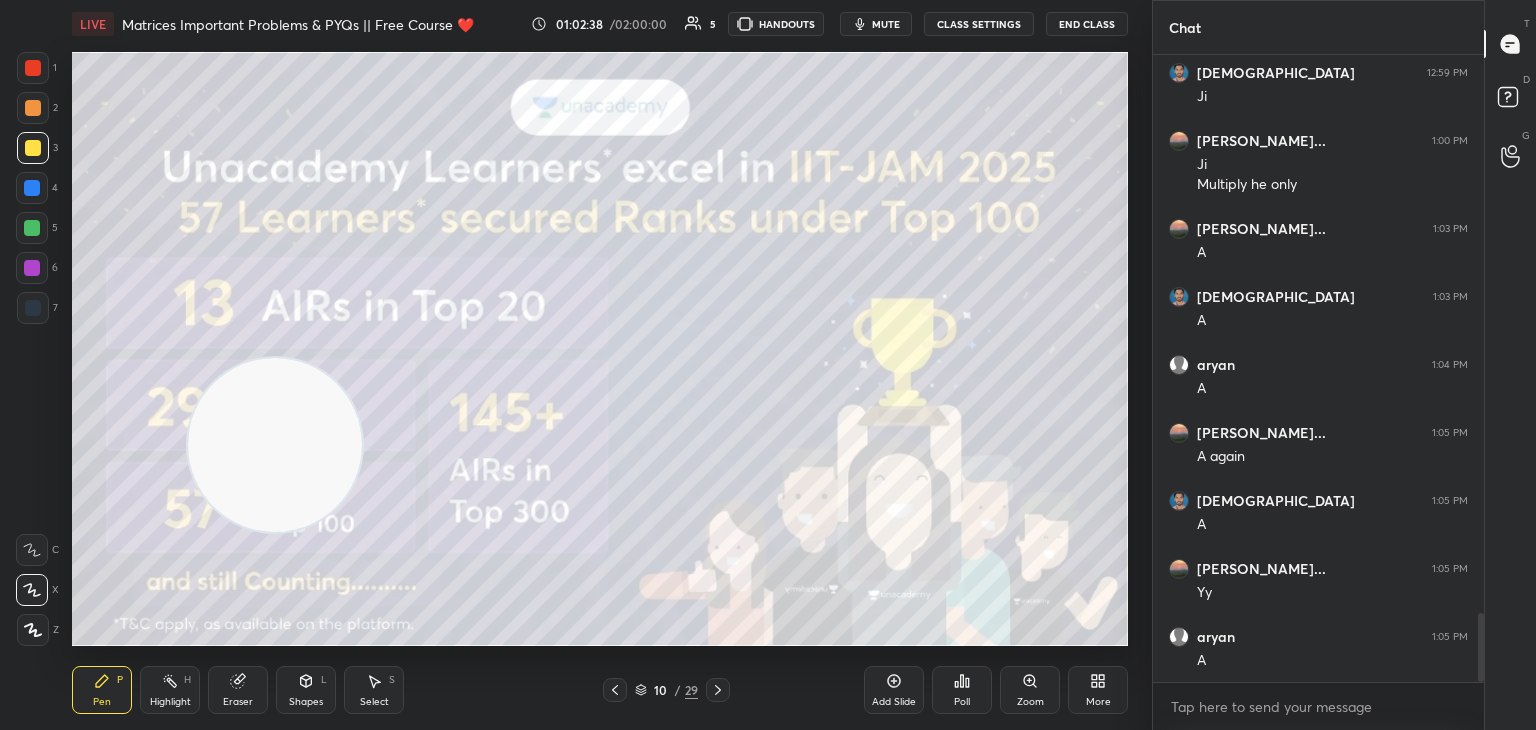 click at bounding box center (275, 445) 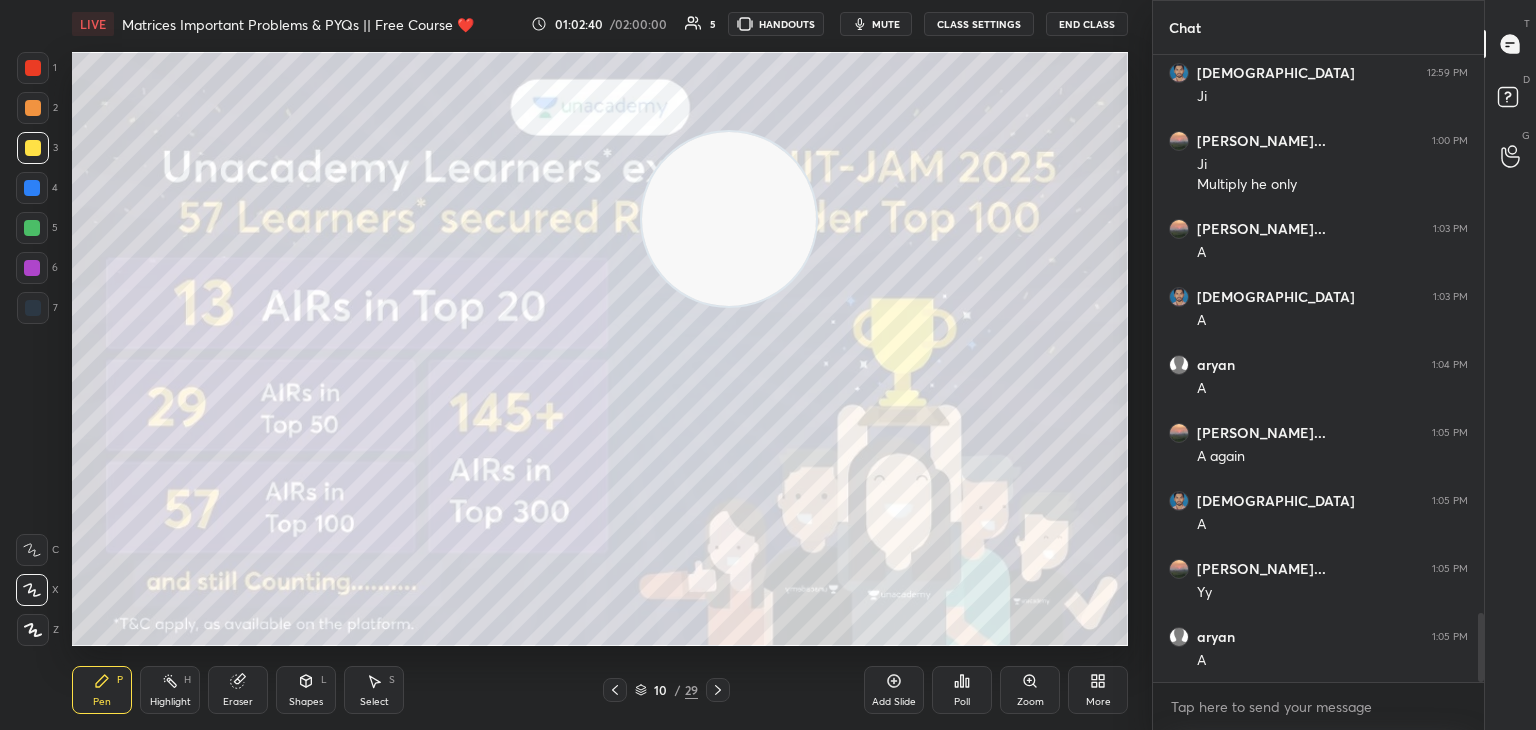 click 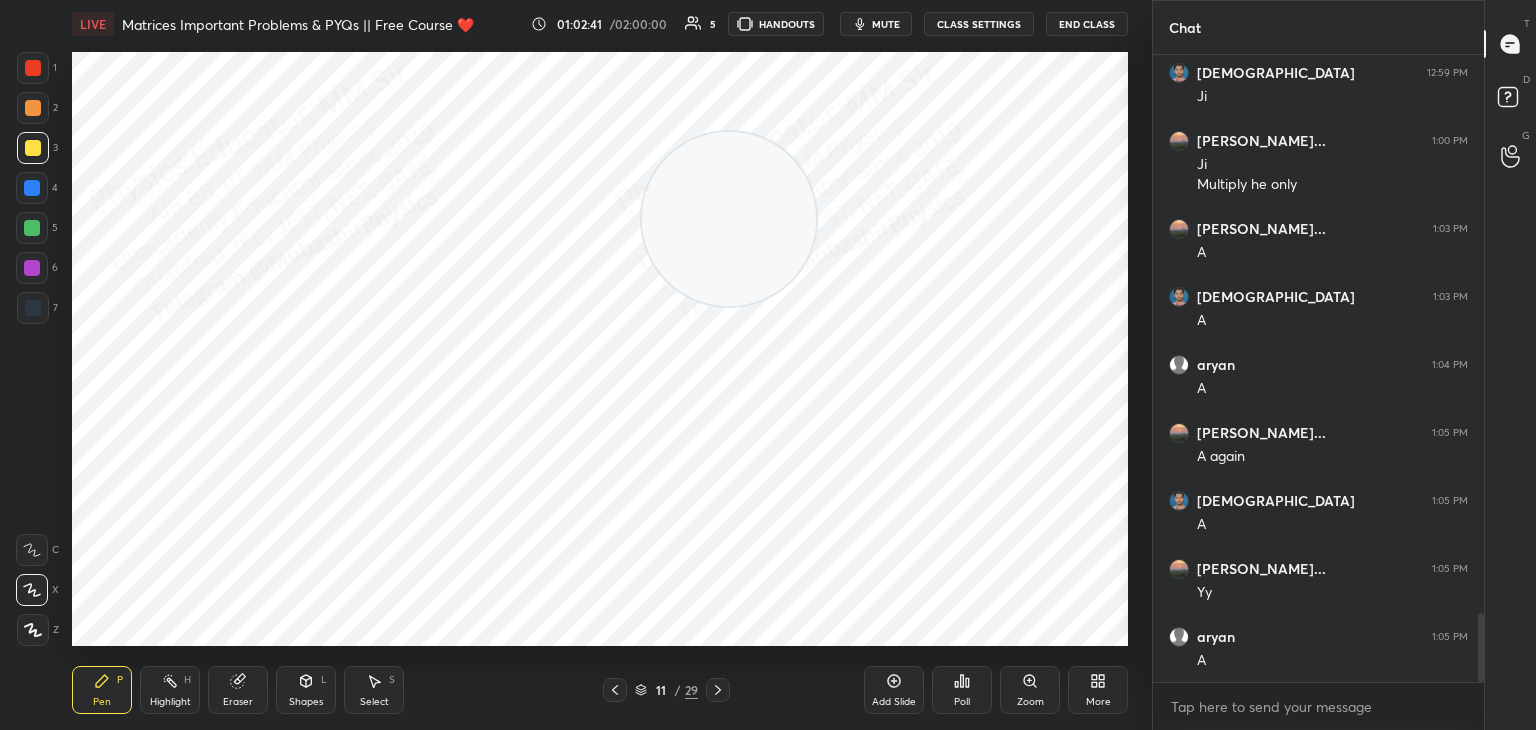 click 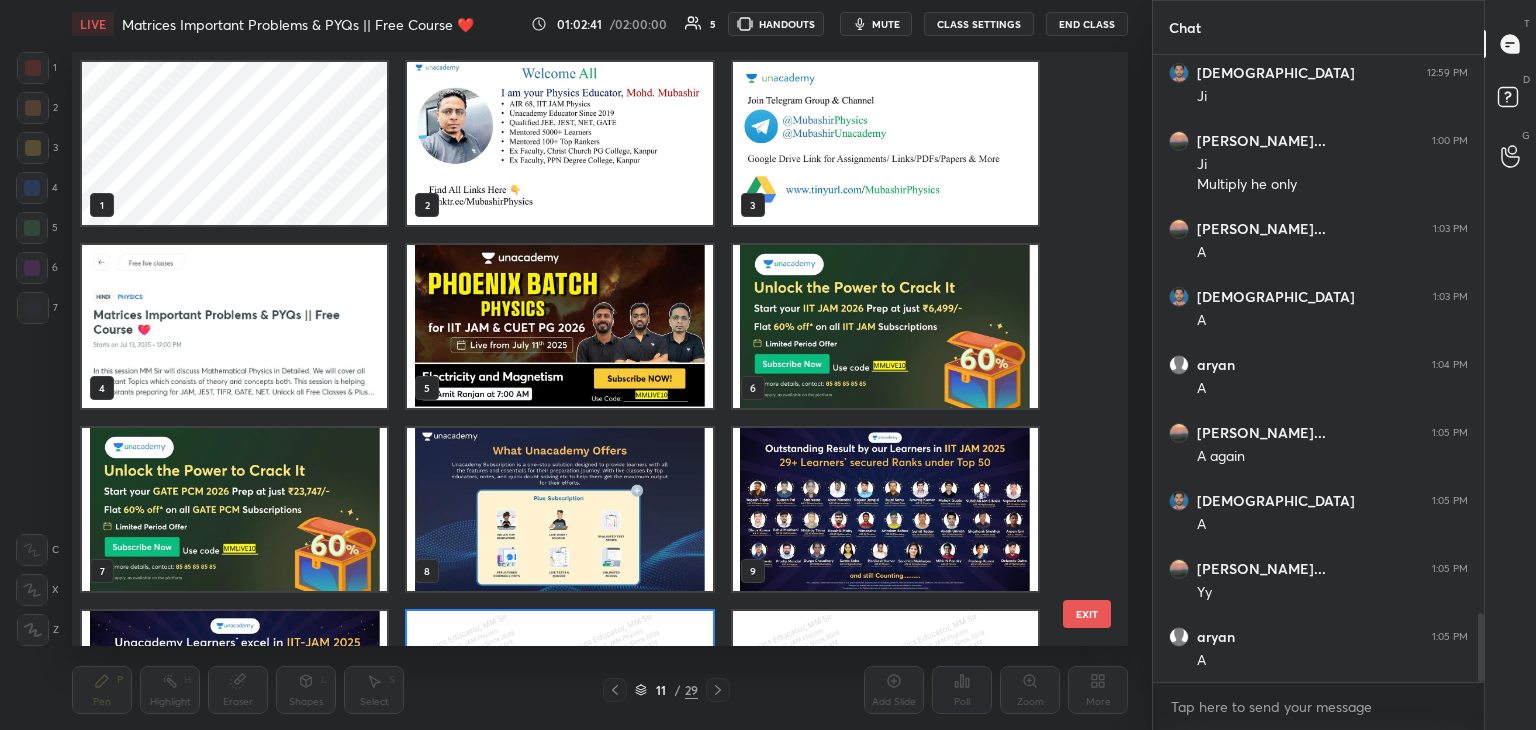 scroll, scrollTop: 138, scrollLeft: 0, axis: vertical 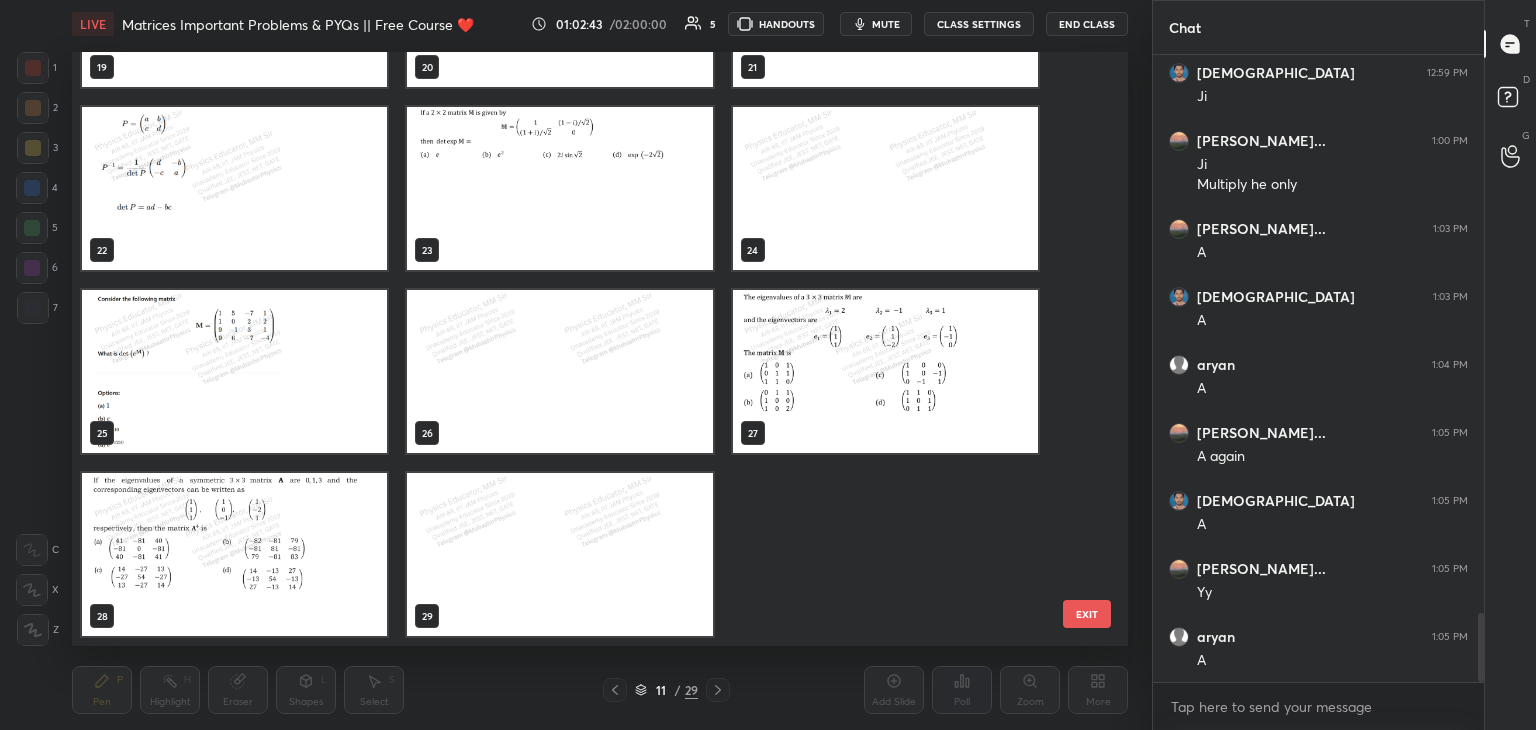 click at bounding box center (559, 554) 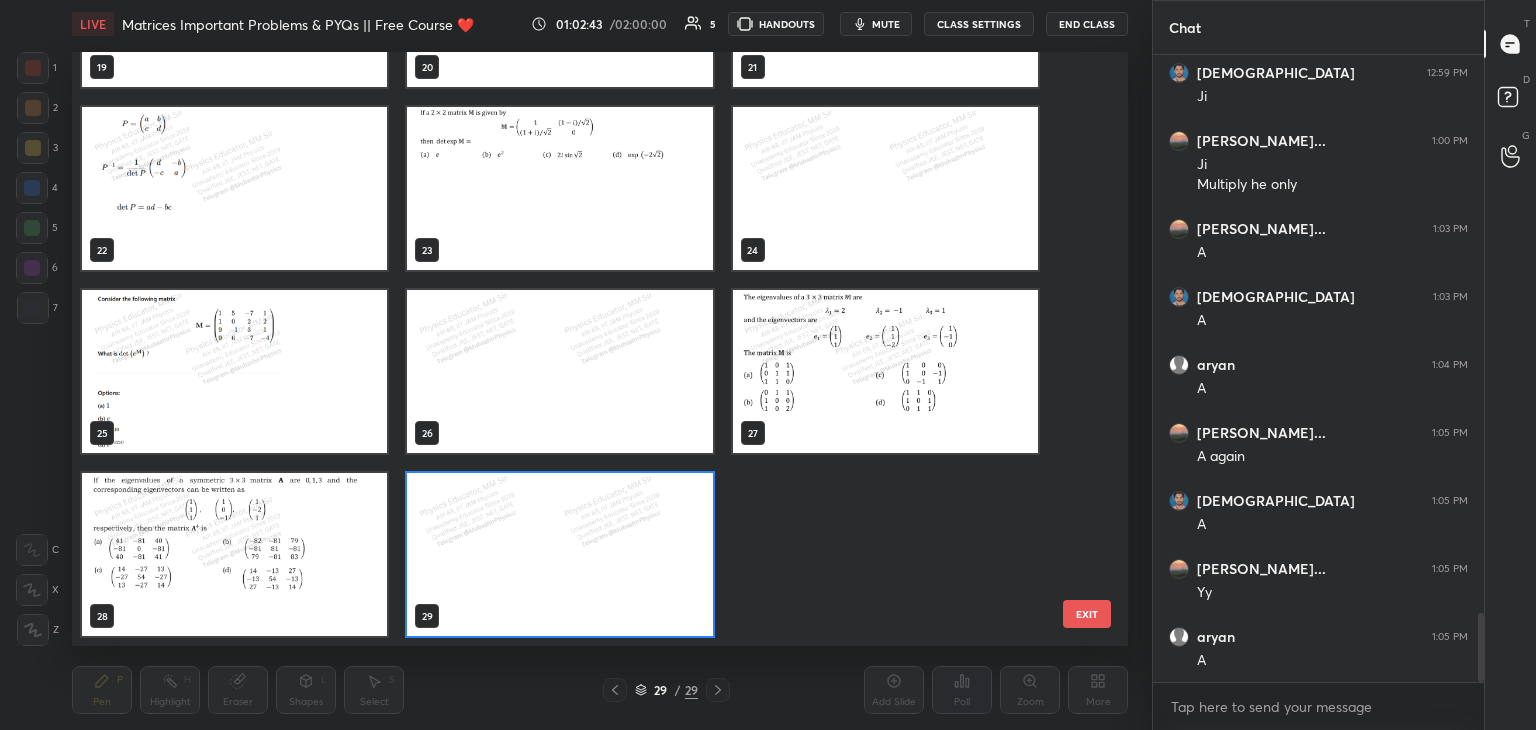 click at bounding box center (559, 554) 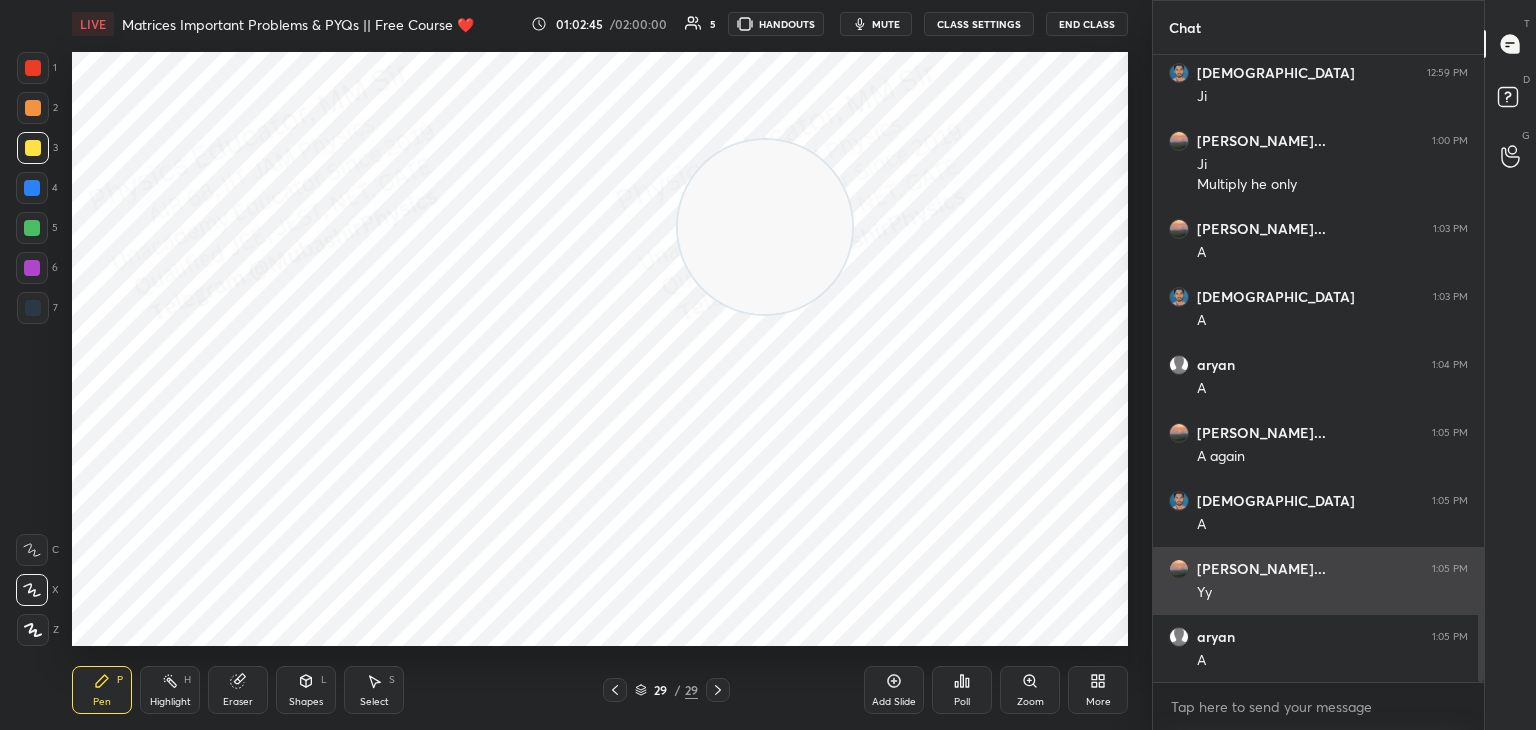 drag, startPoint x: 739, startPoint y: 241, endPoint x: 1225, endPoint y: 613, distance: 612.0294 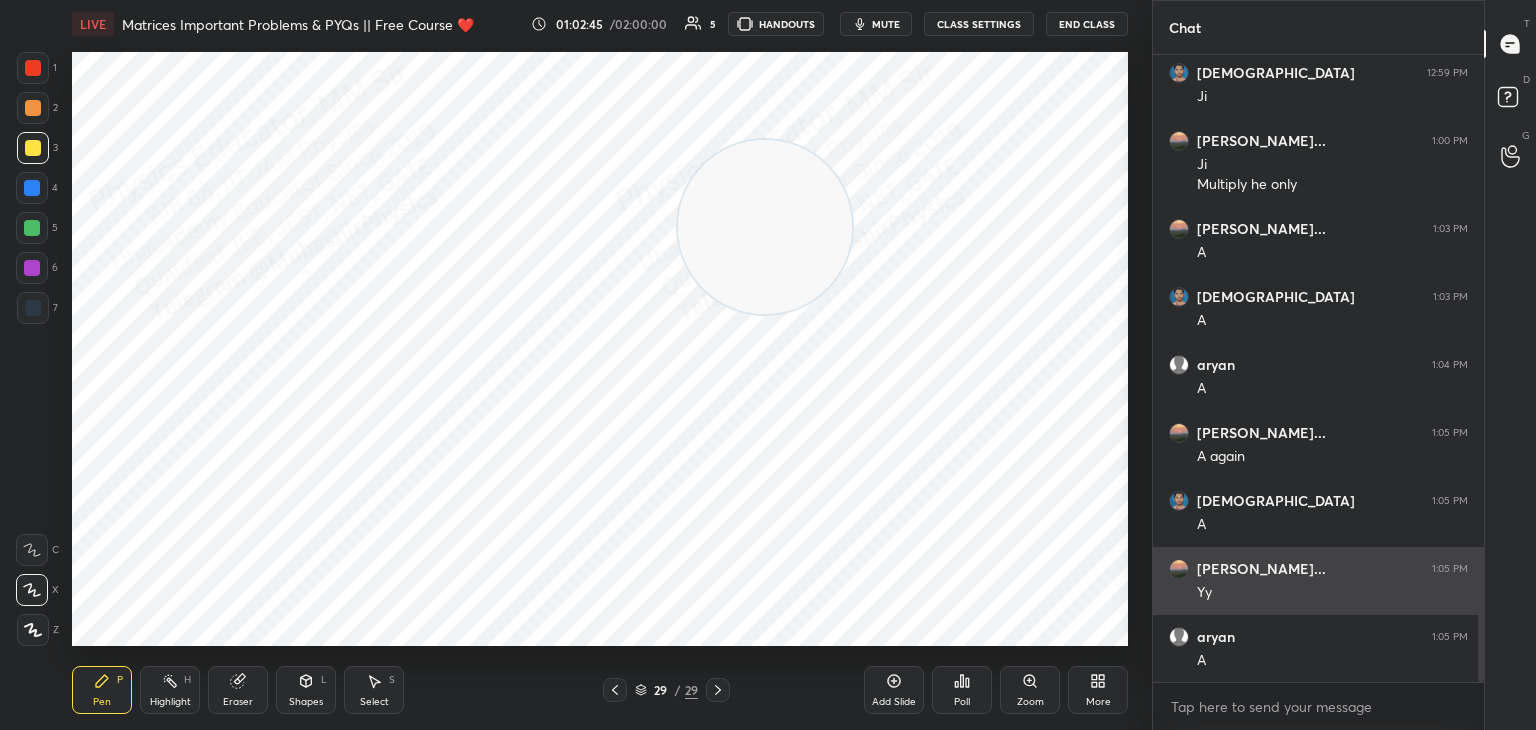 click on "1 2 3 4 5 6 7 C X Z C X Z E E Erase all   H H LIVE Matrices Important Problems & PYQs || Free Course ❤️ 01:02:45 /  02:00:00 5 HANDOUTS mute CLASS SETTINGS End Class Setting up your live class Poll for   secs No correct answer Start poll Back Matrices Important Problems & PYQs || Free Course ❤️ [PERSON_NAME] Pen P Highlight H Eraser Shapes L Select S 29 / 29 Add Slide Poll Zoom More Chat Krishna 12:57 PM [PERSON_NAME]... 12:57 PM Divide by mod p aryan 12:57 PM niche detp [PERSON_NAME]... 12:58 PM Apsi =lembda psi se kiya aryan 12:58 PM ji [PERSON_NAME]... 12:58 PM Multiply karke eigen value nikale Krishna 12:58 PM Yahi [PERSON_NAME]... 12:58 PM Eigen value eq se [PERSON_NAME] kum... 12:59 PM Yy aryan 12:59 PM yes [PERSON_NAME] 12:59 PM [PERSON_NAME]... 1:00 PM Ji Multiply he only [PERSON_NAME] kum... 1:03 PM A Krishna 1:03 PM A aryan 1:04 PM A [PERSON_NAME] kum... 1:05 PM A again [PERSON_NAME] 1:05 PM A [PERSON_NAME] kum... 1:05 PM Yy aryan 1:05 PM A JUMP TO LATEST Enable hand raising Enable x   Doubts asked by learners will show up here Got it" at bounding box center [768, 365] 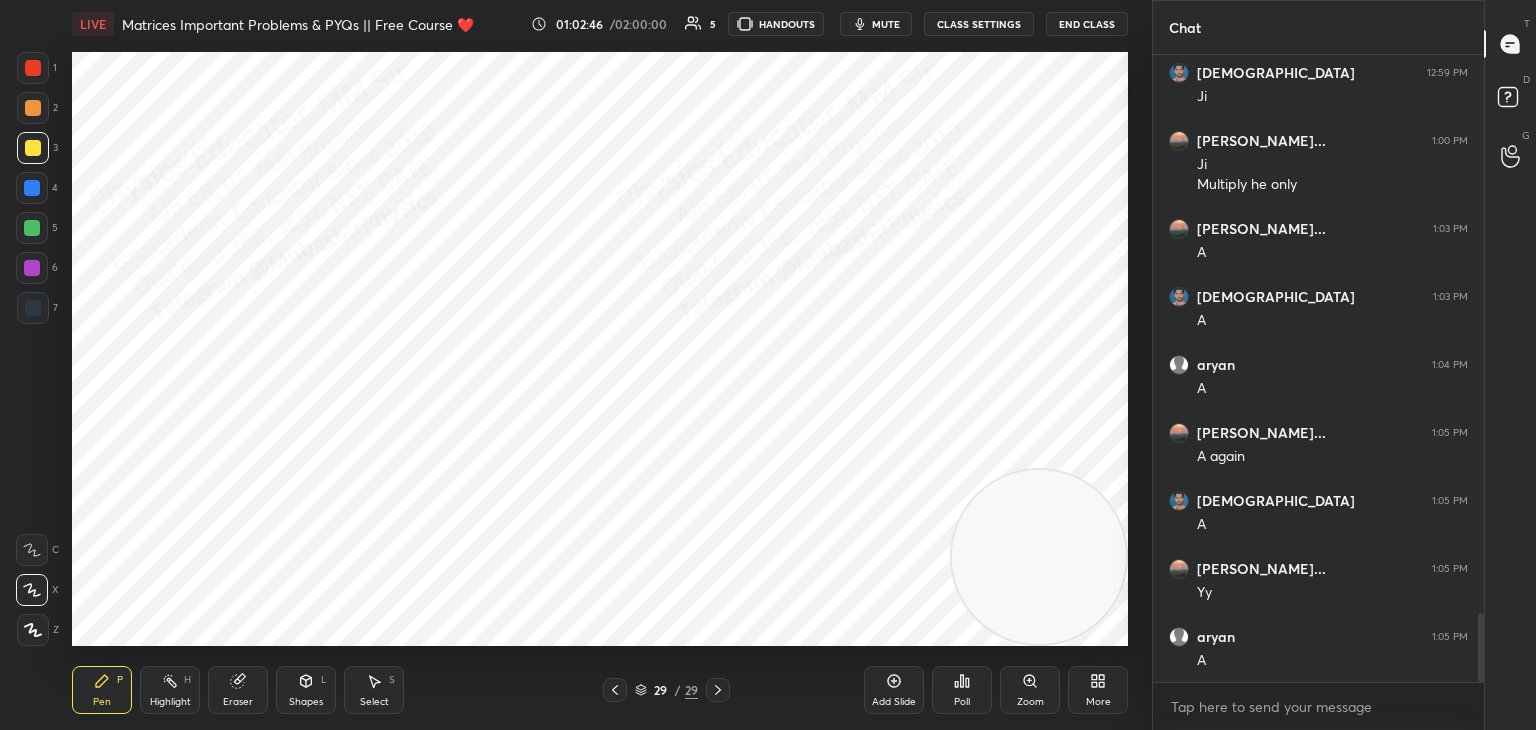 click on "1 2 3 4 5 6 7 C X Z C X Z E E Erase all   H H LIVE Matrices Important Problems & PYQs || Free Course ❤️ 01:02:46 /  02:00:00 5 HANDOUTS mute CLASS SETTINGS End Class Setting up your live class Poll for   secs No correct answer Start poll Back Matrices Important Problems & PYQs || Free Course ❤️ [PERSON_NAME] Pen P Highlight H Eraser Shapes L Select S 29 / 29 Add Slide Poll Zoom More" at bounding box center [576, 365] 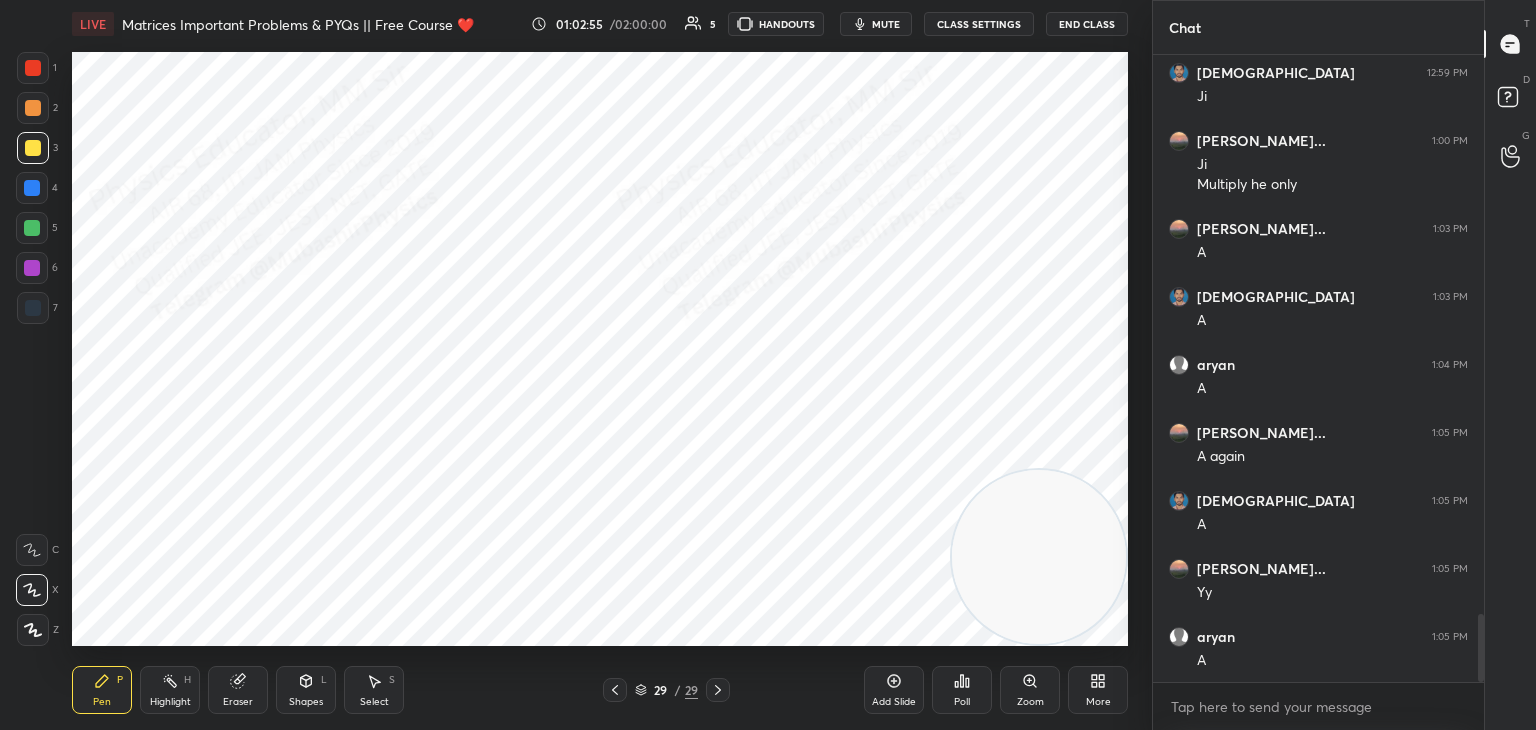 scroll, scrollTop: 5118, scrollLeft: 0, axis: vertical 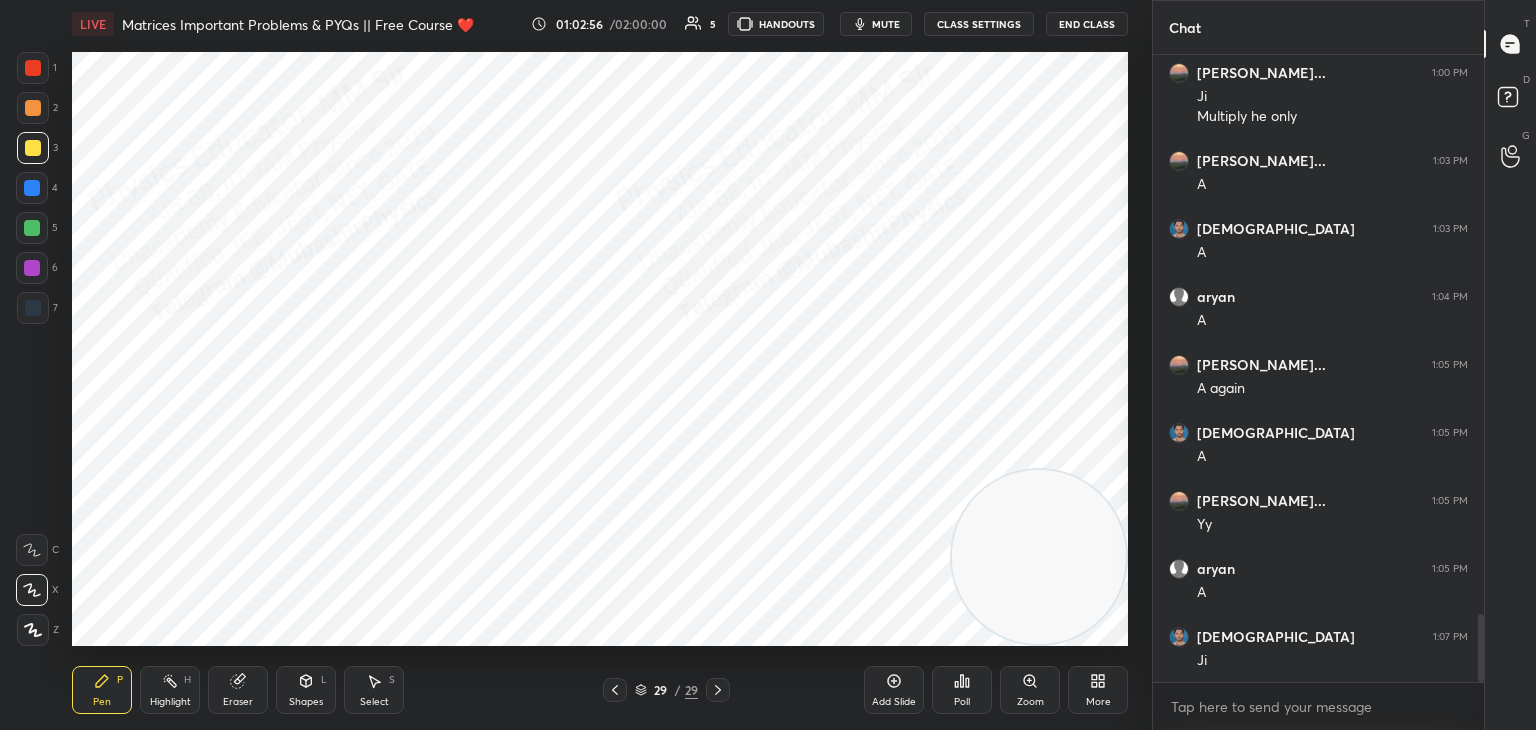 click on "Add Slide" at bounding box center [894, 690] 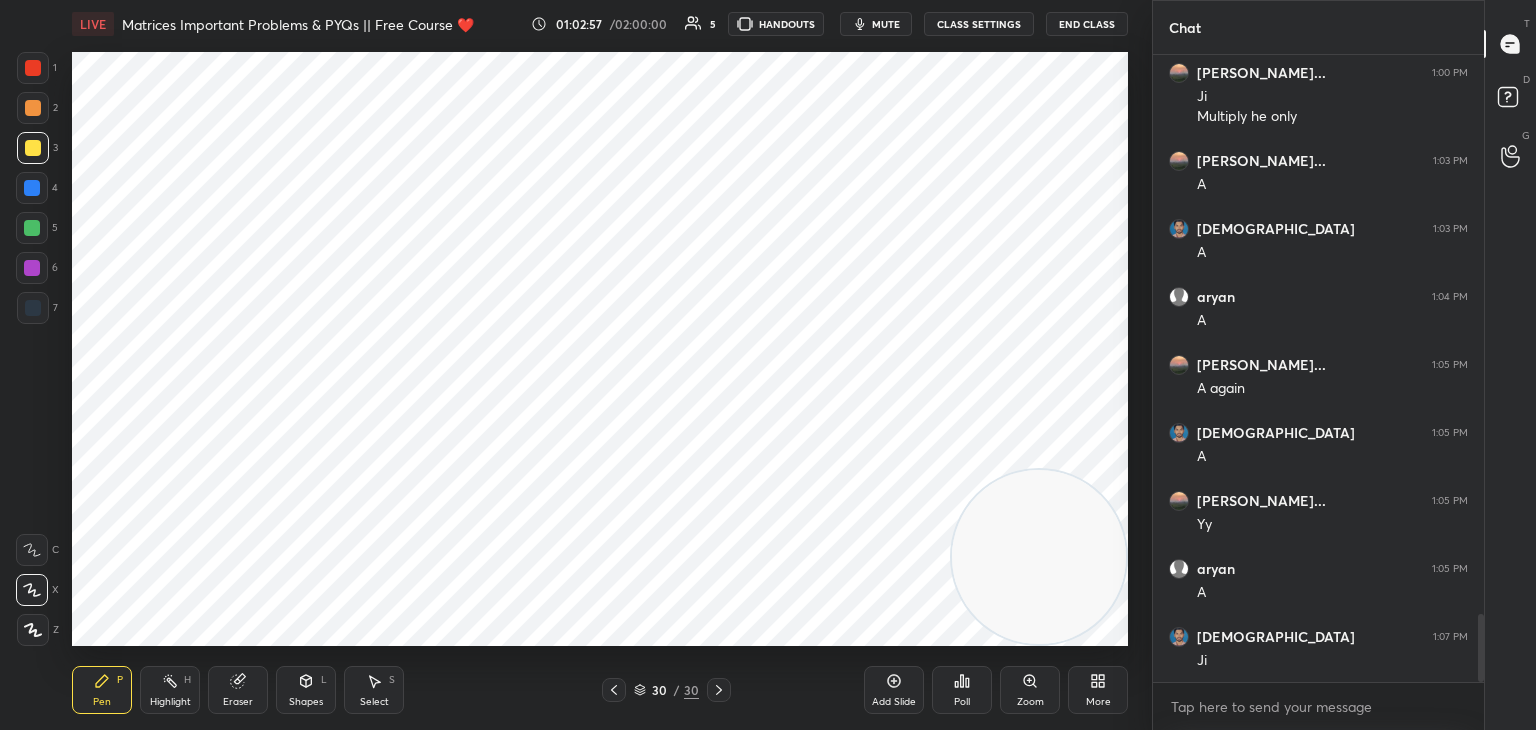 drag, startPoint x: 1049, startPoint y: 610, endPoint x: 980, endPoint y: 635, distance: 73.38937 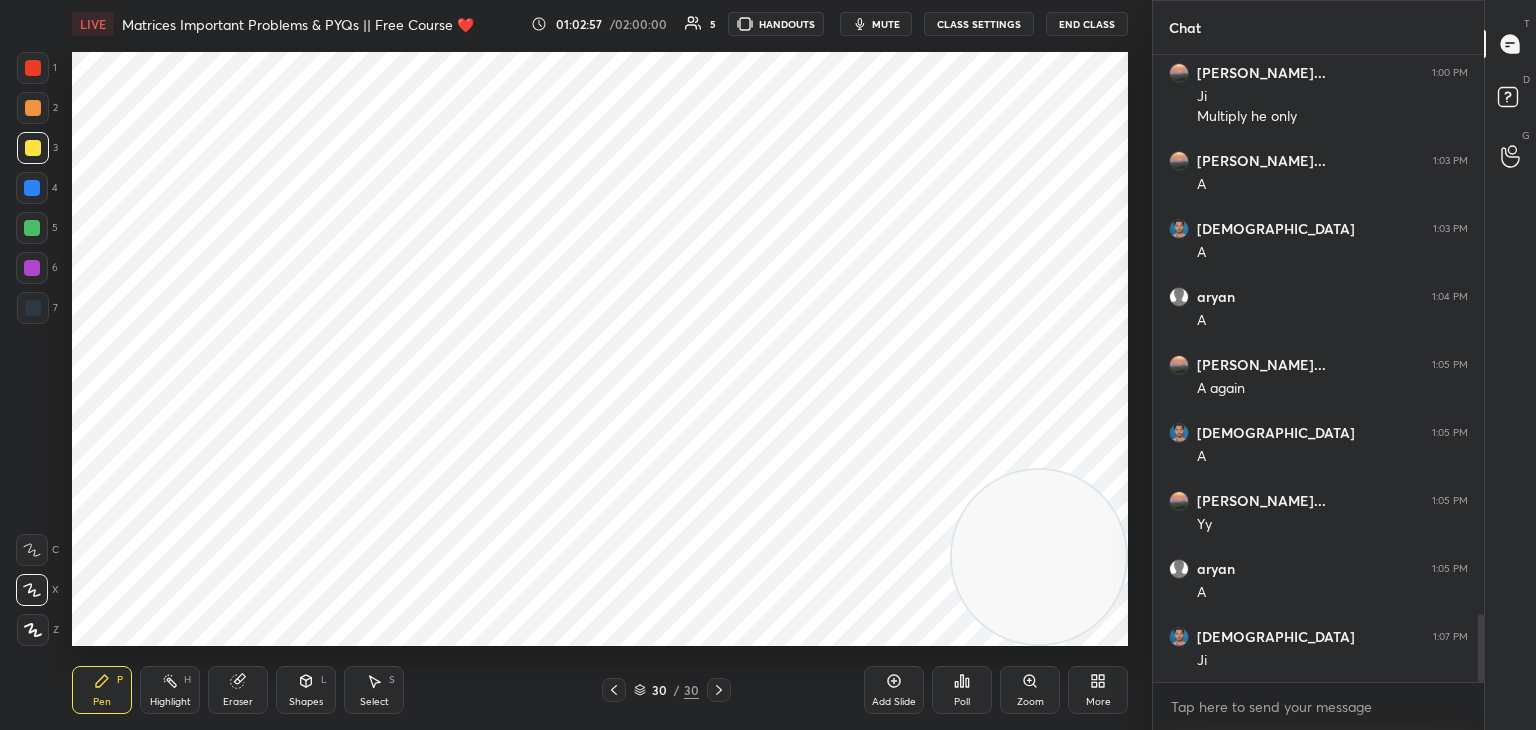 click on "LIVE Matrices Important Problems & PYQs || Free Course ❤️ 01:02:57 /  02:00:00 5 HANDOUTS mute CLASS SETTINGS End Class Setting up your live class Poll for   secs No correct answer Start poll Back Matrices Important Problems & PYQs || Free Course ❤️ [PERSON_NAME] Pen P Highlight H Eraser Shapes L Select S 30 / 30 Add Slide Poll Zoom More" at bounding box center (600, 365) 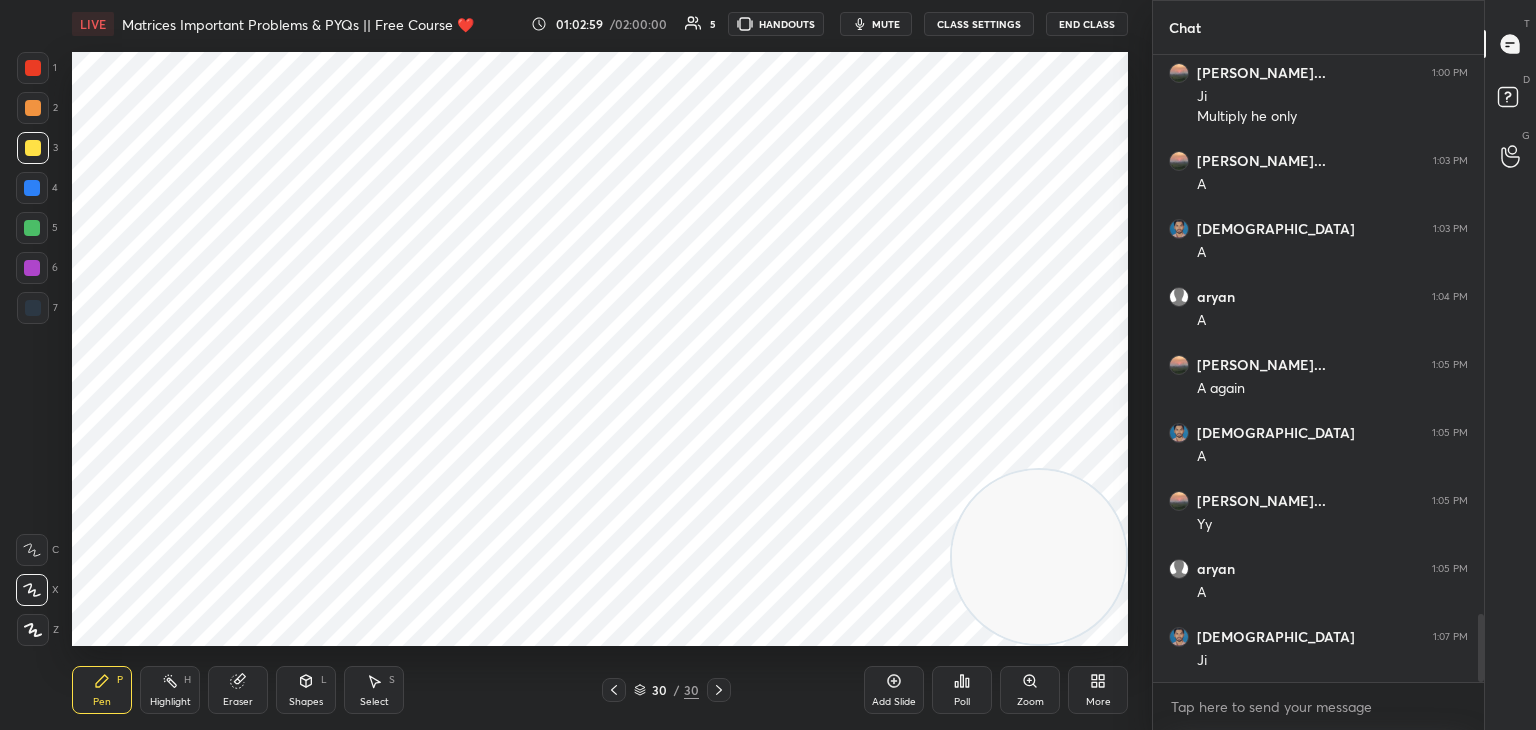 drag, startPoint x: 25, startPoint y: 65, endPoint x: 51, endPoint y: 90, distance: 36.069378 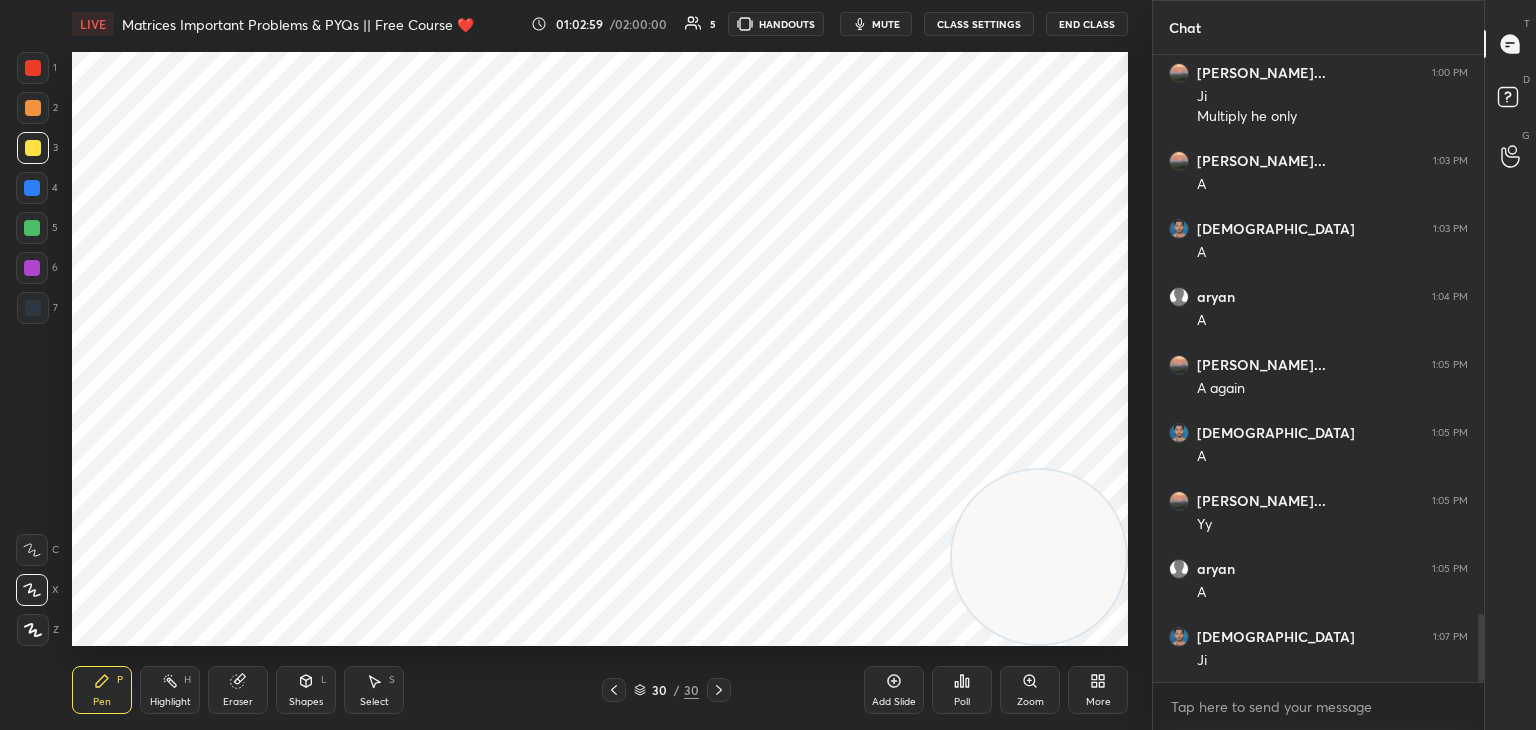 click at bounding box center (33, 68) 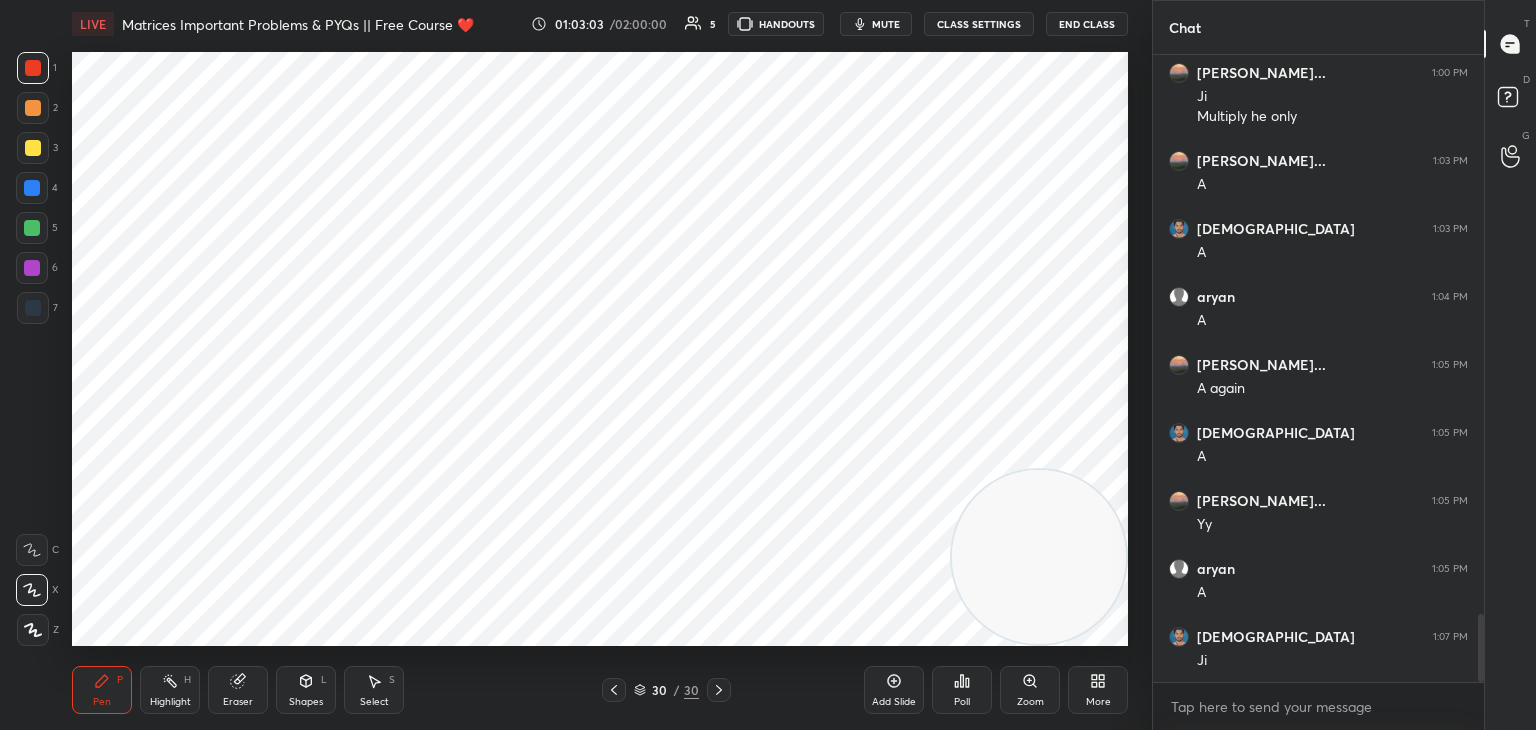 scroll, scrollTop: 581, scrollLeft: 325, axis: both 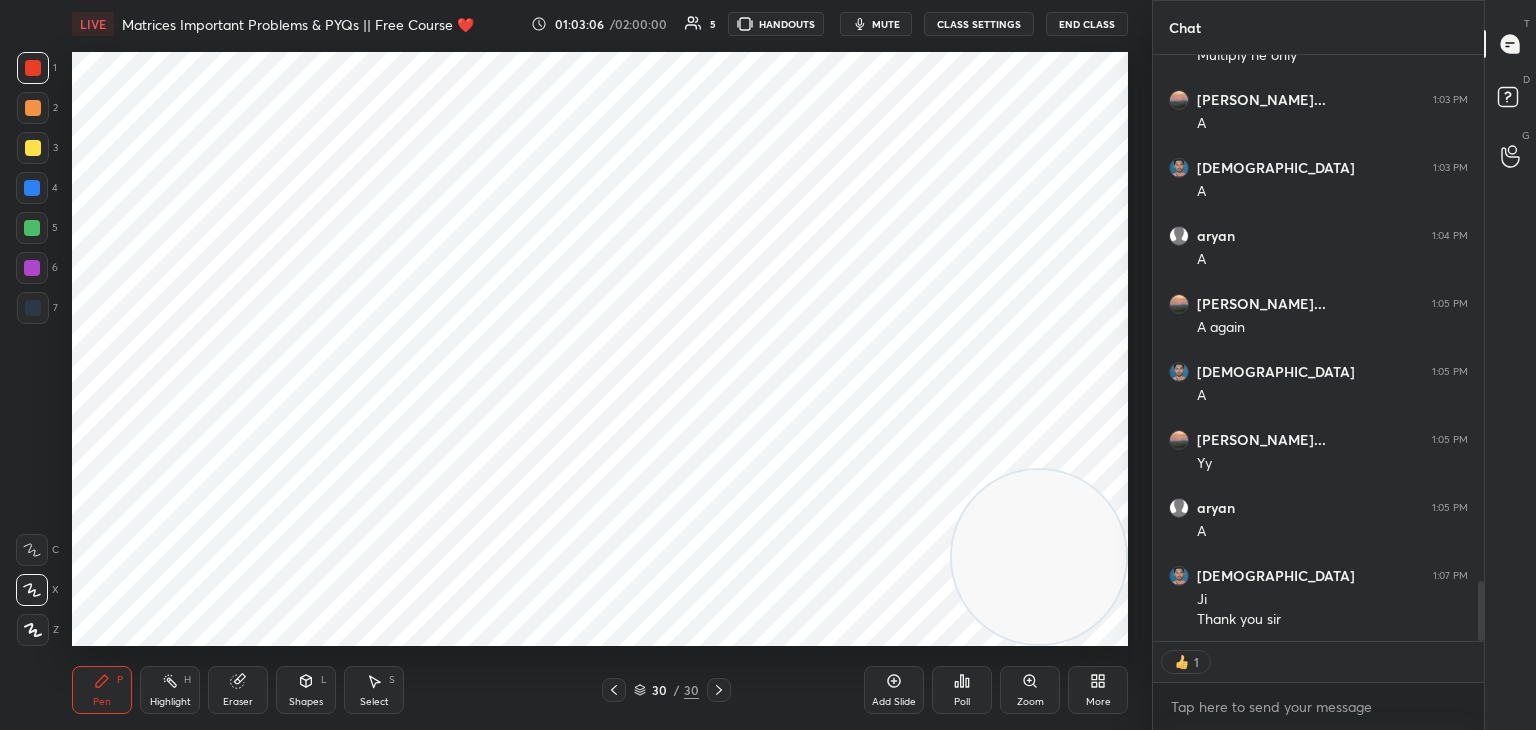 click on "Eraser" at bounding box center [238, 690] 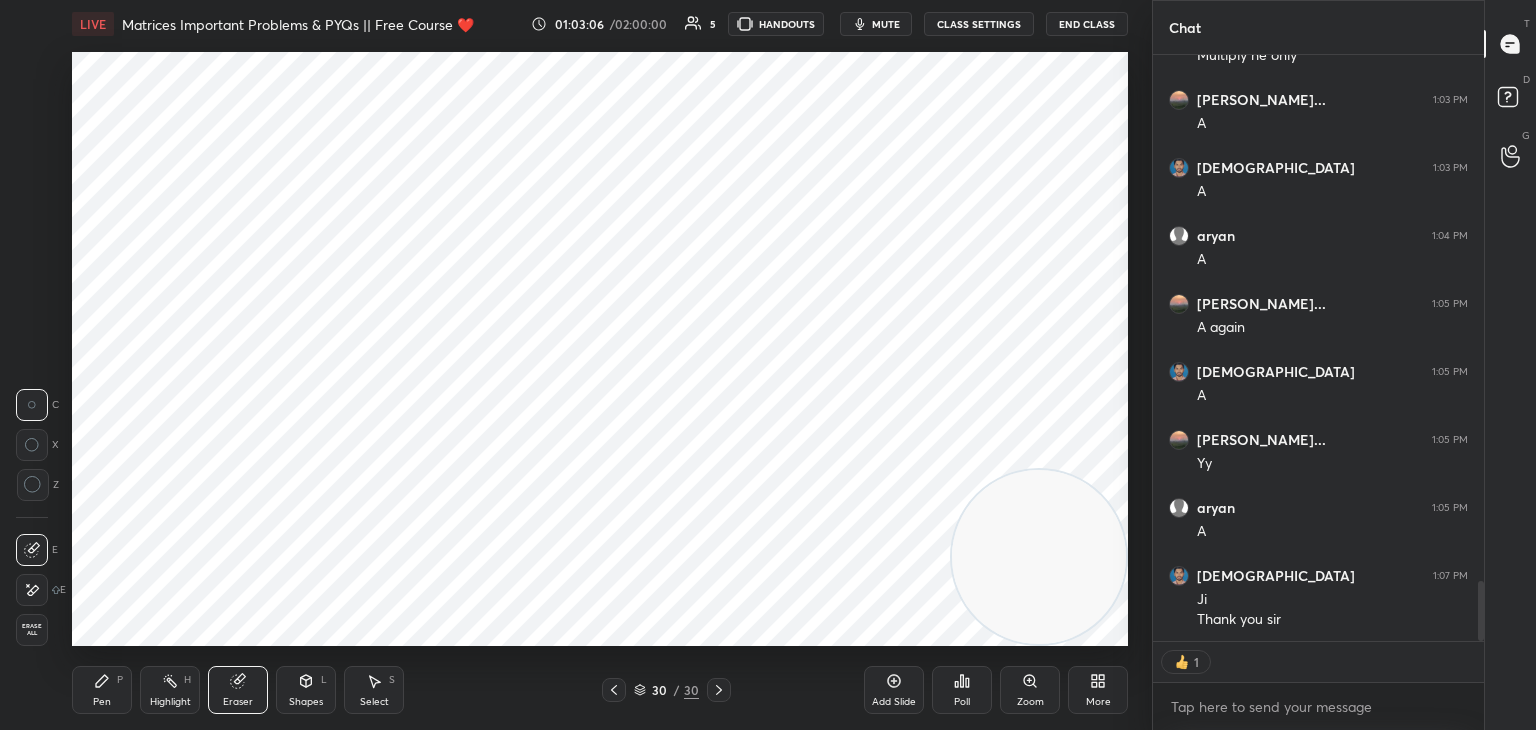 click on "Erase all" at bounding box center (32, 630) 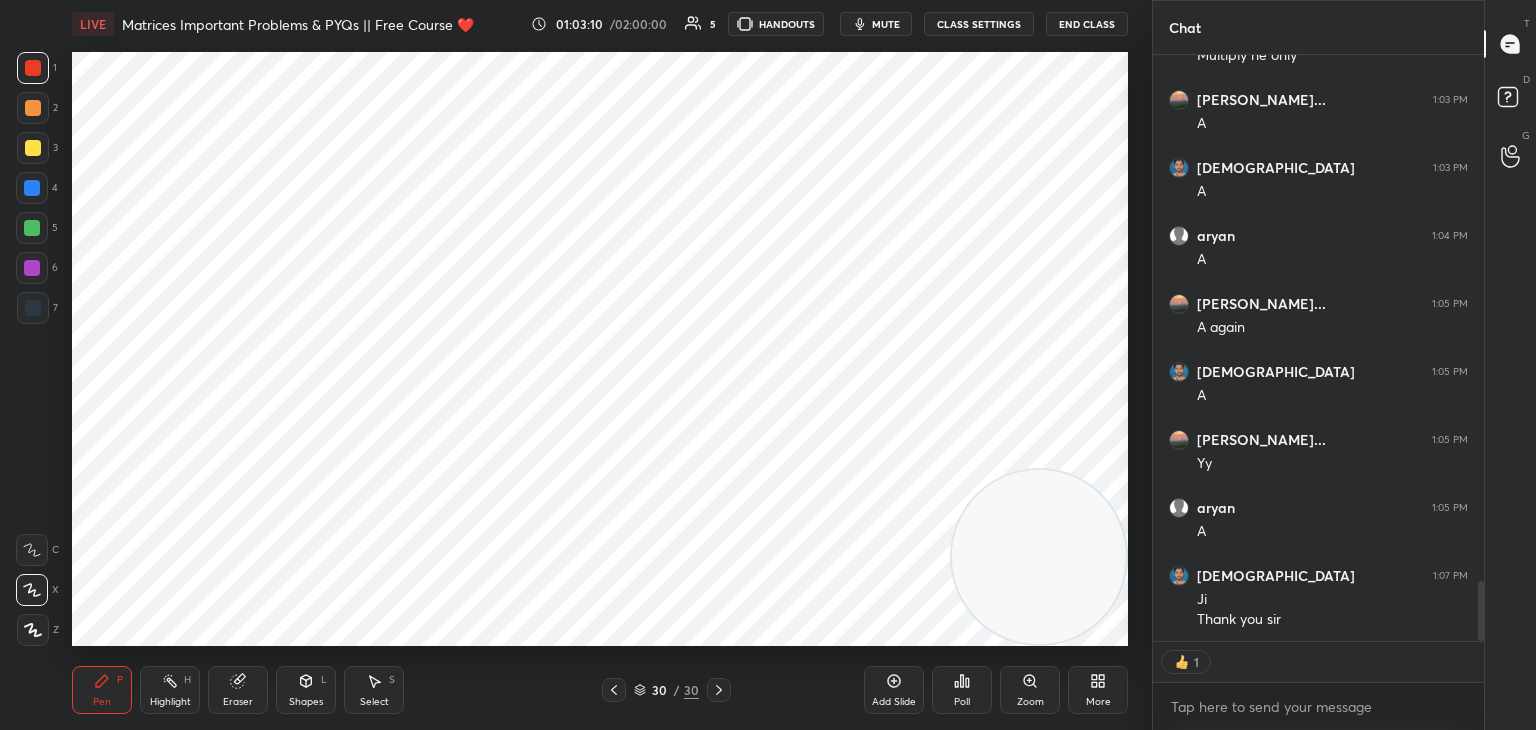 drag, startPoint x: 21, startPoint y: 306, endPoint x: 67, endPoint y: 297, distance: 46.872166 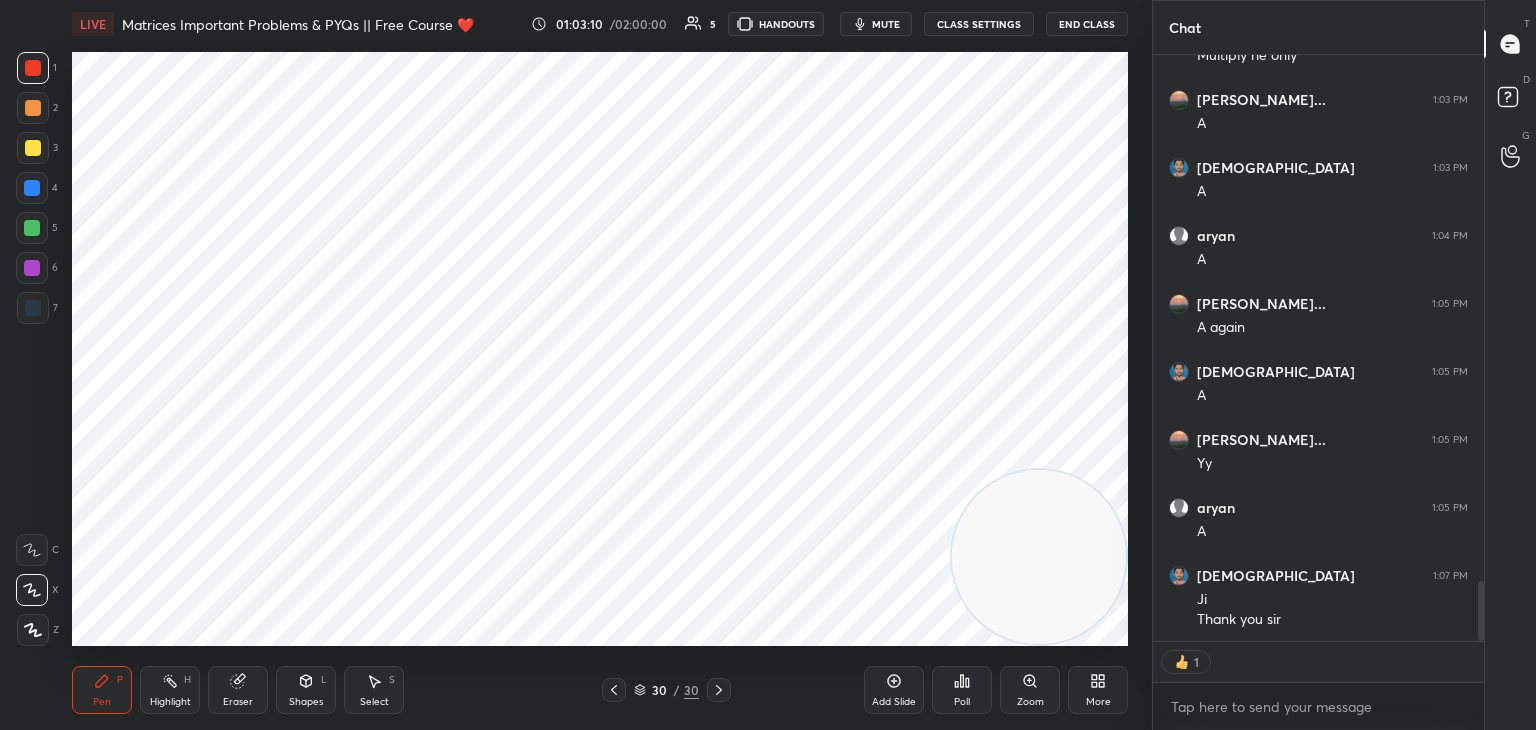 click at bounding box center (33, 308) 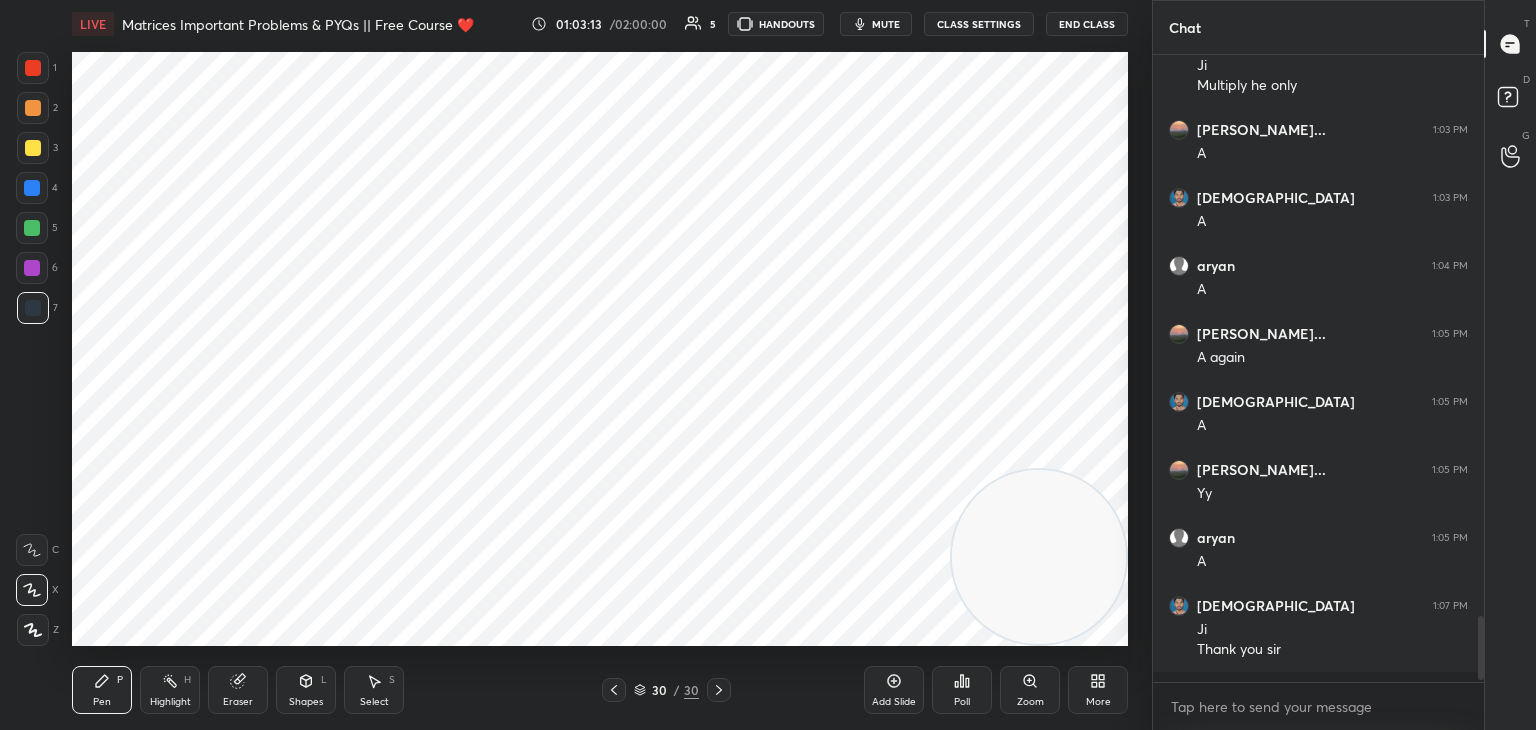 scroll, scrollTop: 6, scrollLeft: 6, axis: both 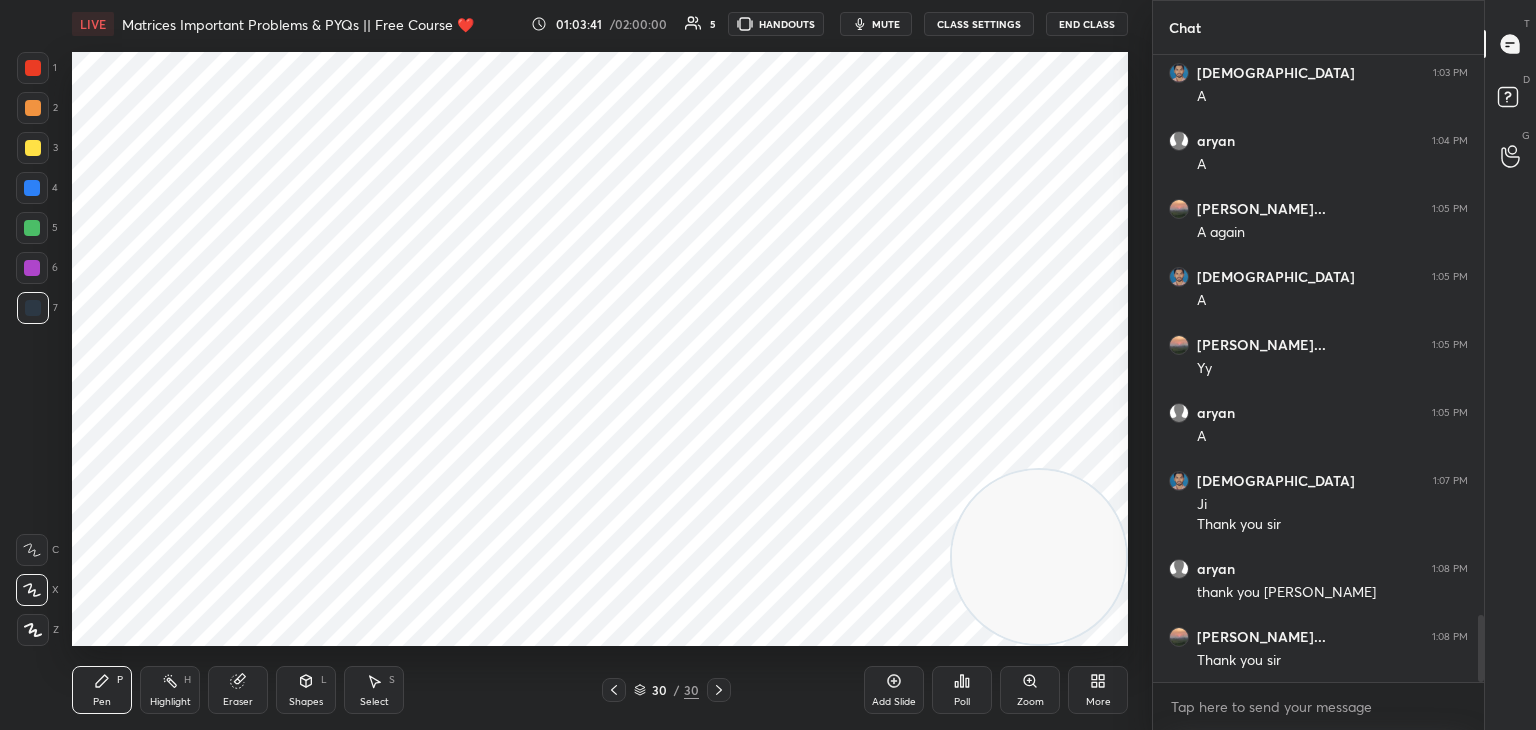 click at bounding box center (33, 68) 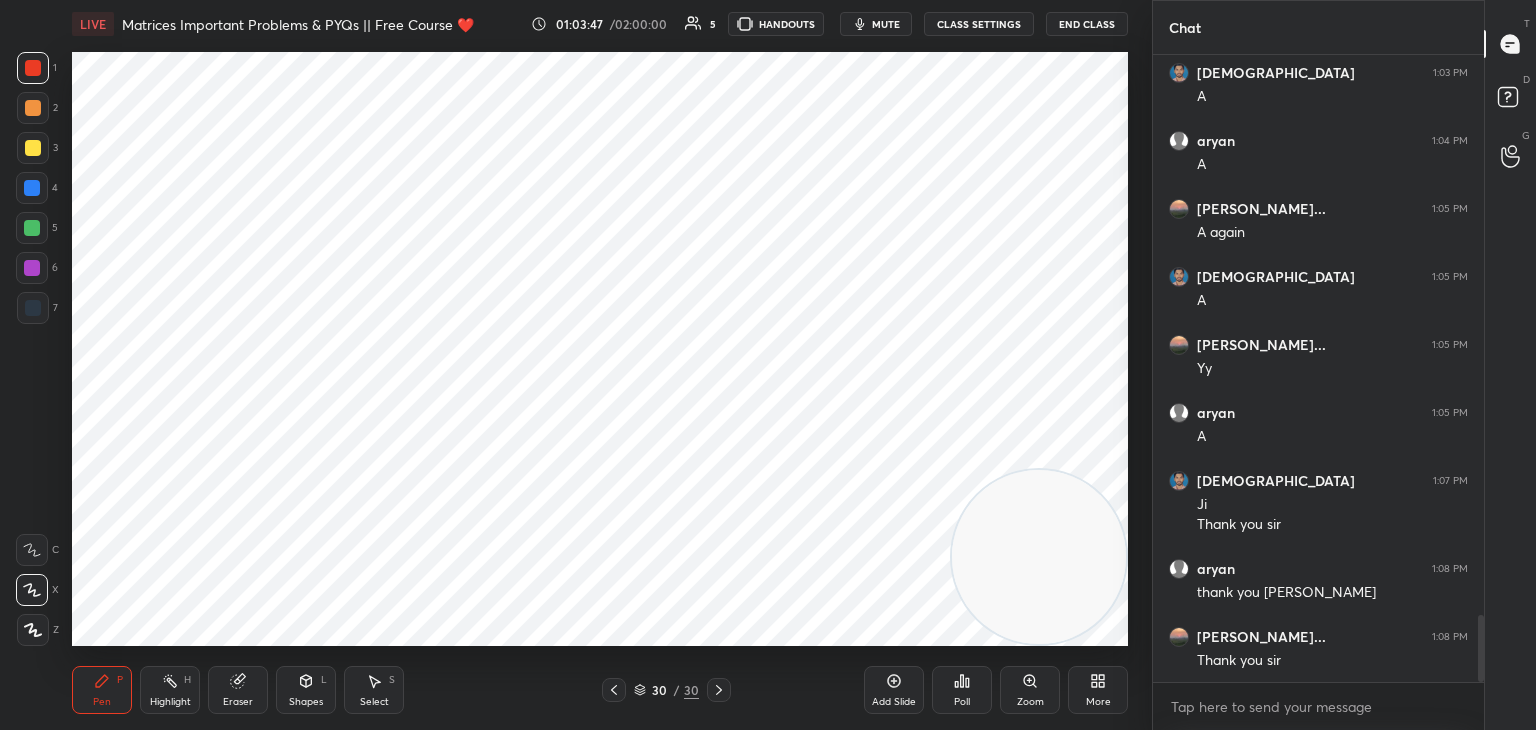 drag, startPoint x: 35, startPoint y: 185, endPoint x: 67, endPoint y: 201, distance: 35.77709 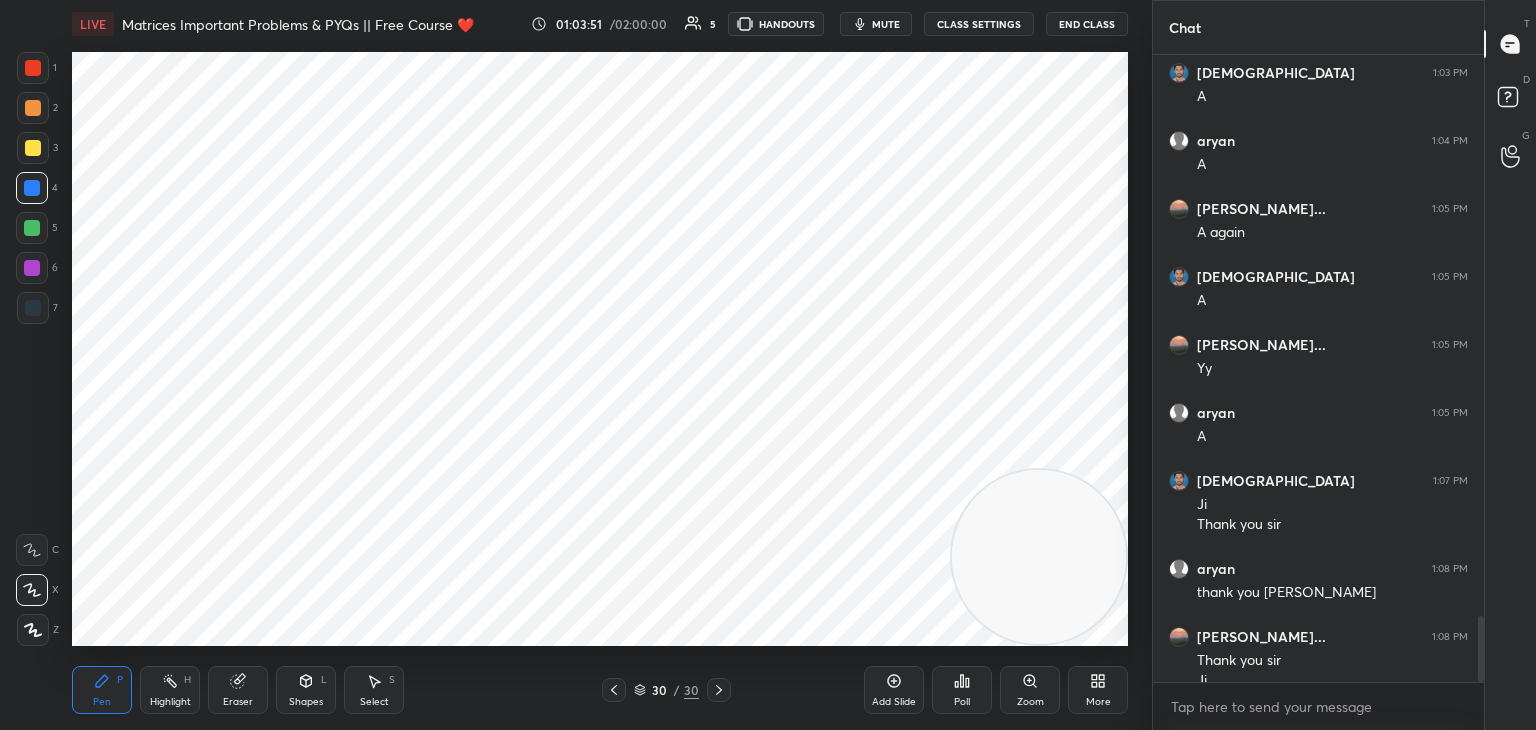 scroll, scrollTop: 5294, scrollLeft: 0, axis: vertical 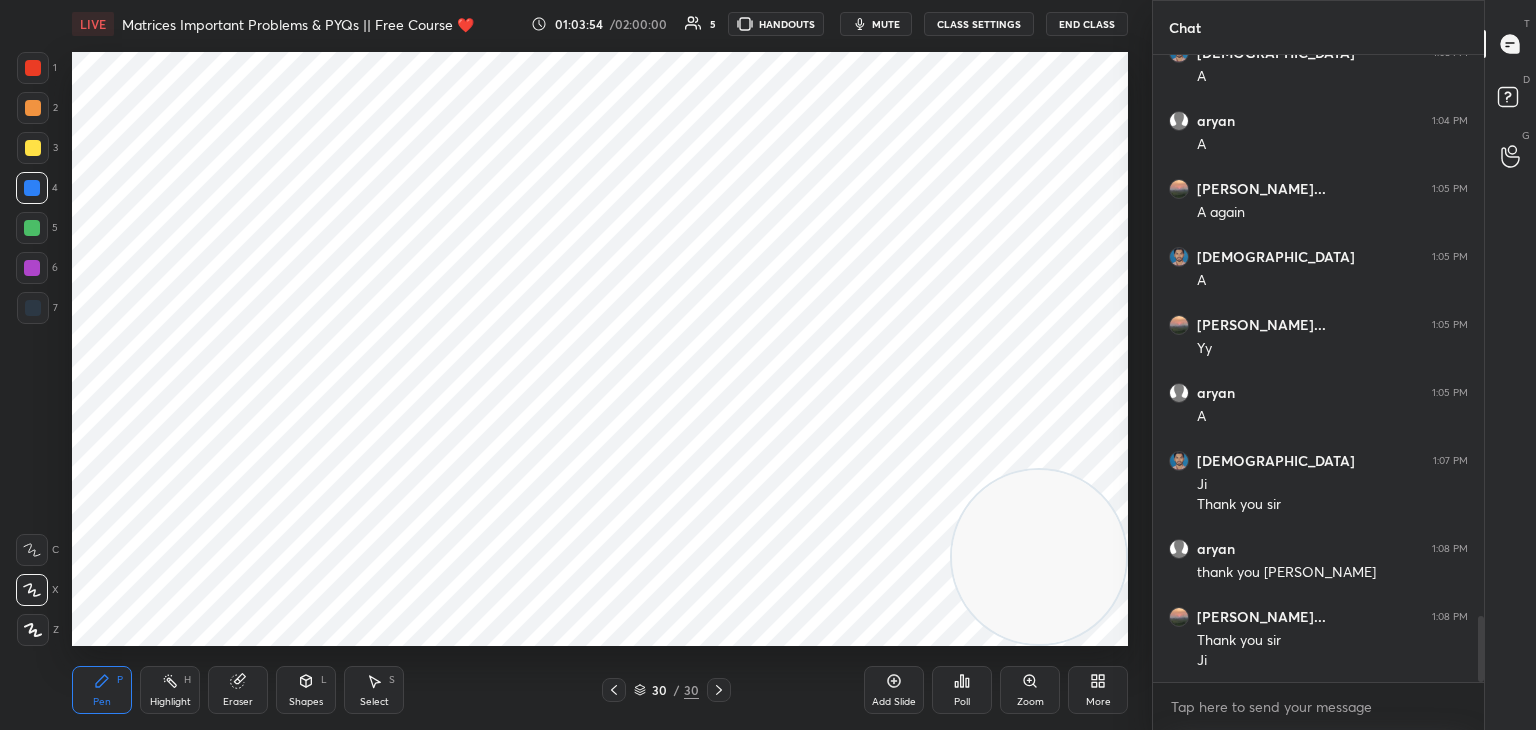 click on "Highlight H" at bounding box center (170, 690) 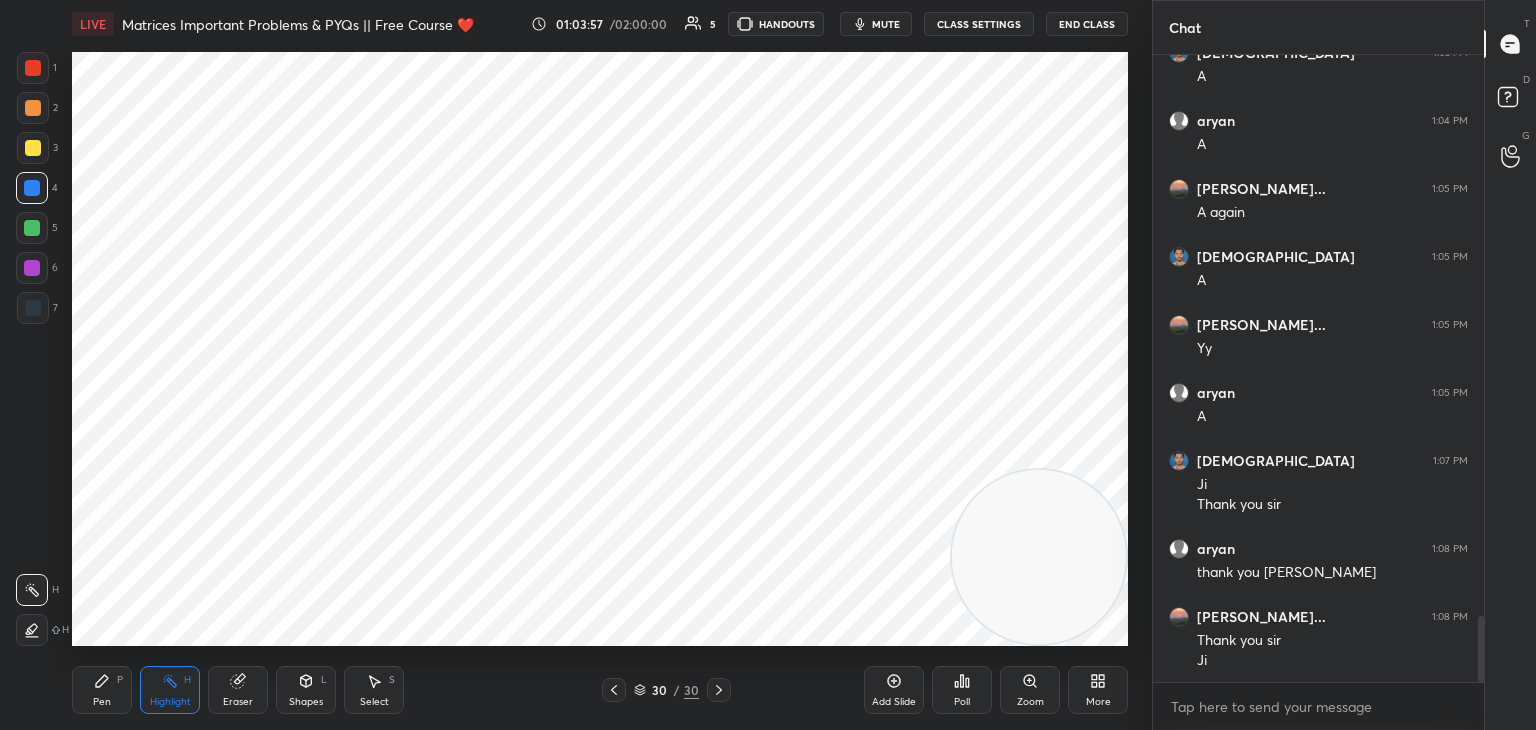 scroll, scrollTop: 7, scrollLeft: 6, axis: both 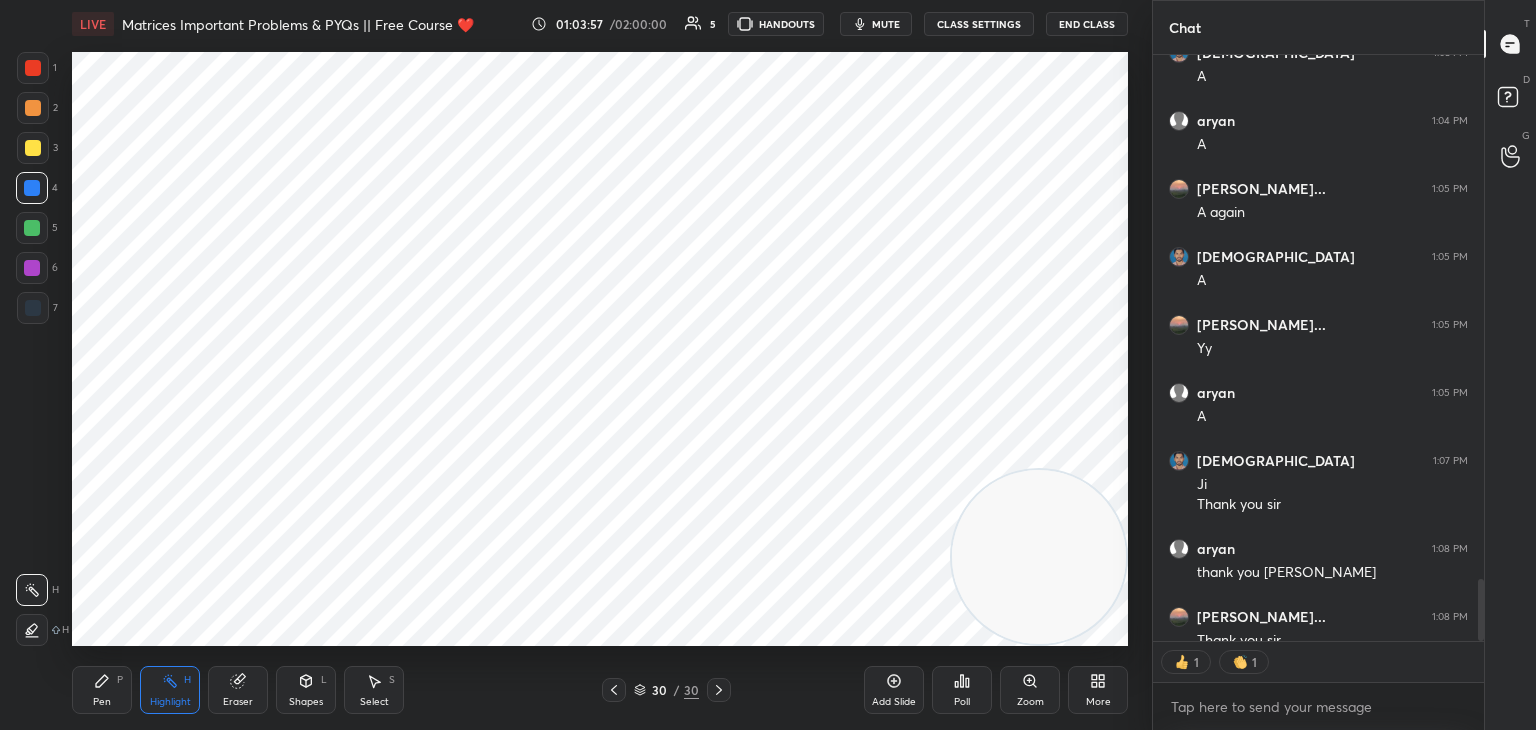 click on "End Class" at bounding box center (1087, 24) 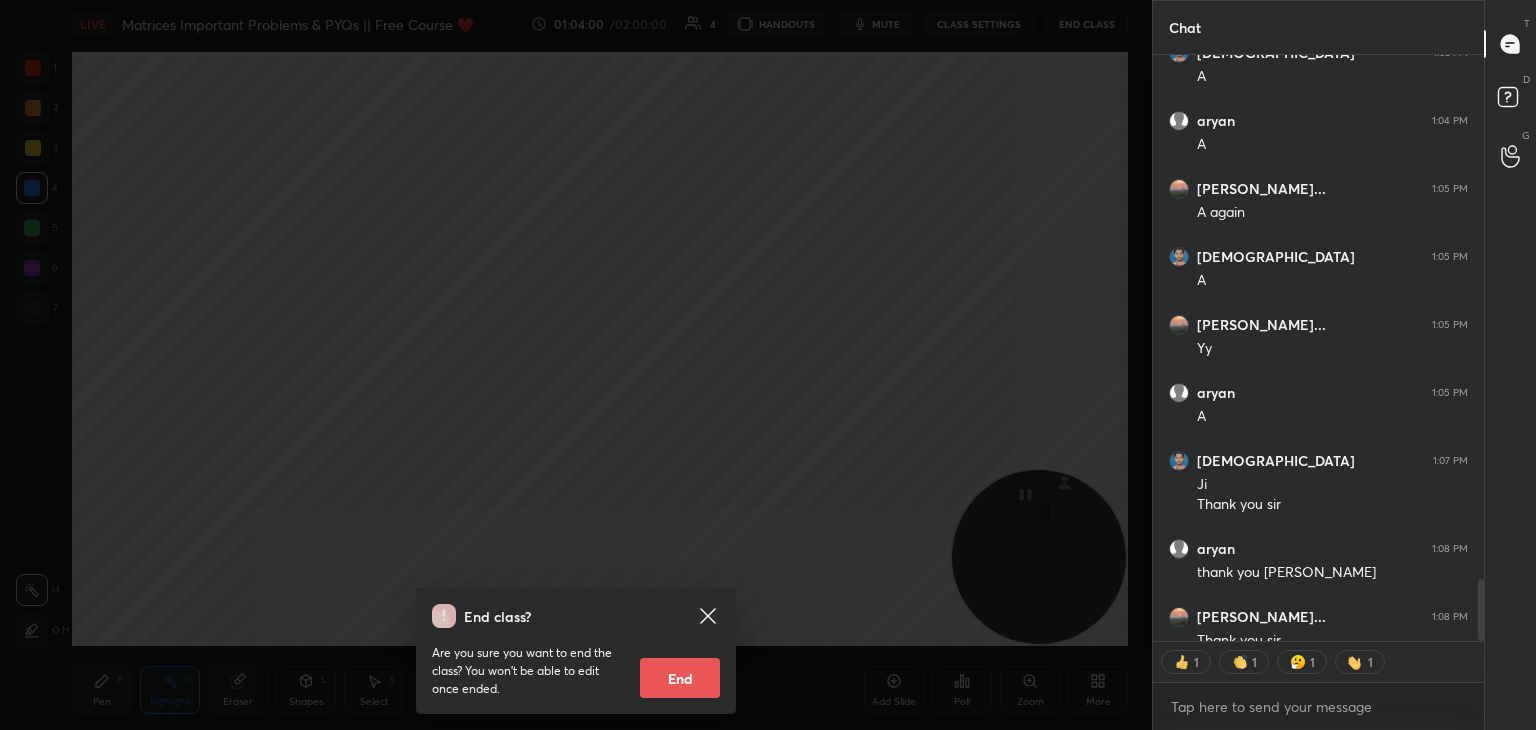 click on "End" at bounding box center (680, 678) 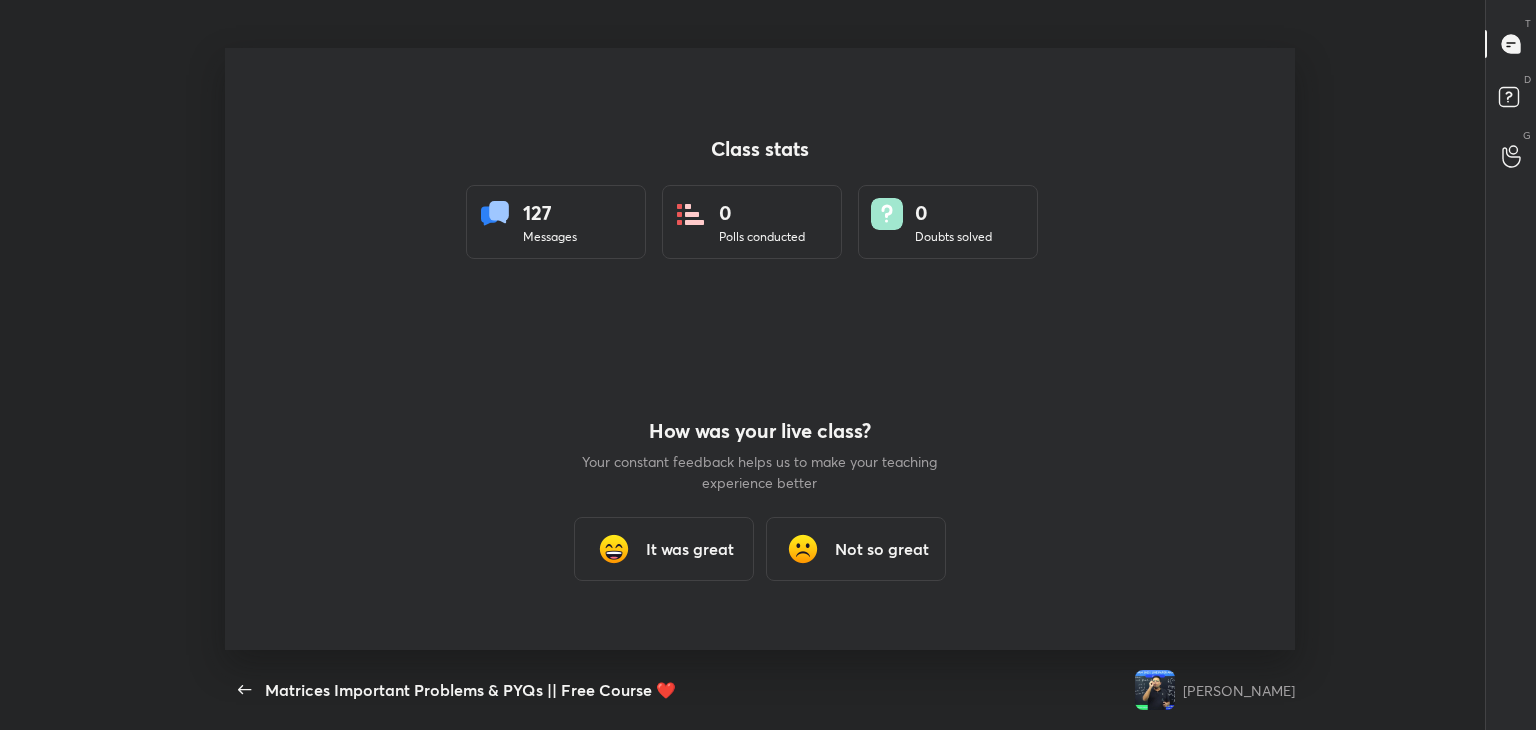 scroll, scrollTop: 99397, scrollLeft: 98863, axis: both 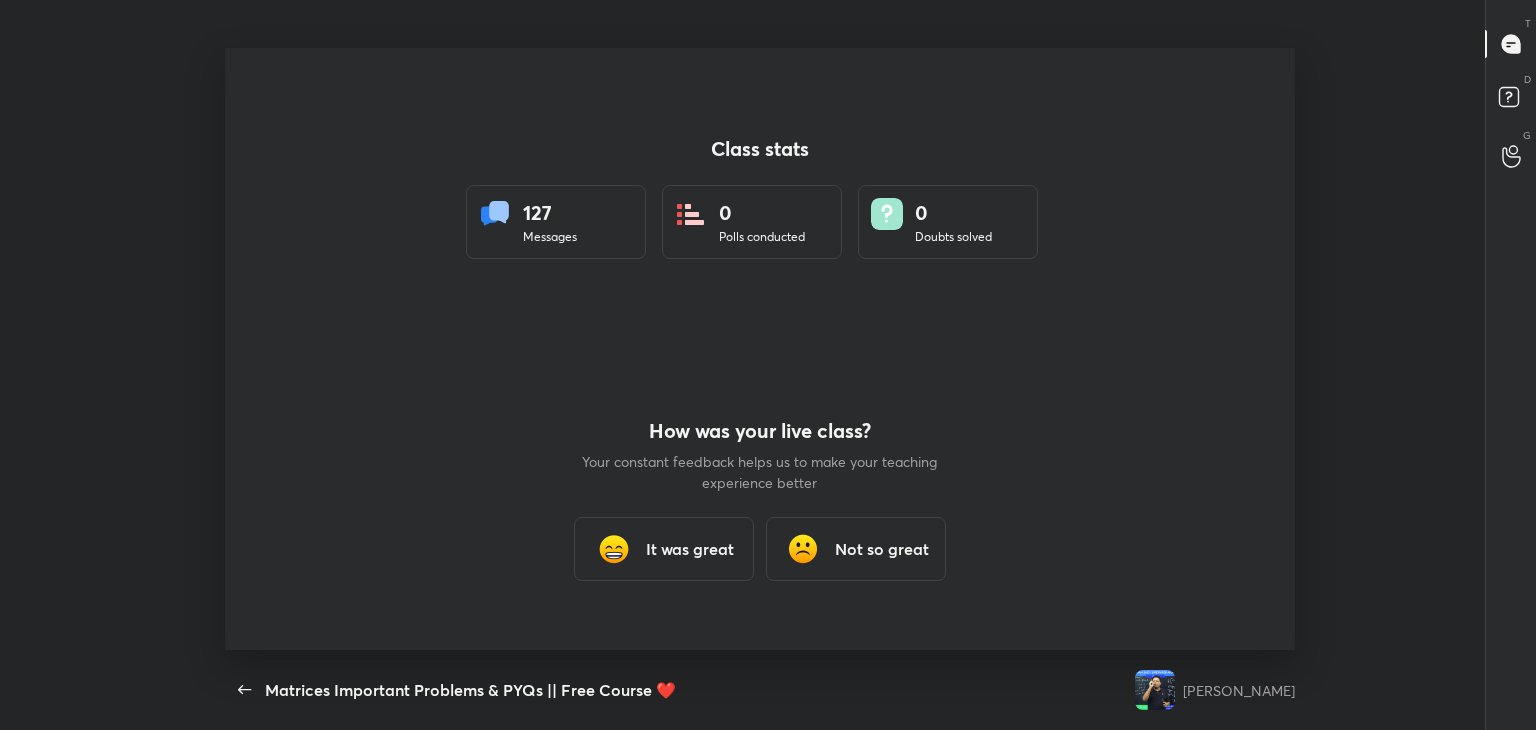type on "x" 